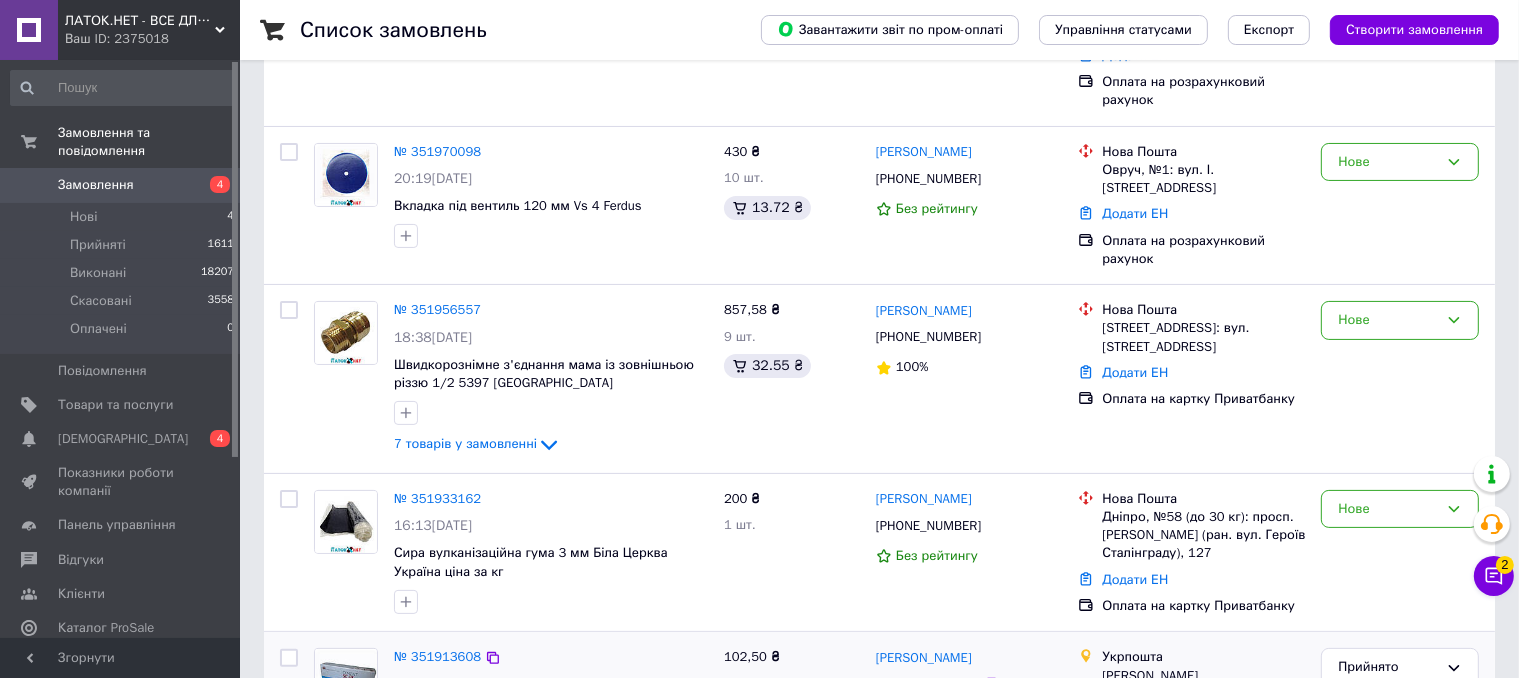 scroll, scrollTop: 400, scrollLeft: 0, axis: vertical 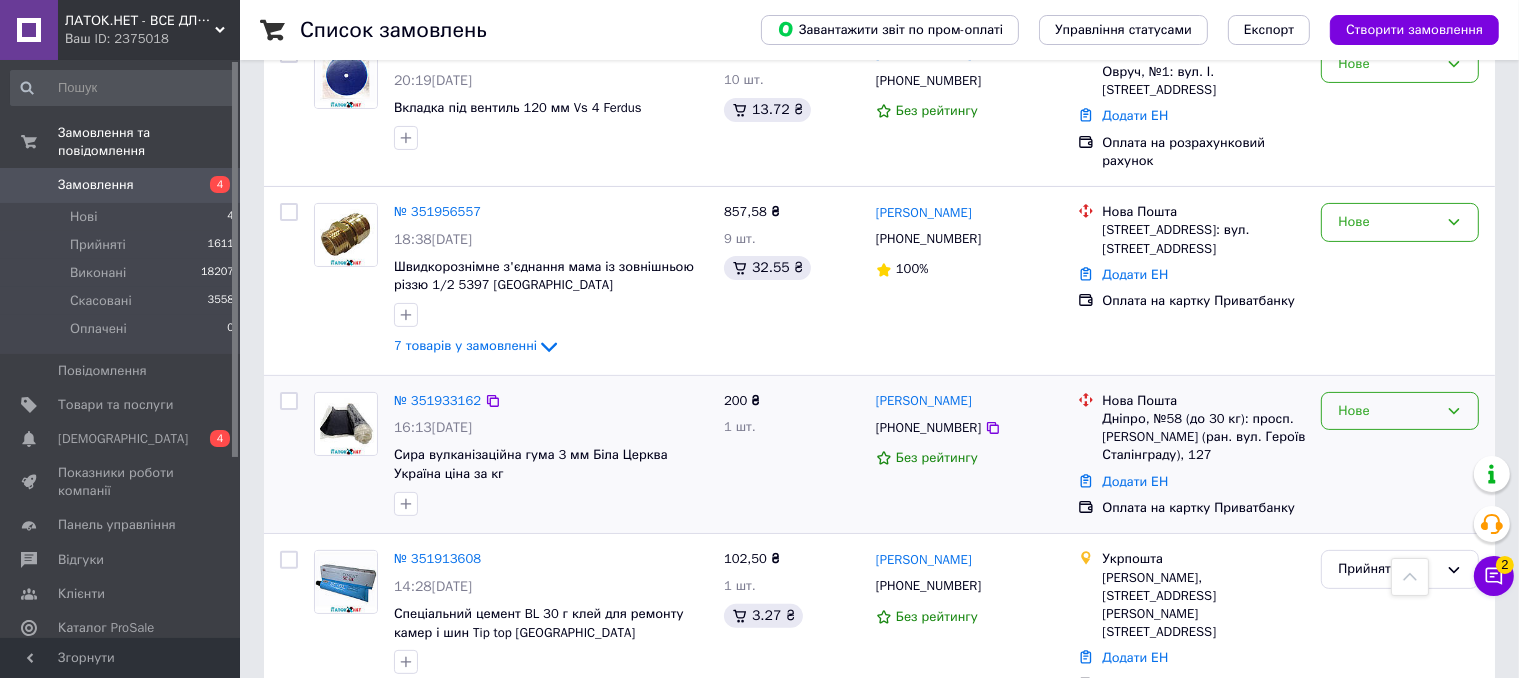 click on "Нове" at bounding box center (1400, 411) 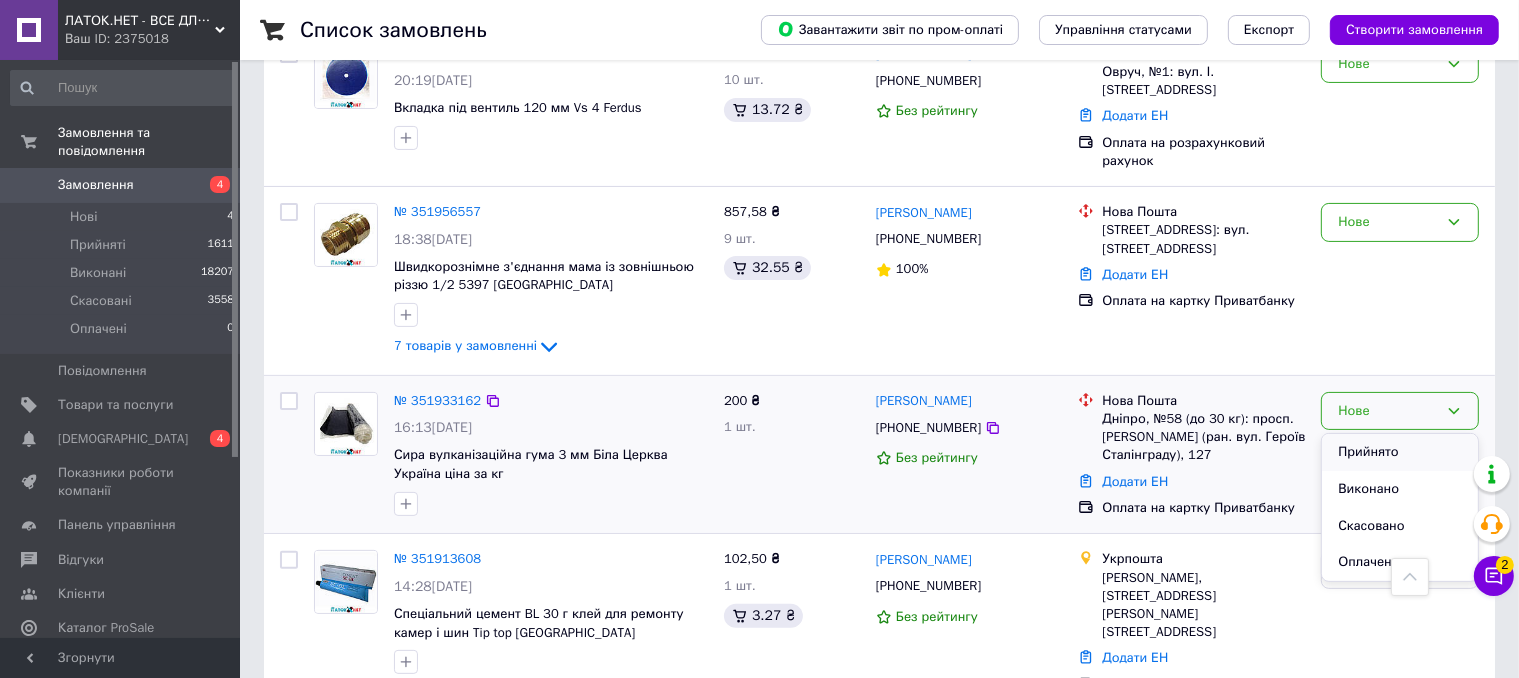 click on "Прийнято" at bounding box center [1400, 452] 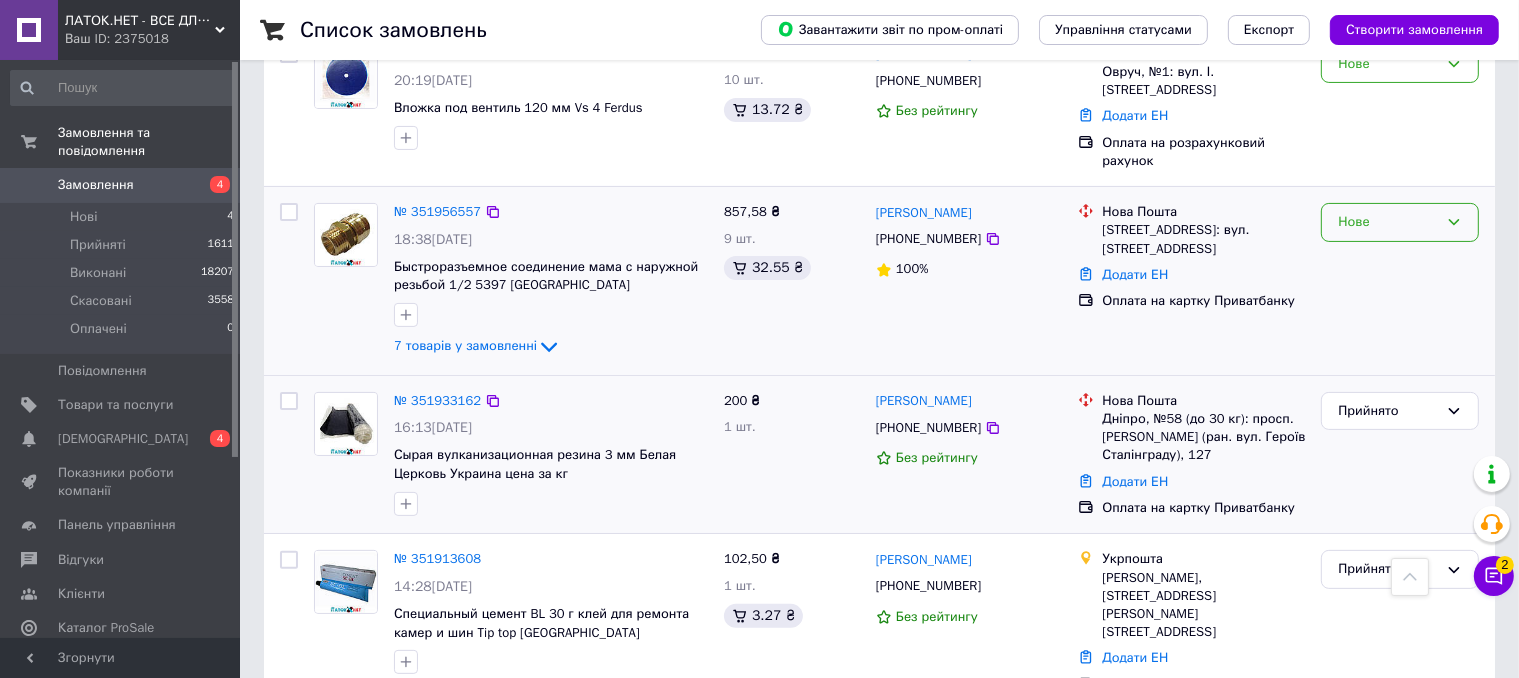 click on "Нове" at bounding box center [1388, 222] 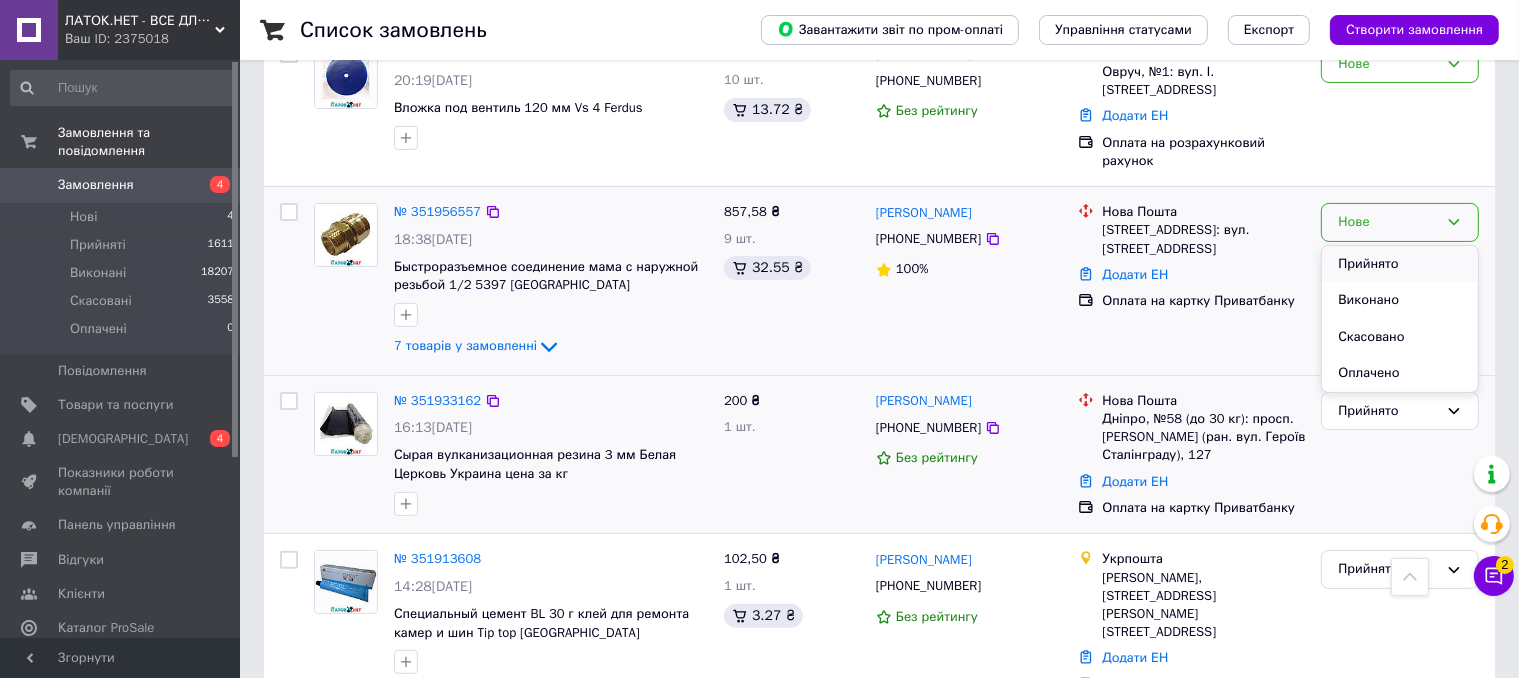 click on "Прийнято" at bounding box center (1400, 264) 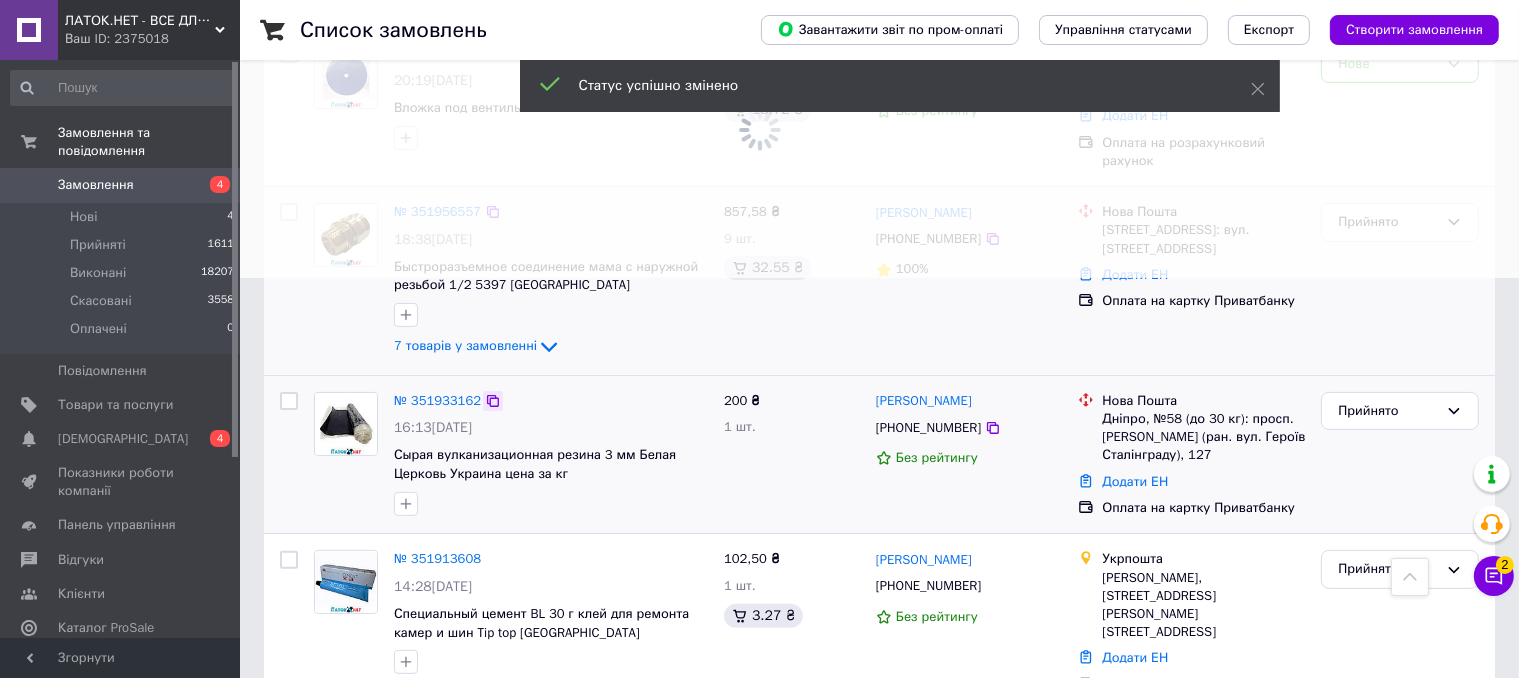 click 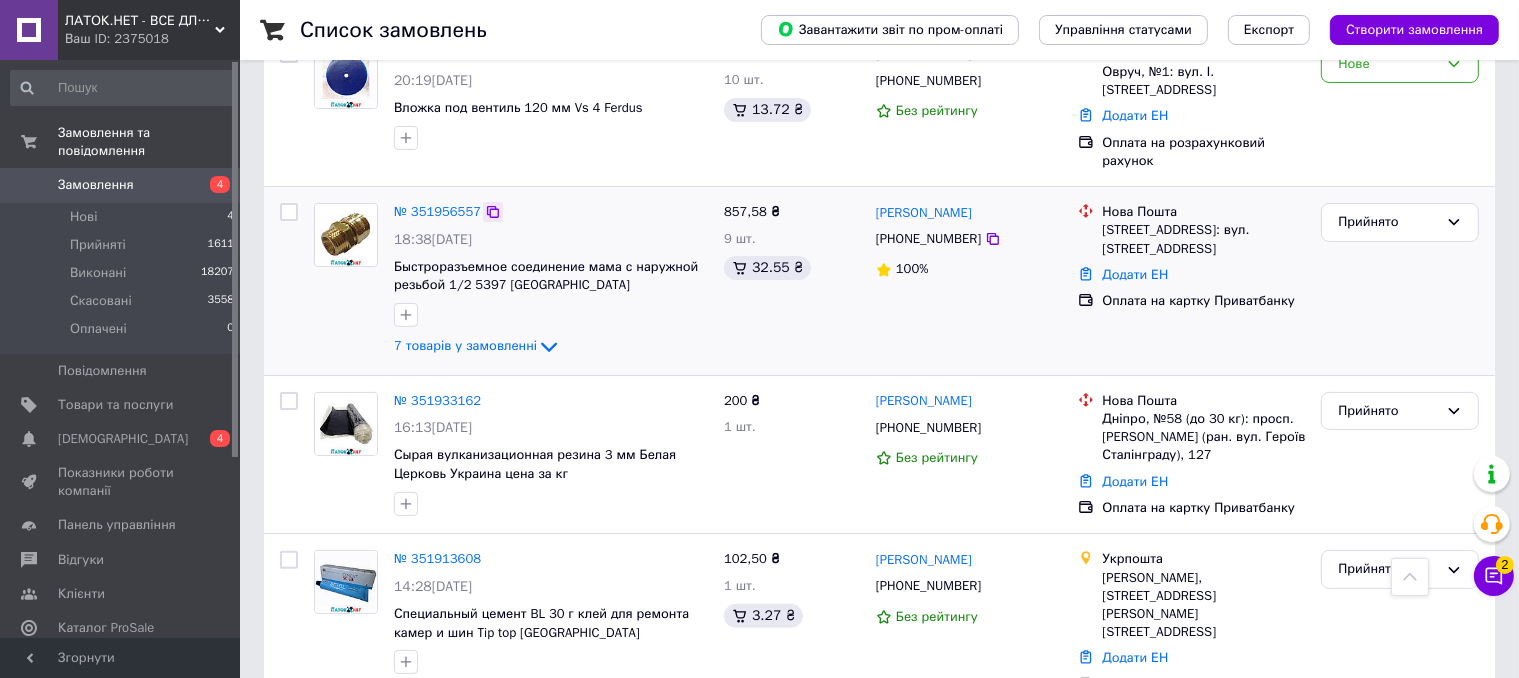 click 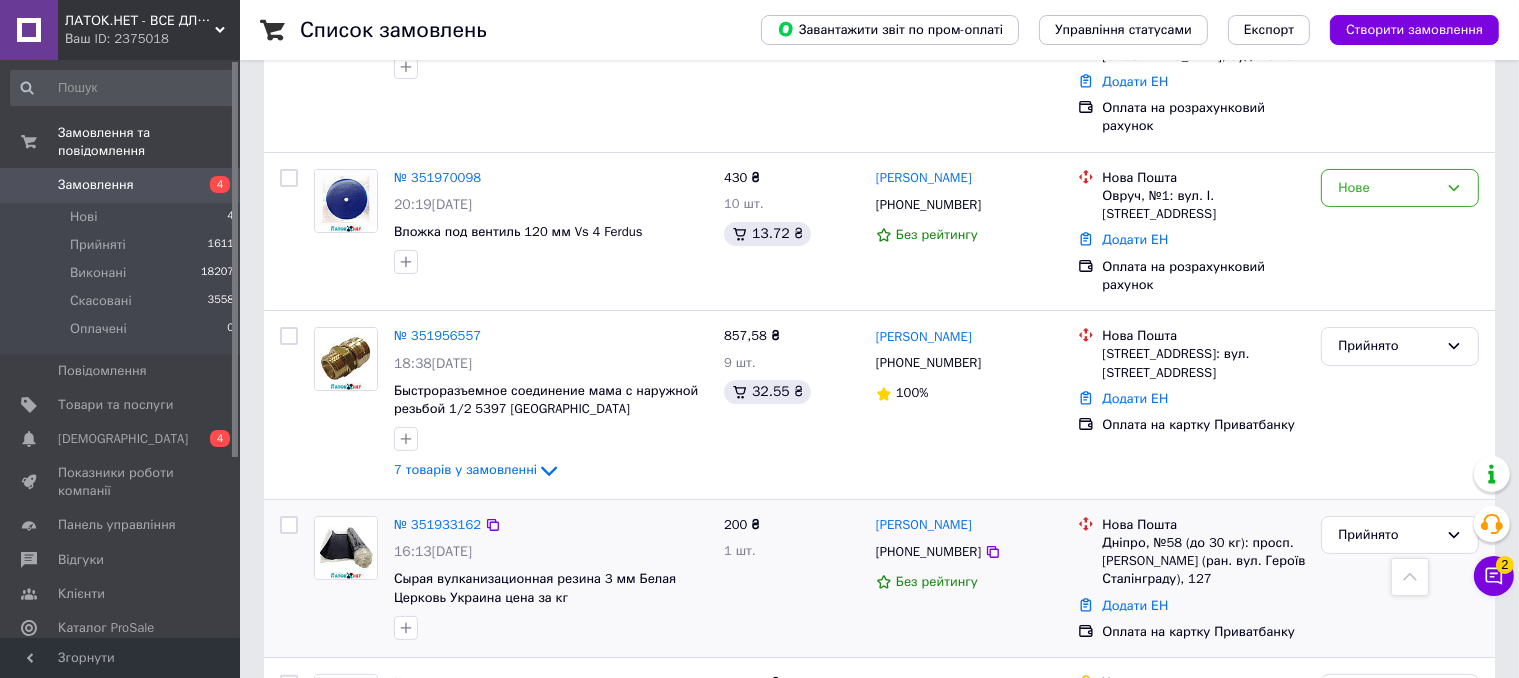 scroll, scrollTop: 200, scrollLeft: 0, axis: vertical 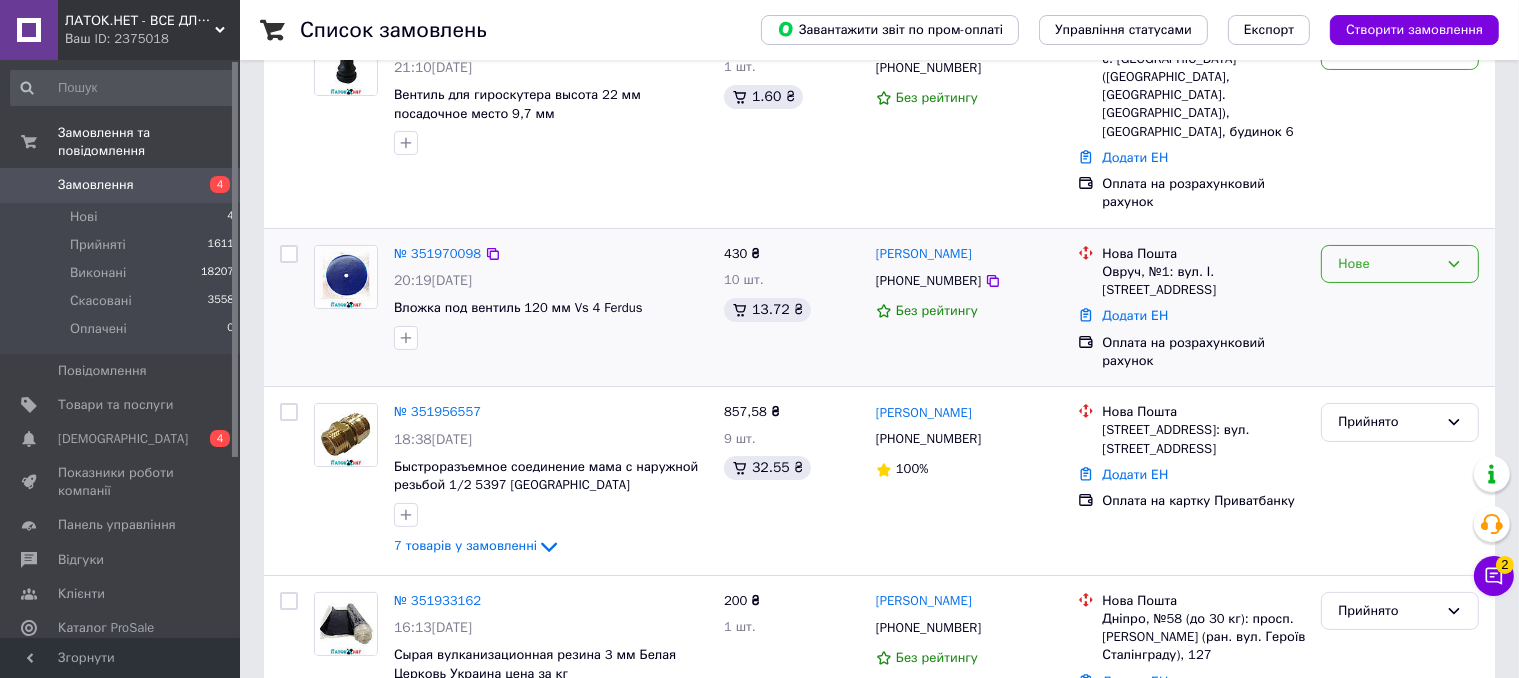 click on "Нове" at bounding box center (1388, 264) 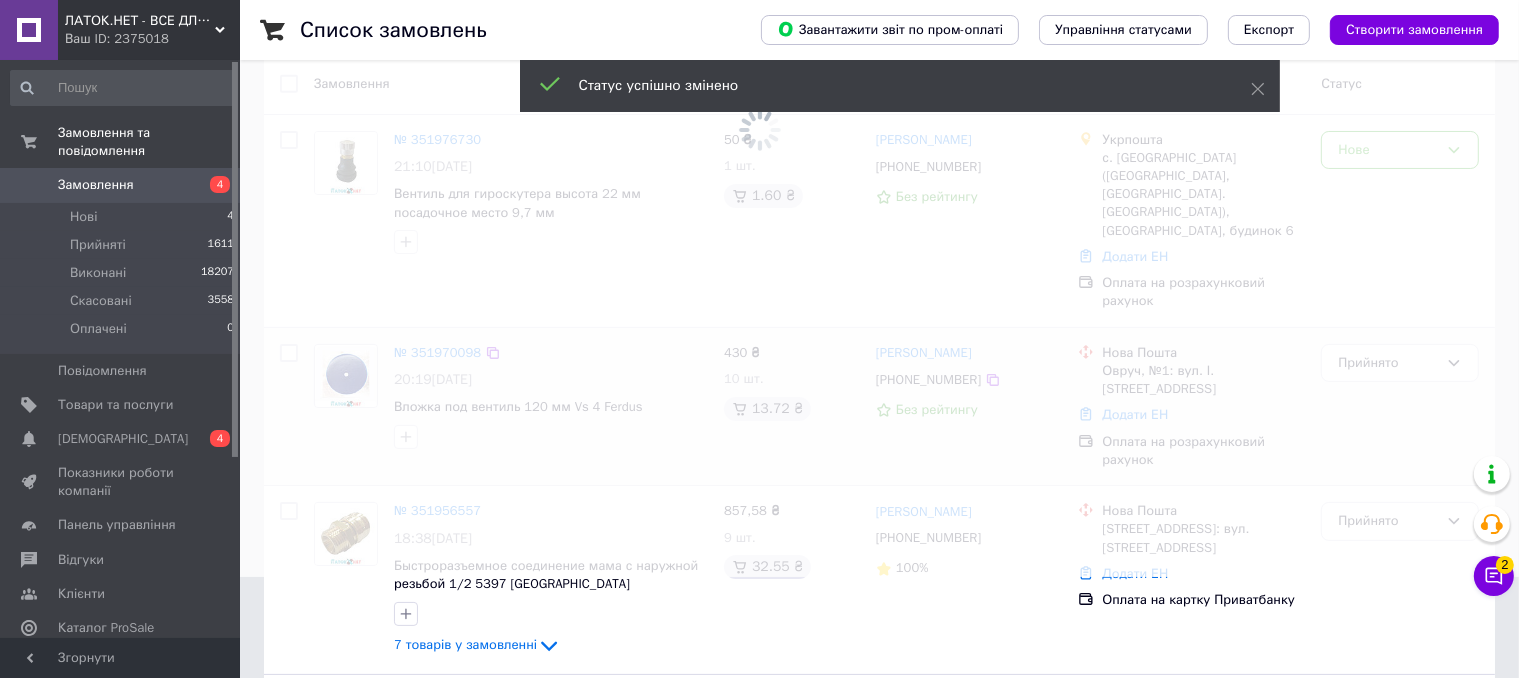 scroll, scrollTop: 0, scrollLeft: 0, axis: both 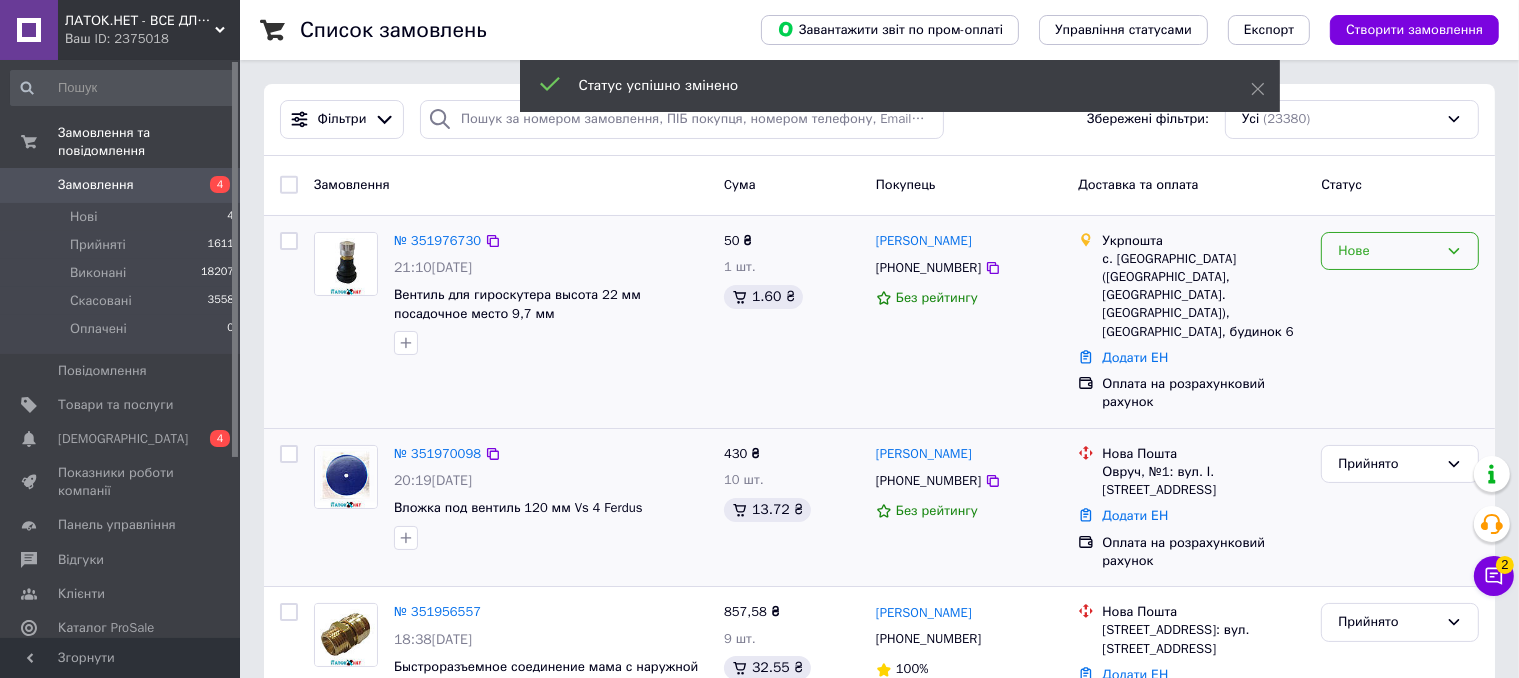 click on "Нове" at bounding box center (1388, 251) 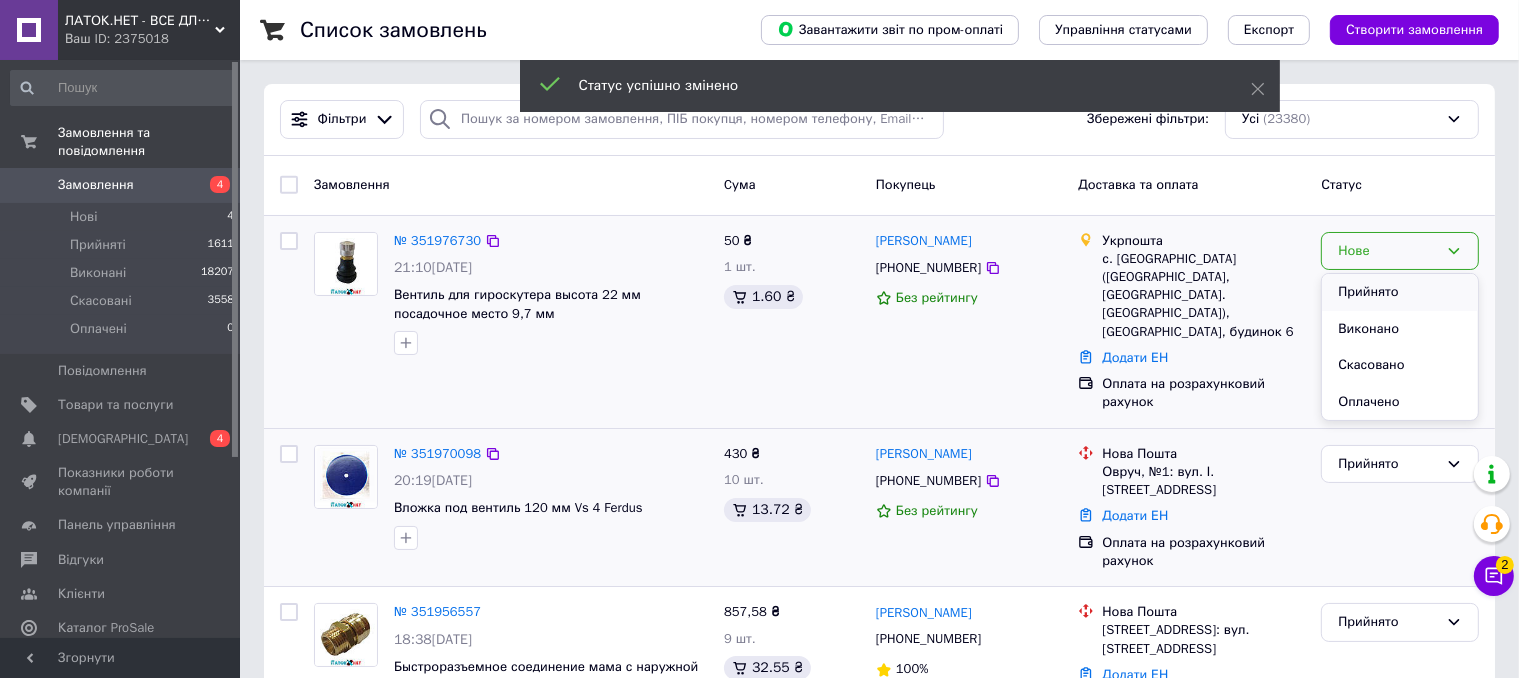 click on "Прийнято" at bounding box center (1400, 292) 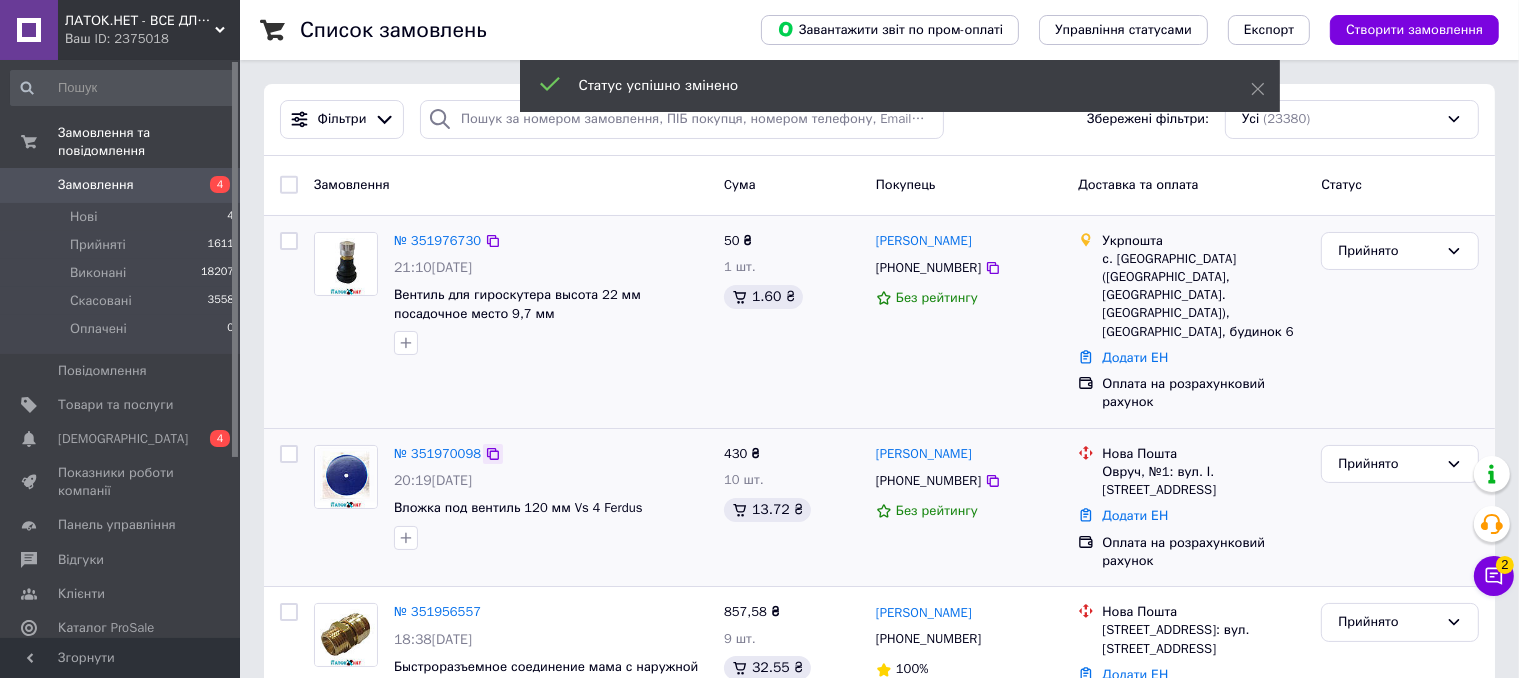 click 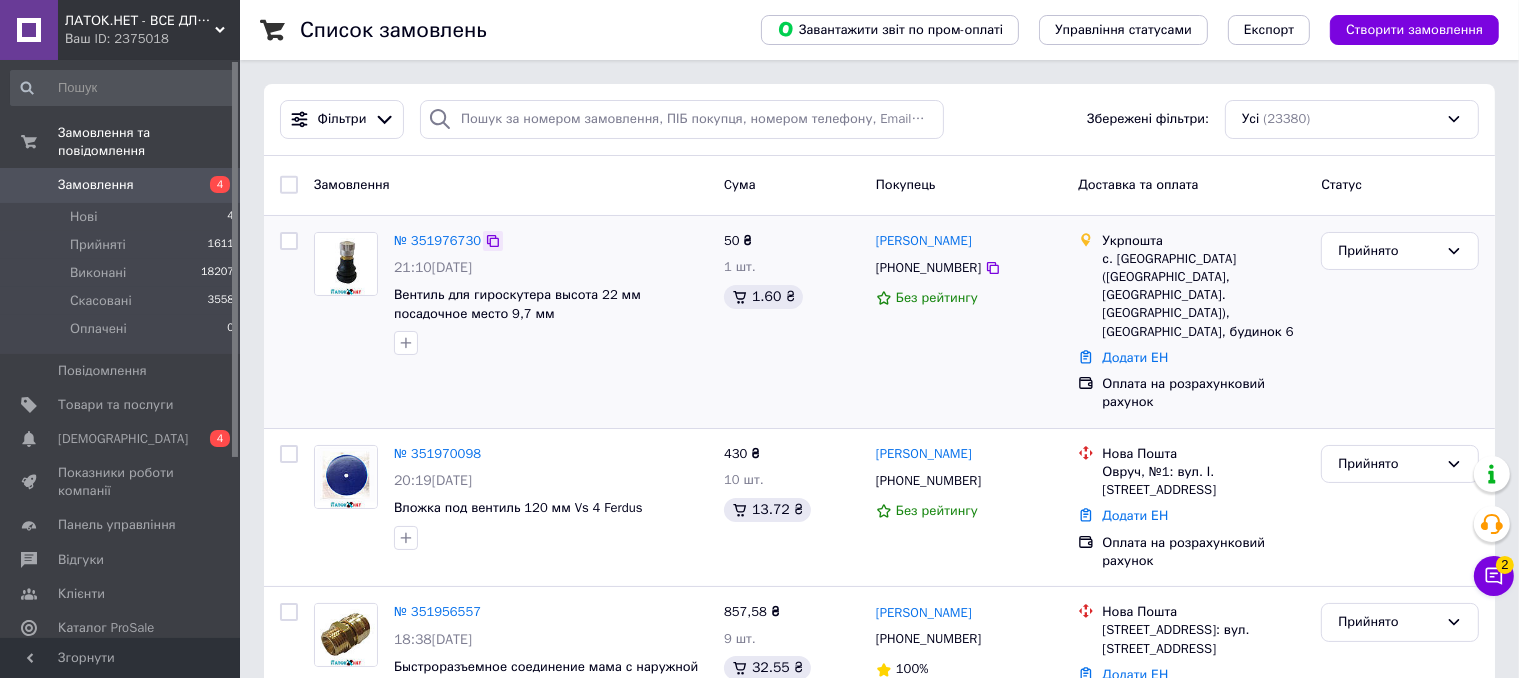 click at bounding box center (493, 241) 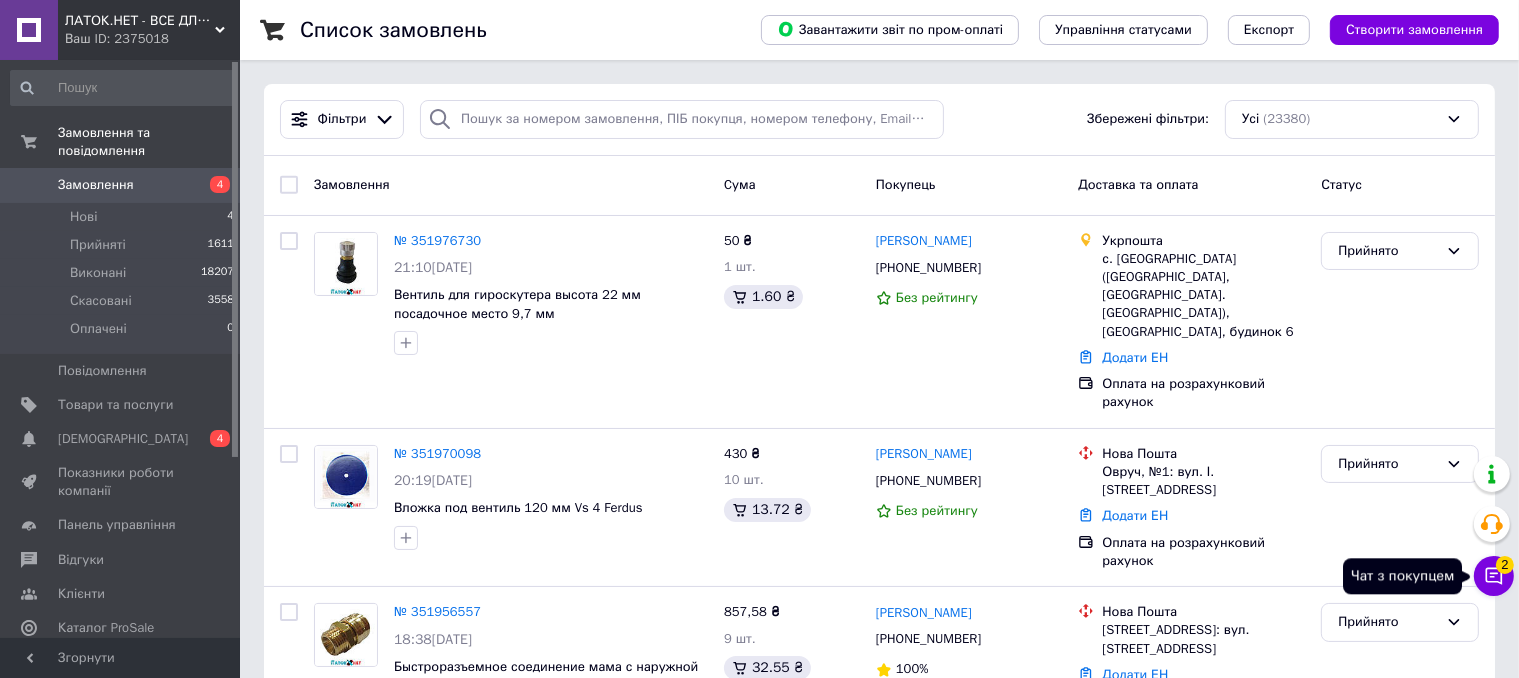 click on "Чат з покупцем 2" at bounding box center (1494, 576) 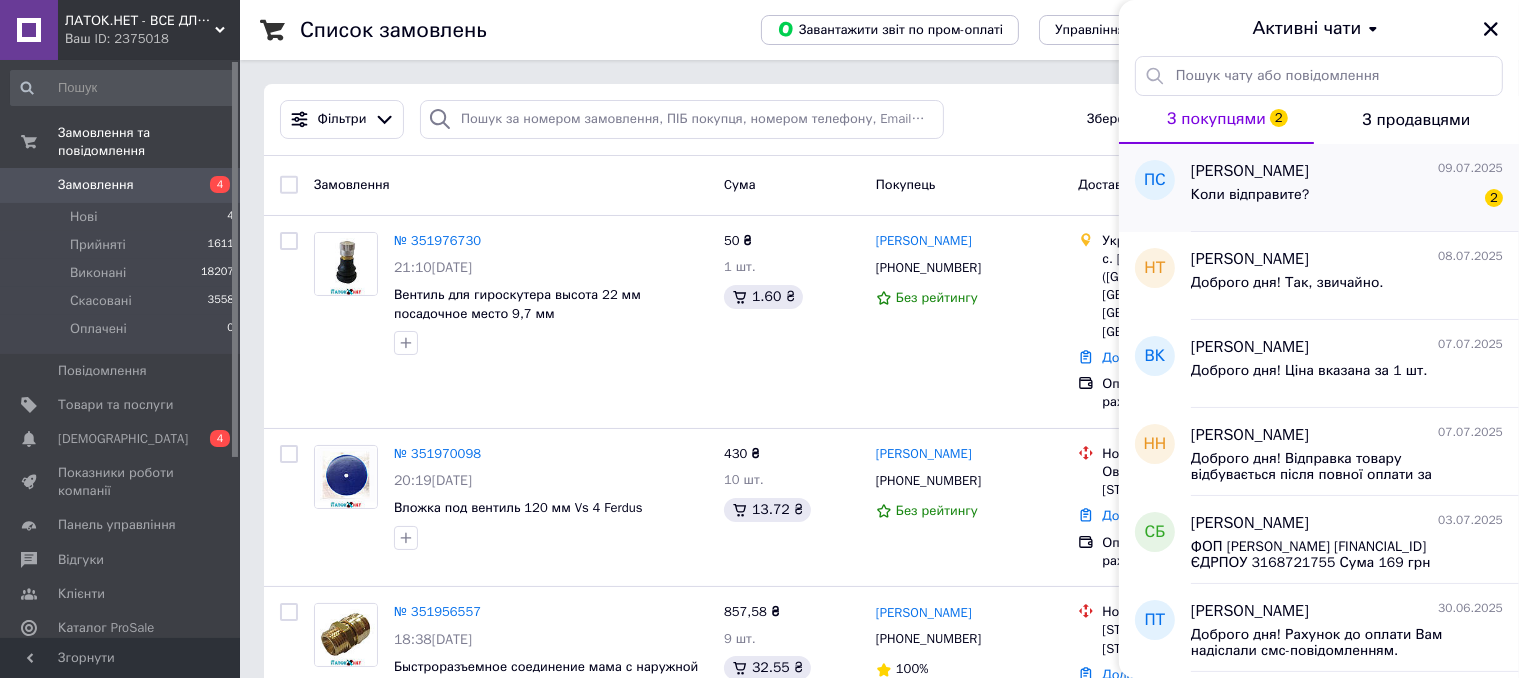 click on "Коли відправите? 2" at bounding box center (1347, 199) 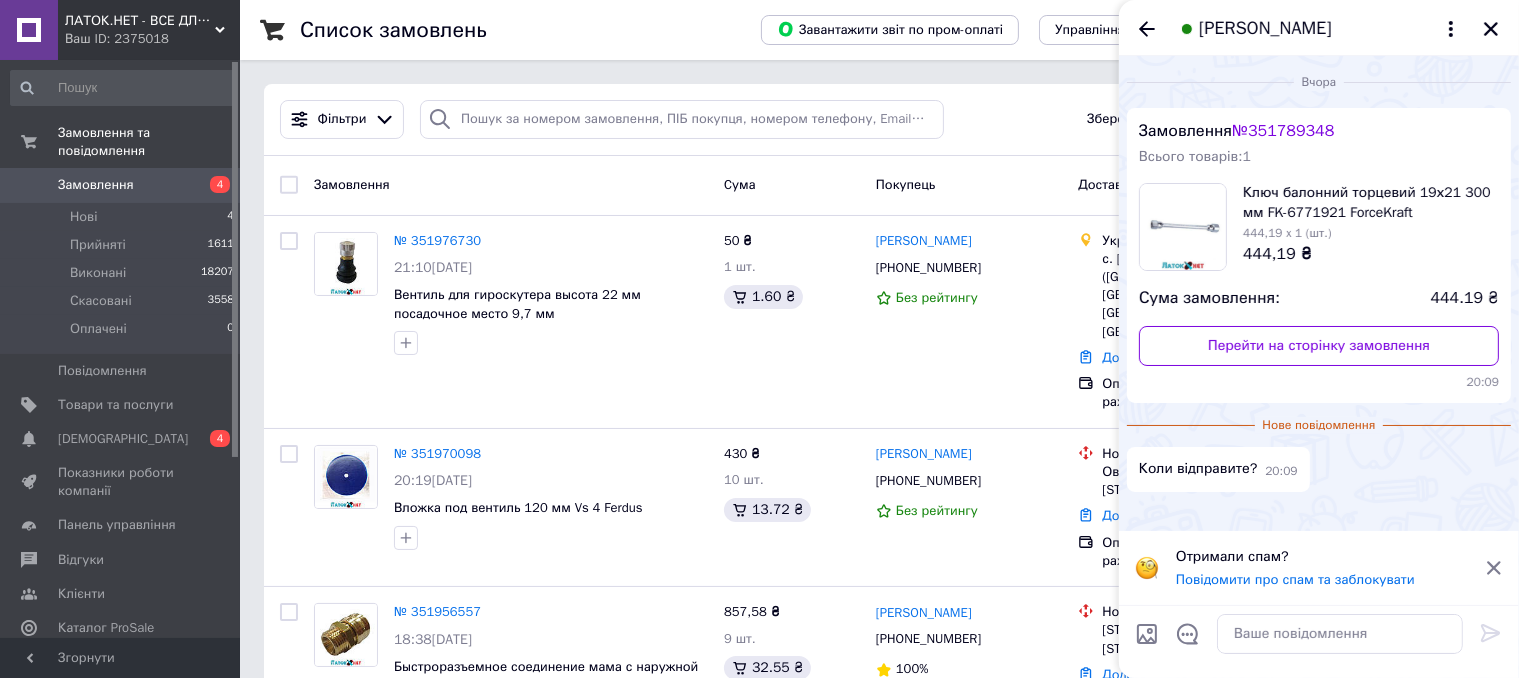 click 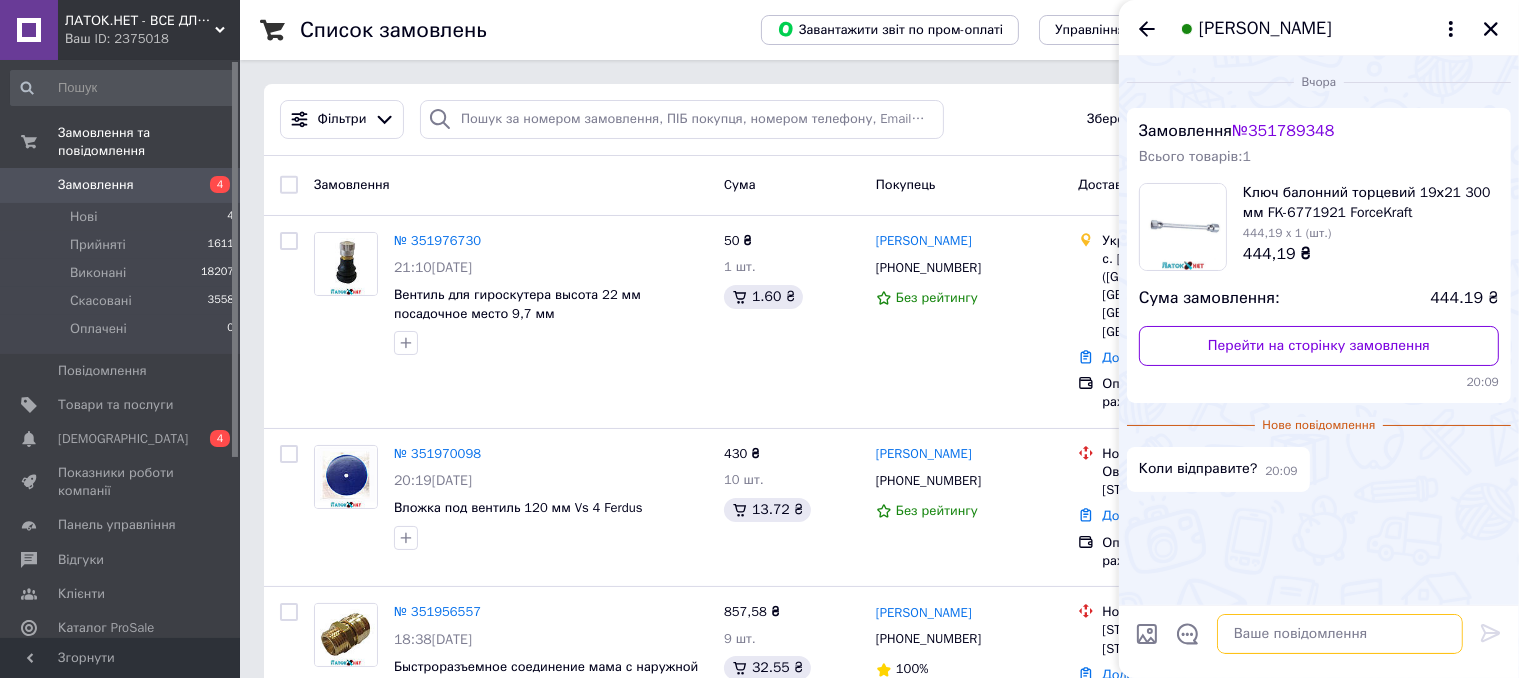 click at bounding box center (1340, 634) 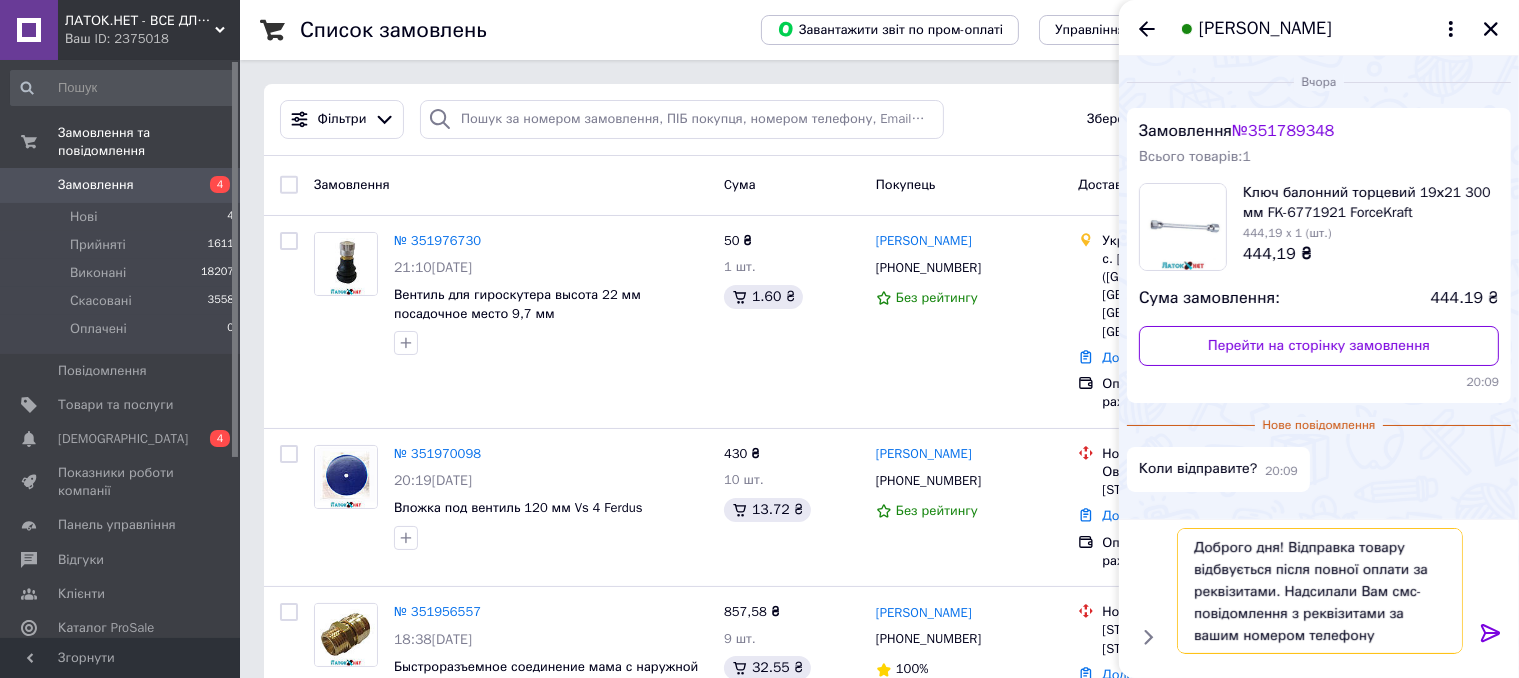 type on "Доброго дня! Відправка товару відбвується після повної оплати за реквізитами. Надсилали Вам смс-повідомлення з реквізитами за вашим номером телефону." 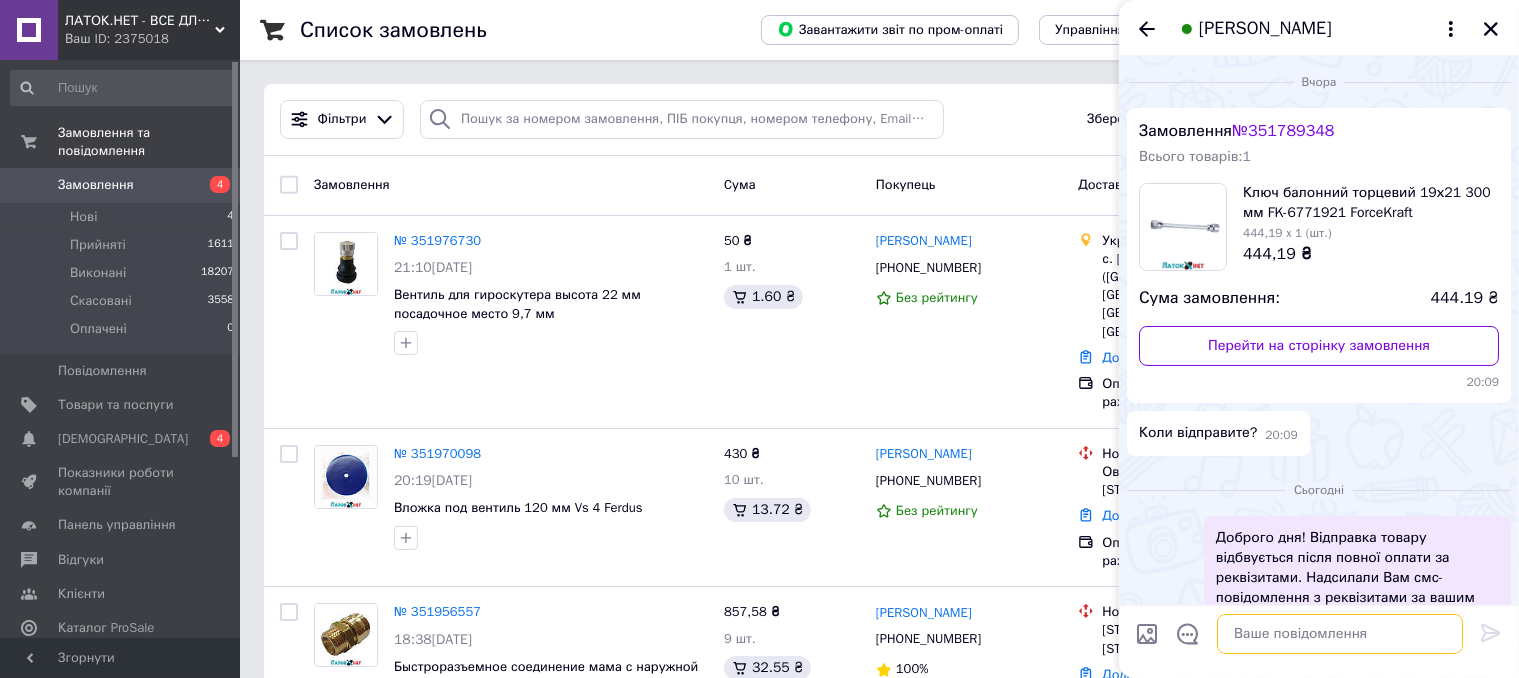 scroll, scrollTop: 44, scrollLeft: 0, axis: vertical 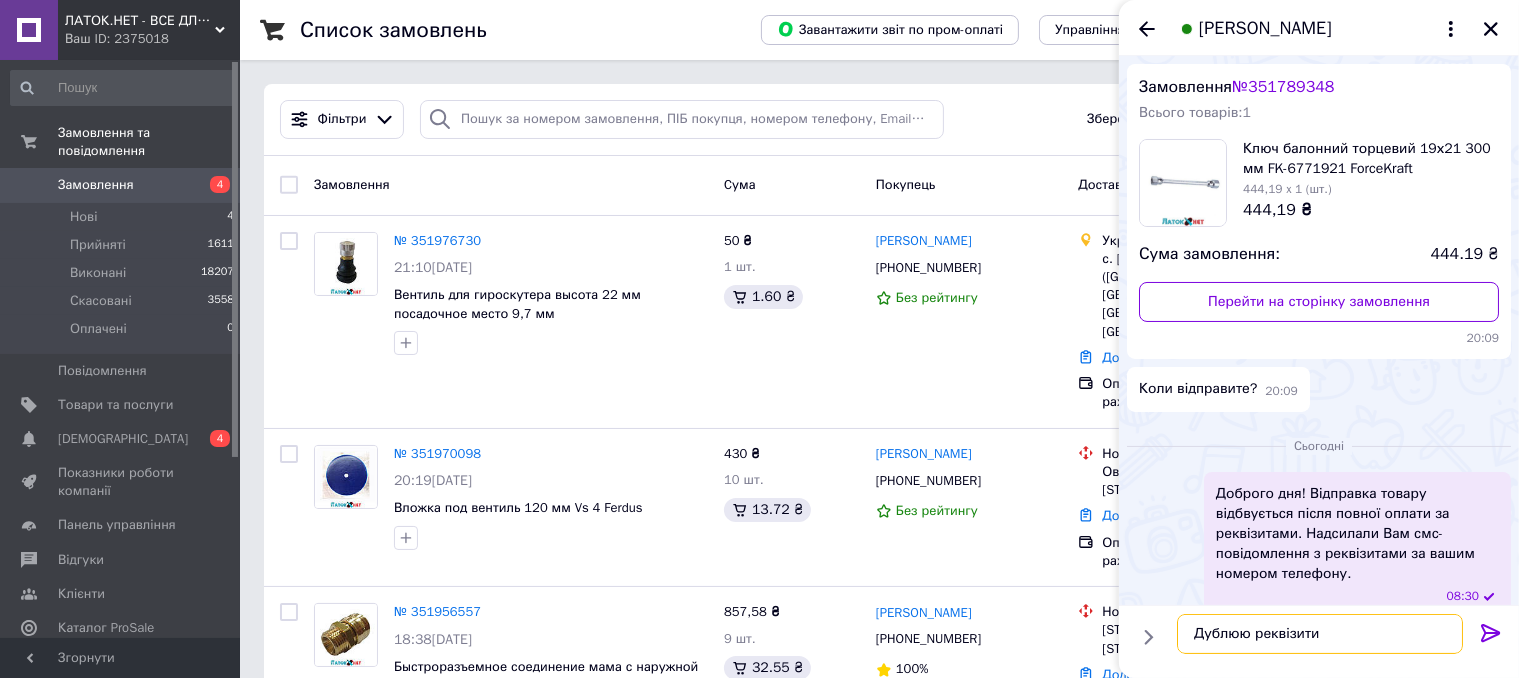 type on "Дублюю реквізити:" 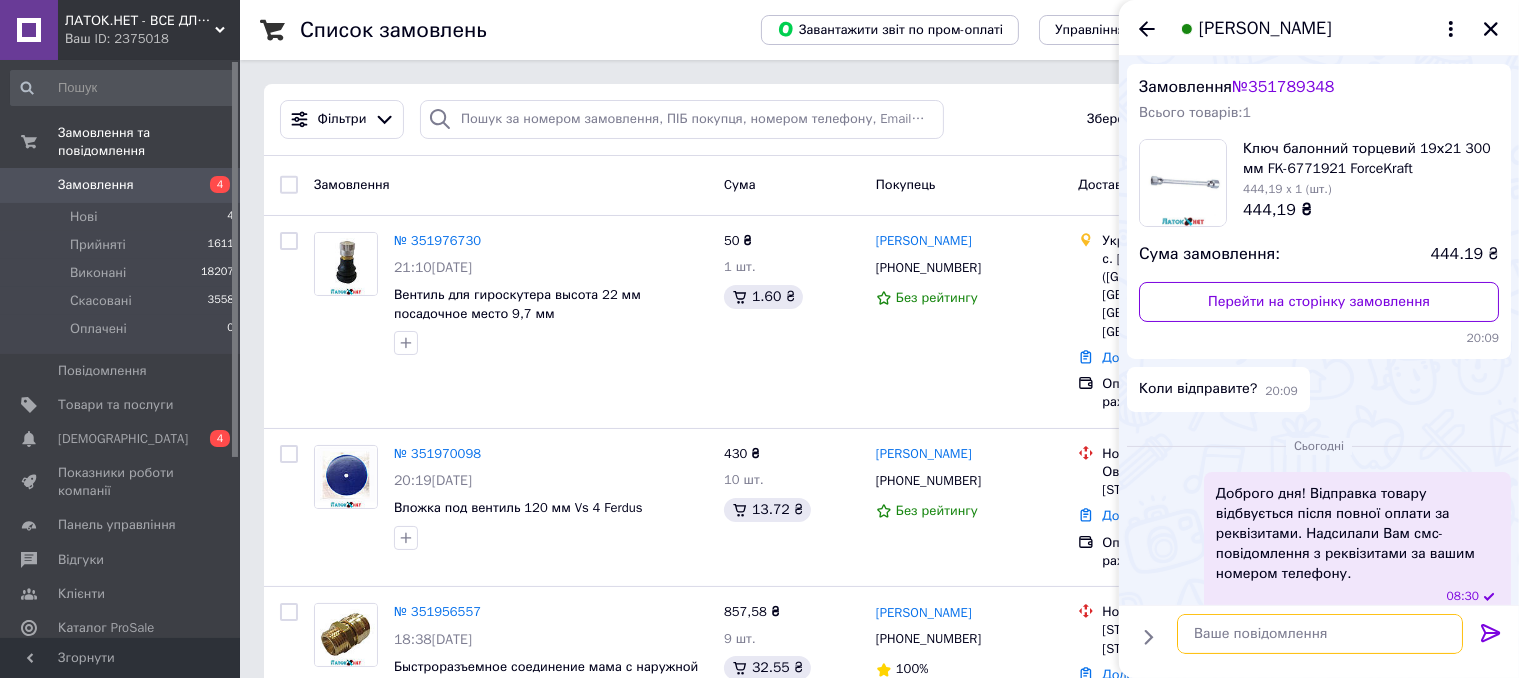 scroll, scrollTop: 96, scrollLeft: 0, axis: vertical 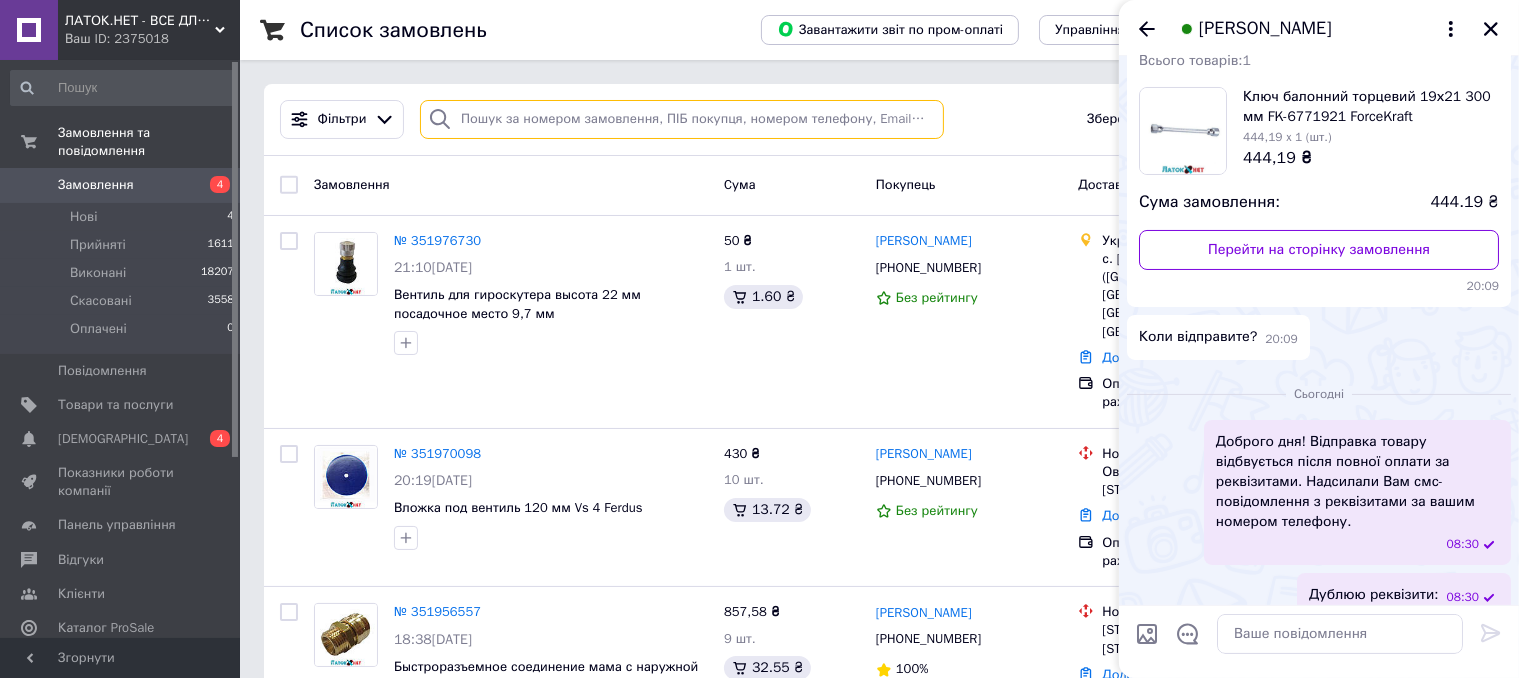 click at bounding box center [682, 119] 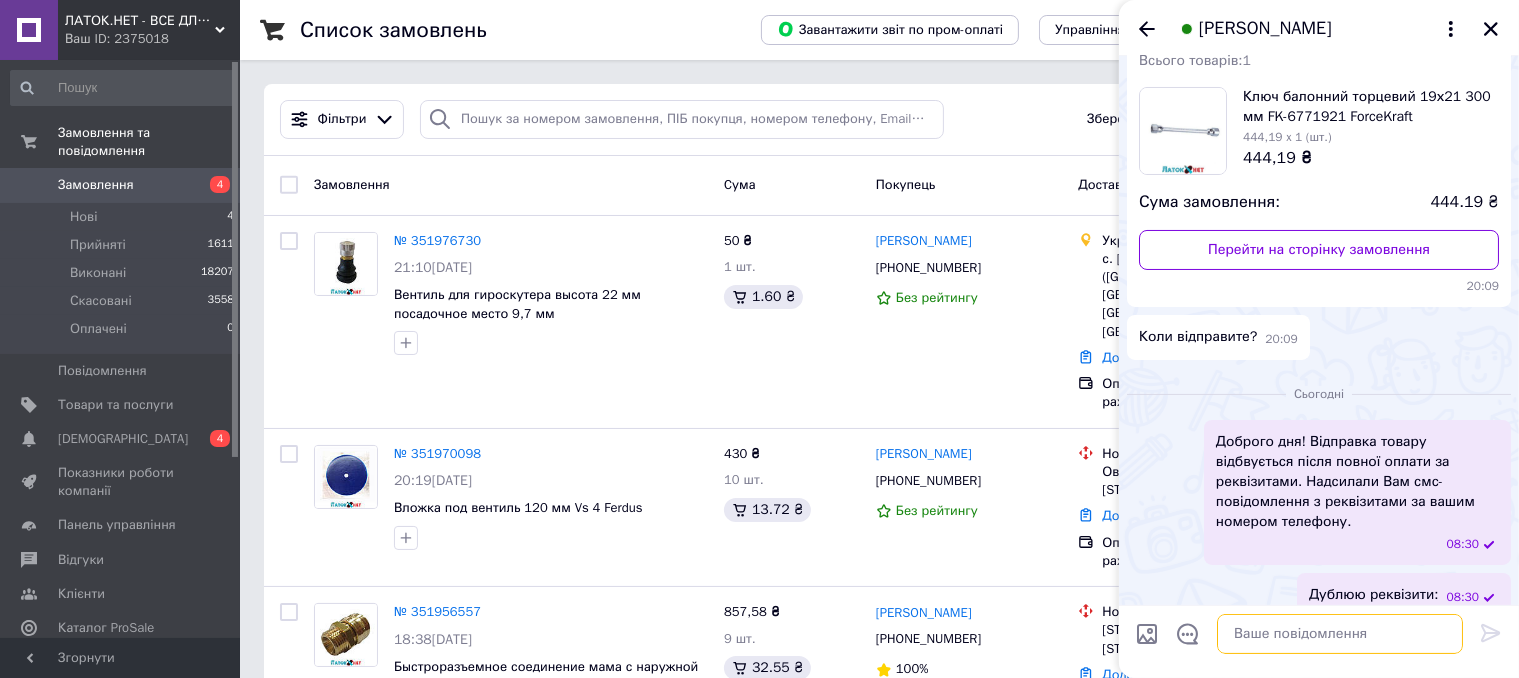 paste on "ФОП Гета Ігор Олександрович Приват UA373052990000026001011713612
ЄДРПОУ 3168721755
Сума 3525 грн
Оплата за товар" 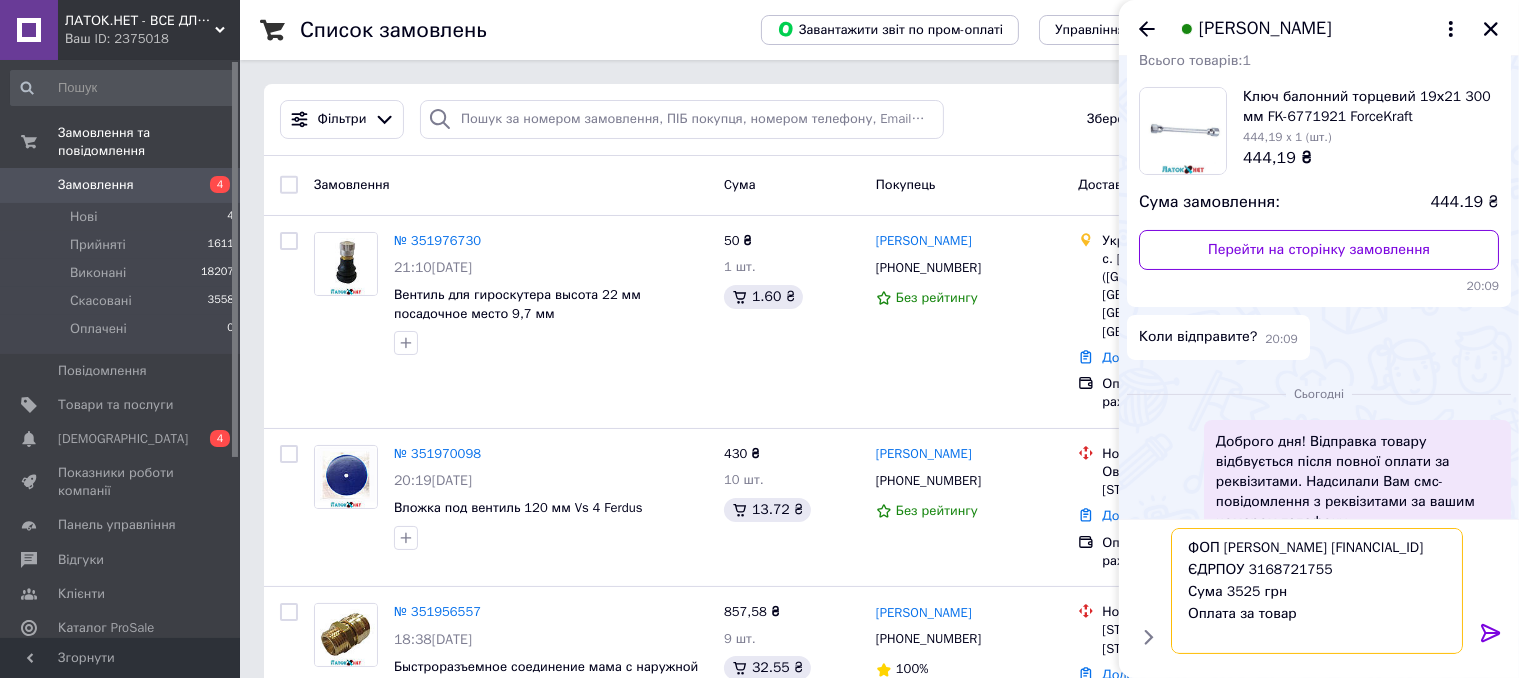 scroll, scrollTop: 1, scrollLeft: 0, axis: vertical 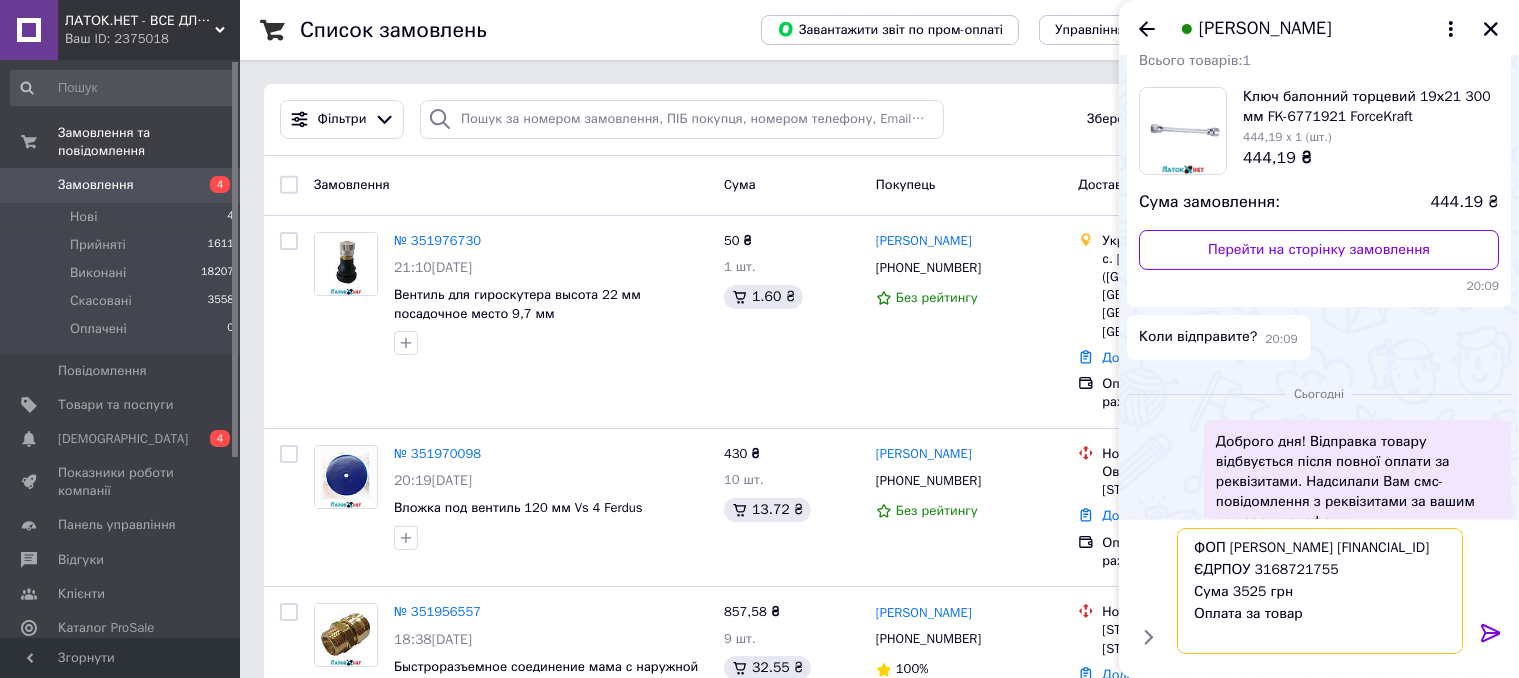 click on "ФОП Гета Ігор Олександрович Приват UA373052990000026001011713612
ЄДРПОУ 3168721755
Сума 3525 грн
Оплата за товар" at bounding box center (1320, 591) 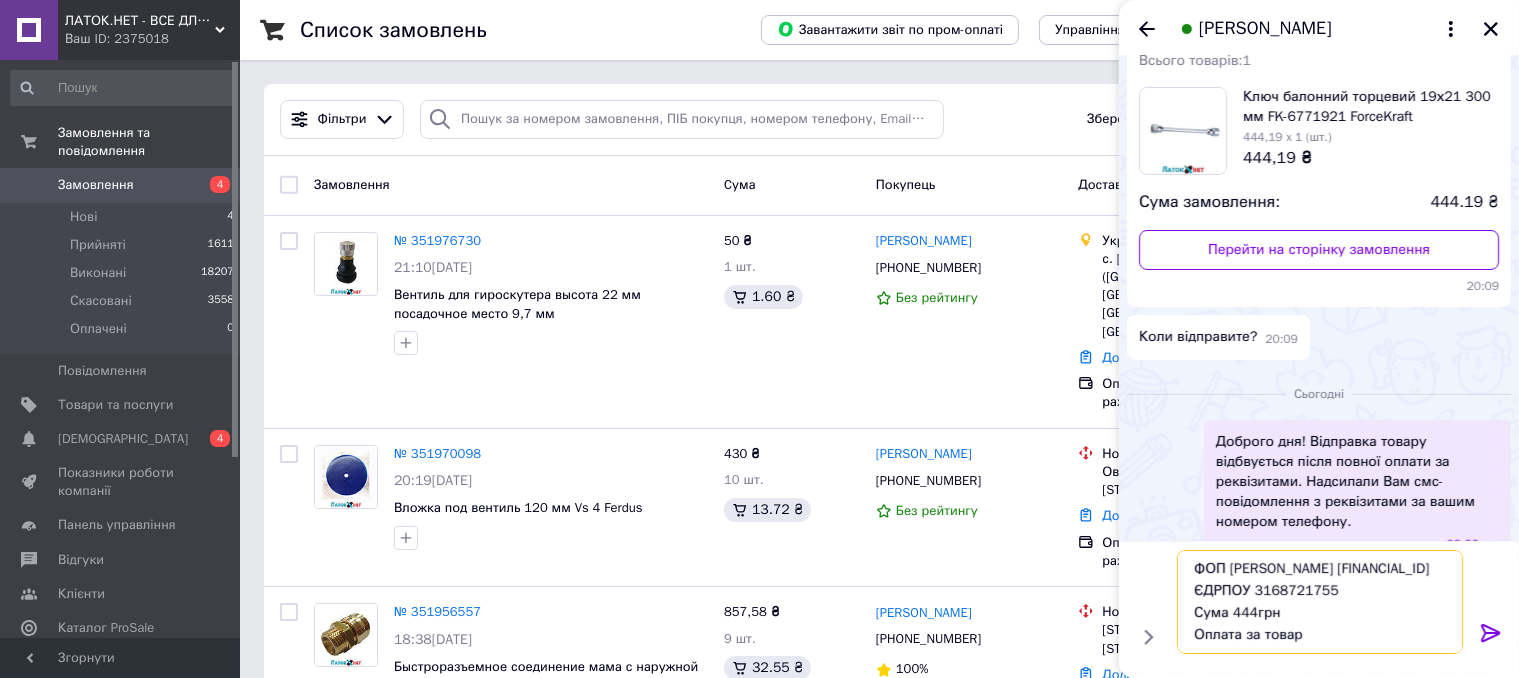 type on "ФОП Гета Ігор Олександрович Приват UA373052990000026001011713612
ЄДРПОУ 3168721755
Сума 444 грн
Оплата за товар" 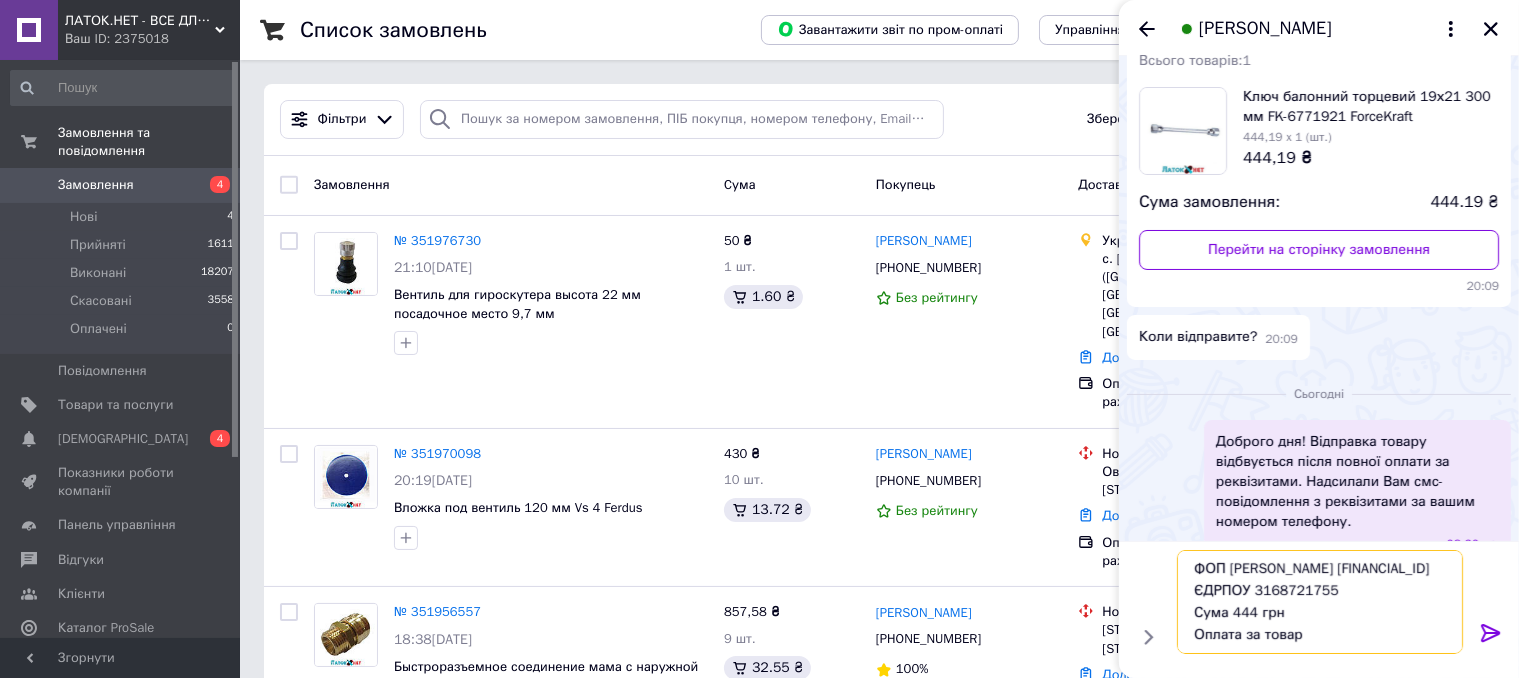 type 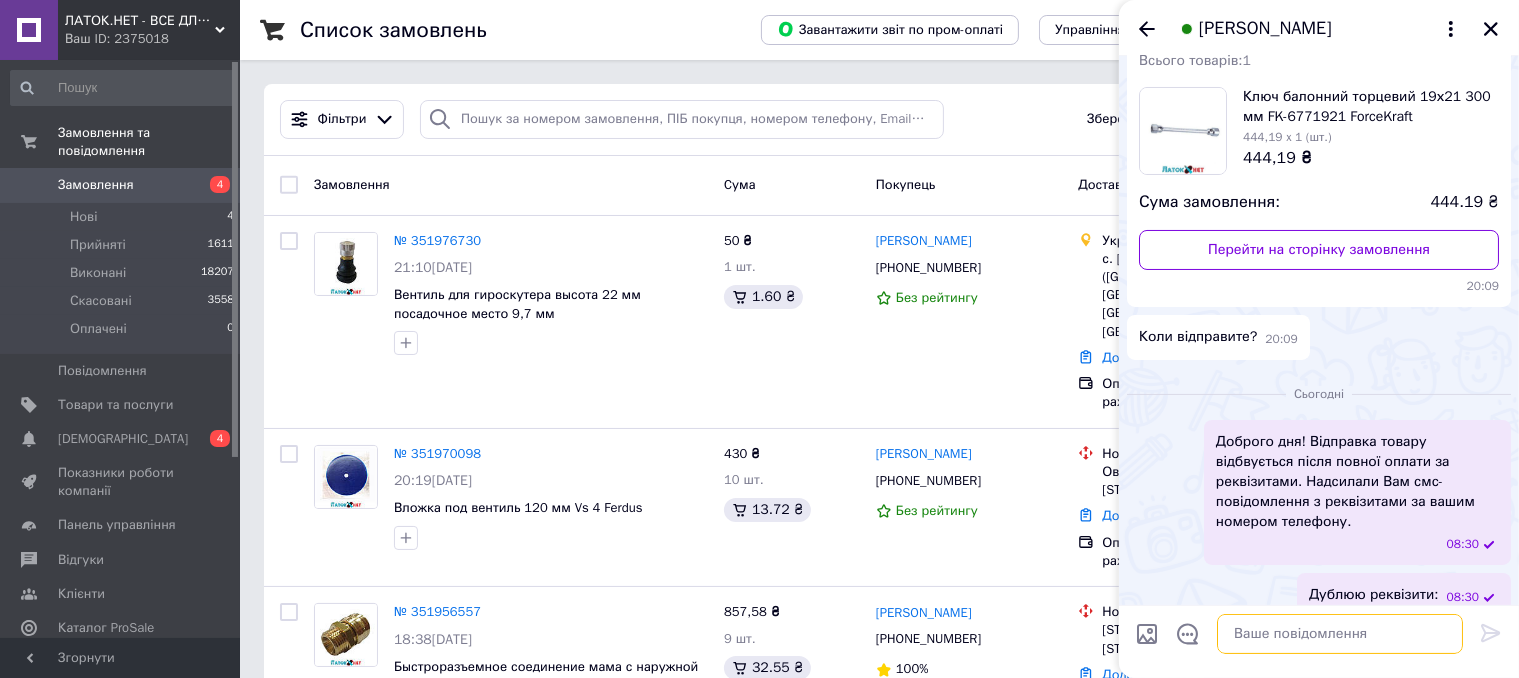 scroll, scrollTop: 0, scrollLeft: 0, axis: both 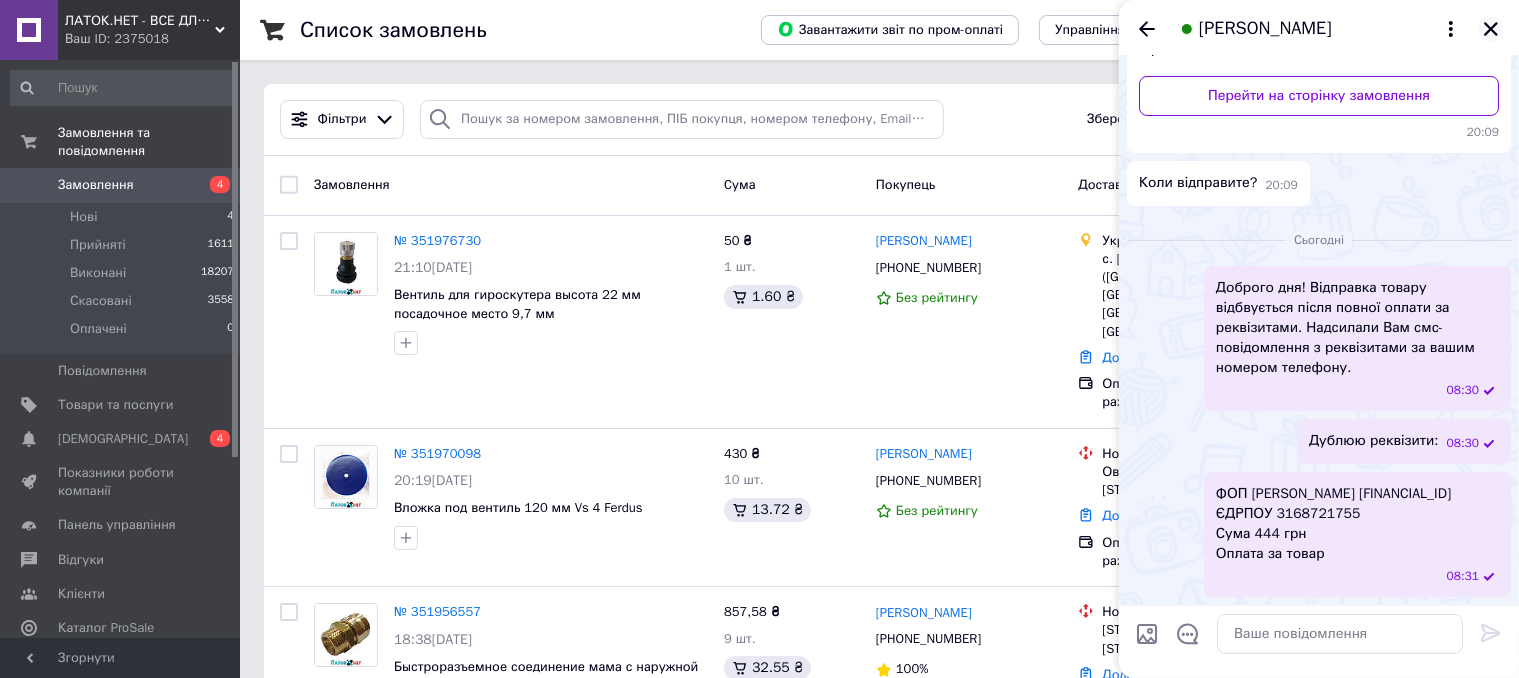 click 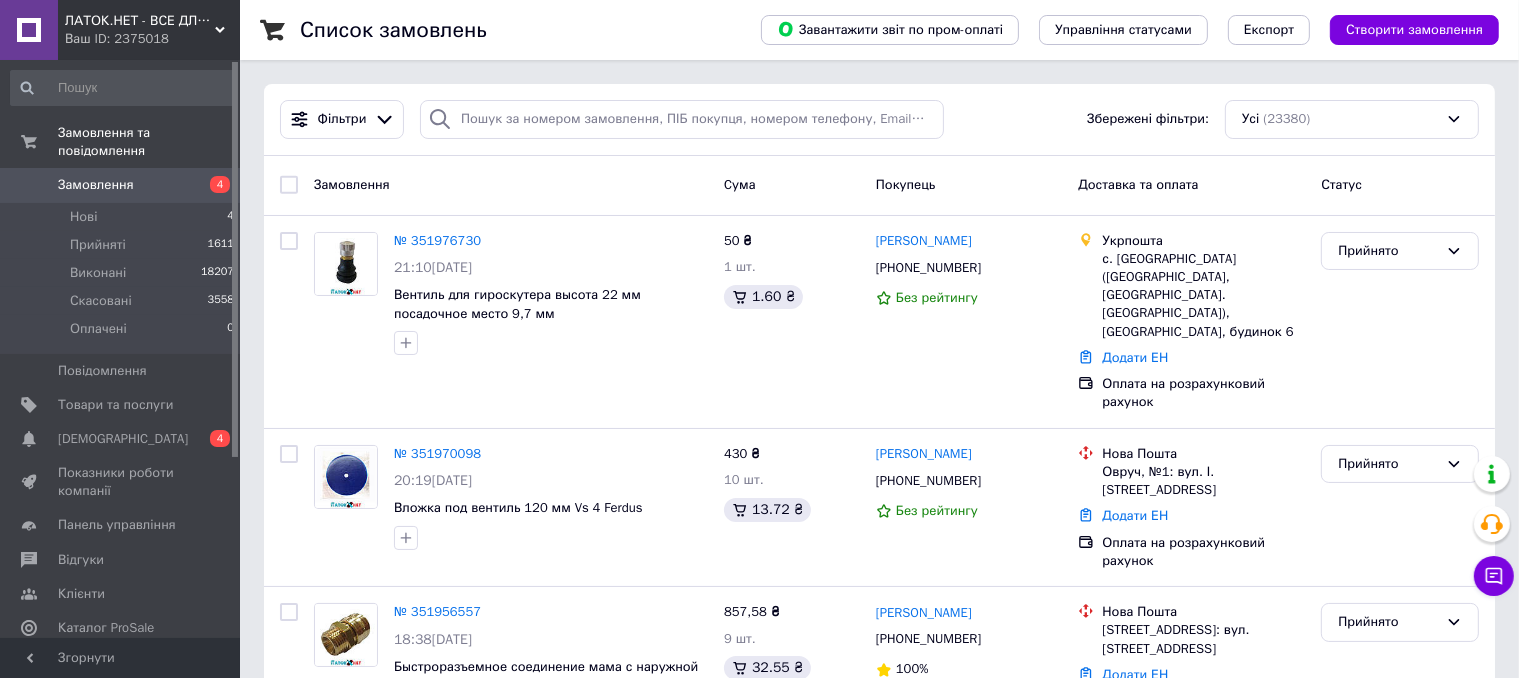 click on "Фільтри Збережені фільтри: Усі (23380)" at bounding box center (879, 120) 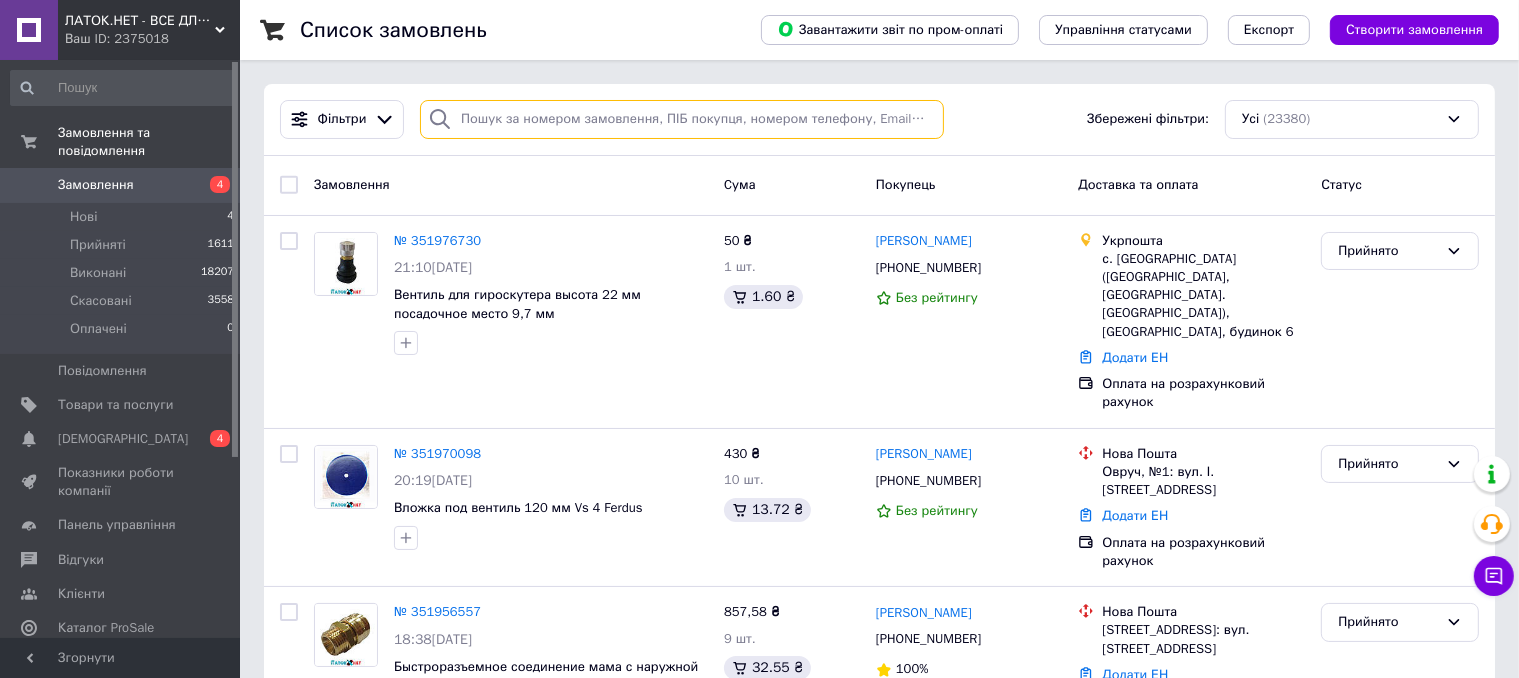 click at bounding box center [682, 119] 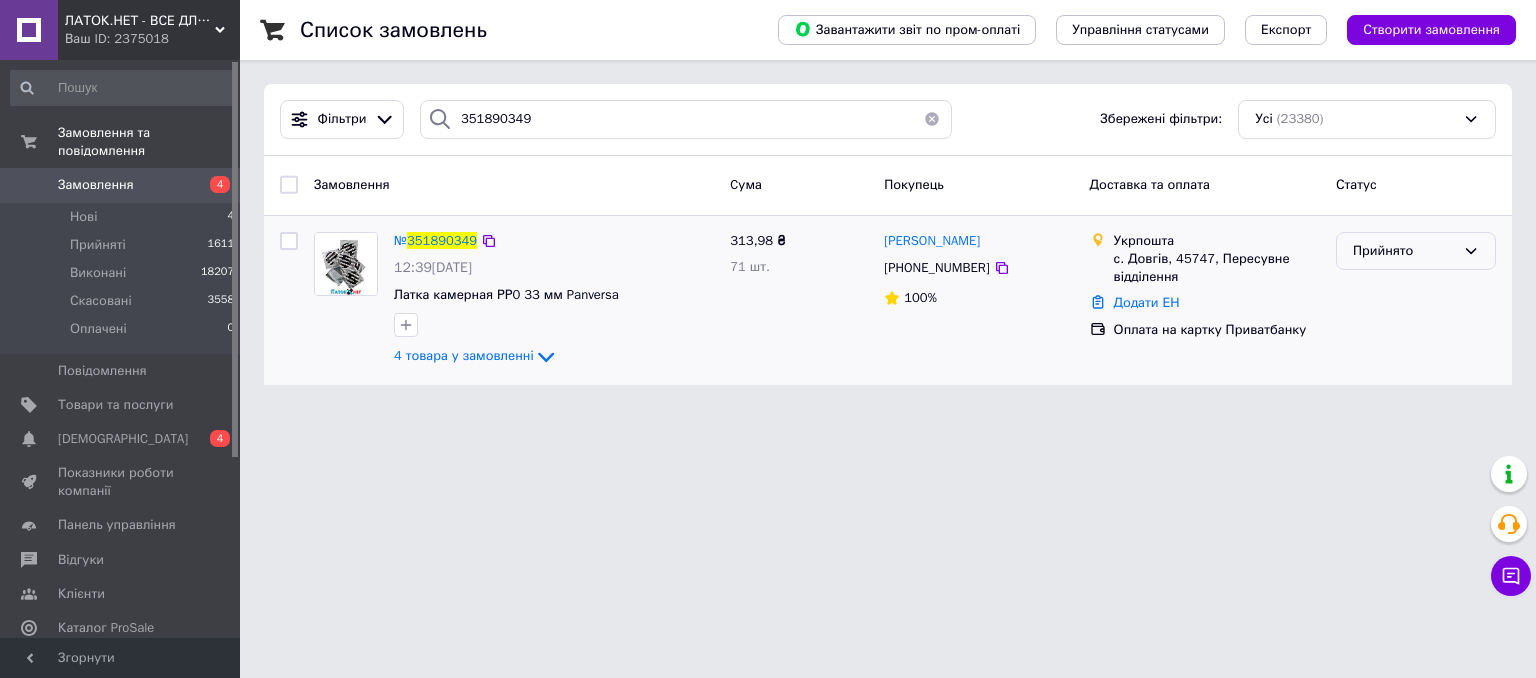 click on "Прийнято" at bounding box center [1404, 251] 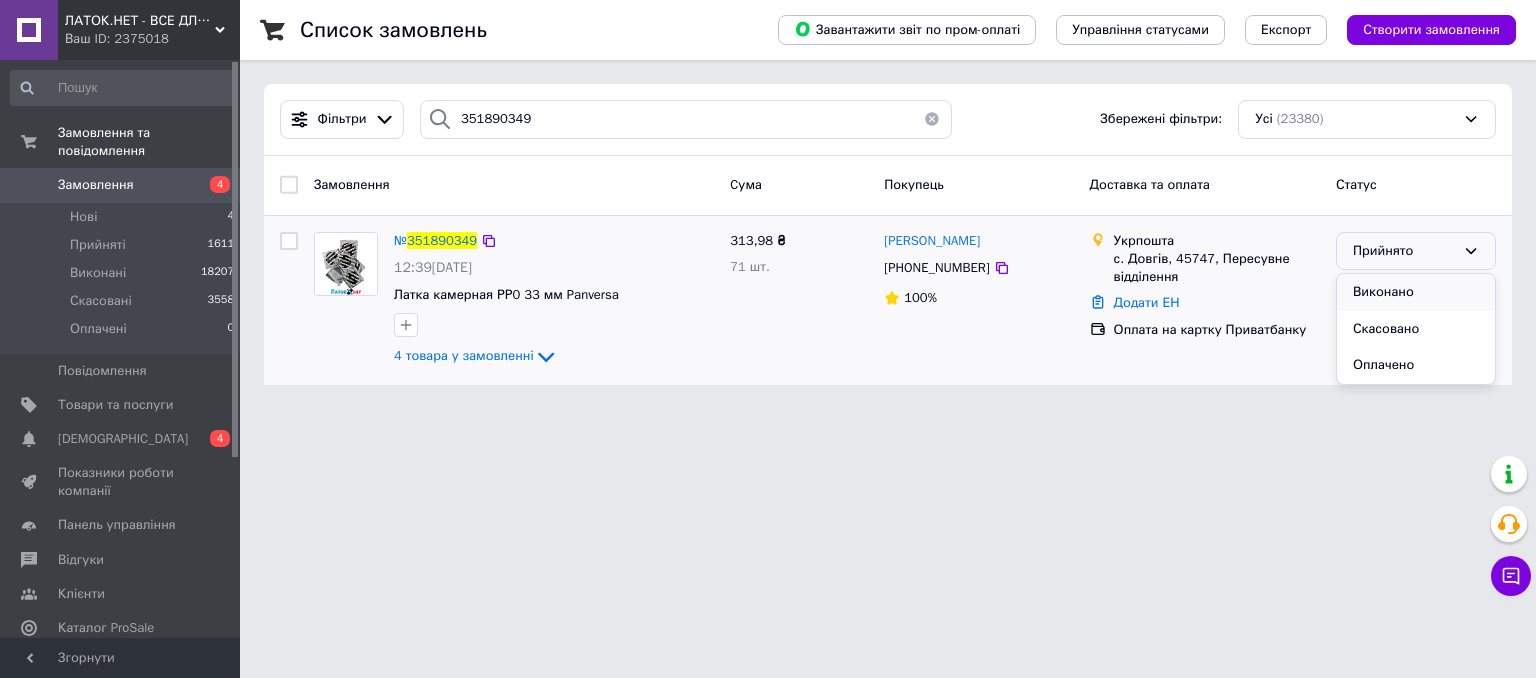 click on "Виконано" at bounding box center (1416, 292) 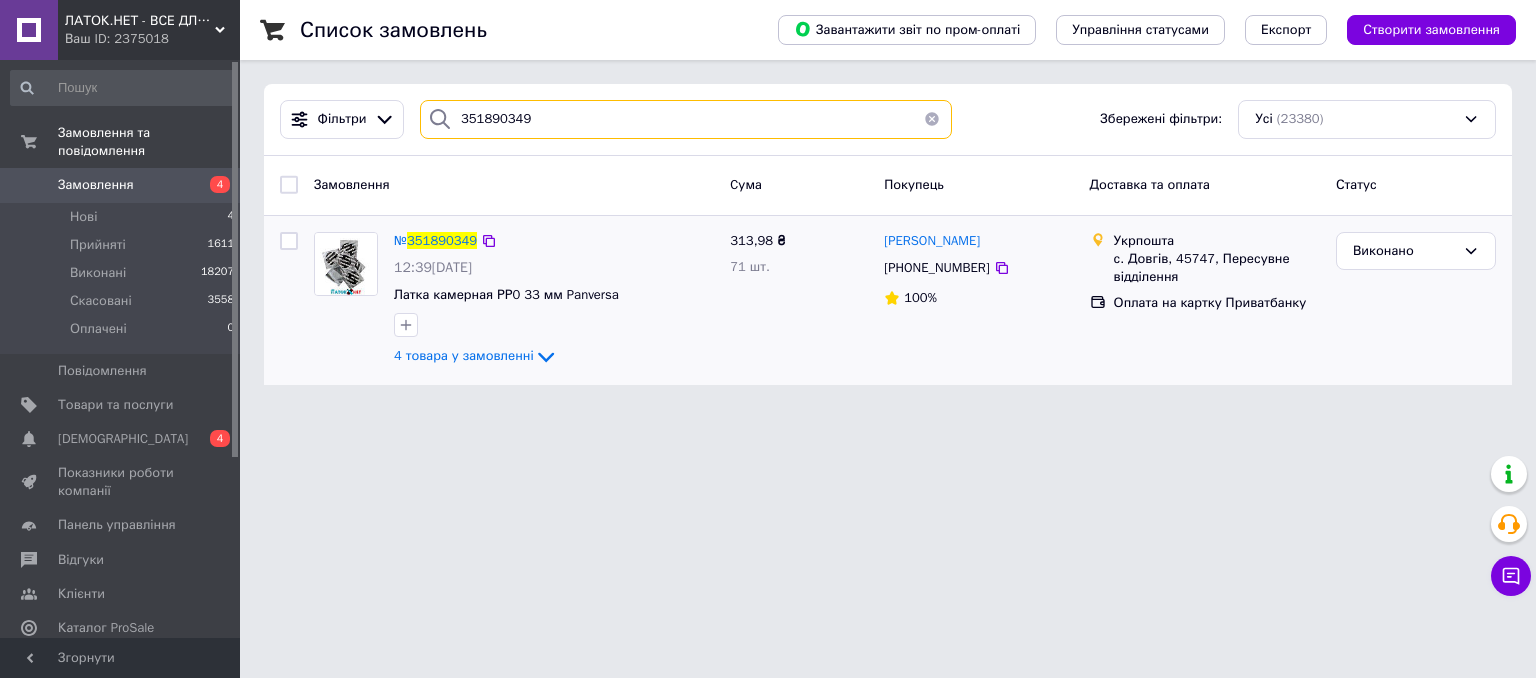 drag, startPoint x: 535, startPoint y: 108, endPoint x: 383, endPoint y: 76, distance: 155.33191 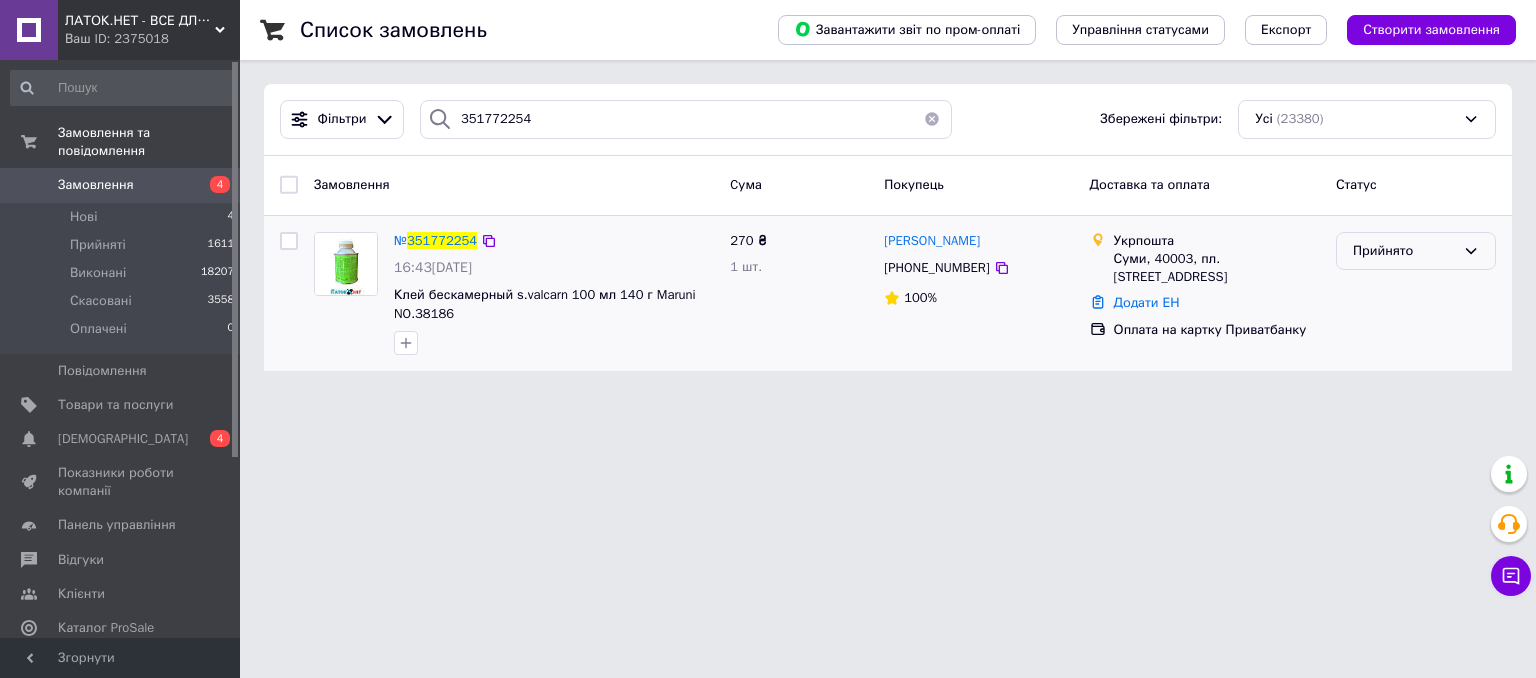 click on "Прийнято" at bounding box center [1404, 251] 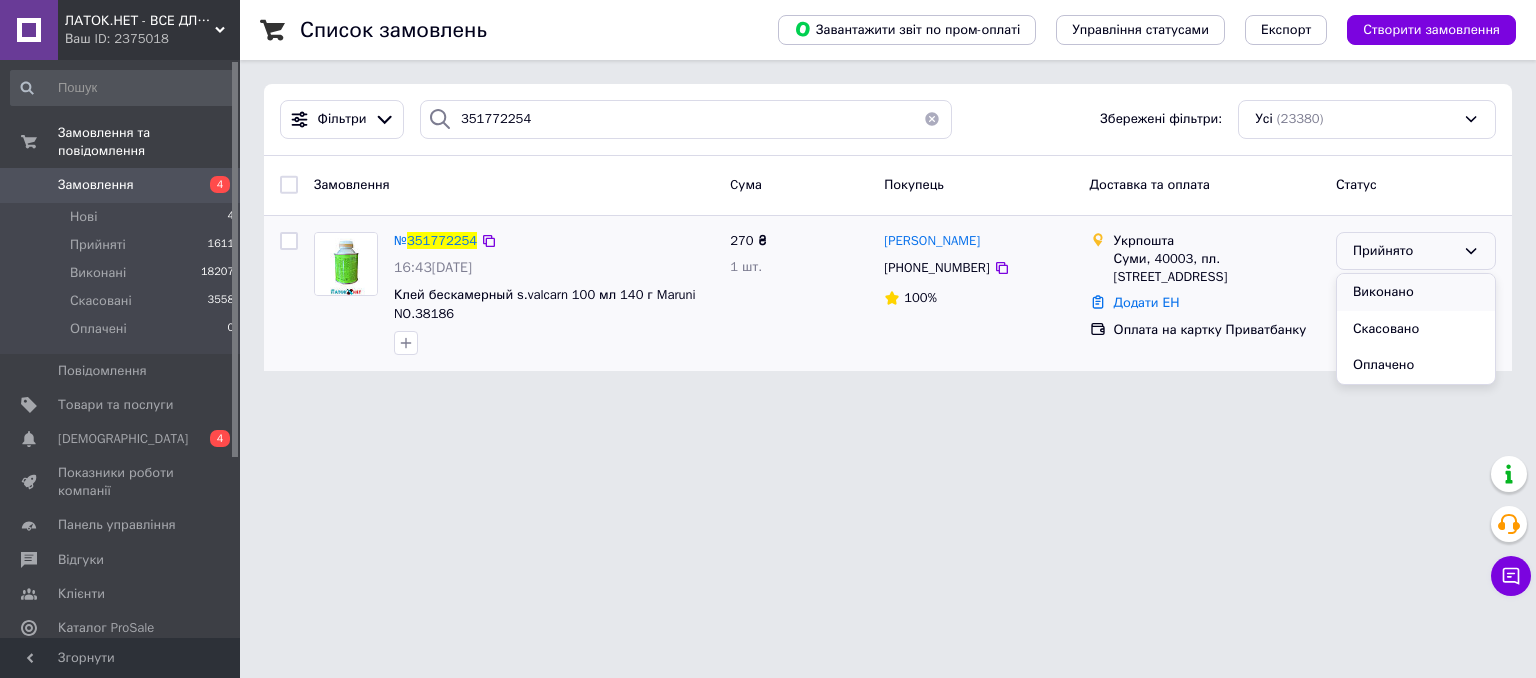 click on "Виконано" at bounding box center (1416, 292) 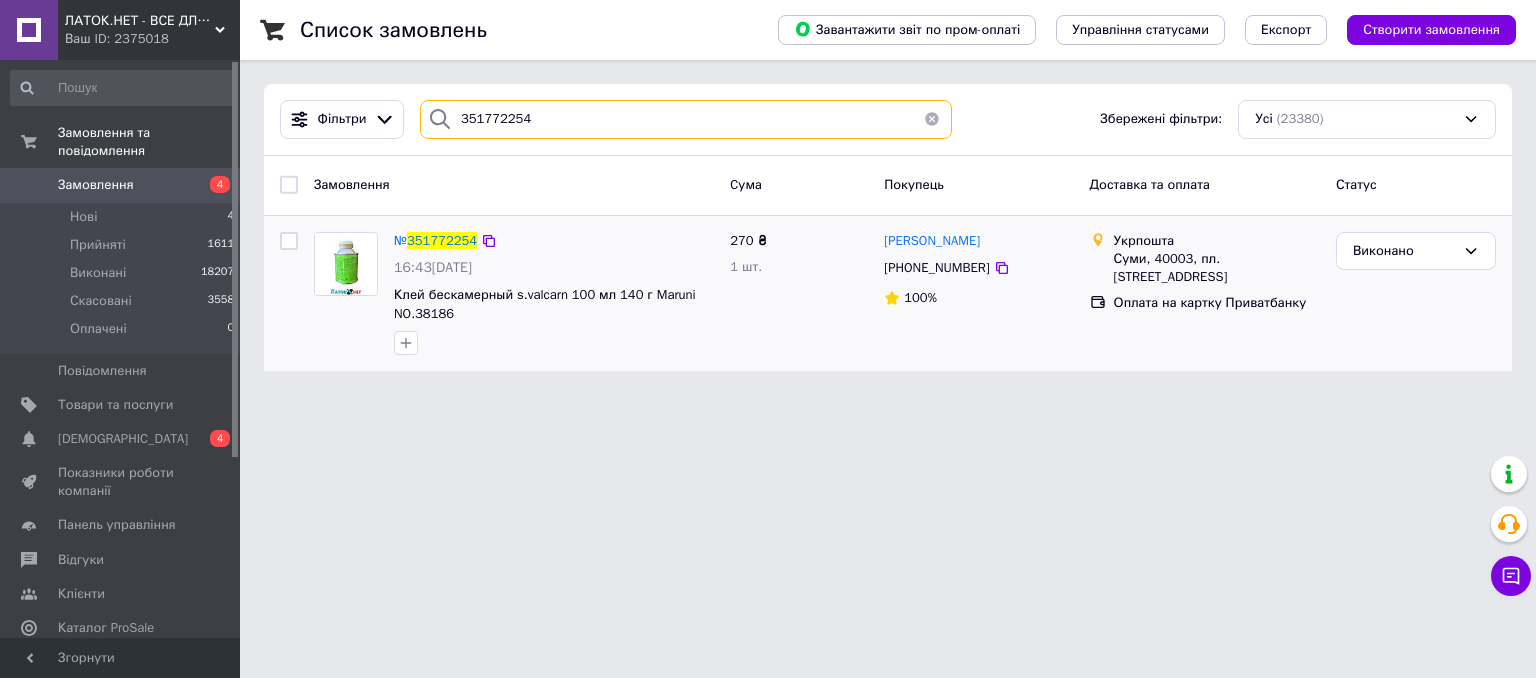 drag, startPoint x: 573, startPoint y: 97, endPoint x: 522, endPoint y: 115, distance: 54.08327 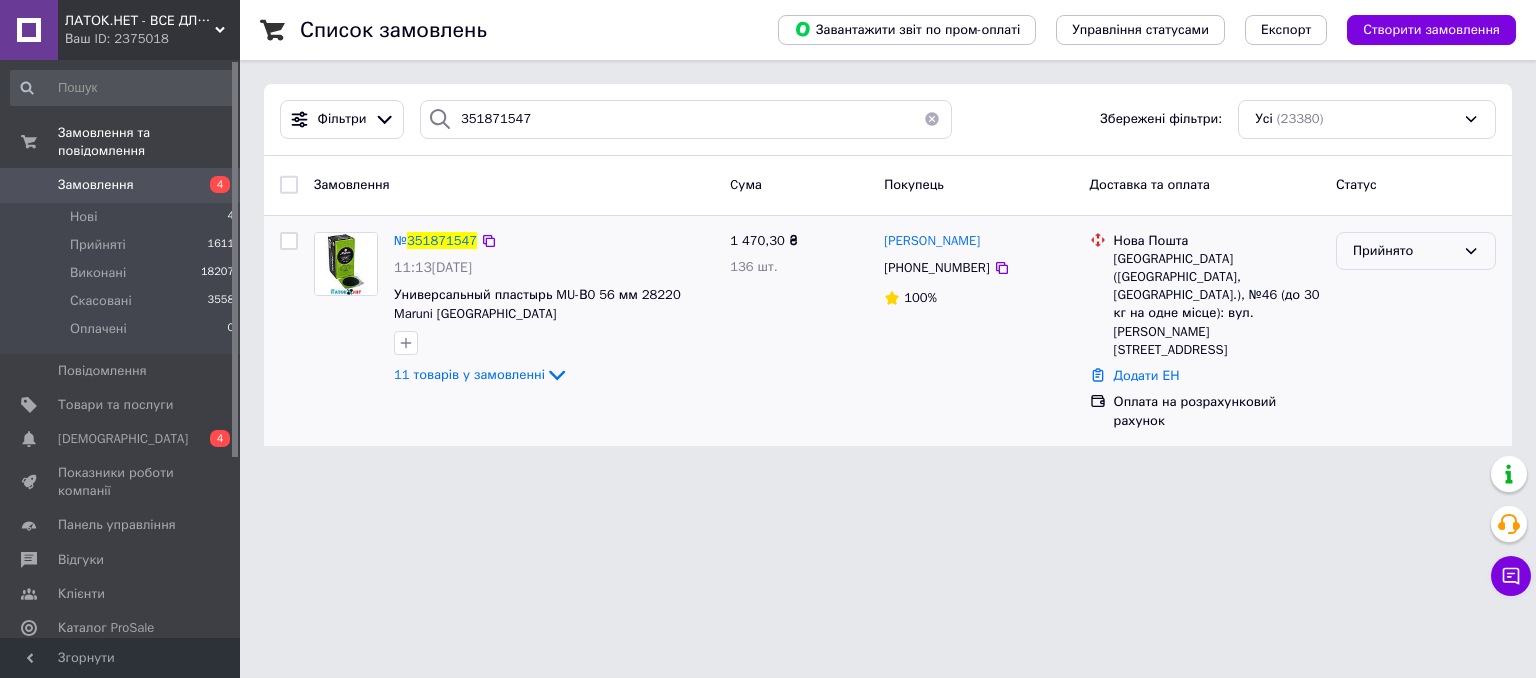 click on "Прийнято" at bounding box center (1416, 251) 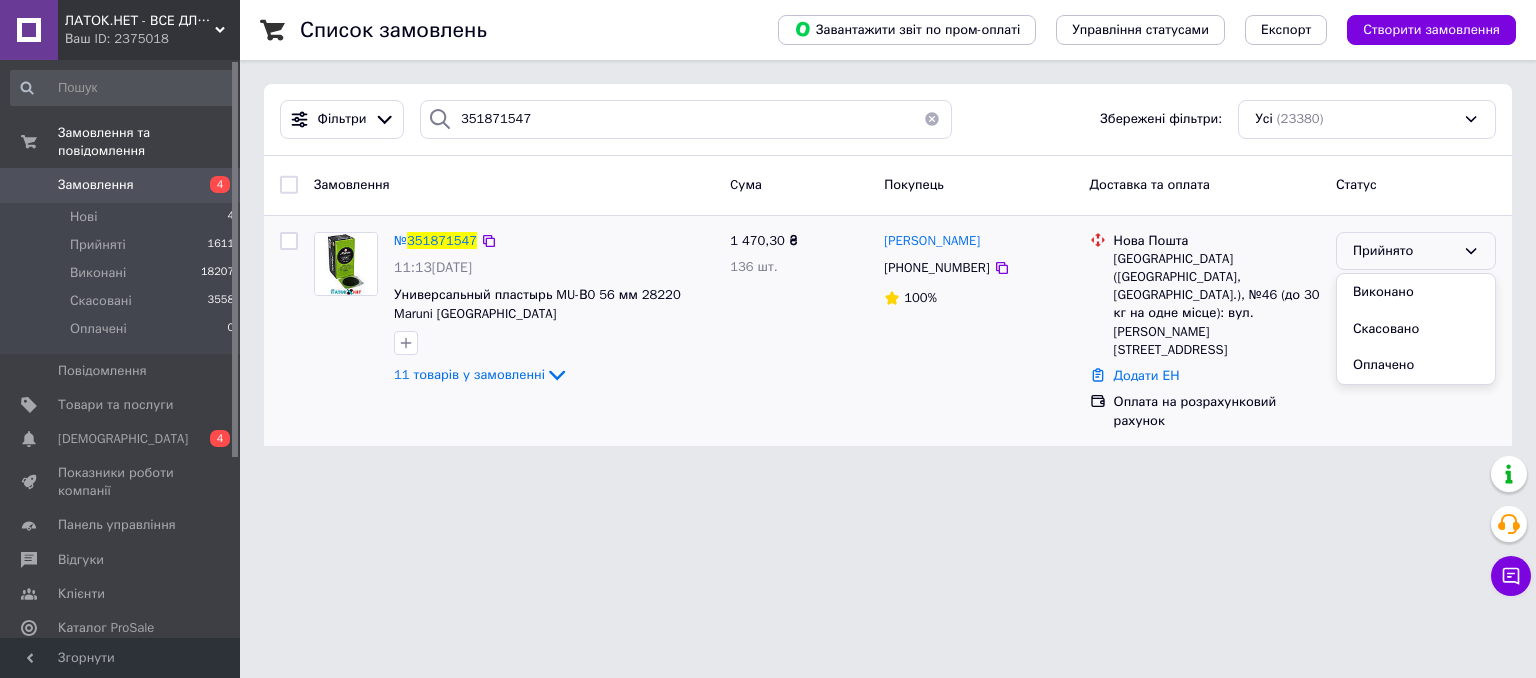 click on "Виконано" at bounding box center (1416, 292) 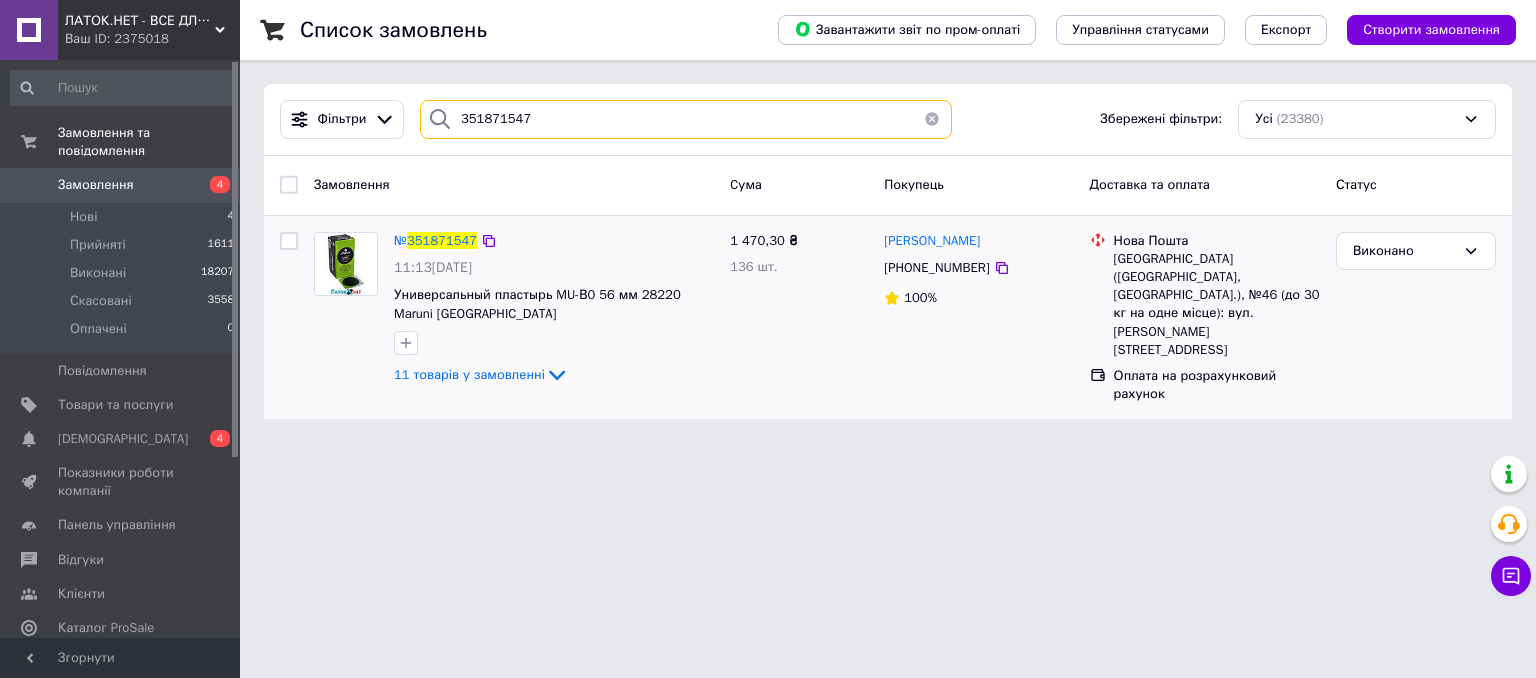 drag, startPoint x: 582, startPoint y: 121, endPoint x: 340, endPoint y: 81, distance: 245.28351 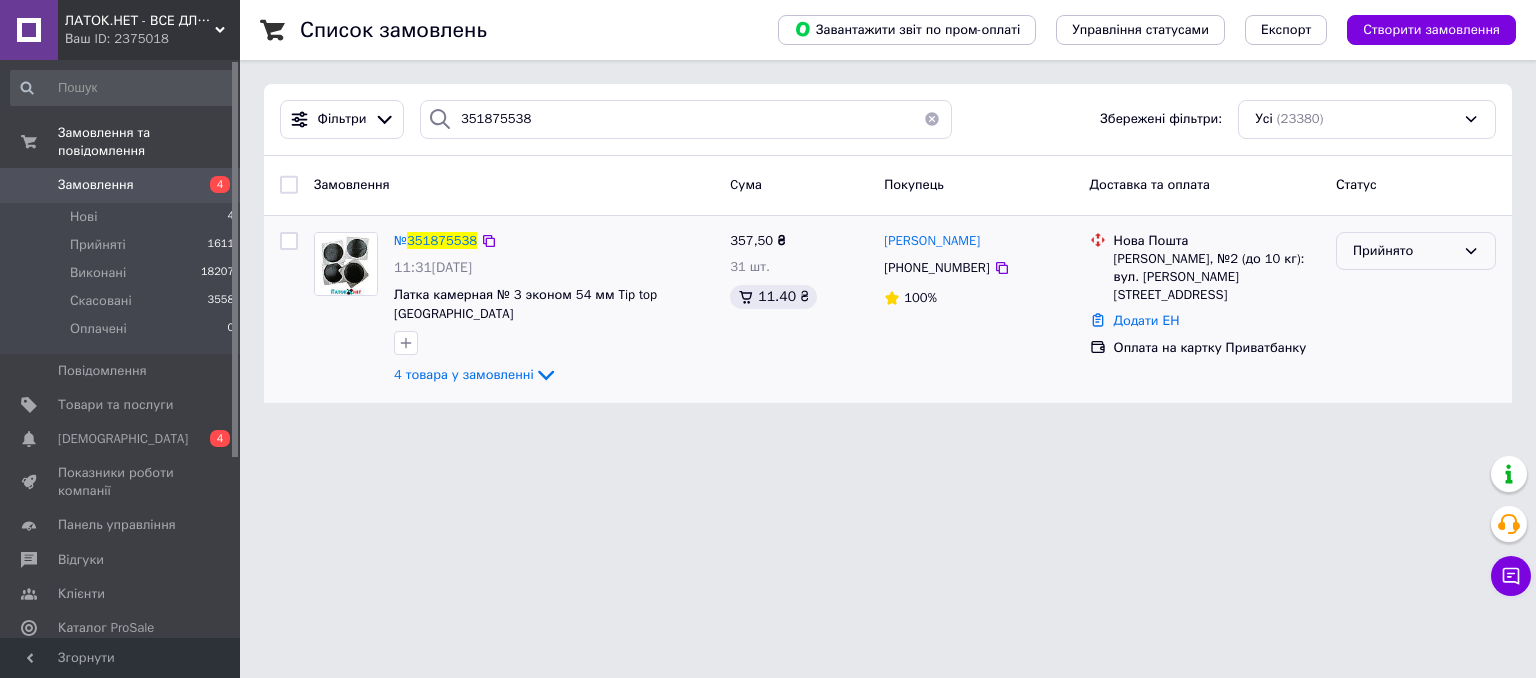 click on "Прийнято" at bounding box center (1404, 251) 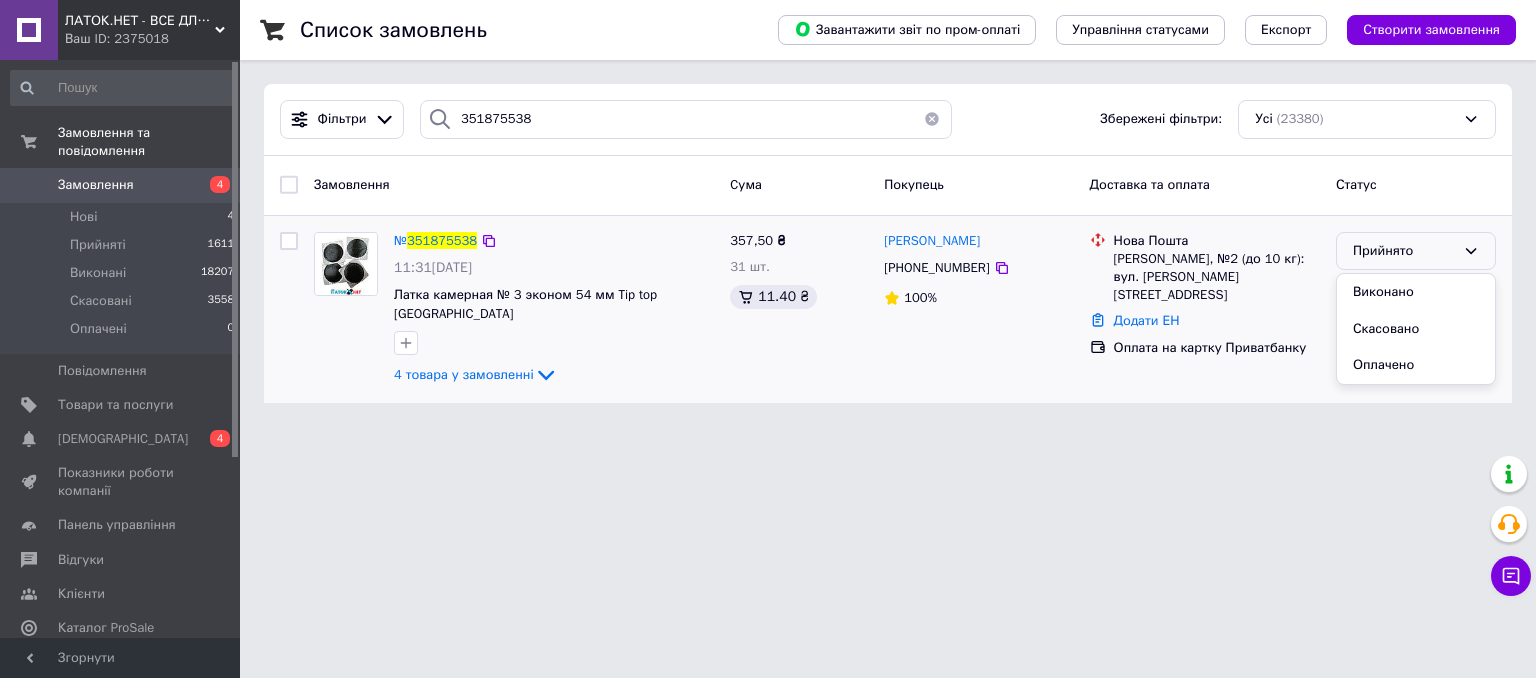 click on "Виконано" at bounding box center [1416, 292] 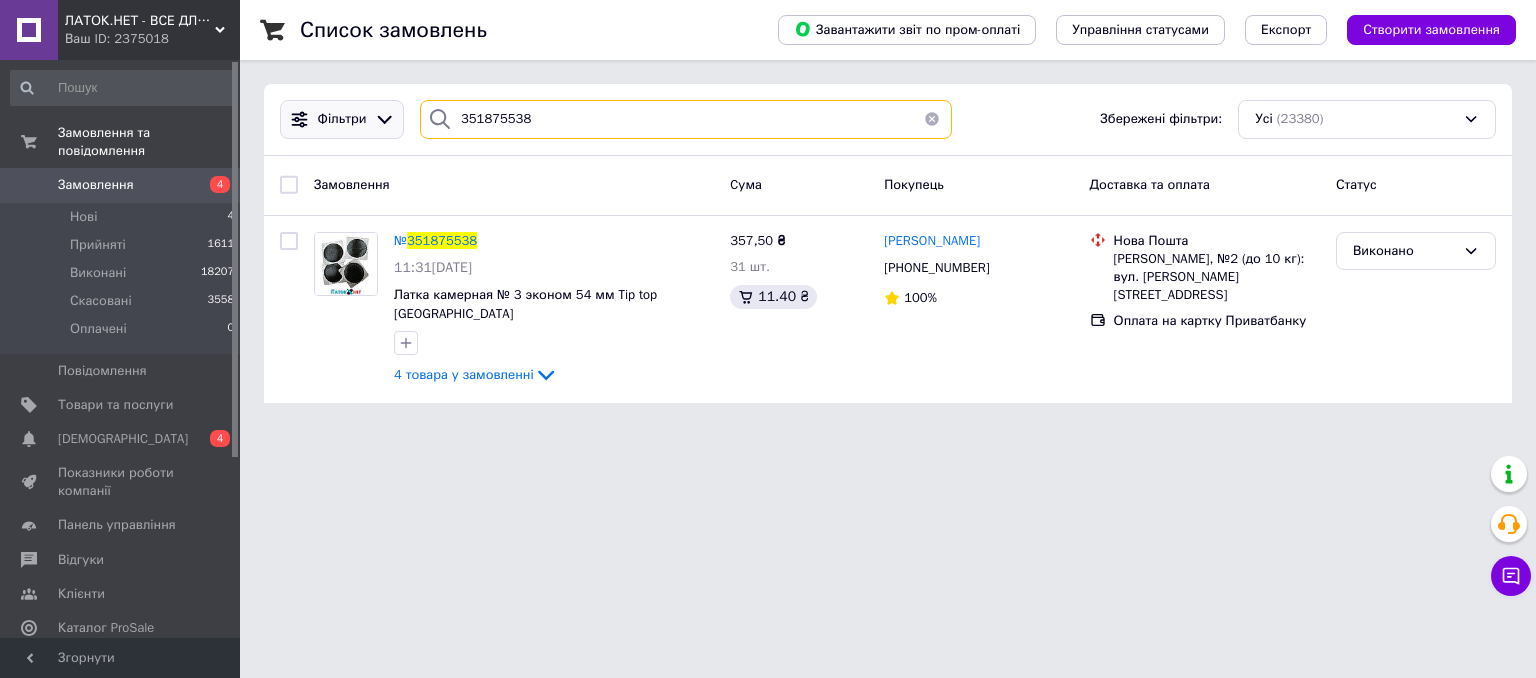 drag, startPoint x: 602, startPoint y: 129, endPoint x: 390, endPoint y: 104, distance: 213.46896 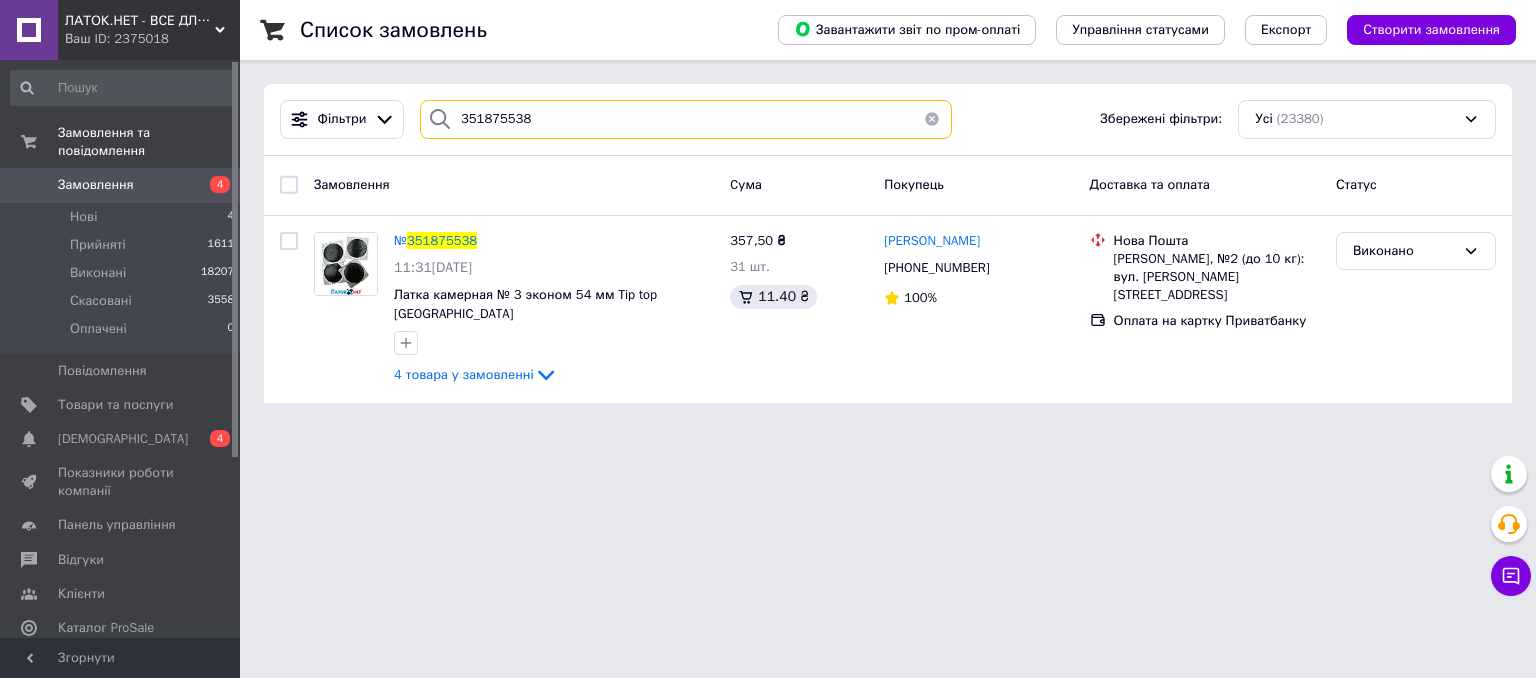 paste on "785541" 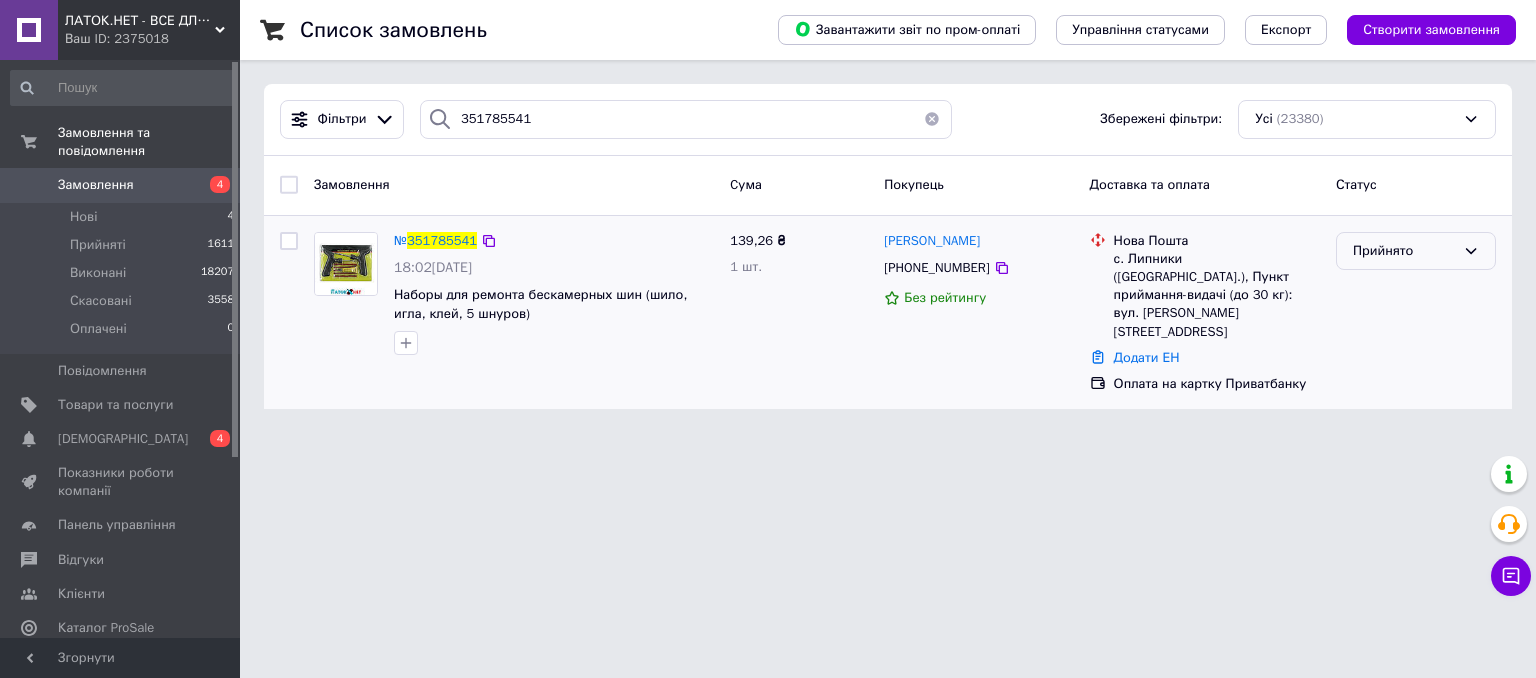 click on "Прийнято" at bounding box center [1404, 251] 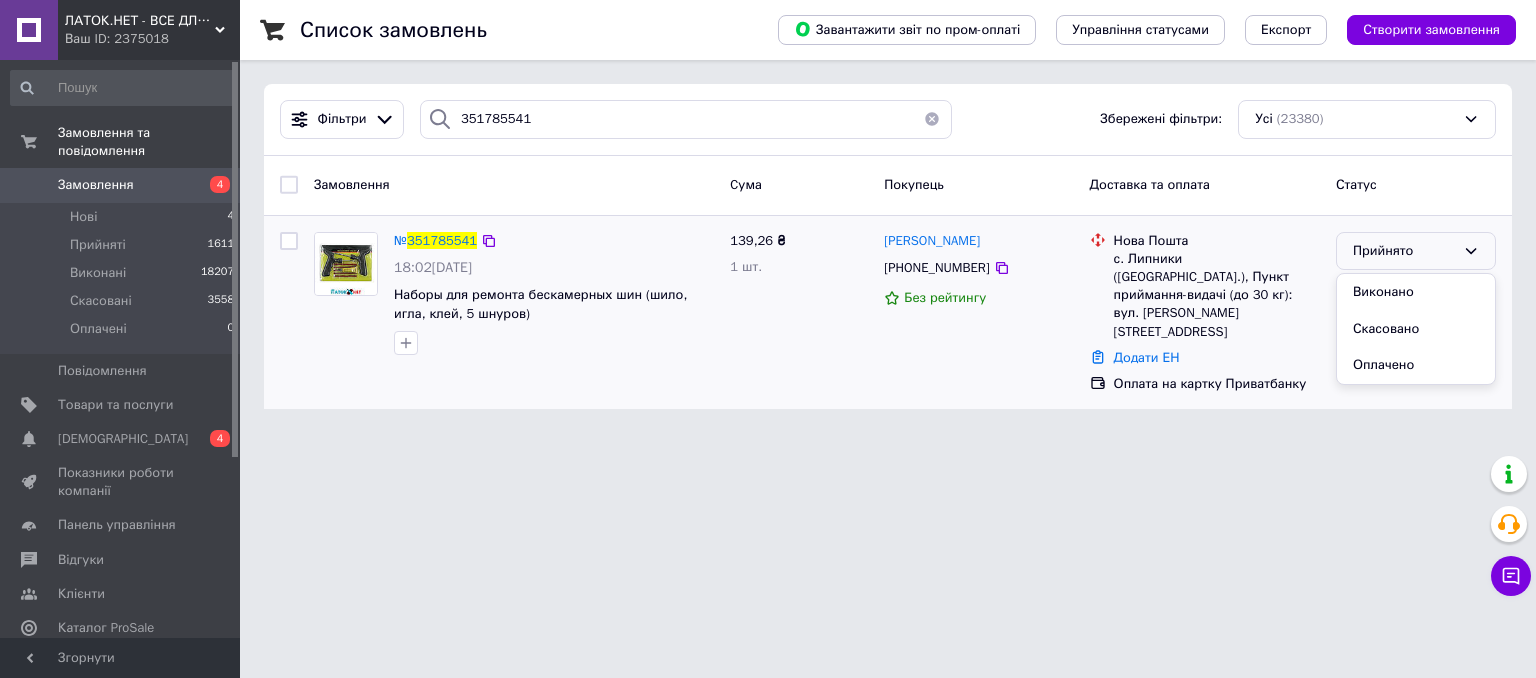 click on "Виконано" at bounding box center [1416, 292] 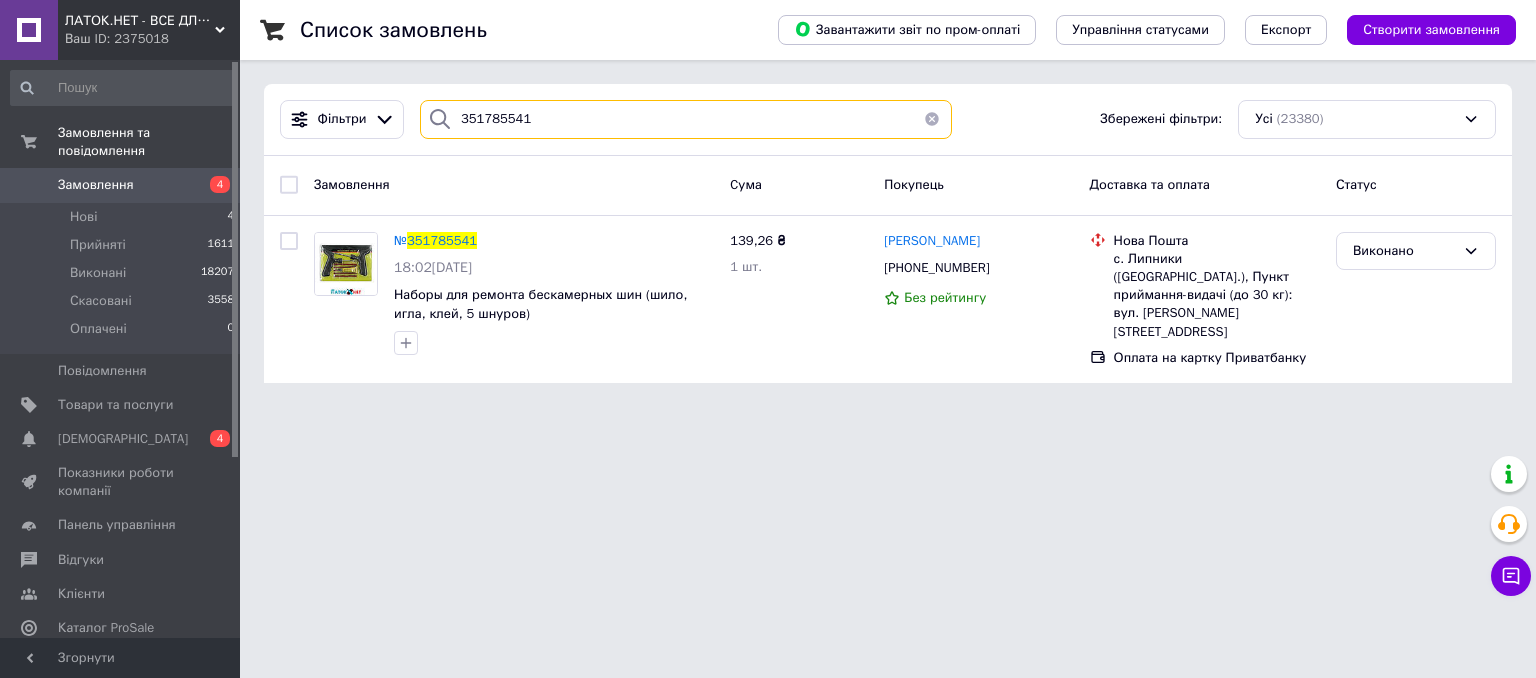drag, startPoint x: 597, startPoint y: 122, endPoint x: 325, endPoint y: 82, distance: 274.92545 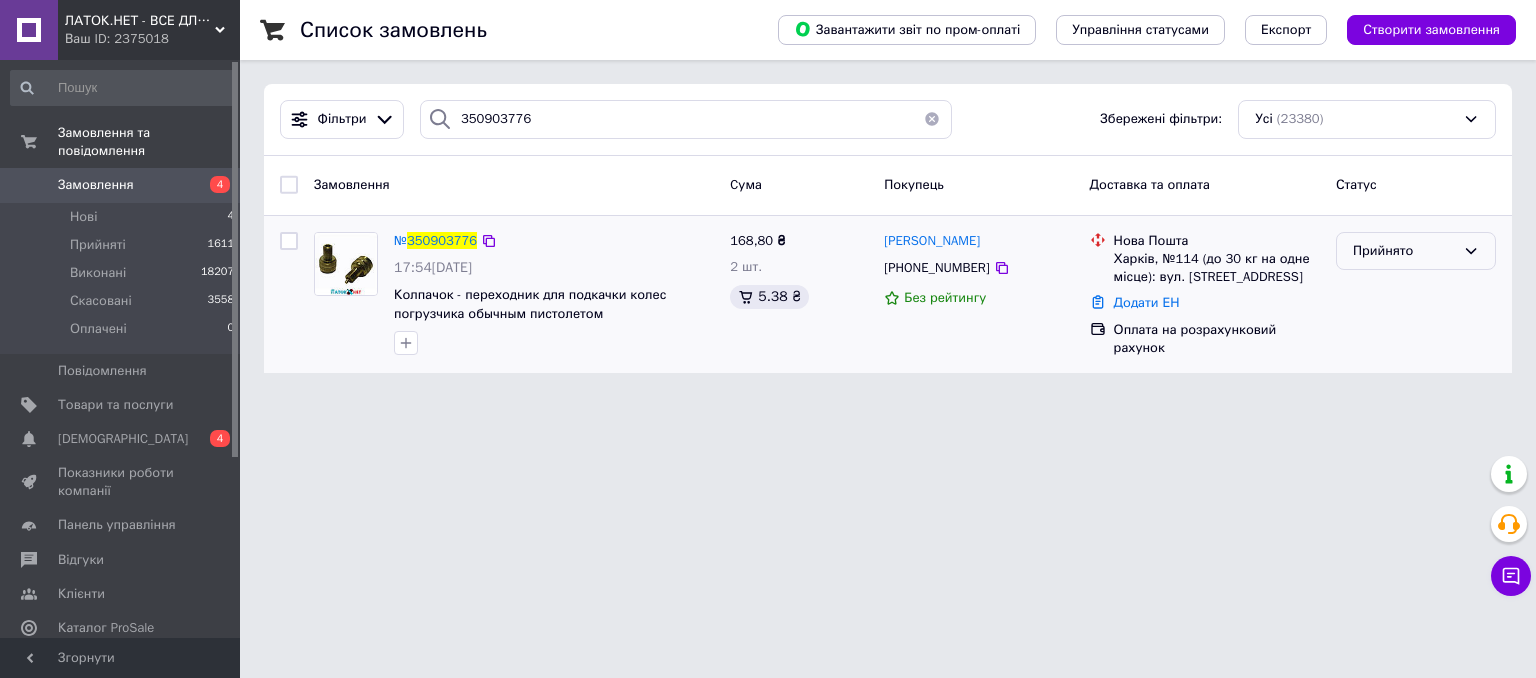 click on "Прийнято" at bounding box center [1404, 251] 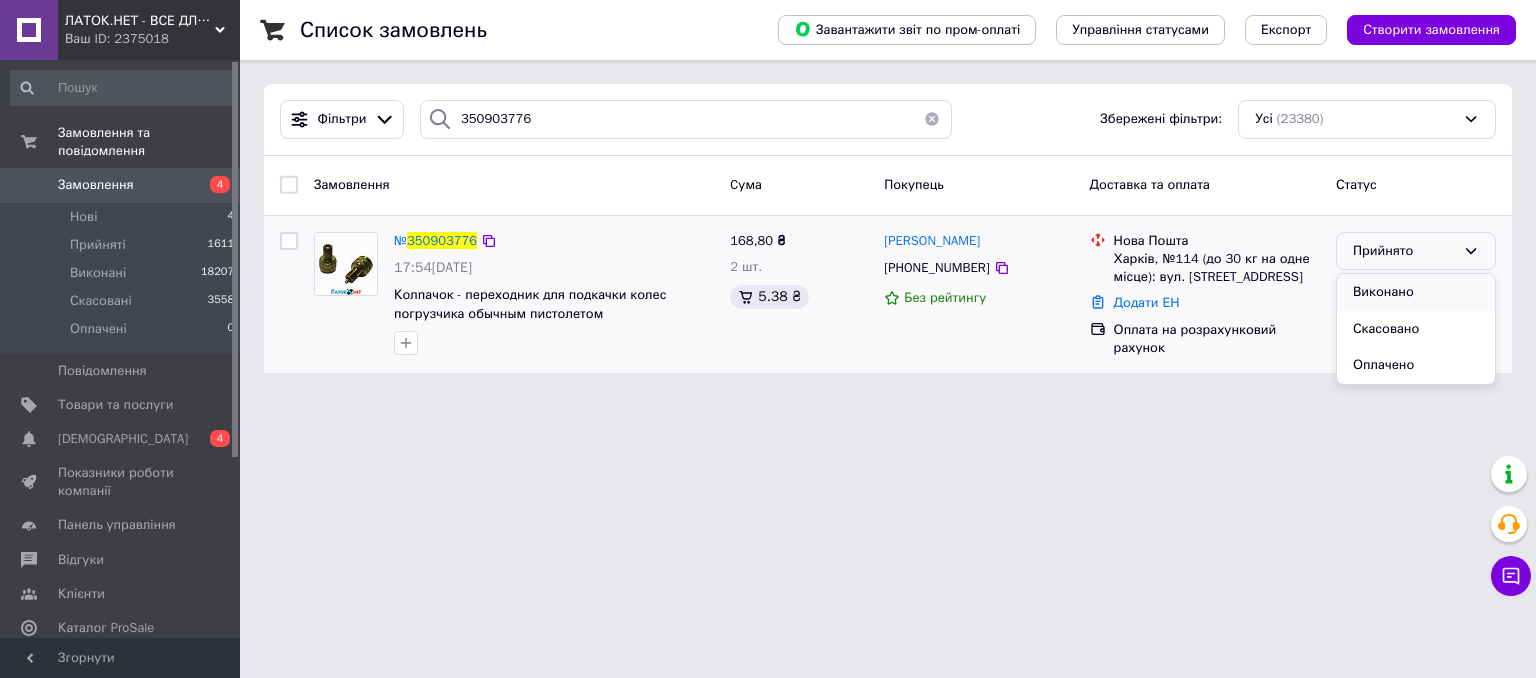 click on "Виконано" at bounding box center (1416, 292) 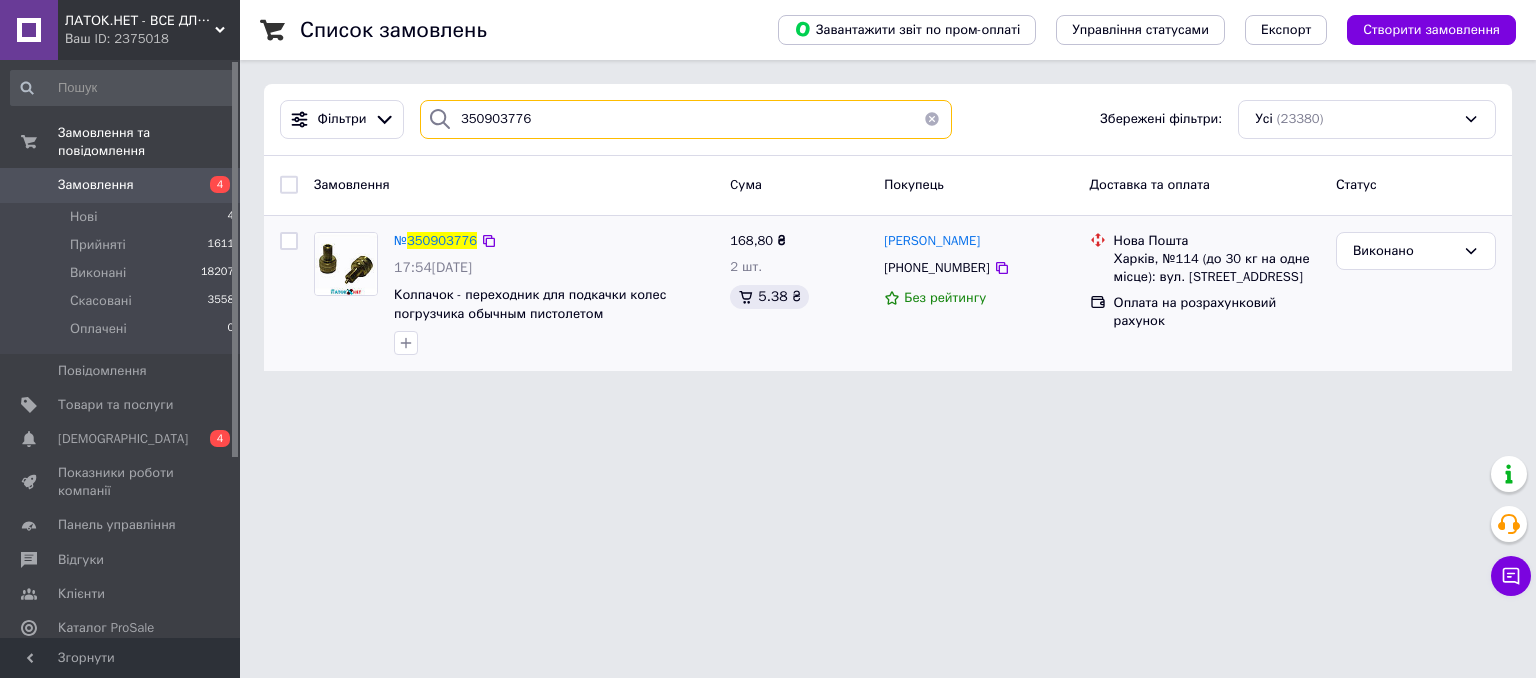 drag, startPoint x: 516, startPoint y: 125, endPoint x: 408, endPoint y: 110, distance: 109.03669 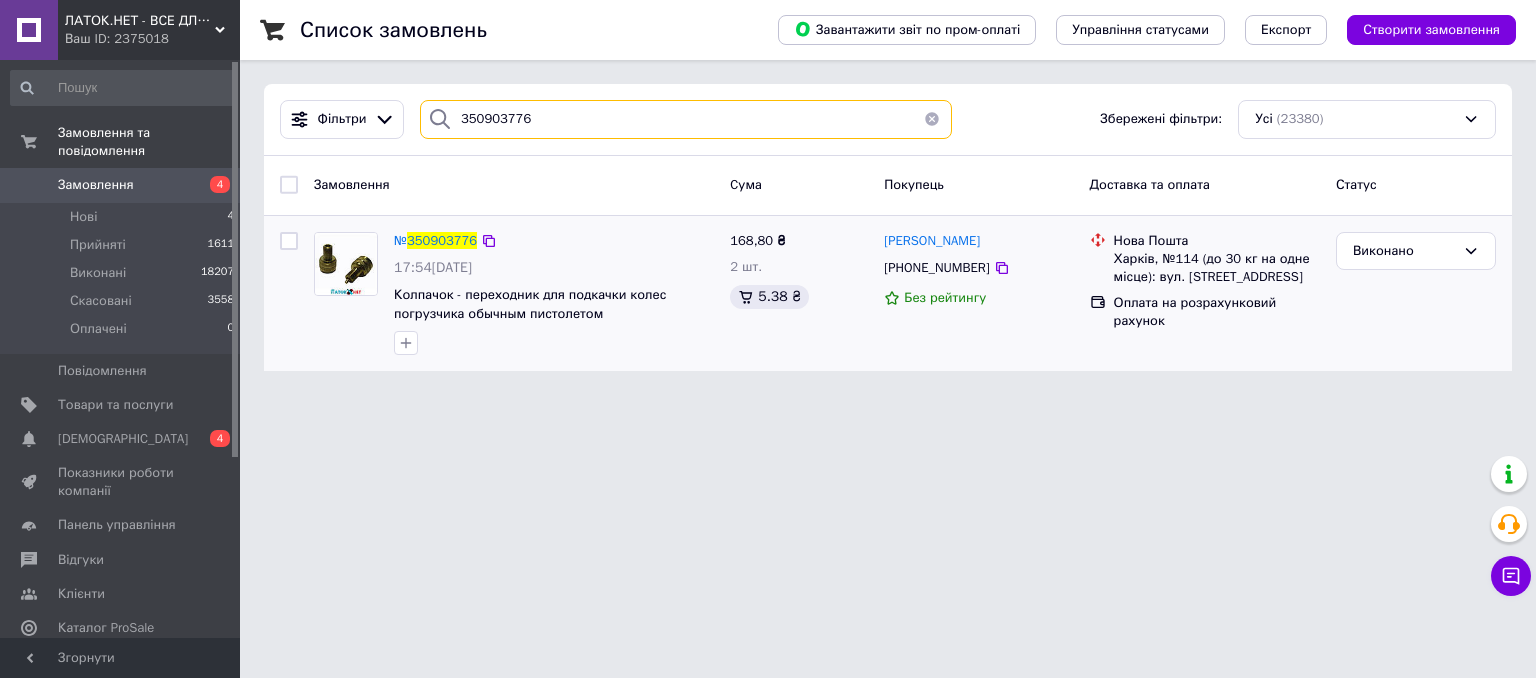 paste on "1831175" 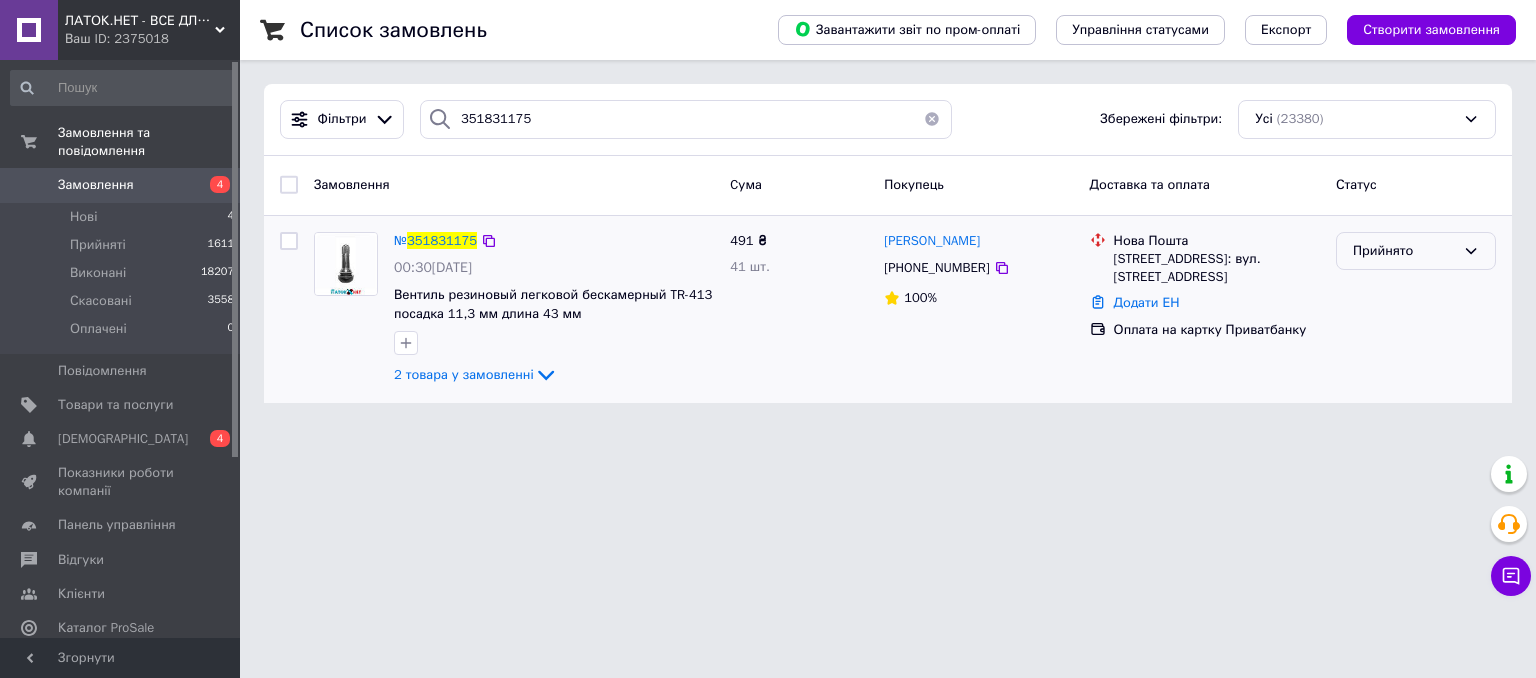 click on "Прийнято" at bounding box center [1404, 251] 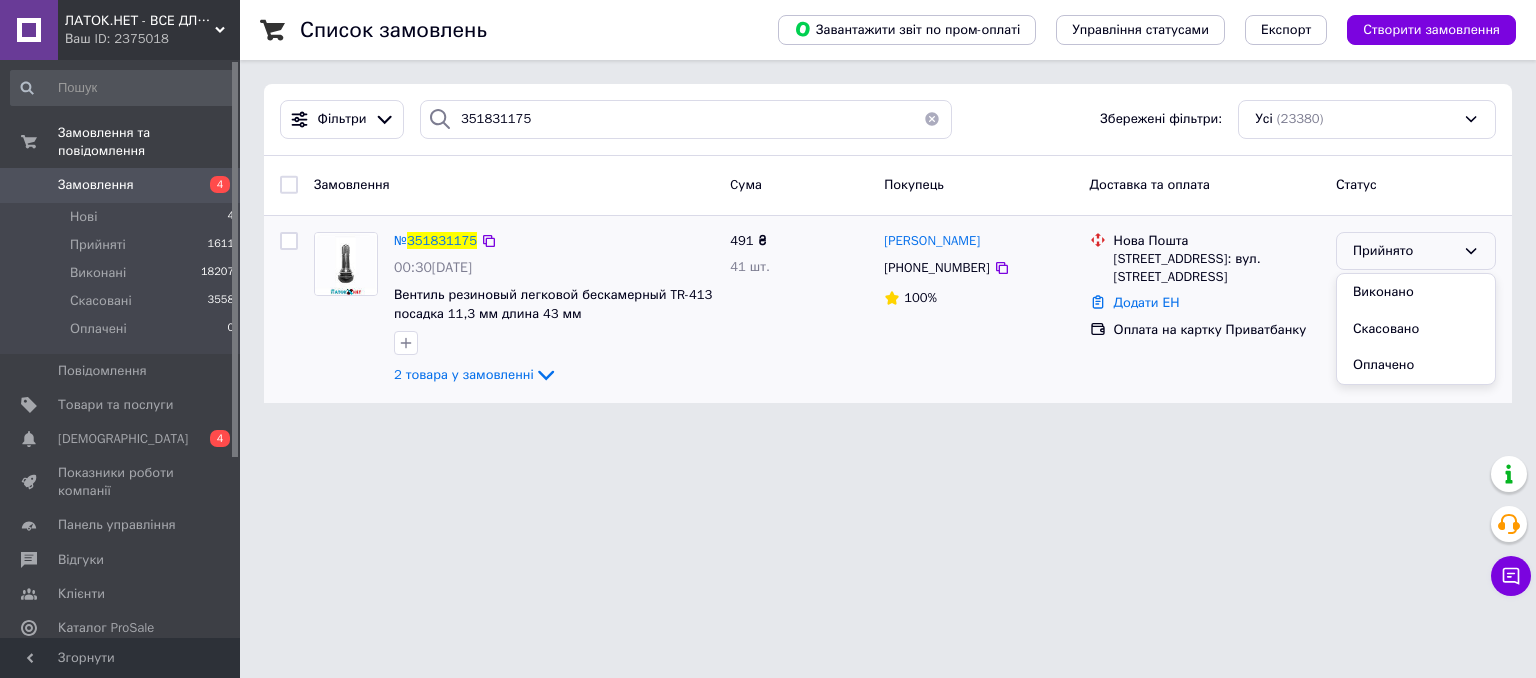 click on "Виконано" at bounding box center [1416, 292] 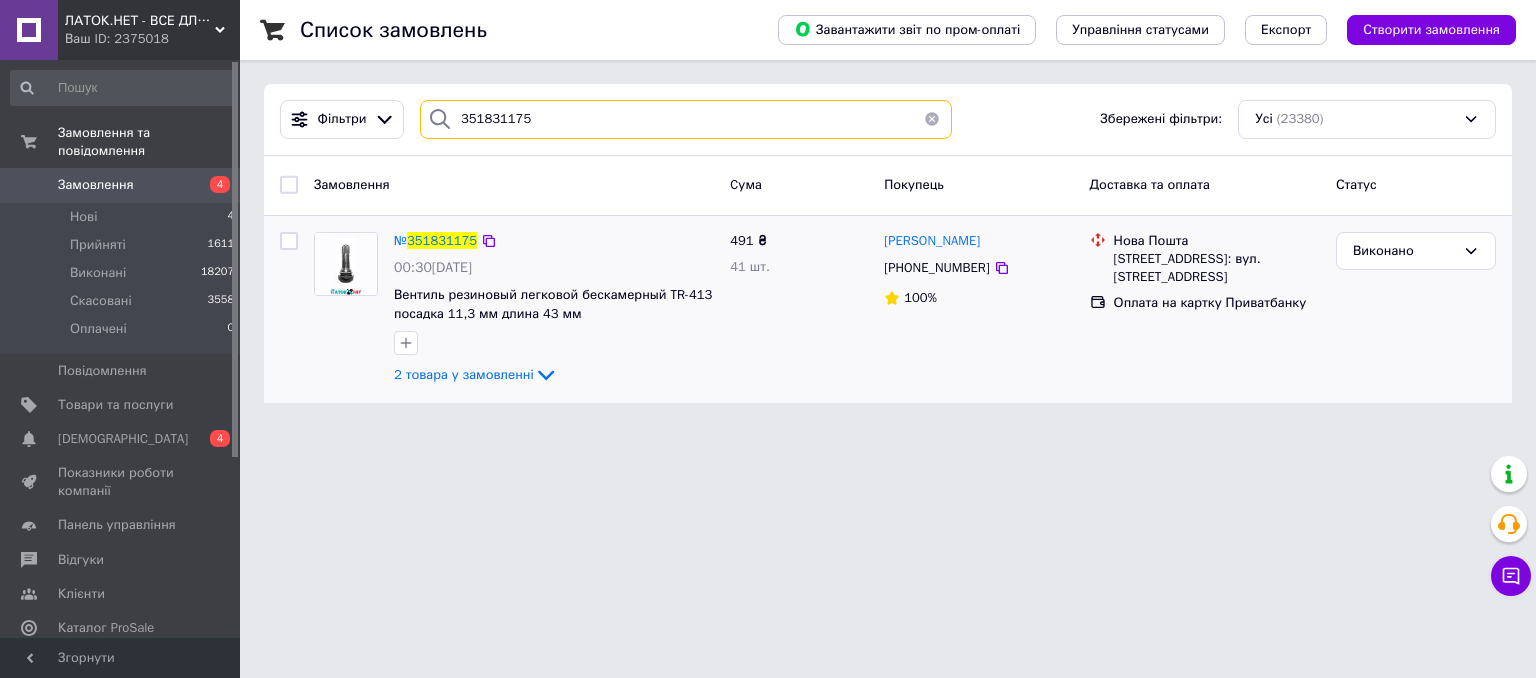 drag, startPoint x: 550, startPoint y: 124, endPoint x: 401, endPoint y: 96, distance: 151.60805 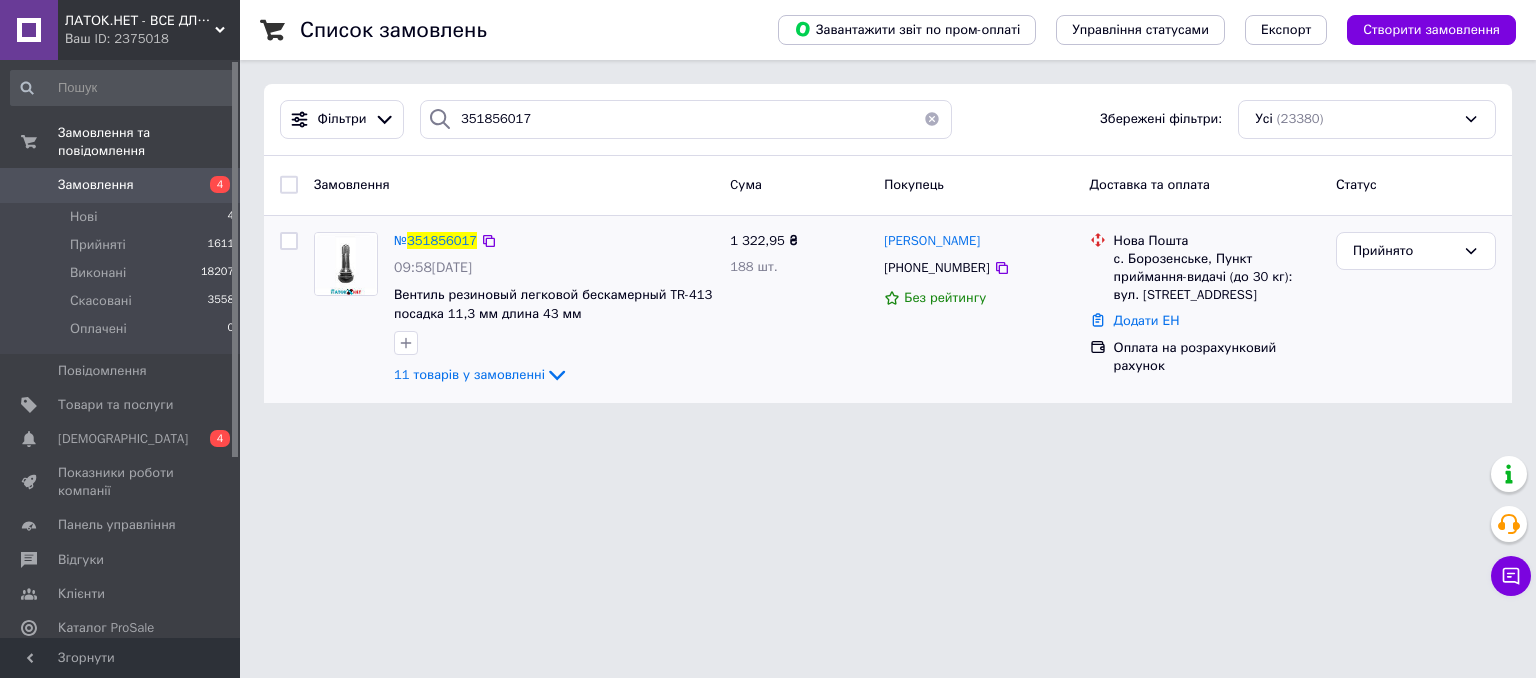 click on "с. Борозенське, Пункт приймання-видачі (до 30 кг): вул. [STREET_ADDRESS]" at bounding box center (1217, 277) 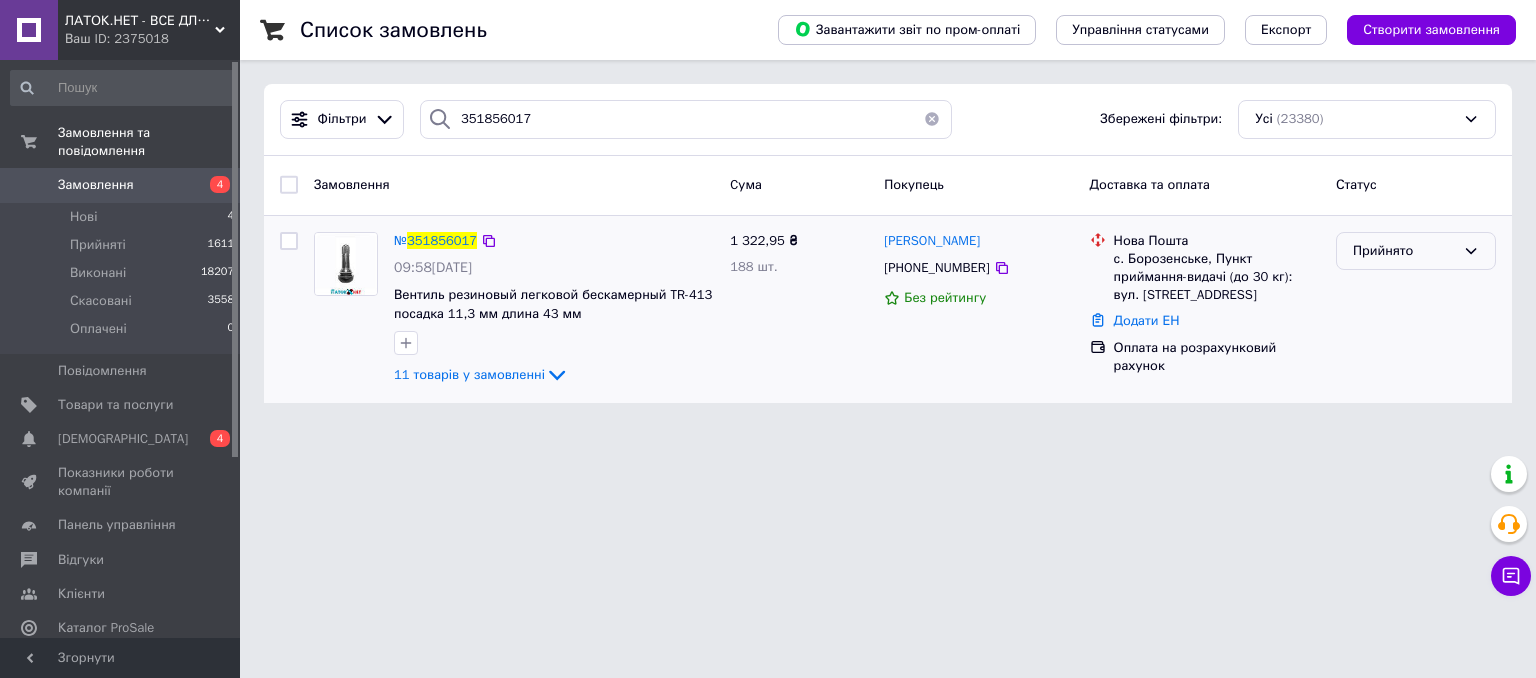 click on "Прийнято" at bounding box center (1404, 251) 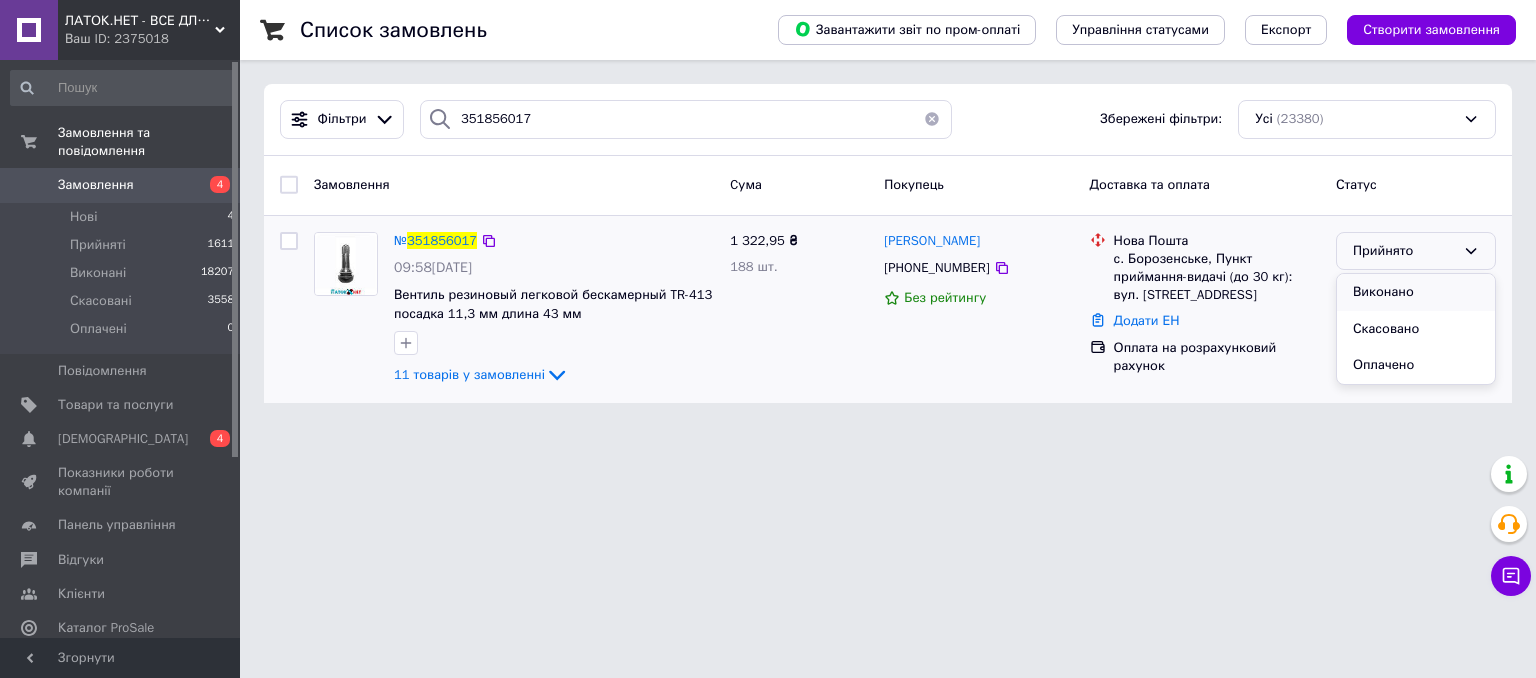 click on "Виконано" at bounding box center (1416, 292) 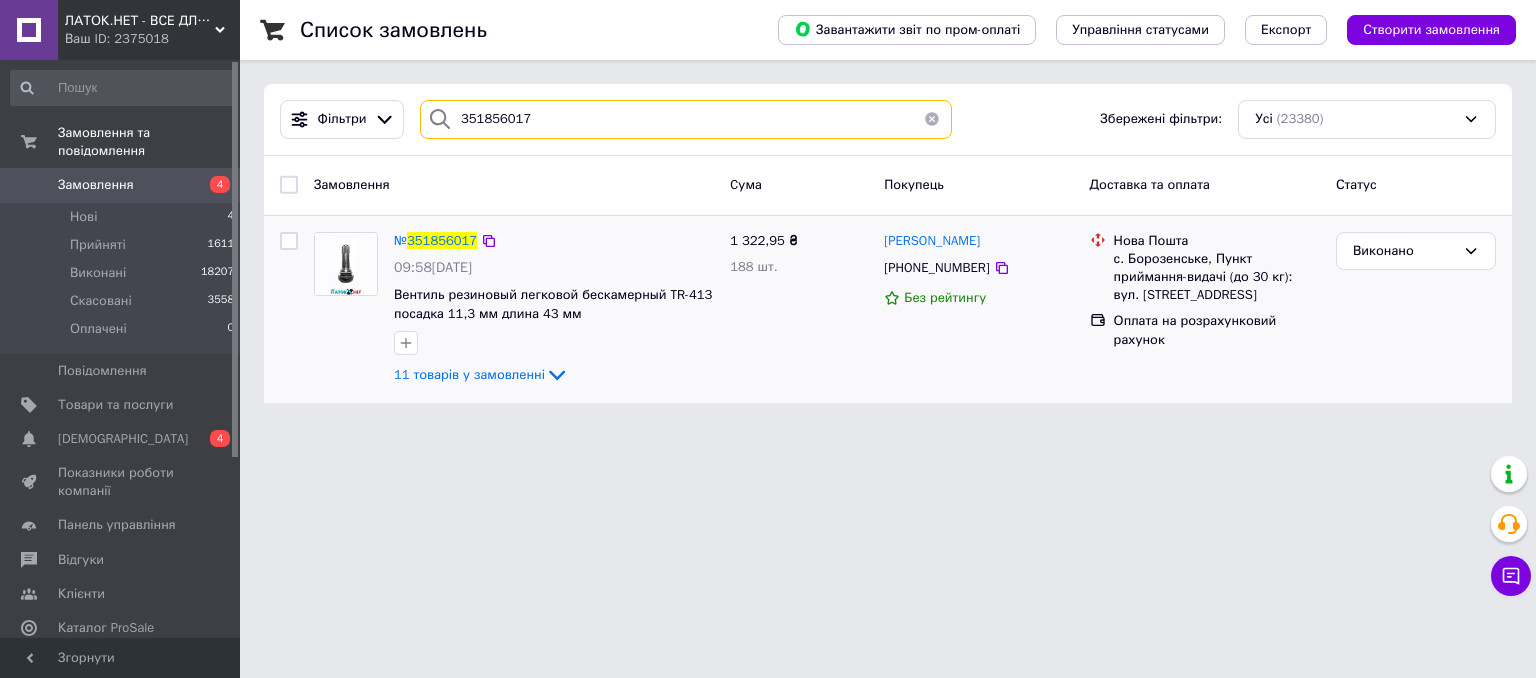 drag, startPoint x: 552, startPoint y: 130, endPoint x: 419, endPoint y: 113, distance: 134.08206 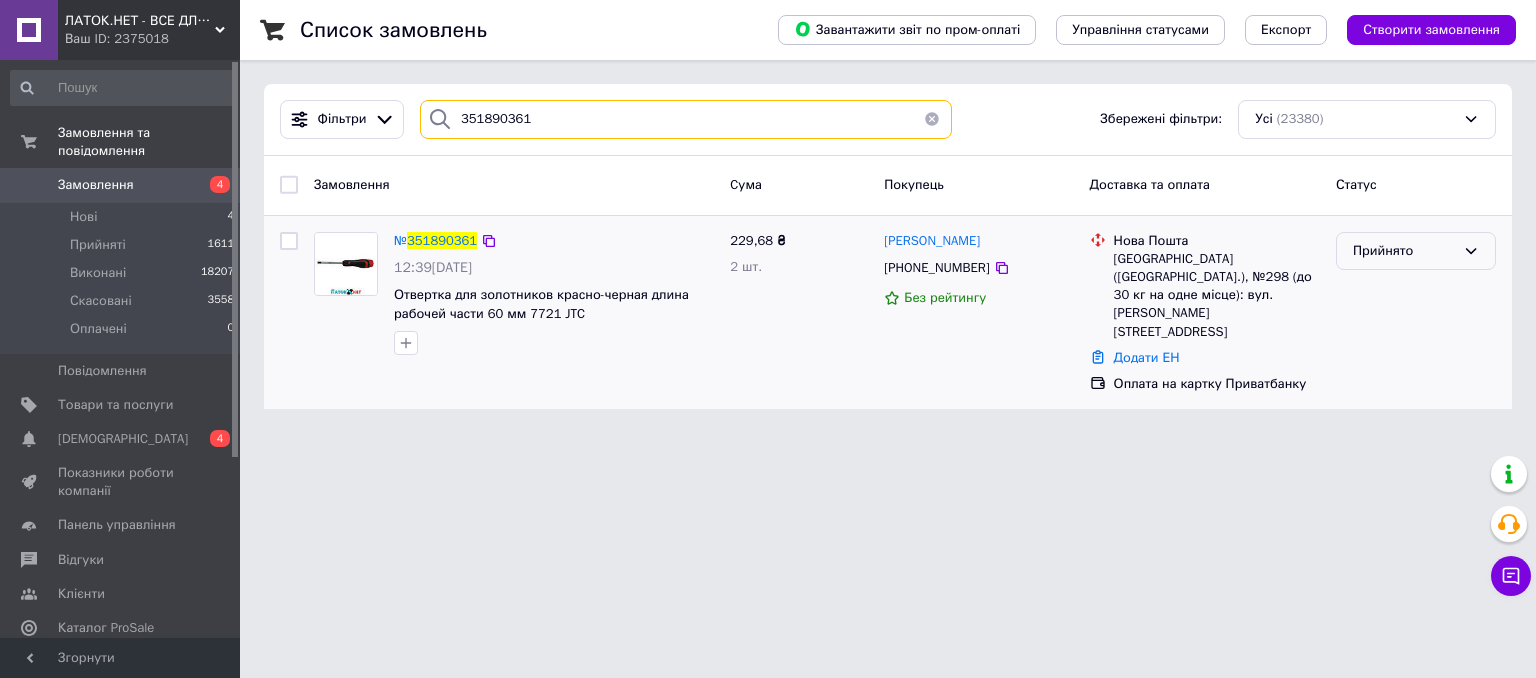 type on "351890361" 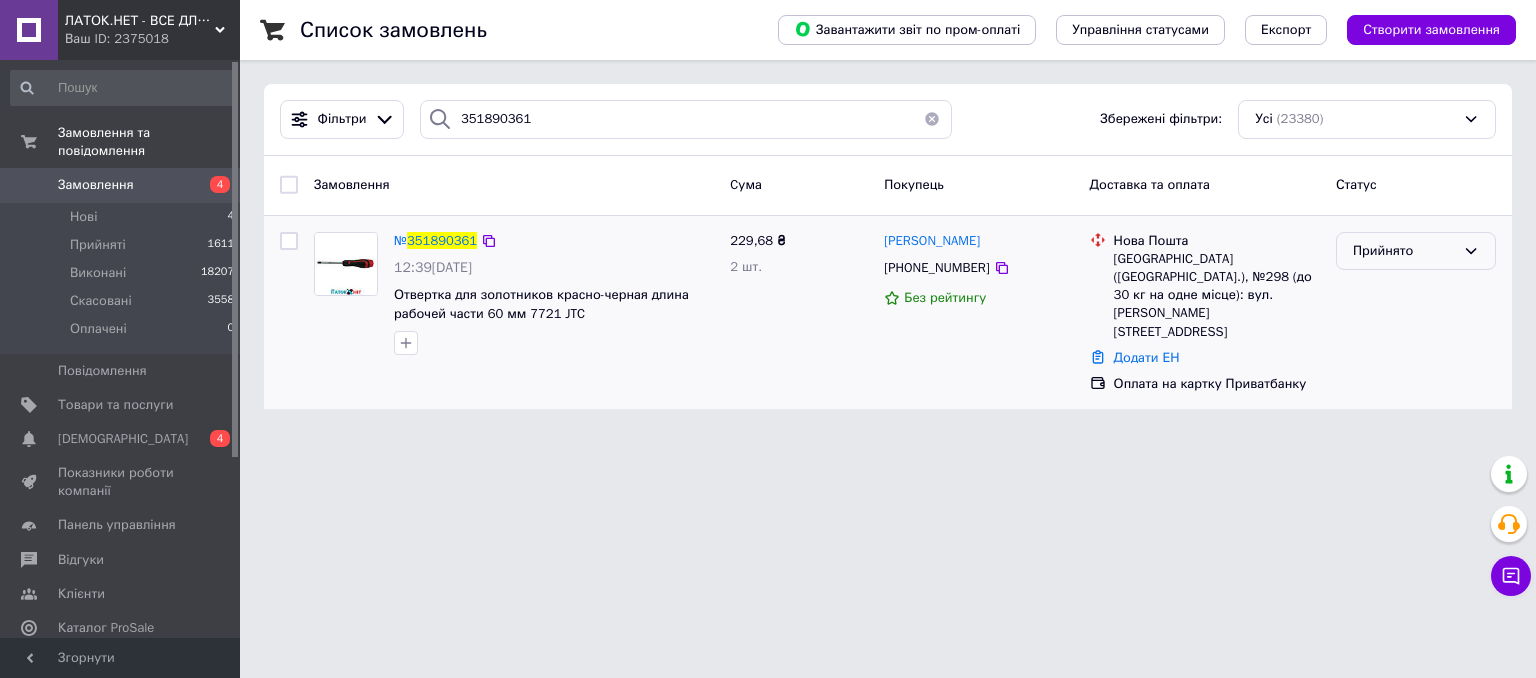 click on "Прийнято" at bounding box center [1416, 251] 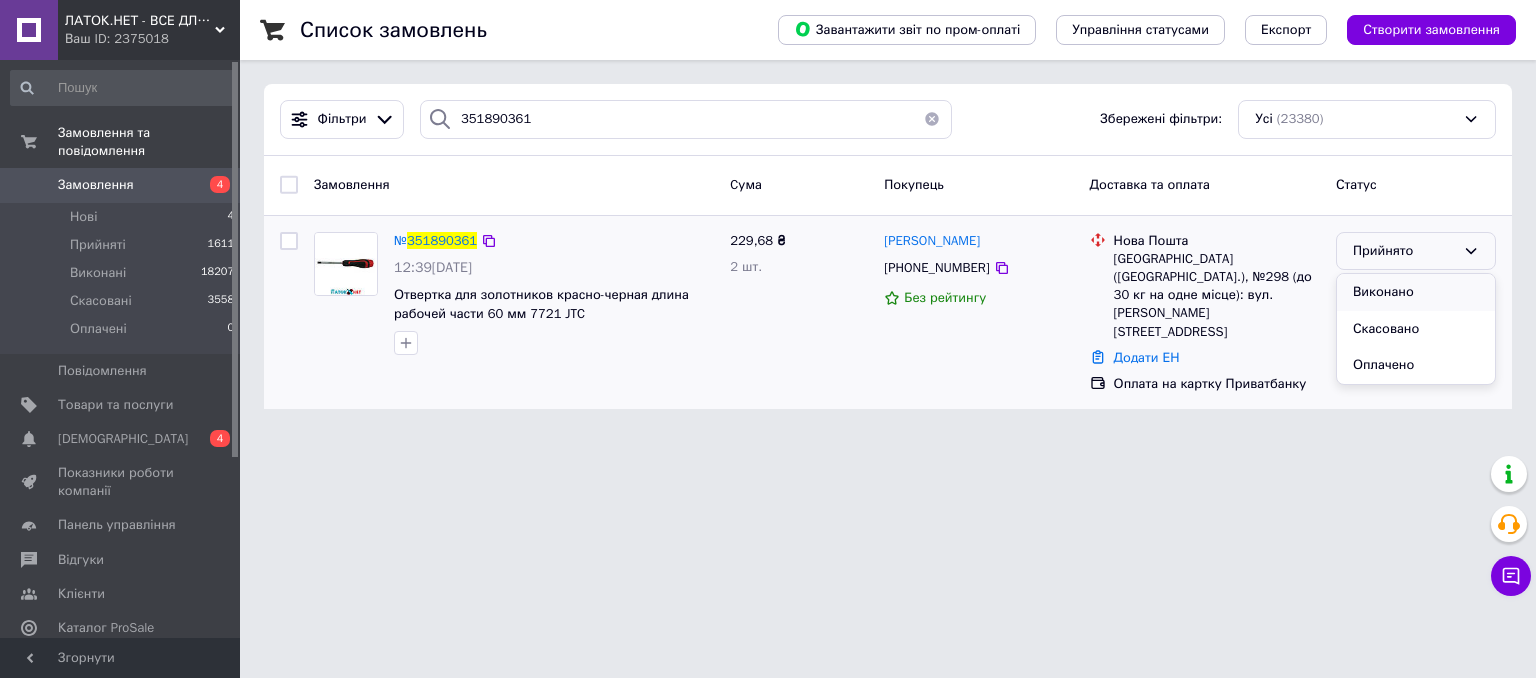 click on "Виконано" at bounding box center [1416, 292] 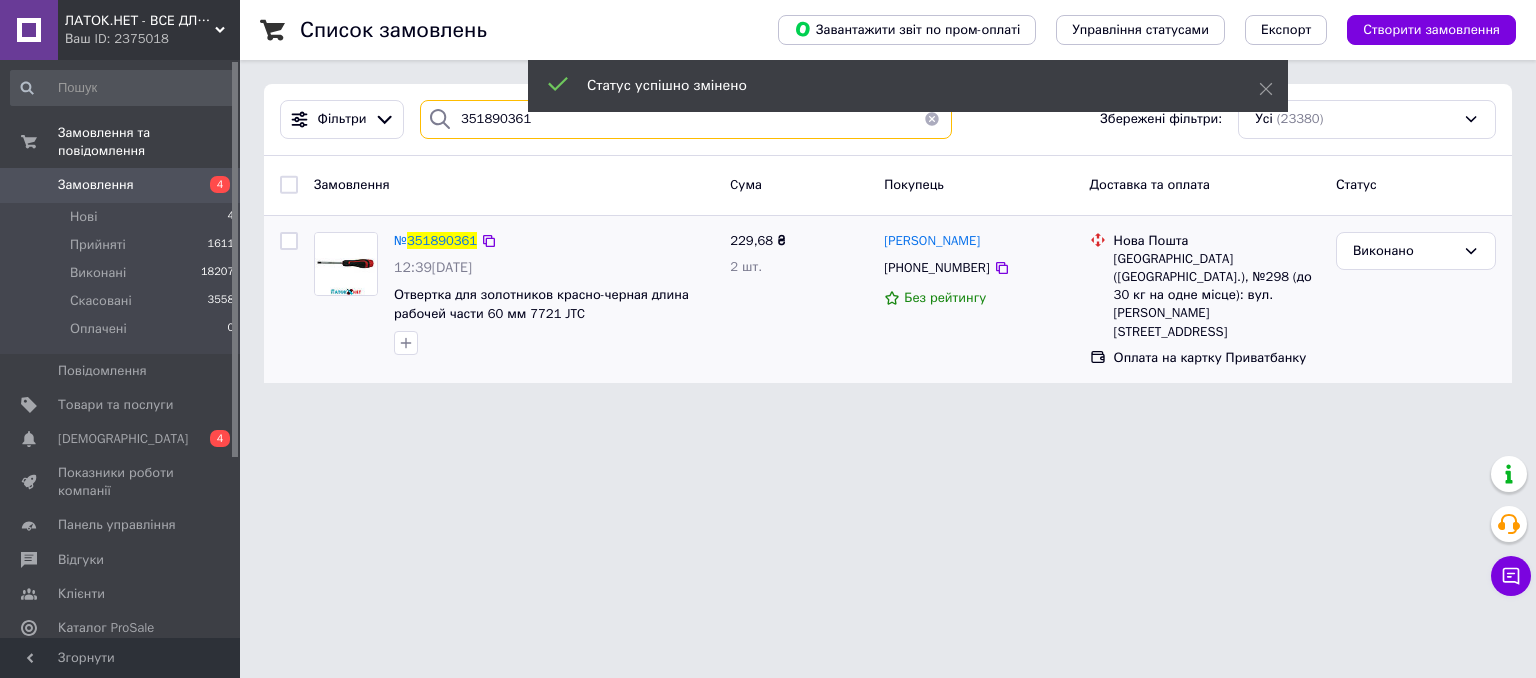 drag, startPoint x: 546, startPoint y: 123, endPoint x: 234, endPoint y: 99, distance: 312.92172 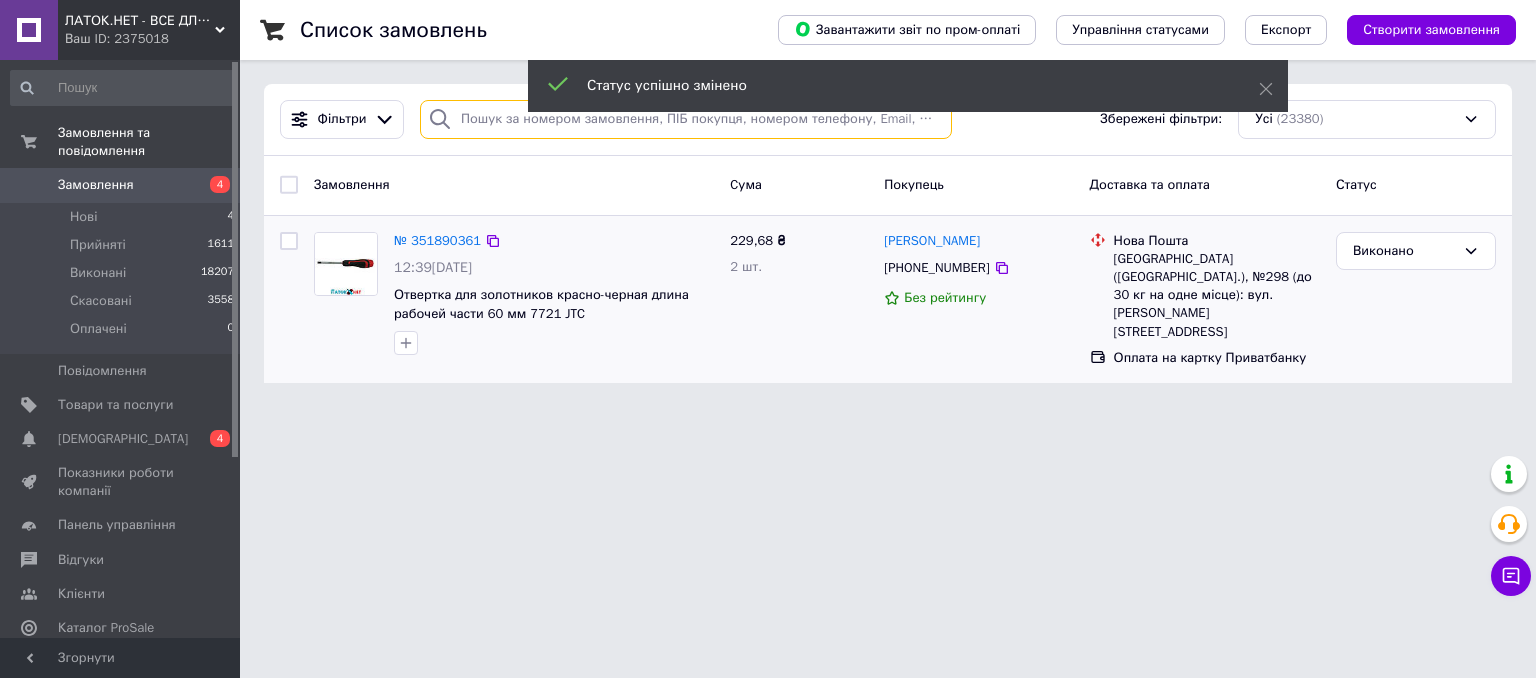 type 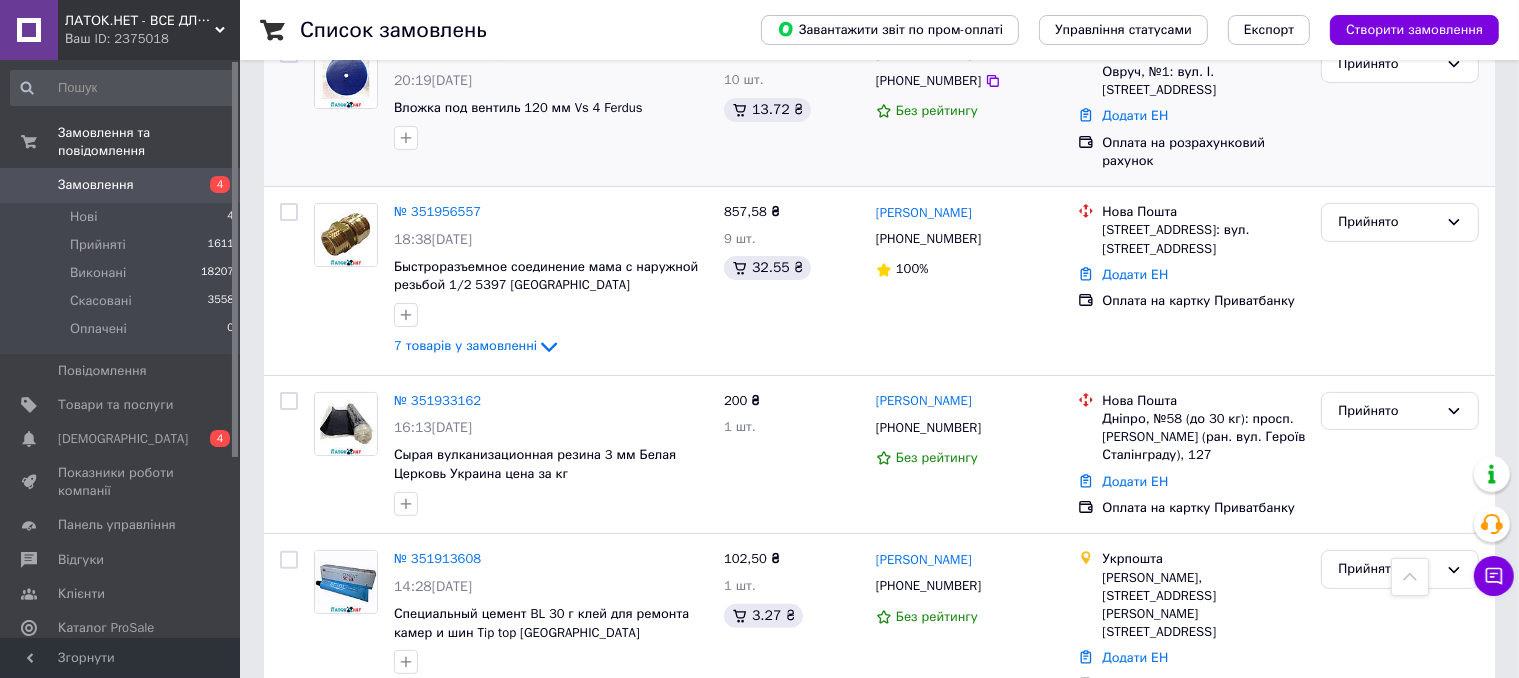 scroll, scrollTop: 300, scrollLeft: 0, axis: vertical 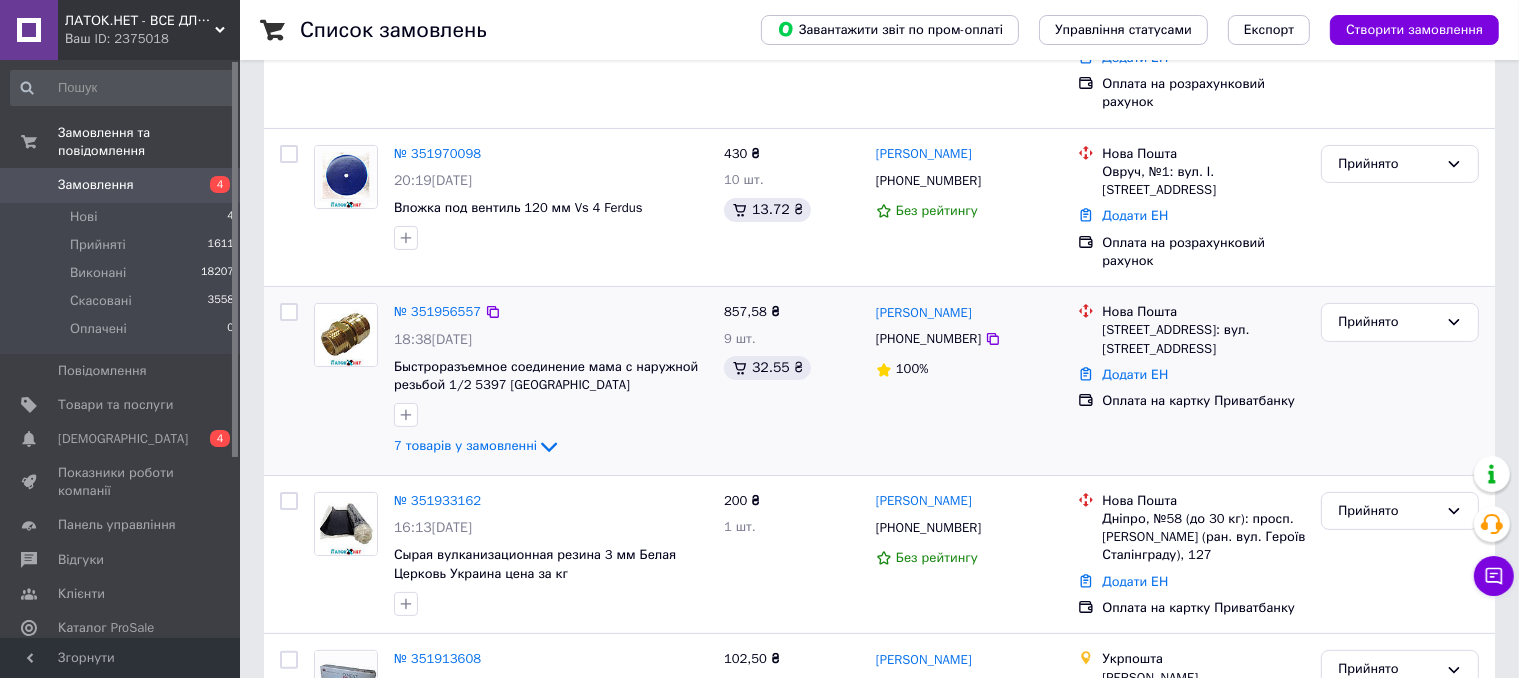 click at bounding box center (289, 312) 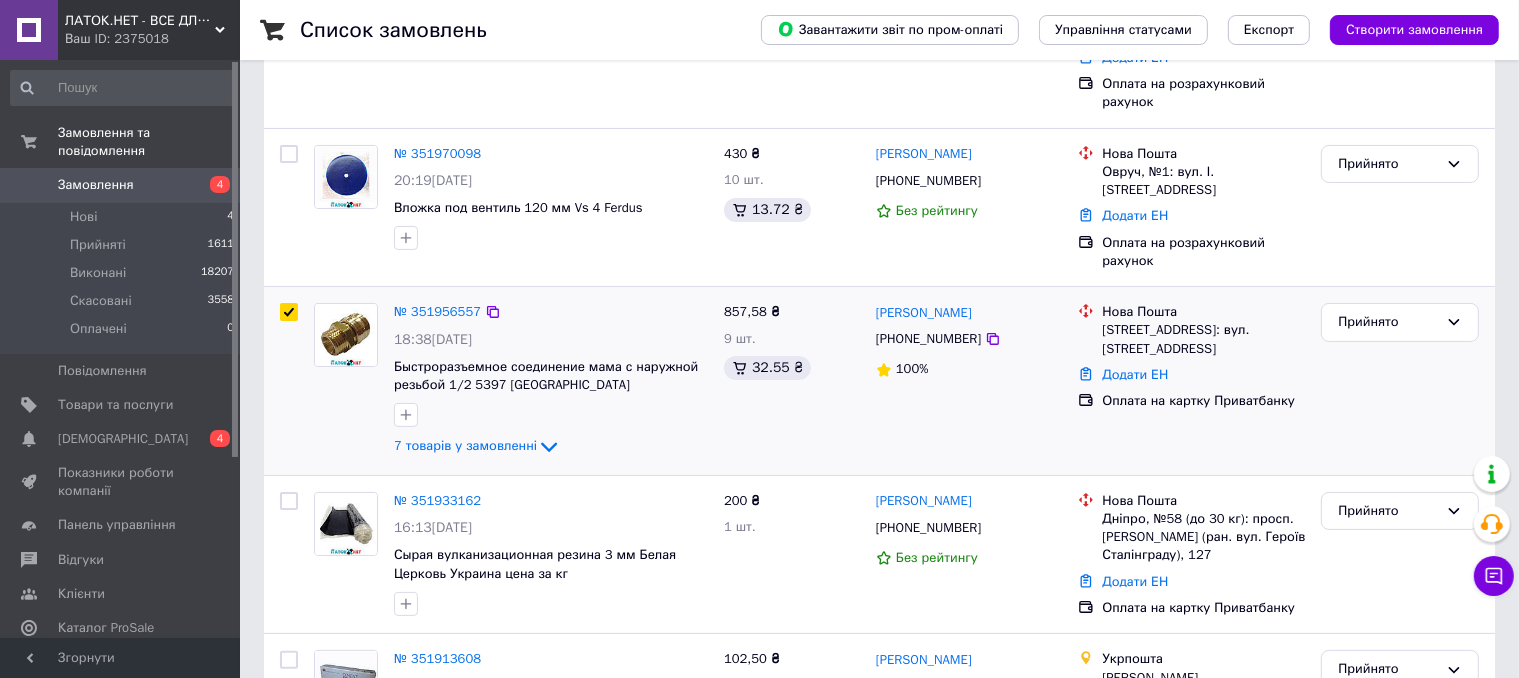checkbox on "true" 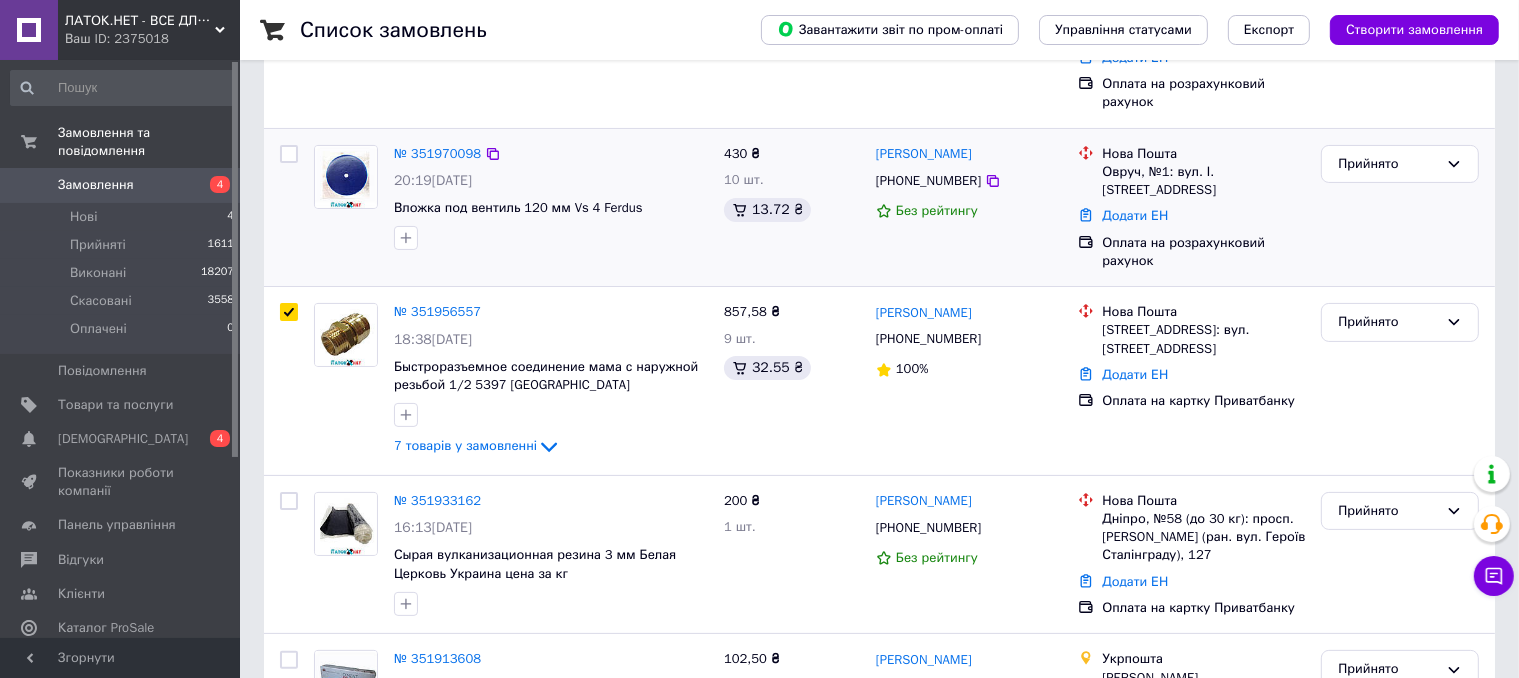click at bounding box center [289, 154] 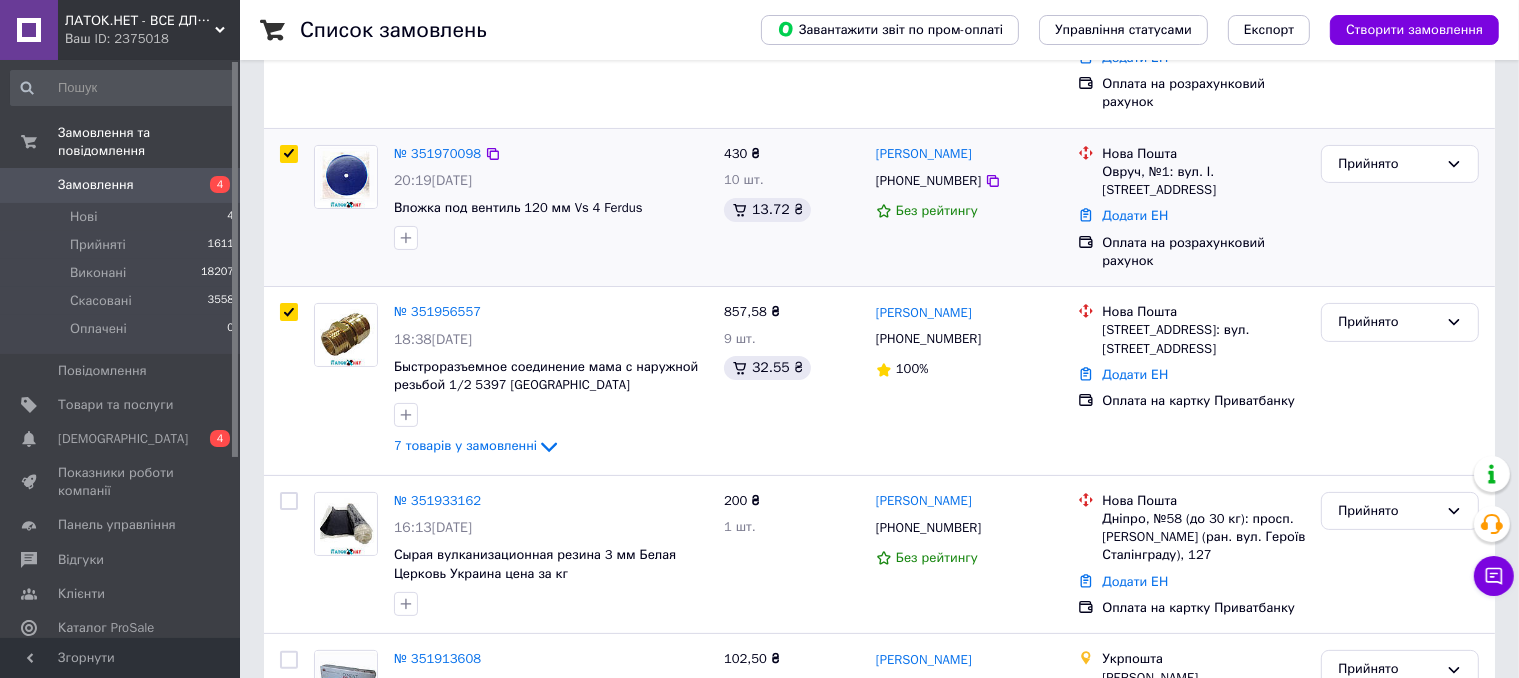 checkbox on "true" 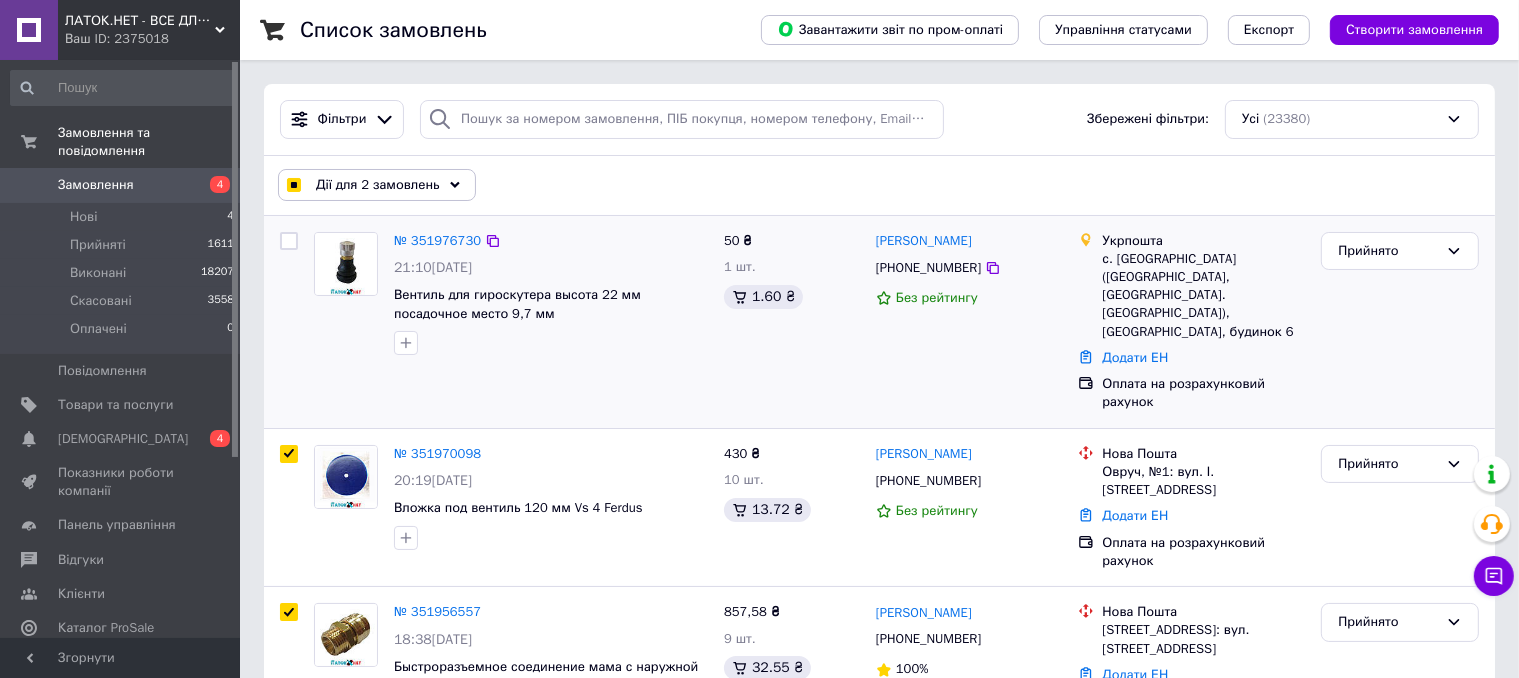 click at bounding box center (289, 241) 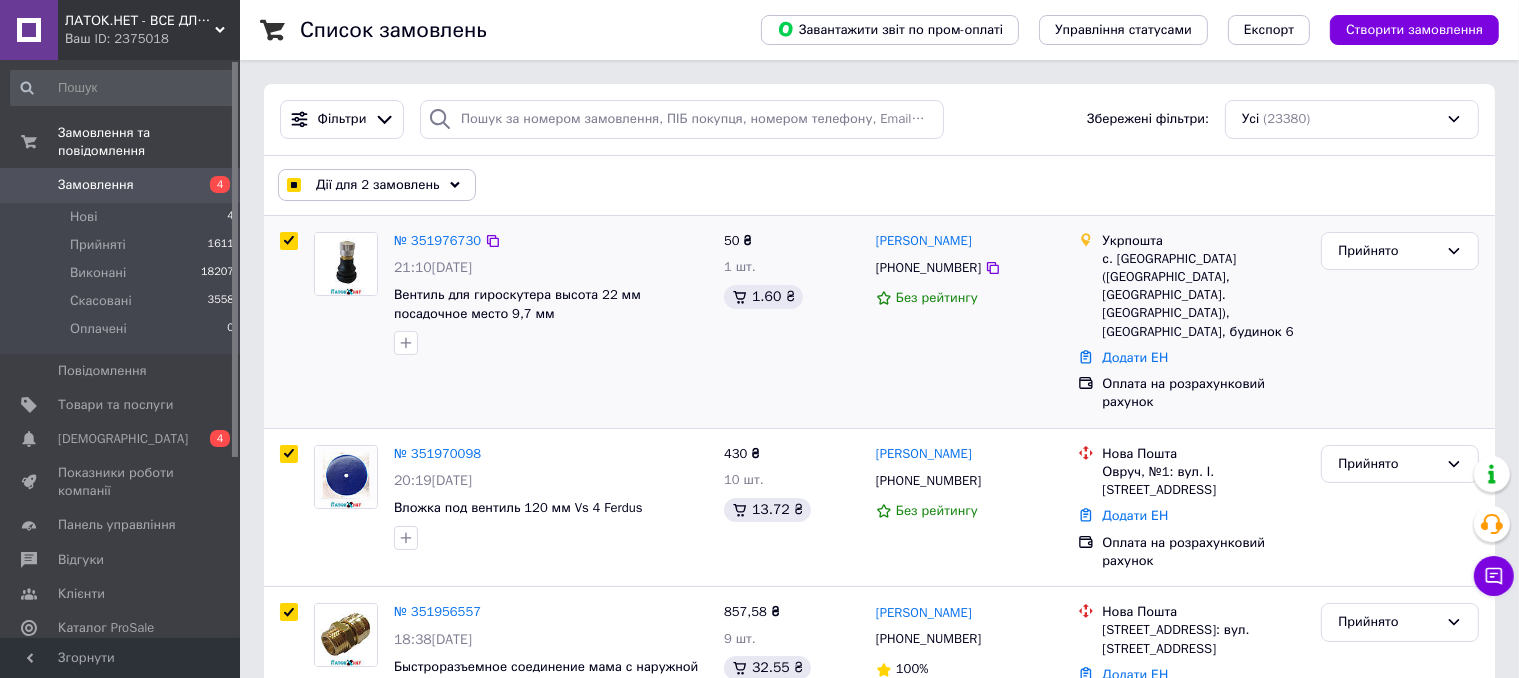 checkbox on "true" 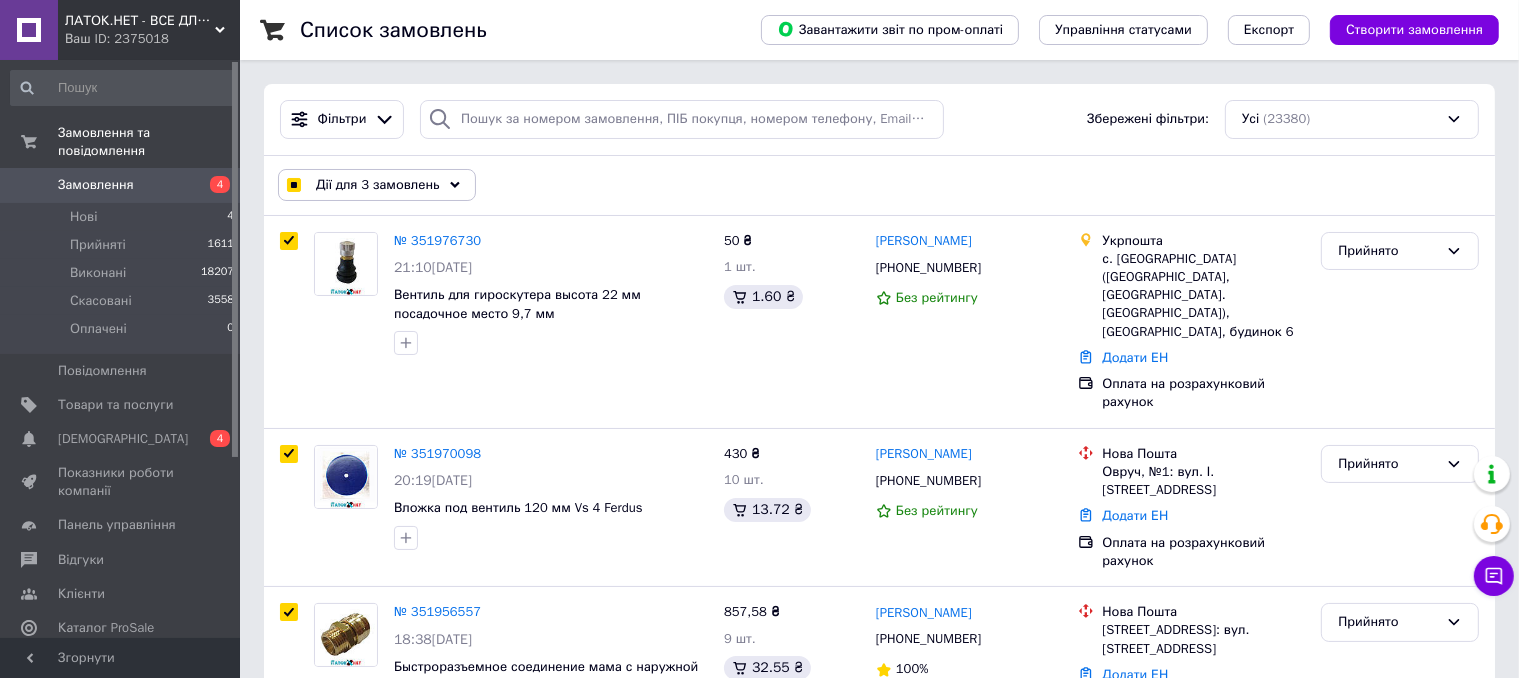 click on "Дії для 3 замовлень" at bounding box center [378, 185] 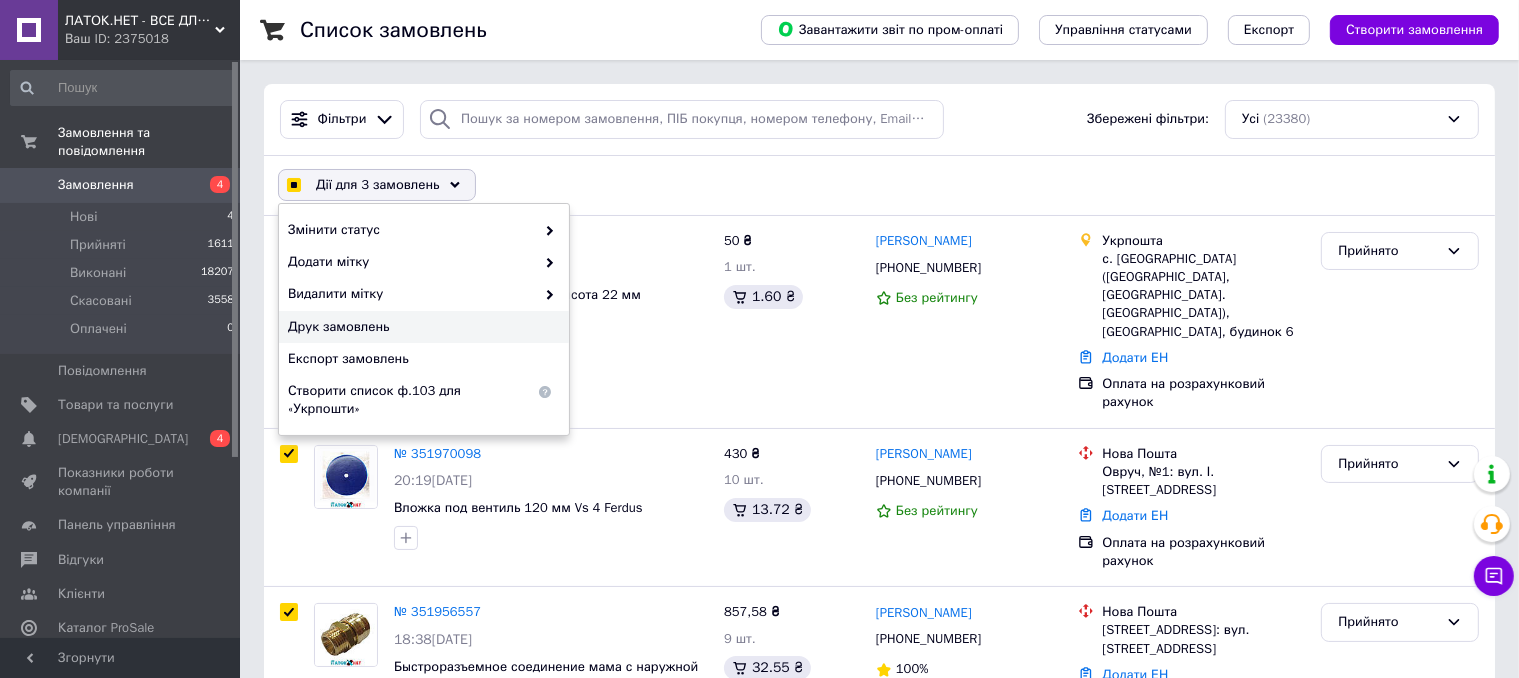 click on "Друк замовлень" at bounding box center (421, 327) 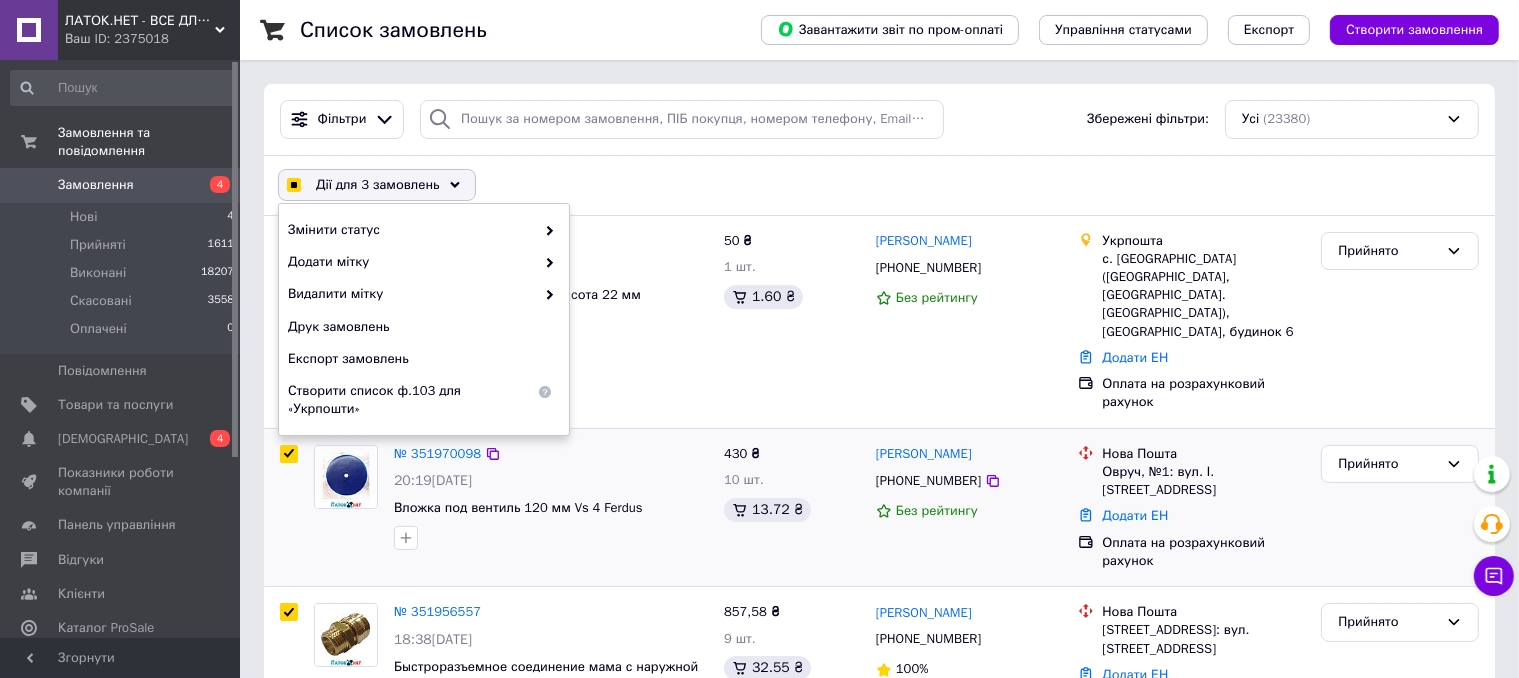 checkbox on "true" 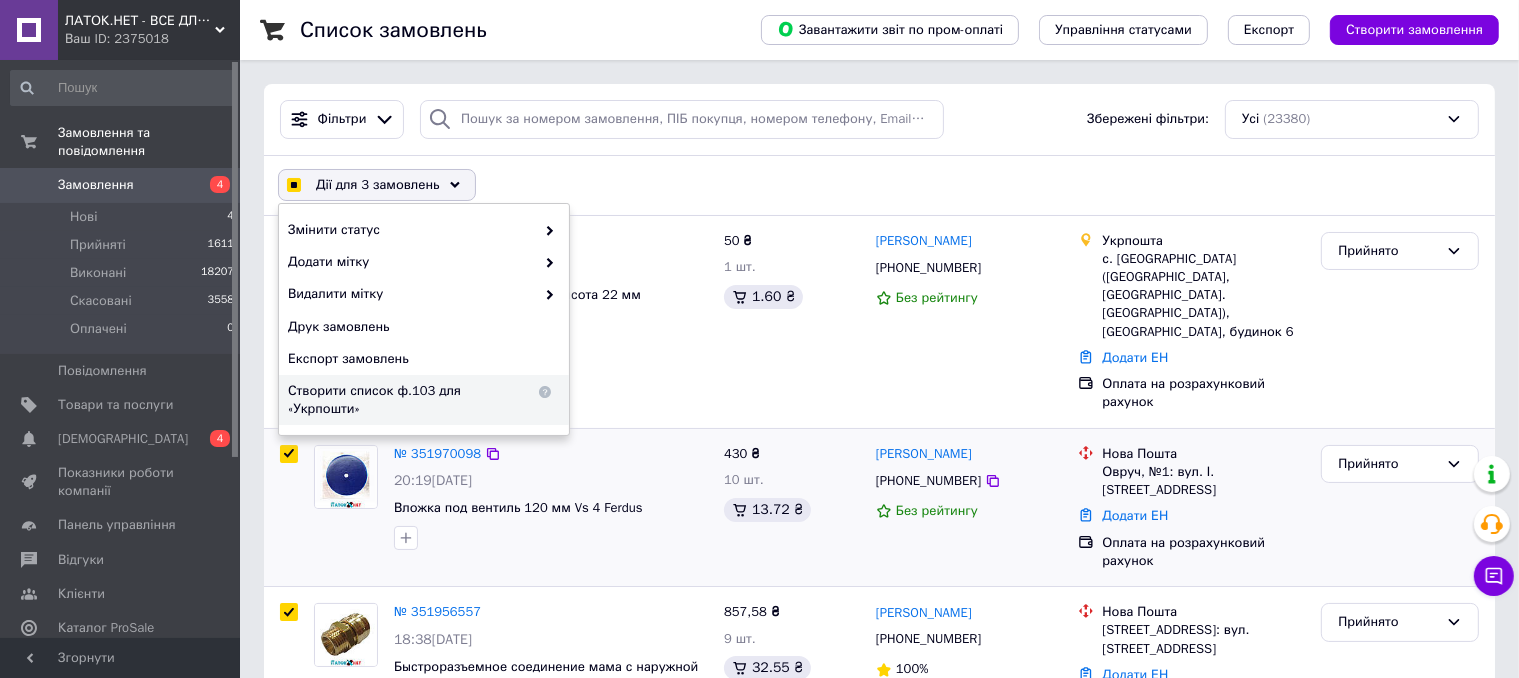 click at bounding box center (289, 454) 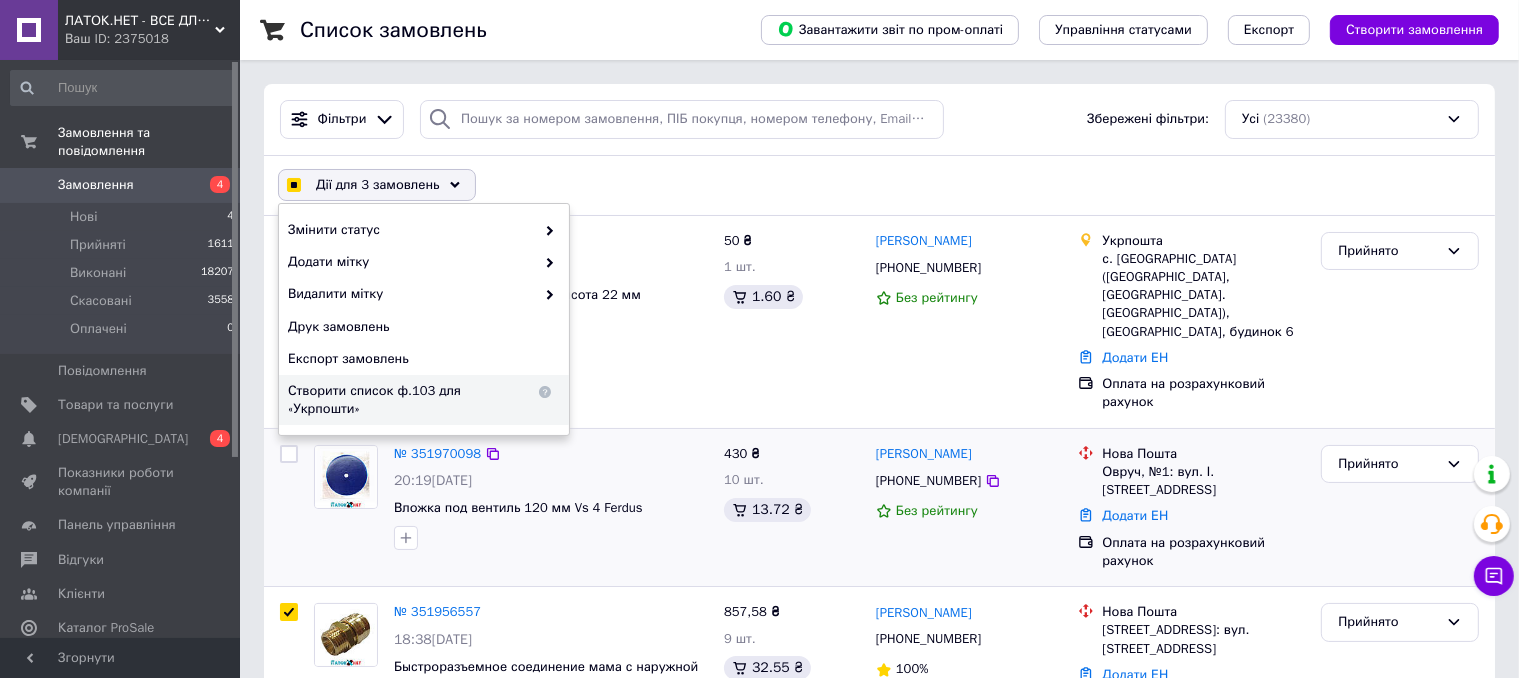 checkbox on "false" 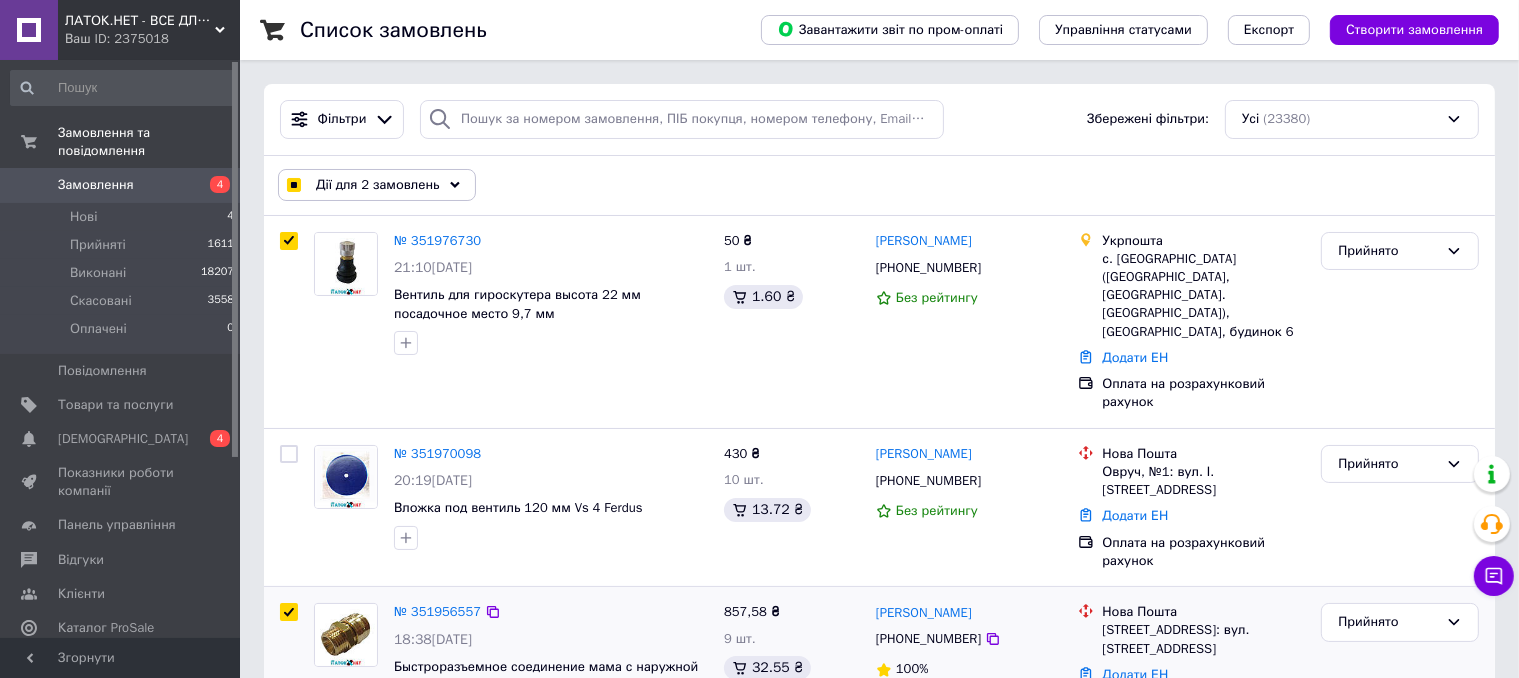 click at bounding box center (289, 612) 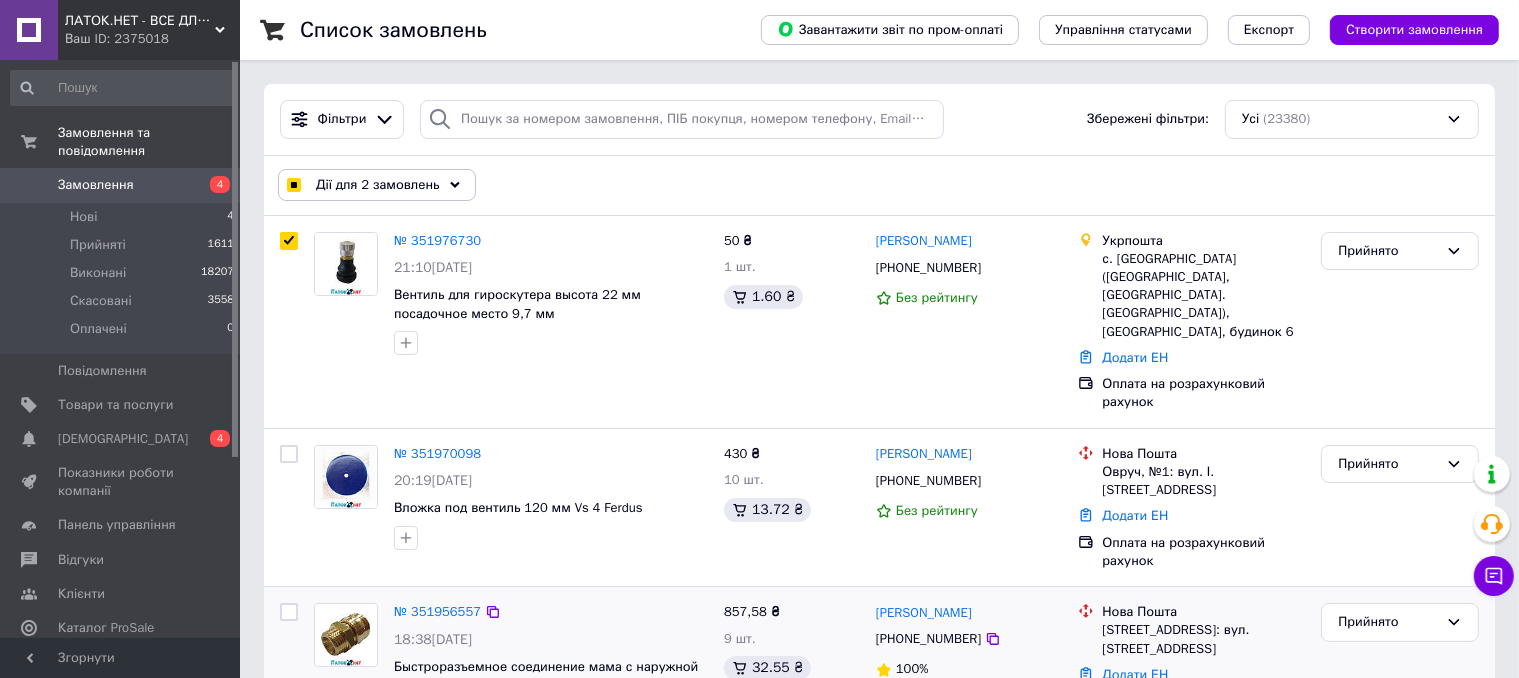 checkbox on "false" 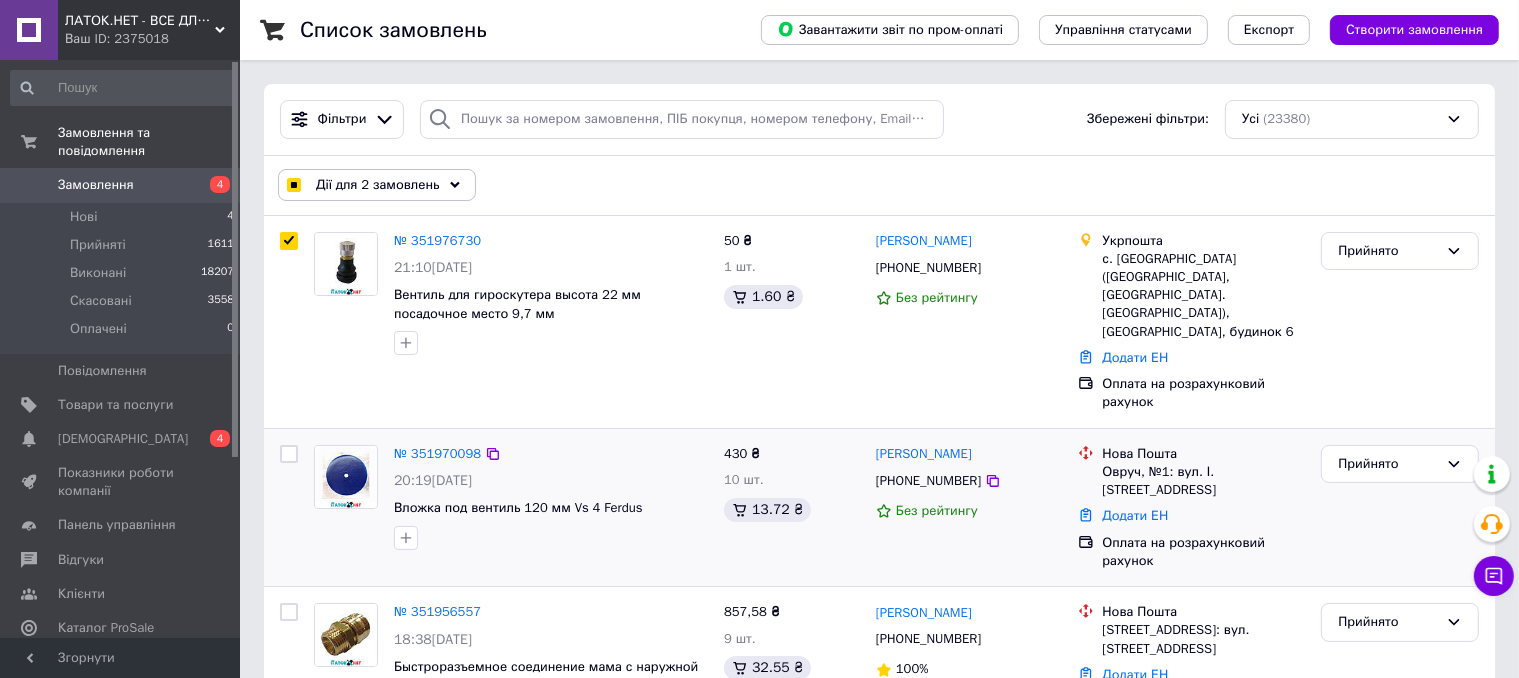 checkbox on "true" 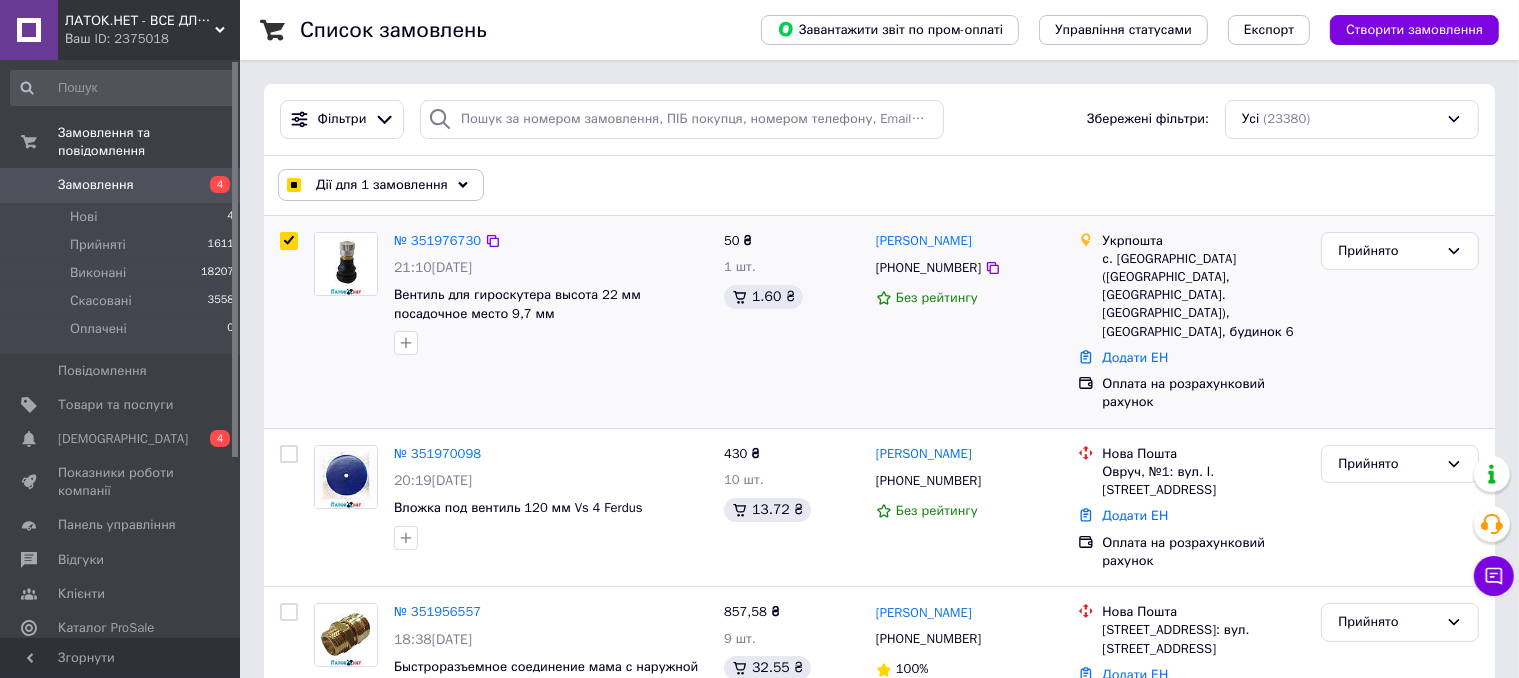 click at bounding box center [289, 241] 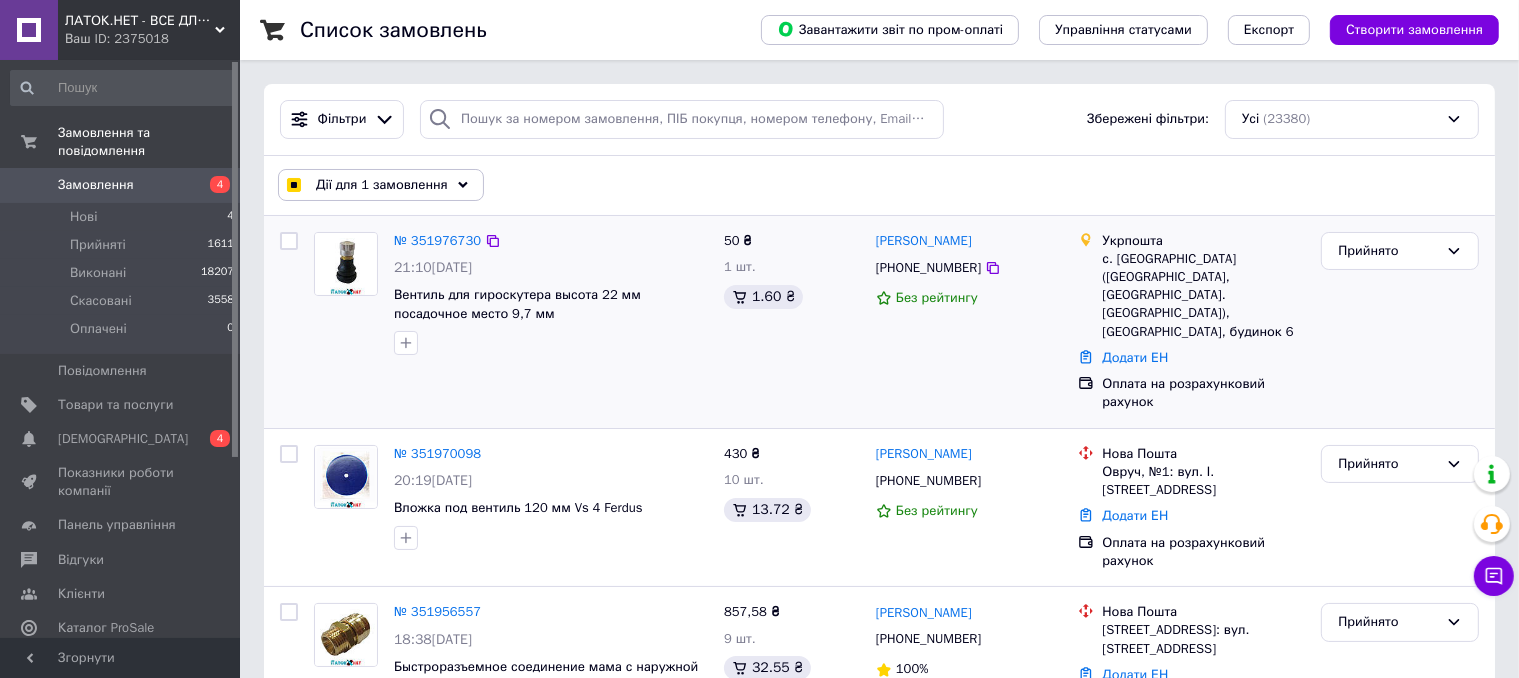 checkbox on "false" 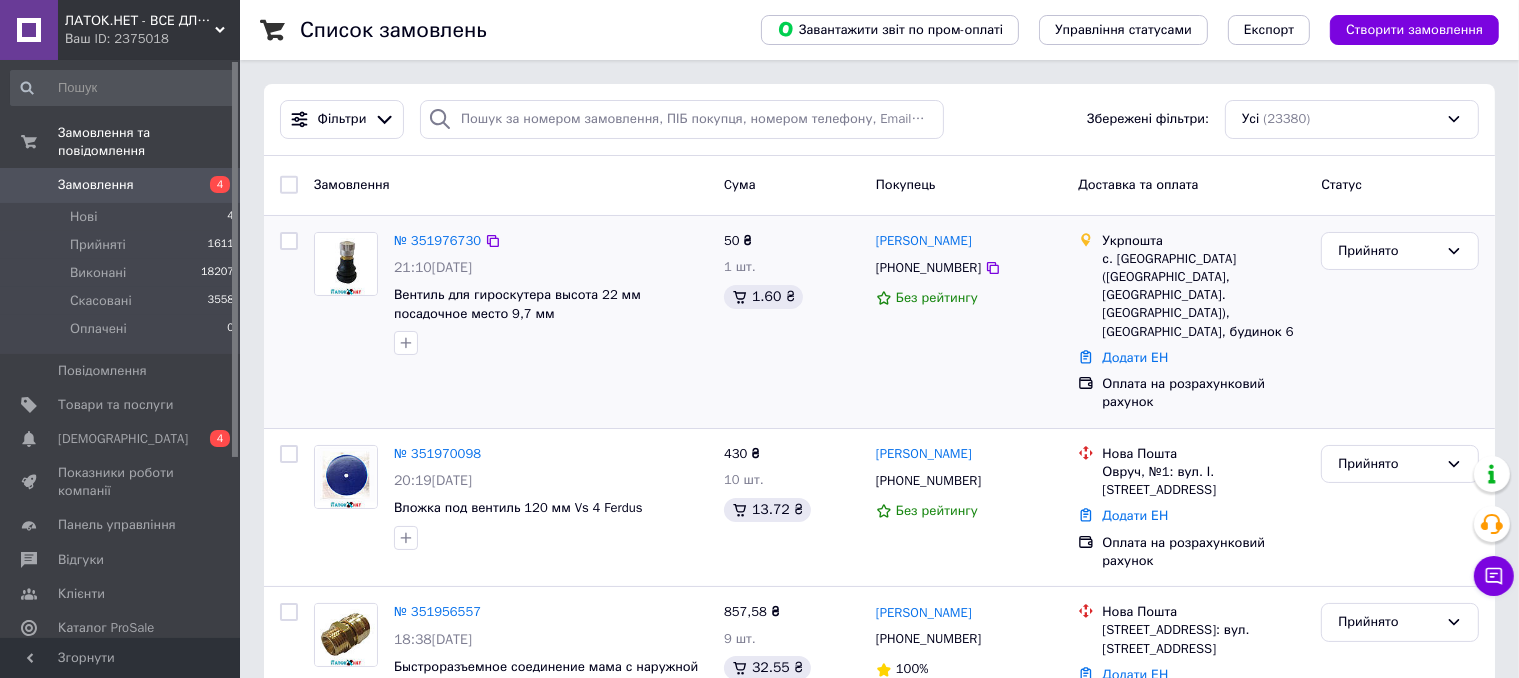 scroll, scrollTop: 300, scrollLeft: 0, axis: vertical 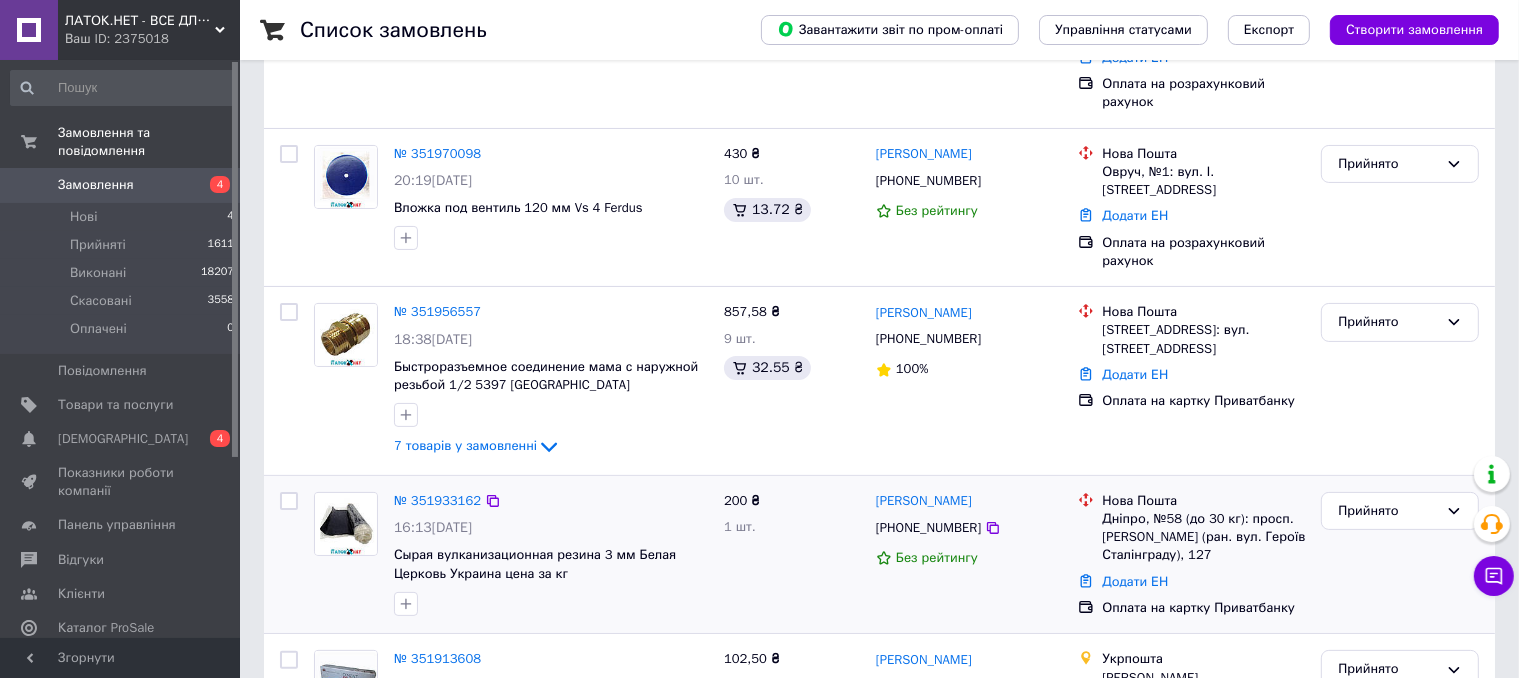 click at bounding box center (289, 501) 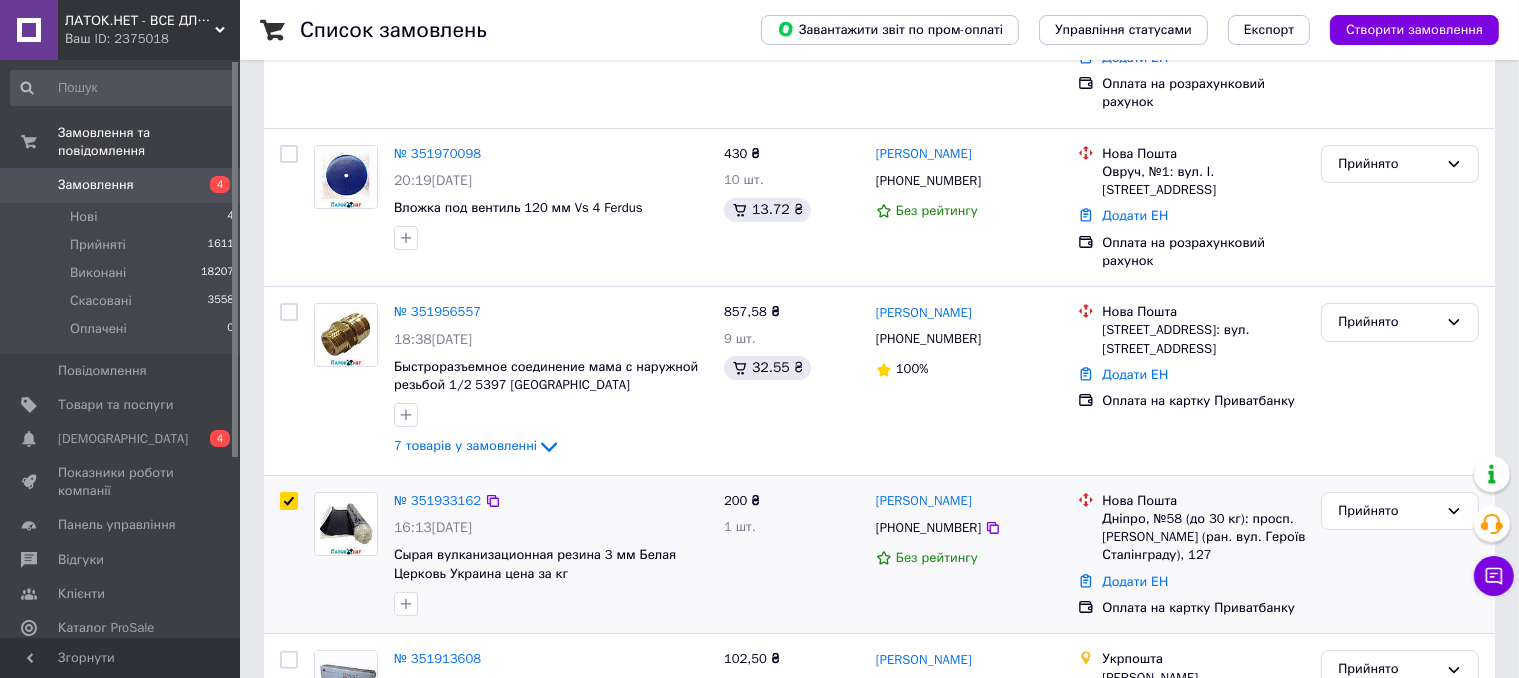 checkbox on "true" 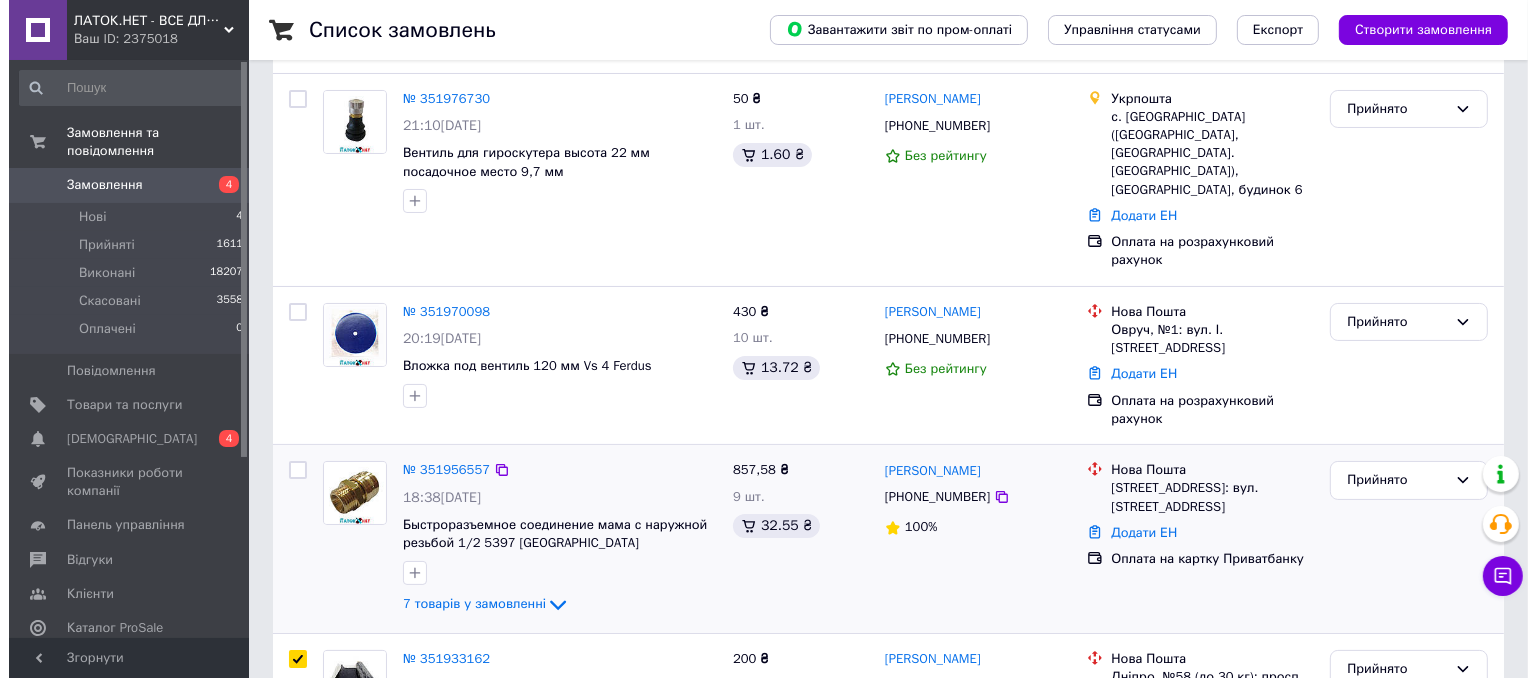 scroll, scrollTop: 0, scrollLeft: 0, axis: both 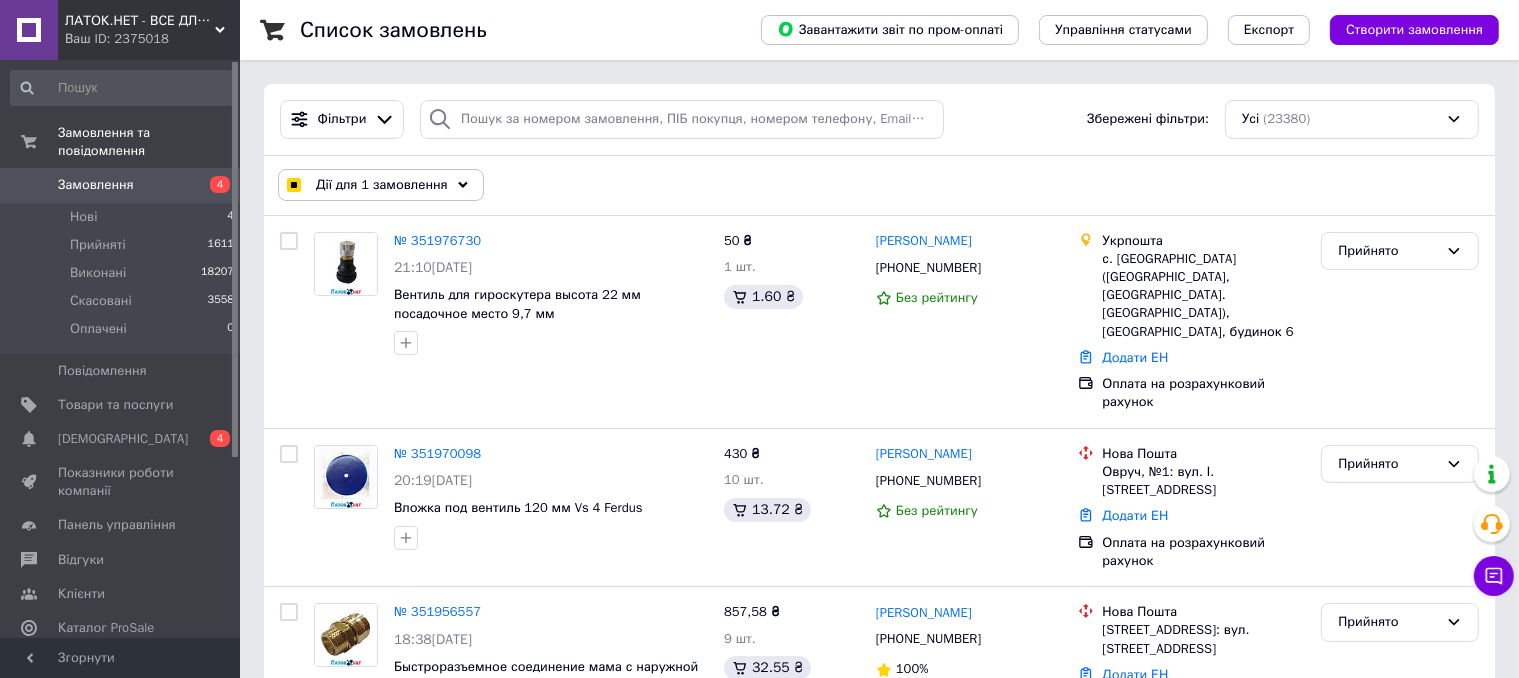 click on "Дії для 1 замовлення" at bounding box center [381, 185] 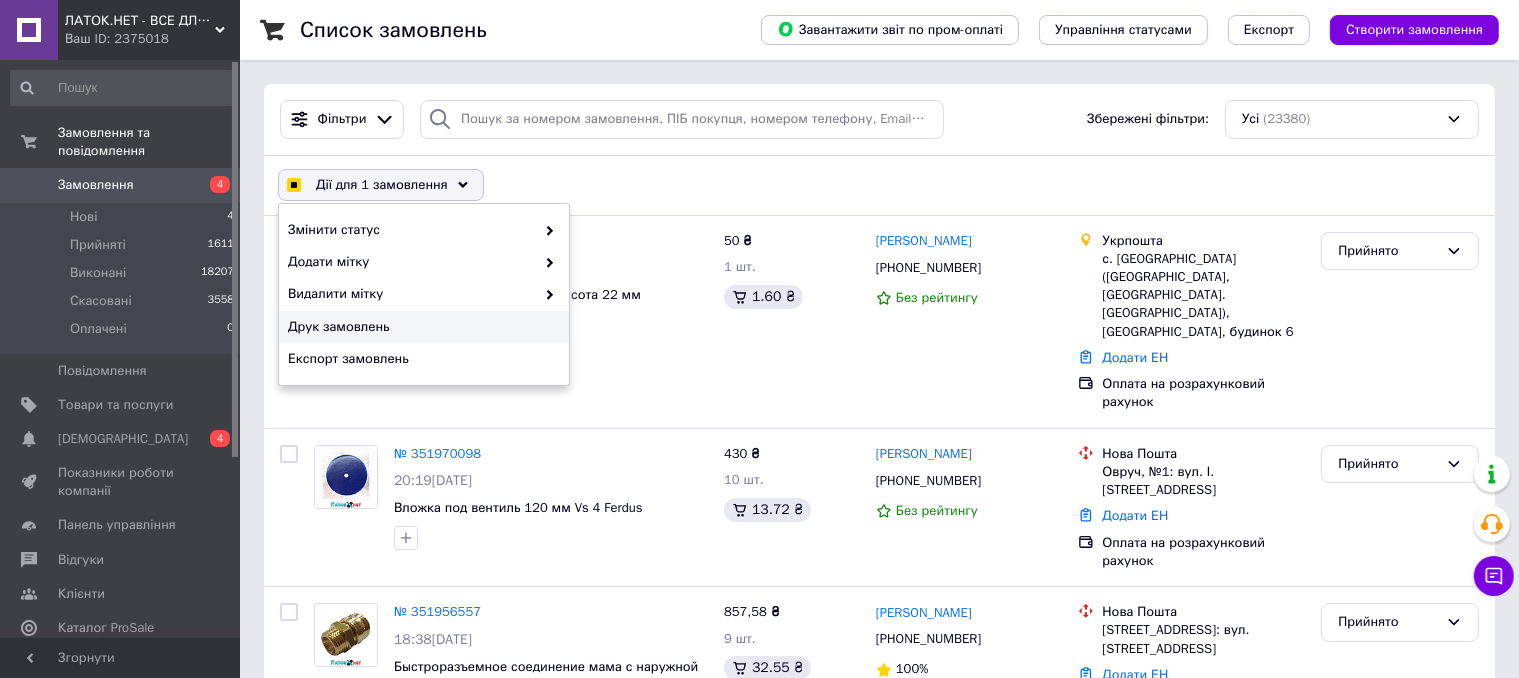 click on "Друк замовлень" at bounding box center (424, 327) 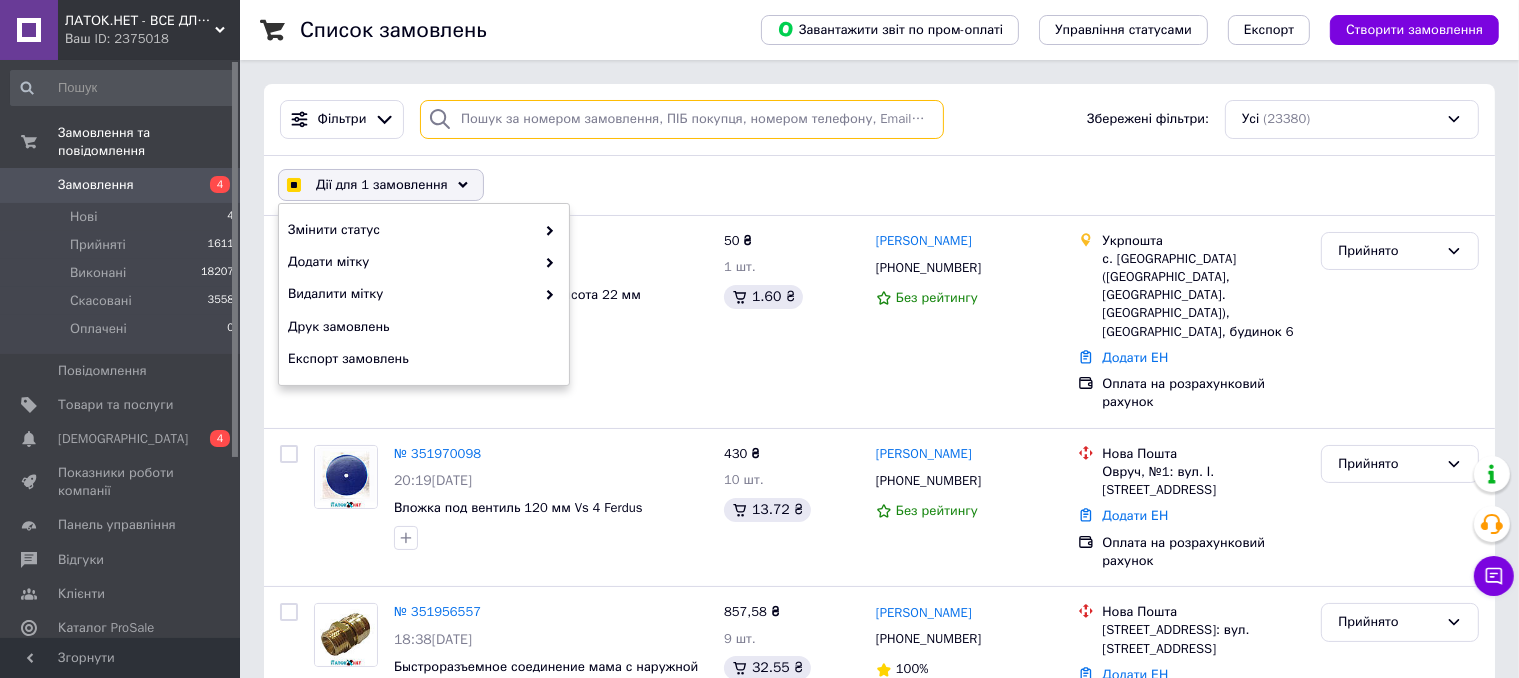 click at bounding box center (682, 119) 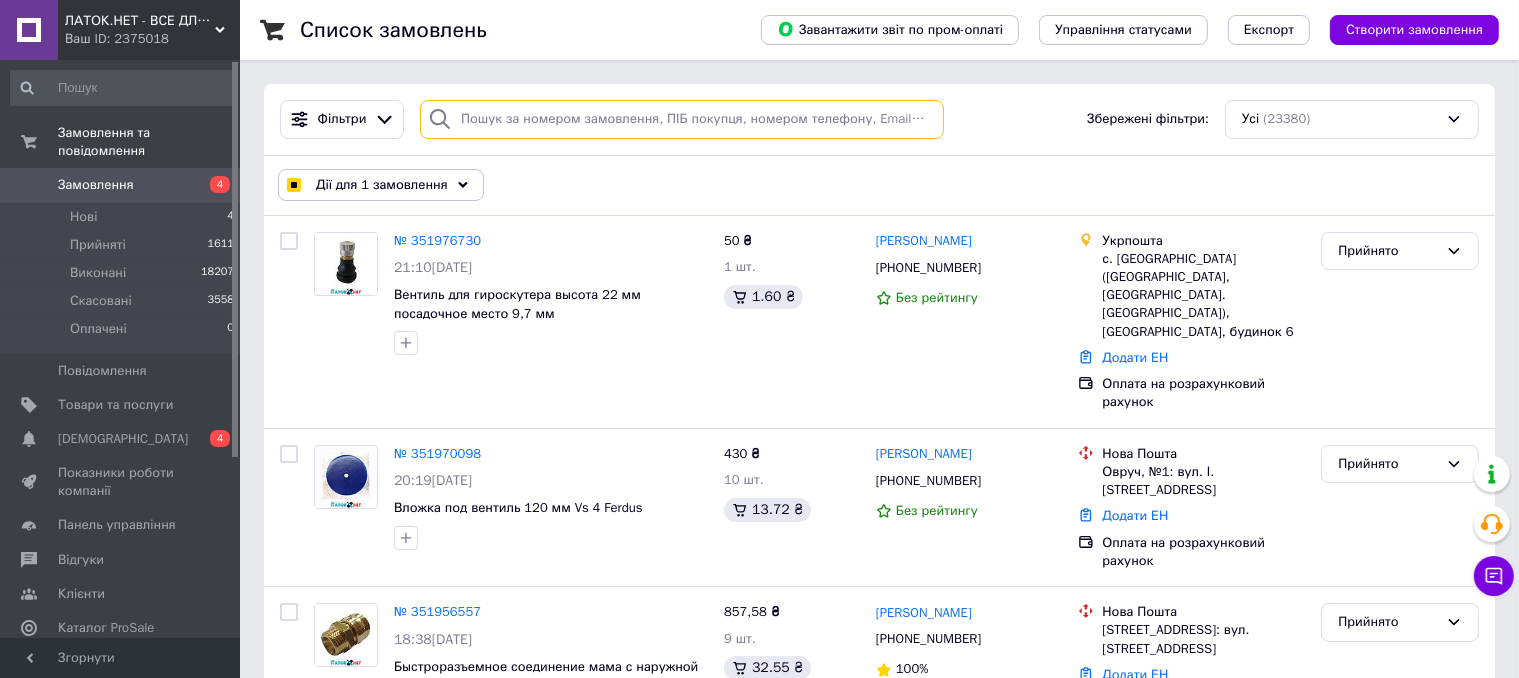 paste on "351898322" 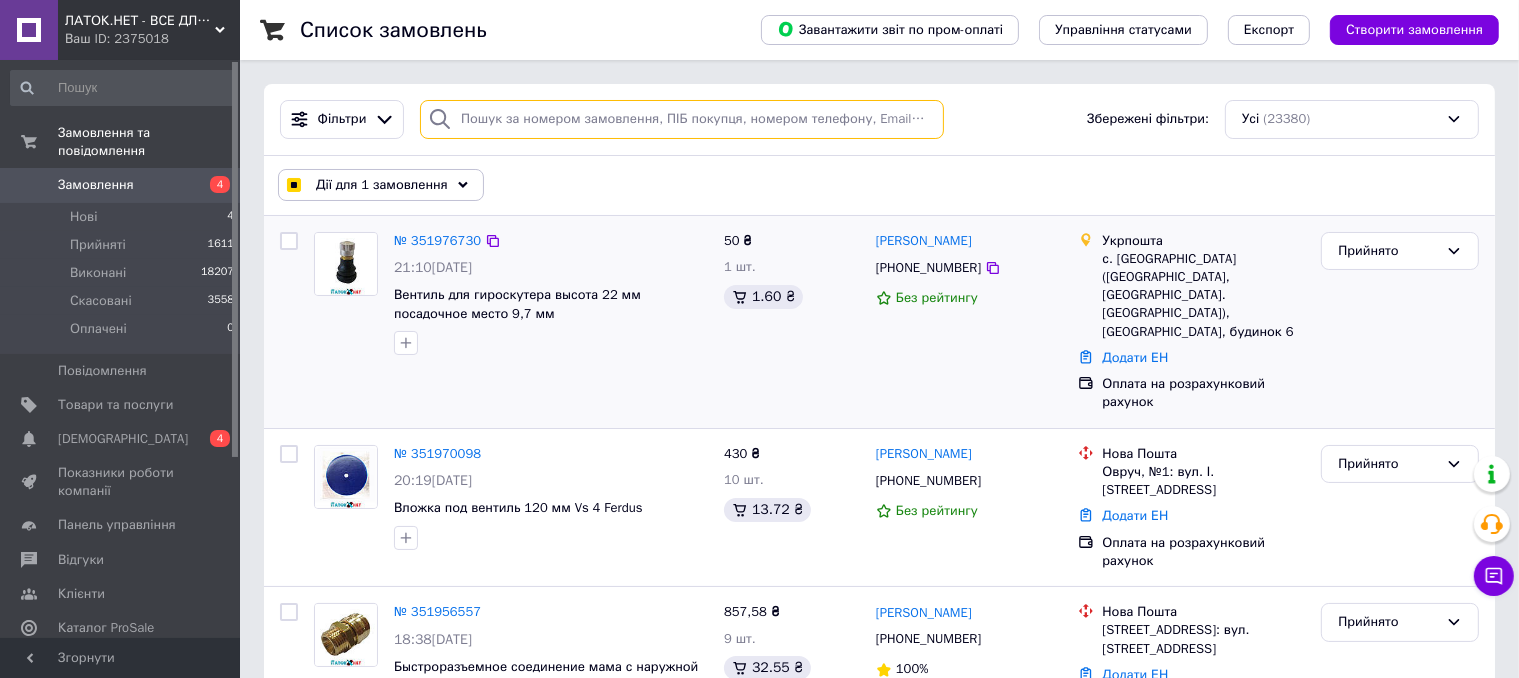 type on "351898322" 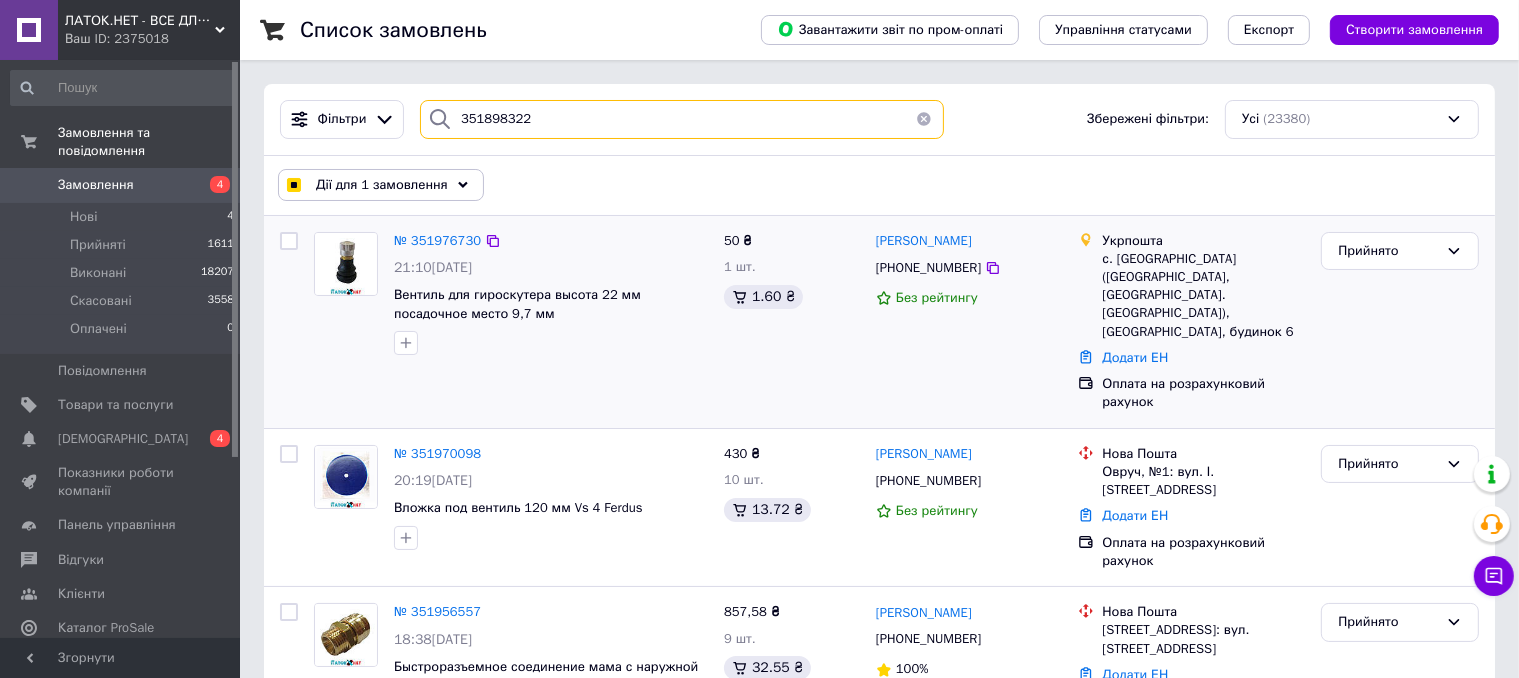 checkbox on "false" 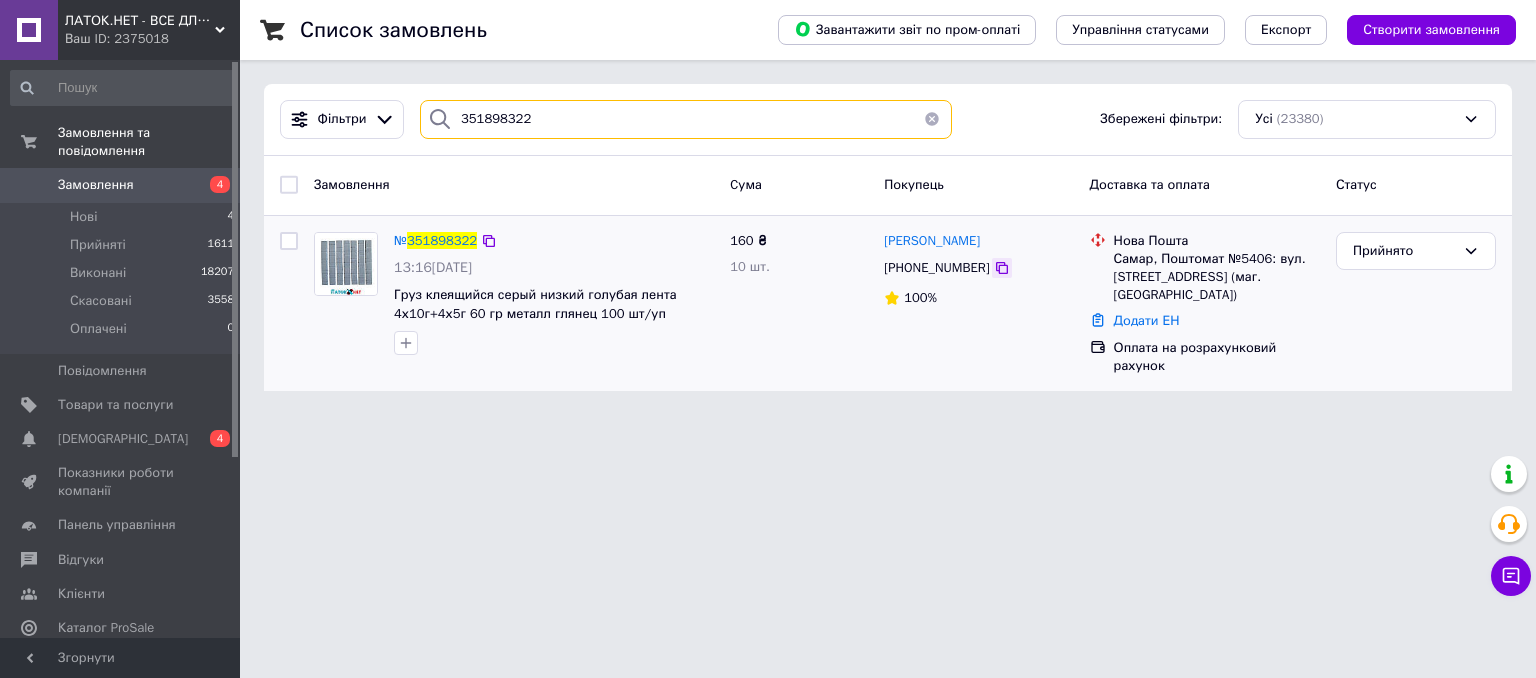 type on "351898322" 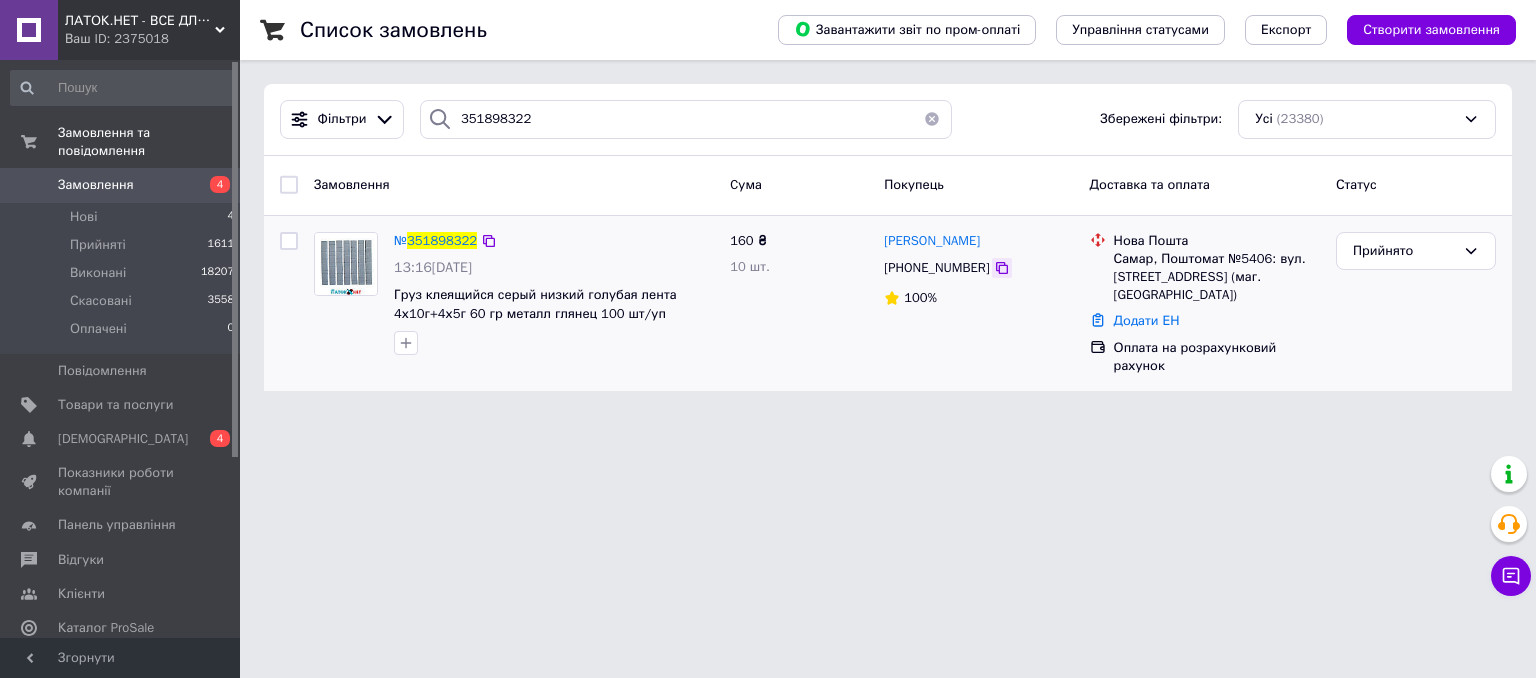 click 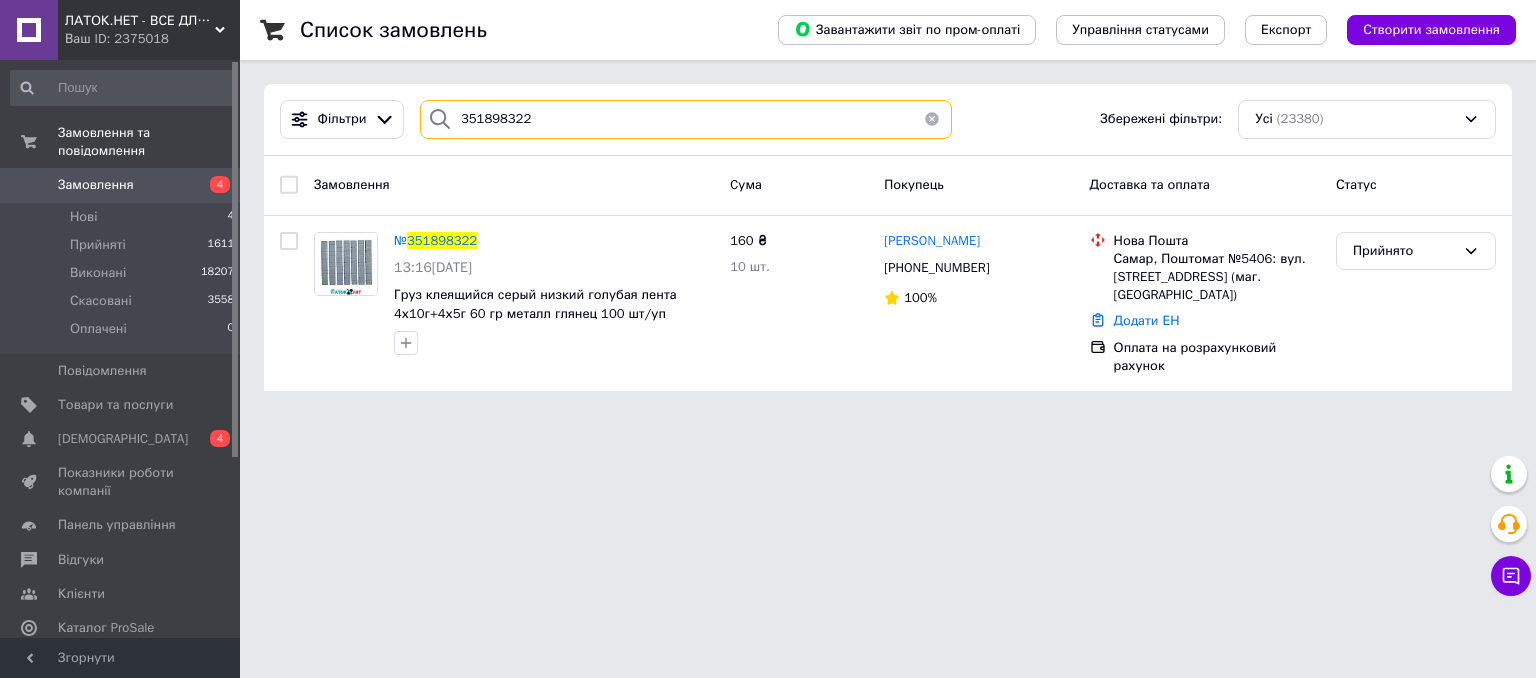 click on "351898322" at bounding box center (686, 119) 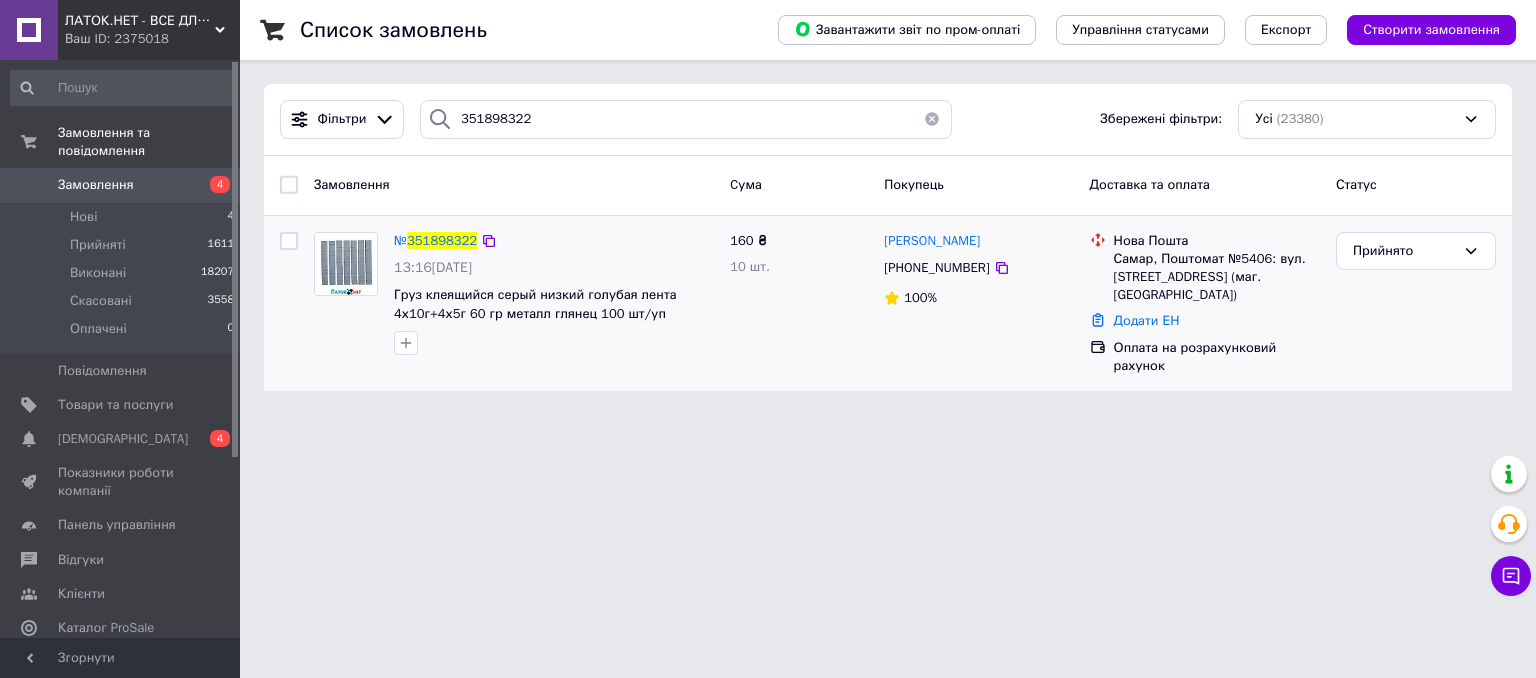 click at bounding box center [289, 241] 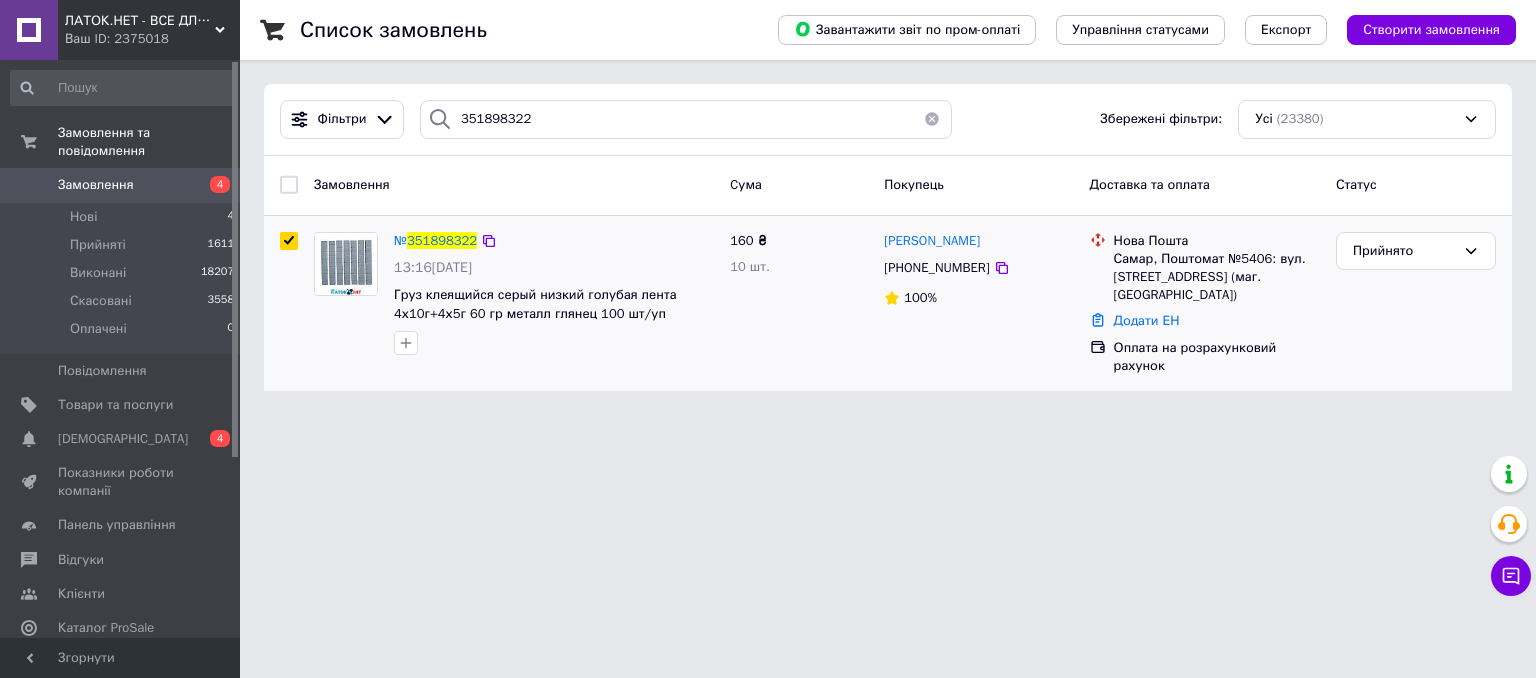 checkbox on "true" 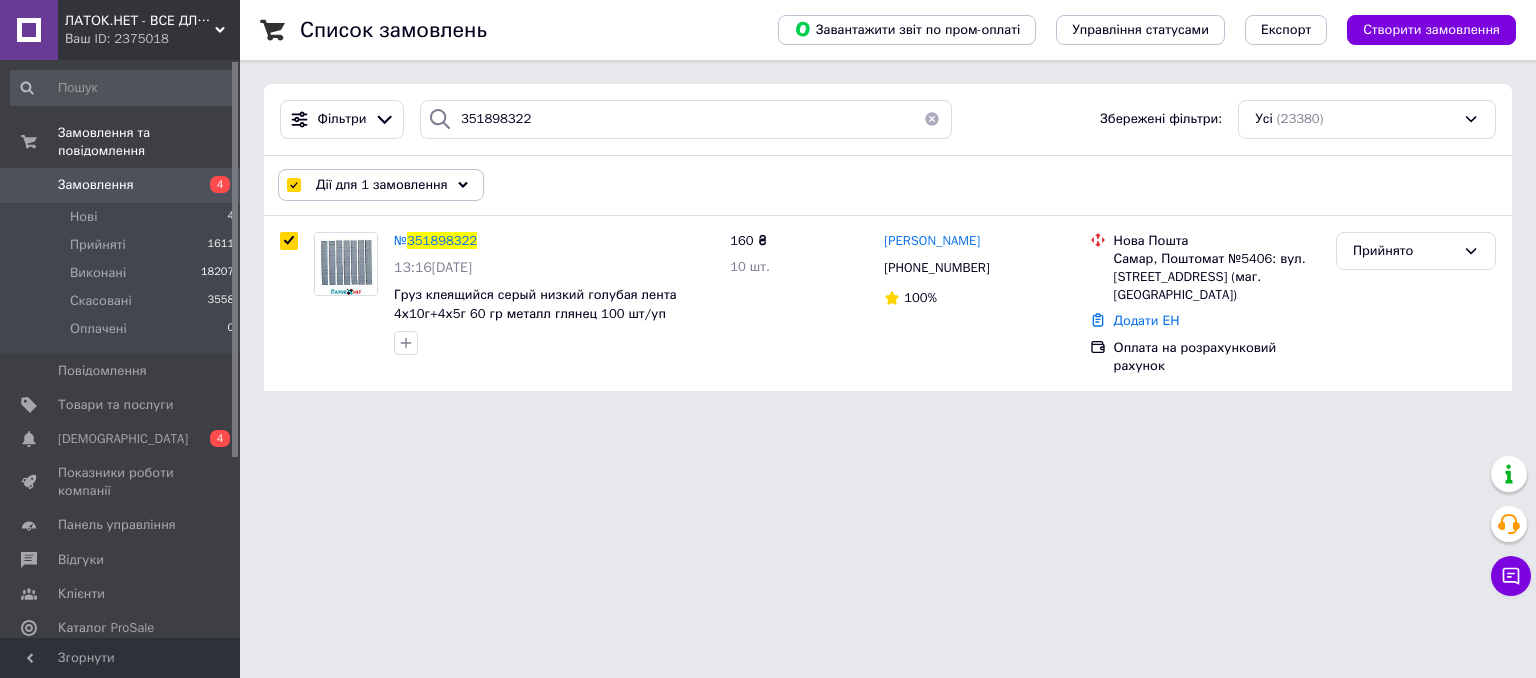 click on "Дії для 1 замовлення" at bounding box center (382, 185) 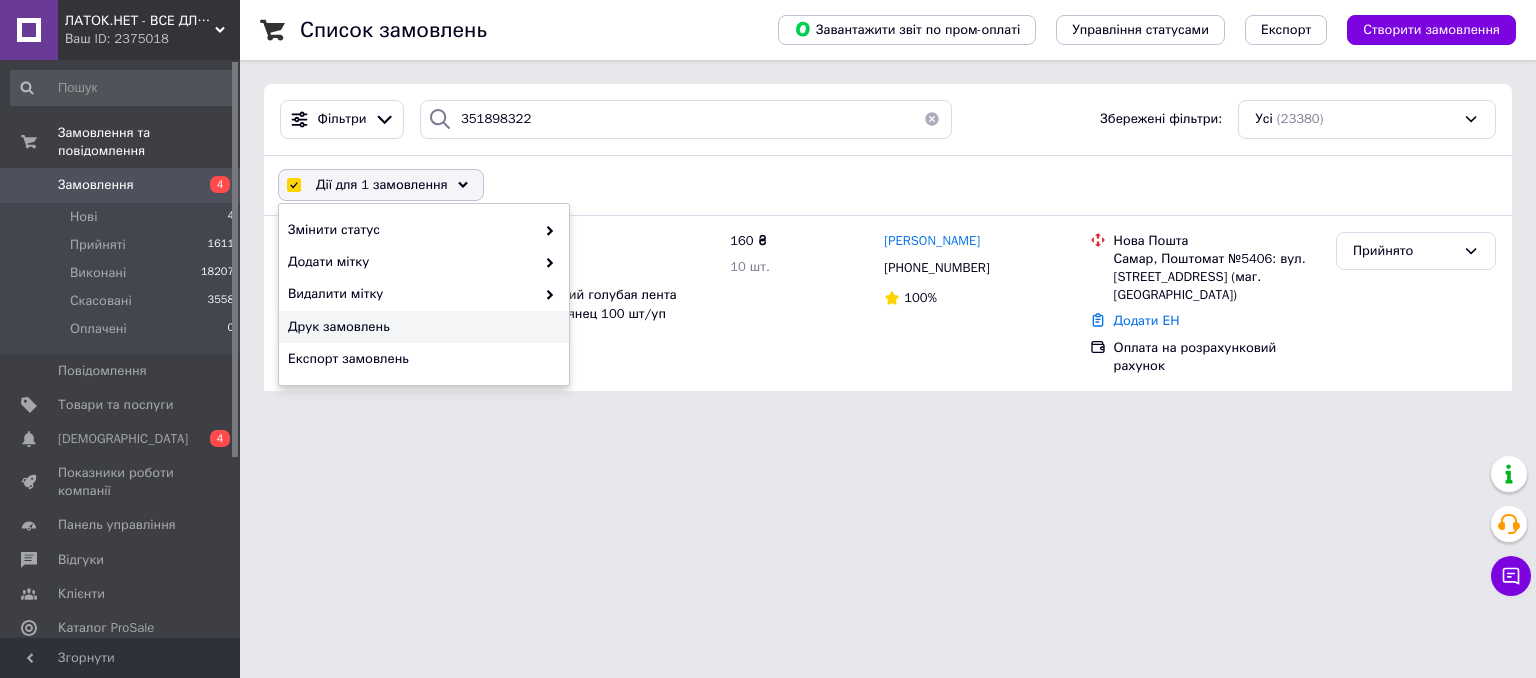 click on "Друк замовлень" at bounding box center (421, 327) 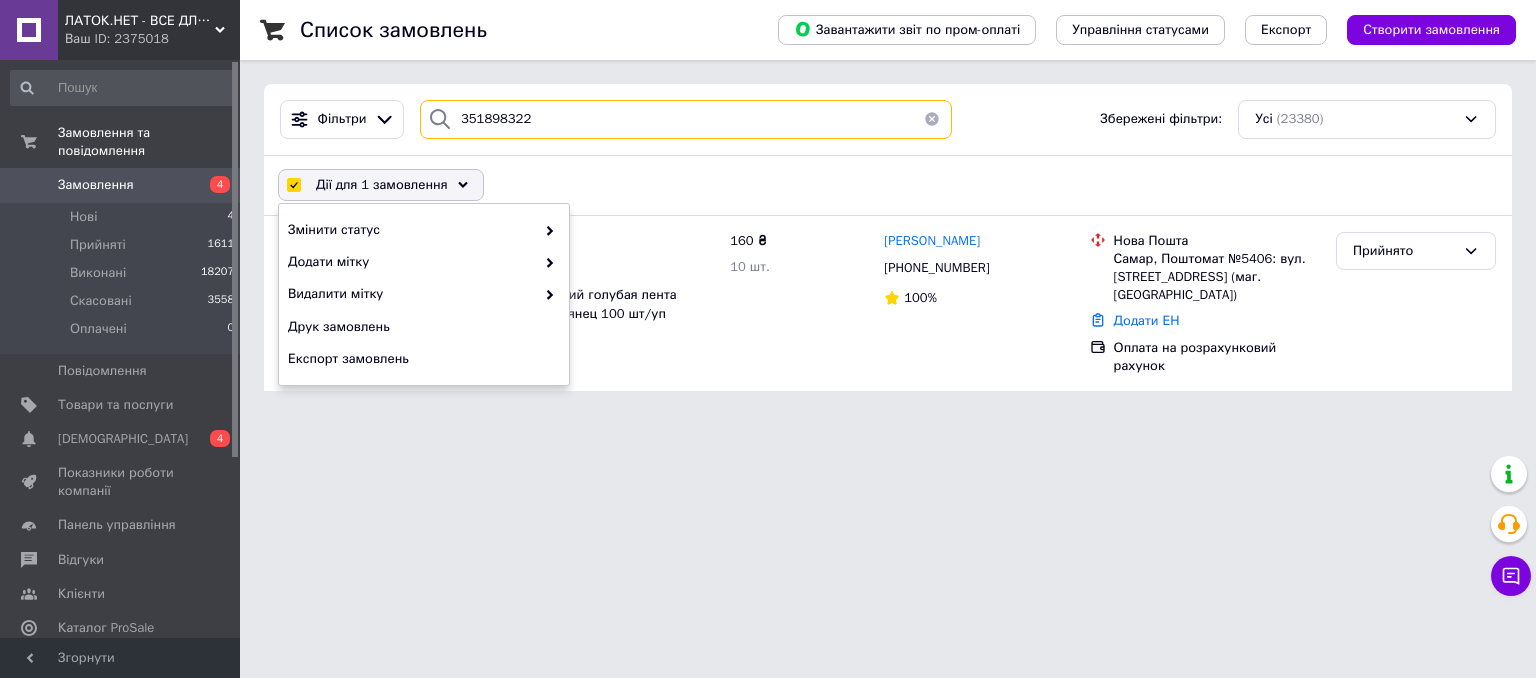 drag, startPoint x: 532, startPoint y: 115, endPoint x: 400, endPoint y: 119, distance: 132.0606 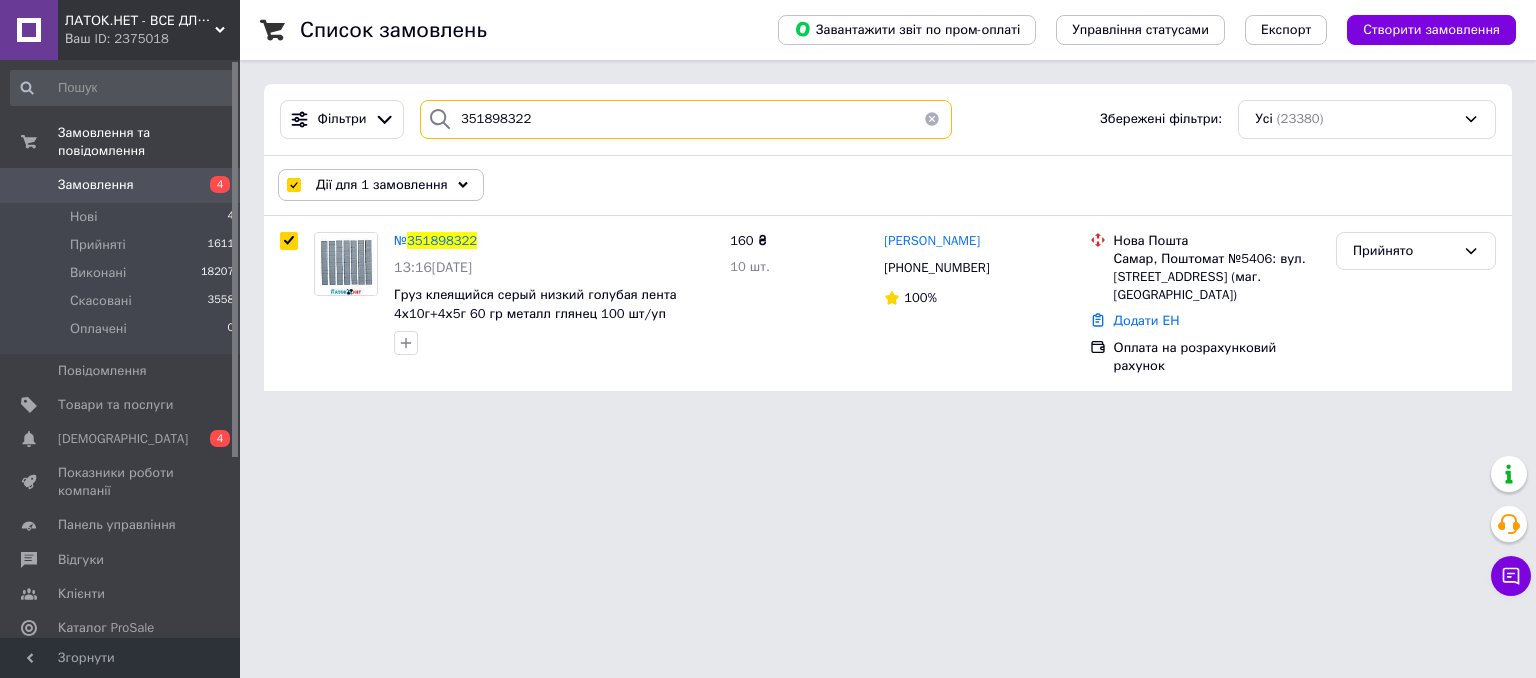 paste on "789348" 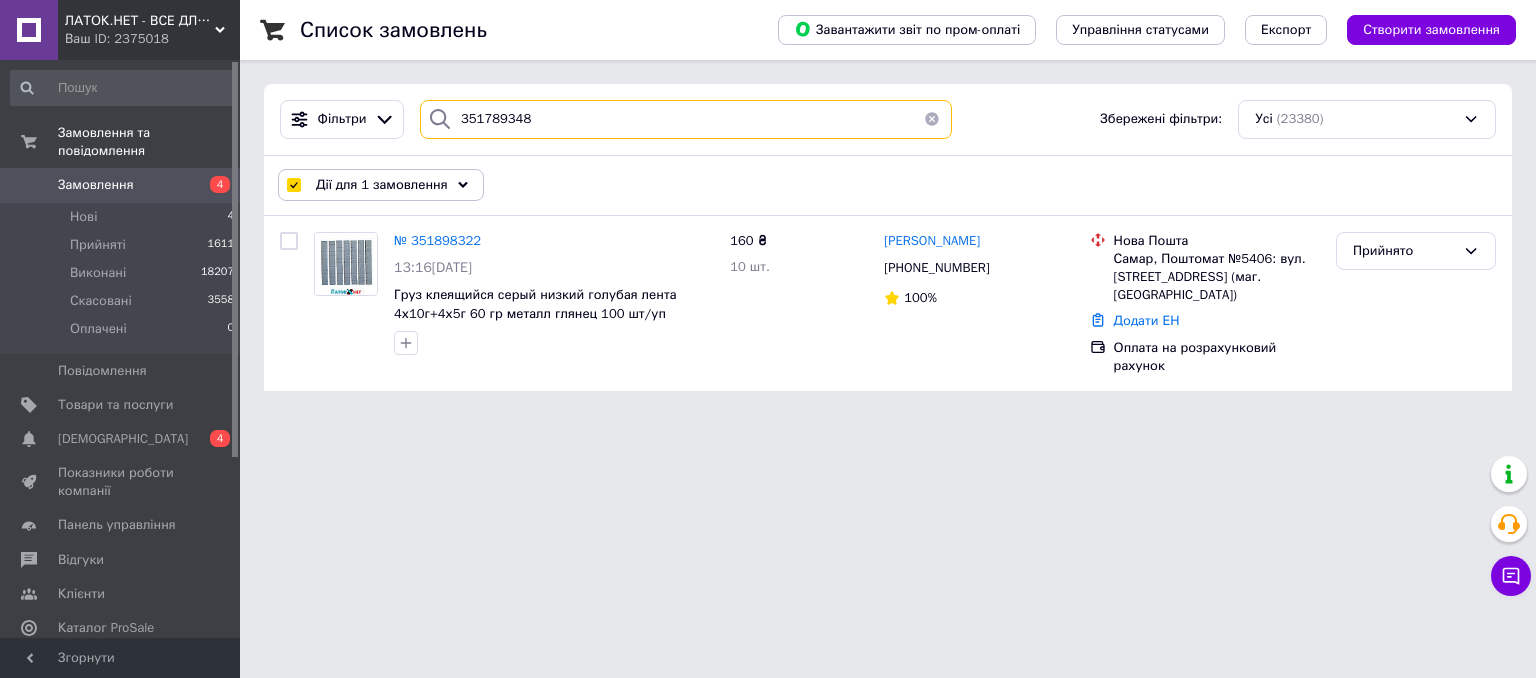 checkbox on "false" 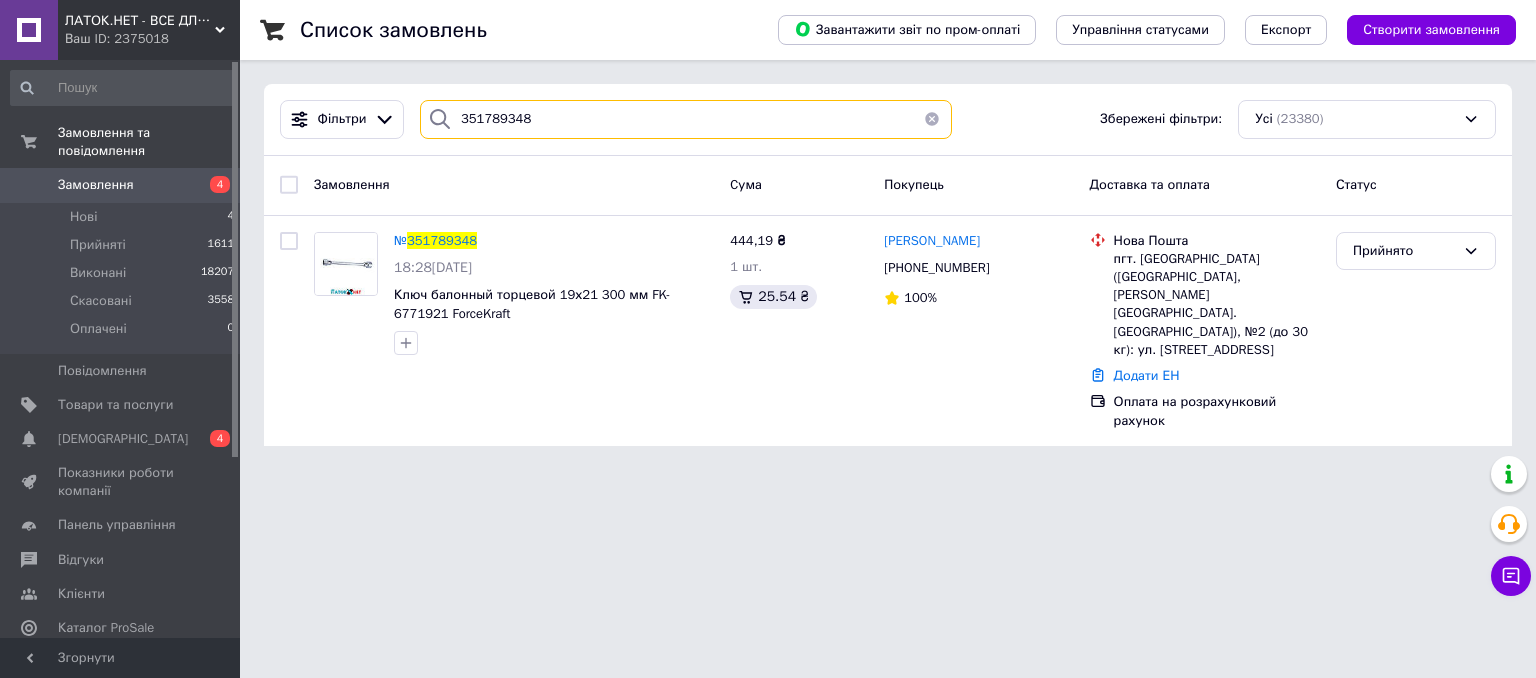 type on "351789348" 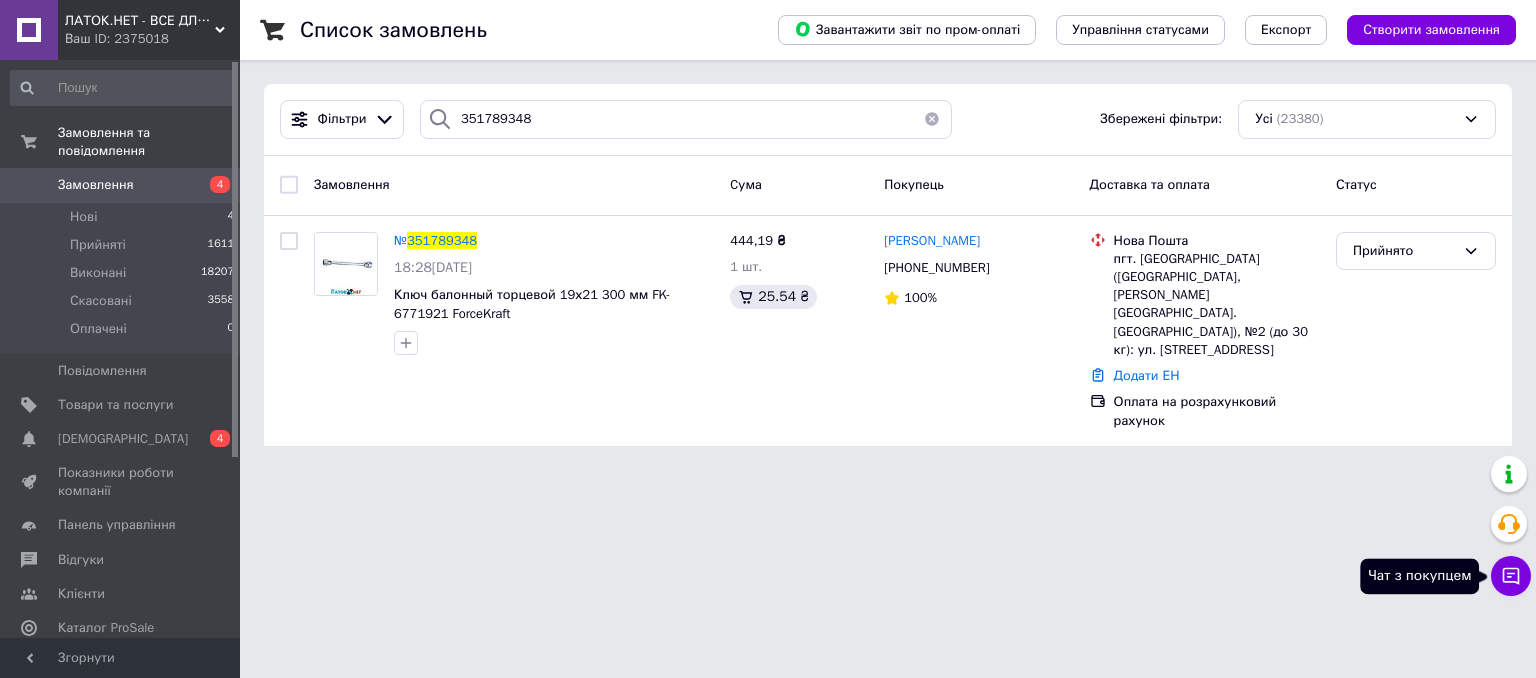 click 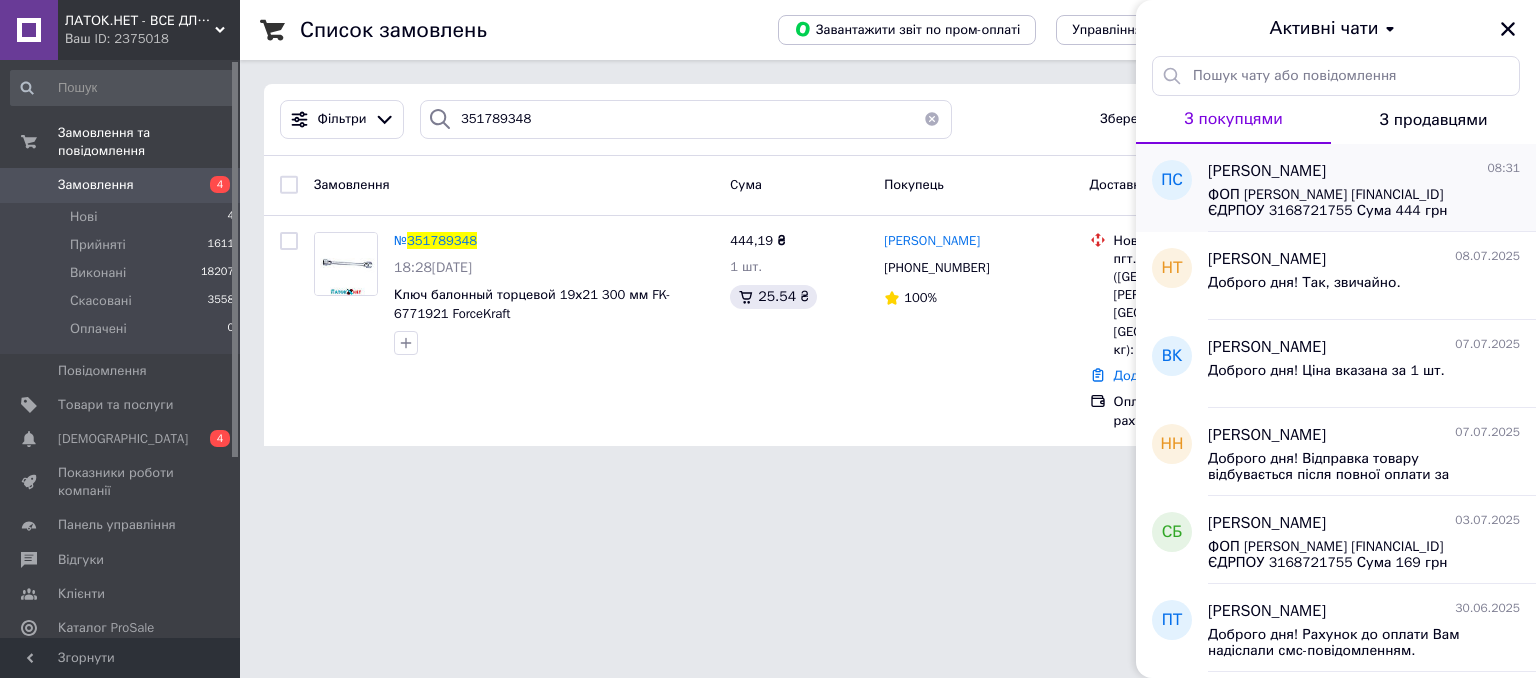 click on "ФОП Гета Ігор Олександрович Приват UA373052990000026001011713612
ЄДРПОУ 3168721755
Сума 444 грн
Оплата за товар" at bounding box center (1350, 203) 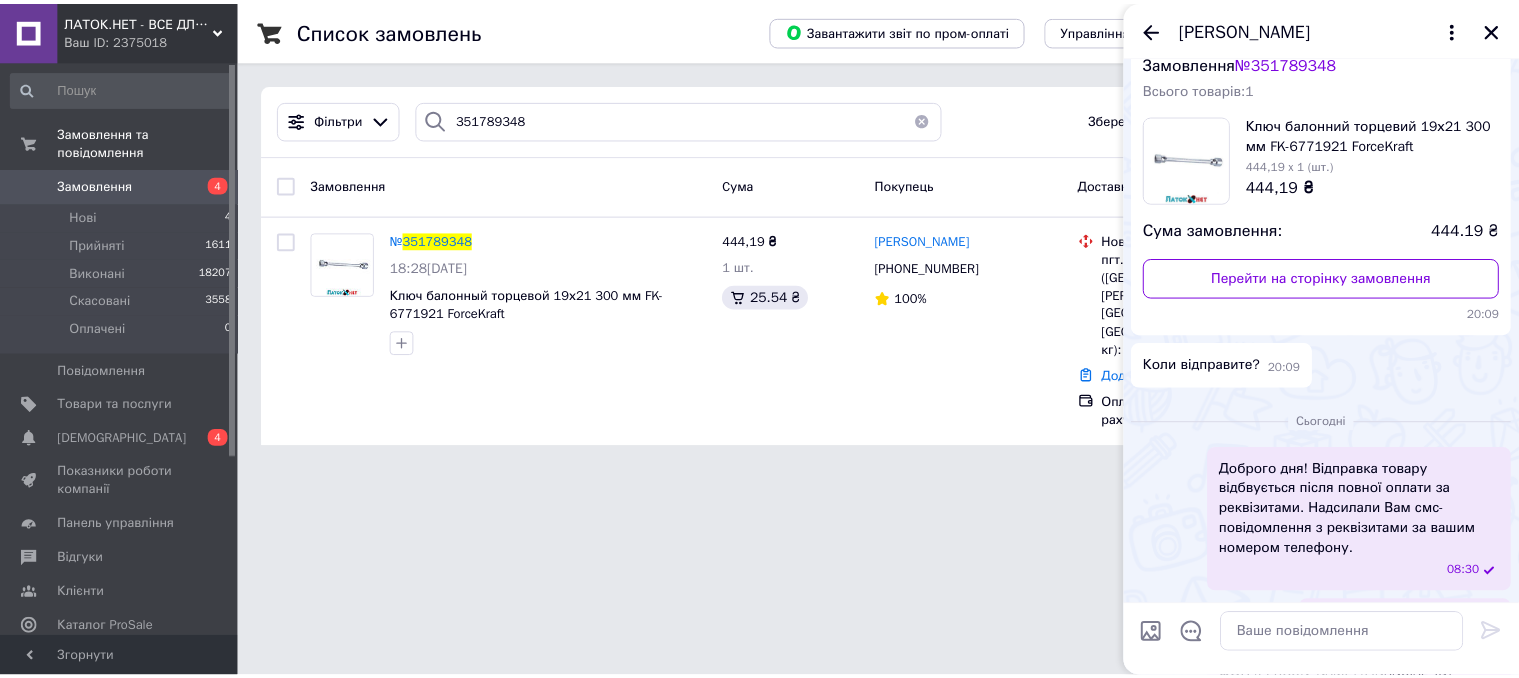 scroll, scrollTop: 250, scrollLeft: 0, axis: vertical 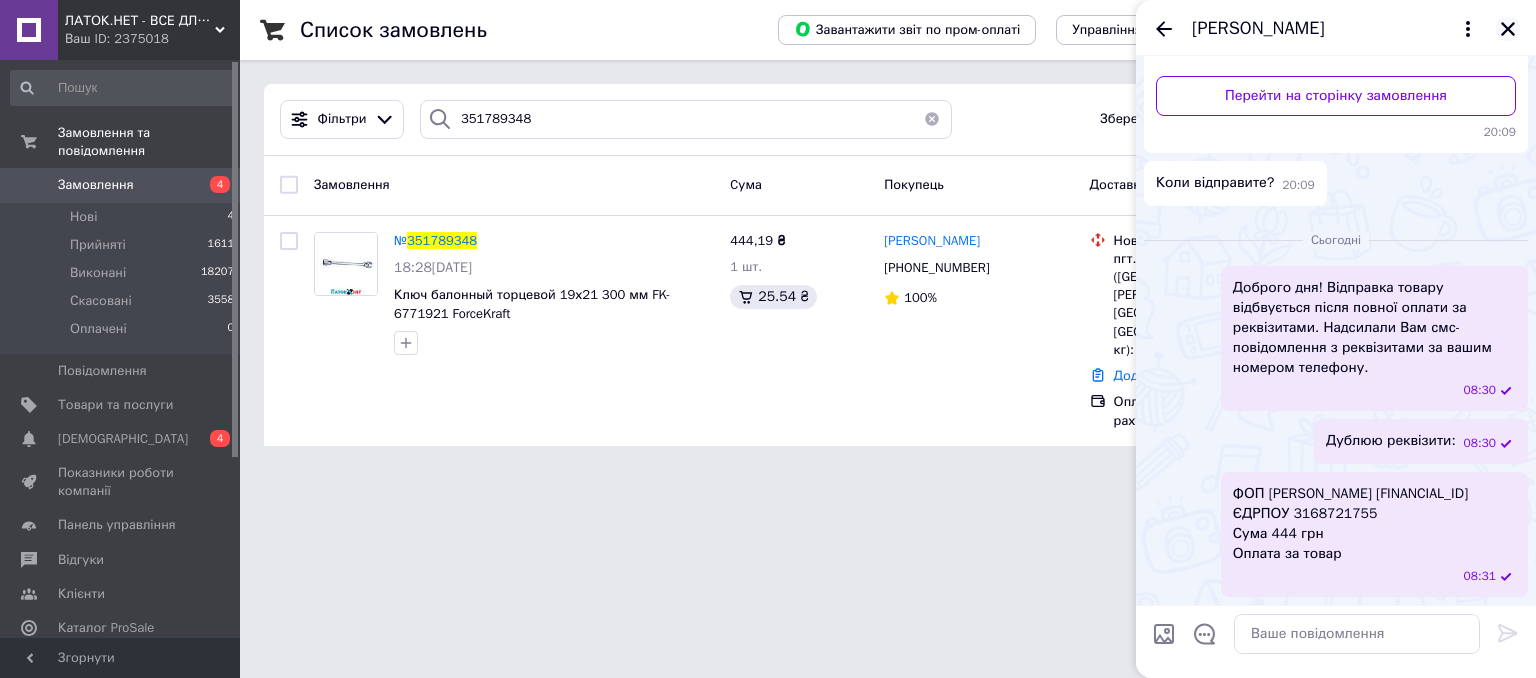 click 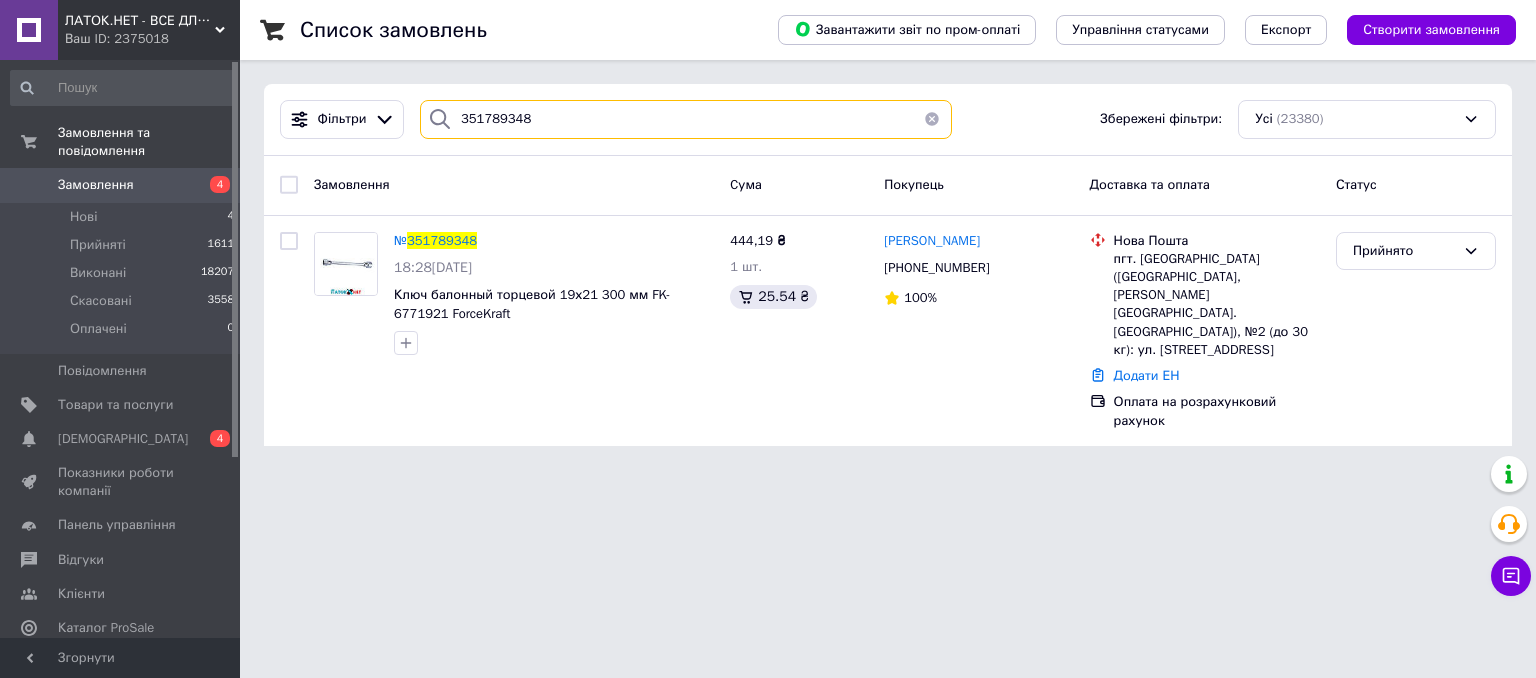 drag, startPoint x: 576, startPoint y: 129, endPoint x: 264, endPoint y: 45, distance: 323.1099 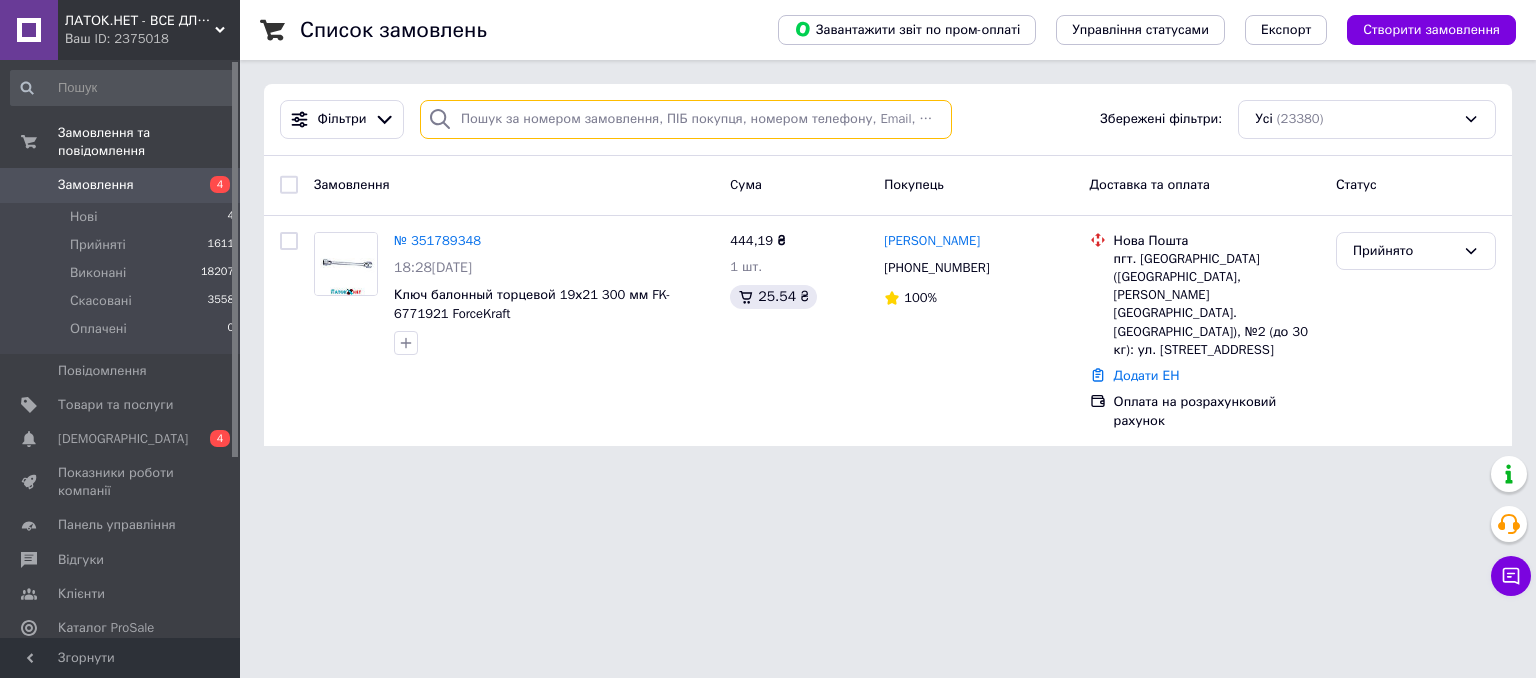 type 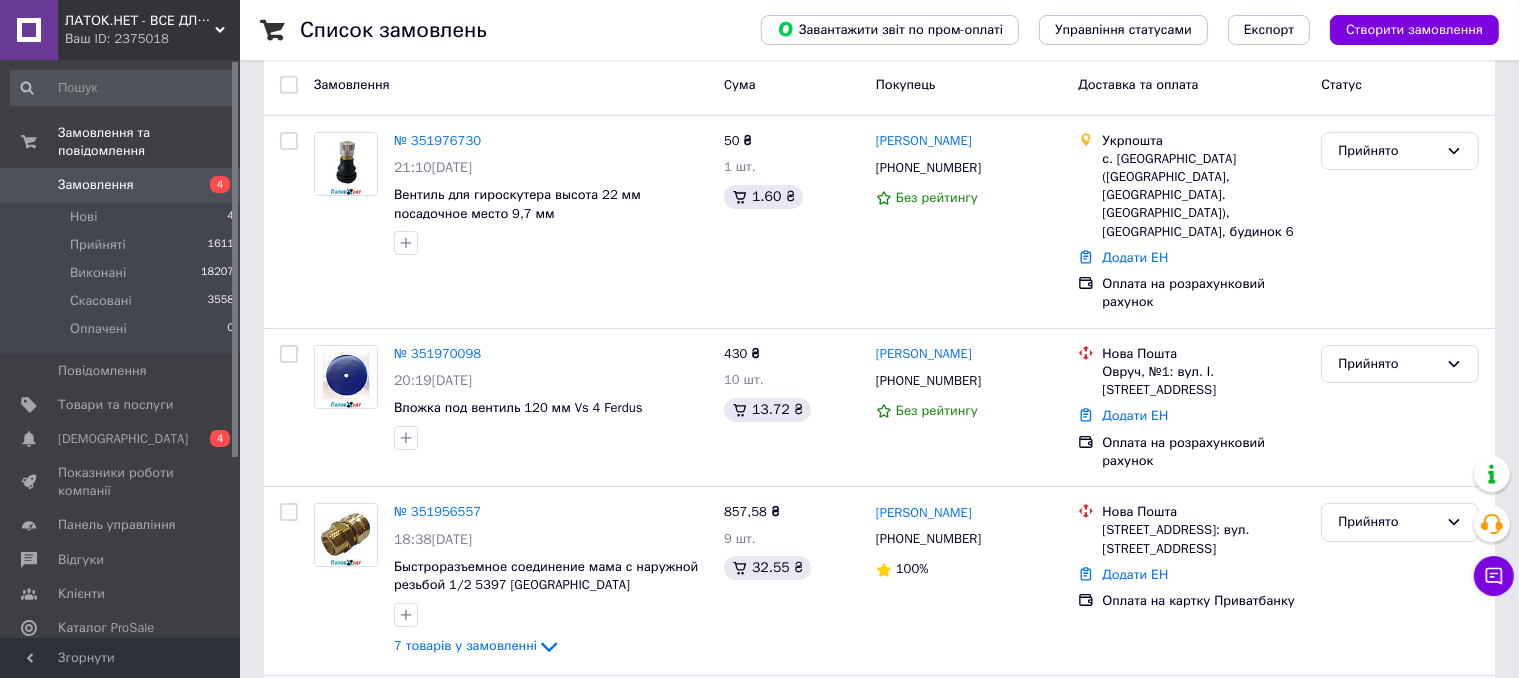 scroll, scrollTop: 0, scrollLeft: 0, axis: both 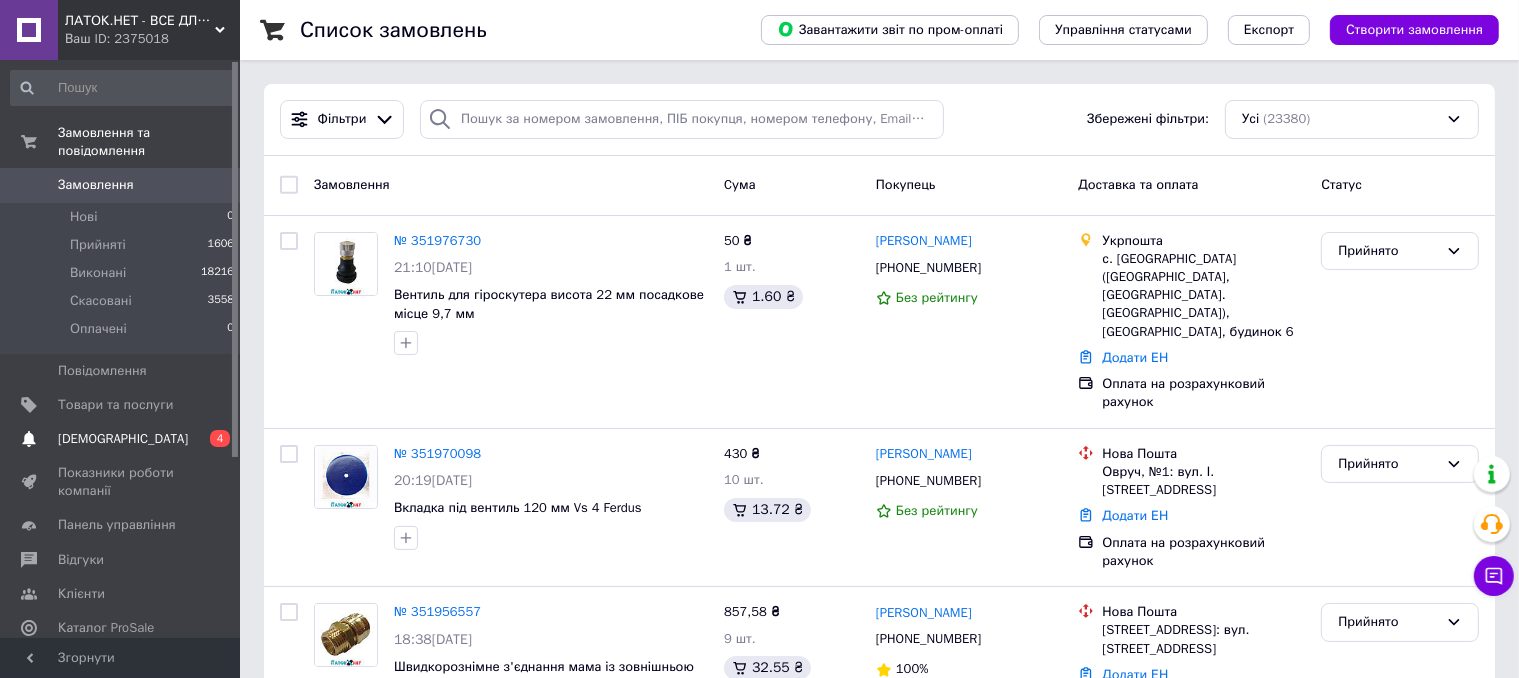 click on "[DEMOGRAPHIC_DATA]" at bounding box center (123, 439) 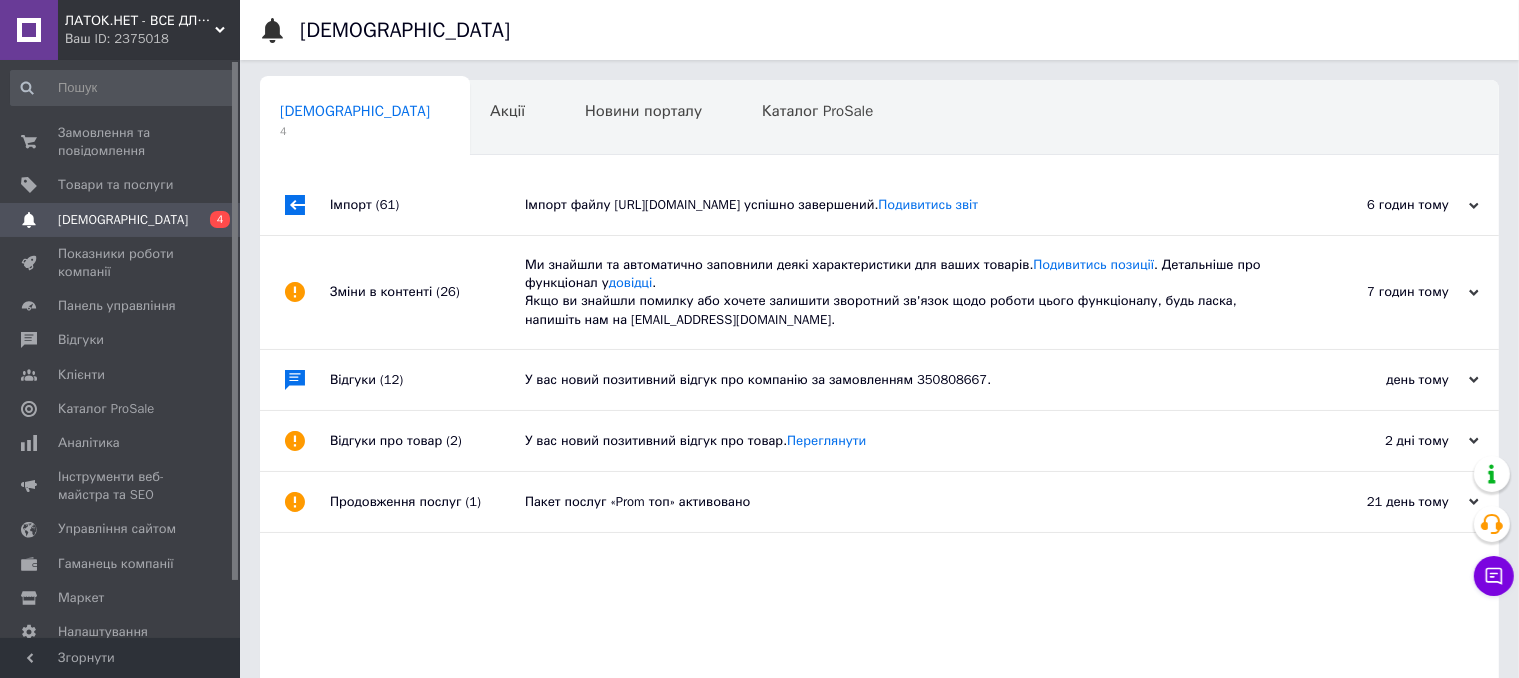 click on "Імпорт файлу https://888888.com.ua/xml/latok_net_prom.xml успішно завершений.  Подивитись звіт" at bounding box center (902, 205) 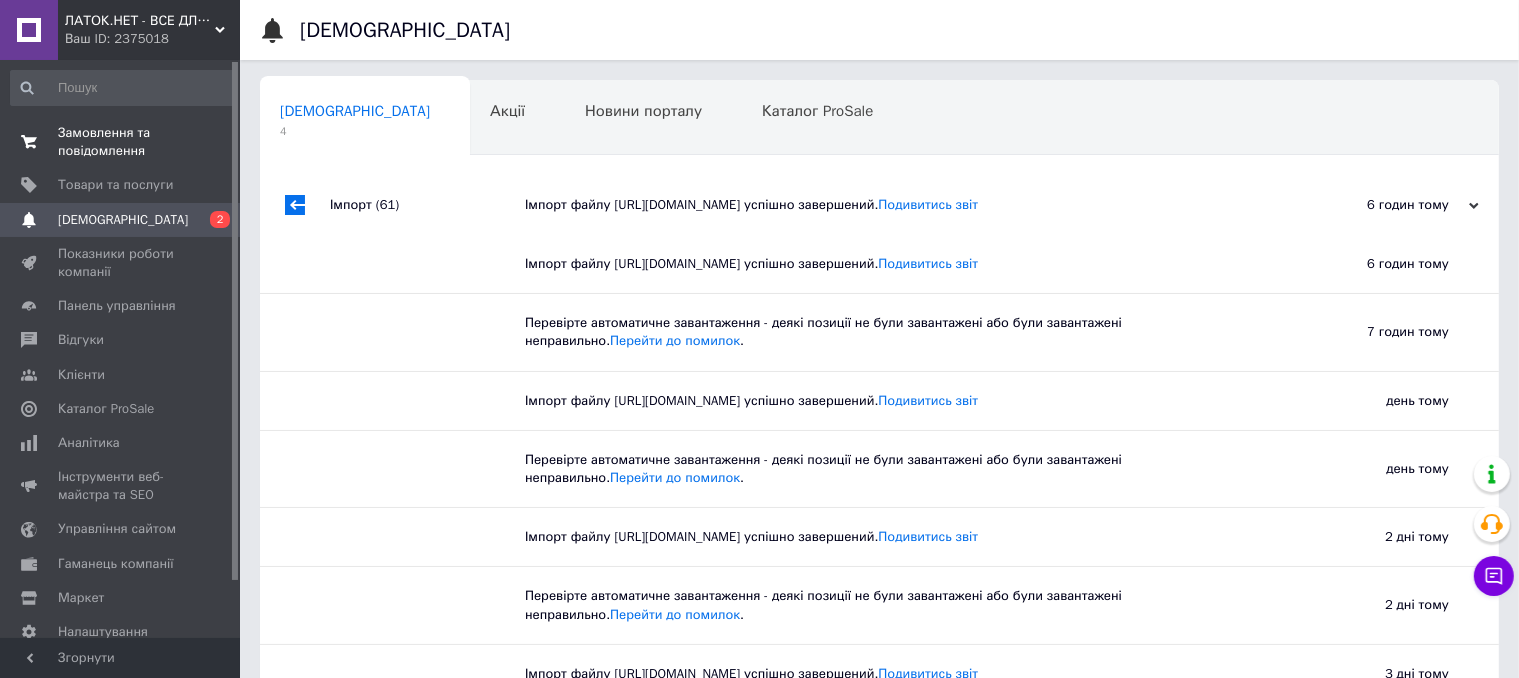 click on "Замовлення та повідомлення" at bounding box center [121, 142] 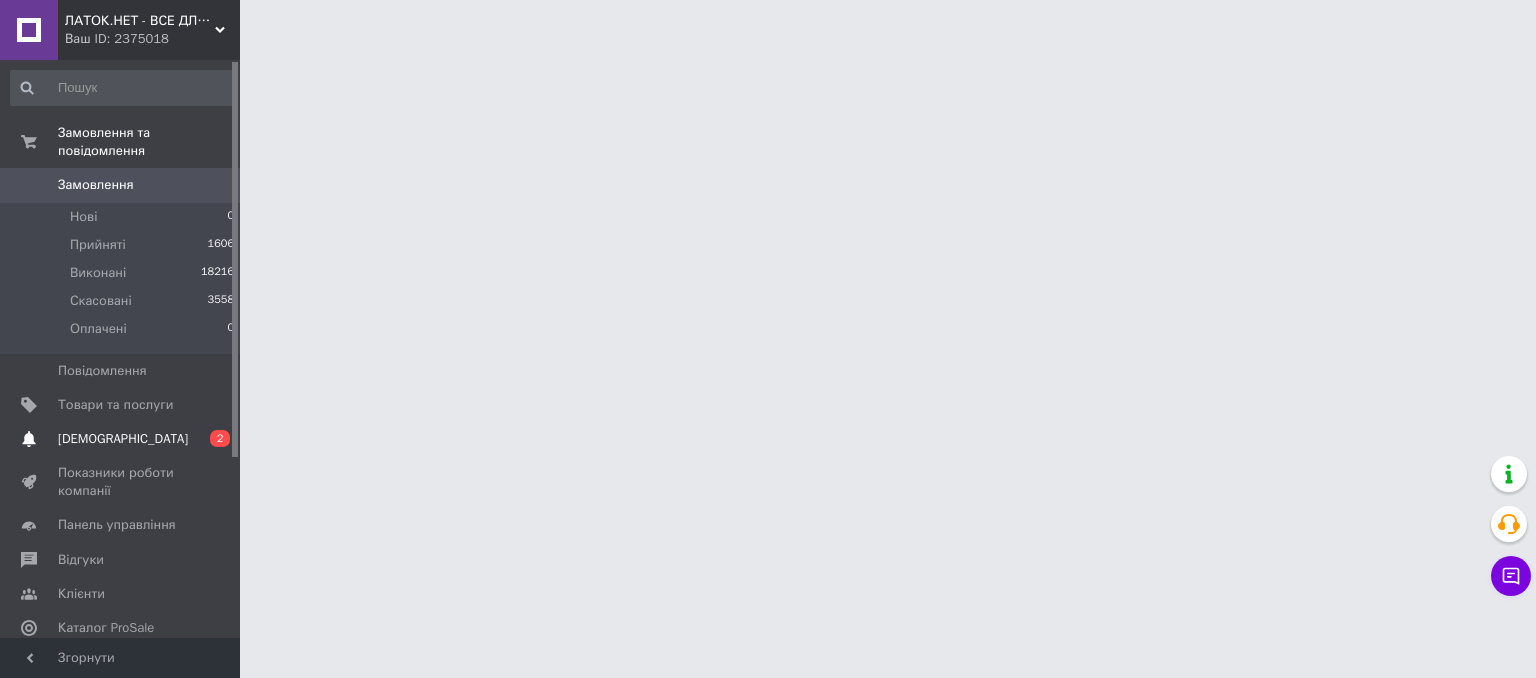click on "[DEMOGRAPHIC_DATA]" at bounding box center [123, 439] 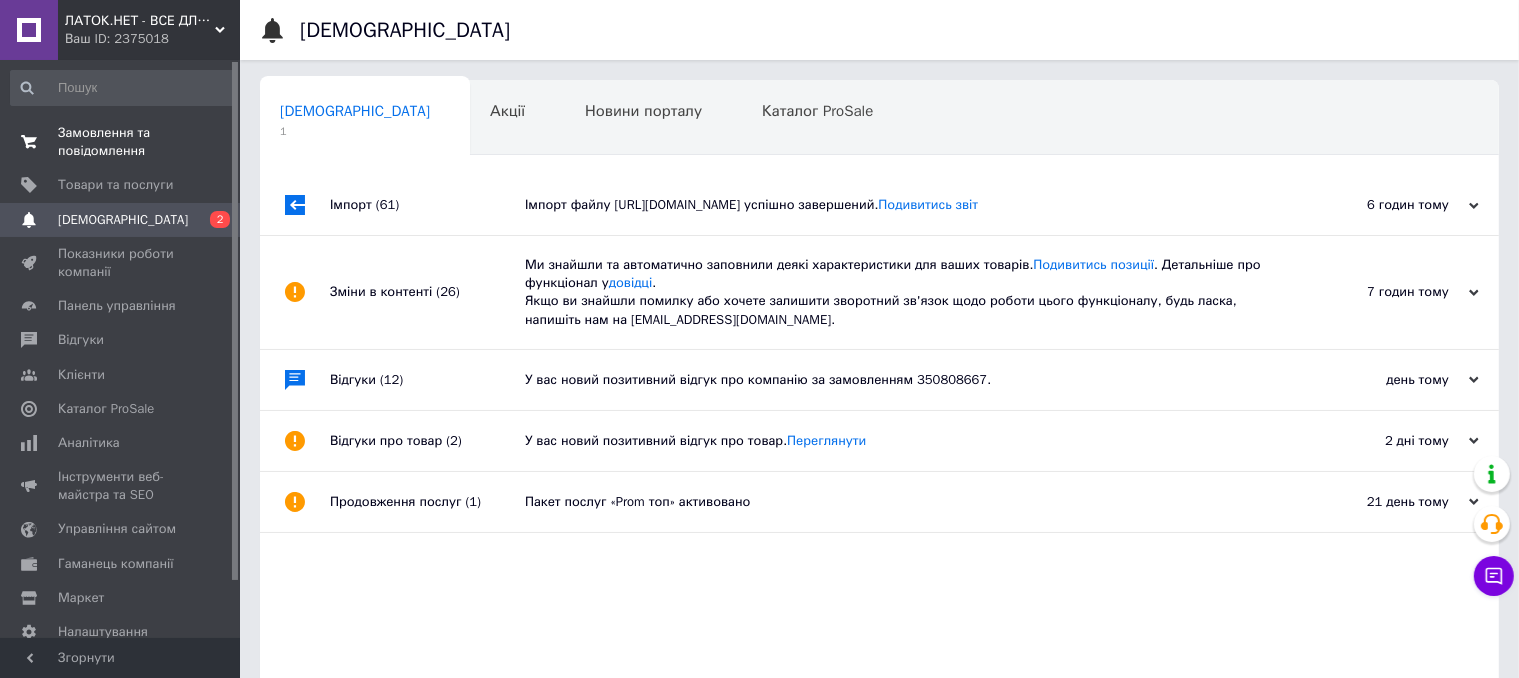 click on "Замовлення та повідомлення" at bounding box center [121, 142] 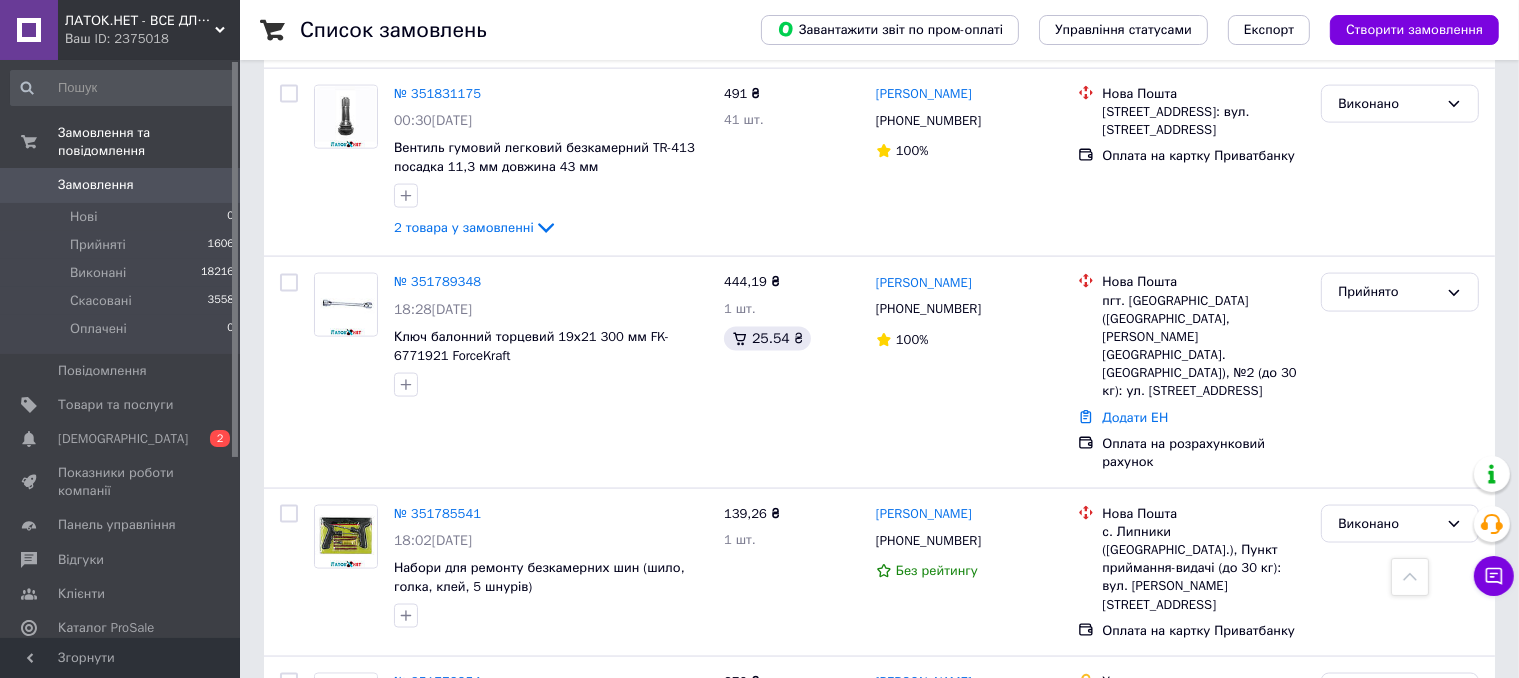 scroll, scrollTop: 2800, scrollLeft: 0, axis: vertical 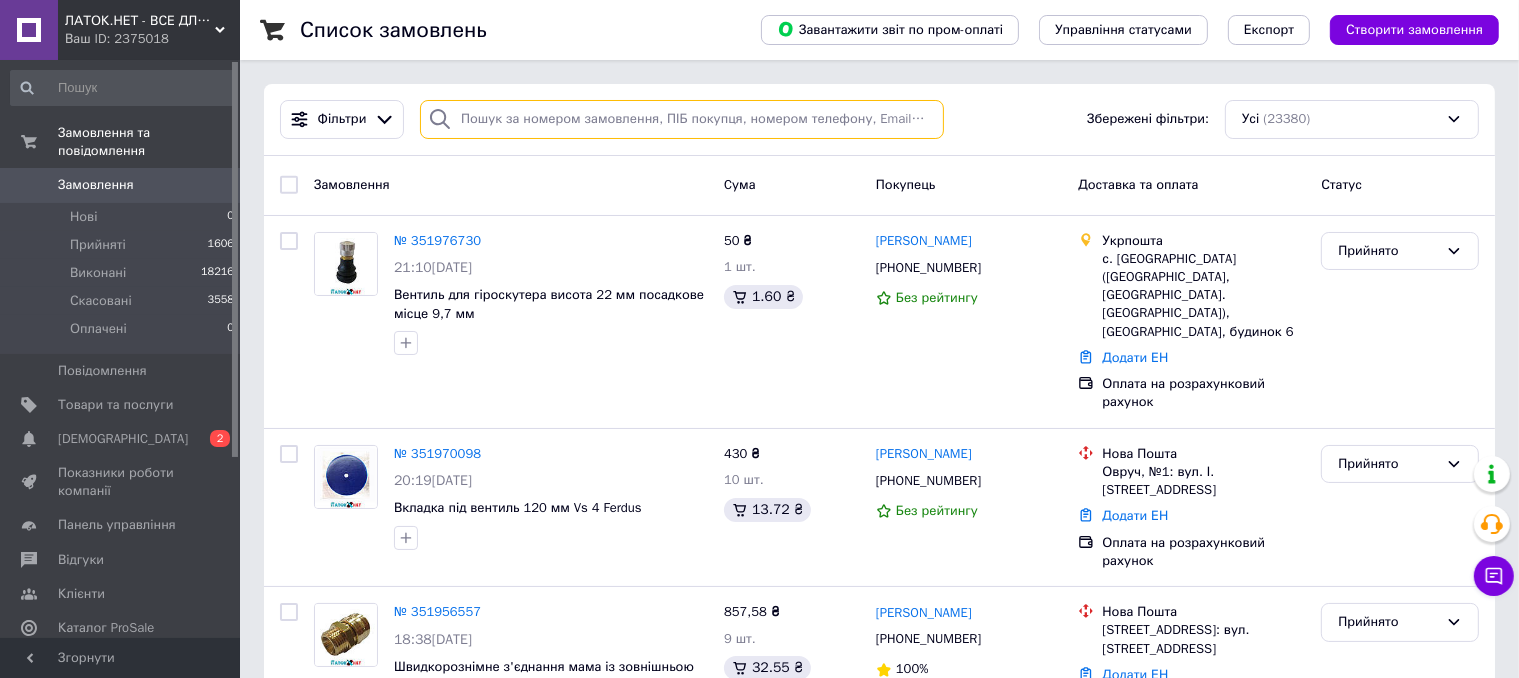 paste on "0678514998" 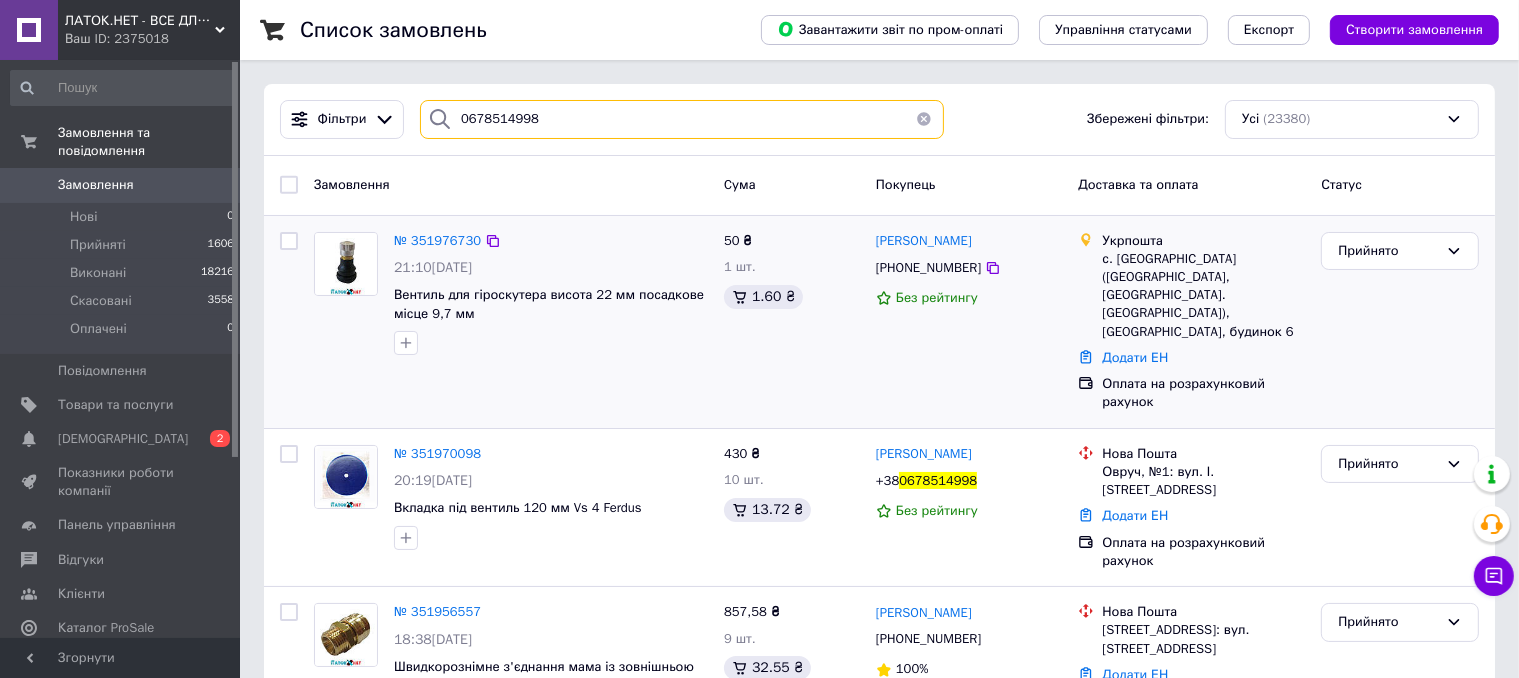 type on "0678514998" 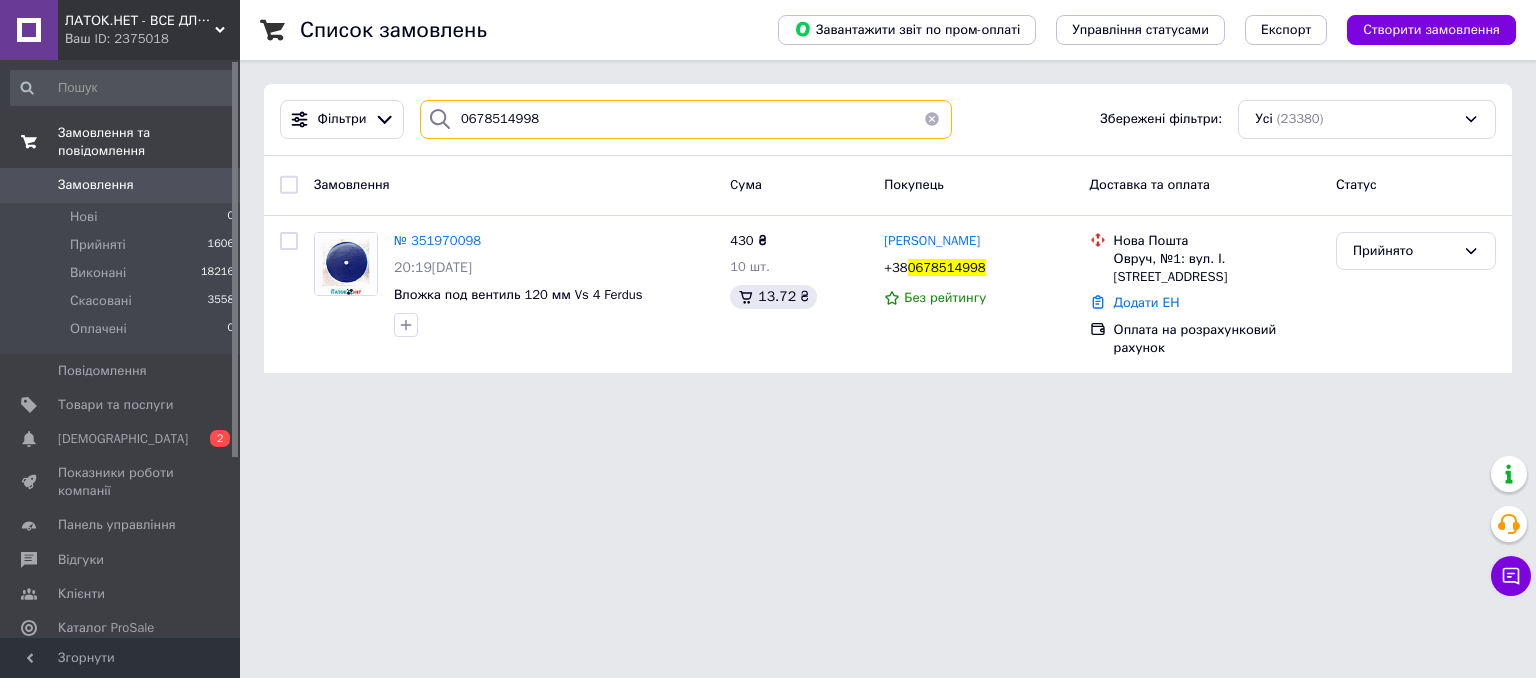 drag, startPoint x: 560, startPoint y: 110, endPoint x: 229, endPoint y: 118, distance: 331.09665 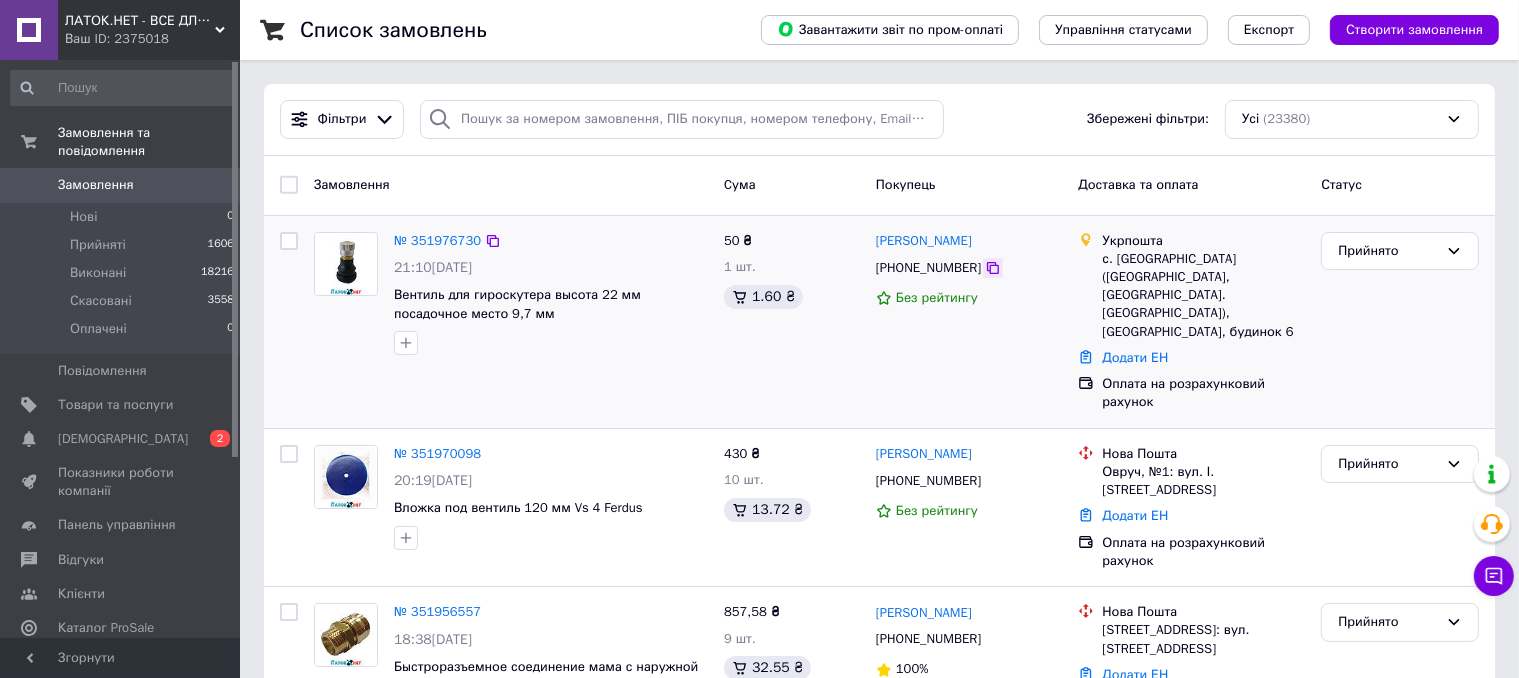 click 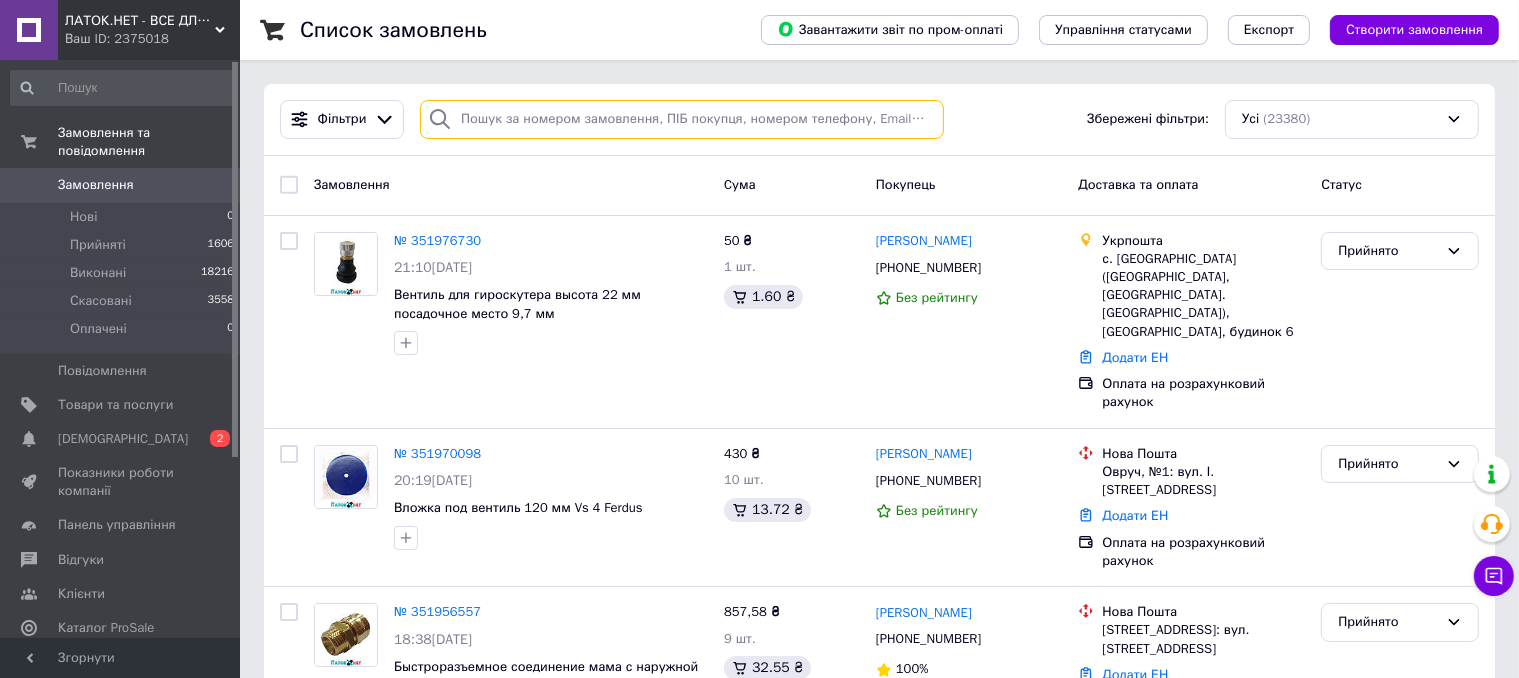 click at bounding box center (682, 119) 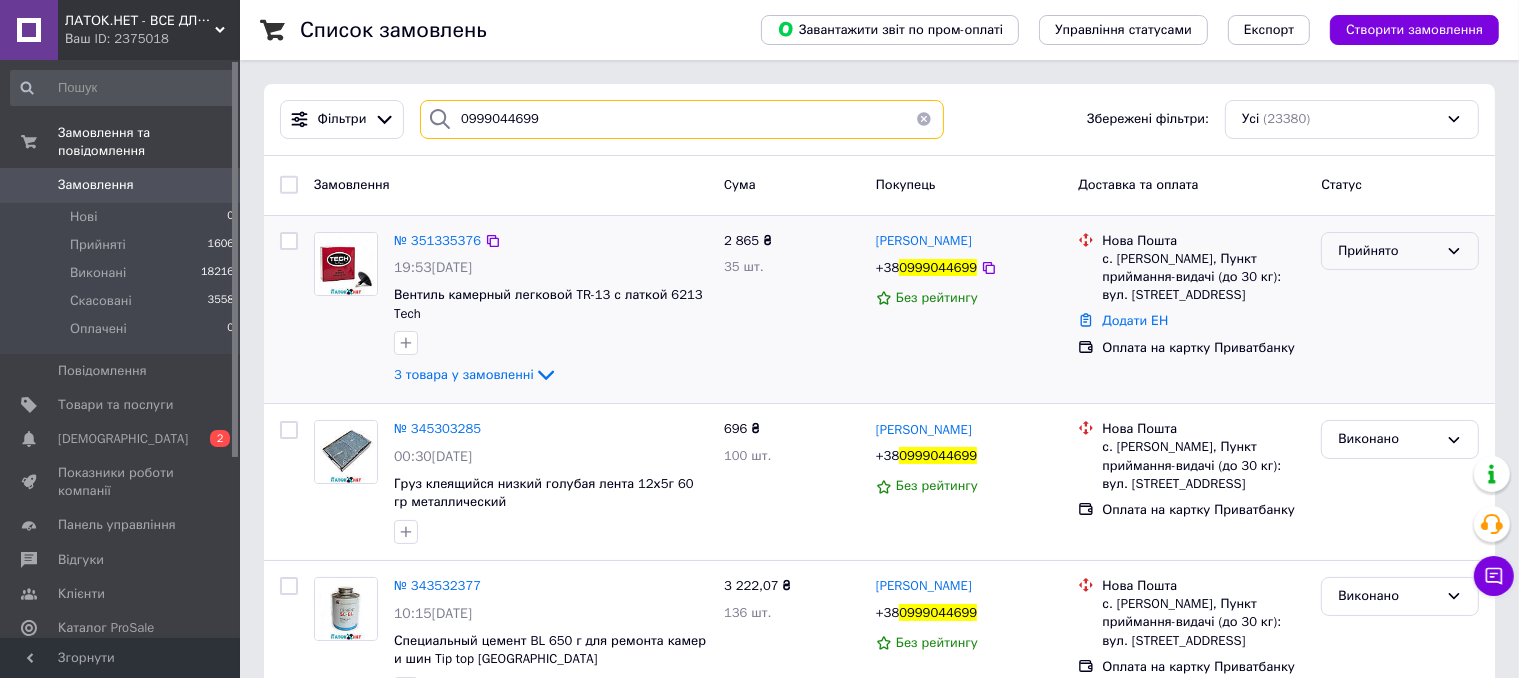type on "0999044699" 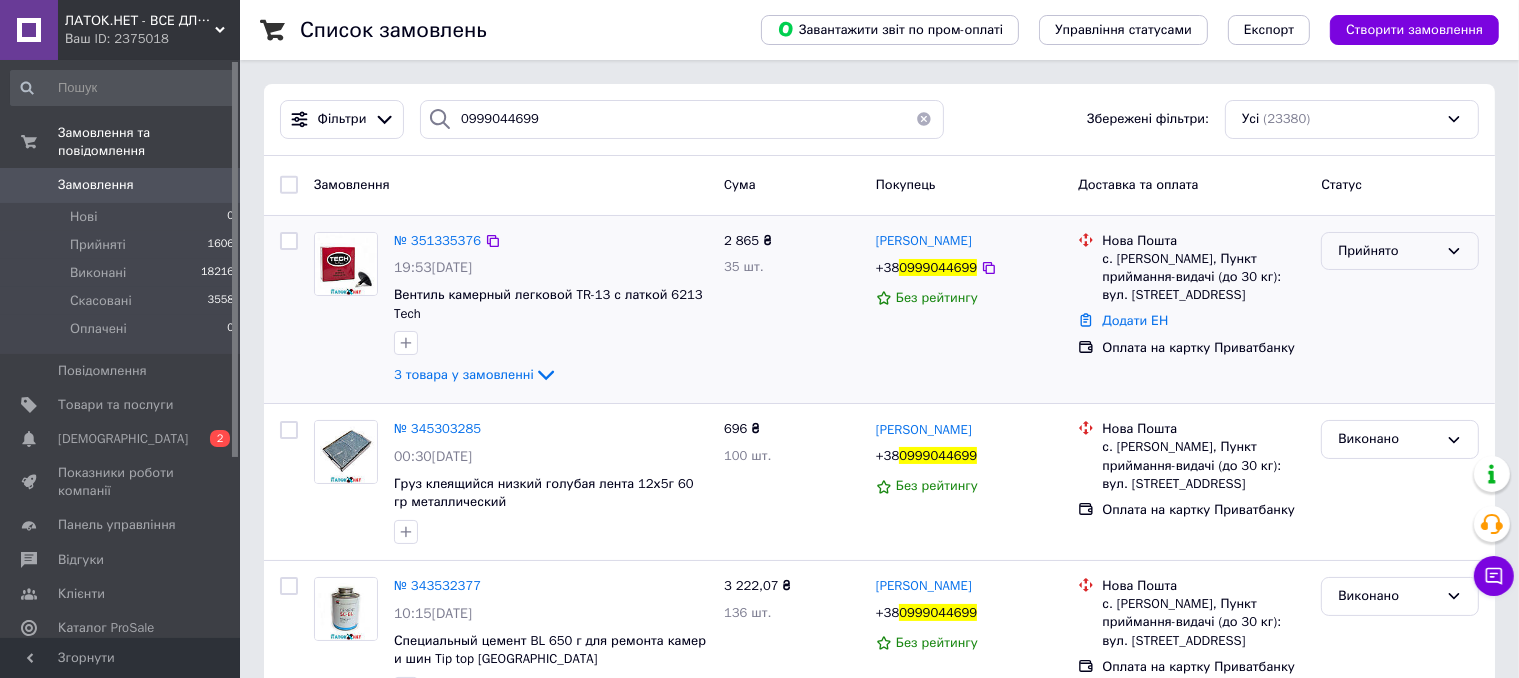 click on "Прийнято" at bounding box center [1388, 251] 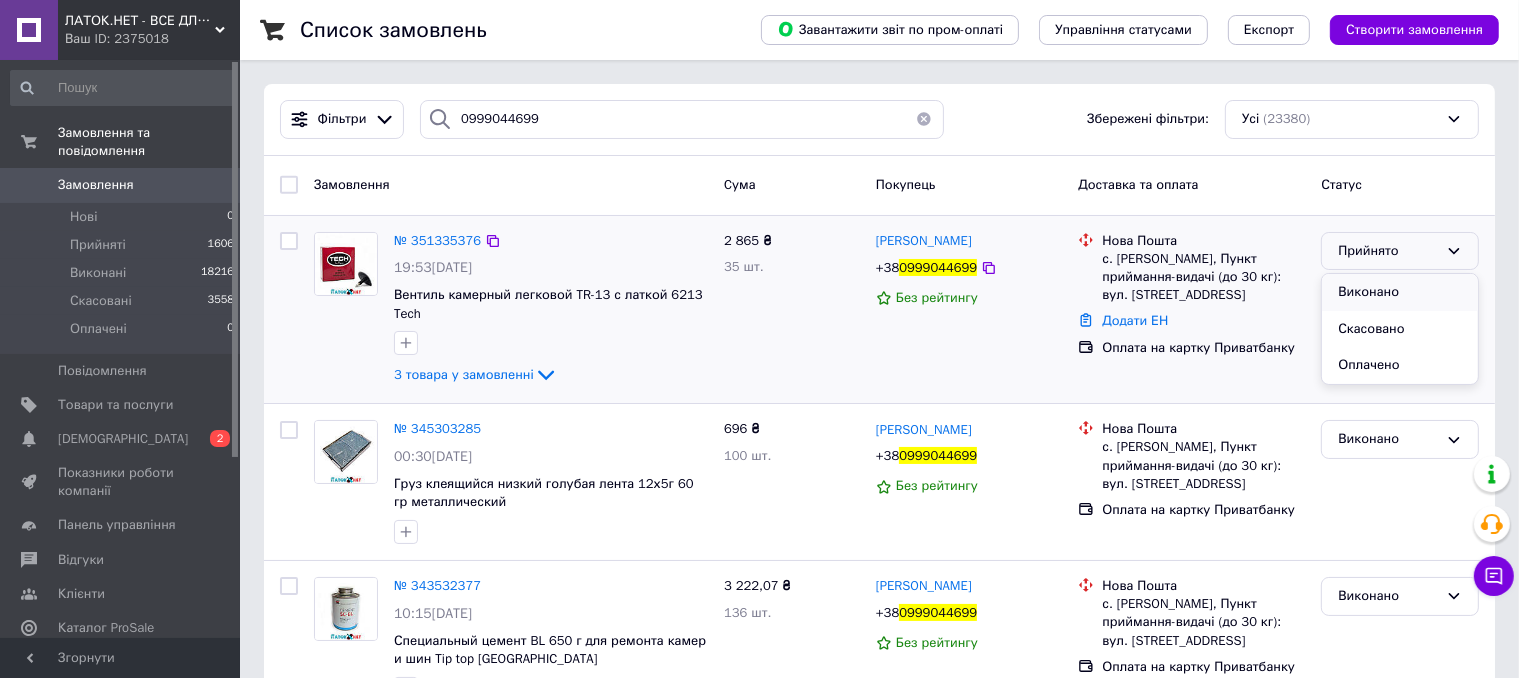 click on "Виконано" at bounding box center [1400, 292] 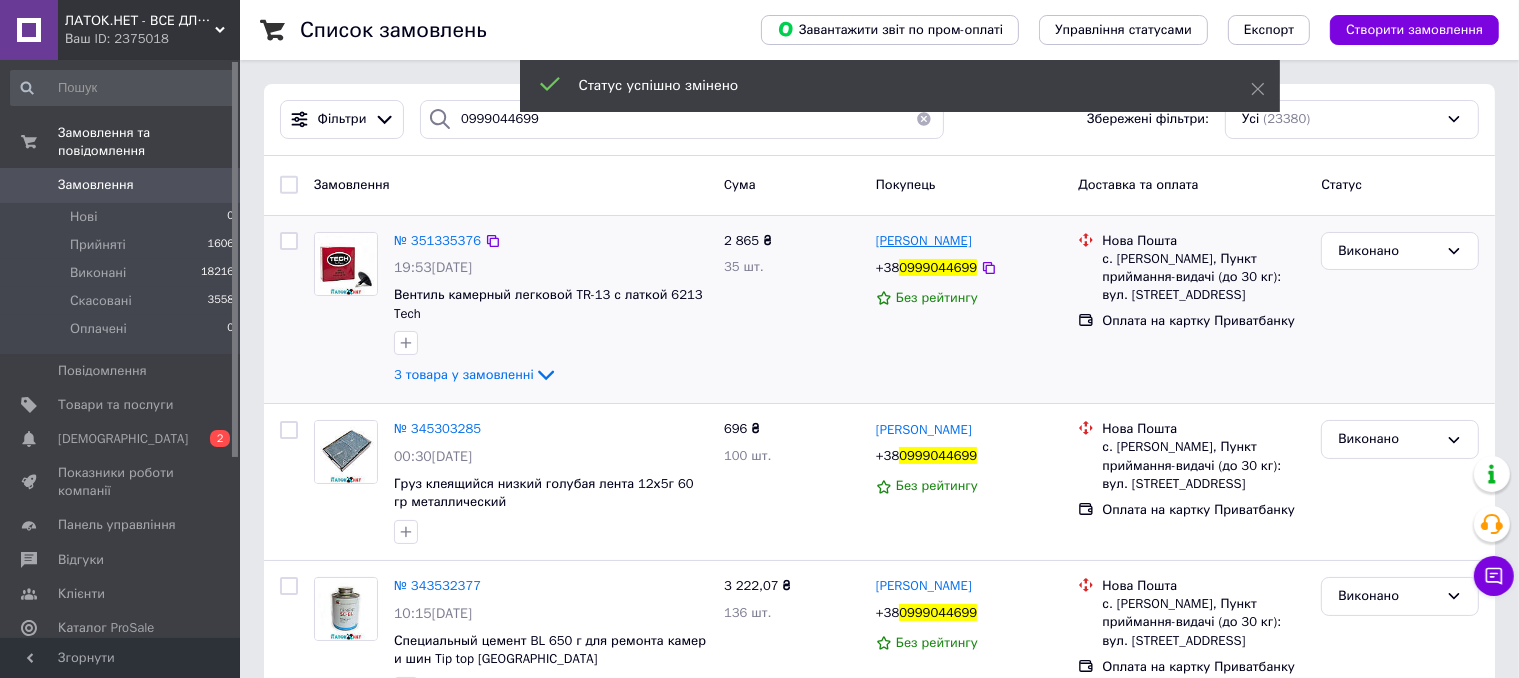click on "Владислав Гриценко" at bounding box center (924, 240) 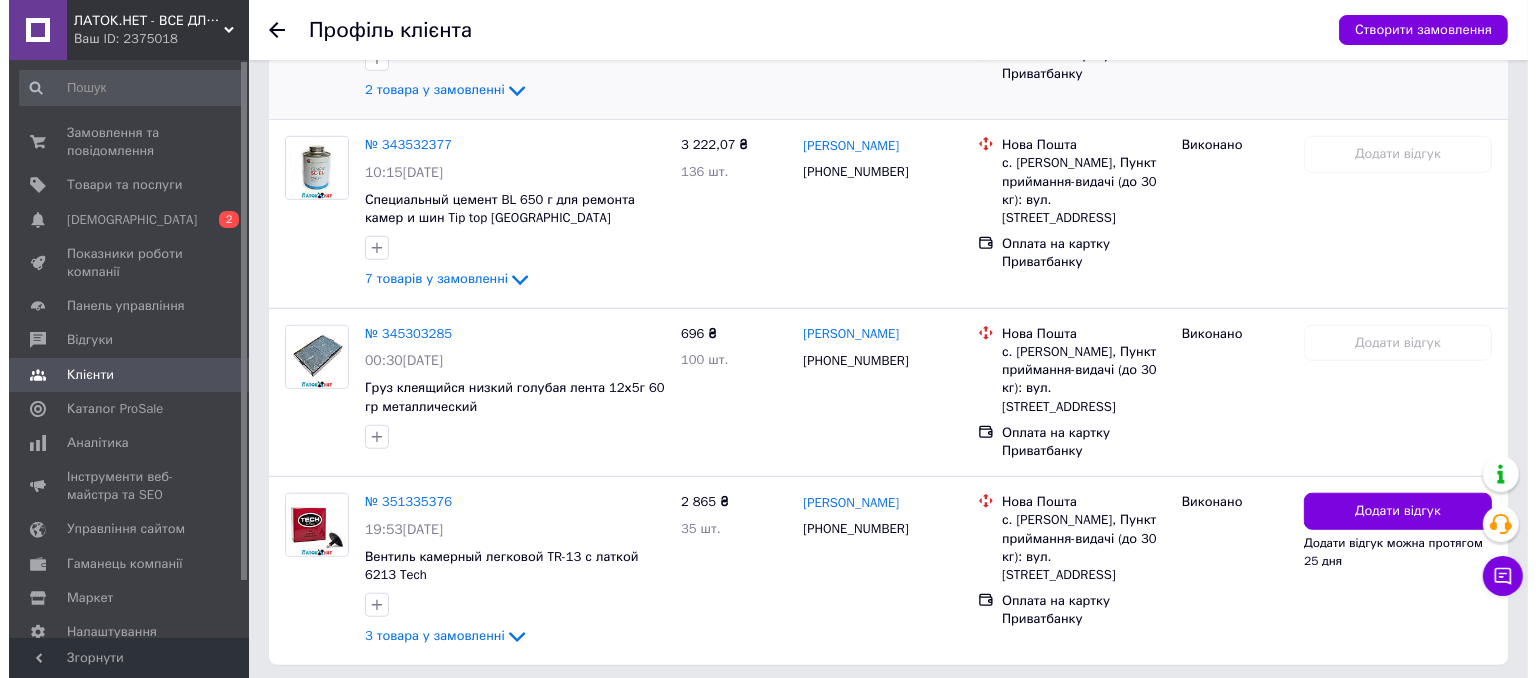 scroll, scrollTop: 1512, scrollLeft: 0, axis: vertical 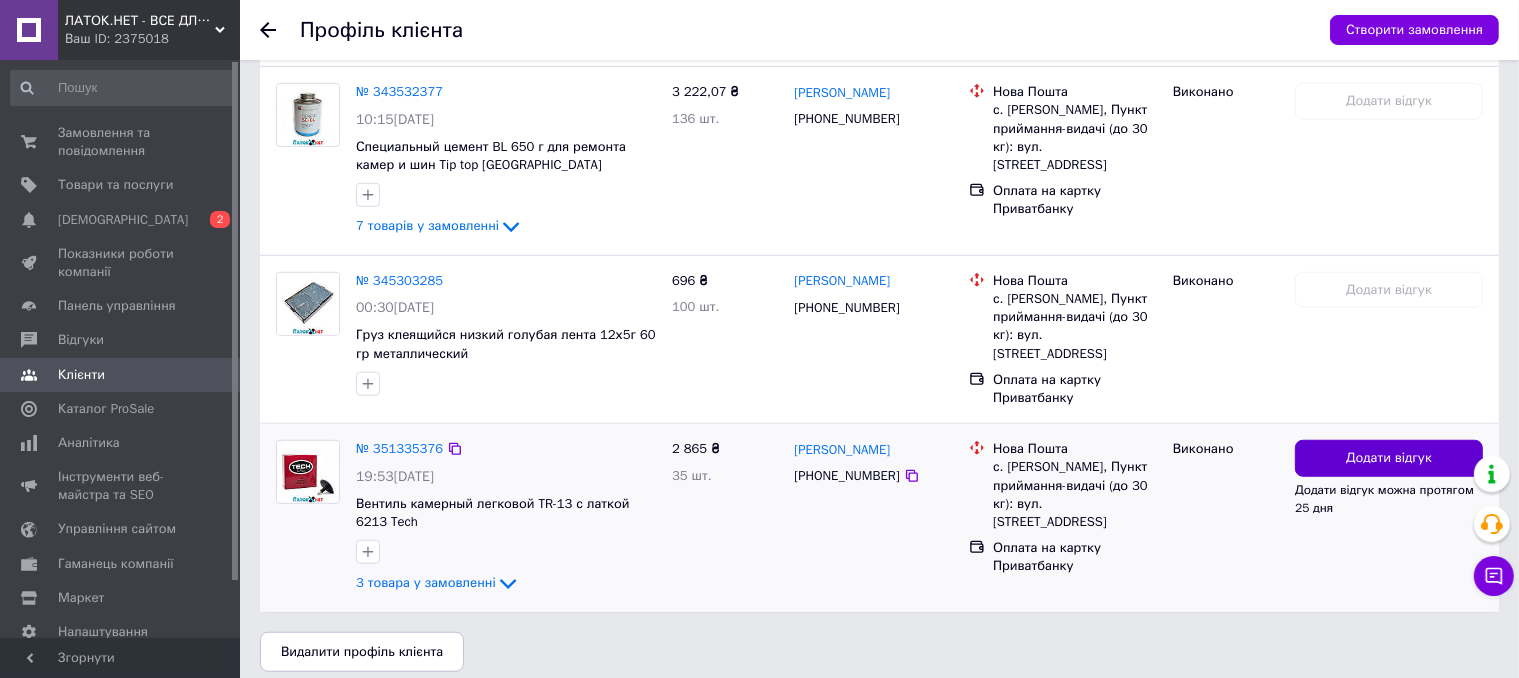 click on "Додати відгук" at bounding box center (1389, 458) 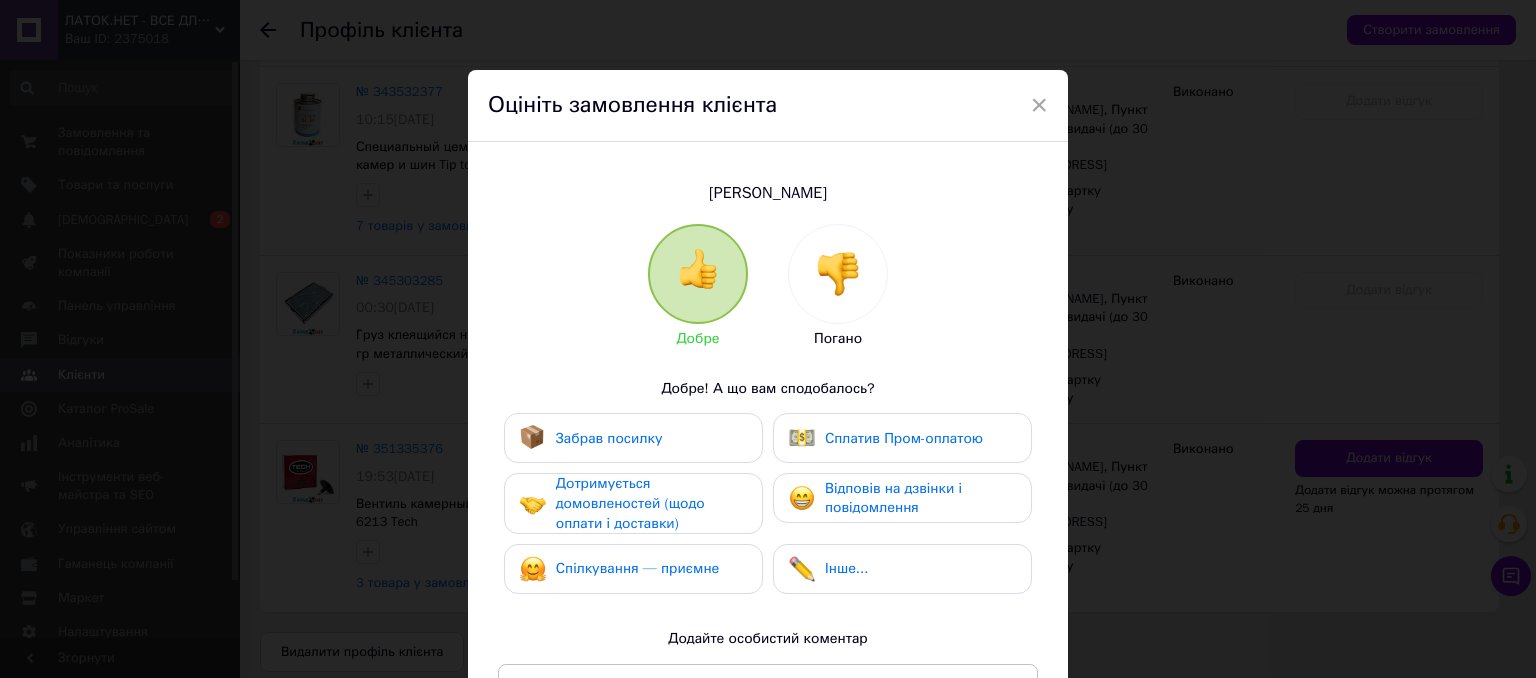 click at bounding box center (838, 274) 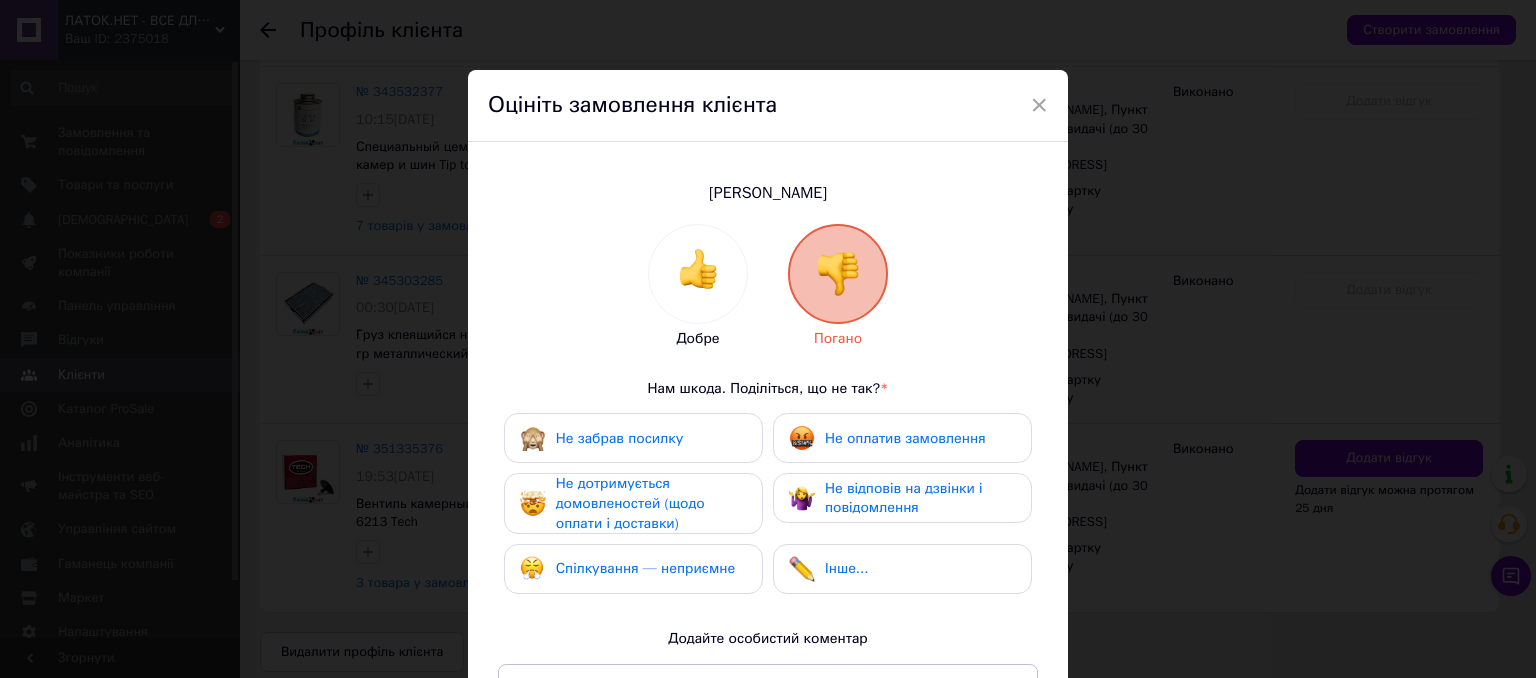click on "Не оплатив замовлення" at bounding box center [905, 438] 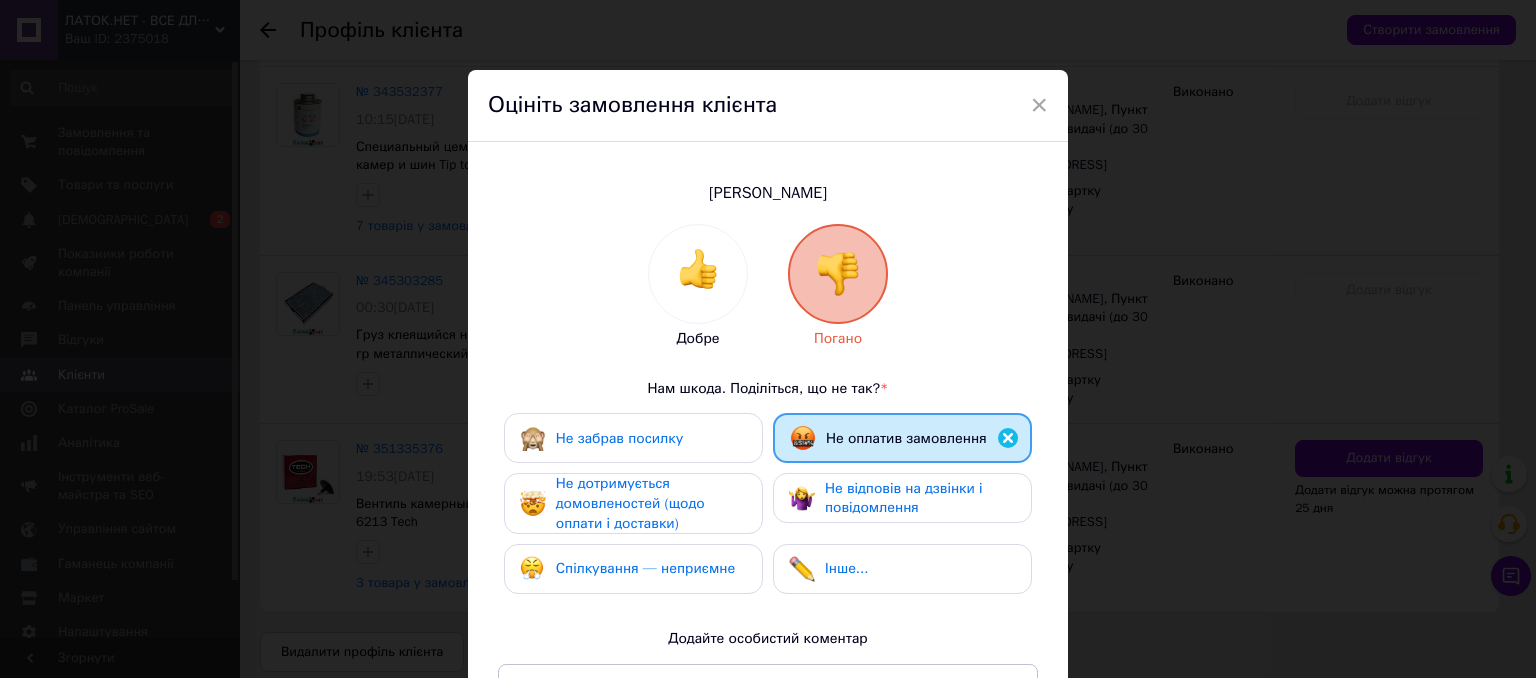 click on "Не дотримується домовленостей (щодо оплати і доставки)" at bounding box center (630, 503) 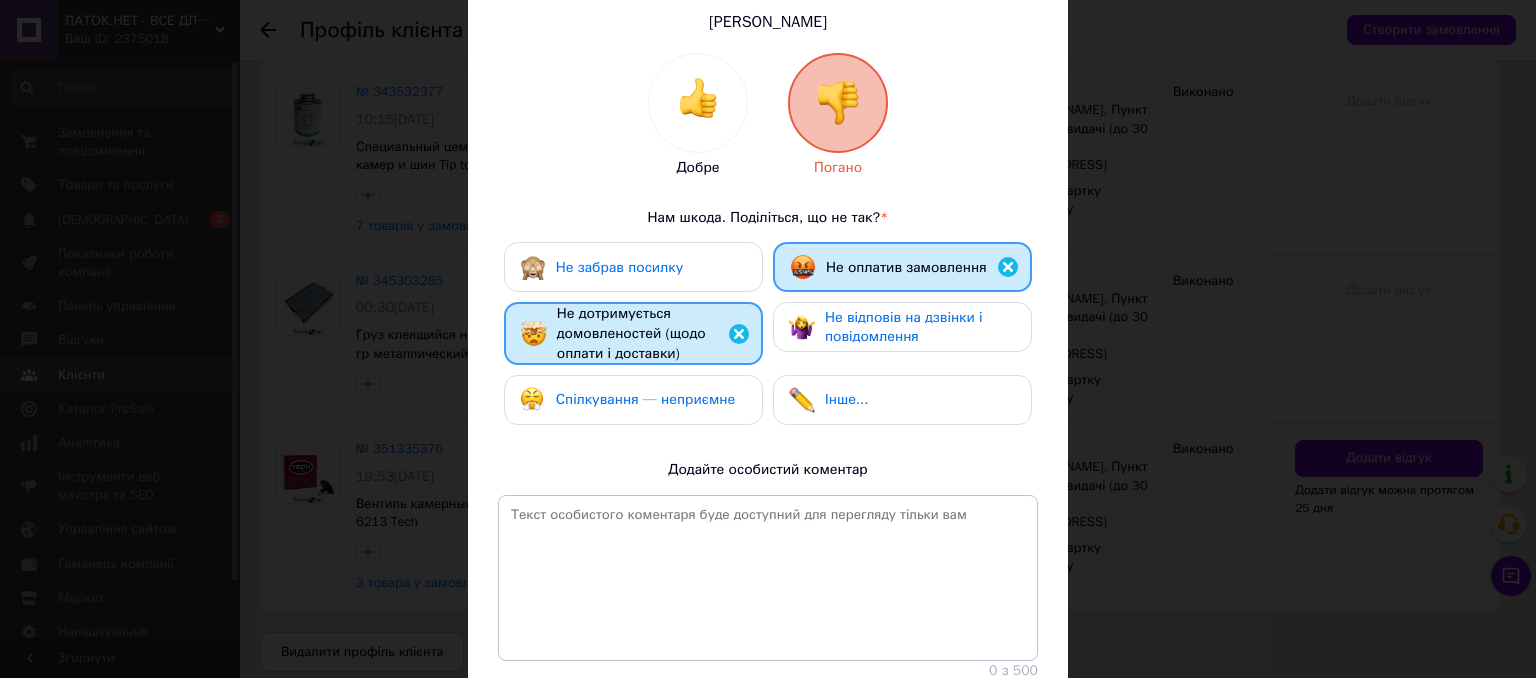 scroll, scrollTop: 318, scrollLeft: 0, axis: vertical 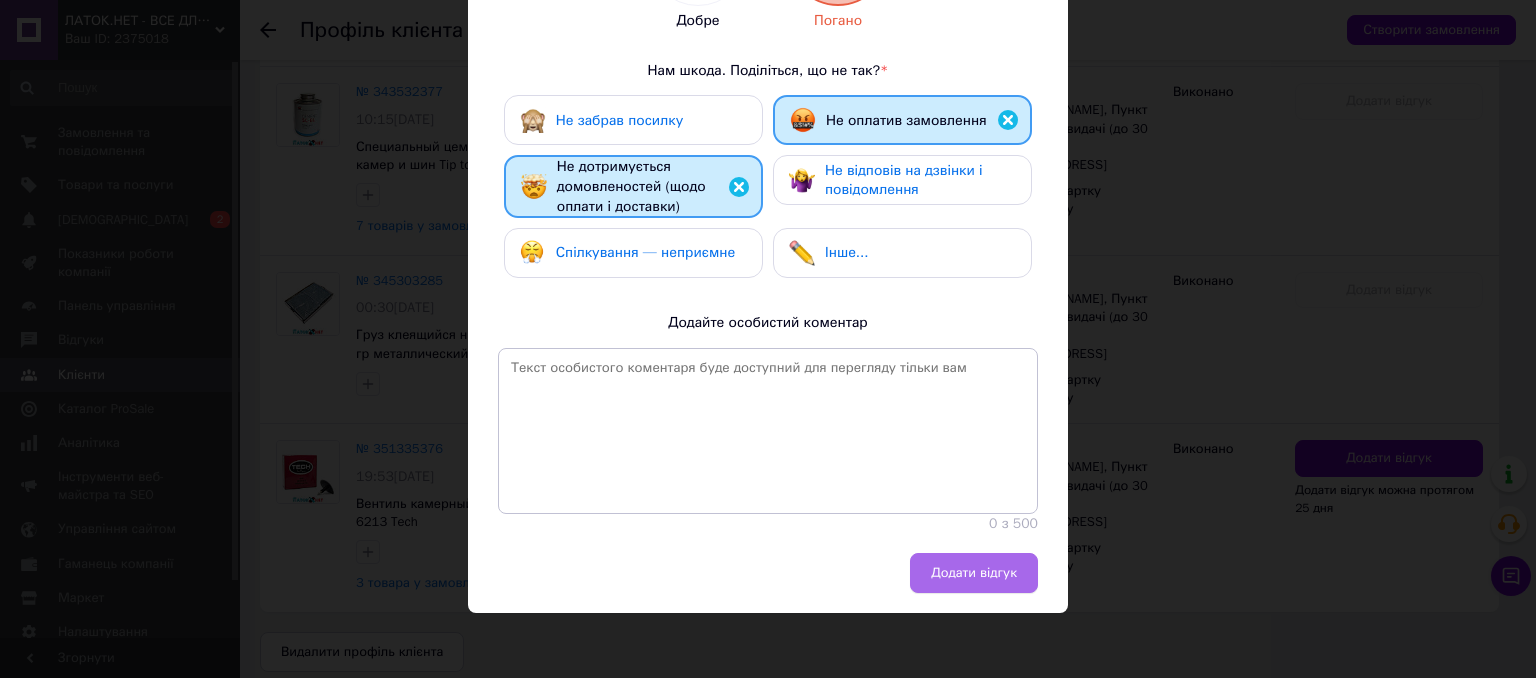click on "Додати відгук" at bounding box center (974, 573) 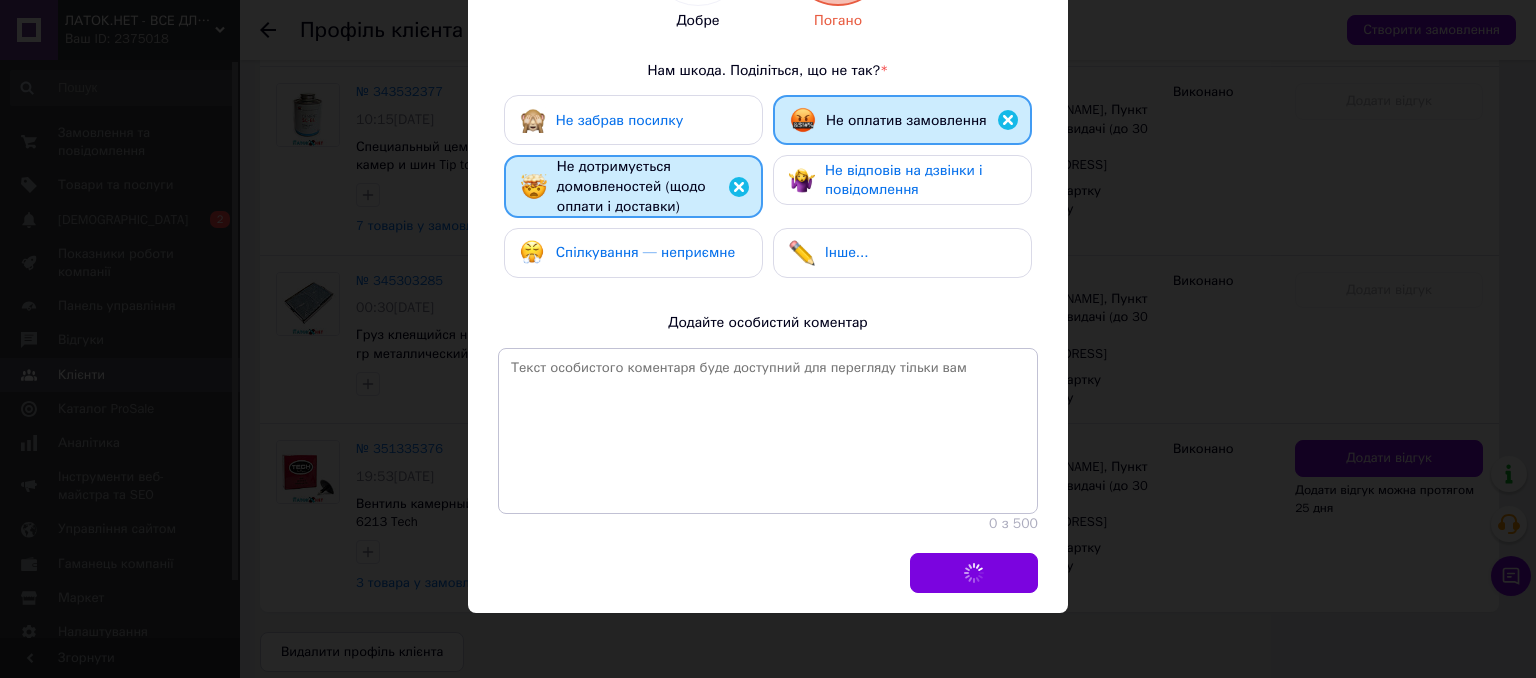 scroll, scrollTop: 0, scrollLeft: 0, axis: both 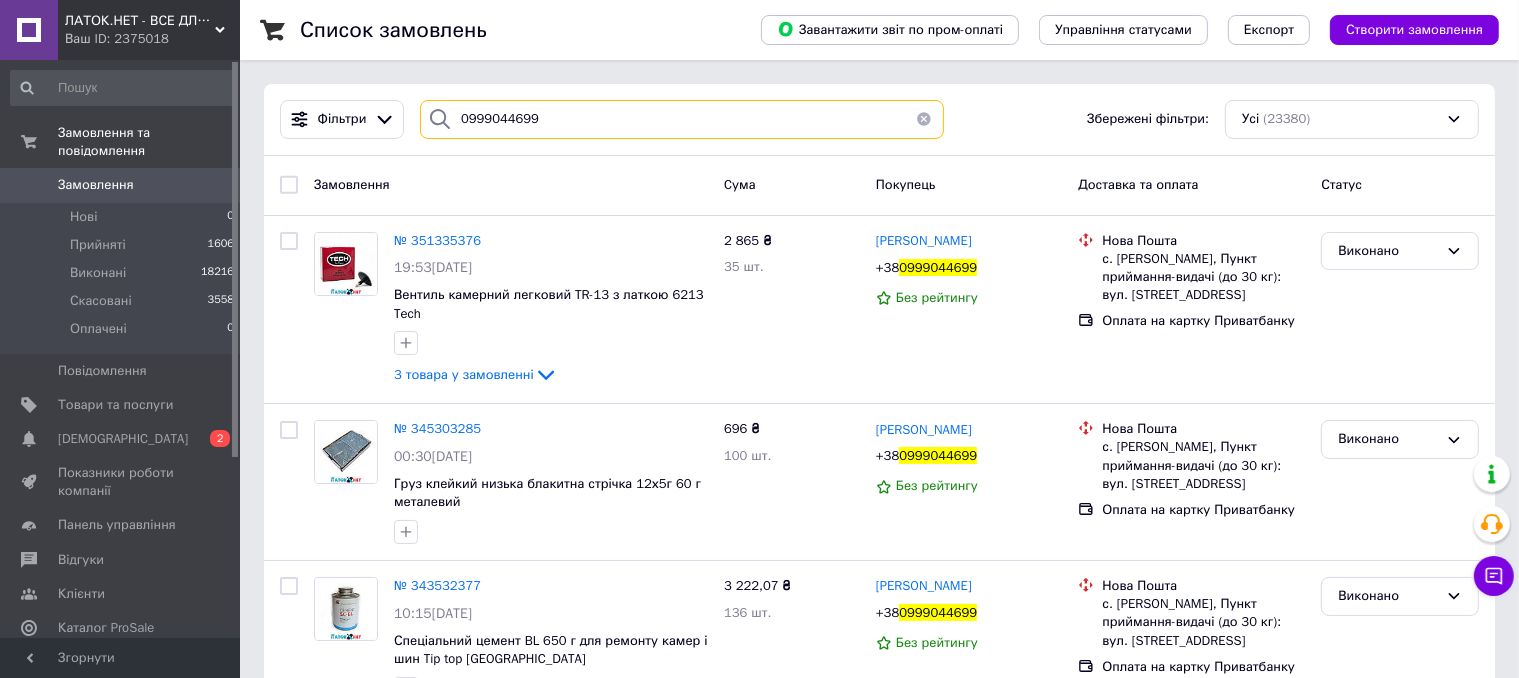 drag, startPoint x: 409, startPoint y: 98, endPoint x: 361, endPoint y: 91, distance: 48.507732 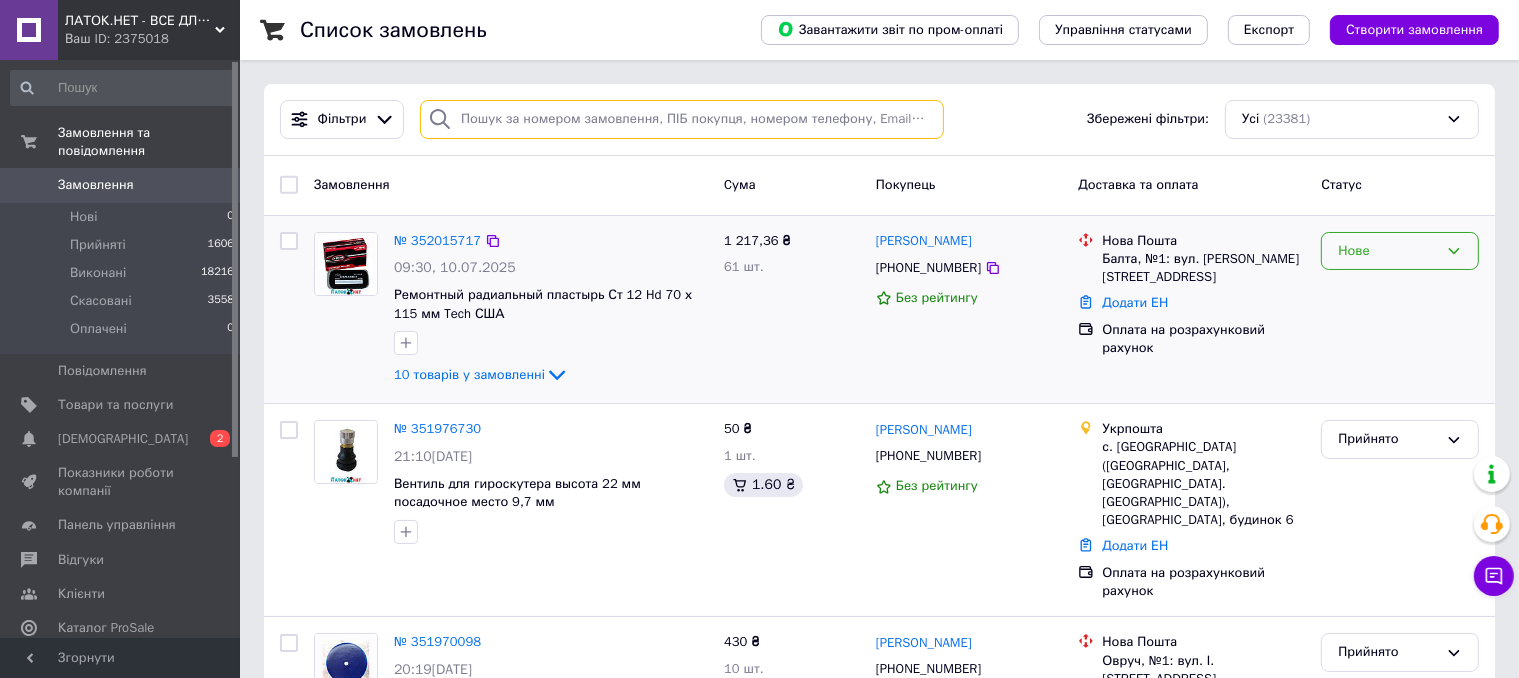 type 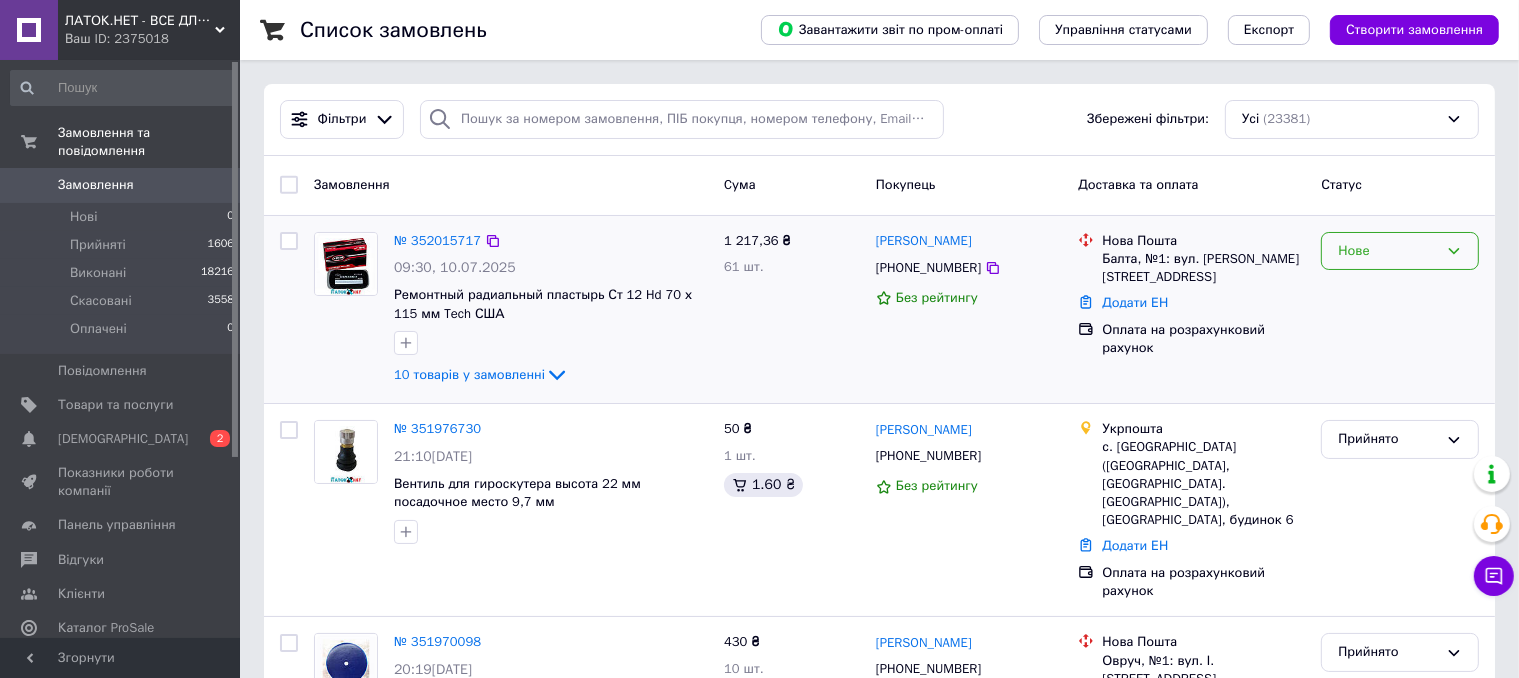 click on "Нове" at bounding box center (1400, 251) 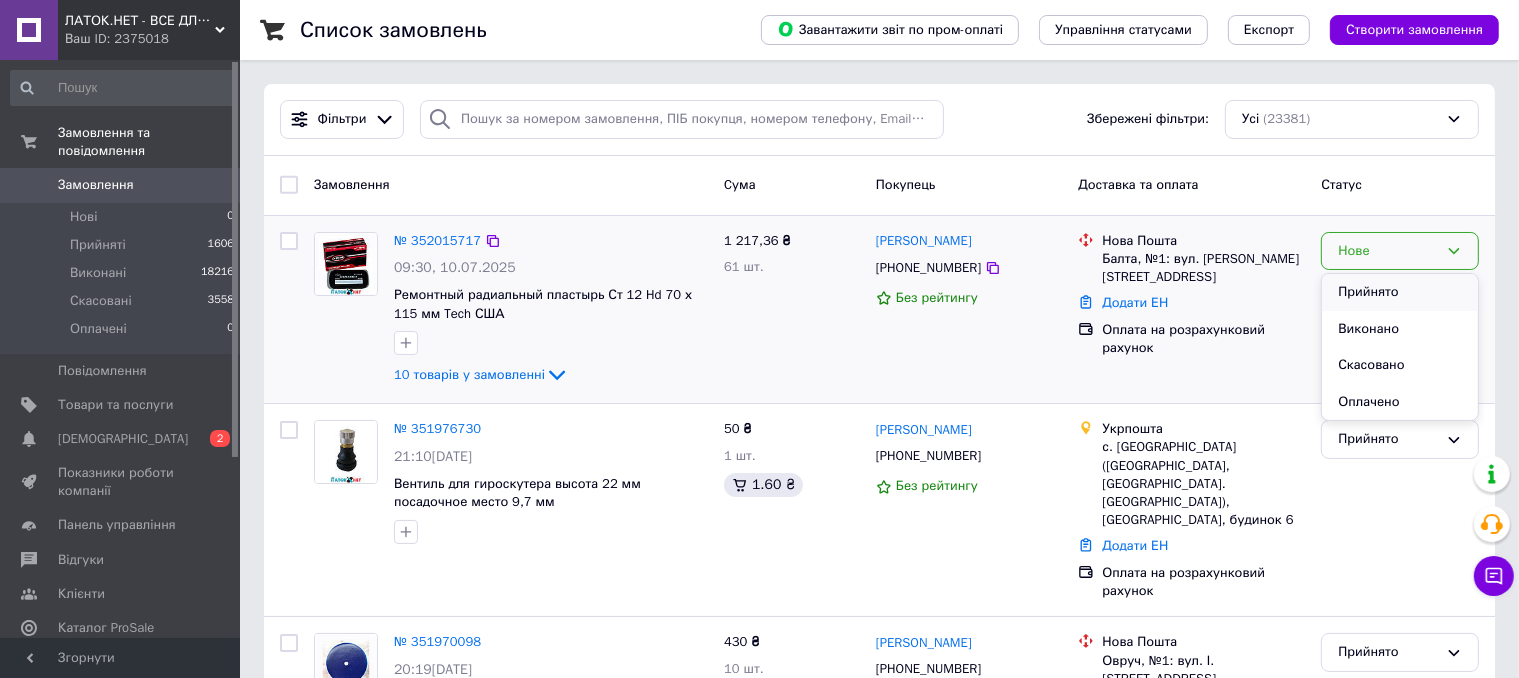 click on "Прийнято" at bounding box center (1400, 292) 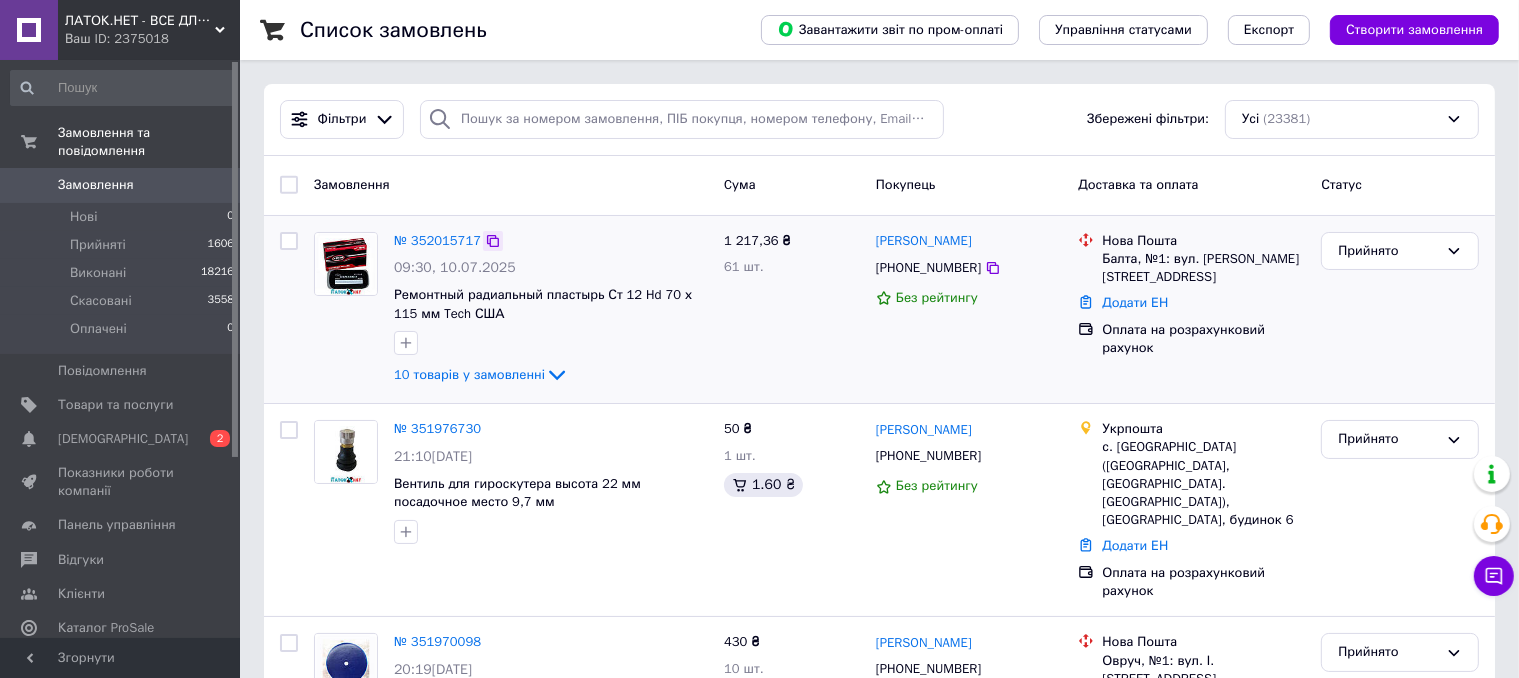 click 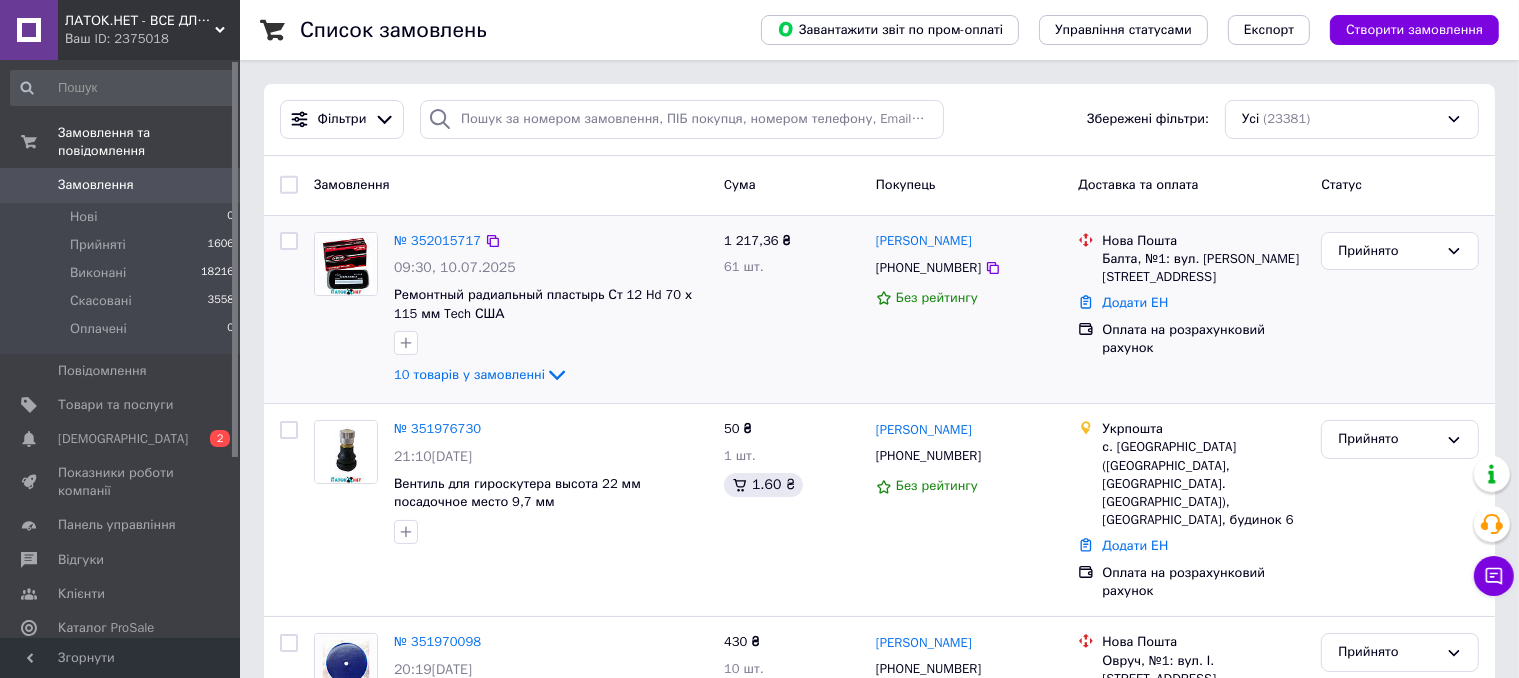 click at bounding box center [289, 241] 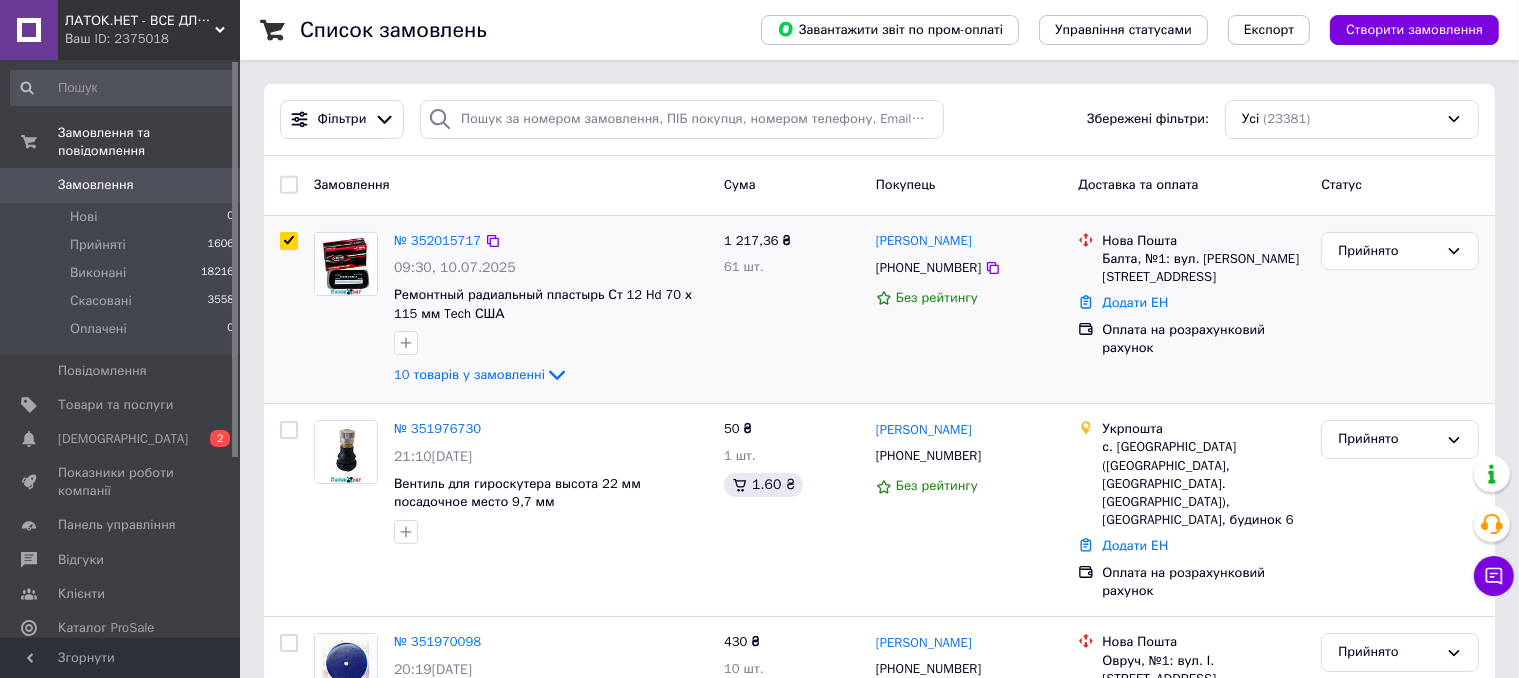 checkbox on "true" 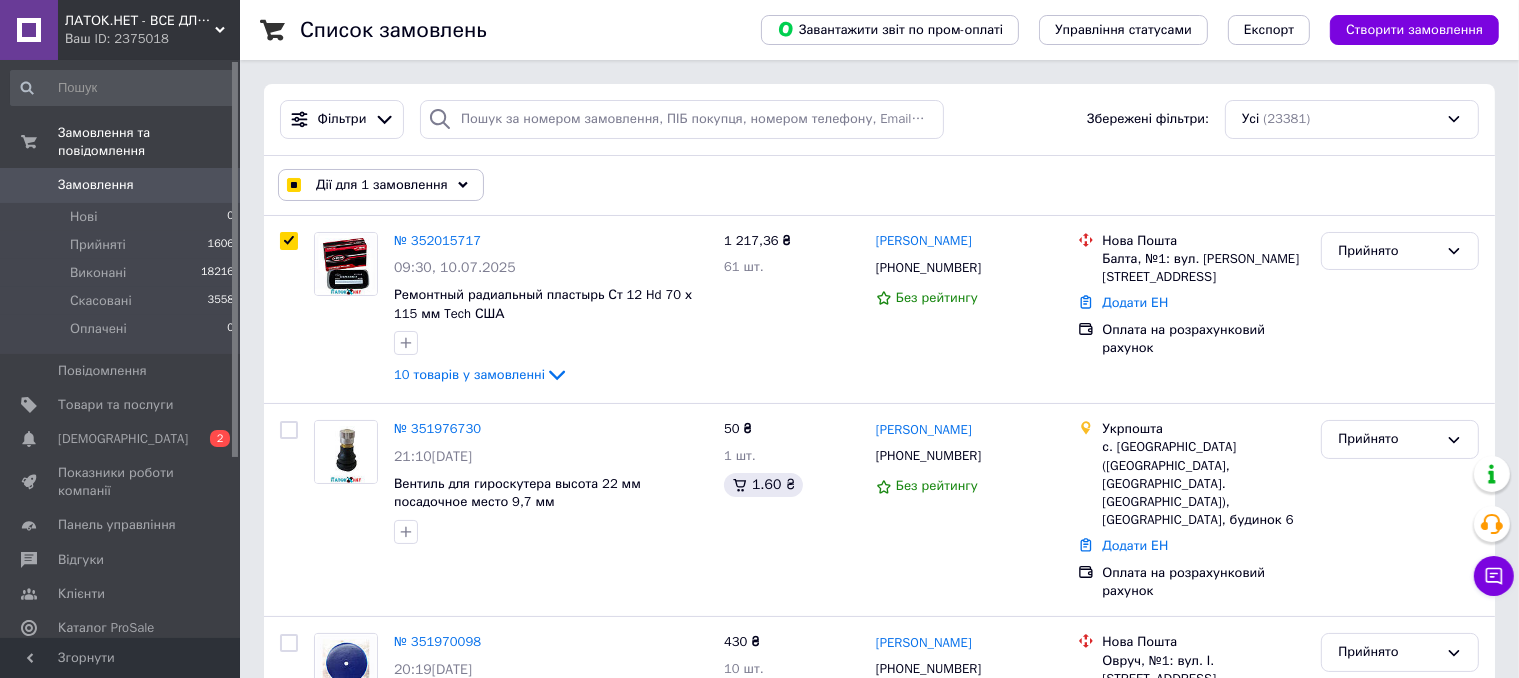 click on "Дії для 1 замовлення" at bounding box center (382, 185) 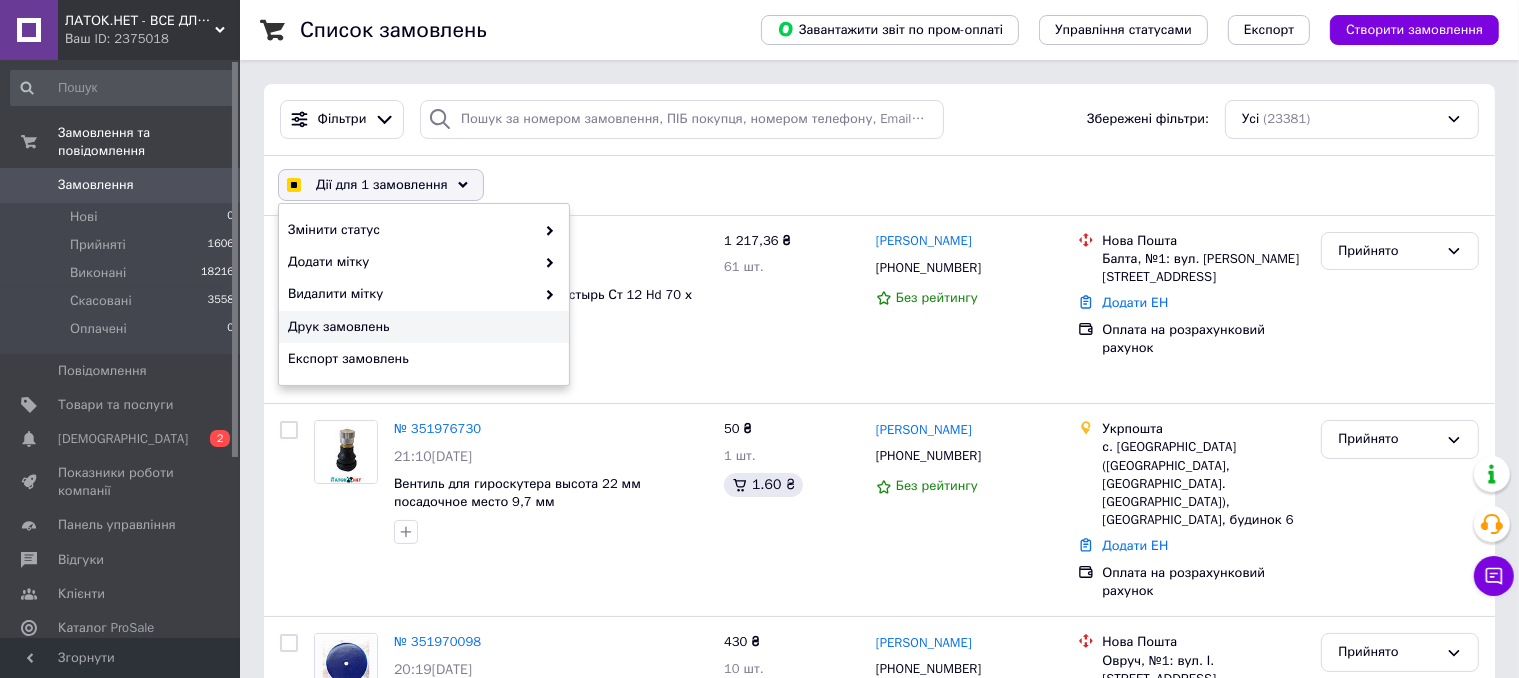 click on "Друк замовлень" at bounding box center (421, 327) 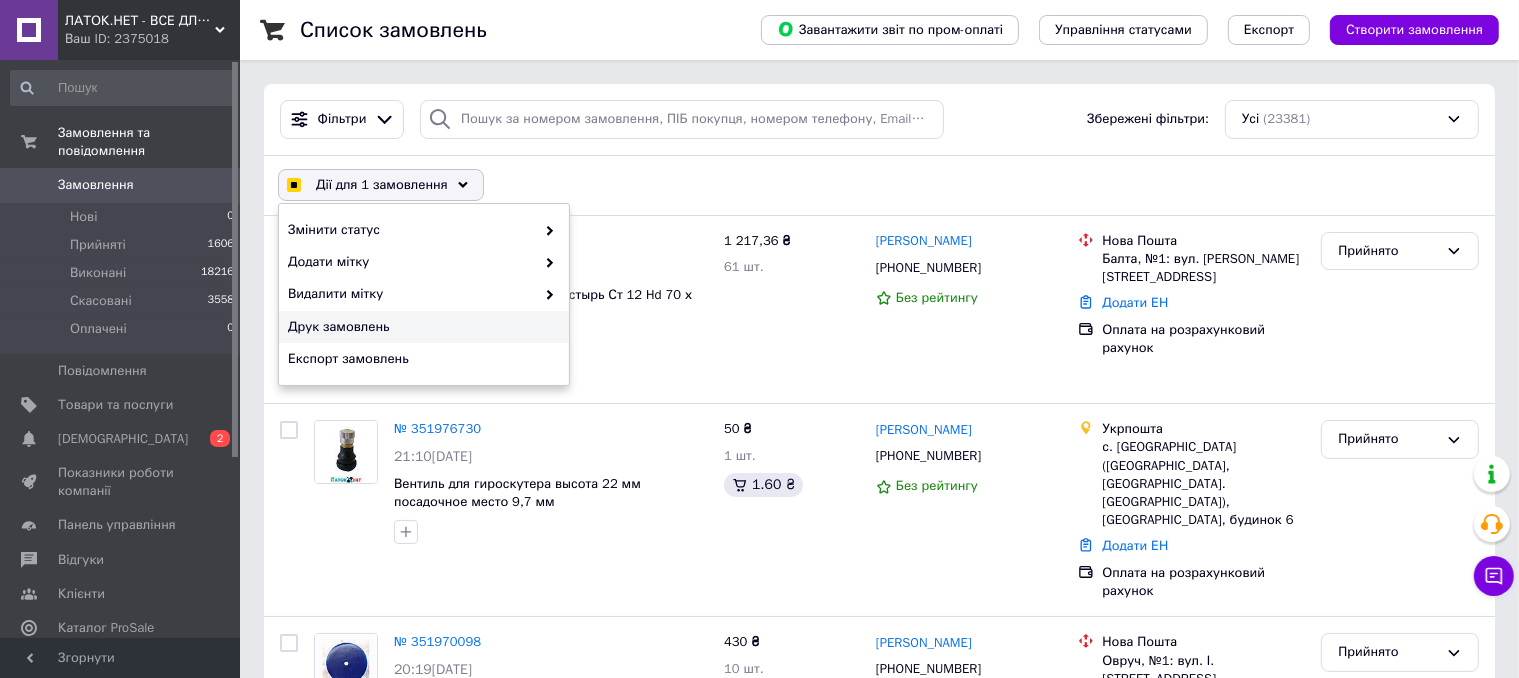 checkbox on "true" 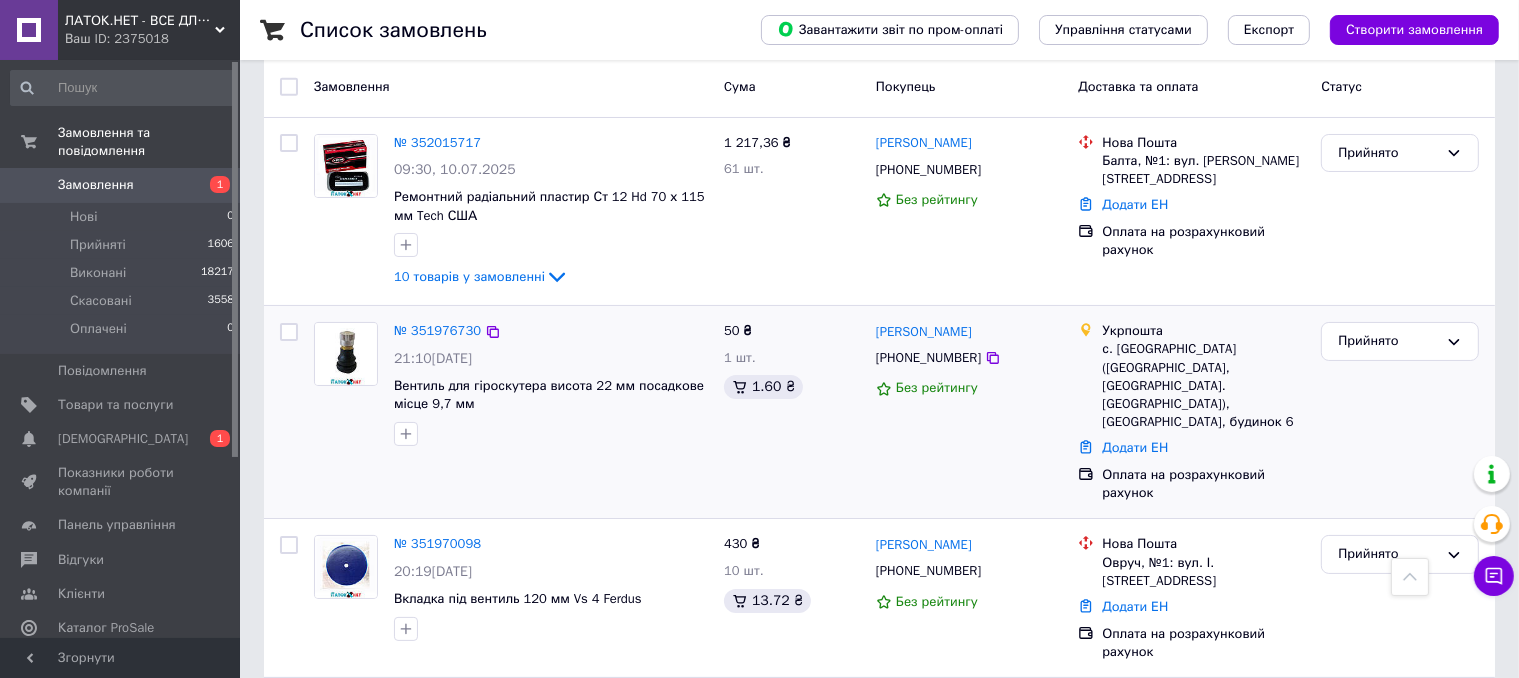scroll, scrollTop: 0, scrollLeft: 0, axis: both 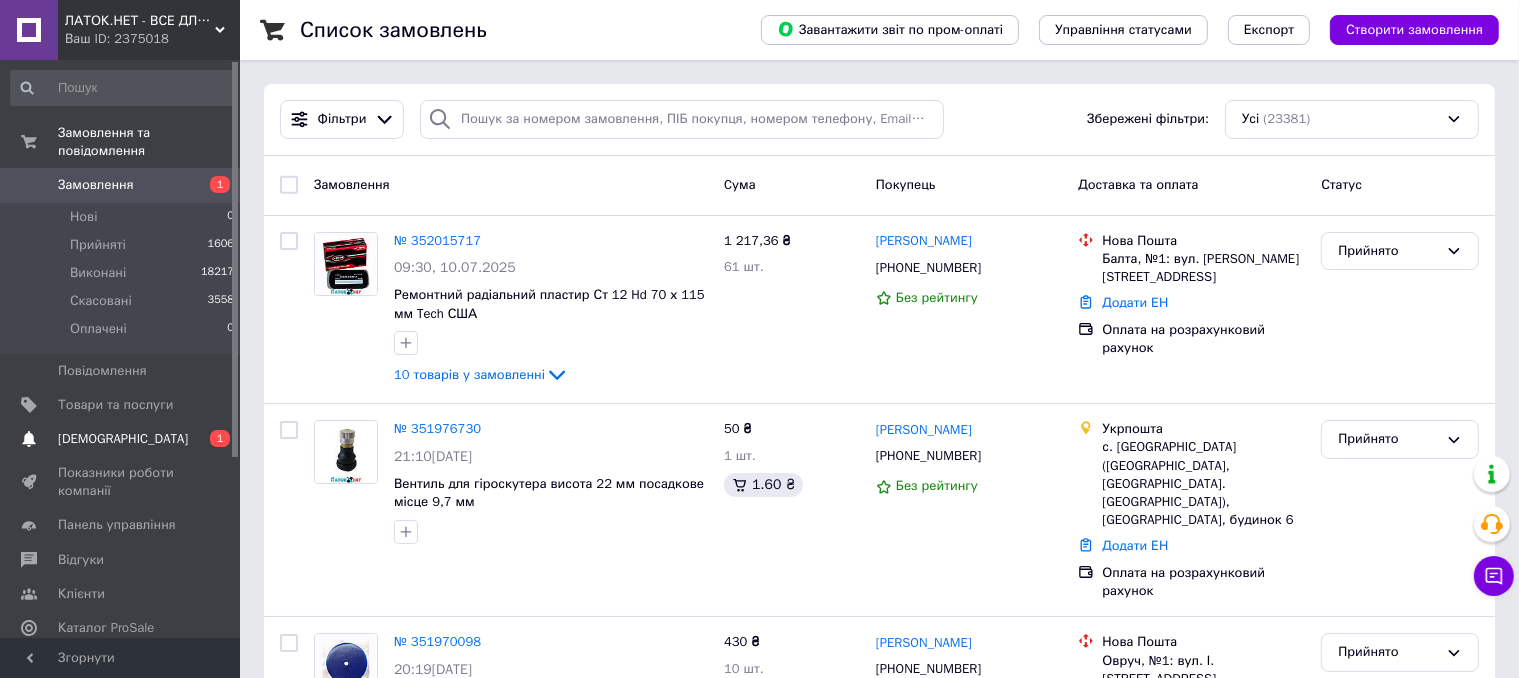 click on "Сповіщення 0 1" at bounding box center [123, 439] 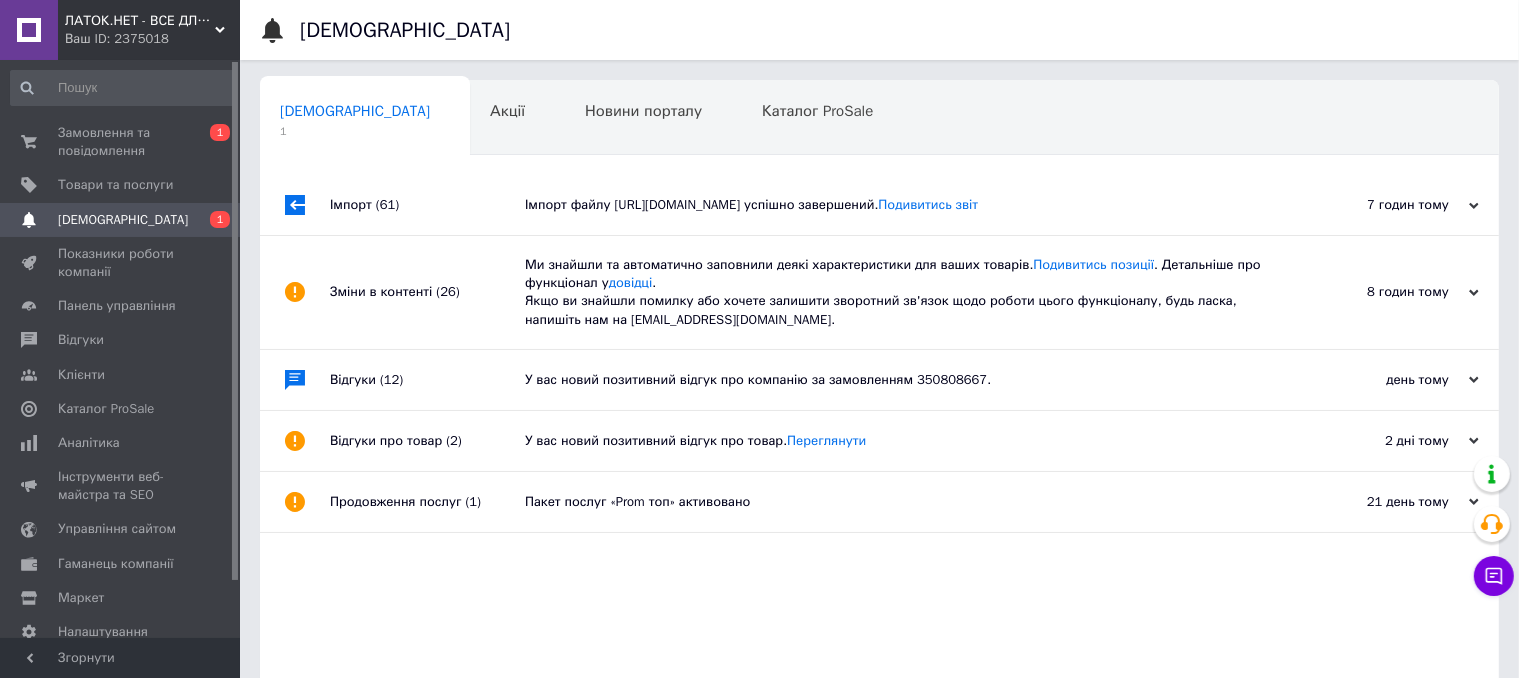 click on "Ми знайшли та автоматично заповнили деякі характеристики для ваших товарів.  Подивитись позиції . Детальніше про функціонал у  довідці . Якщо ви знайшли помилку або хочете залишити зворотний зв'язок щодо роботи цього функціоналу, будь ласка, напишіть нам на moderation@prom.ua." at bounding box center (902, 292) 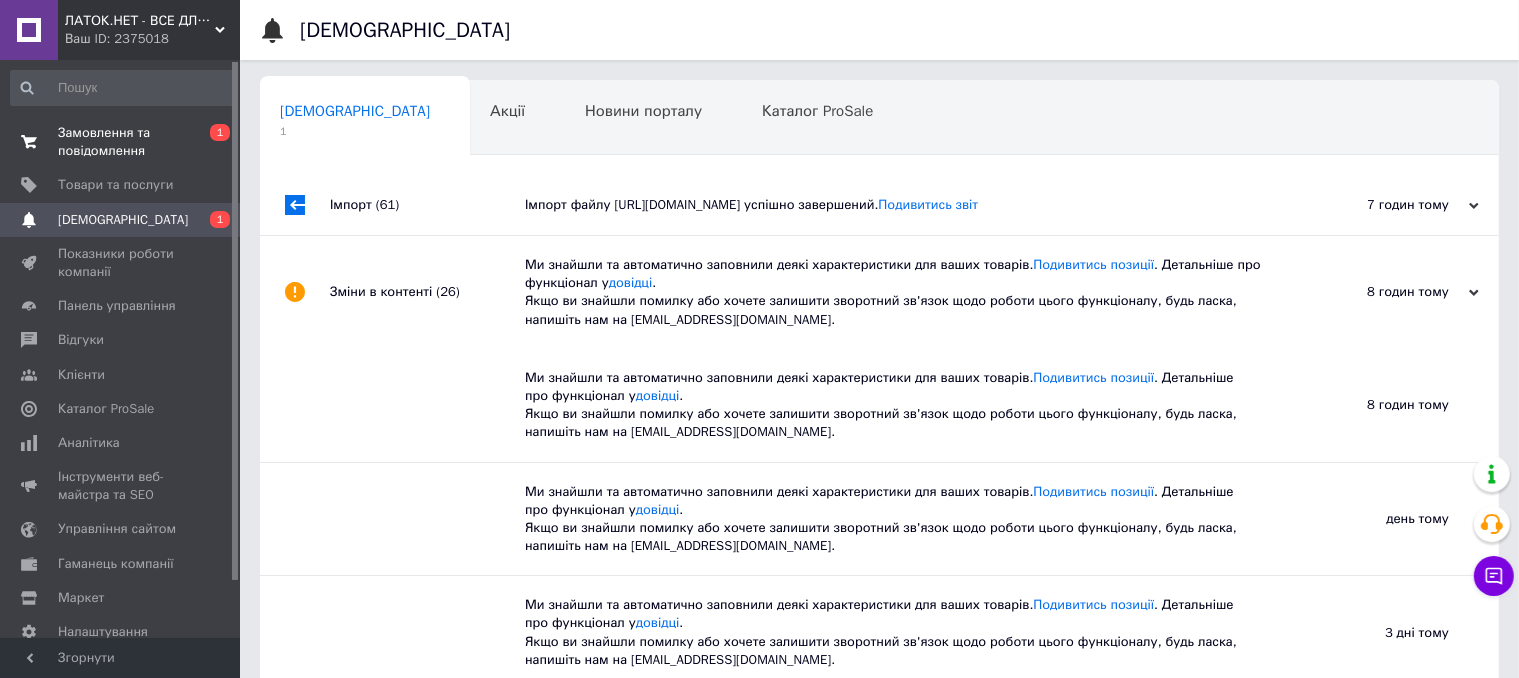 click on "Замовлення та повідомлення" at bounding box center (121, 142) 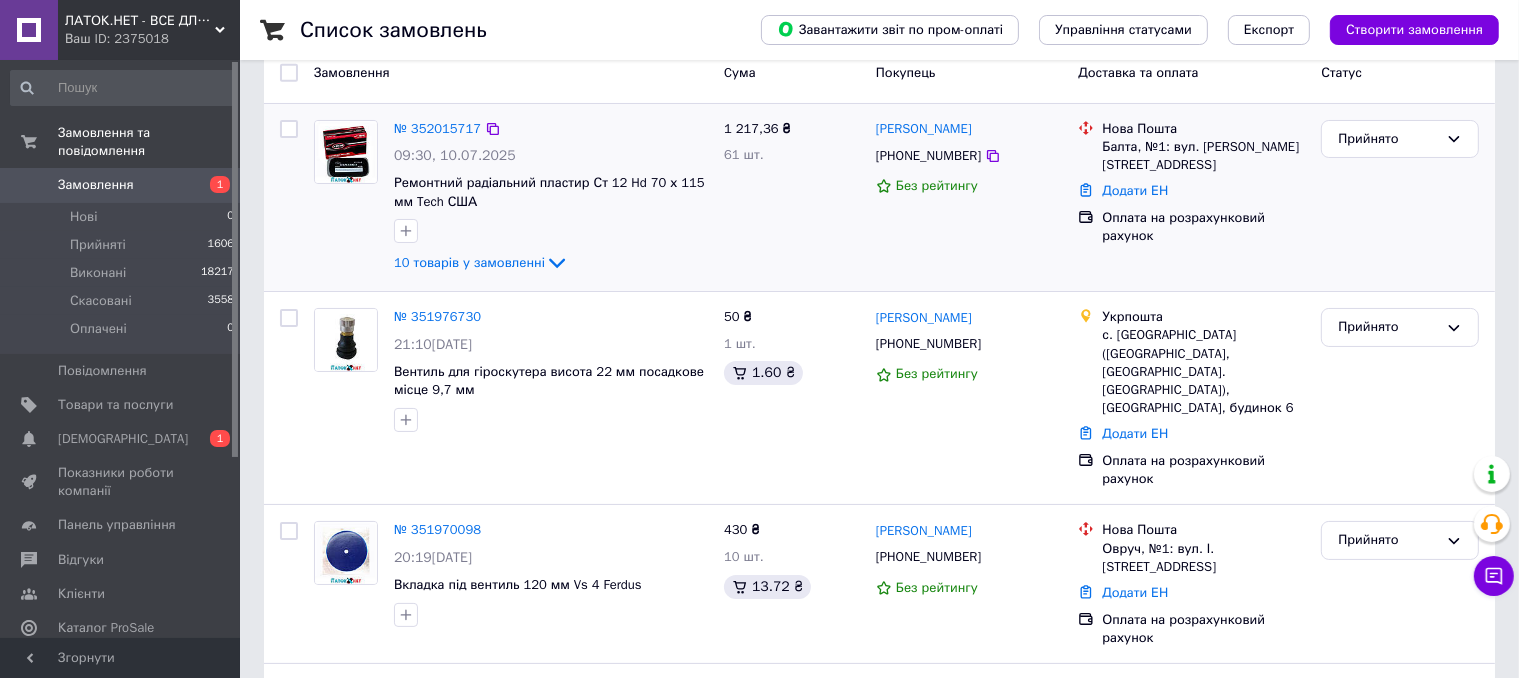 scroll, scrollTop: 200, scrollLeft: 0, axis: vertical 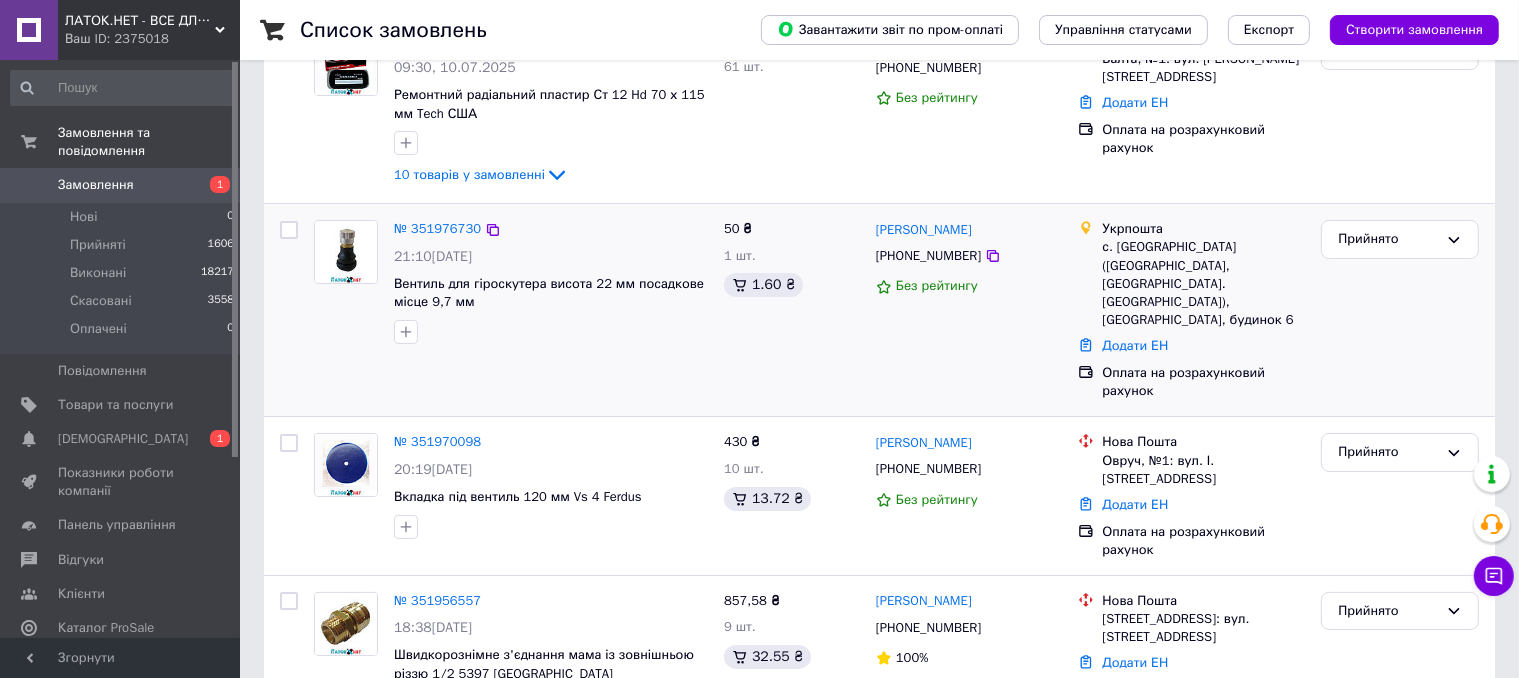 click at bounding box center (289, 310) 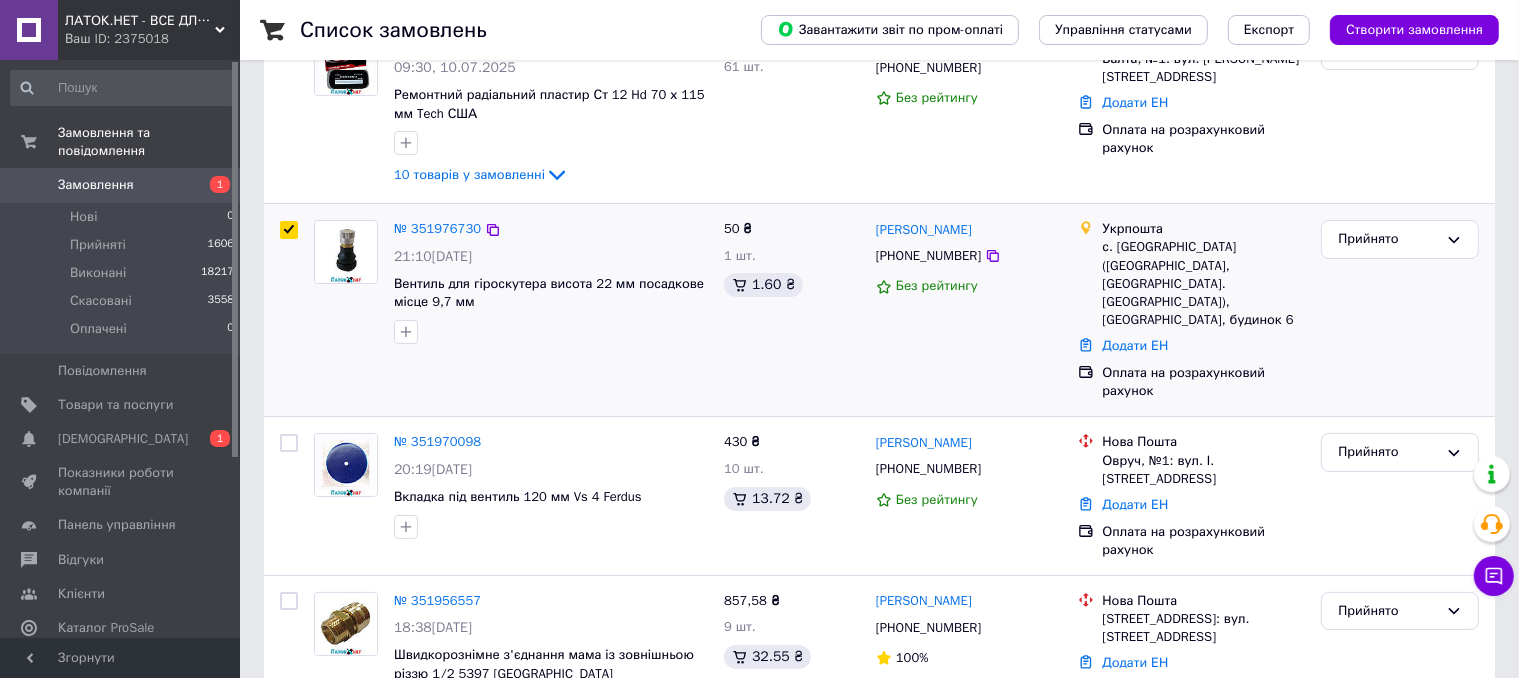 checkbox on "true" 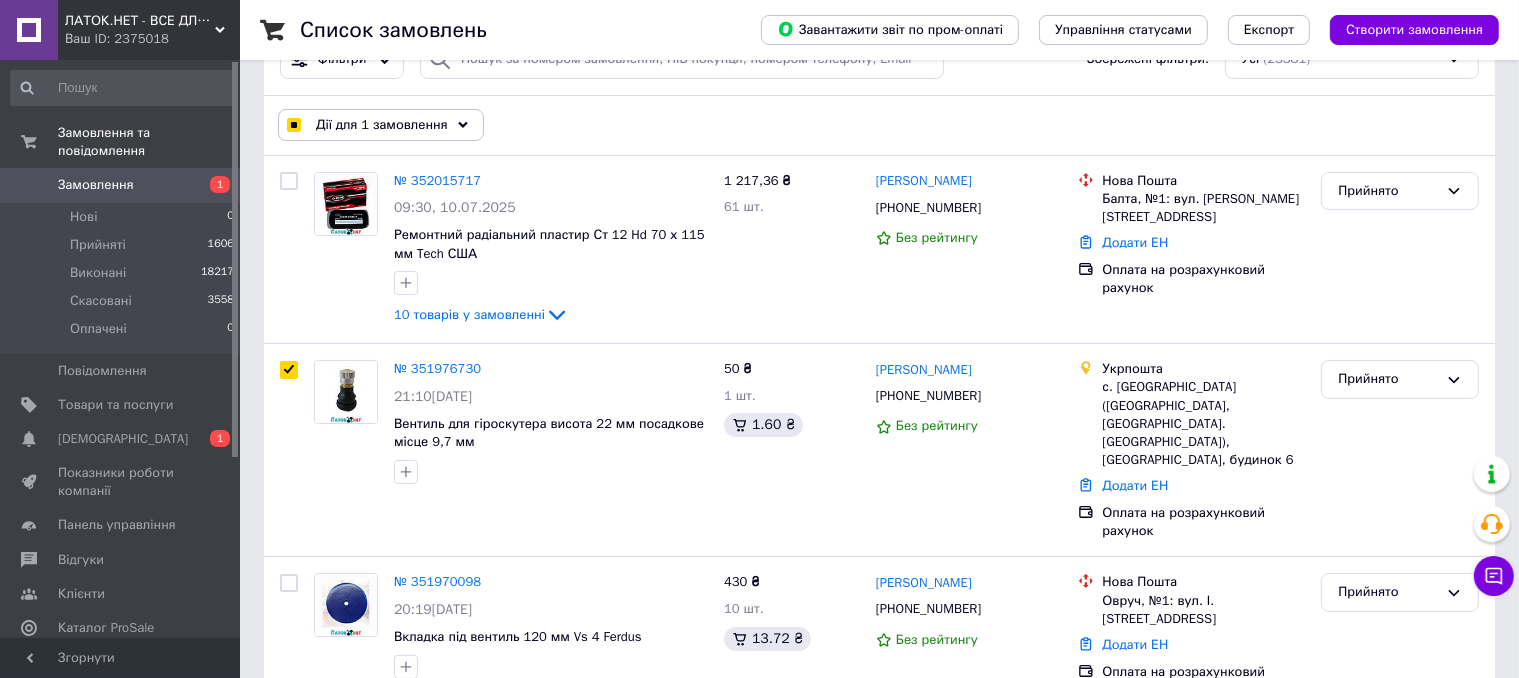 scroll, scrollTop: 0, scrollLeft: 0, axis: both 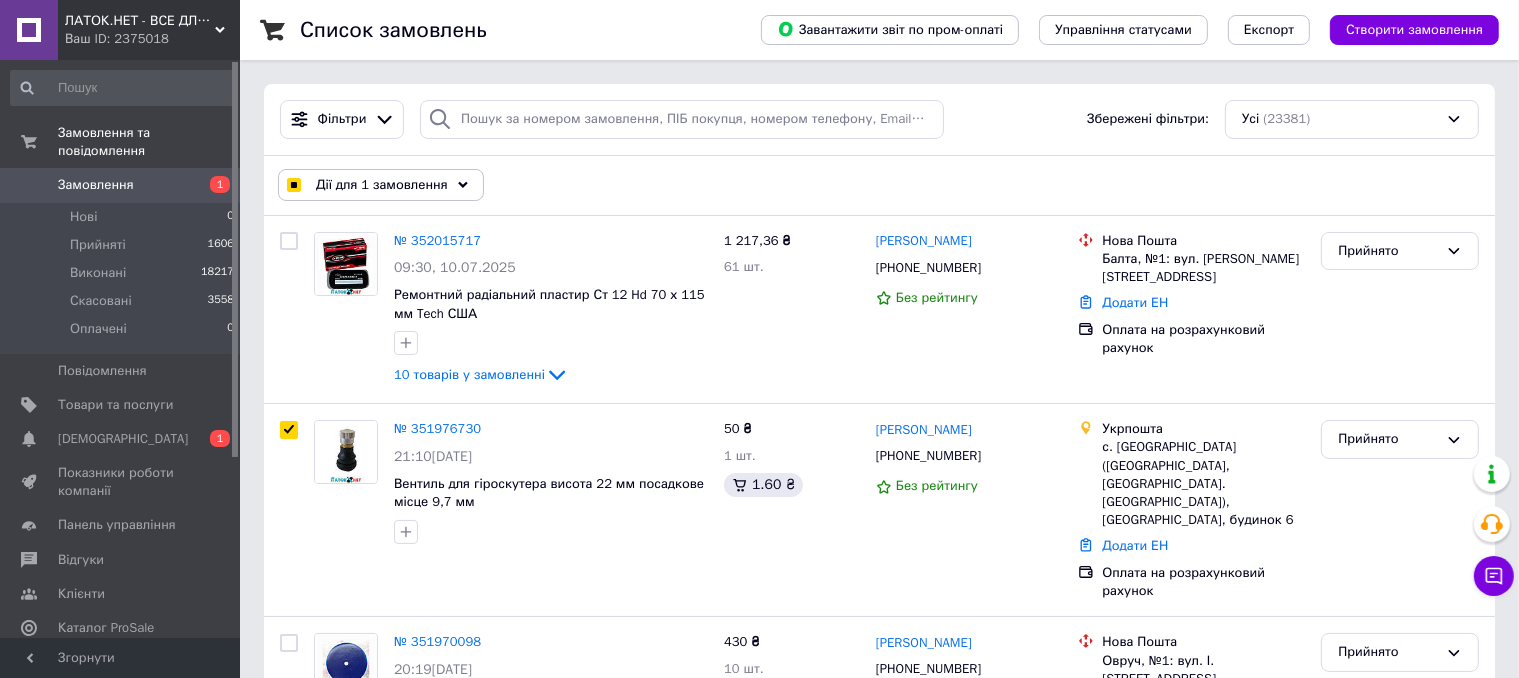 click on "Дії для 1 замовлення" at bounding box center (382, 185) 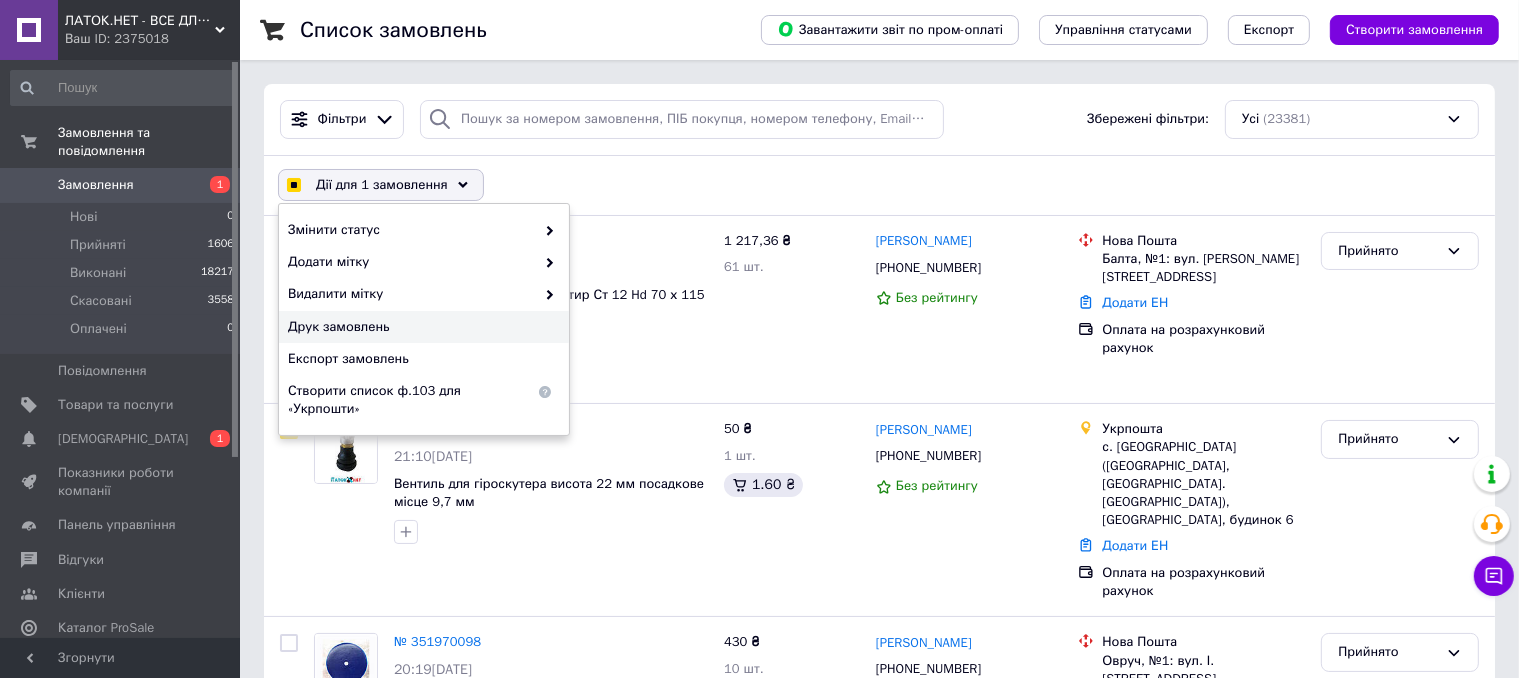checkbox on "true" 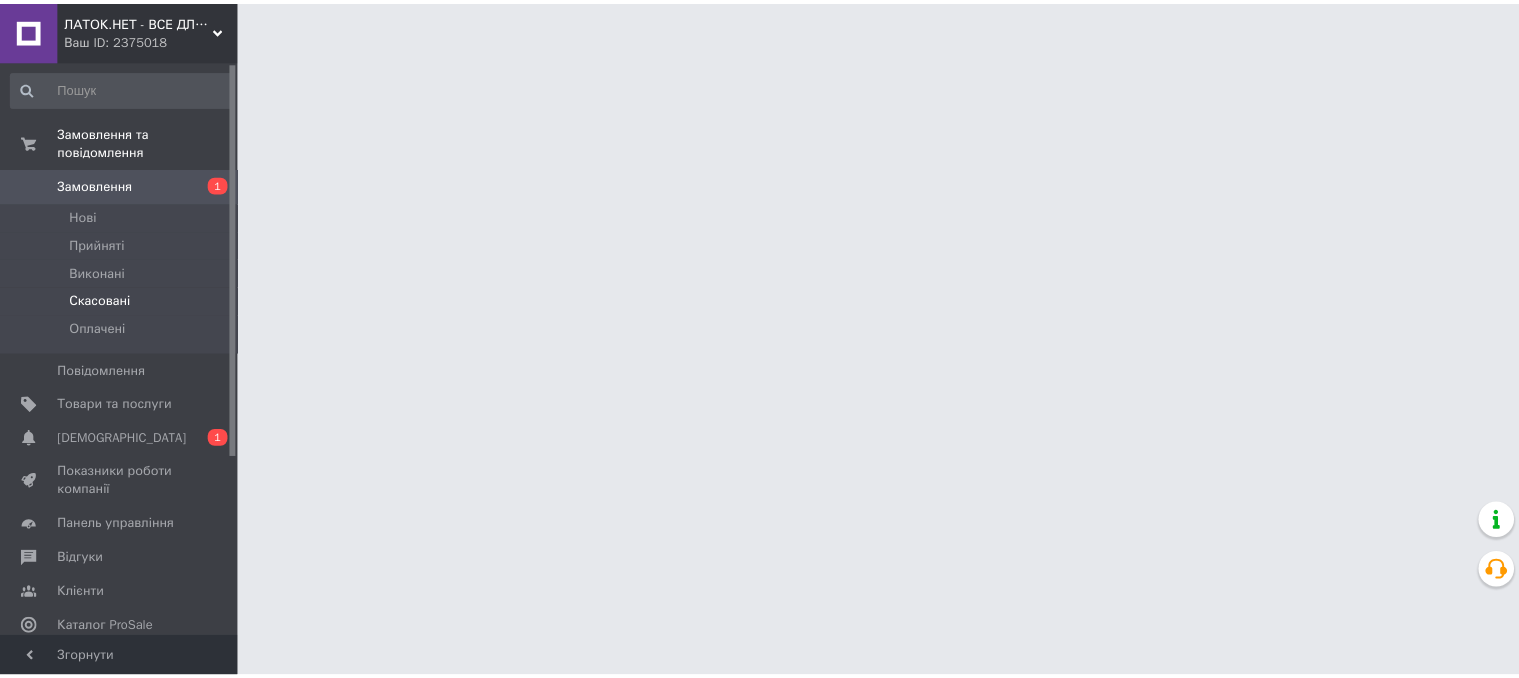 scroll, scrollTop: 0, scrollLeft: 0, axis: both 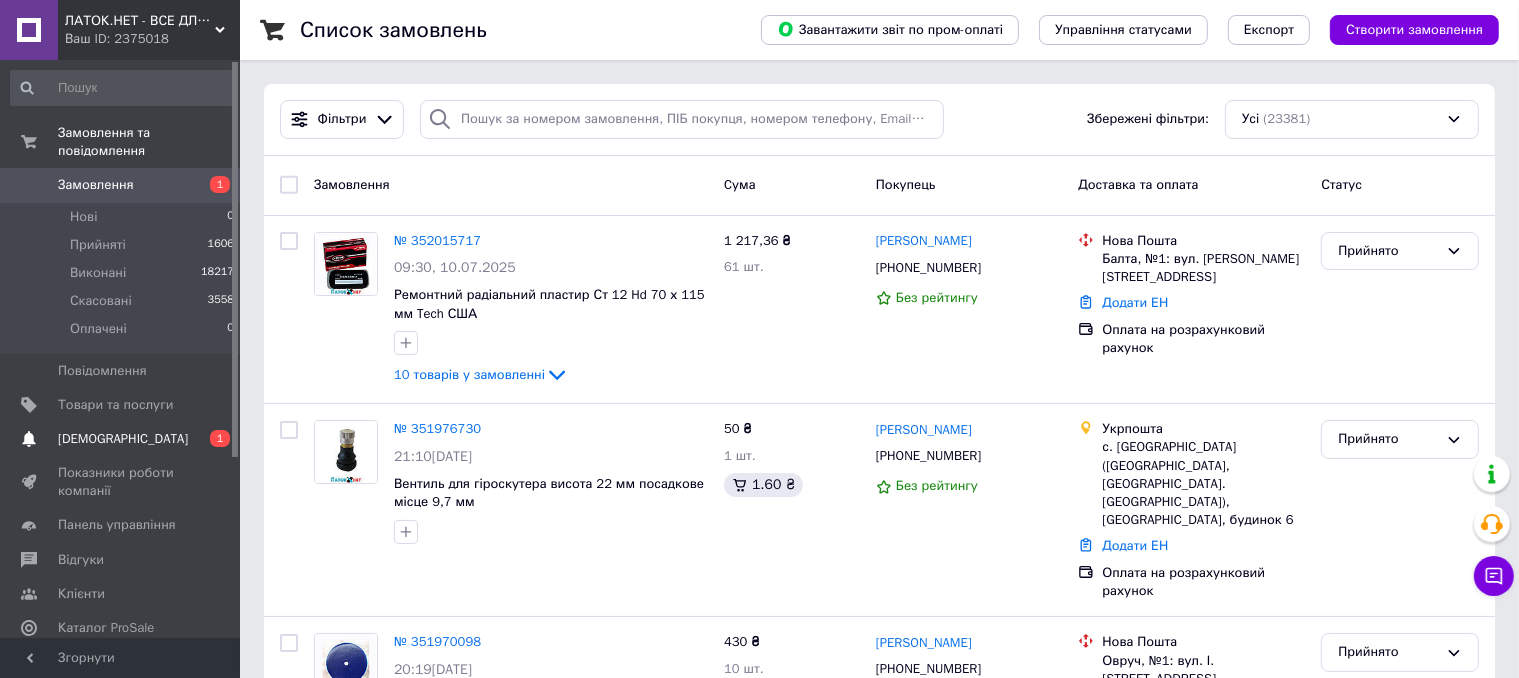 click on "[DEMOGRAPHIC_DATA]" at bounding box center (123, 439) 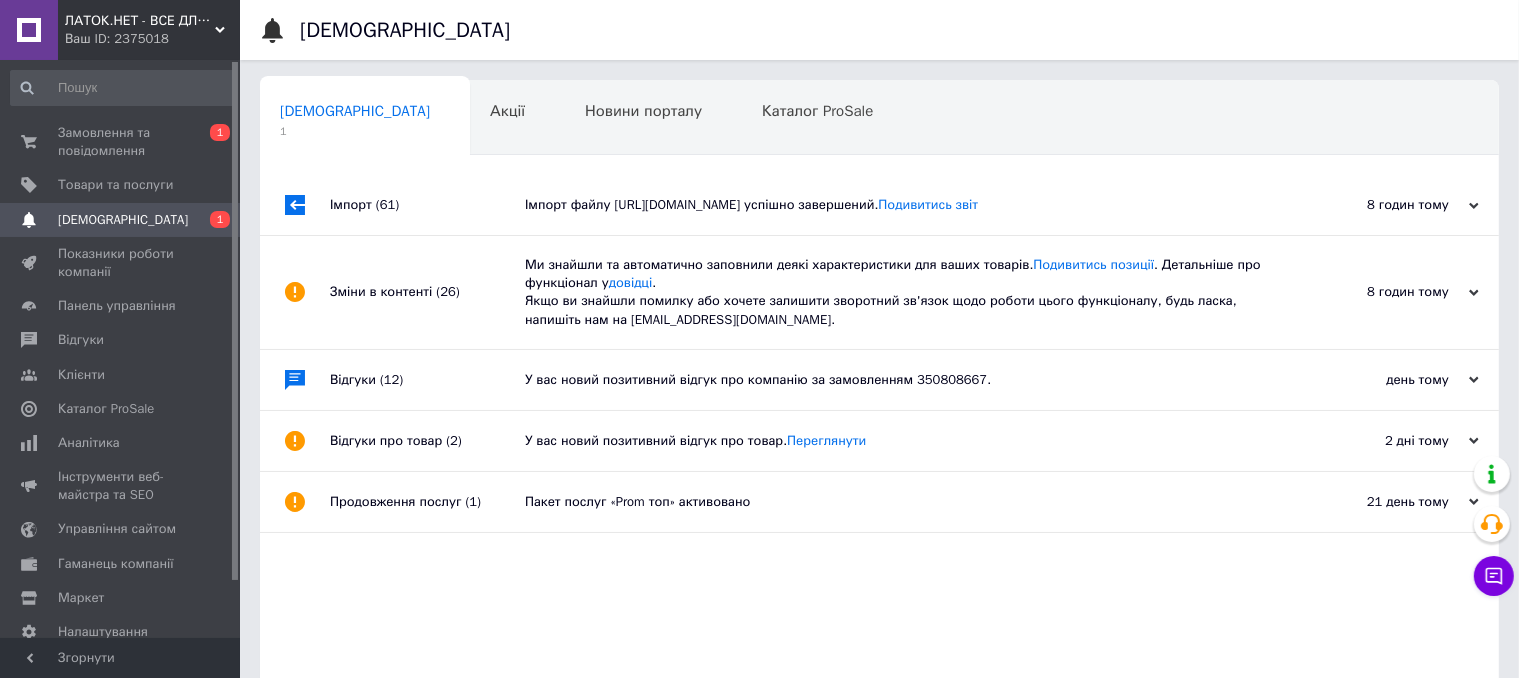 click on "Імпорт файлу [URL][DOMAIN_NAME] успішно завершений.  Подивитись звіт" at bounding box center (902, 205) 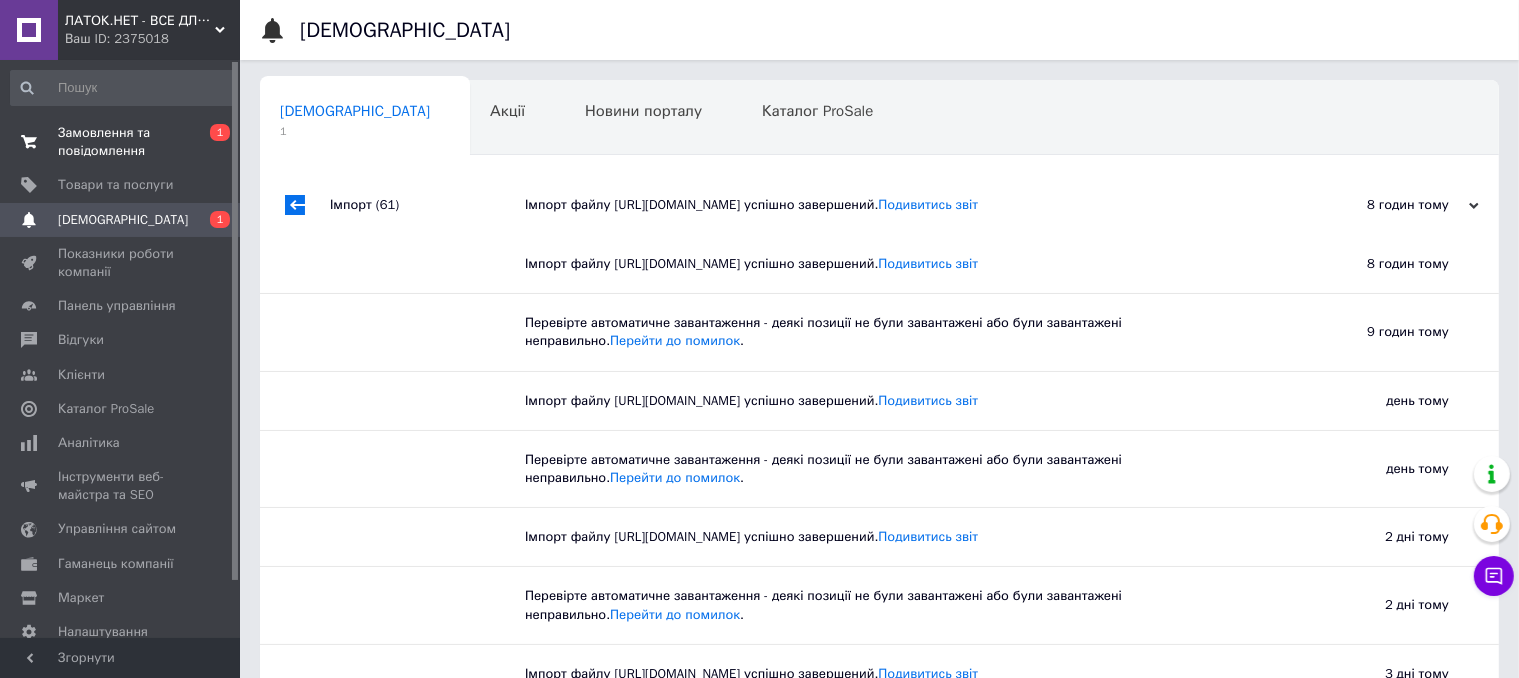 click on "Замовлення та повідомлення" at bounding box center [121, 142] 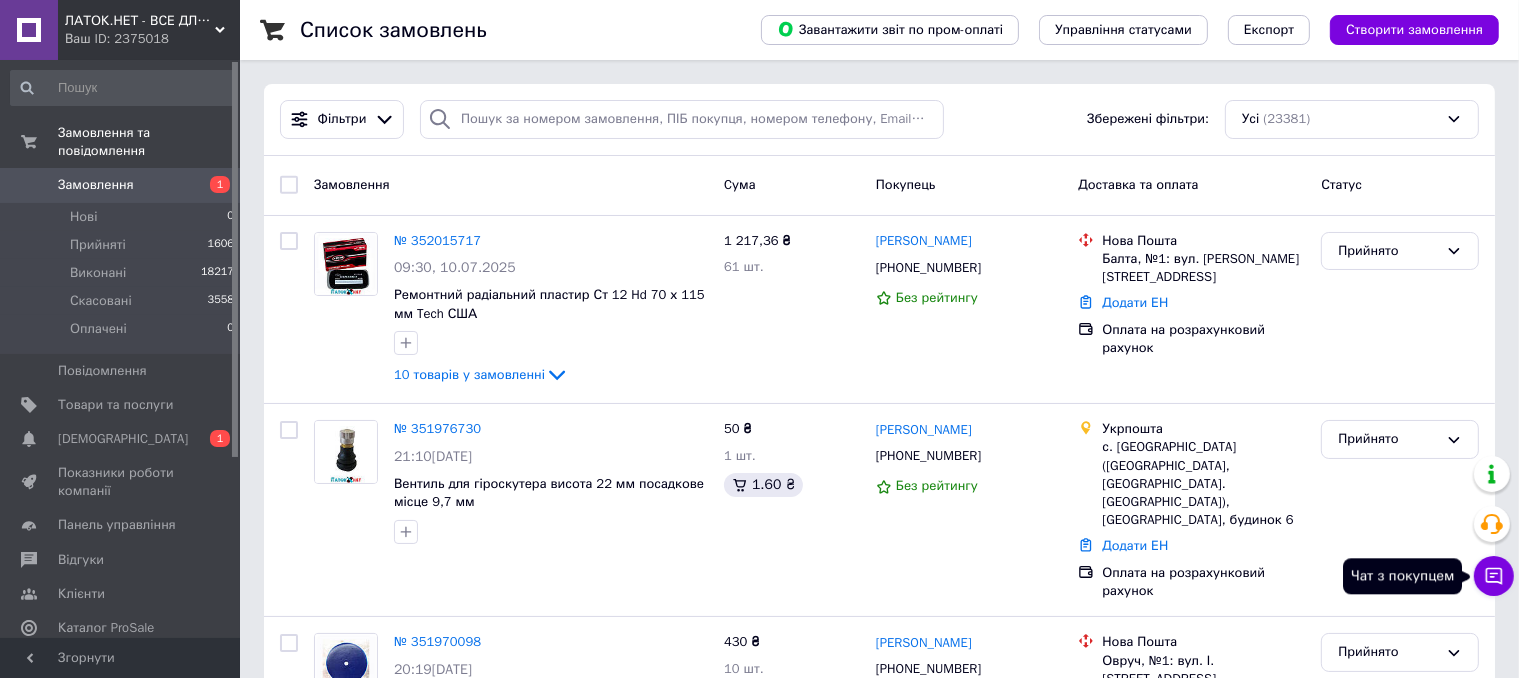 click on "Чат з покупцем" at bounding box center (1494, 576) 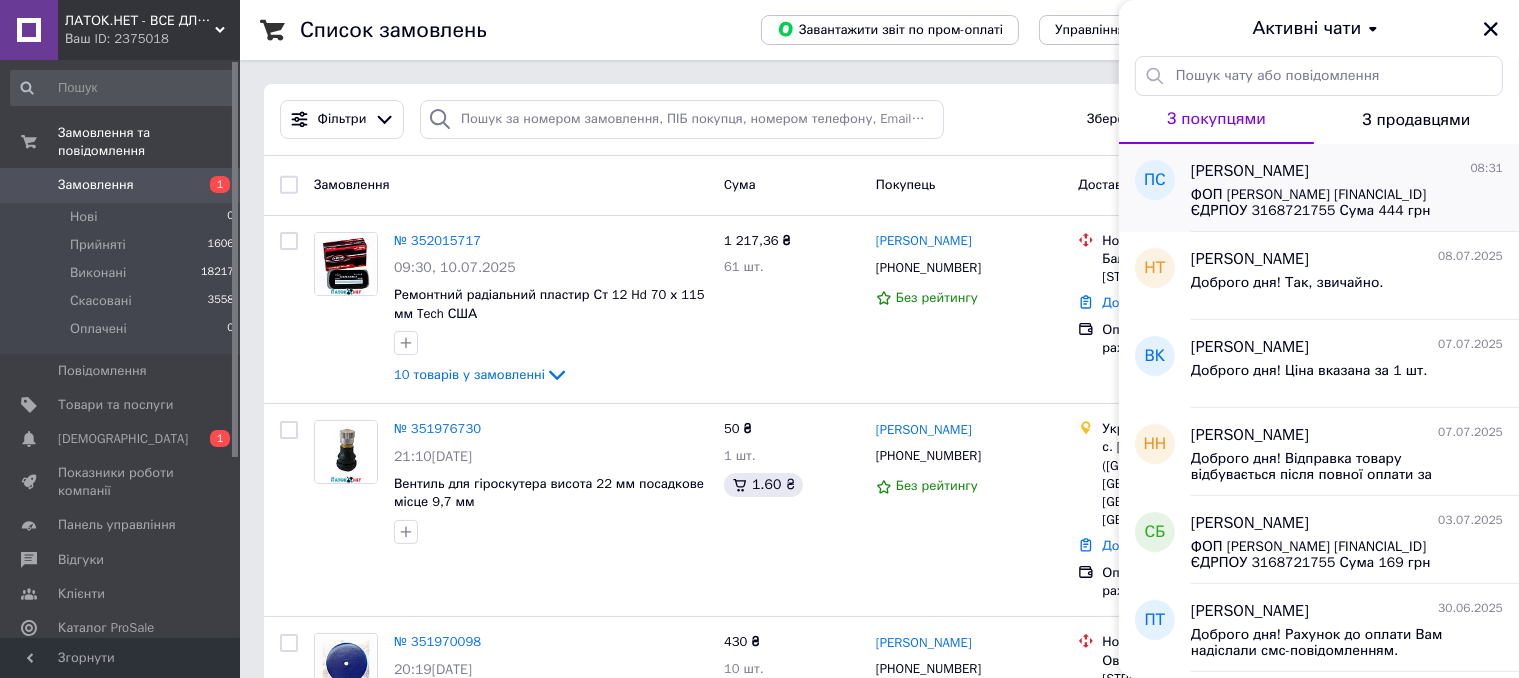 click on "ФОП [PERSON_NAME] [FINANCIAL_ID]
ЄДРПОУ 3168721755
Сума 444 грн
Оплата за товар" at bounding box center [1333, 203] 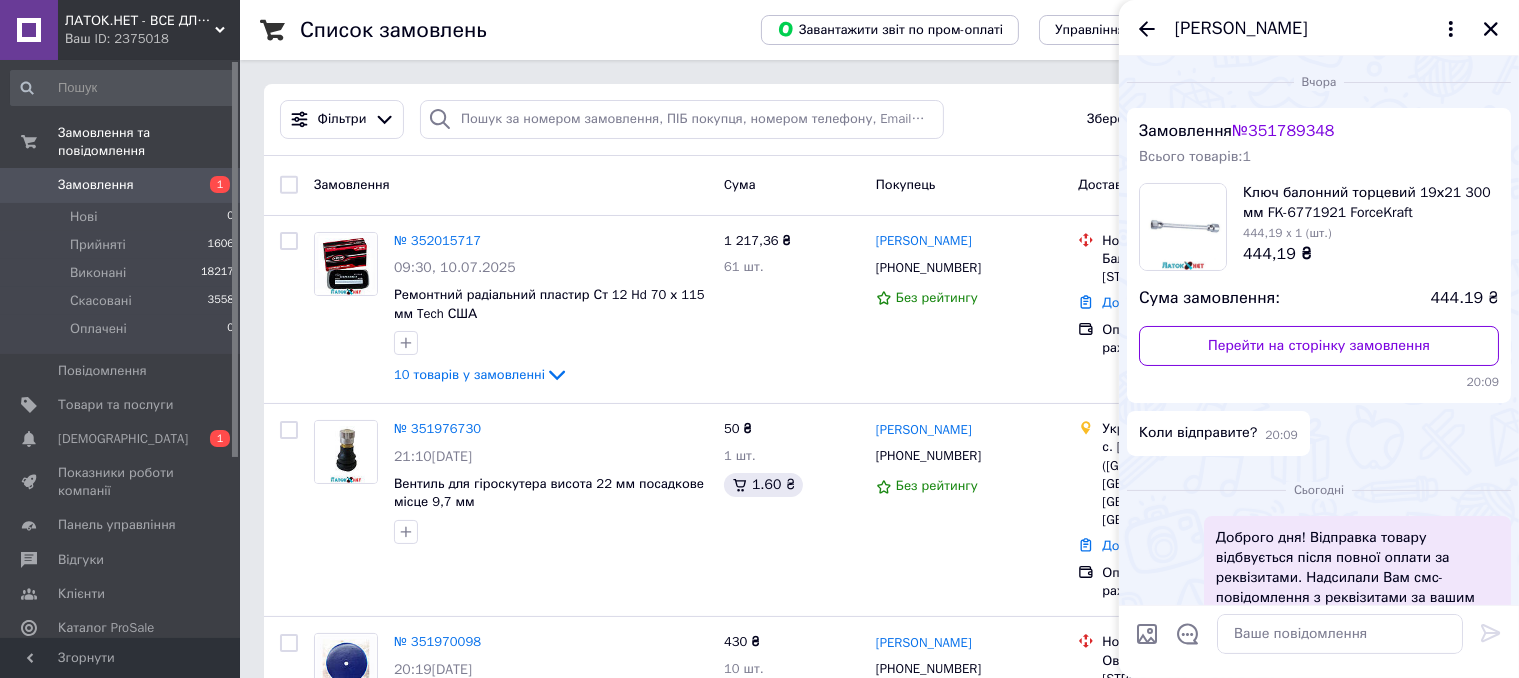 scroll, scrollTop: 250, scrollLeft: 0, axis: vertical 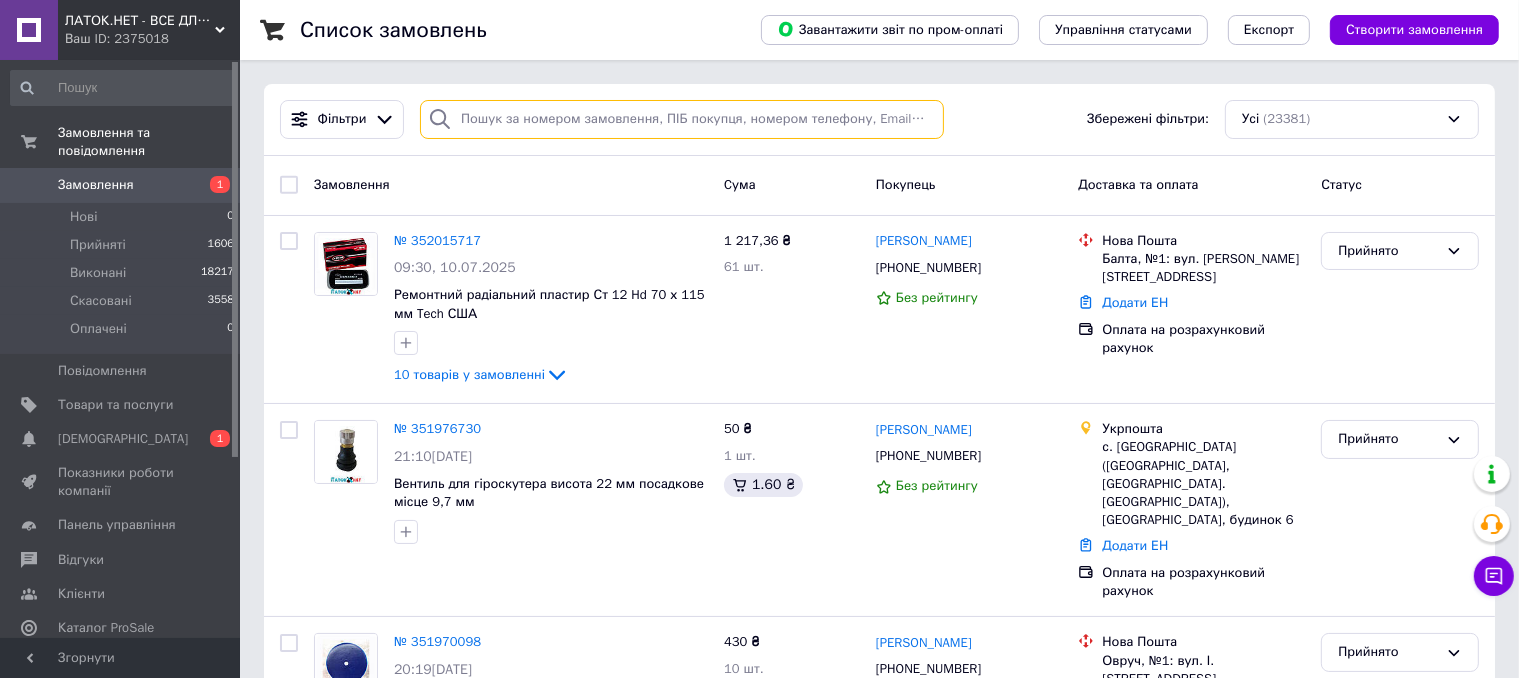 click at bounding box center (682, 119) 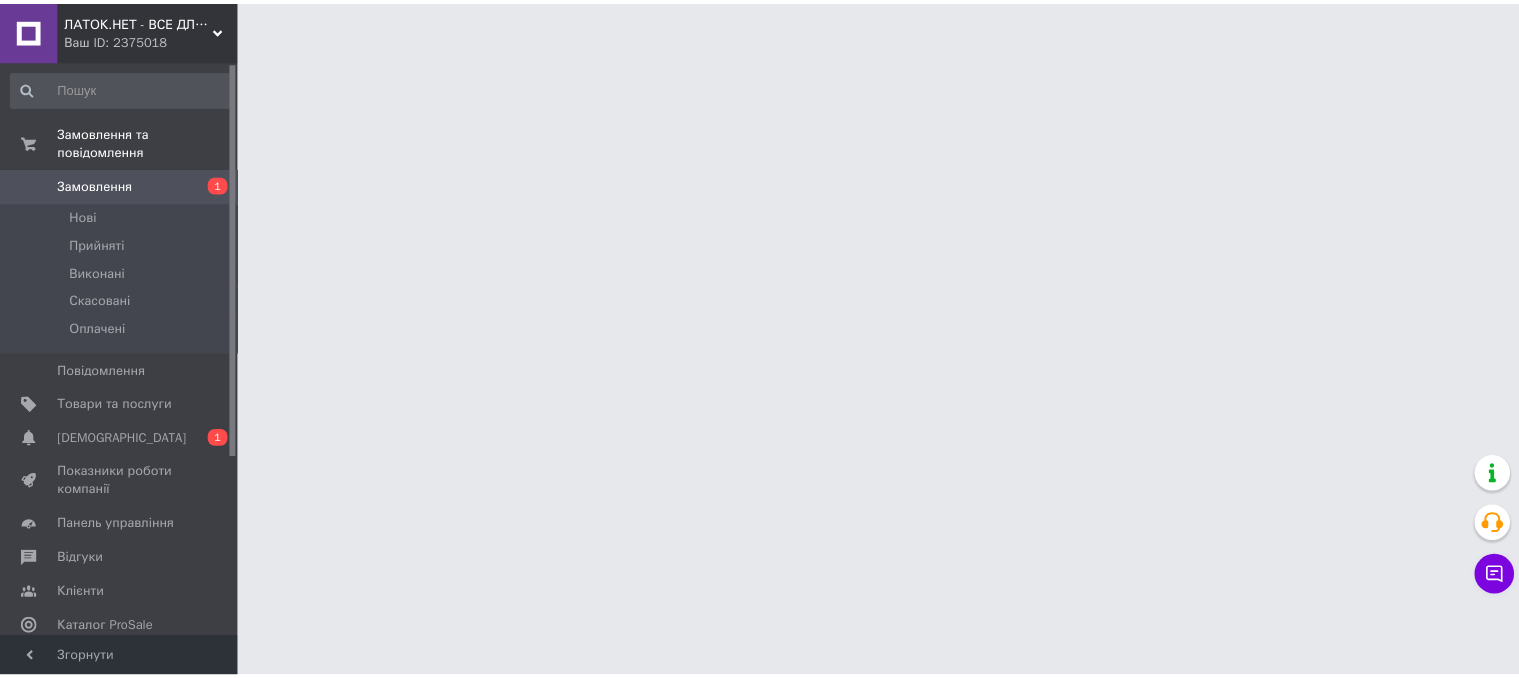 scroll, scrollTop: 0, scrollLeft: 0, axis: both 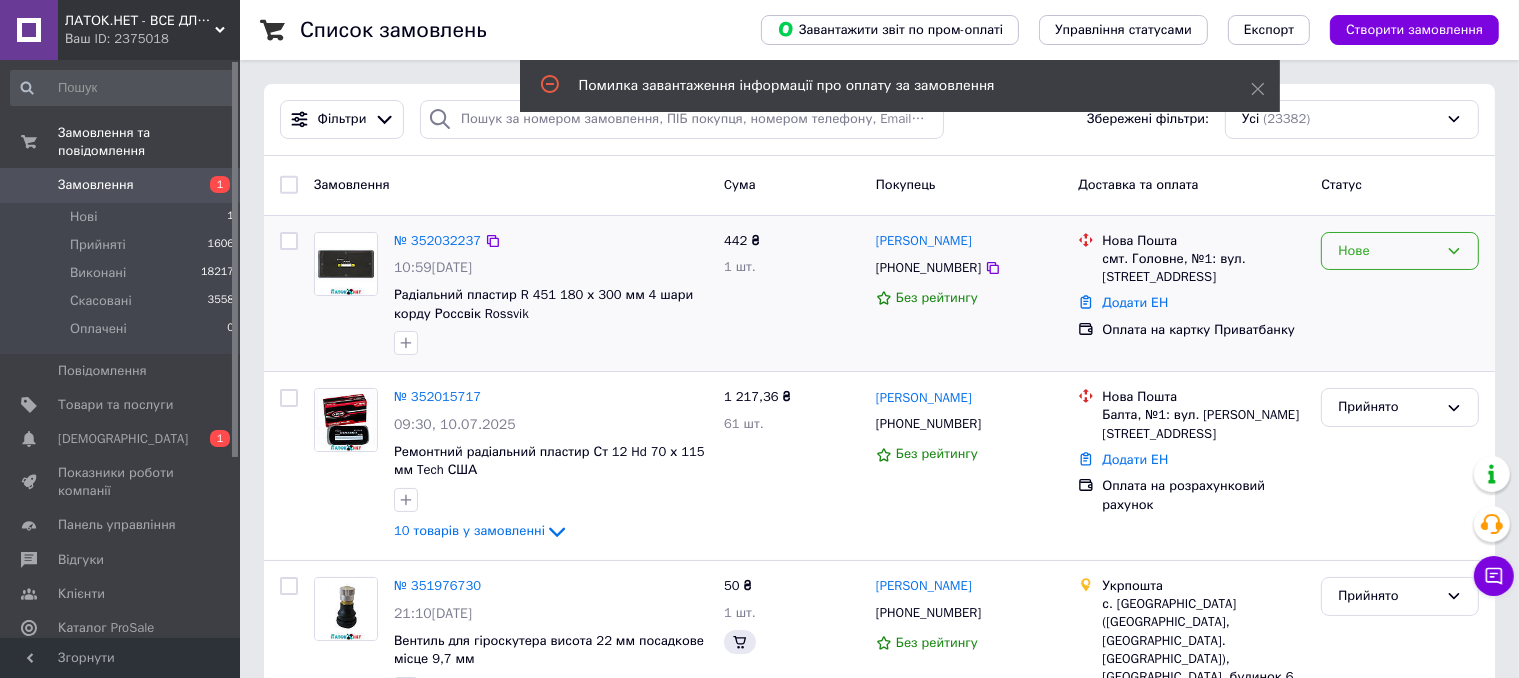 click on "Нове" at bounding box center [1400, 251] 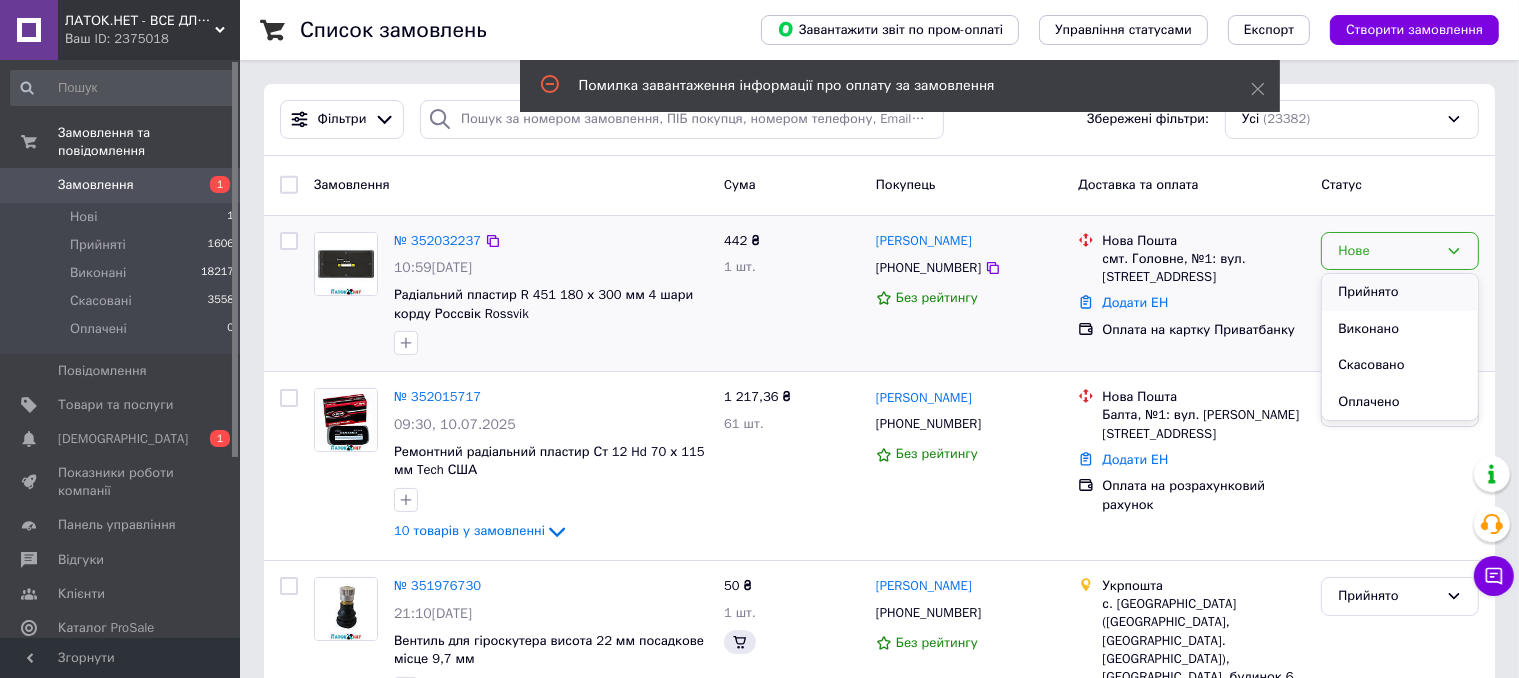 click on "Прийнято" at bounding box center [1400, 292] 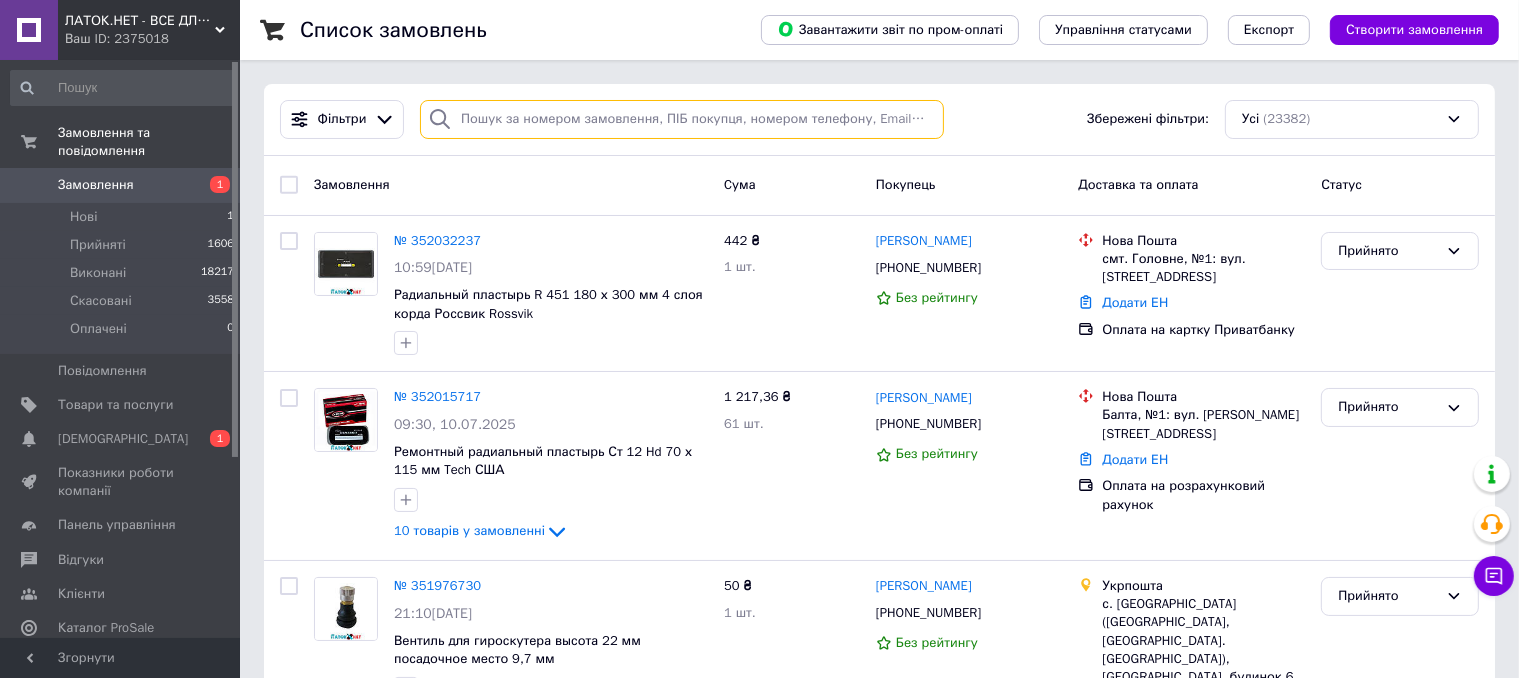 drag, startPoint x: 491, startPoint y: 240, endPoint x: 543, endPoint y: 108, distance: 141.87318 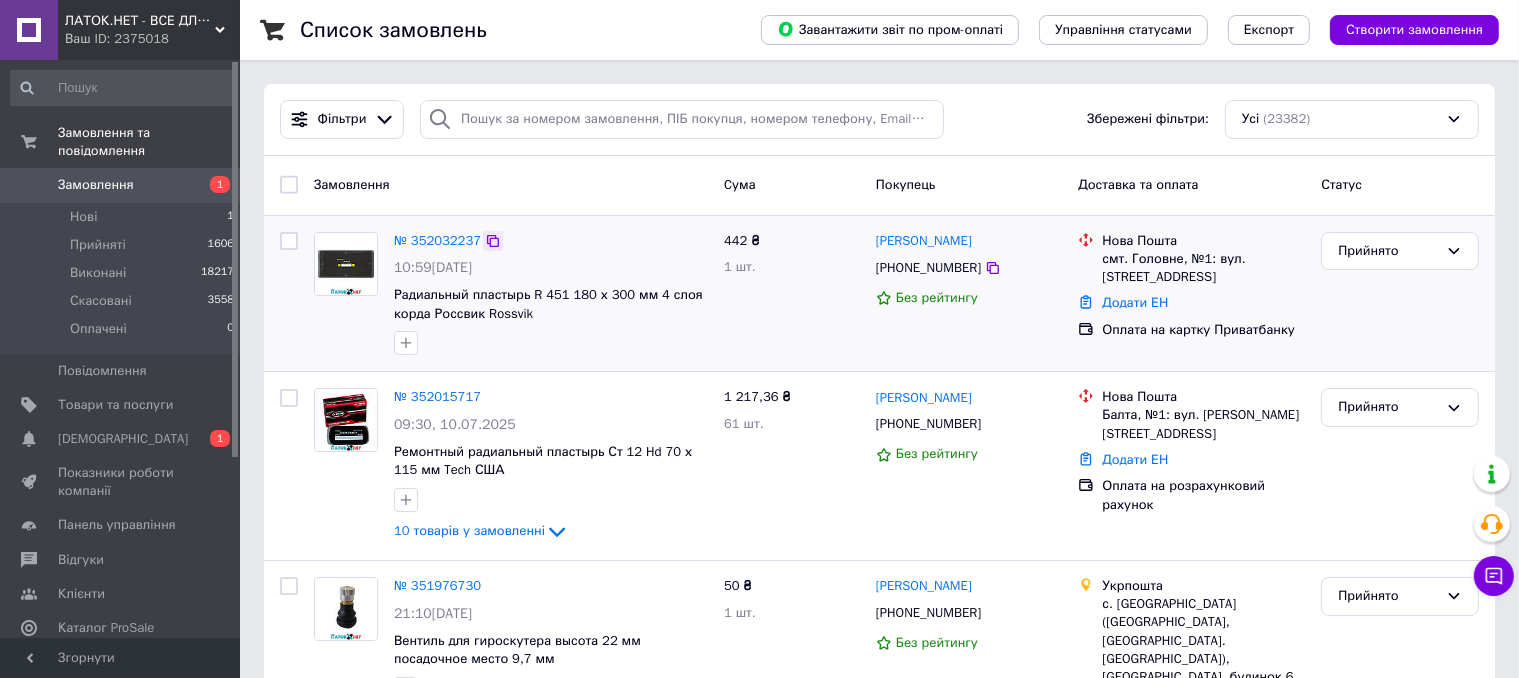 click 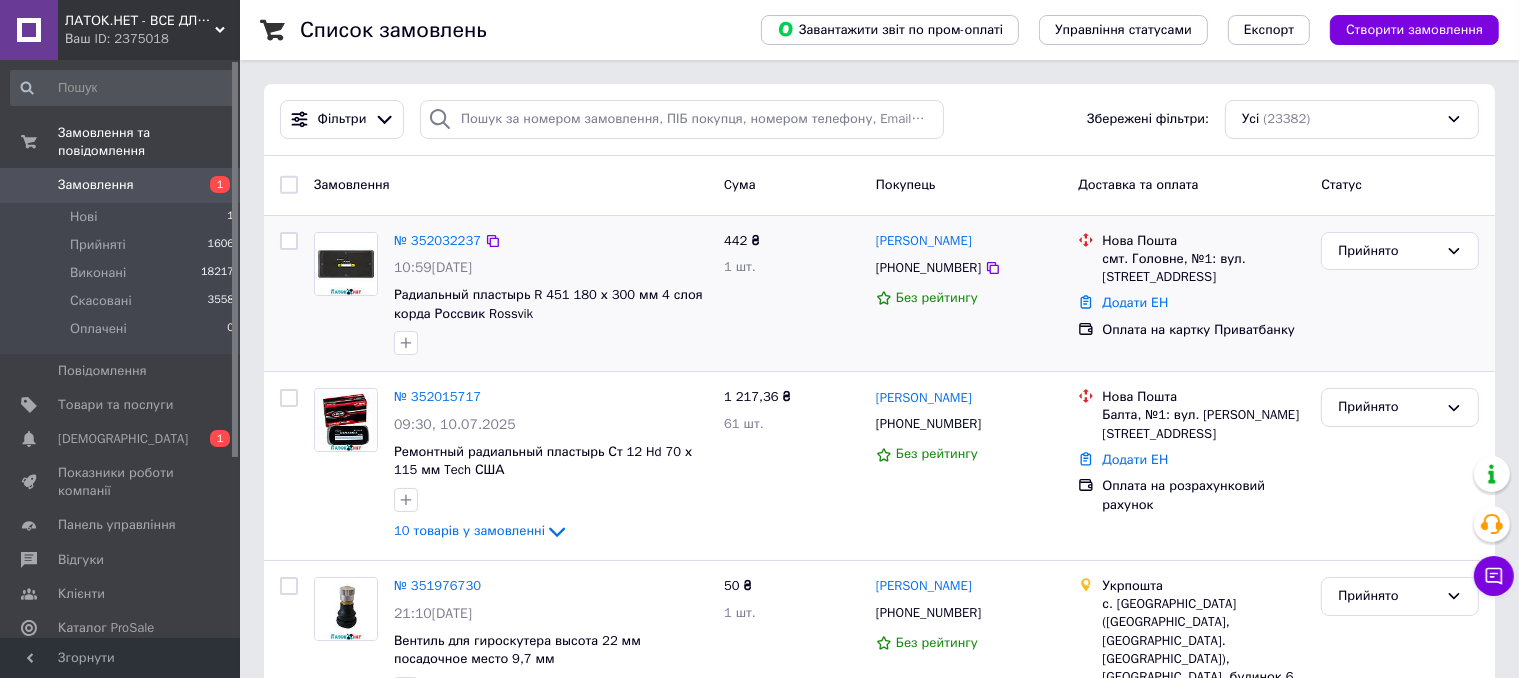 click at bounding box center (289, 241) 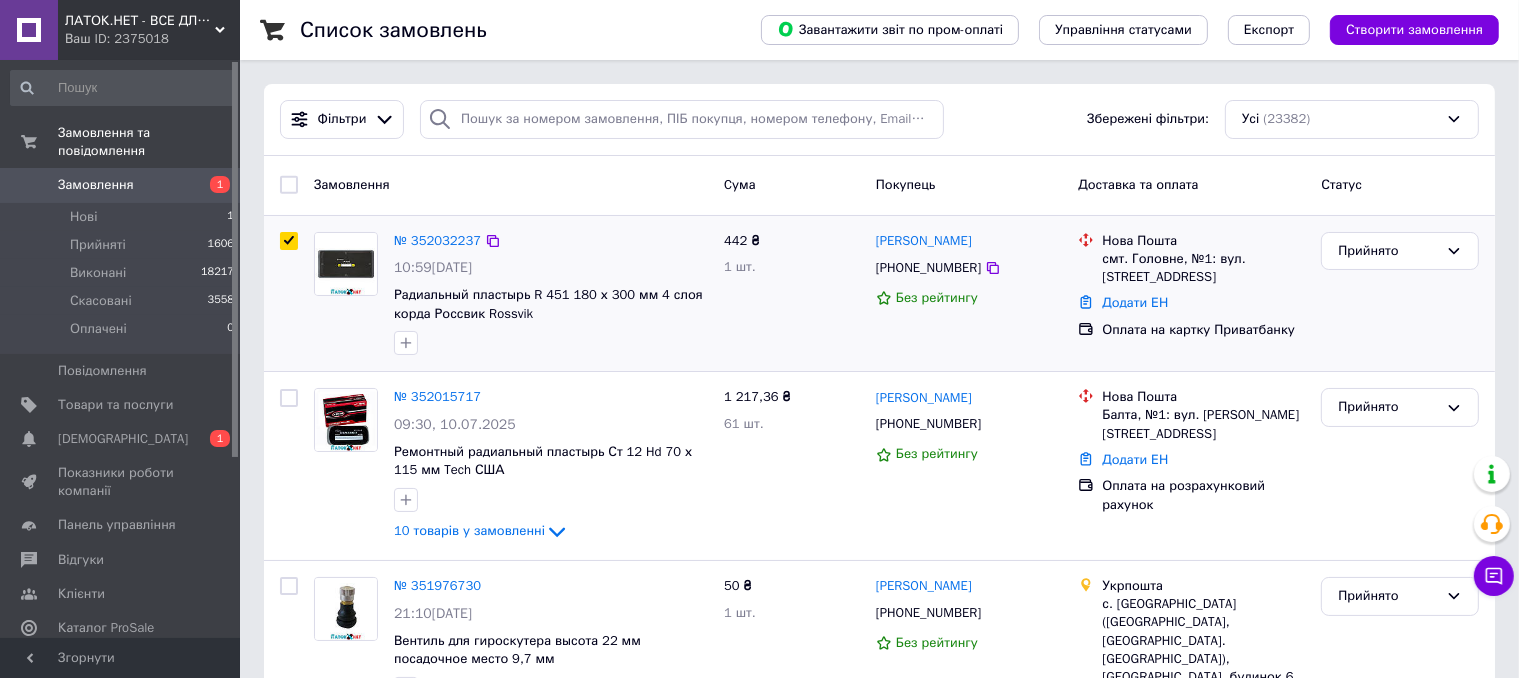 checkbox on "true" 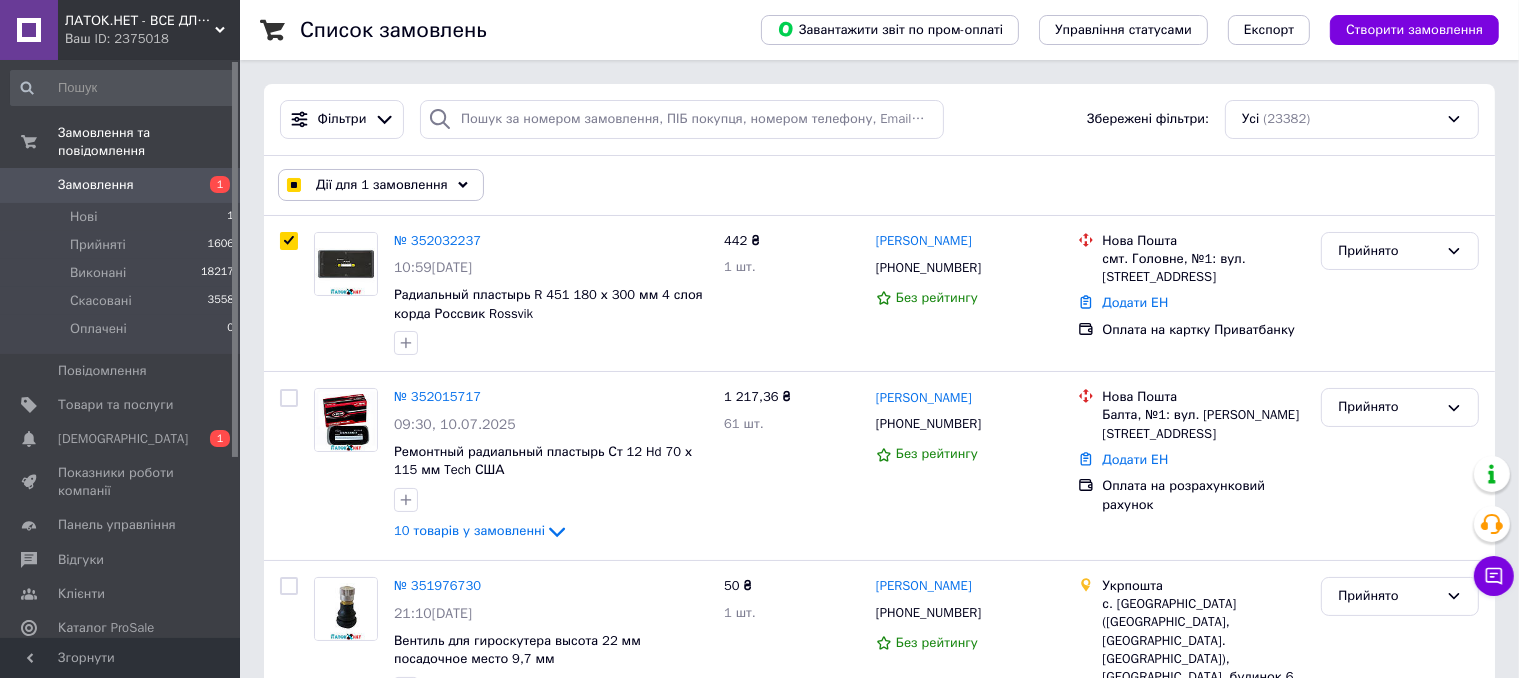 click on "Дії для 1 замовлення" at bounding box center [382, 185] 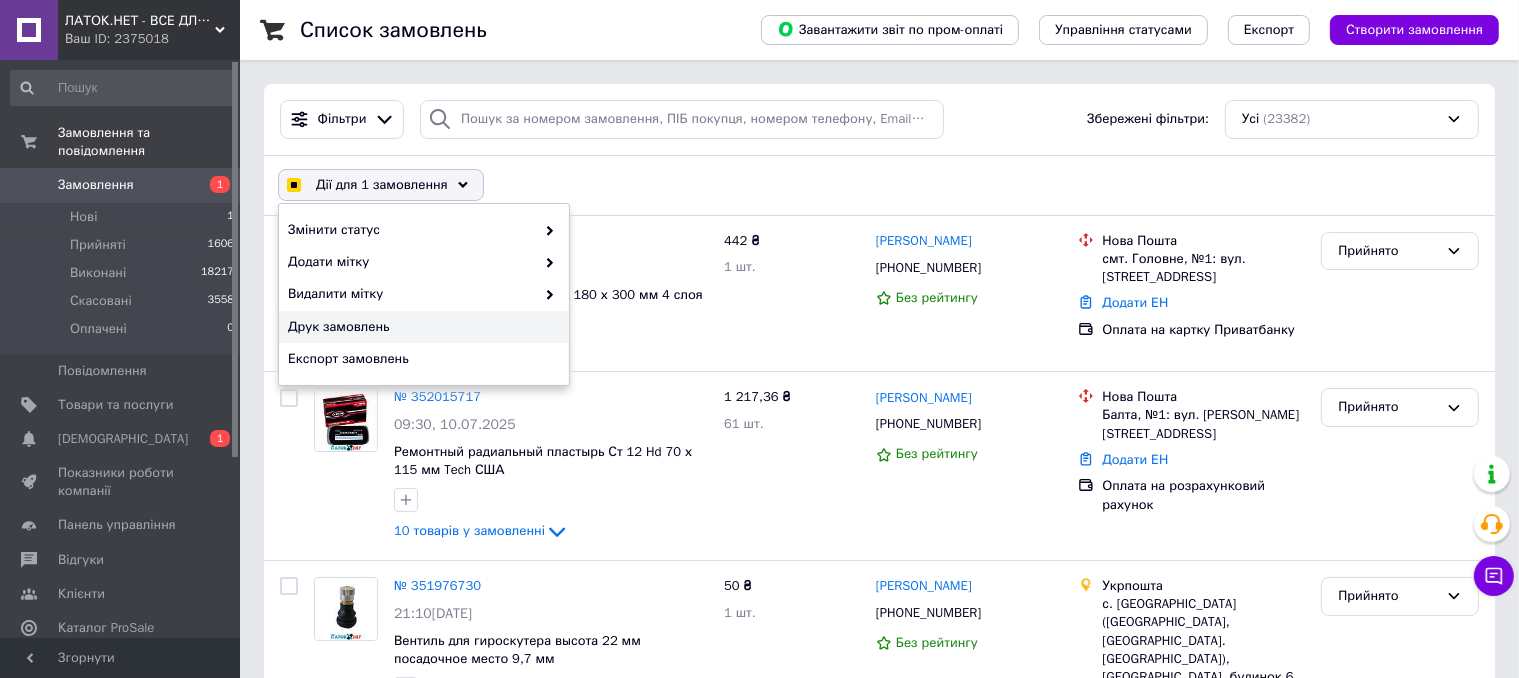 click on "Друк замовлень" at bounding box center (421, 327) 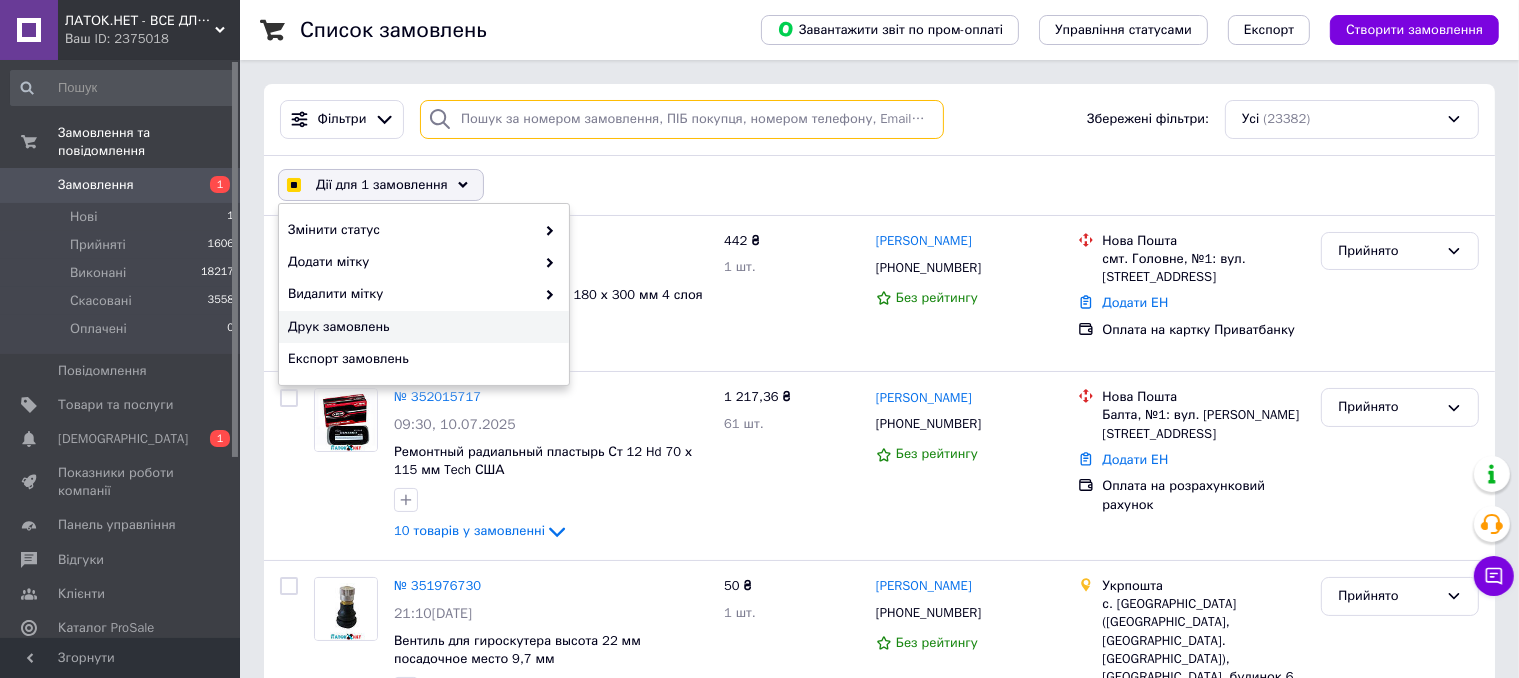 click at bounding box center (682, 119) 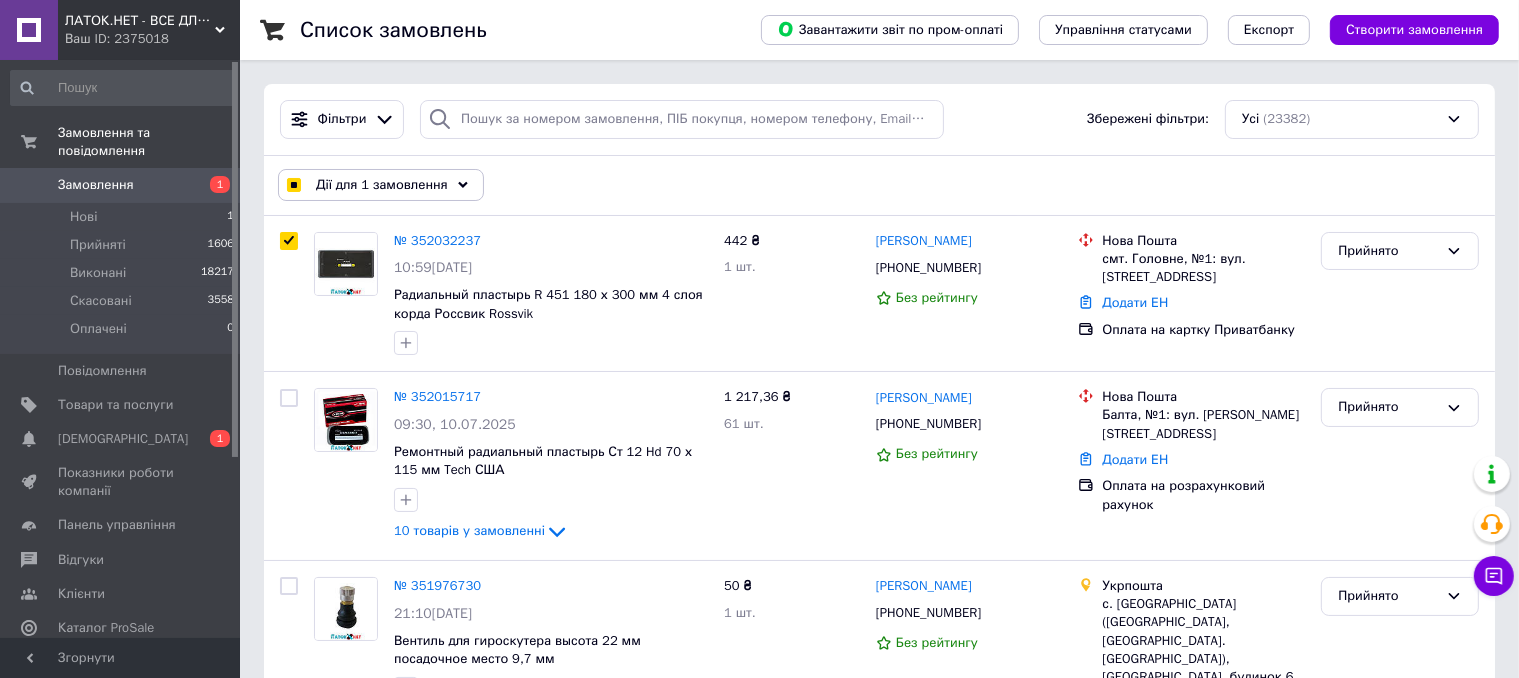 drag, startPoint x: 291, startPoint y: 237, endPoint x: 314, endPoint y: 13, distance: 225.1777 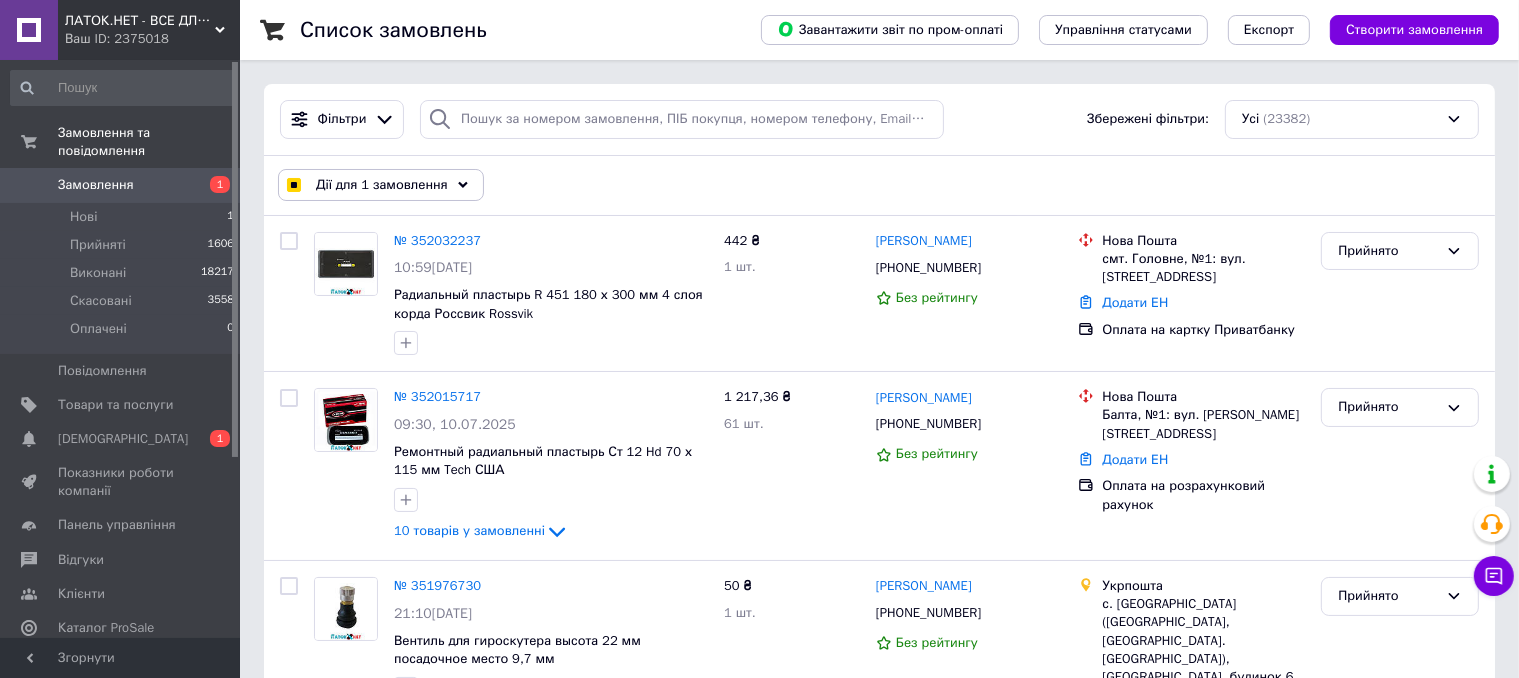 checkbox on "false" 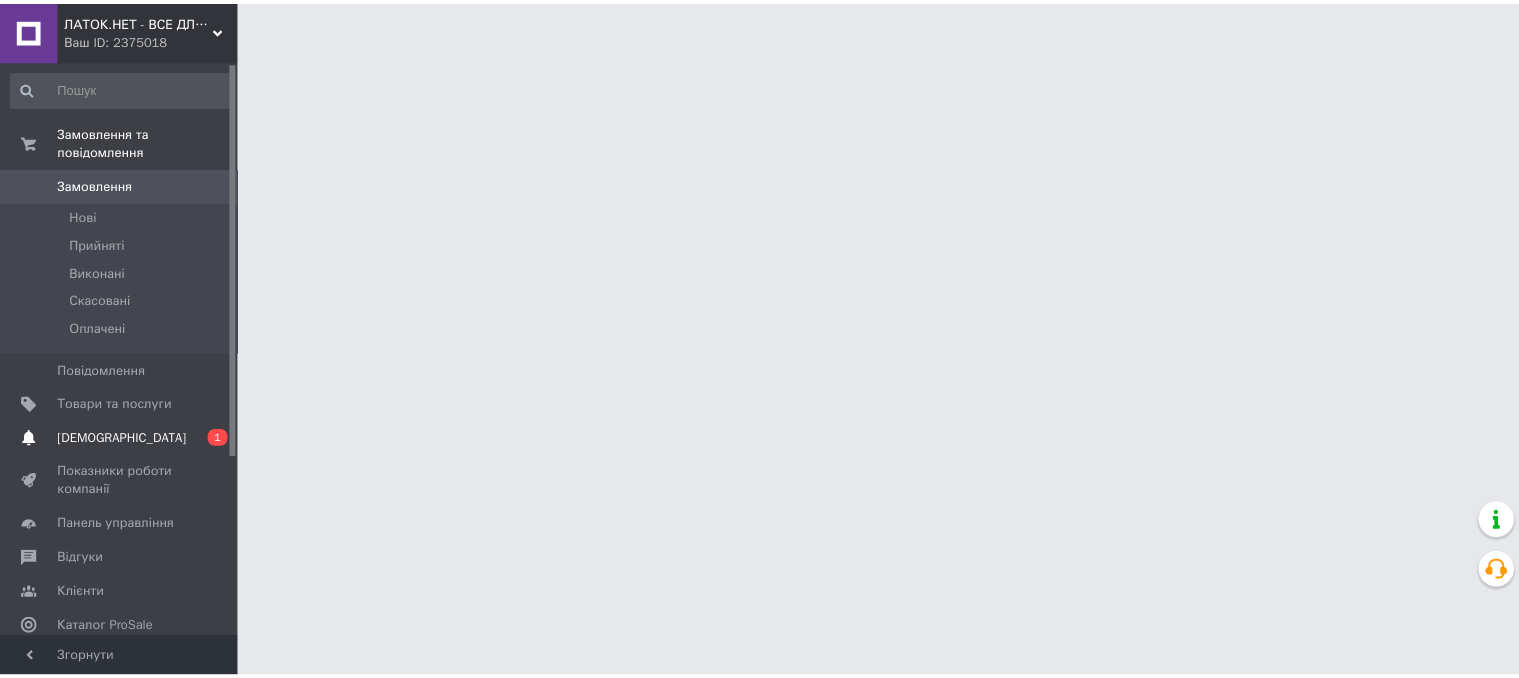 scroll, scrollTop: 0, scrollLeft: 0, axis: both 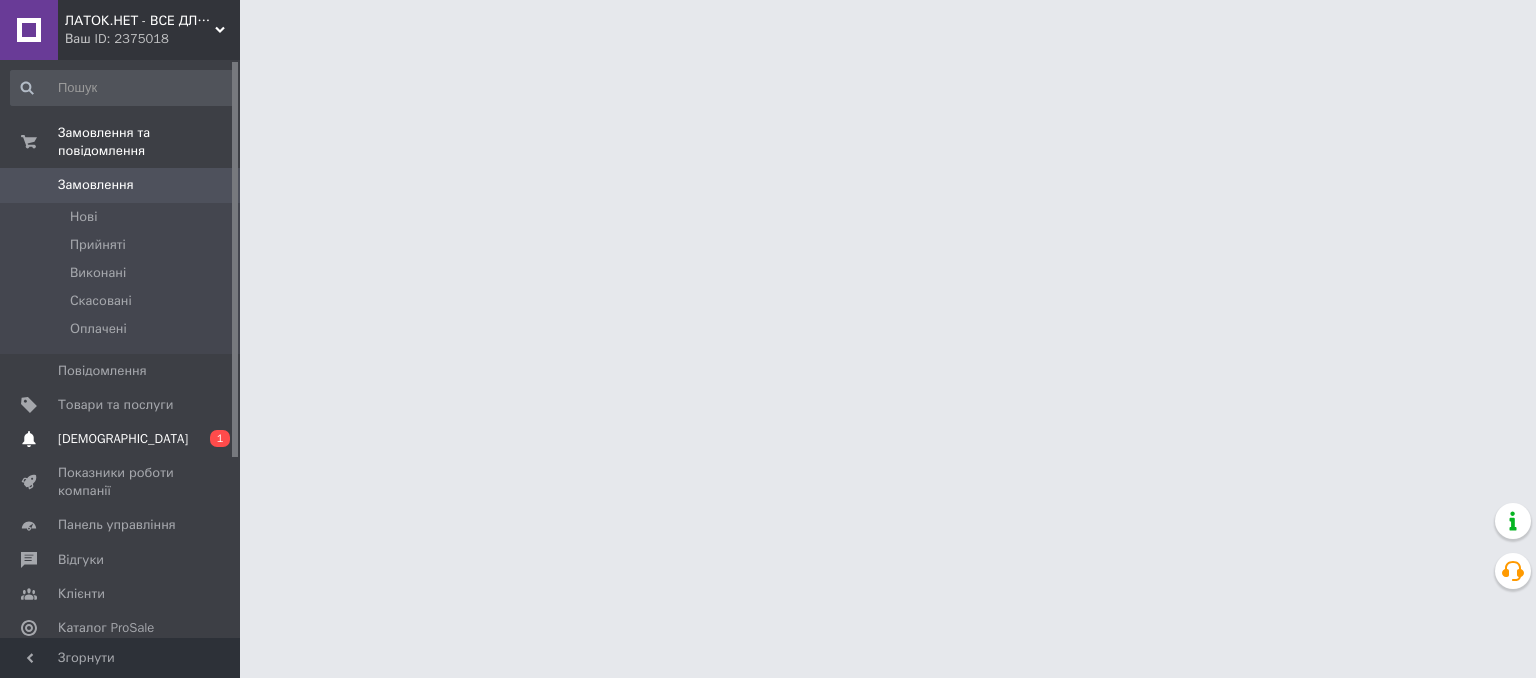 click on "[DEMOGRAPHIC_DATA]" at bounding box center [123, 439] 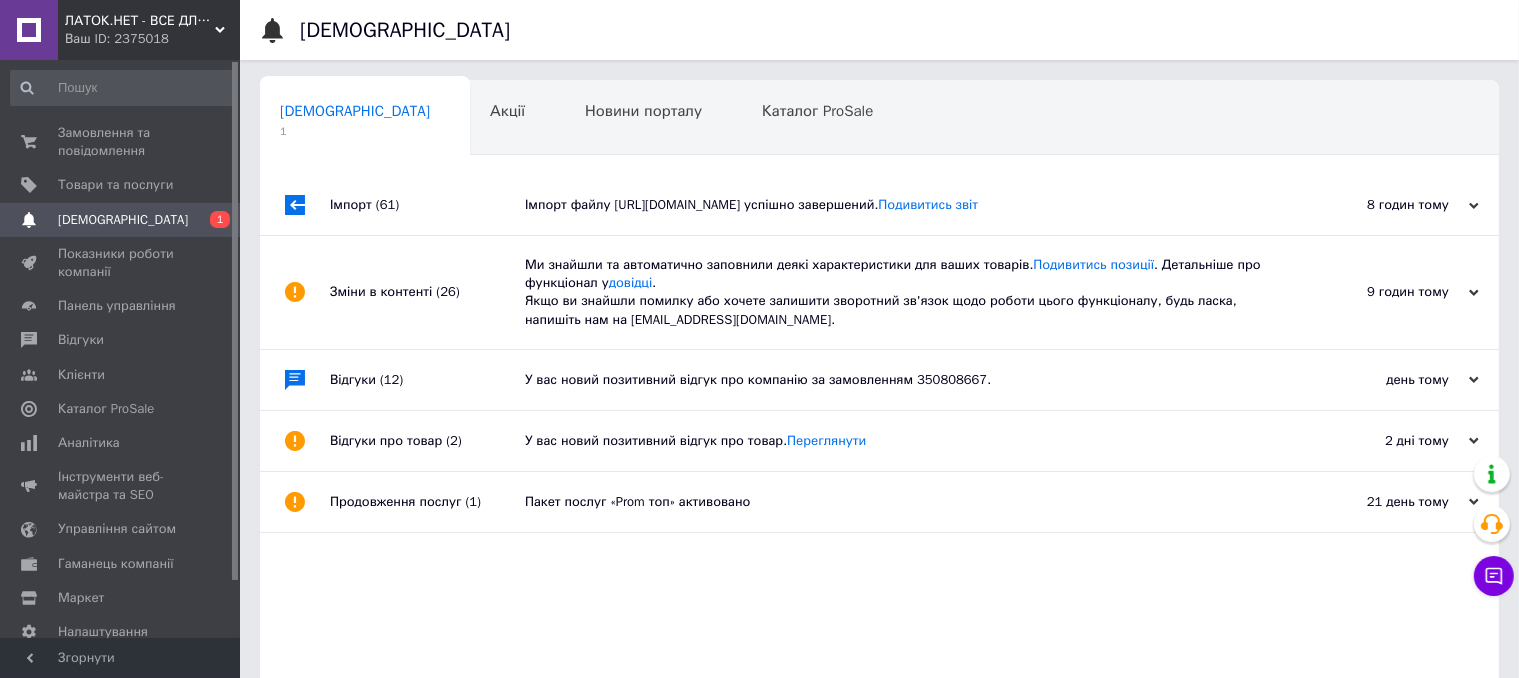 click on "Імпорт файлу [URL][DOMAIN_NAME] успішно завершений.  Подивитись звіт" at bounding box center (902, 205) 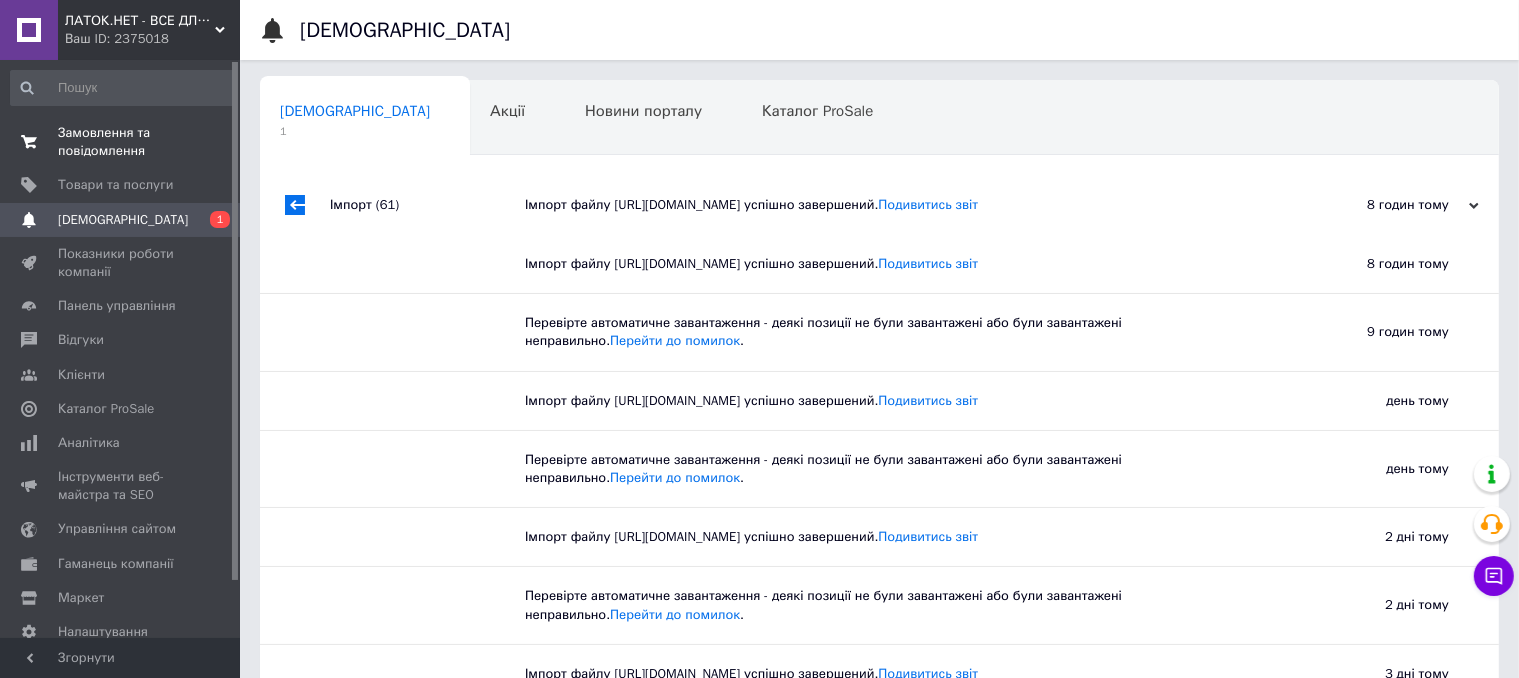 click on "Замовлення та повідомлення" at bounding box center (121, 142) 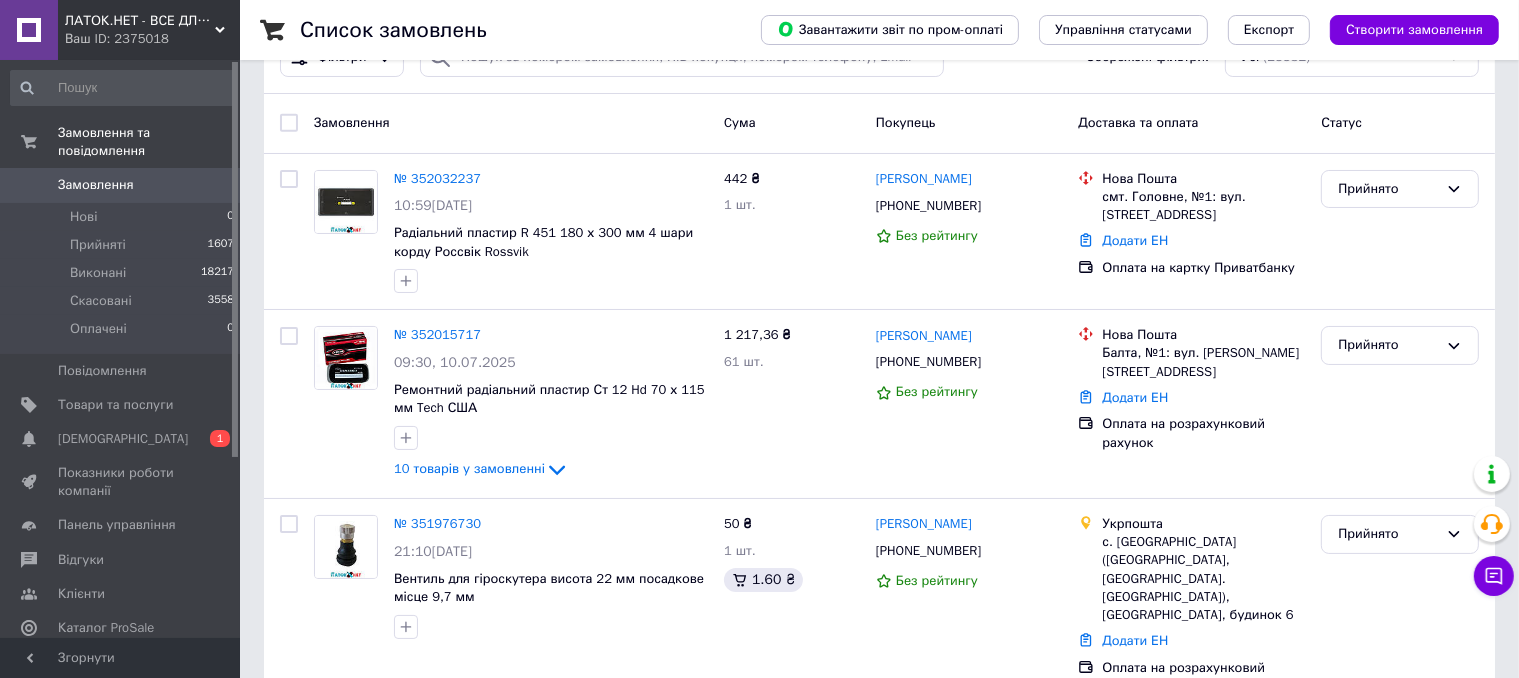 scroll, scrollTop: 0, scrollLeft: 0, axis: both 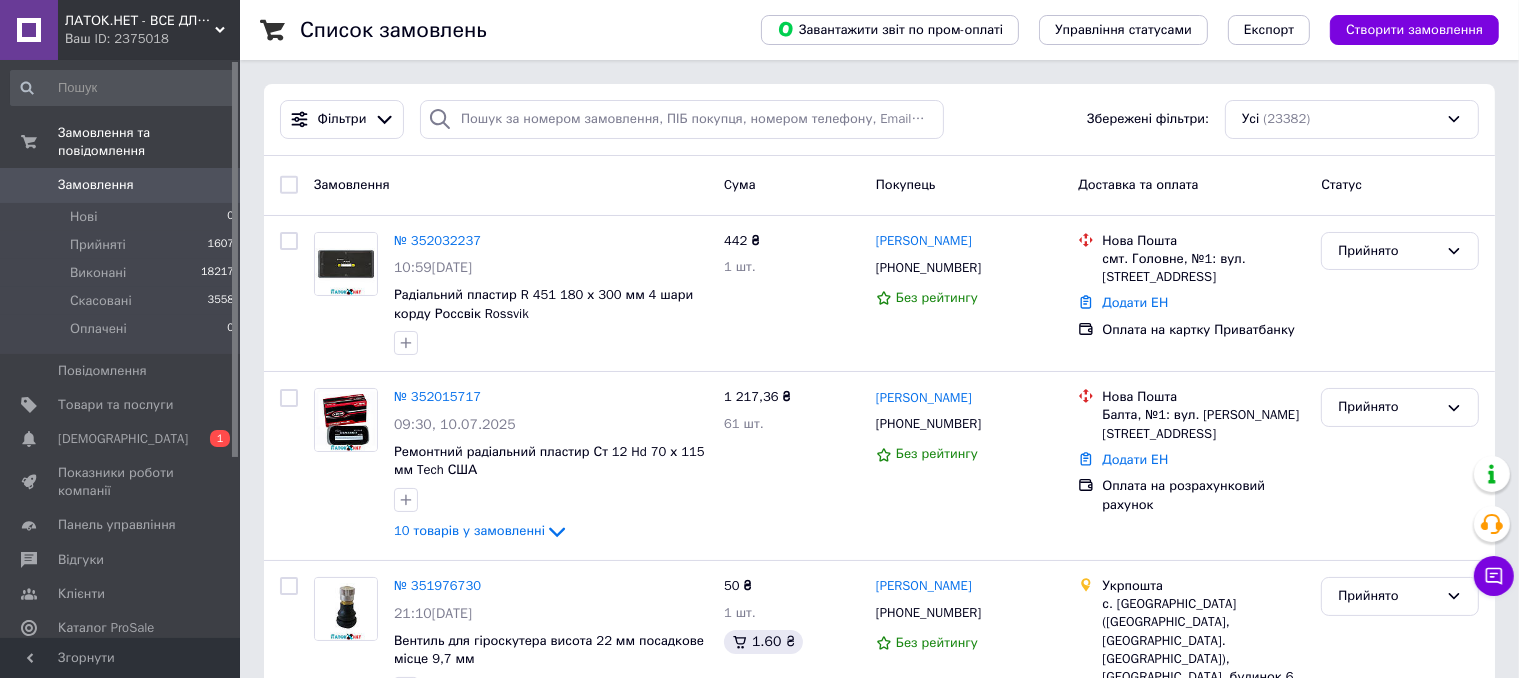 click on "Усі (23382)" at bounding box center [1352, 119] 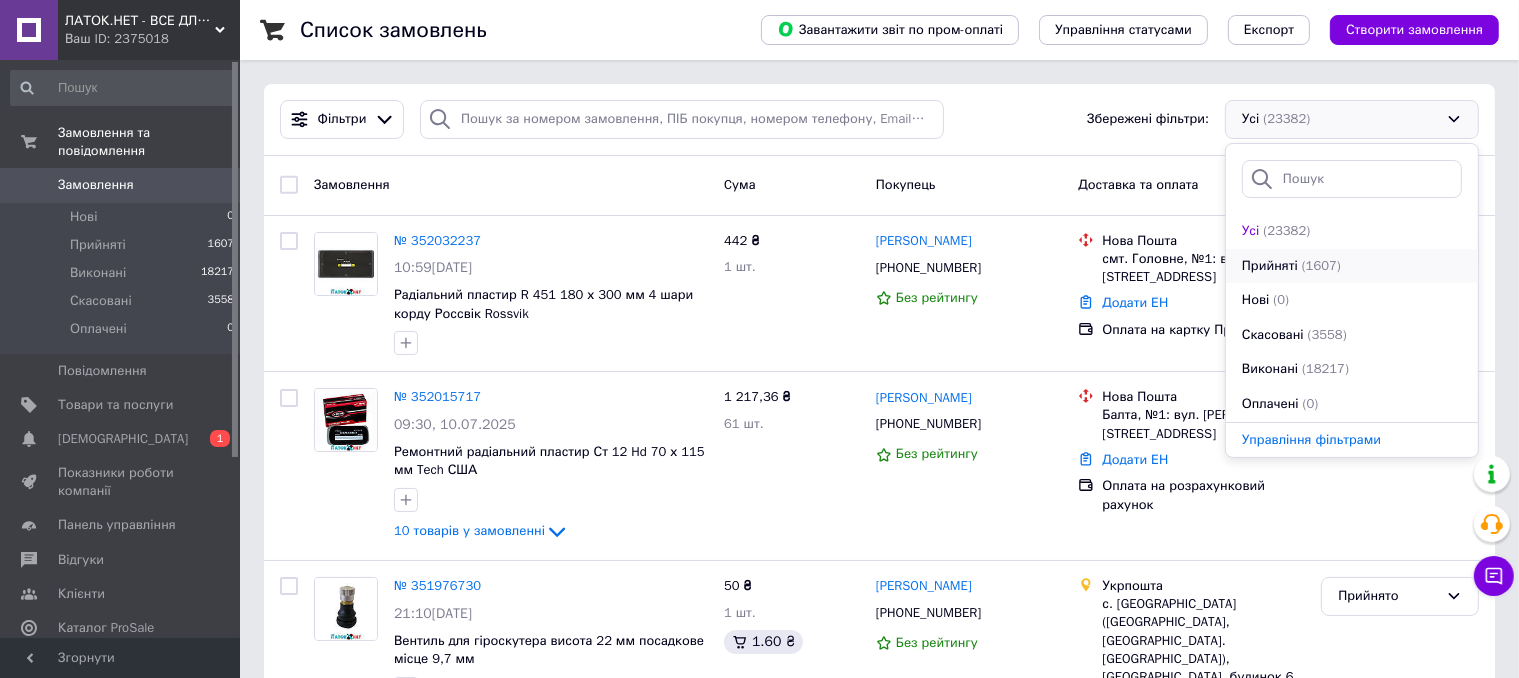 click on "Прийняті" at bounding box center [1270, 266] 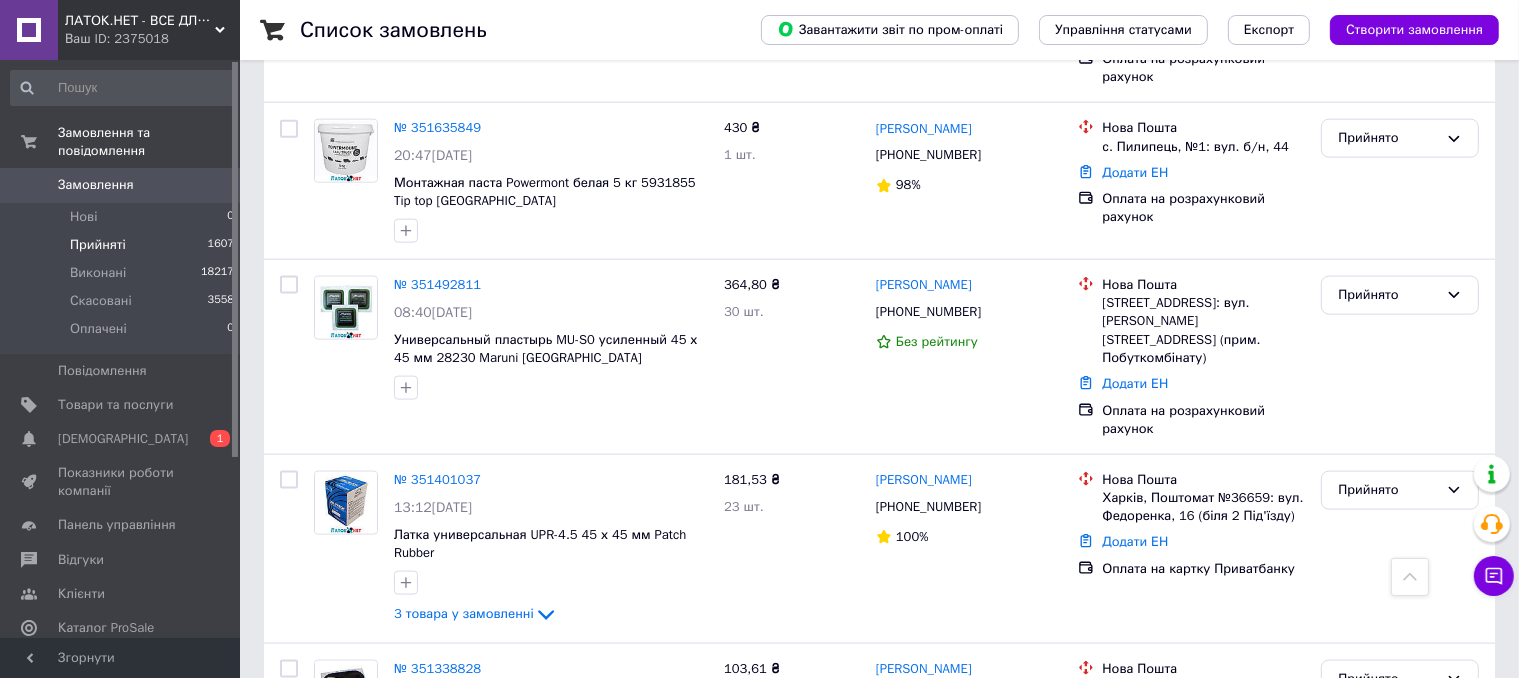 scroll, scrollTop: 3126, scrollLeft: 0, axis: vertical 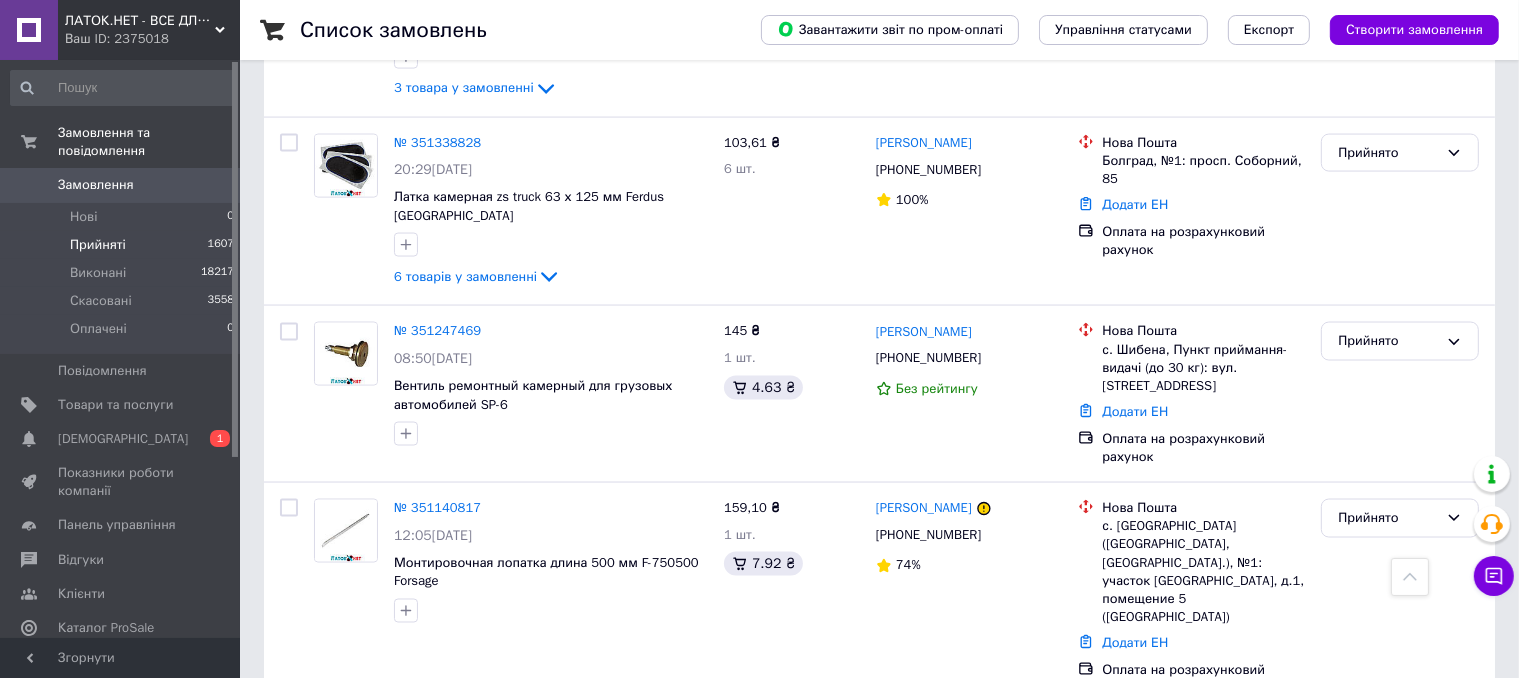 click on "2" at bounding box center (327, 899) 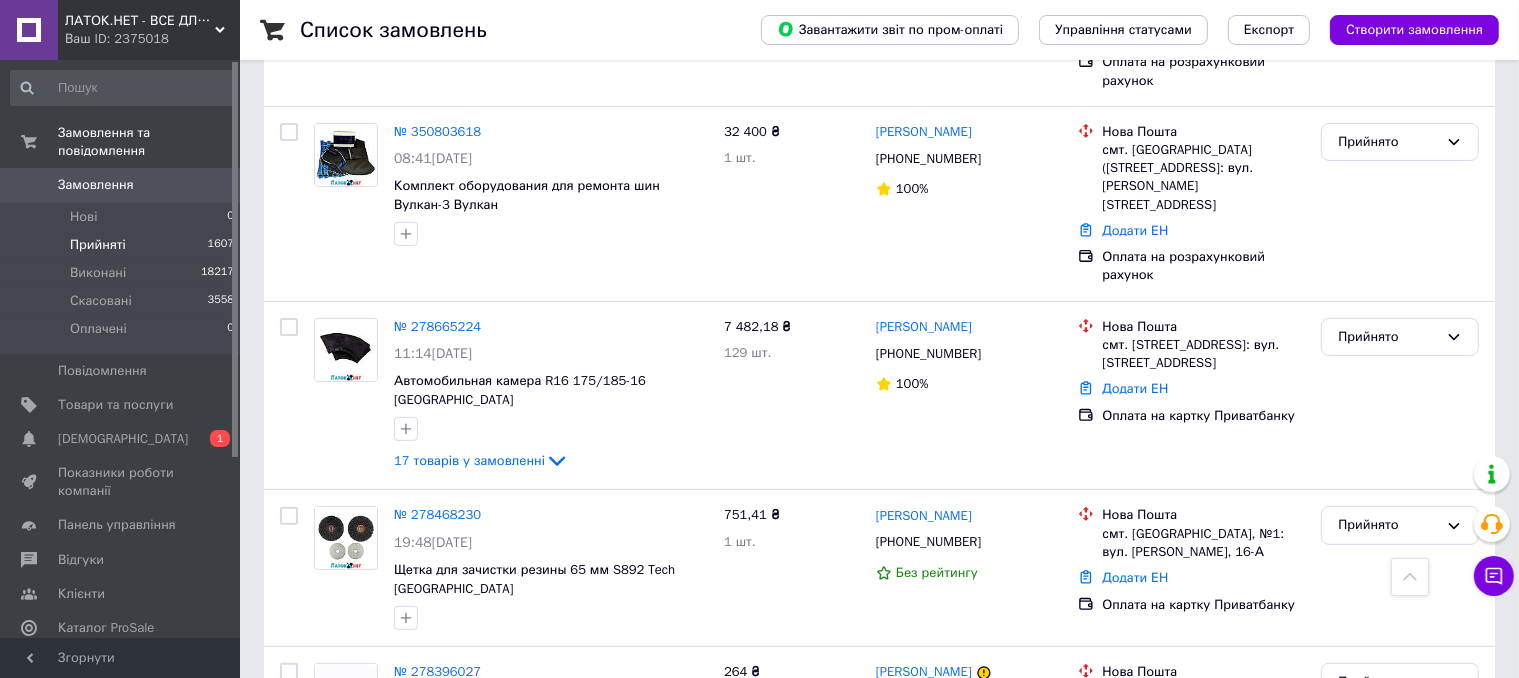 scroll, scrollTop: 400, scrollLeft: 0, axis: vertical 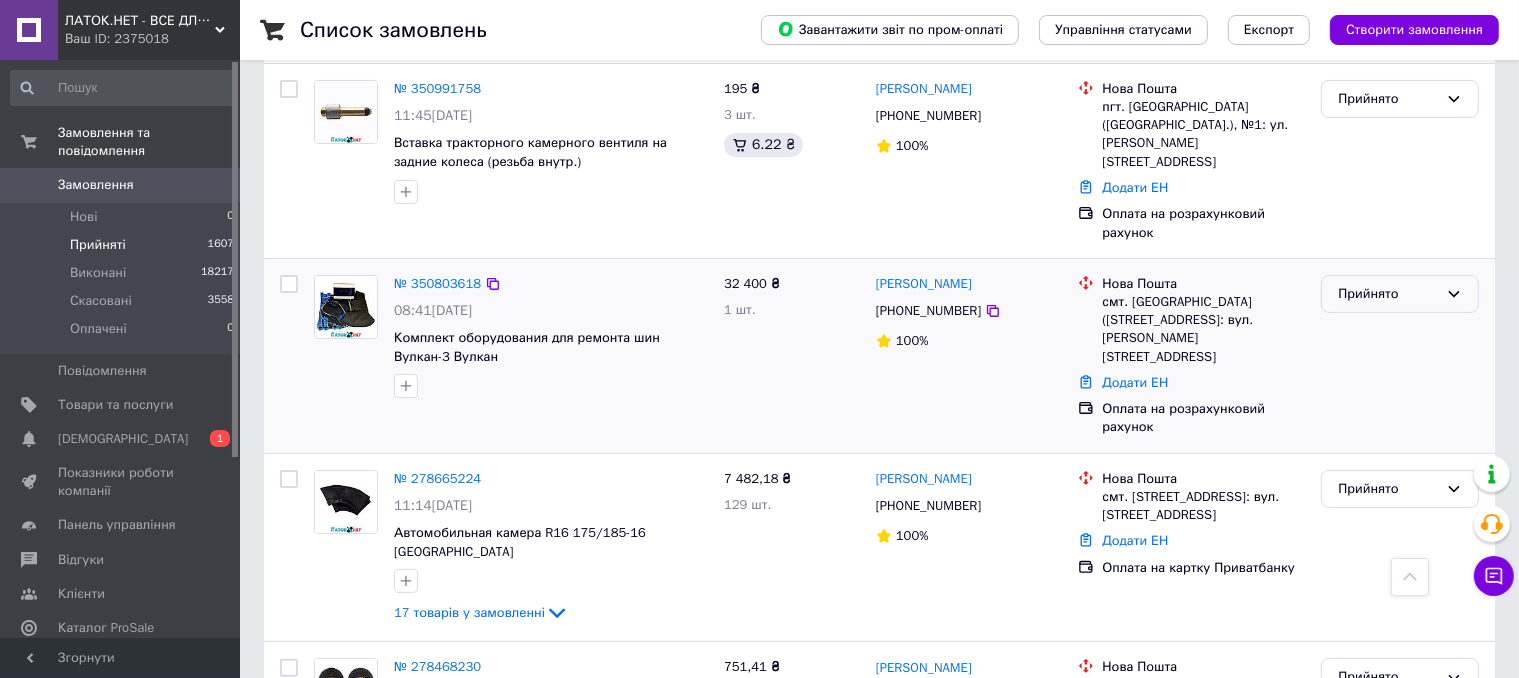click on "Прийнято" at bounding box center [1388, 294] 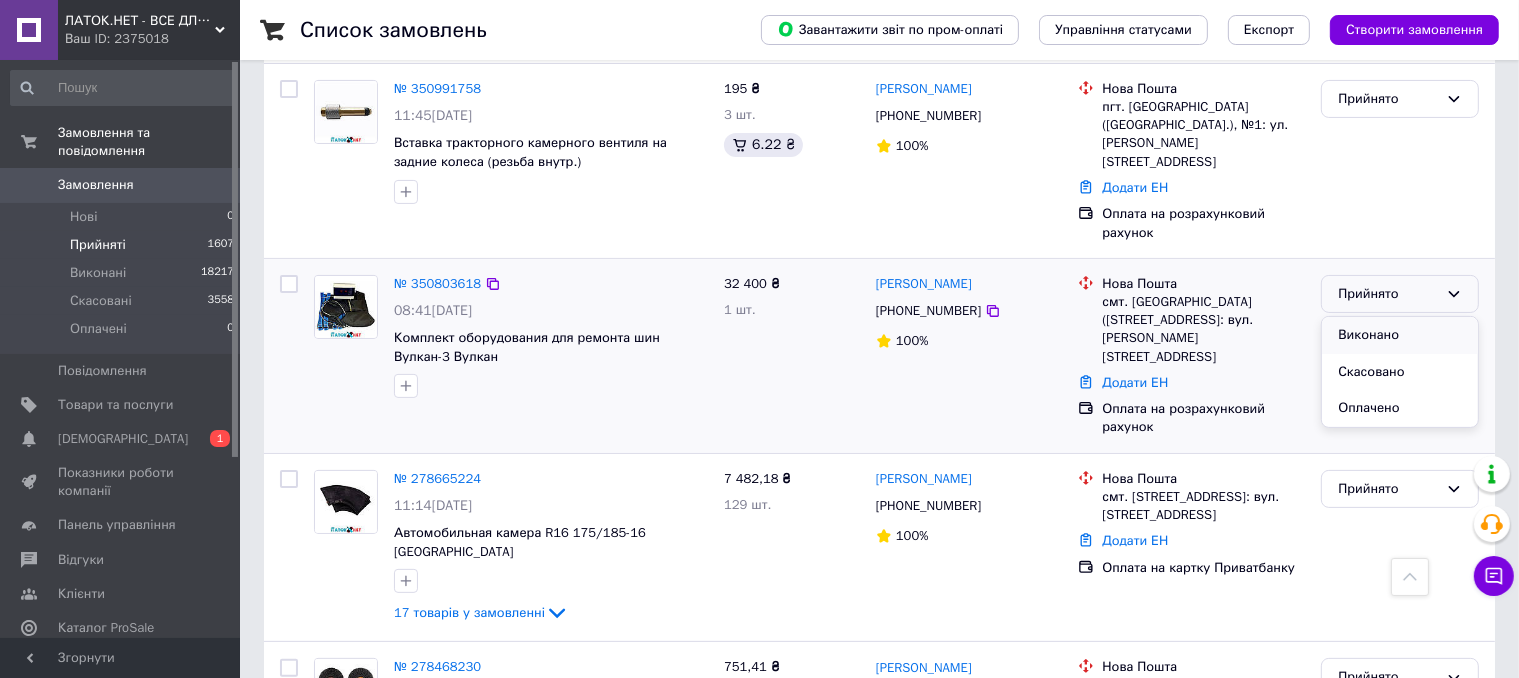 click on "Виконано" at bounding box center [1400, 335] 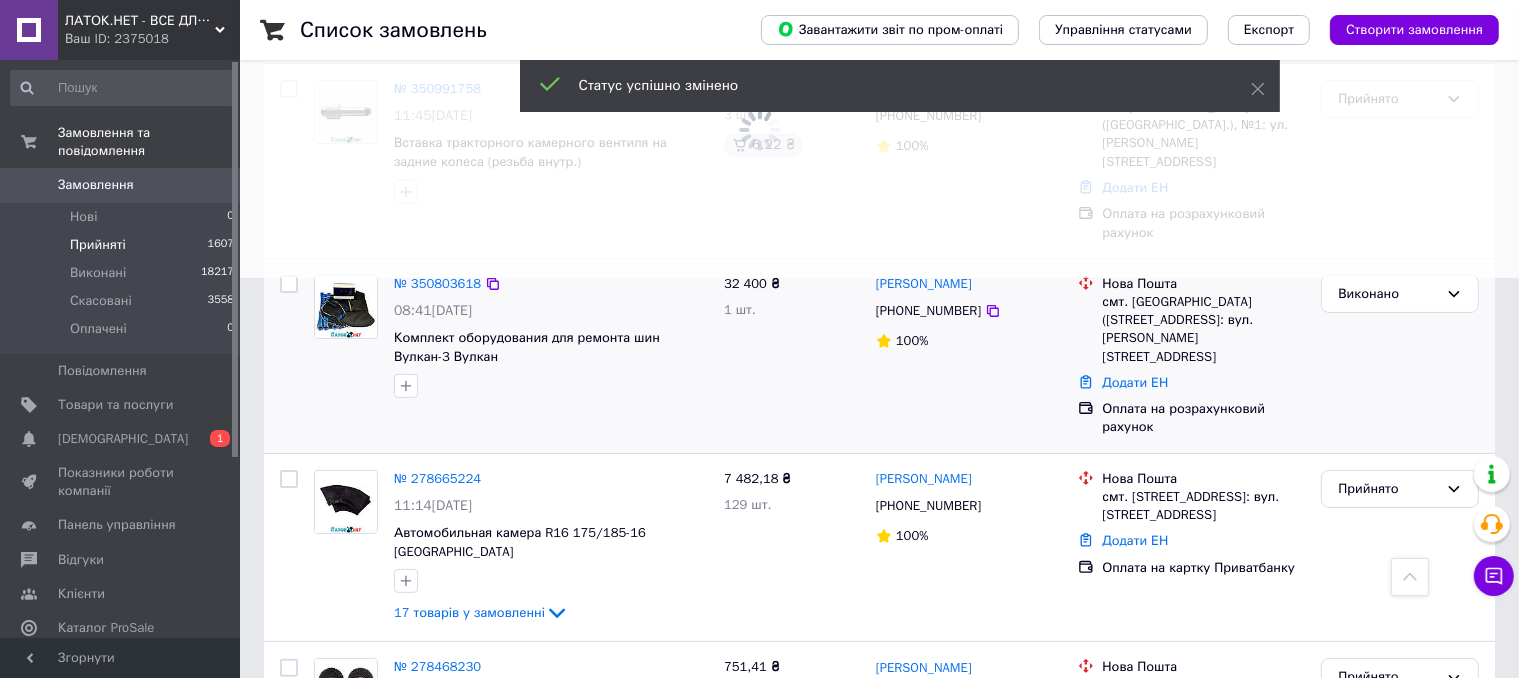 scroll, scrollTop: 100, scrollLeft: 0, axis: vertical 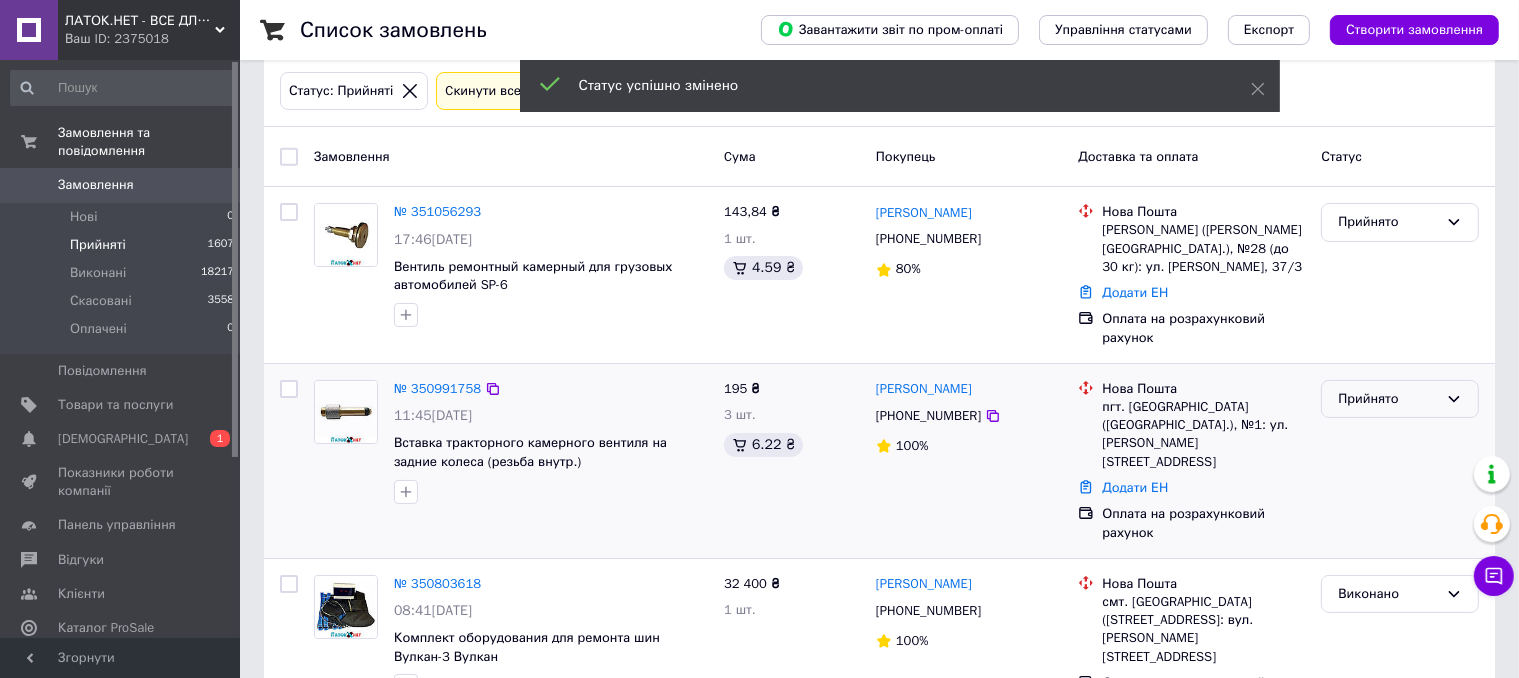 click on "Прийнято" at bounding box center [1400, 399] 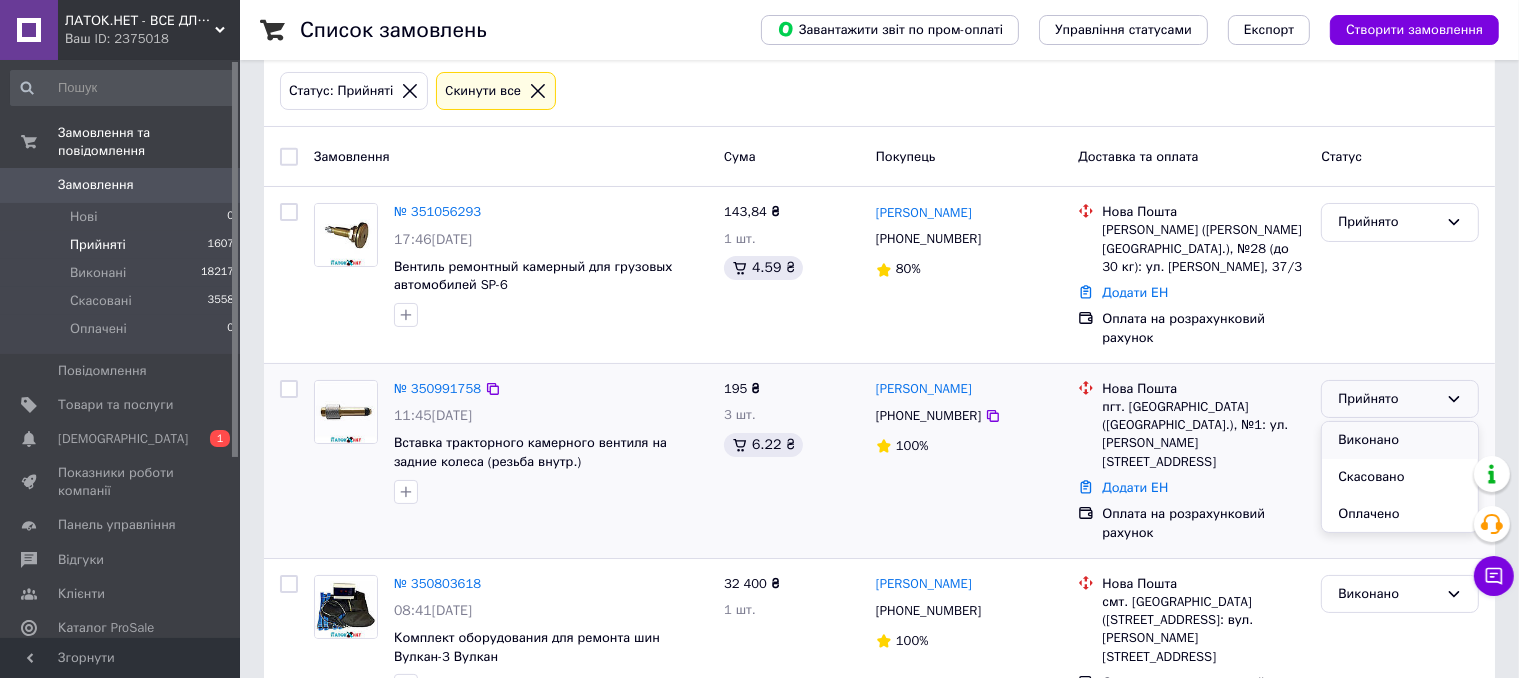click on "Виконано" at bounding box center (1400, 440) 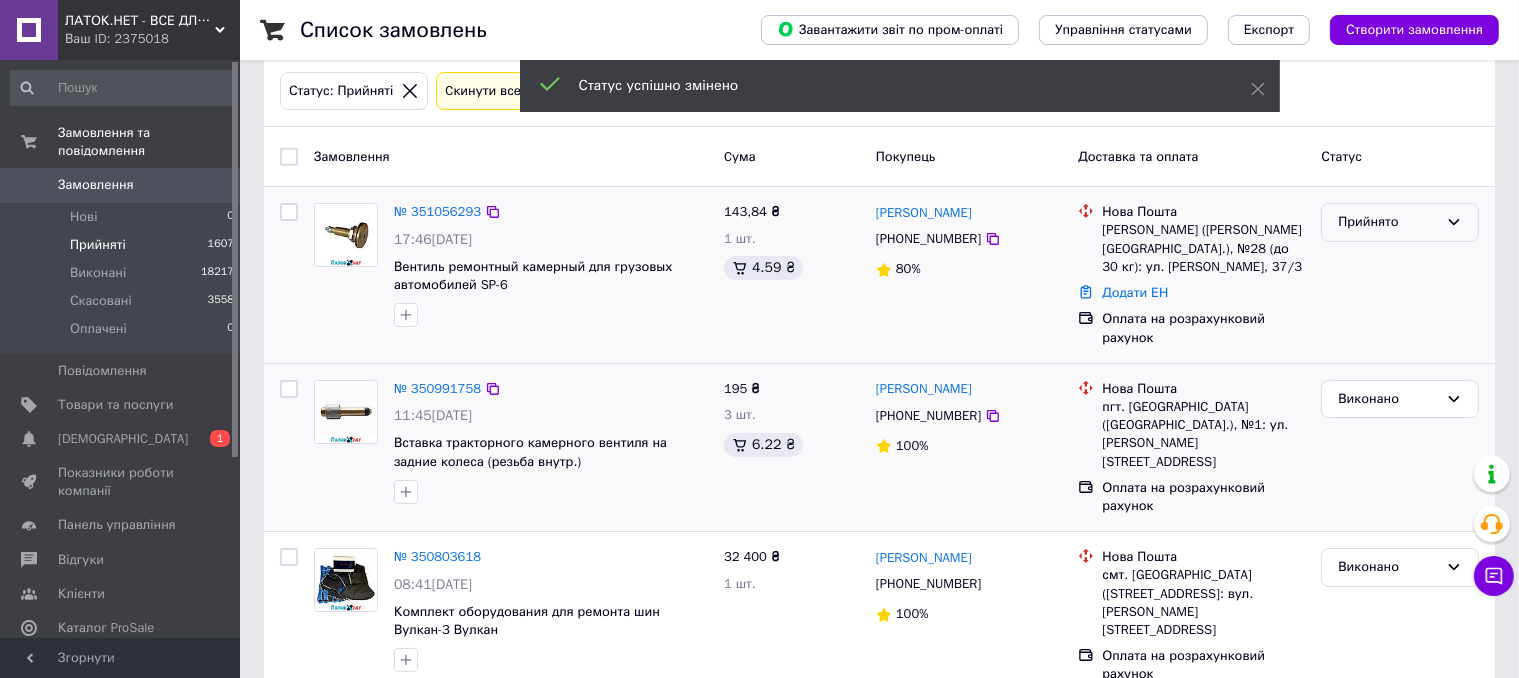 click on "Прийнято" at bounding box center [1388, 222] 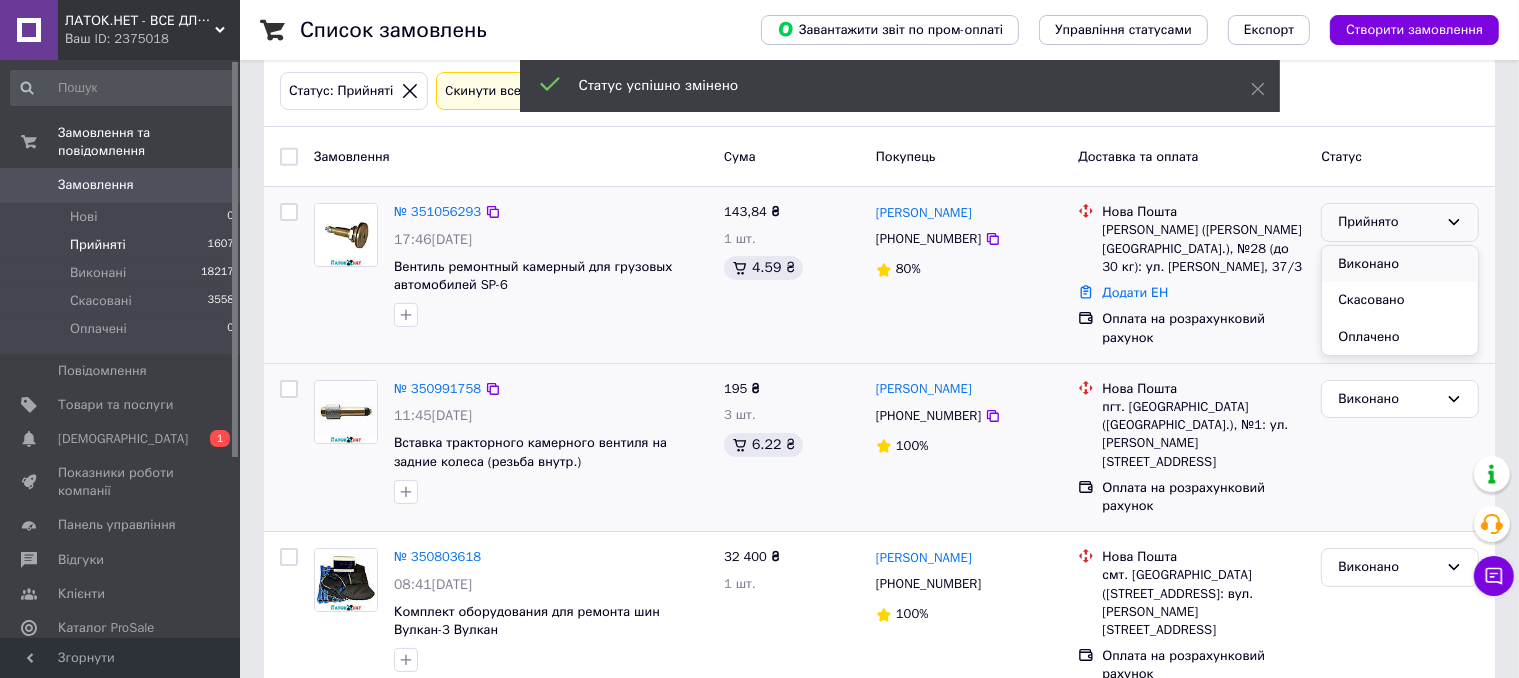 drag, startPoint x: 1352, startPoint y: 233, endPoint x: 1354, endPoint y: 267, distance: 34.058773 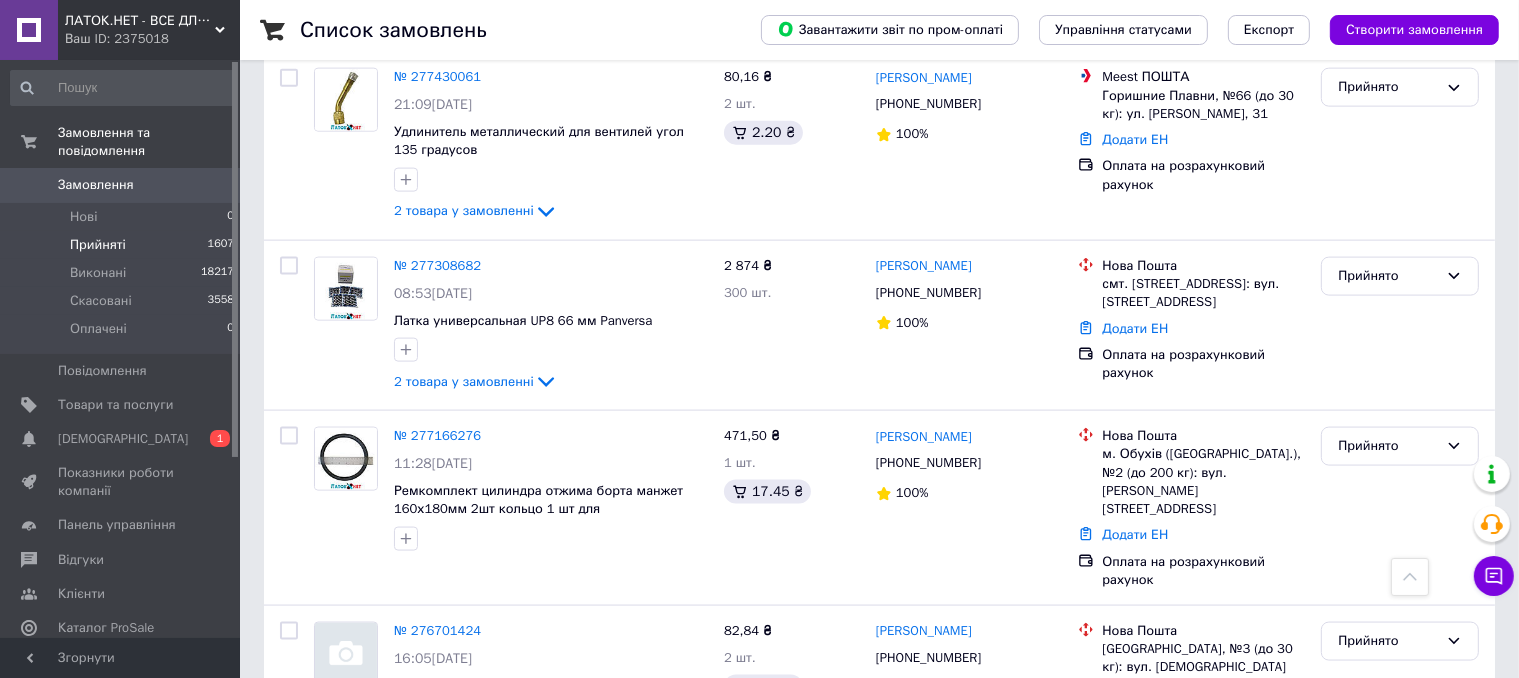 scroll, scrollTop: 2993, scrollLeft: 0, axis: vertical 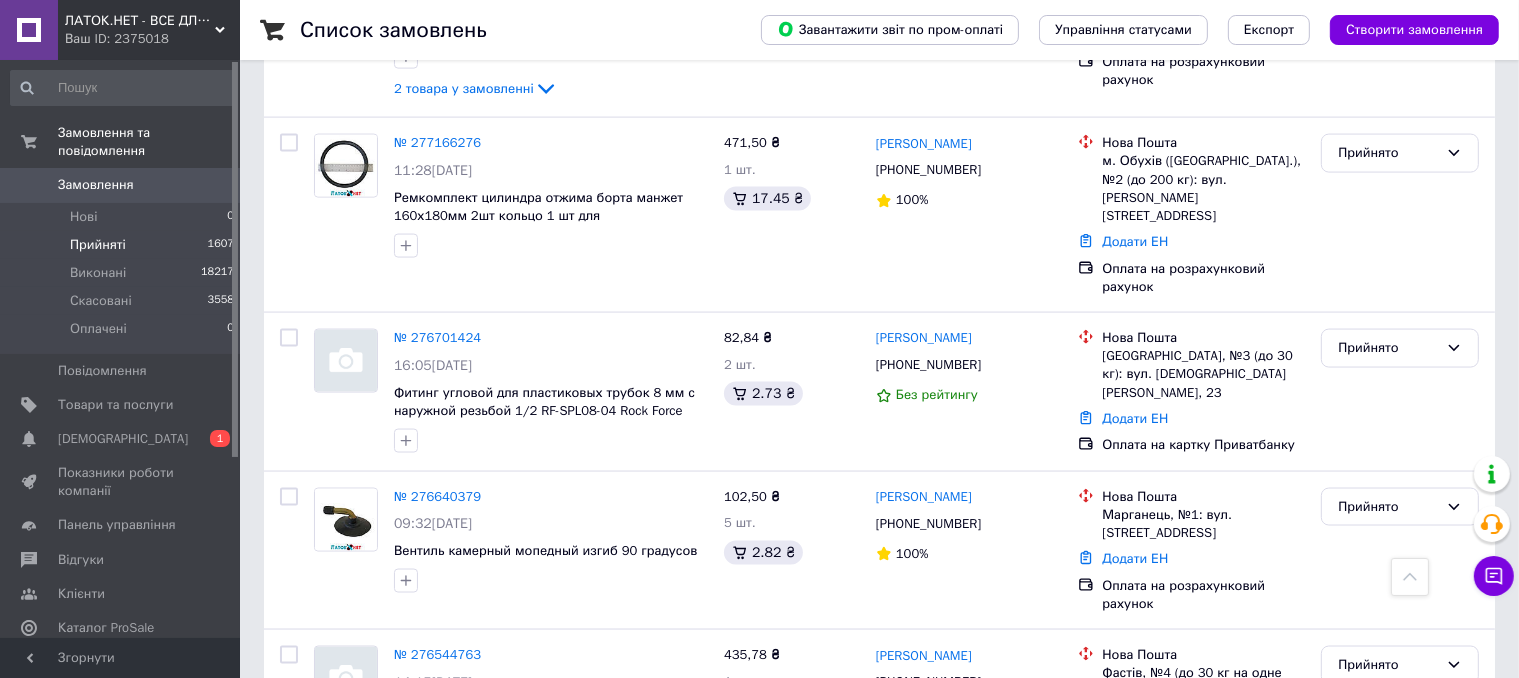 drag, startPoint x: 414, startPoint y: 642, endPoint x: 396, endPoint y: 645, distance: 18.248287 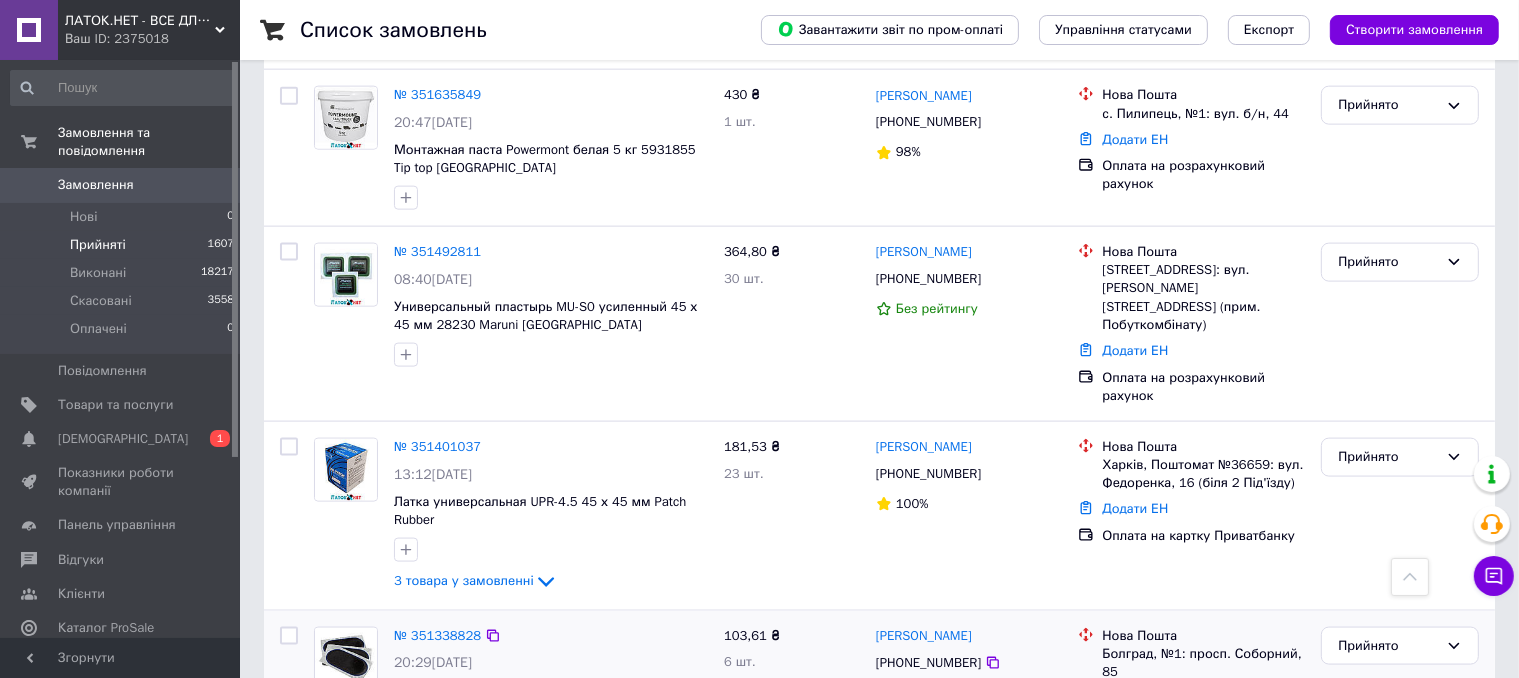 scroll, scrollTop: 2526, scrollLeft: 0, axis: vertical 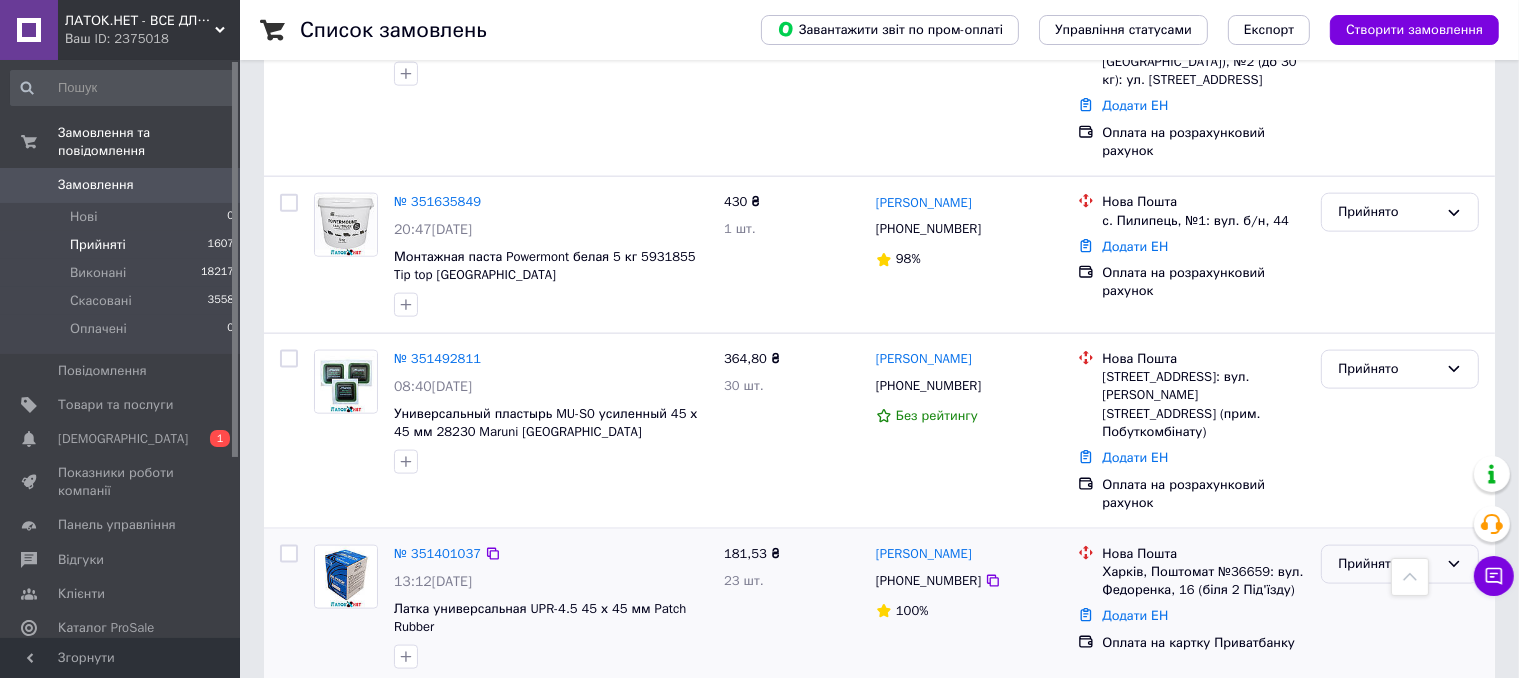 click on "Прийнято" at bounding box center [1388, 564] 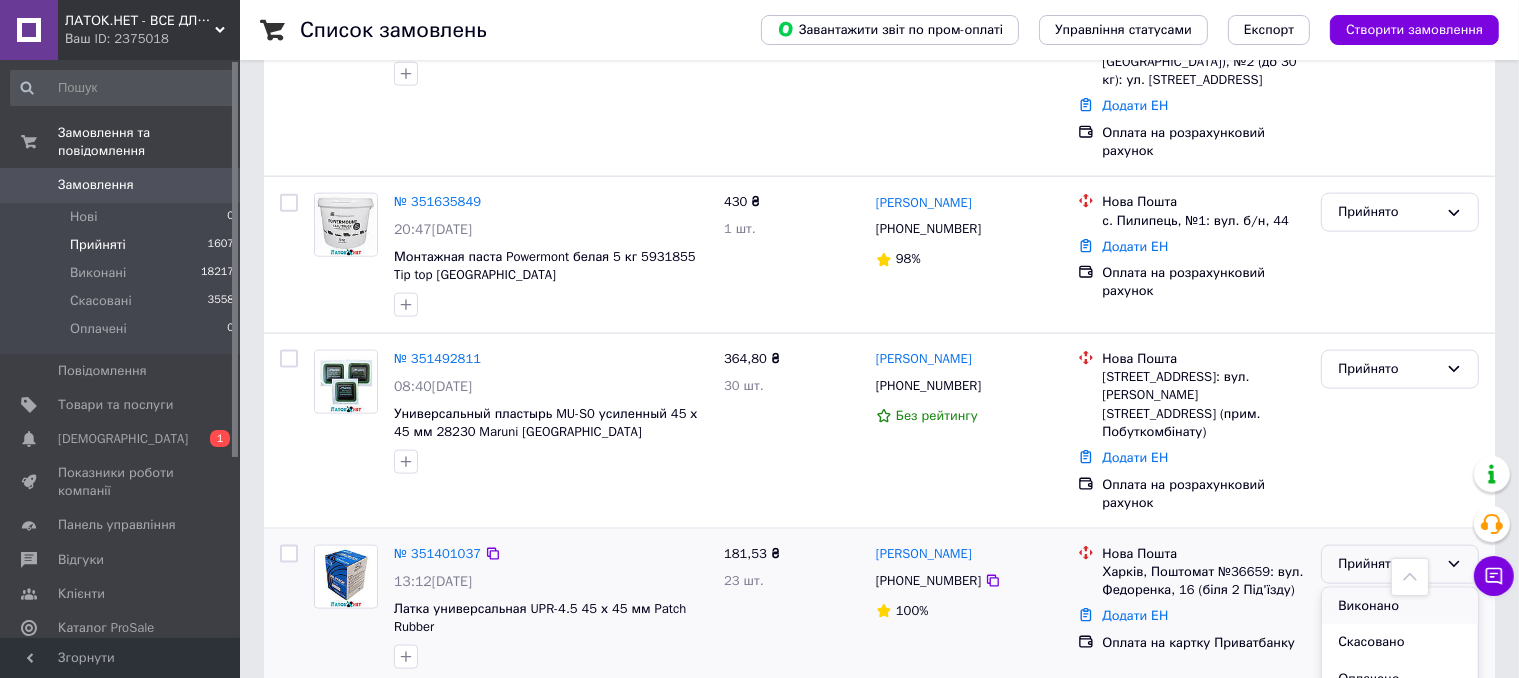 click on "Виконано" at bounding box center (1400, 606) 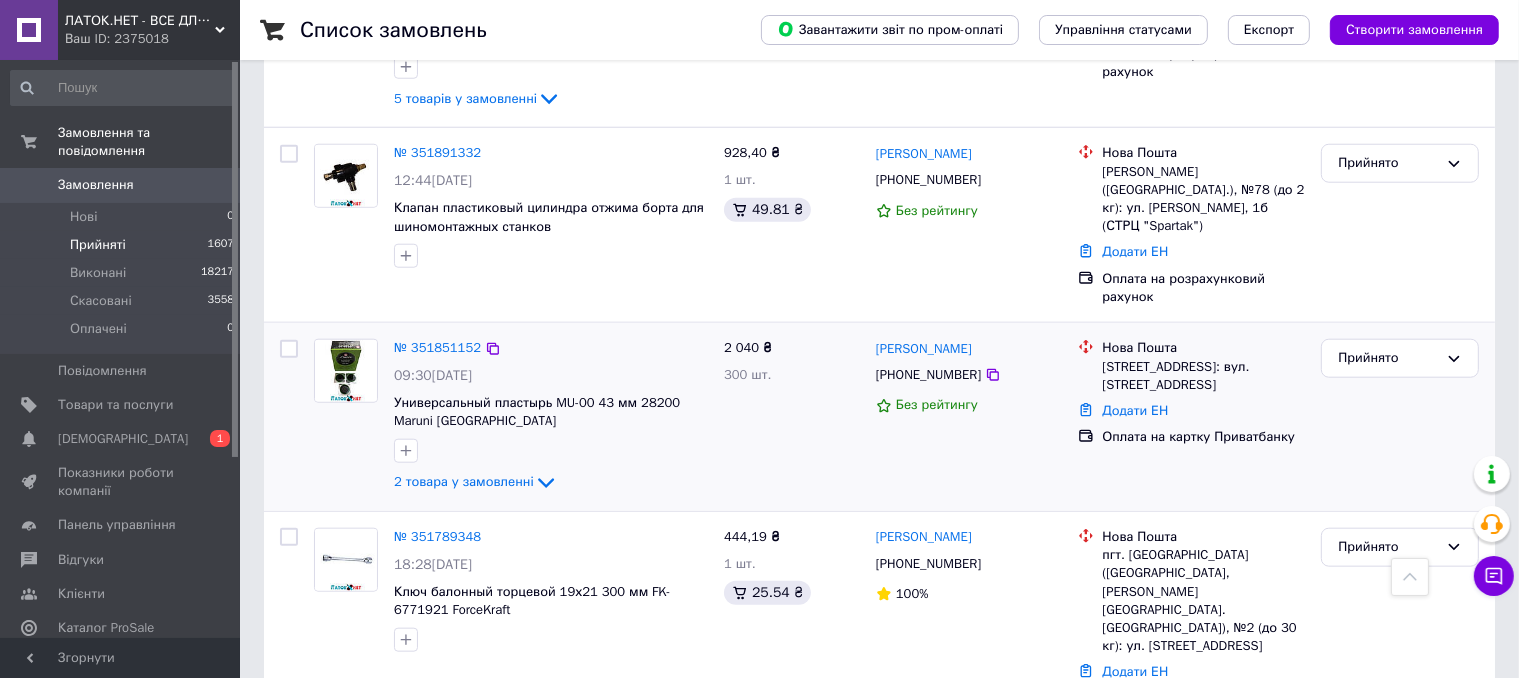 scroll, scrollTop: 1926, scrollLeft: 0, axis: vertical 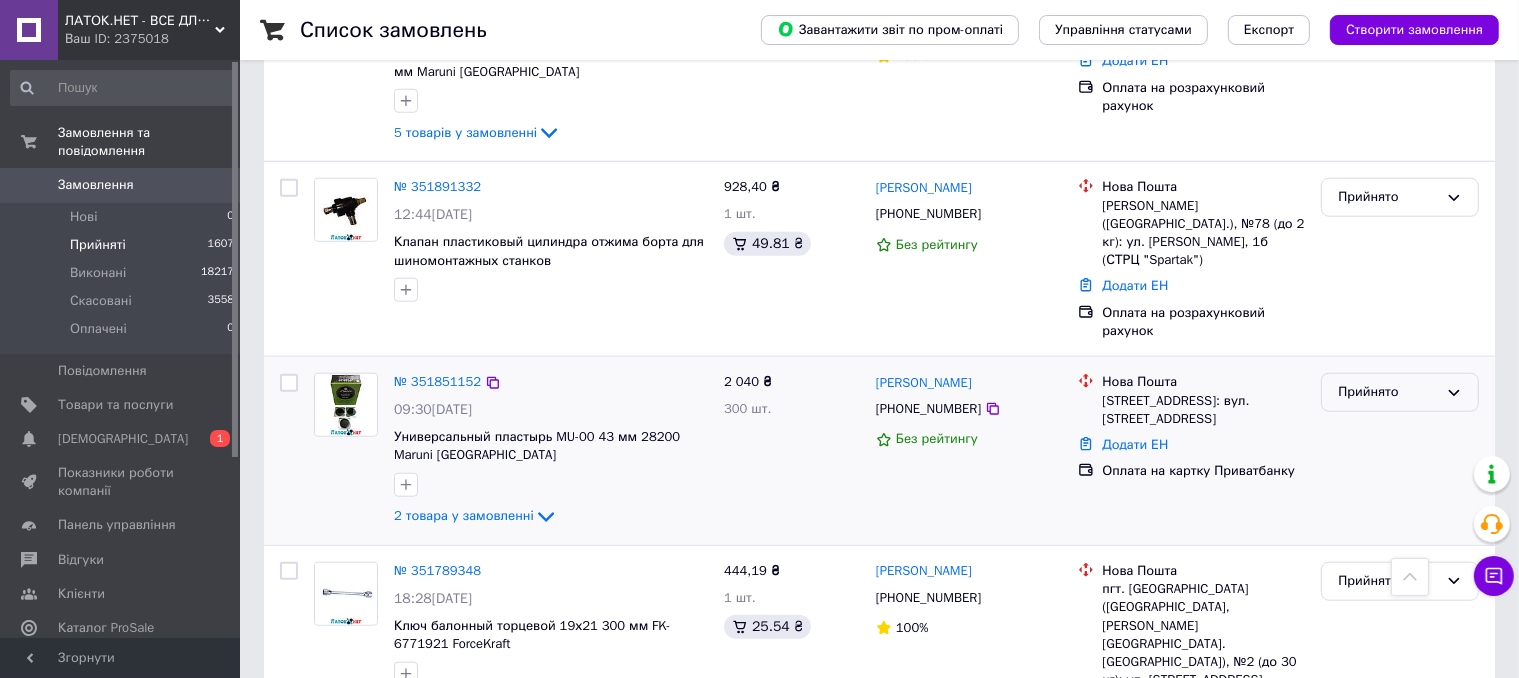 click on "Прийнято" at bounding box center [1388, 392] 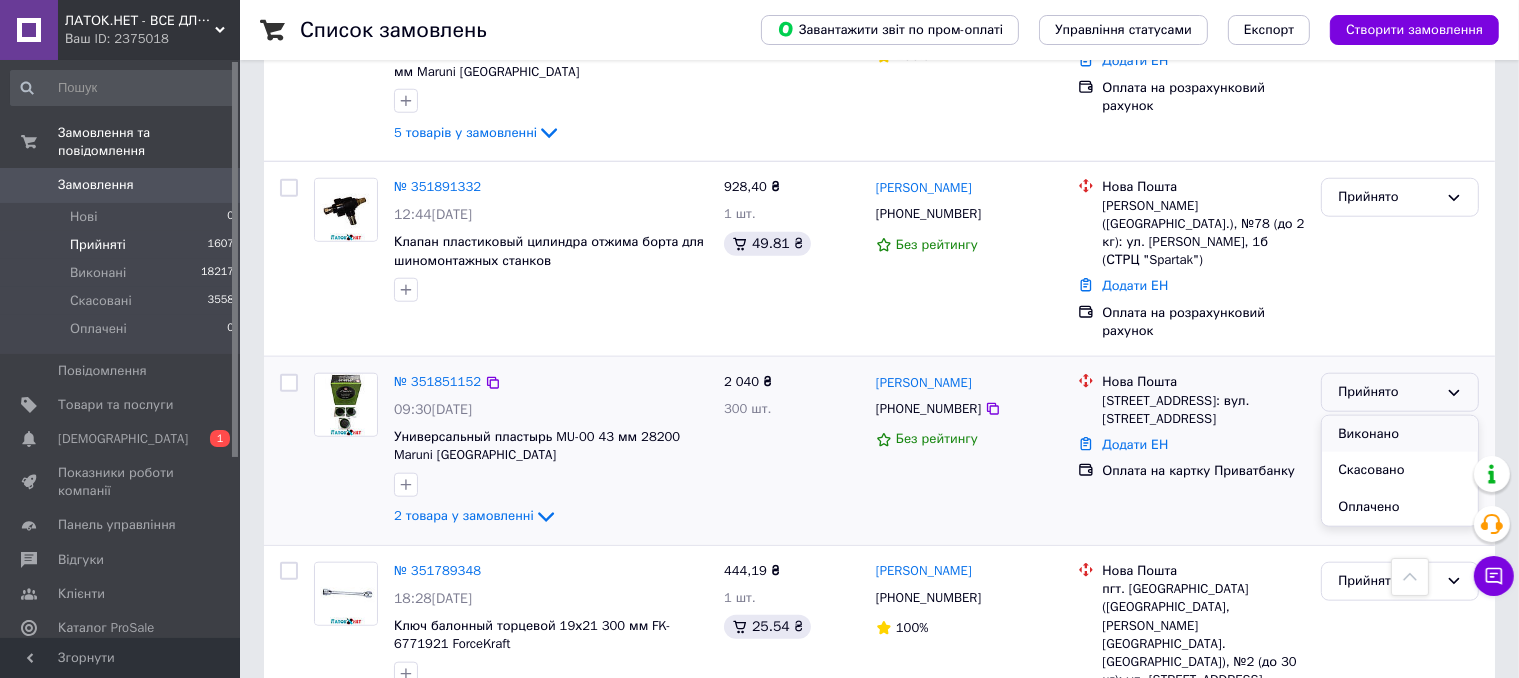 click on "Виконано" at bounding box center [1400, 434] 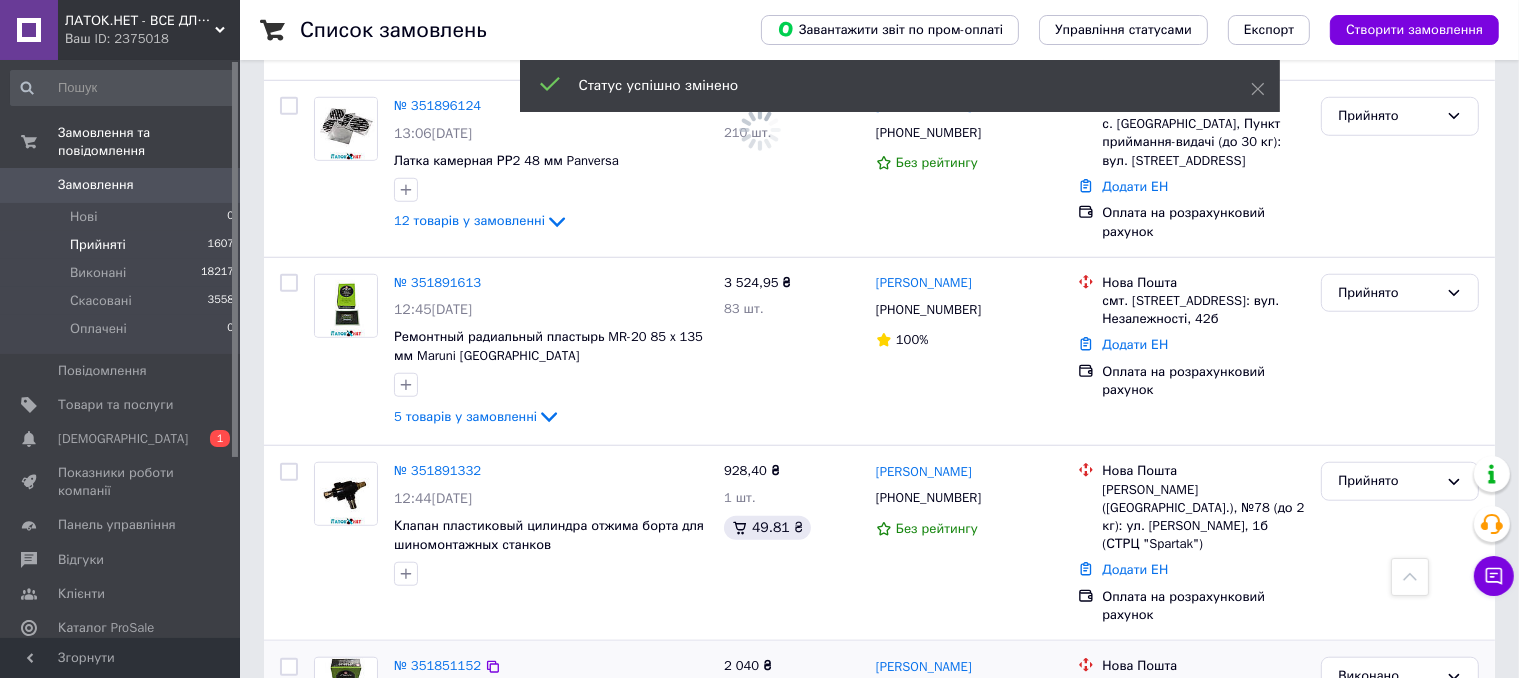 scroll, scrollTop: 1526, scrollLeft: 0, axis: vertical 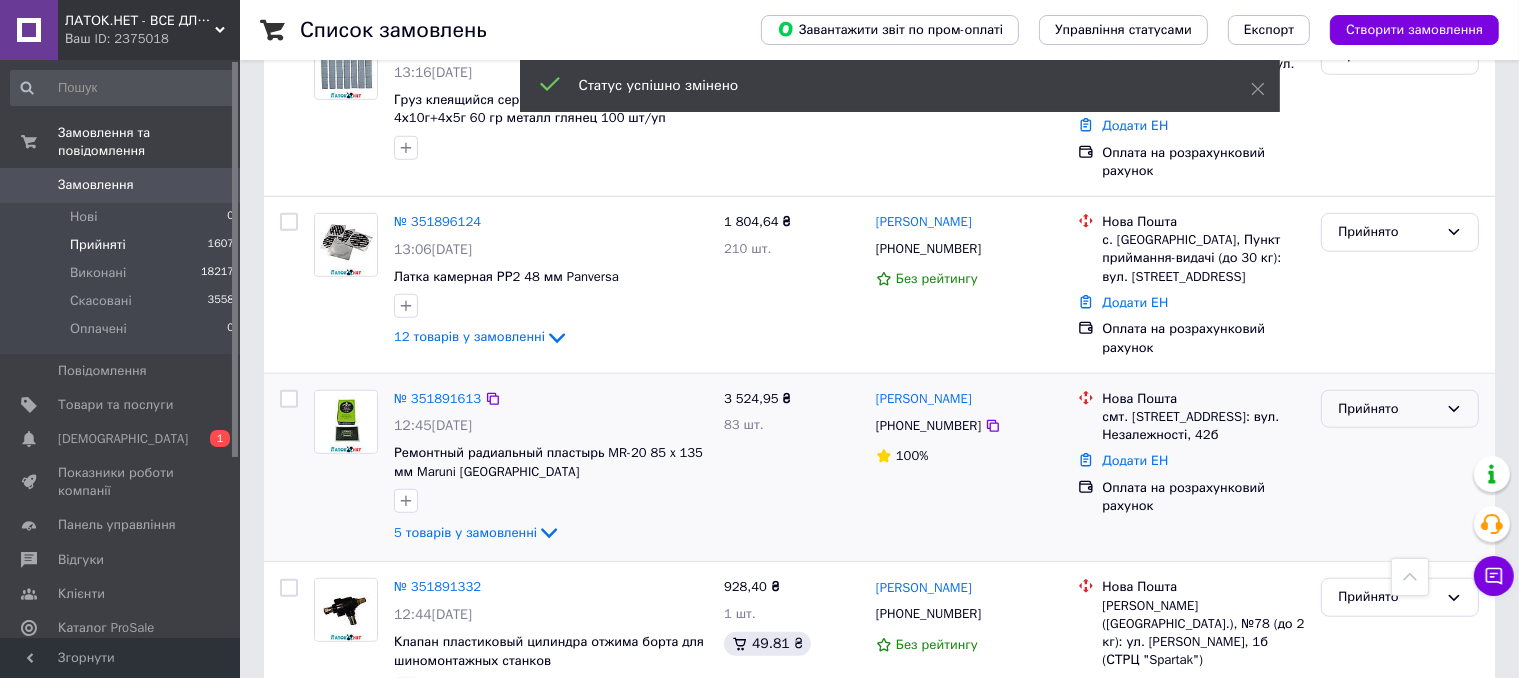 click on "Прийнято" at bounding box center [1388, 409] 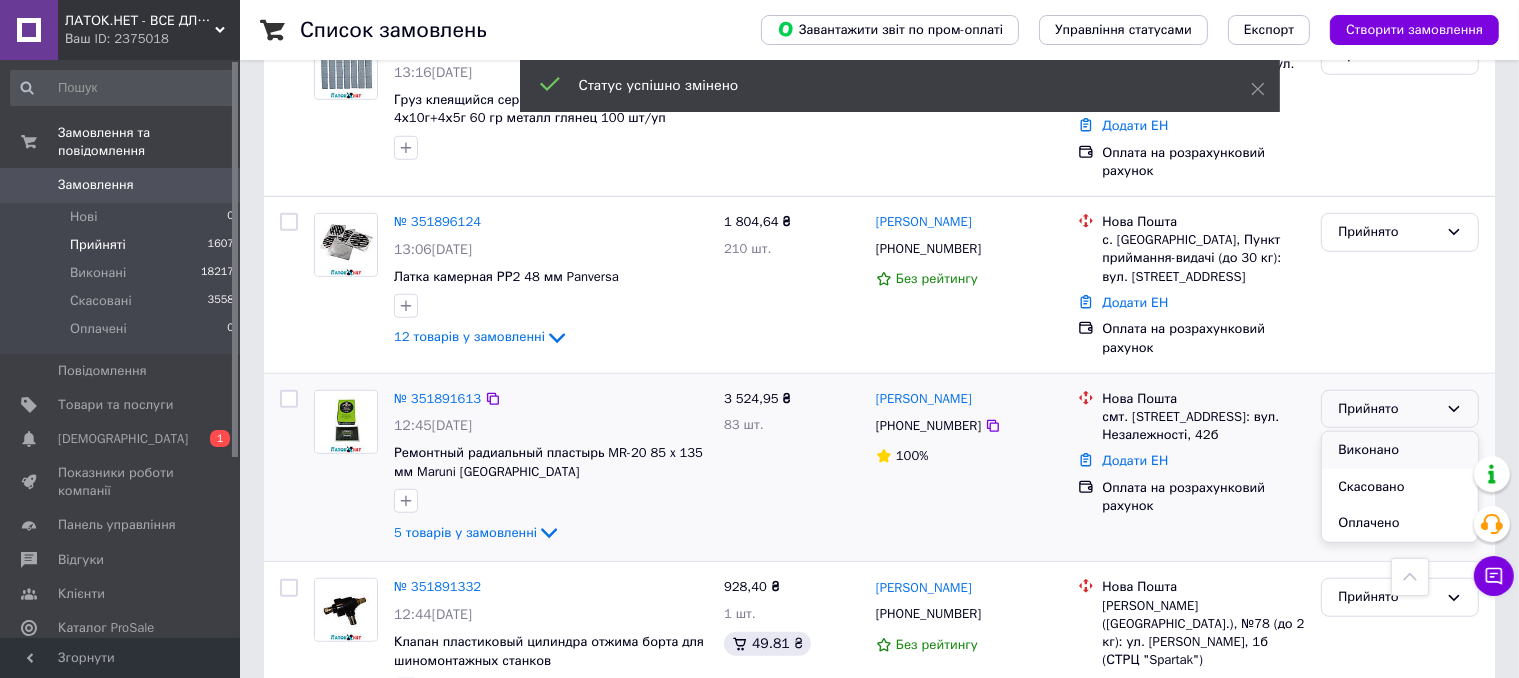 click on "Виконано" at bounding box center (1400, 450) 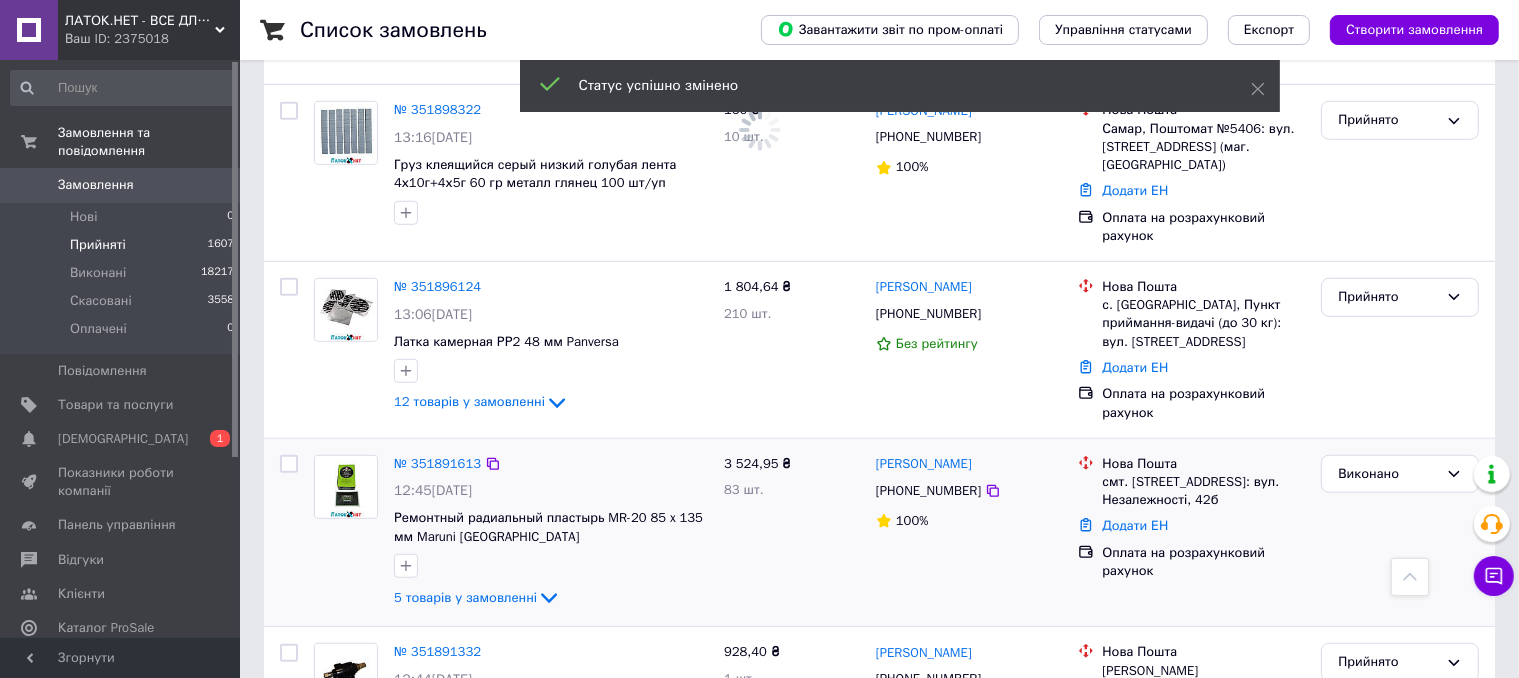 scroll, scrollTop: 1426, scrollLeft: 0, axis: vertical 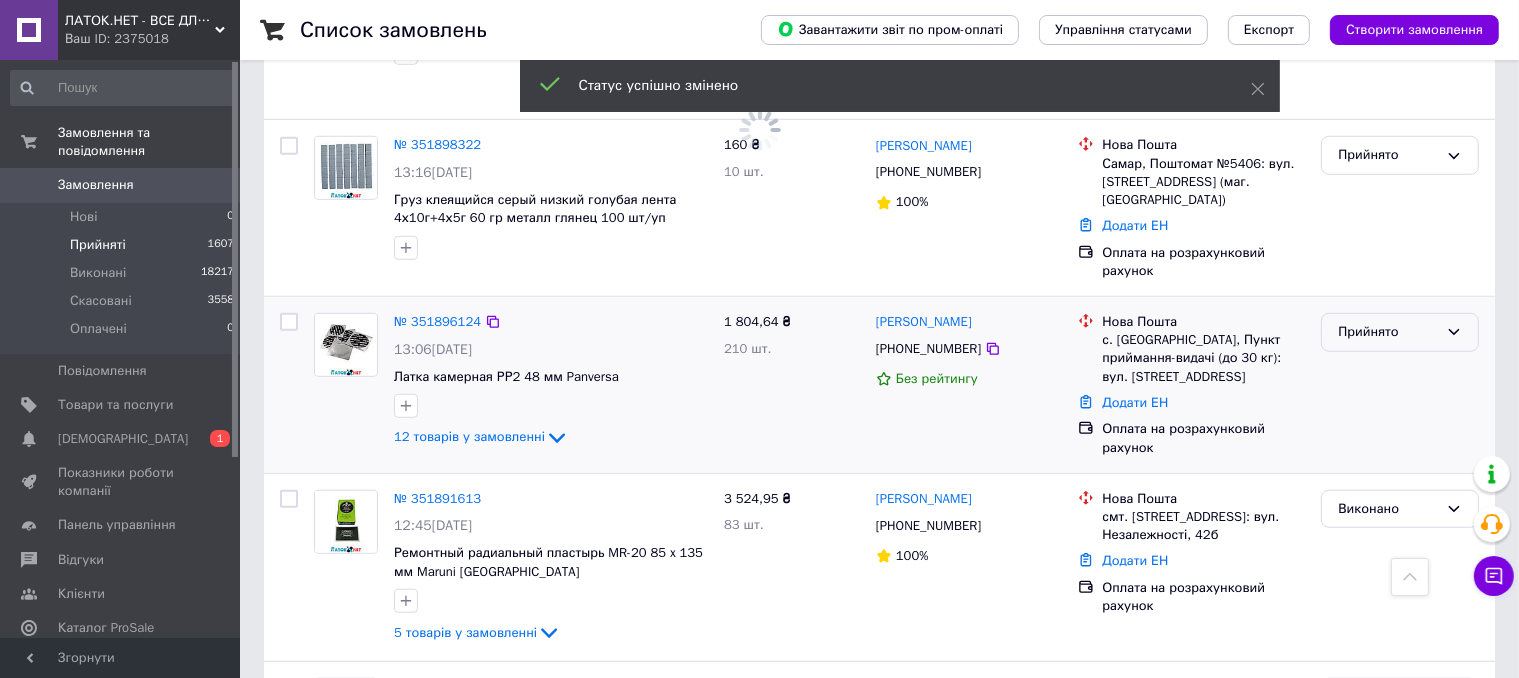 click on "Прийнято" at bounding box center (1388, 332) 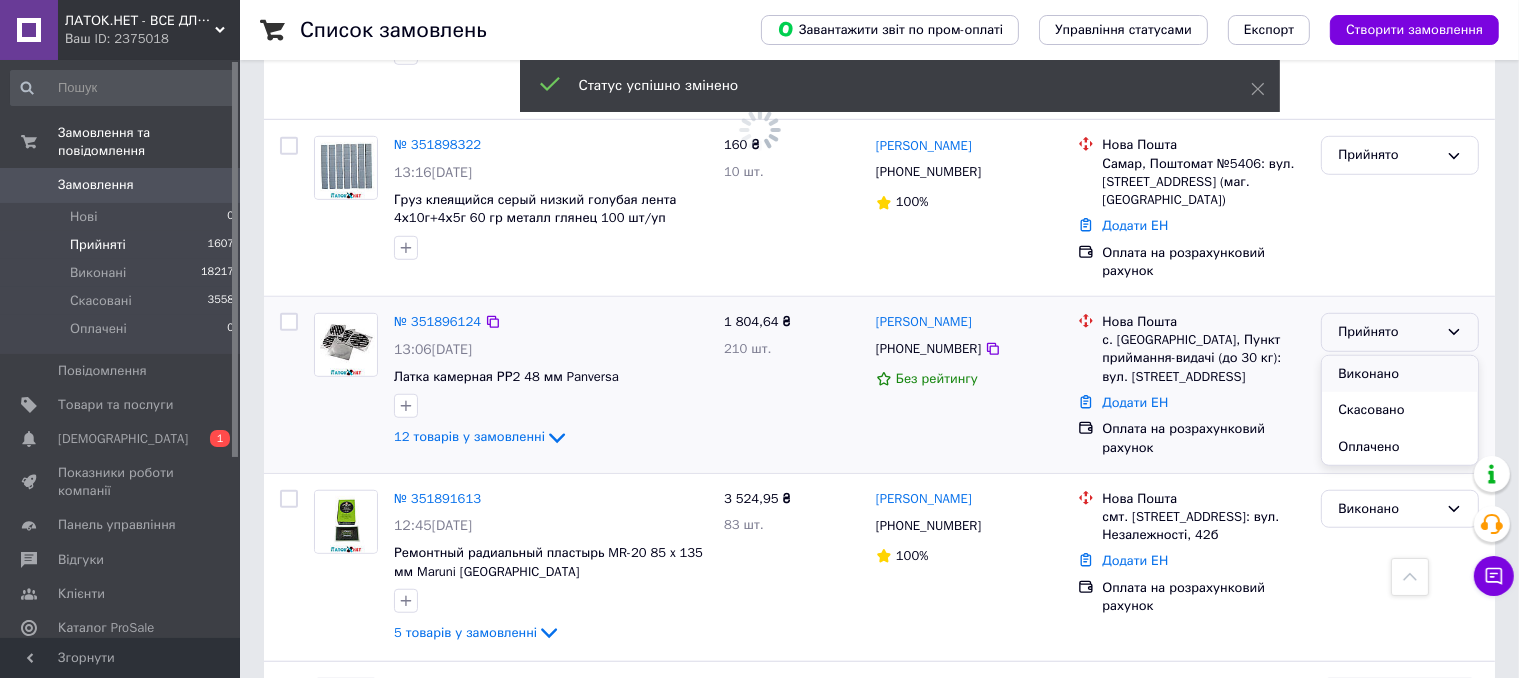 click on "Виконано" at bounding box center (1400, 374) 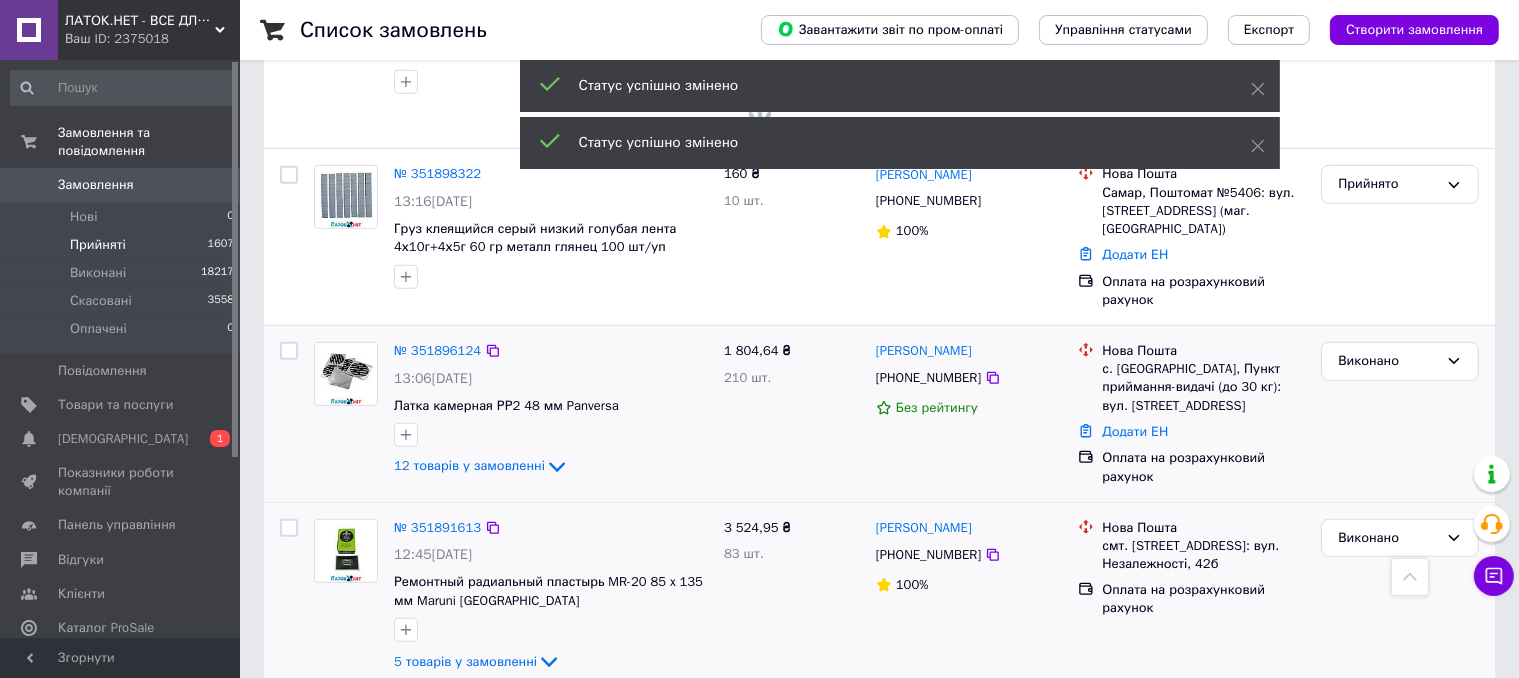 scroll, scrollTop: 1126, scrollLeft: 0, axis: vertical 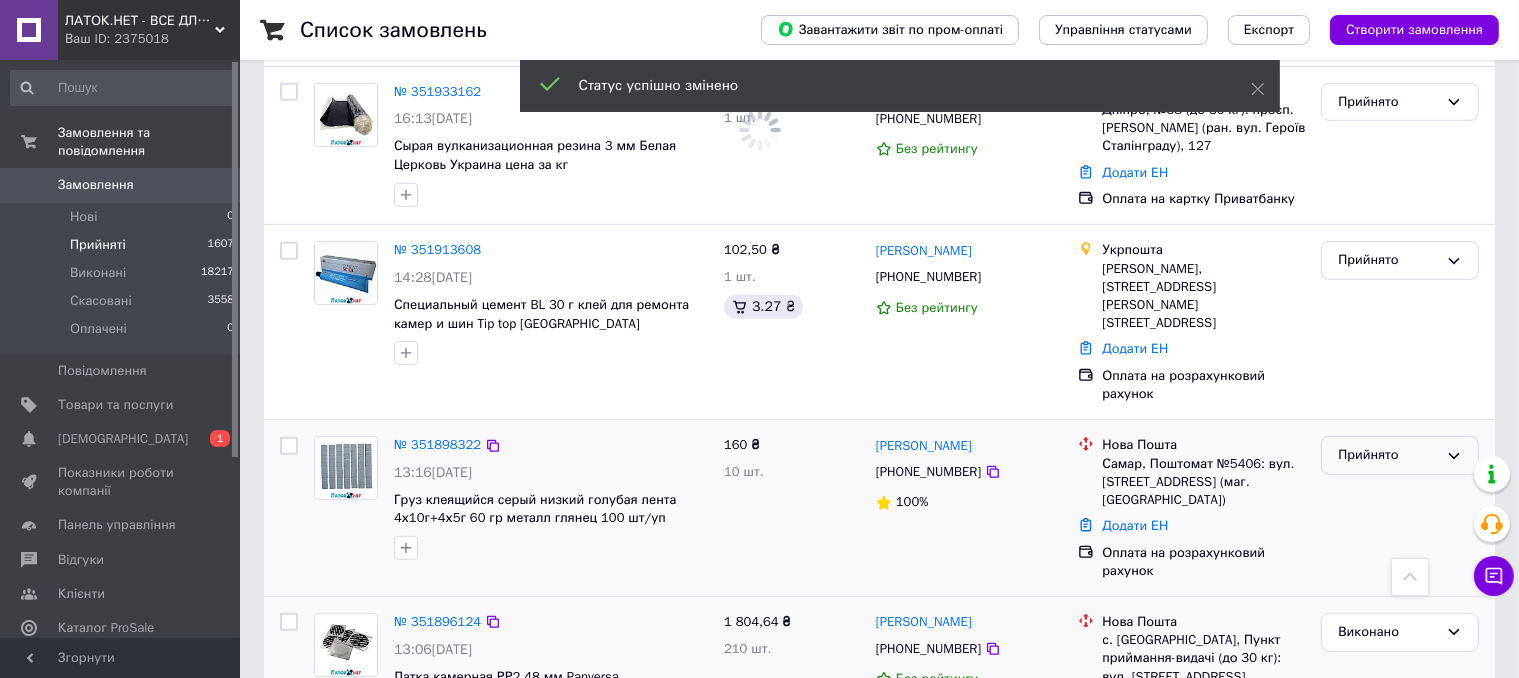 click on "Прийнято" at bounding box center [1388, 455] 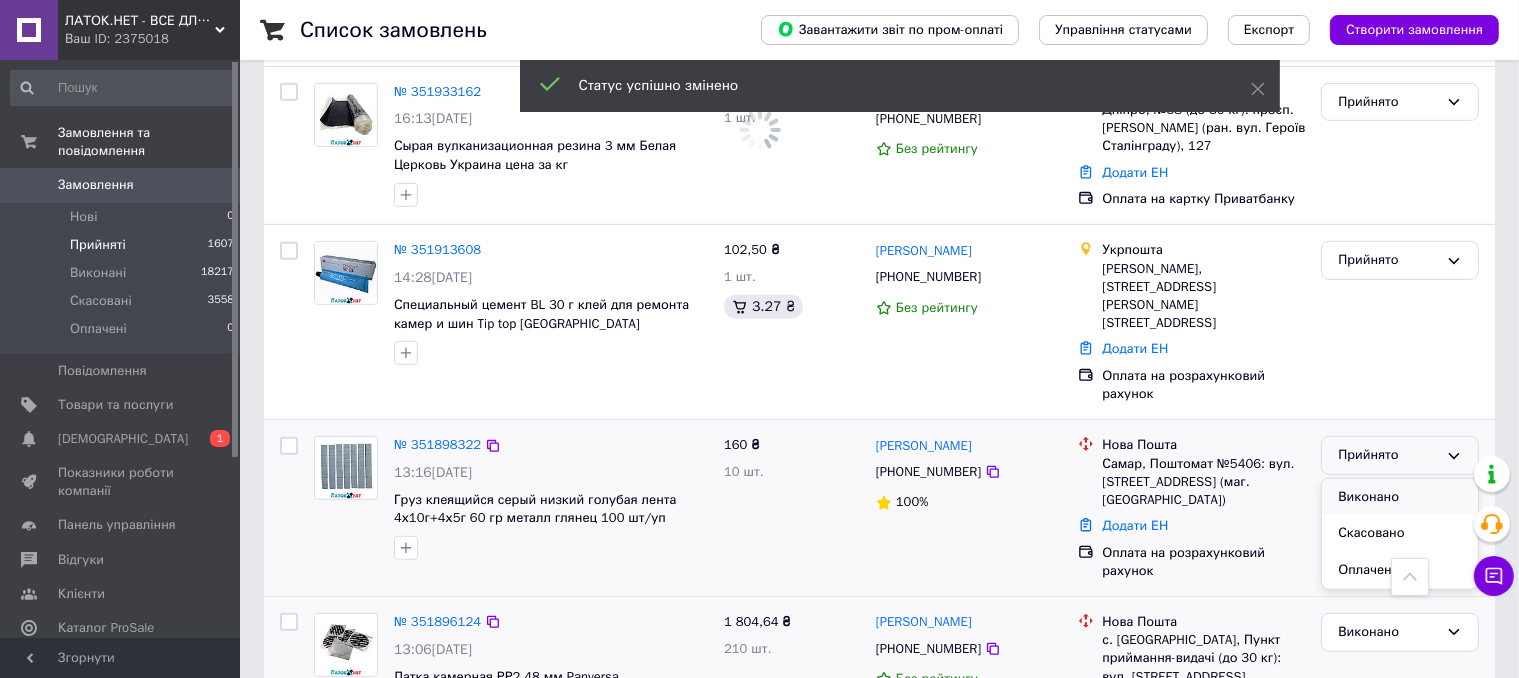 click on "Виконано" at bounding box center (1400, 497) 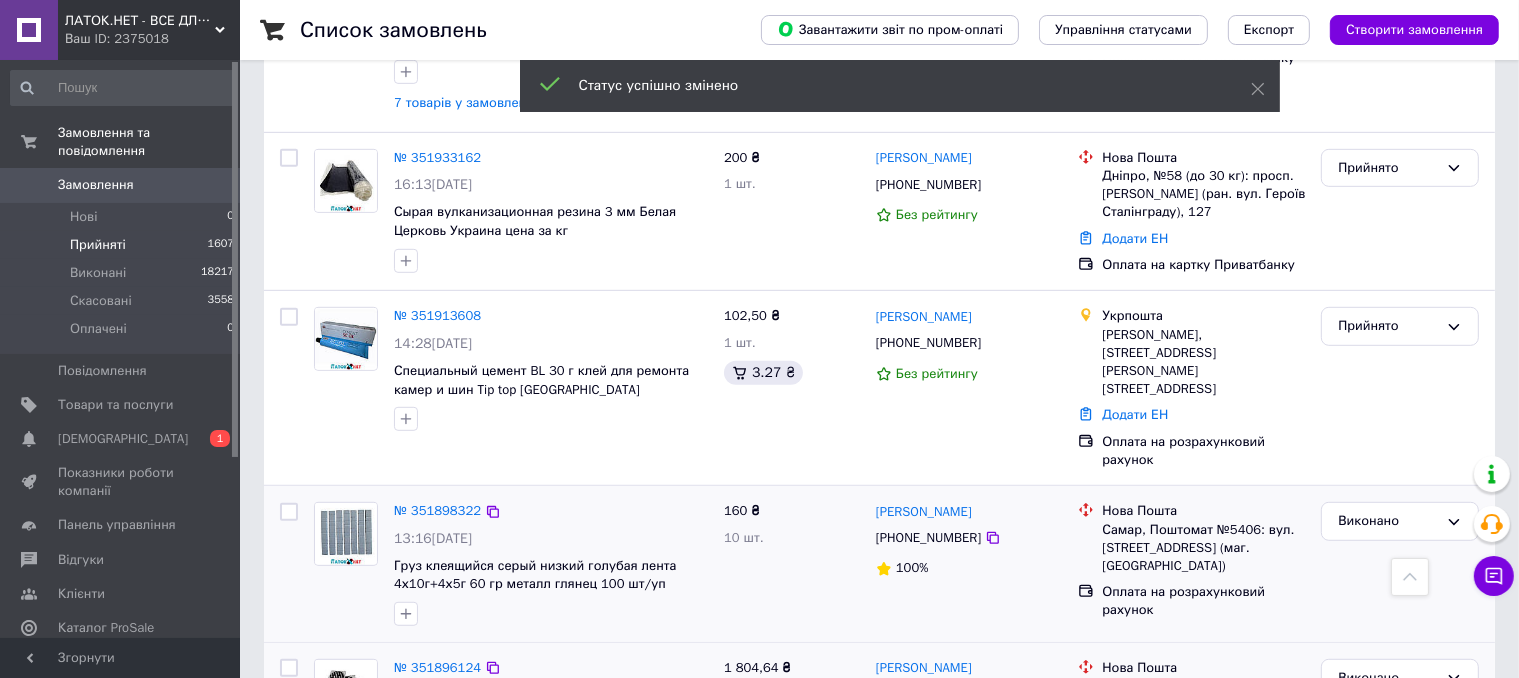 scroll, scrollTop: 1026, scrollLeft: 0, axis: vertical 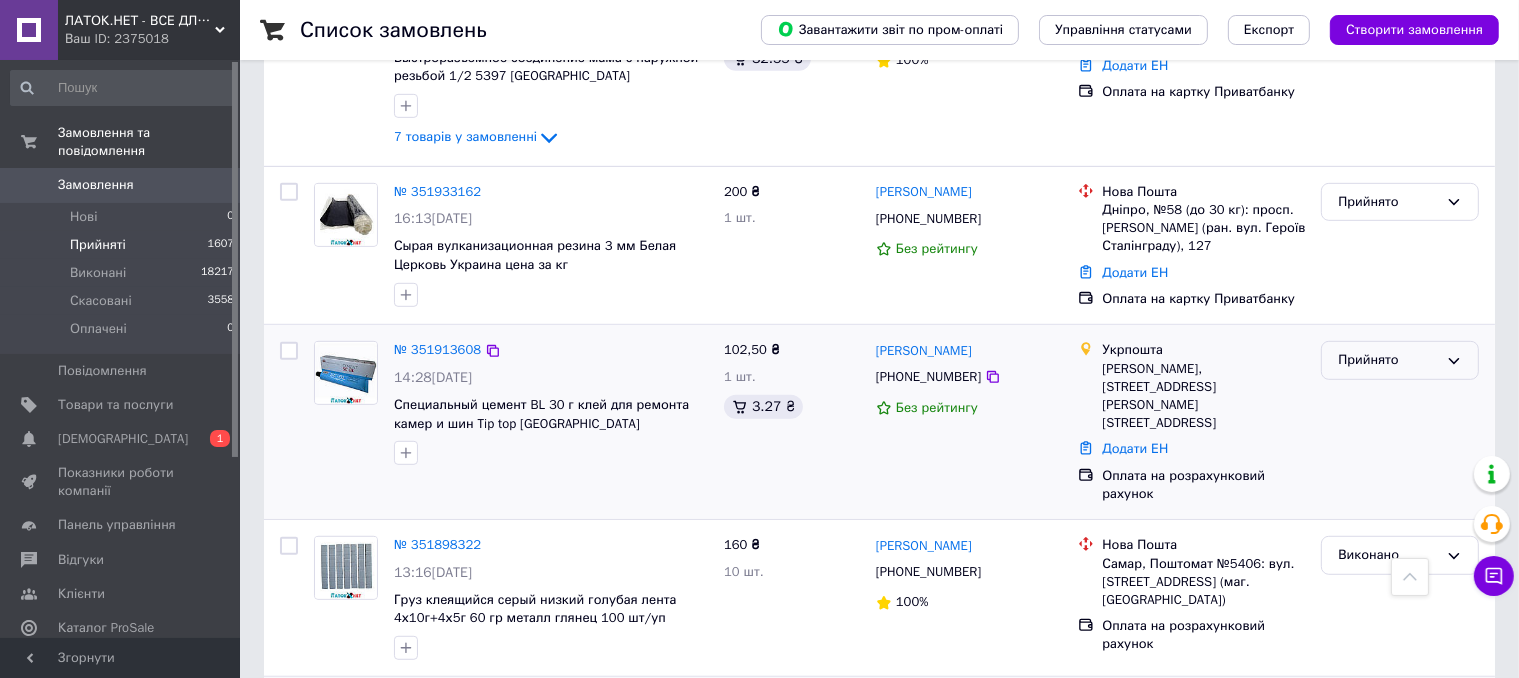 click on "Прийнято" at bounding box center (1388, 360) 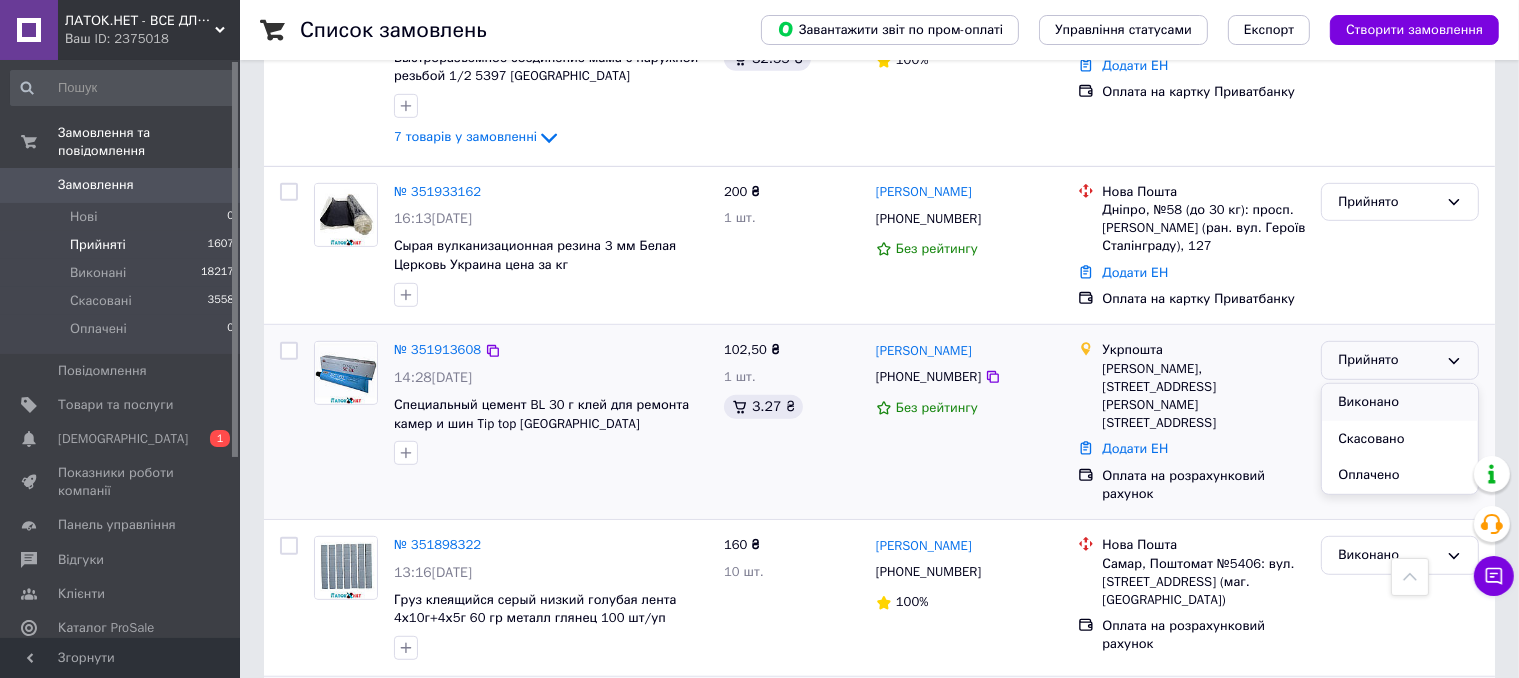 drag, startPoint x: 1378, startPoint y: 321, endPoint x: 1384, endPoint y: 341, distance: 20.880613 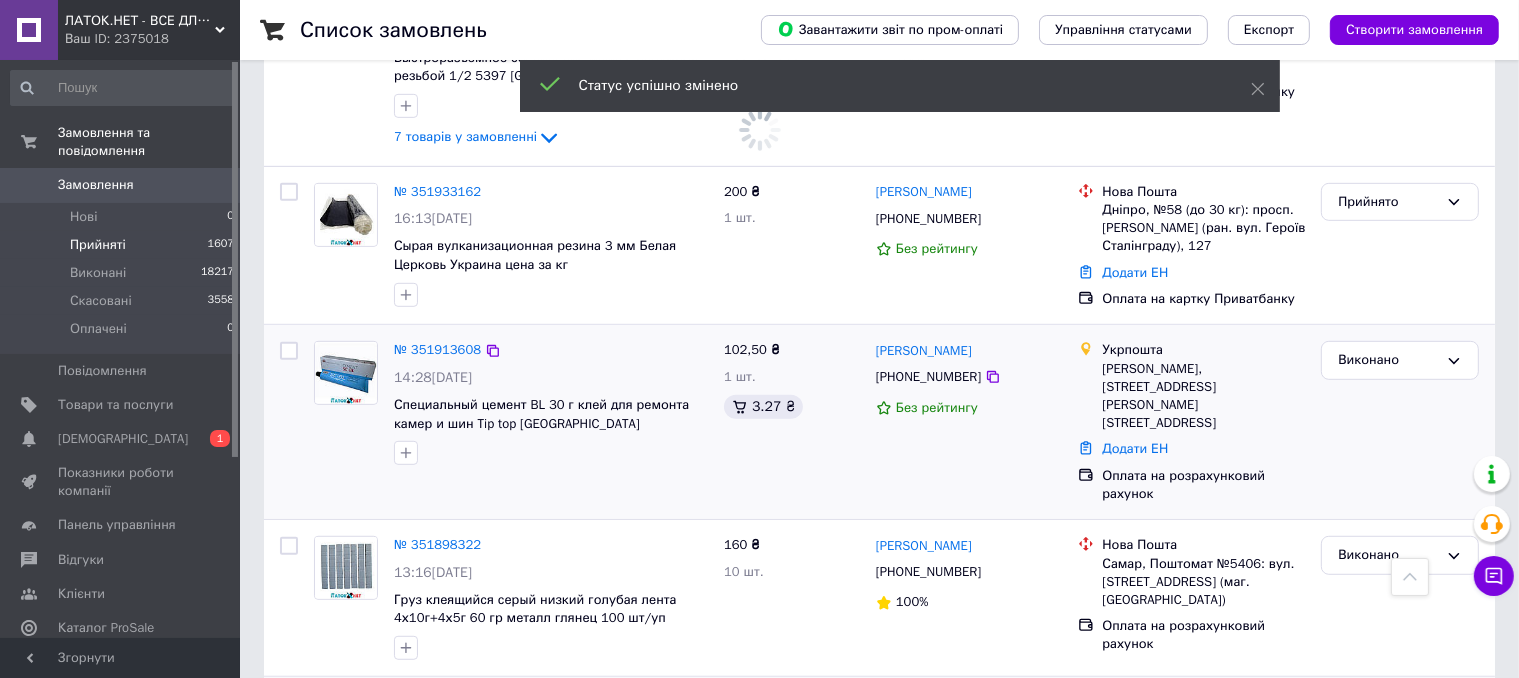 scroll, scrollTop: 926, scrollLeft: 0, axis: vertical 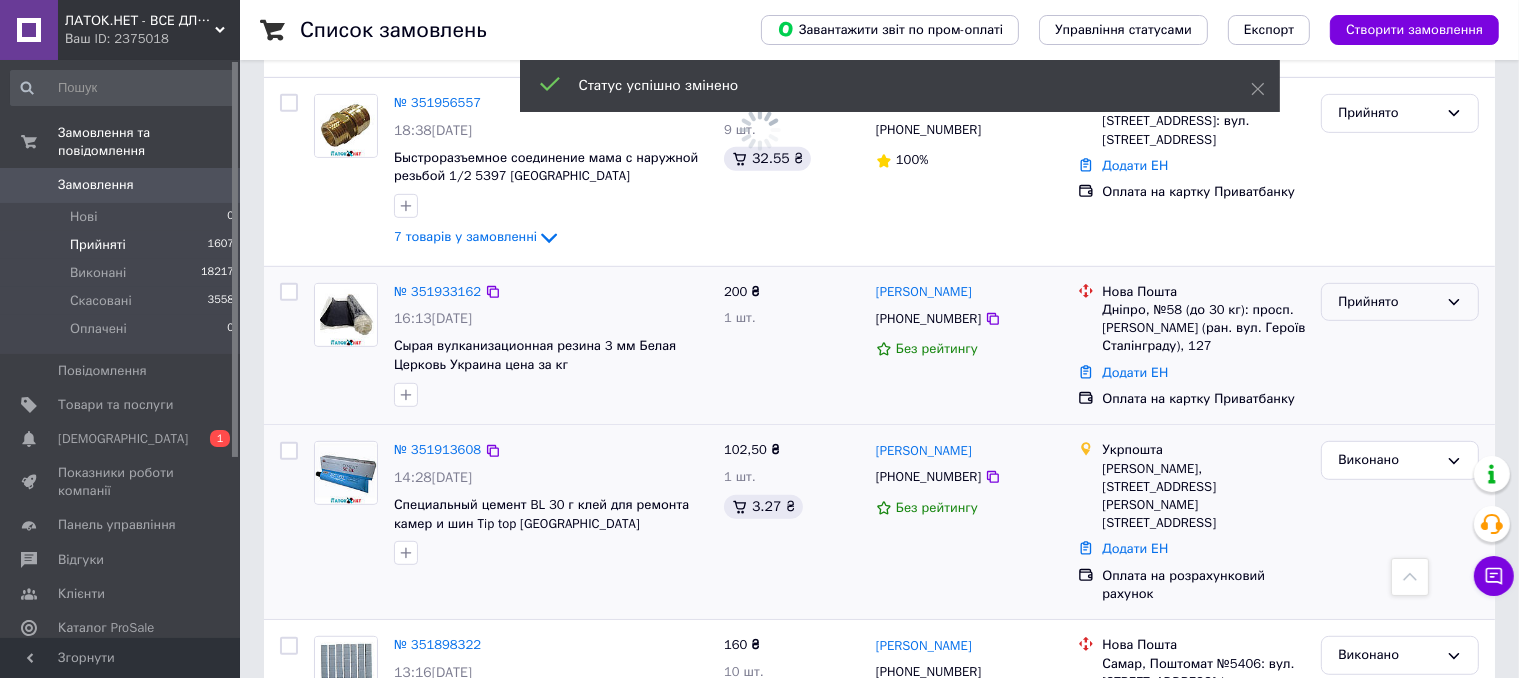 drag, startPoint x: 1379, startPoint y: 250, endPoint x: 1383, endPoint y: 262, distance: 12.649111 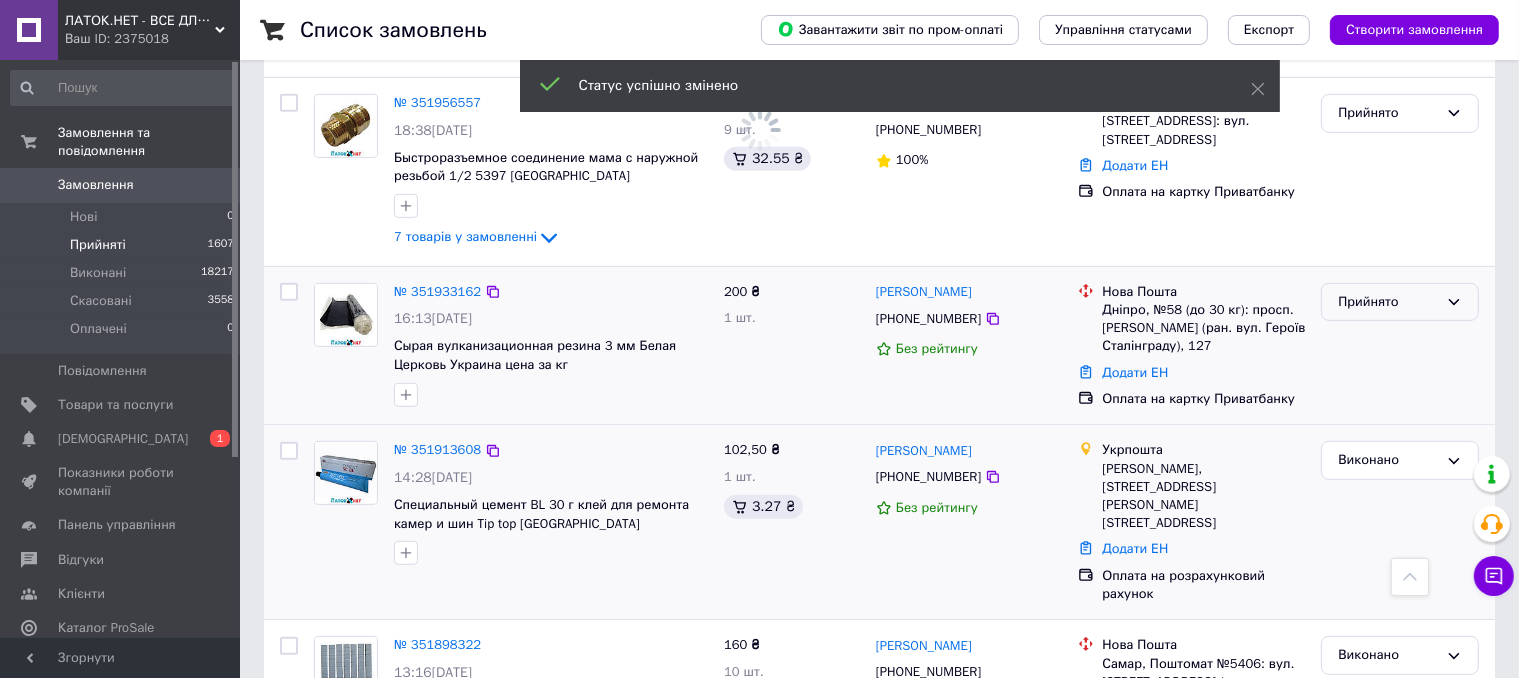 click on "Прийнято" at bounding box center [1388, 302] 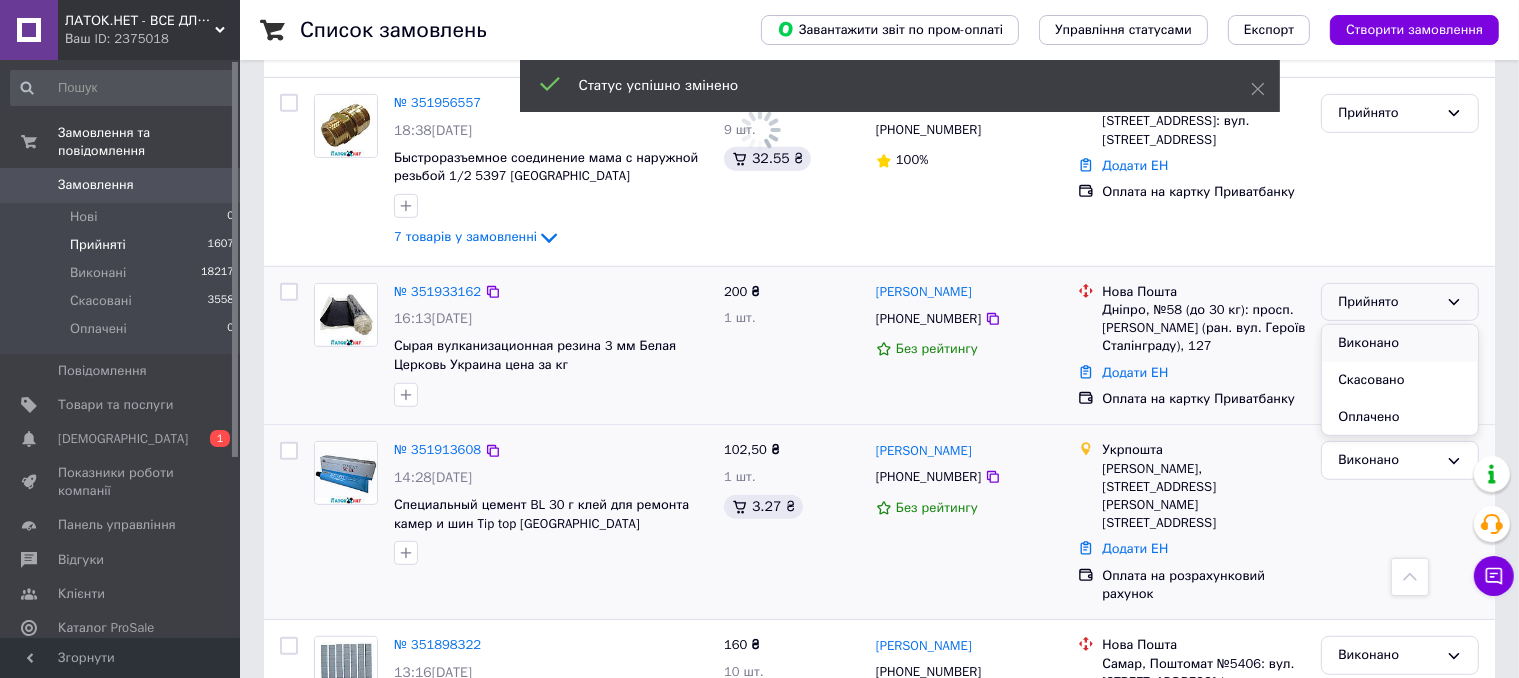 click on "Виконано" at bounding box center (1400, 343) 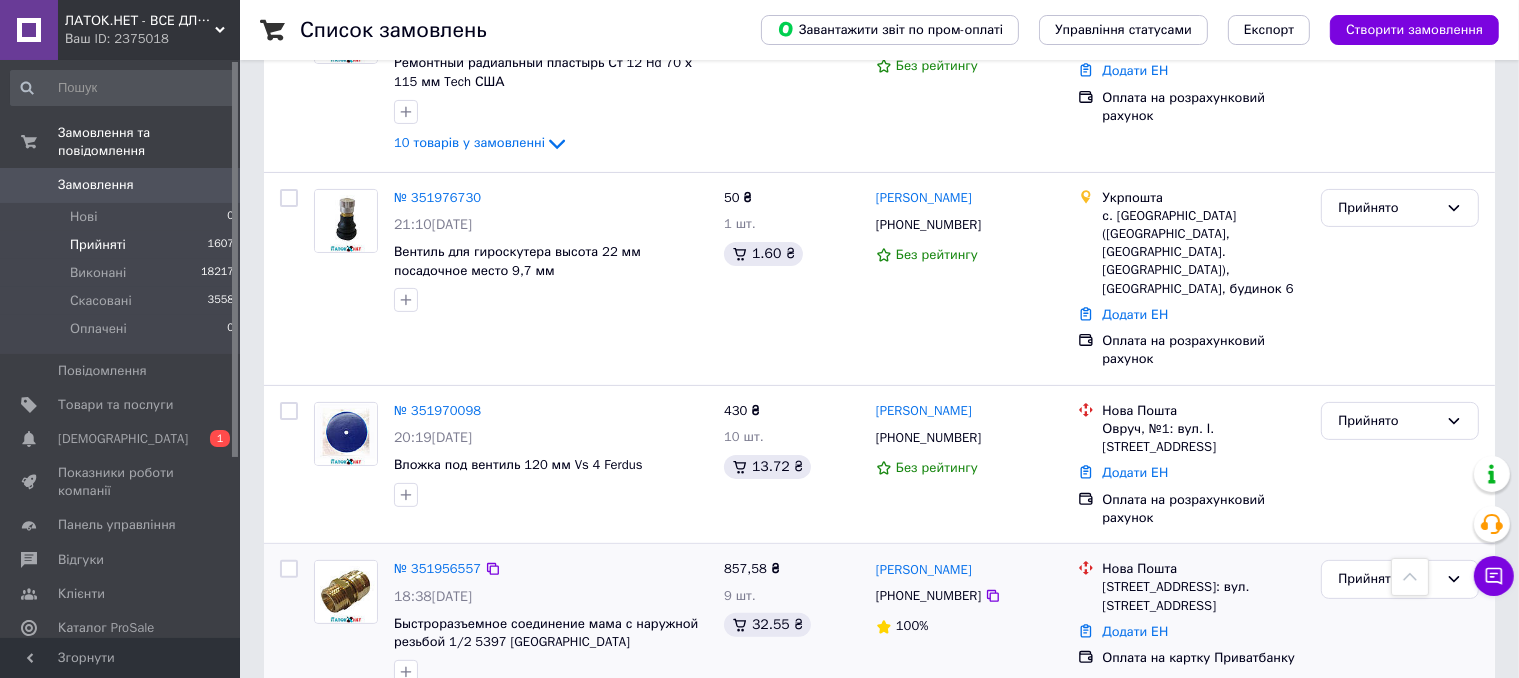 scroll, scrollTop: 426, scrollLeft: 0, axis: vertical 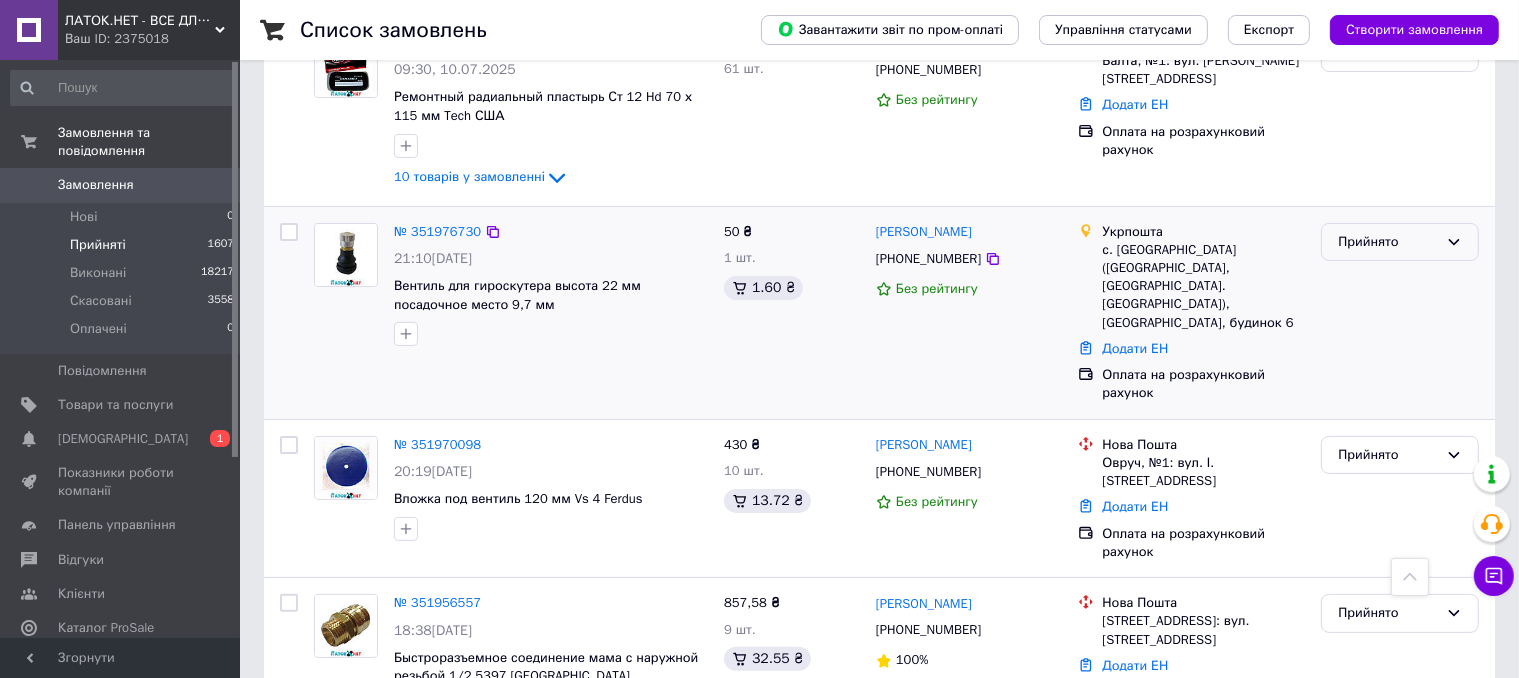 click on "Прийнято" at bounding box center (1388, 242) 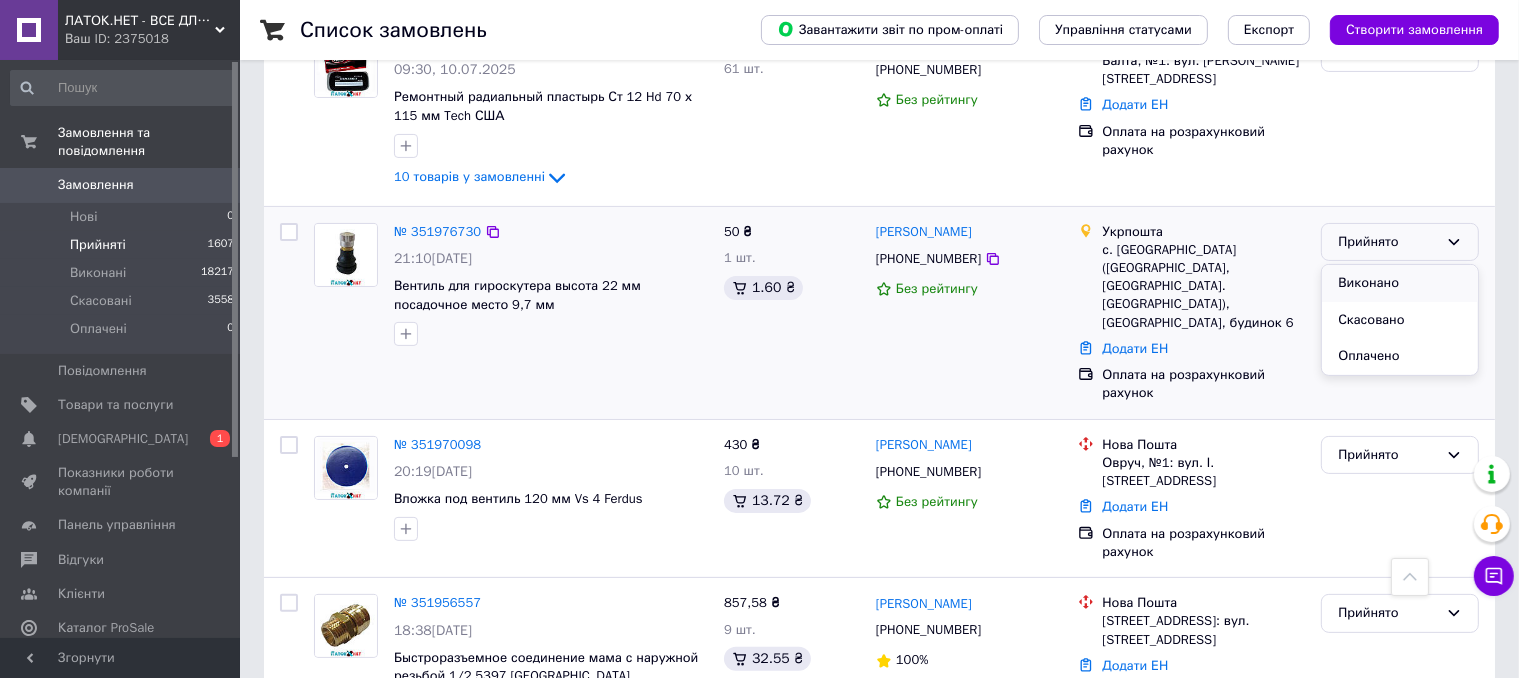 click on "Виконано" at bounding box center (1400, 283) 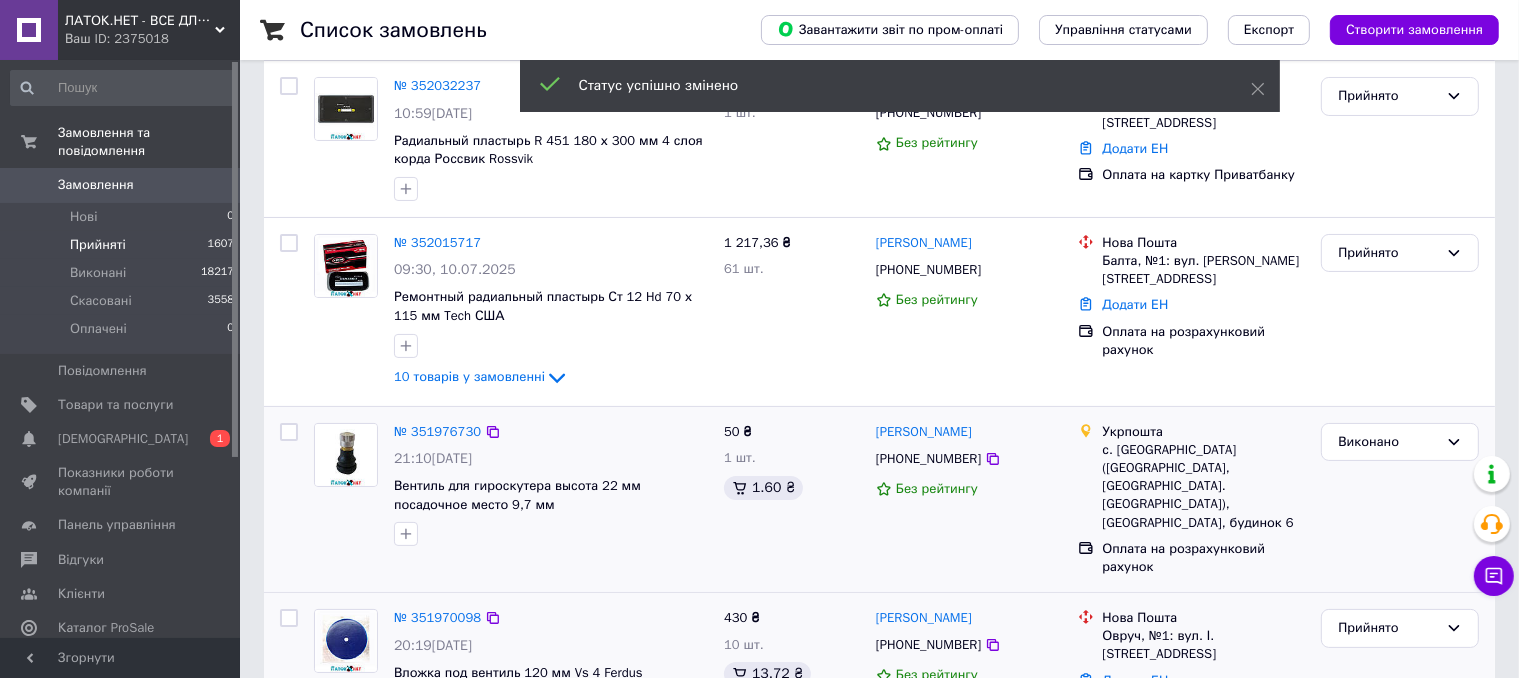 scroll, scrollTop: 126, scrollLeft: 0, axis: vertical 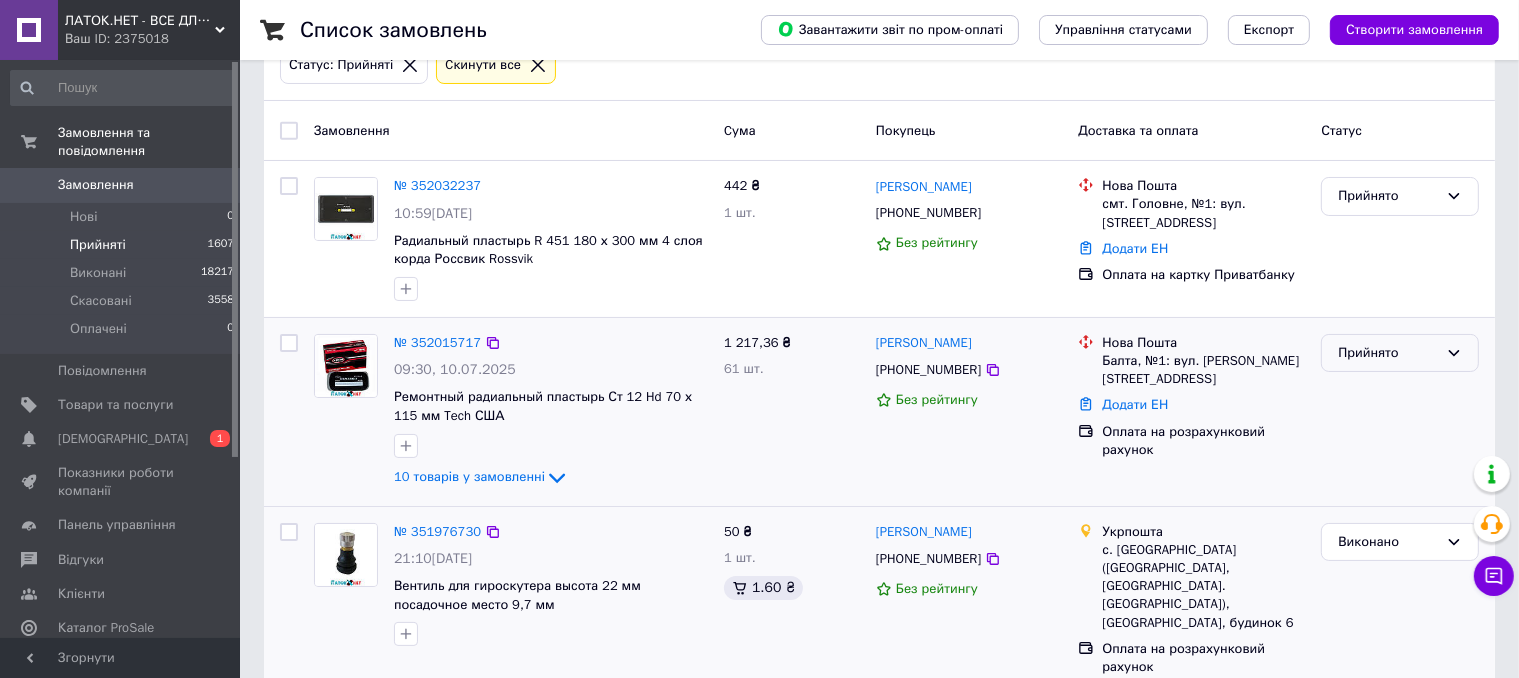 click on "Прийнято" at bounding box center (1388, 353) 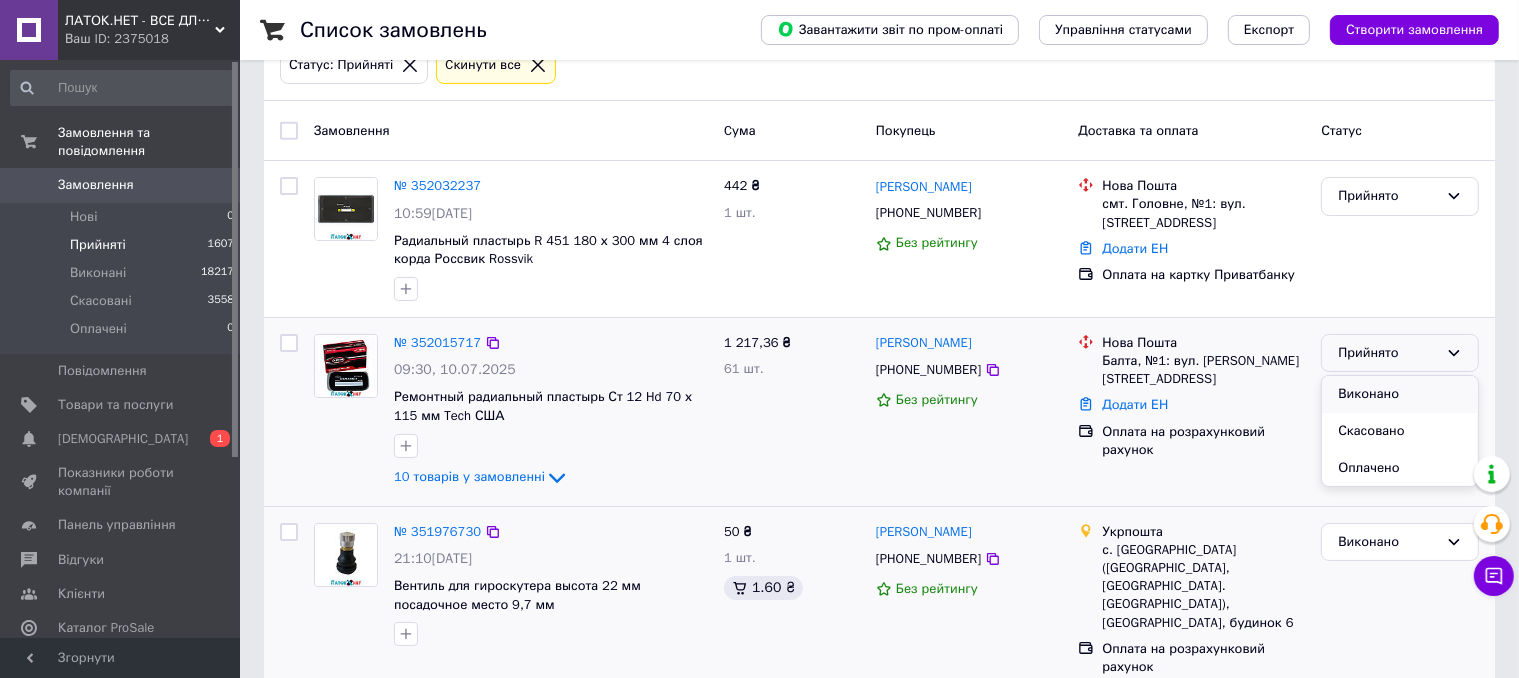click on "Виконано" at bounding box center [1400, 394] 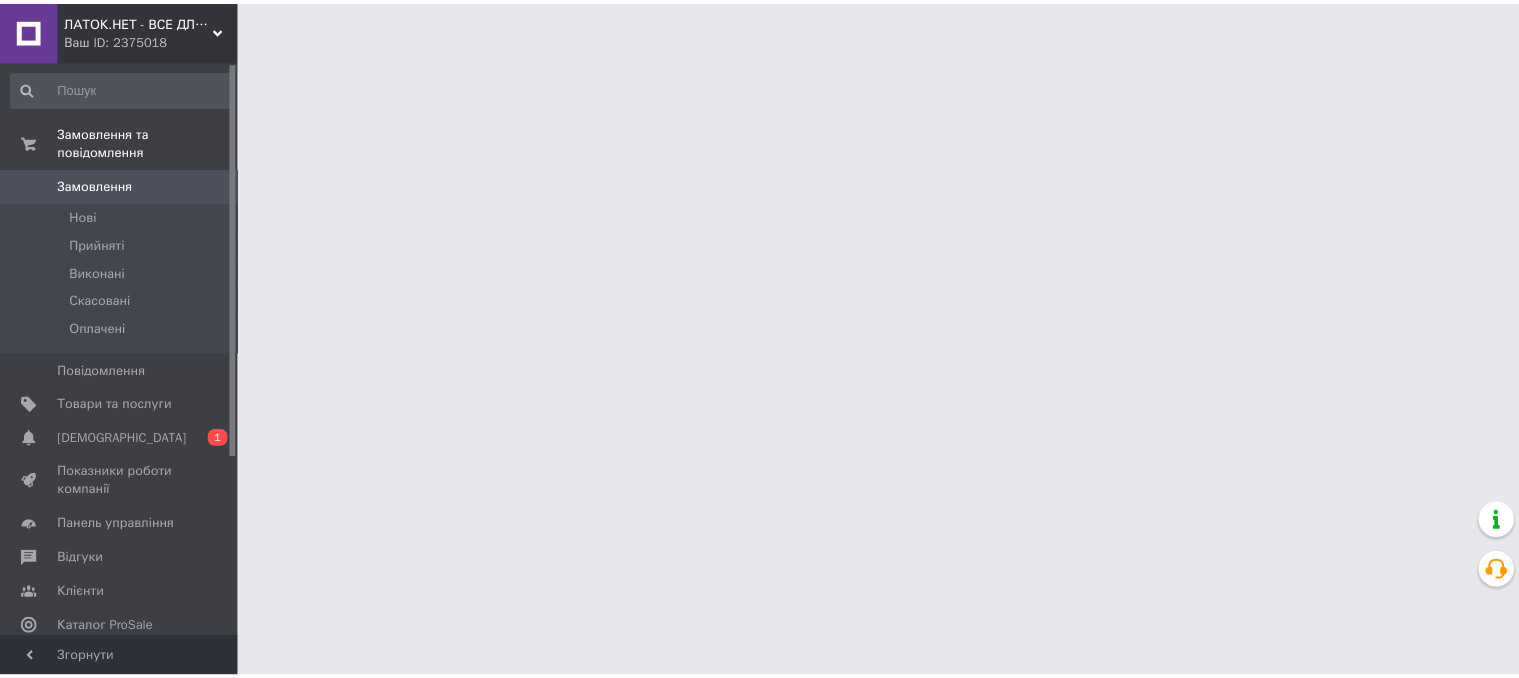 scroll, scrollTop: 0, scrollLeft: 0, axis: both 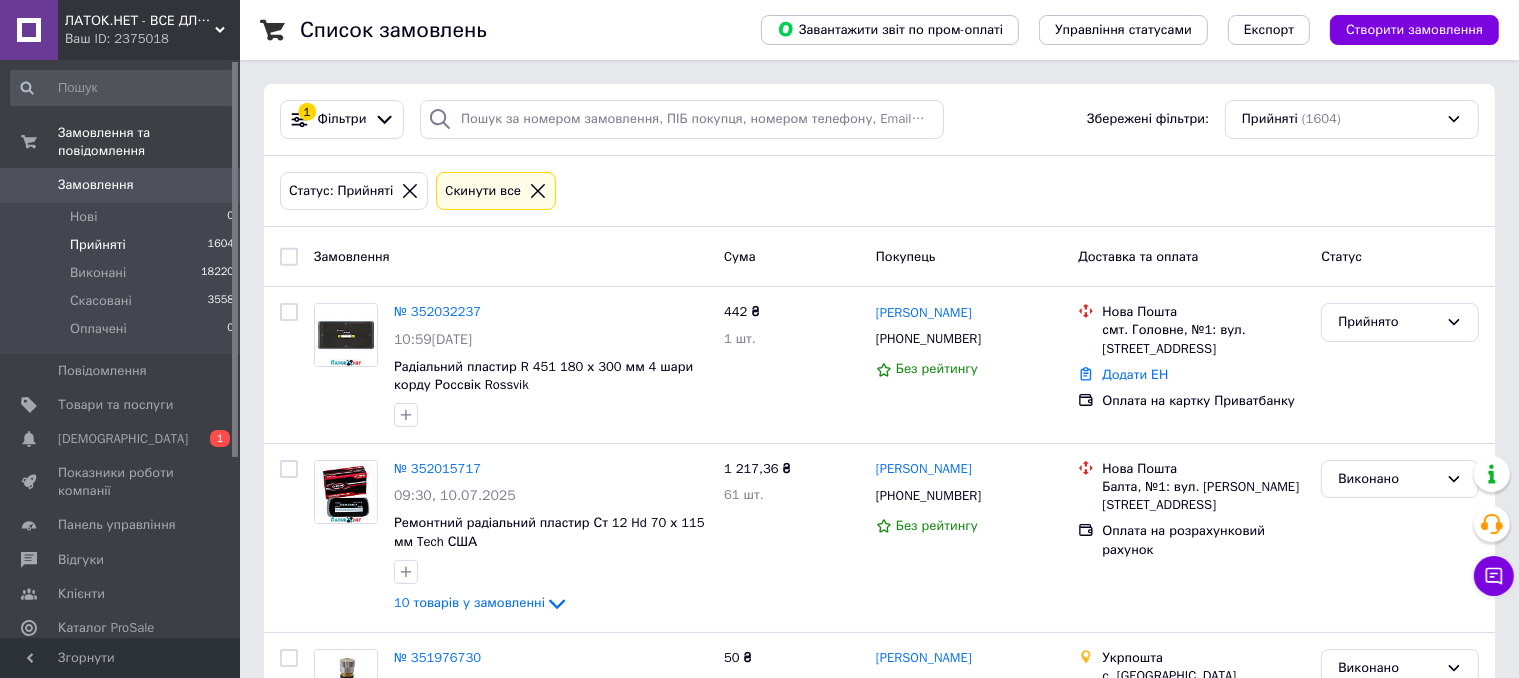 click on "Прийняті (1604)" at bounding box center (1352, 119) 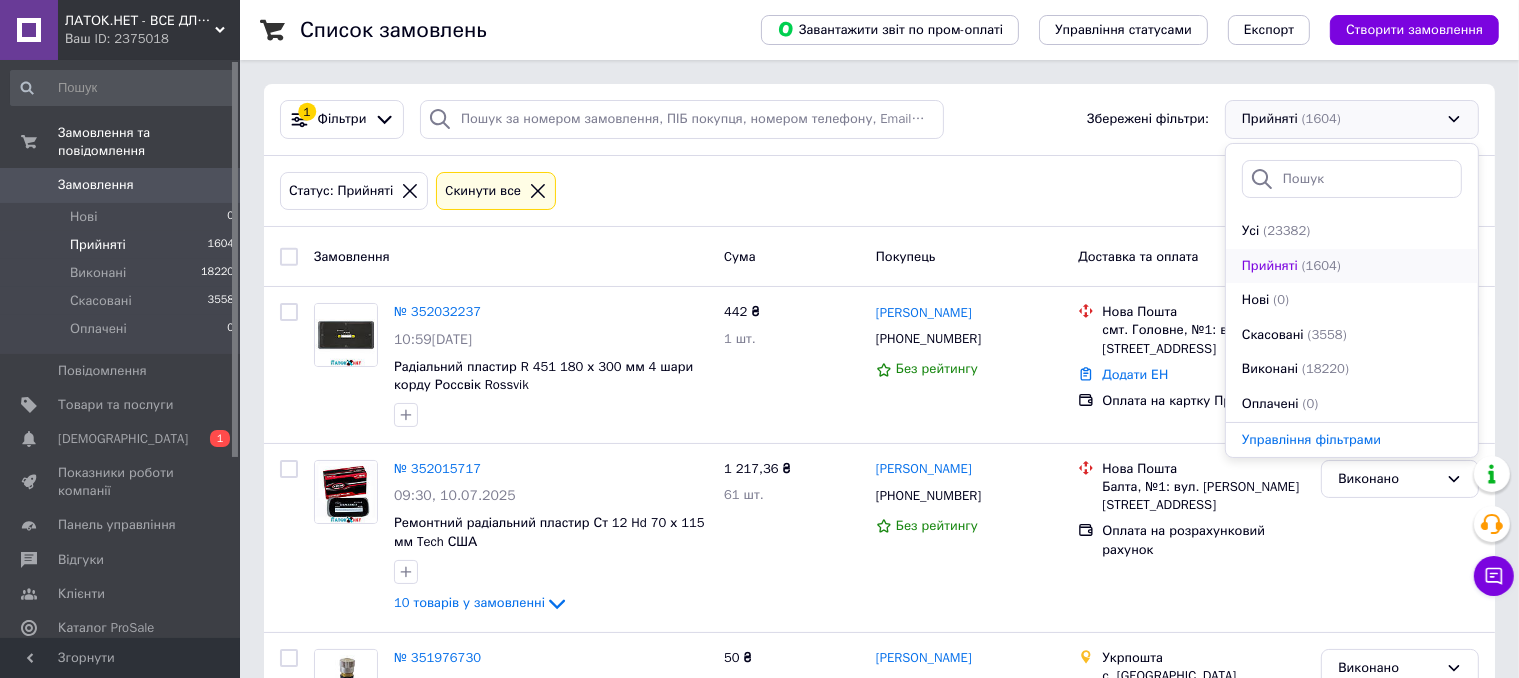 click on "Прийняті" at bounding box center (1270, 266) 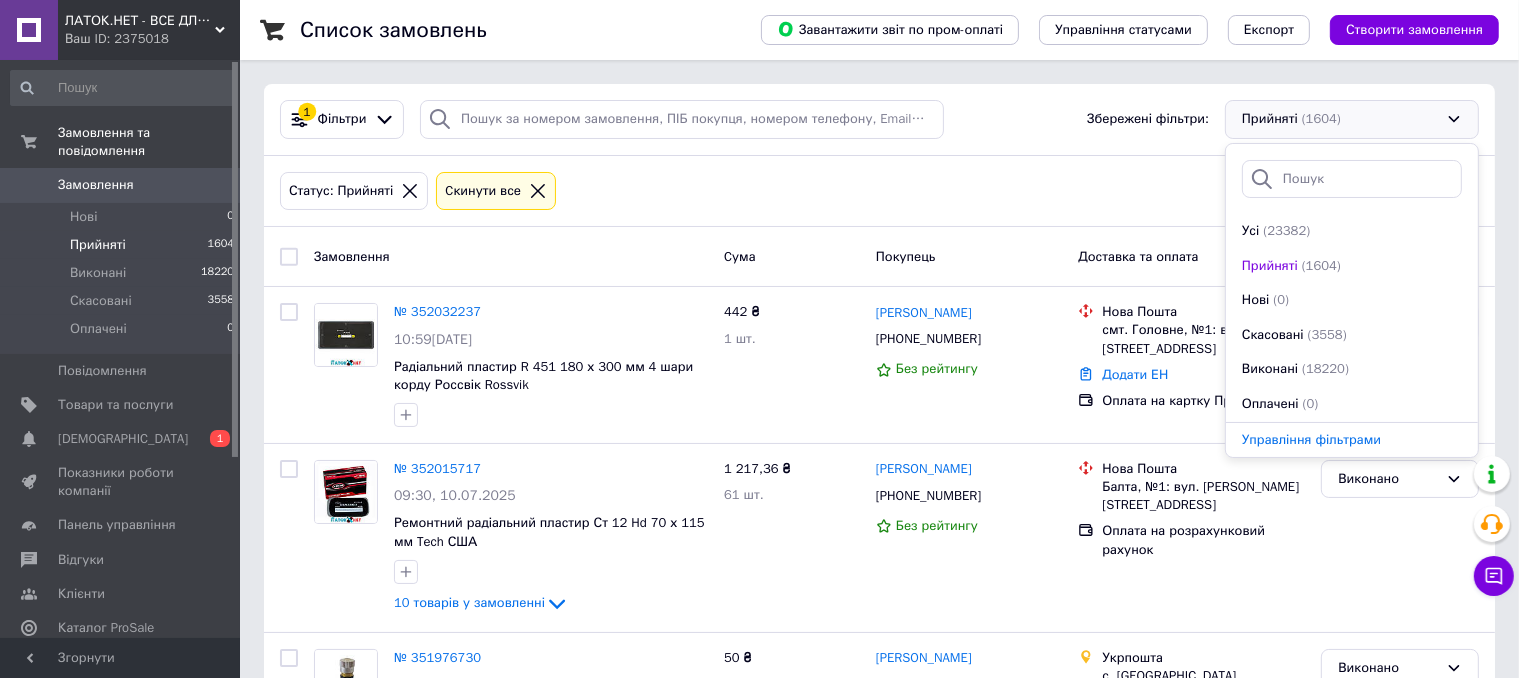 click on "Прийняті (1604)" at bounding box center (1352, 119) 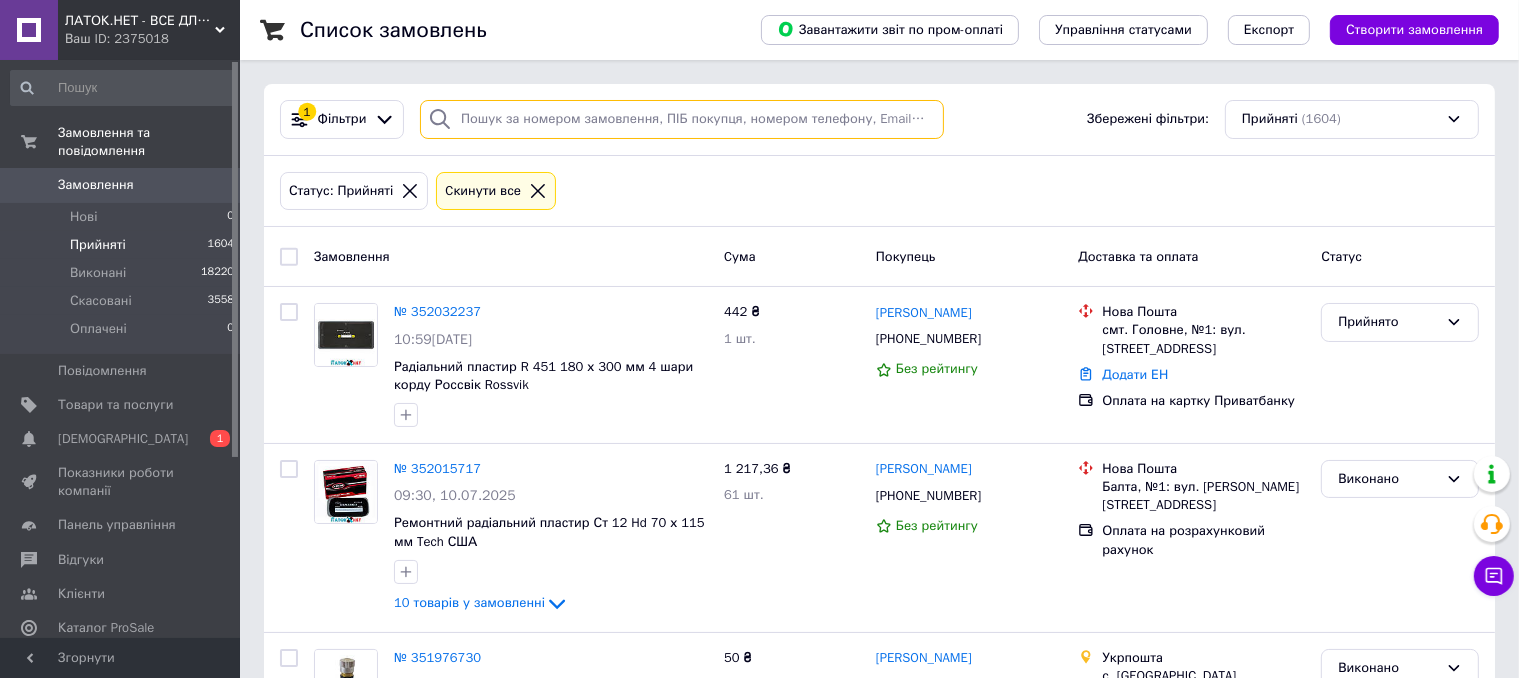 click at bounding box center (682, 119) 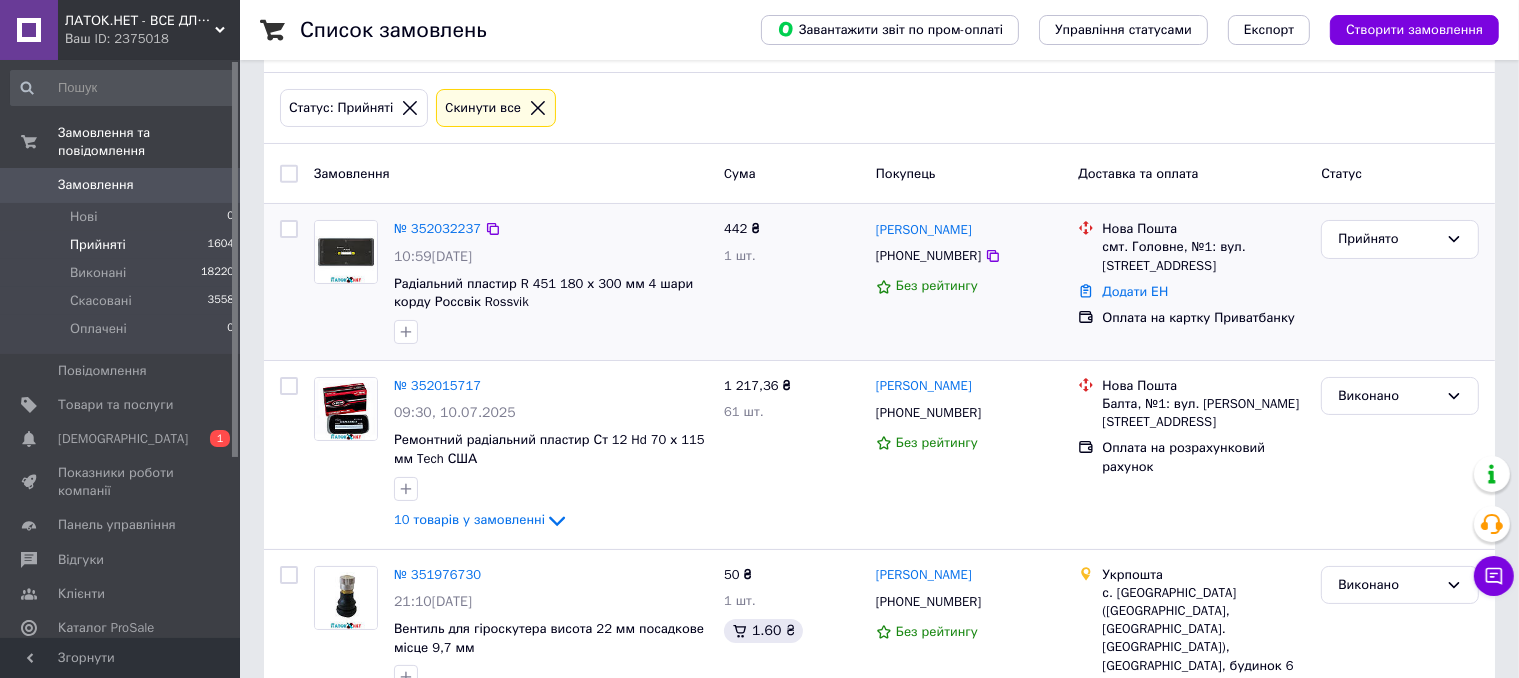 scroll, scrollTop: 0, scrollLeft: 0, axis: both 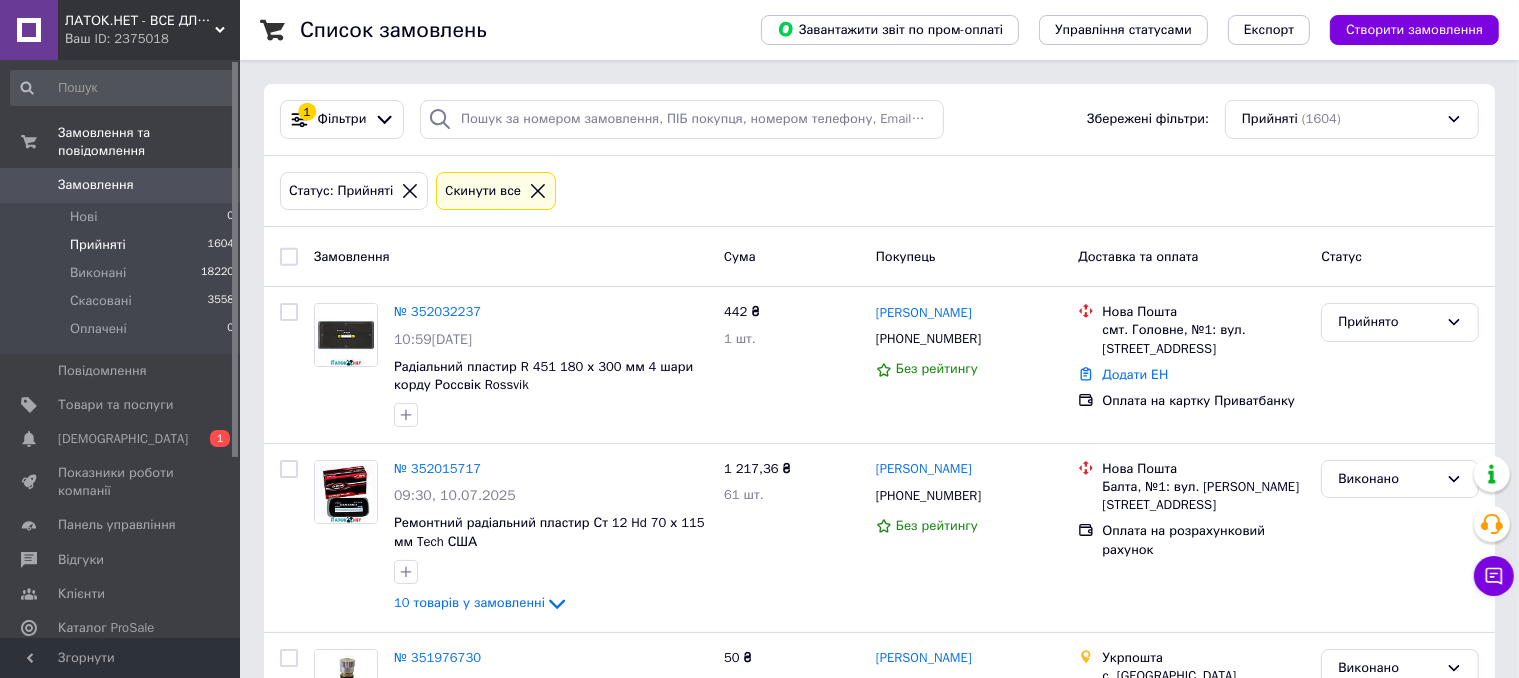 drag, startPoint x: 150, startPoint y: 136, endPoint x: 92, endPoint y: 239, distance: 118.20744 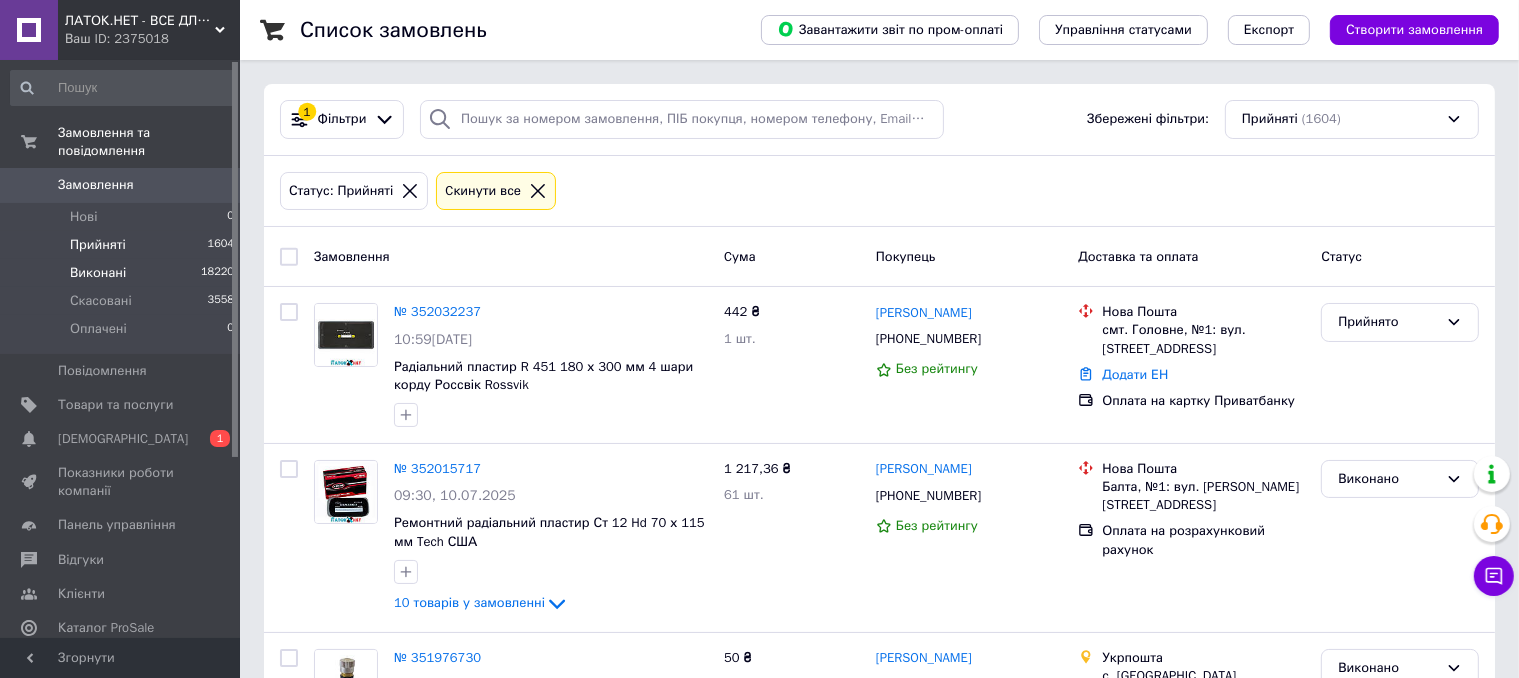 click on "Виконані" at bounding box center (98, 273) 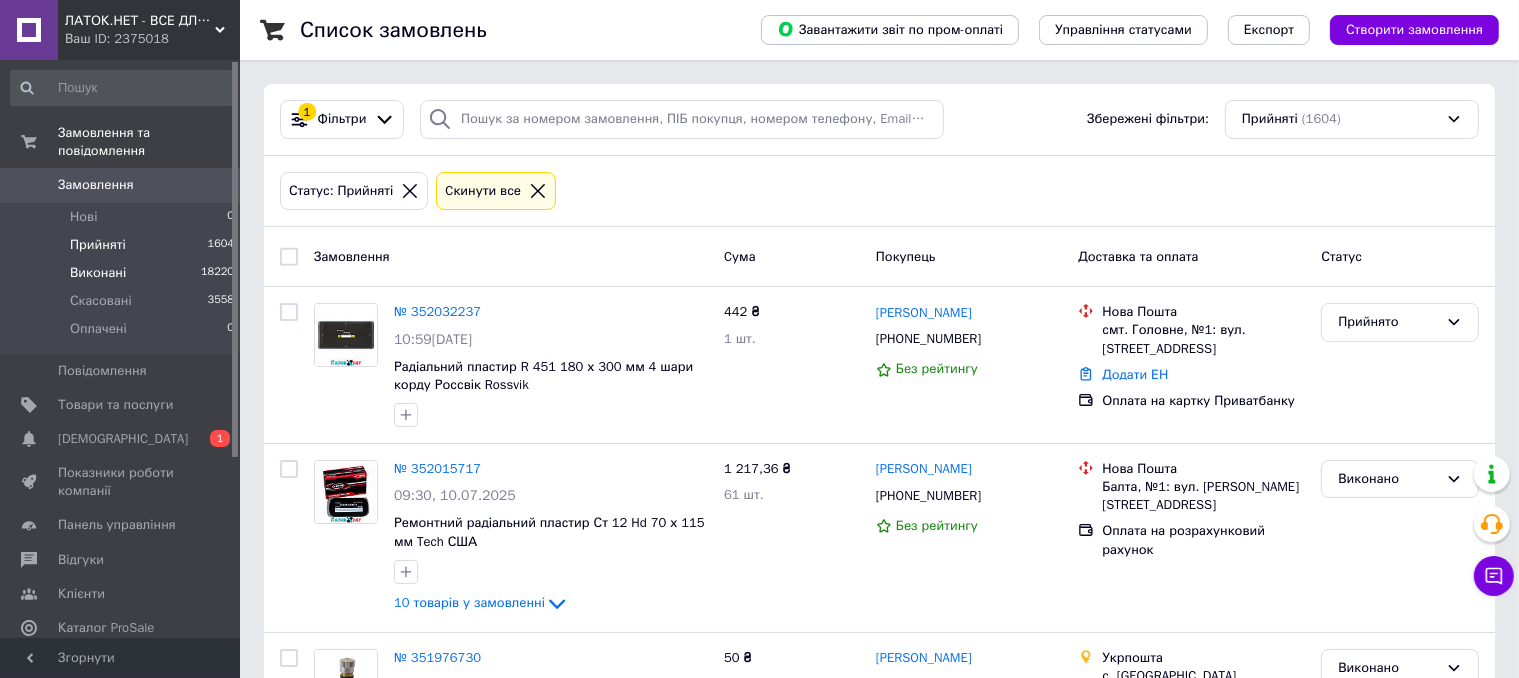 click on "Виконані" at bounding box center [98, 273] 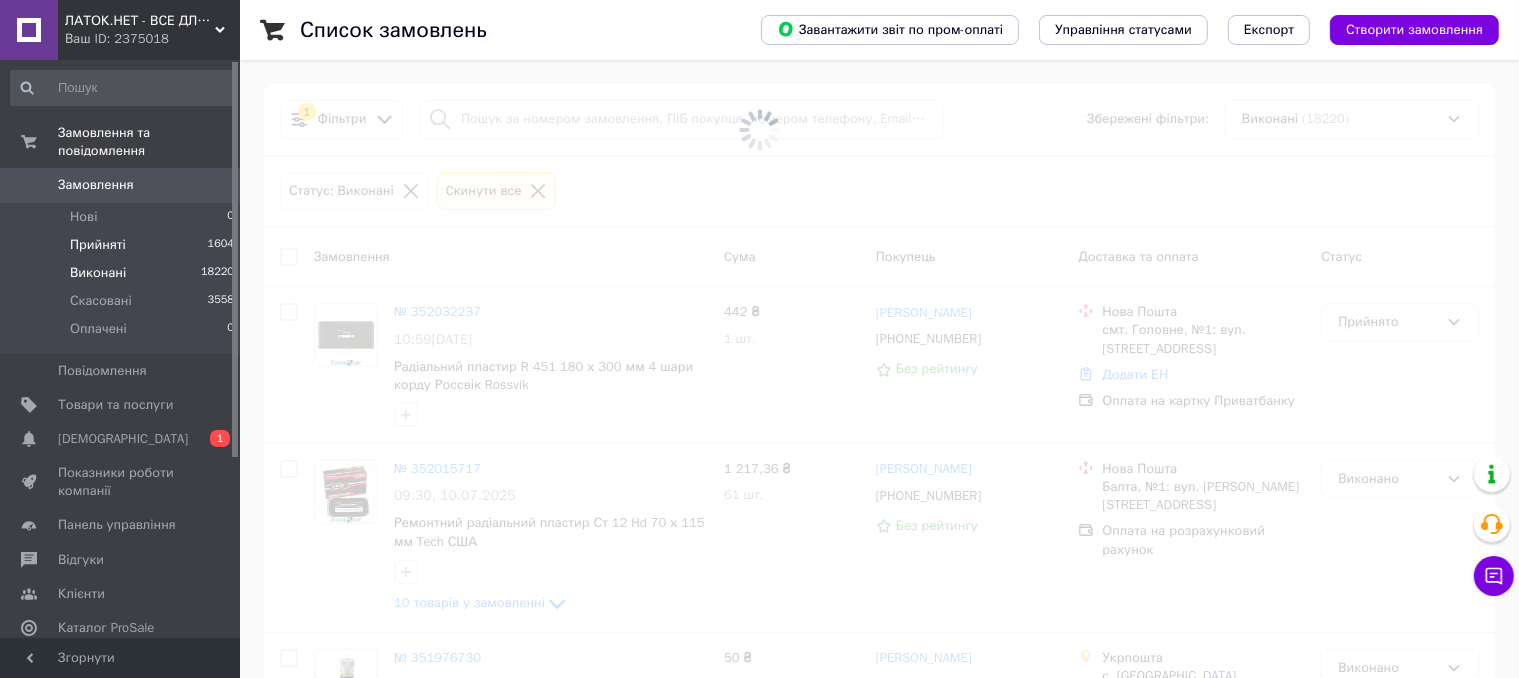 click on "Прийняті" at bounding box center (98, 245) 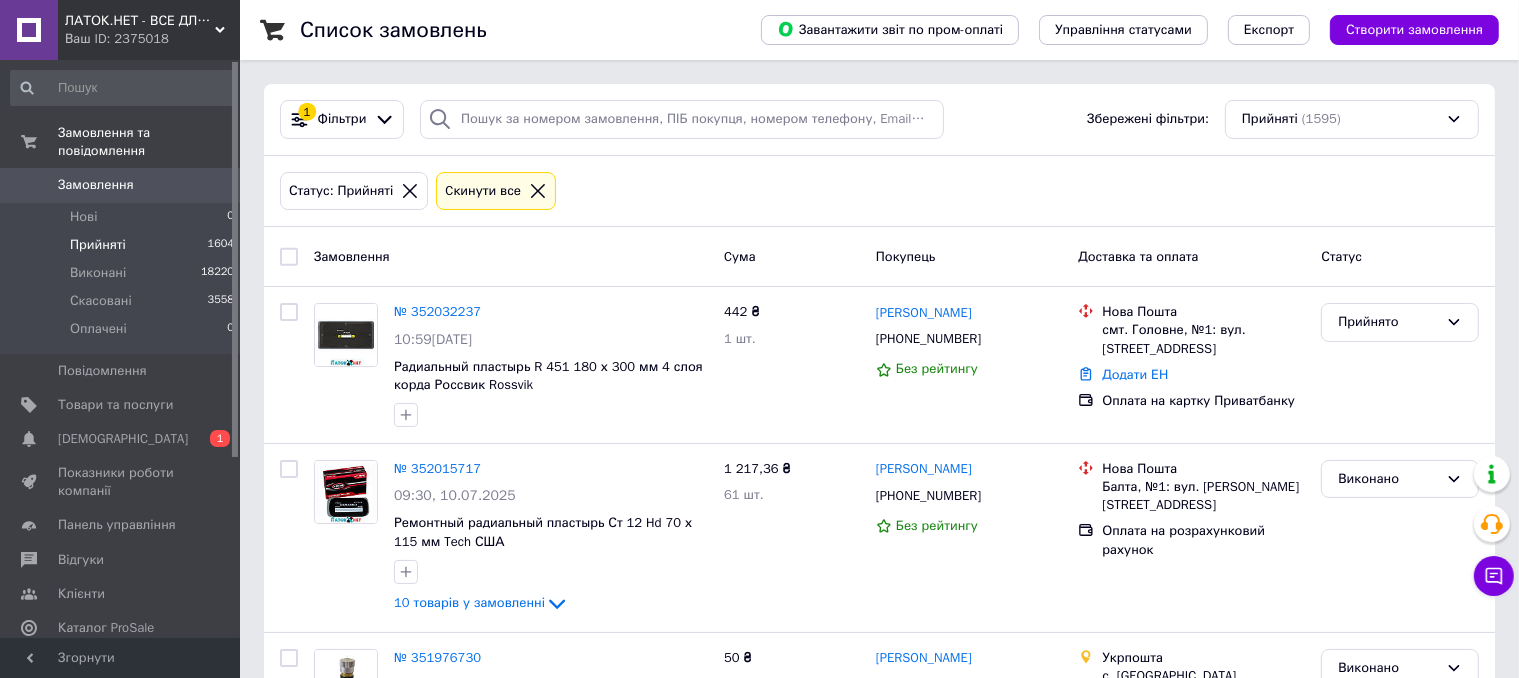 click on "Прийняті" at bounding box center (98, 245) 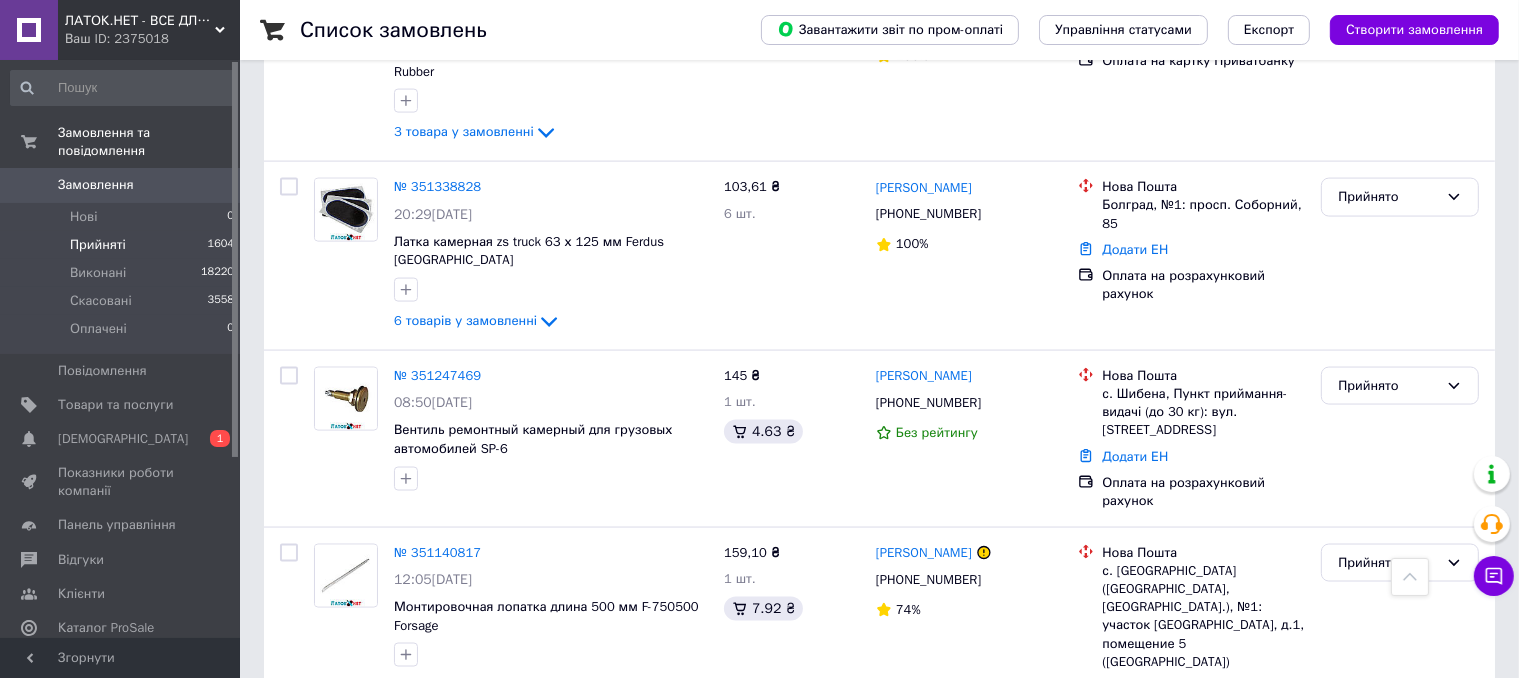 scroll, scrollTop: 3094, scrollLeft: 0, axis: vertical 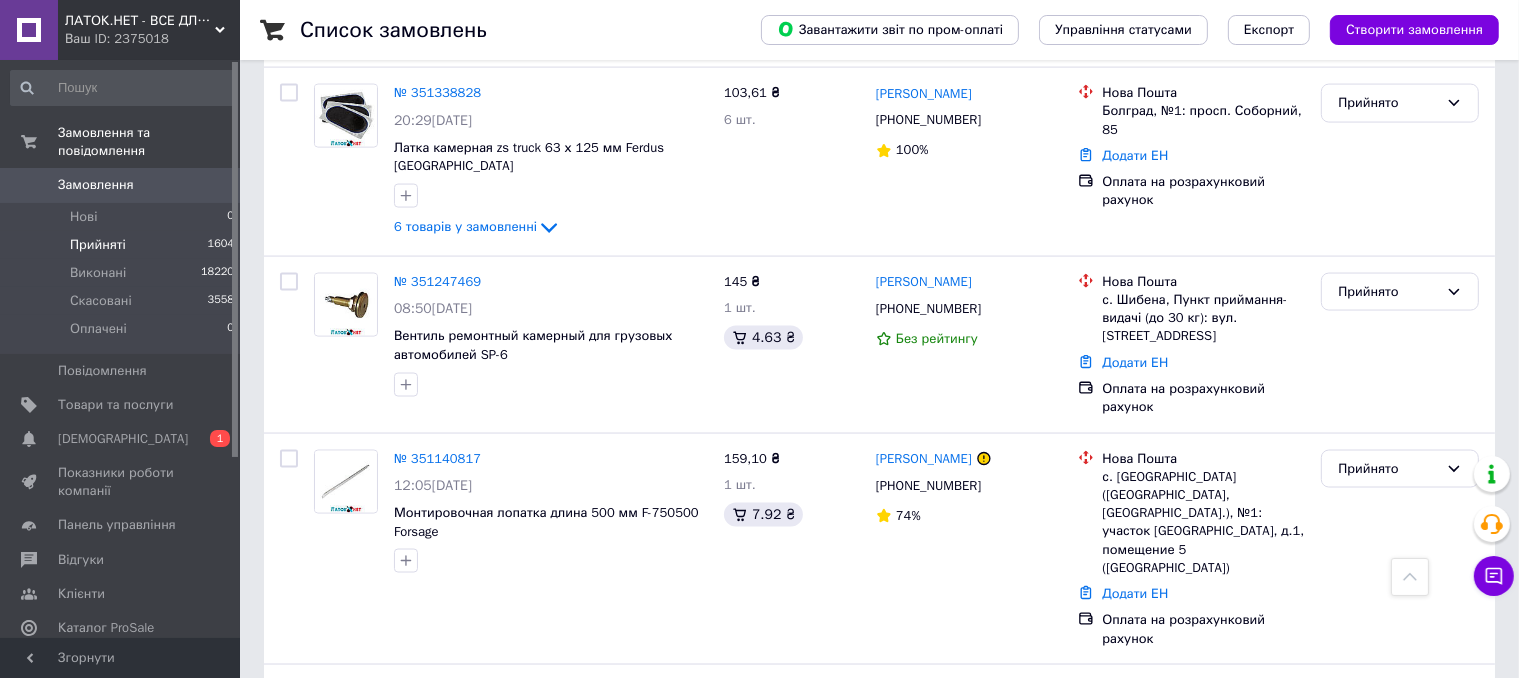 click on "2" at bounding box center (327, 849) 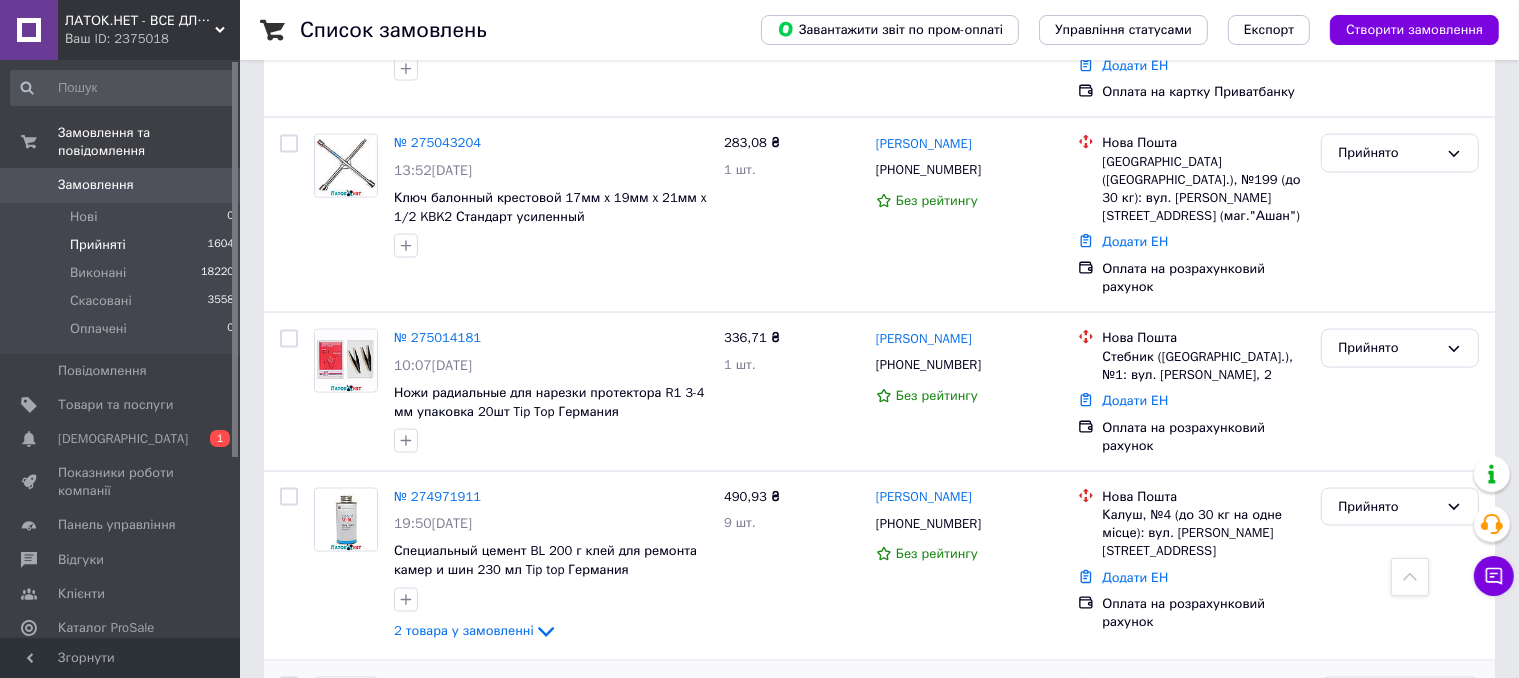 scroll, scrollTop: 3133, scrollLeft: 0, axis: vertical 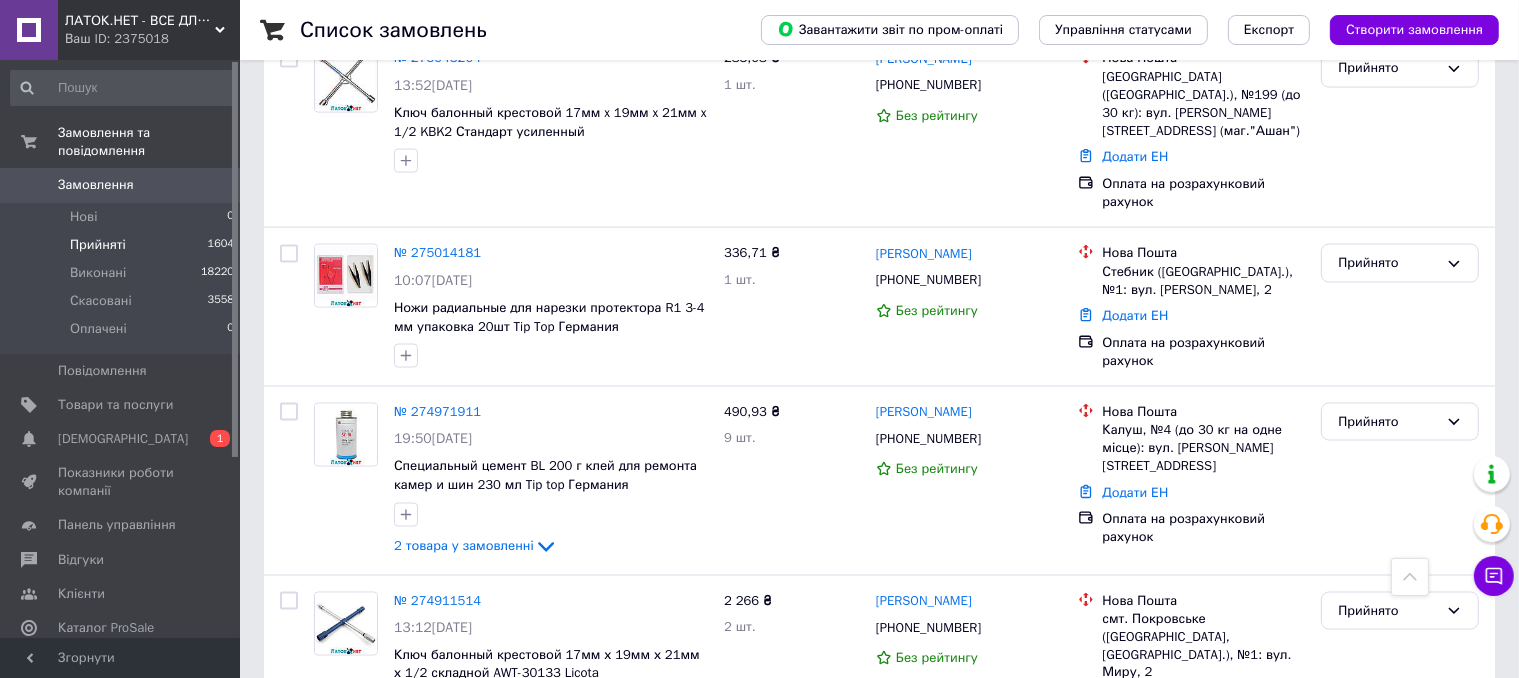 click on "1" at bounding box center (404, 814) 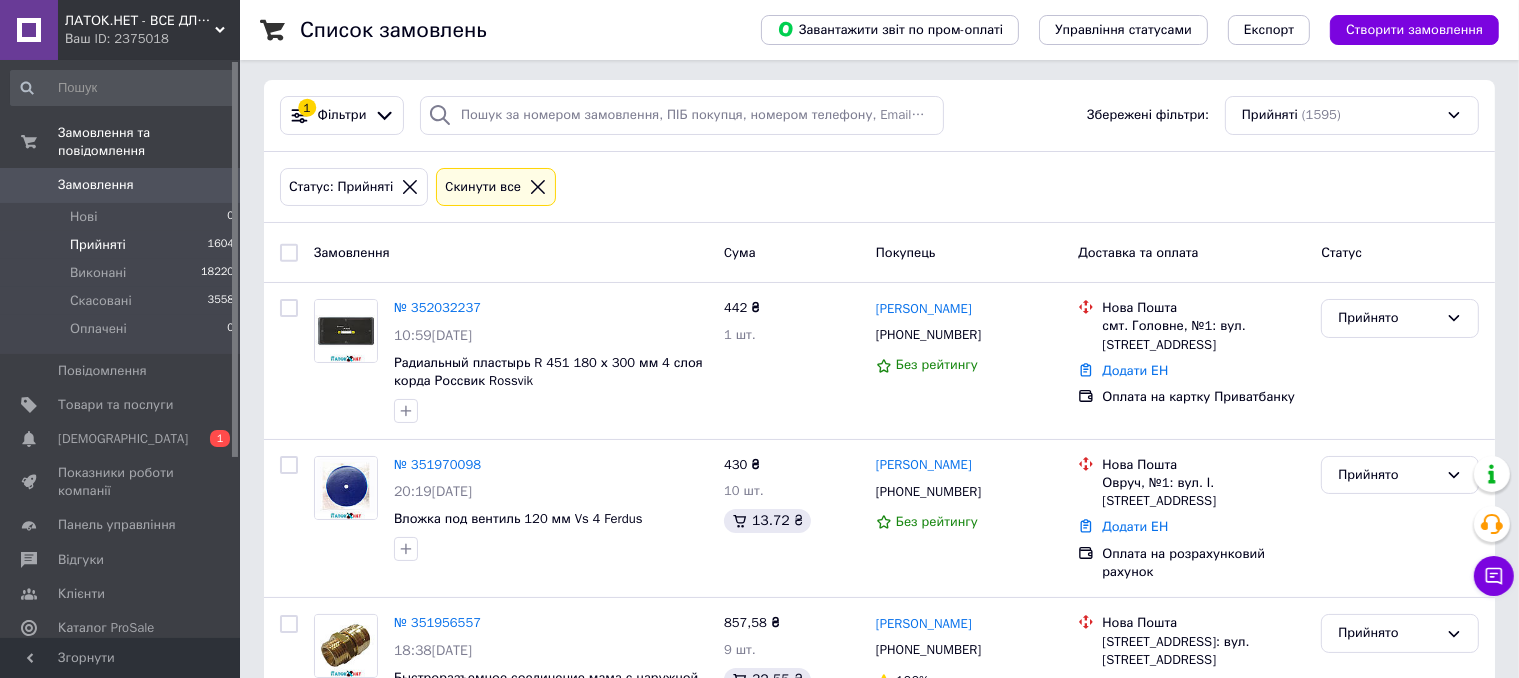 scroll, scrollTop: 0, scrollLeft: 0, axis: both 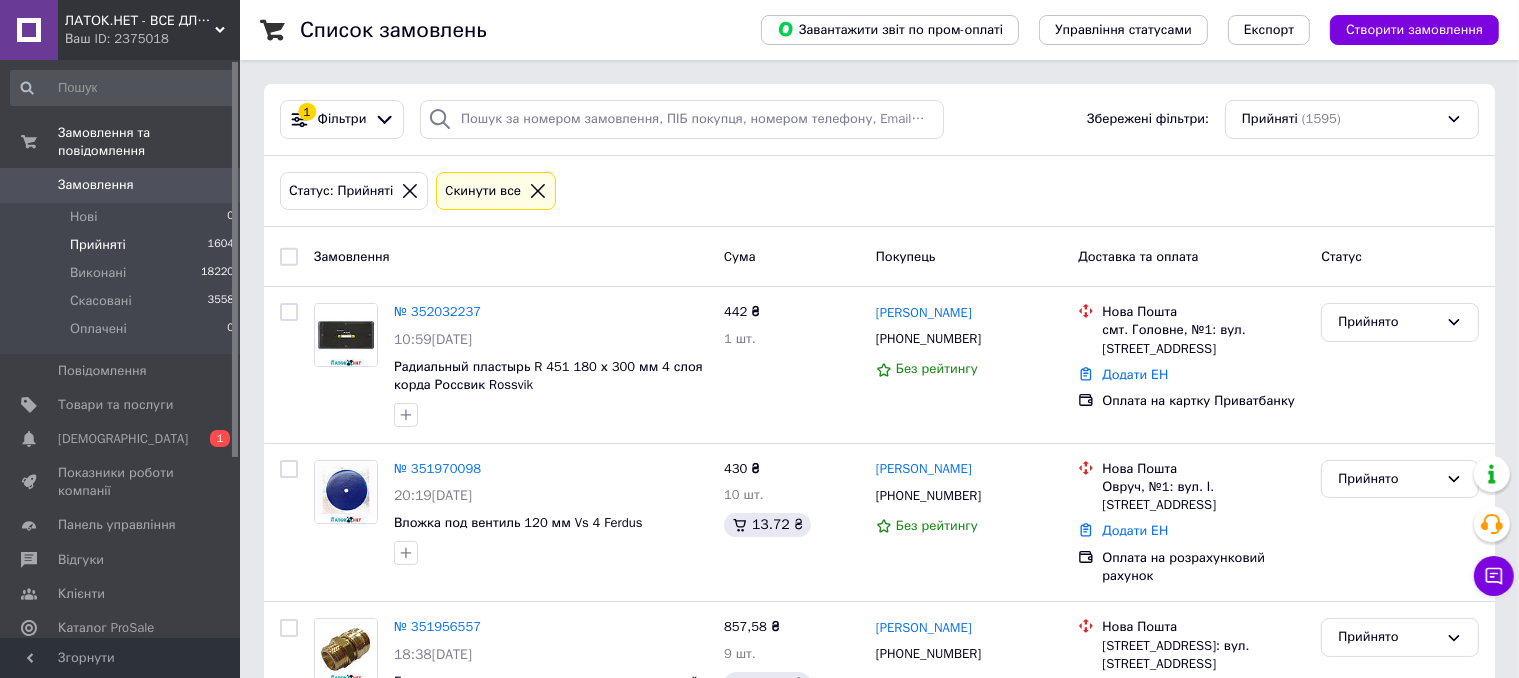 drag, startPoint x: 136, startPoint y: 165, endPoint x: 527, endPoint y: 190, distance: 391.79843 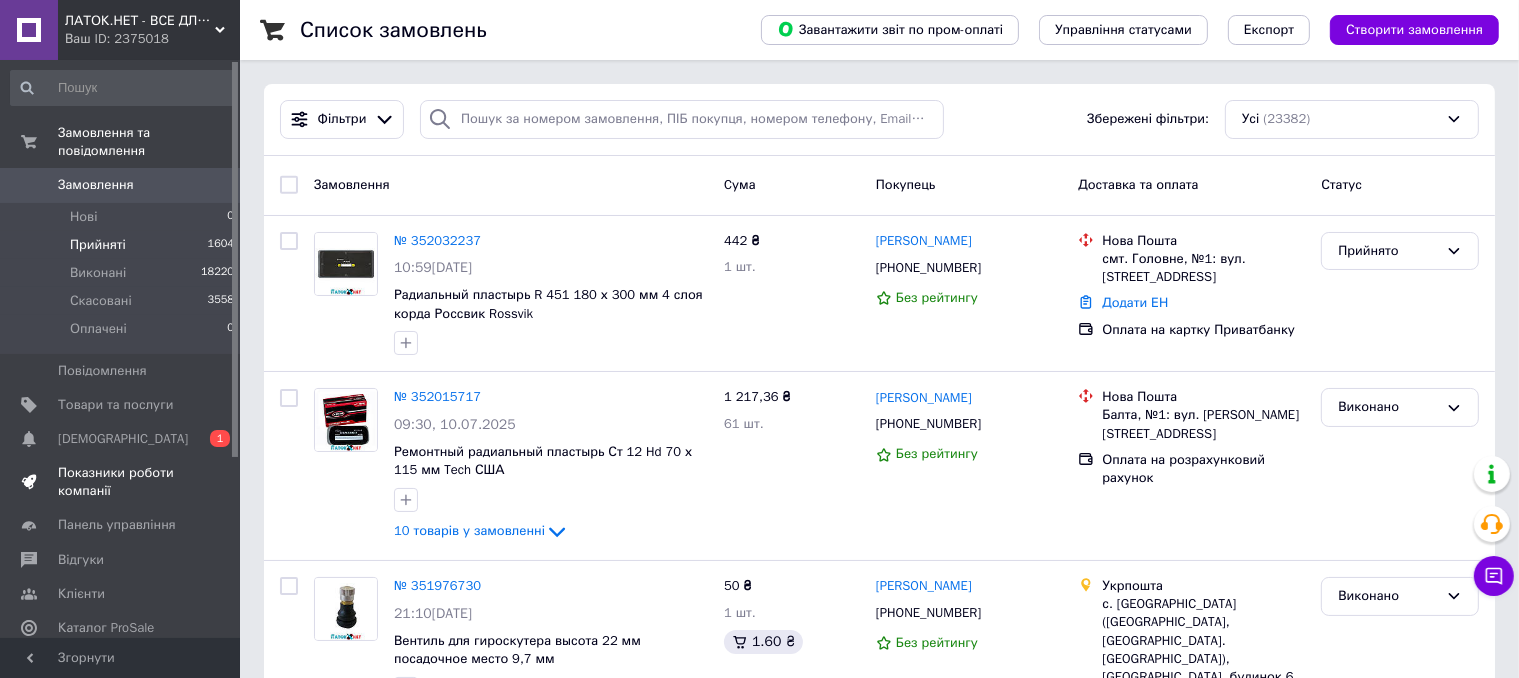 click on "Показники роботи компанії" at bounding box center [121, 482] 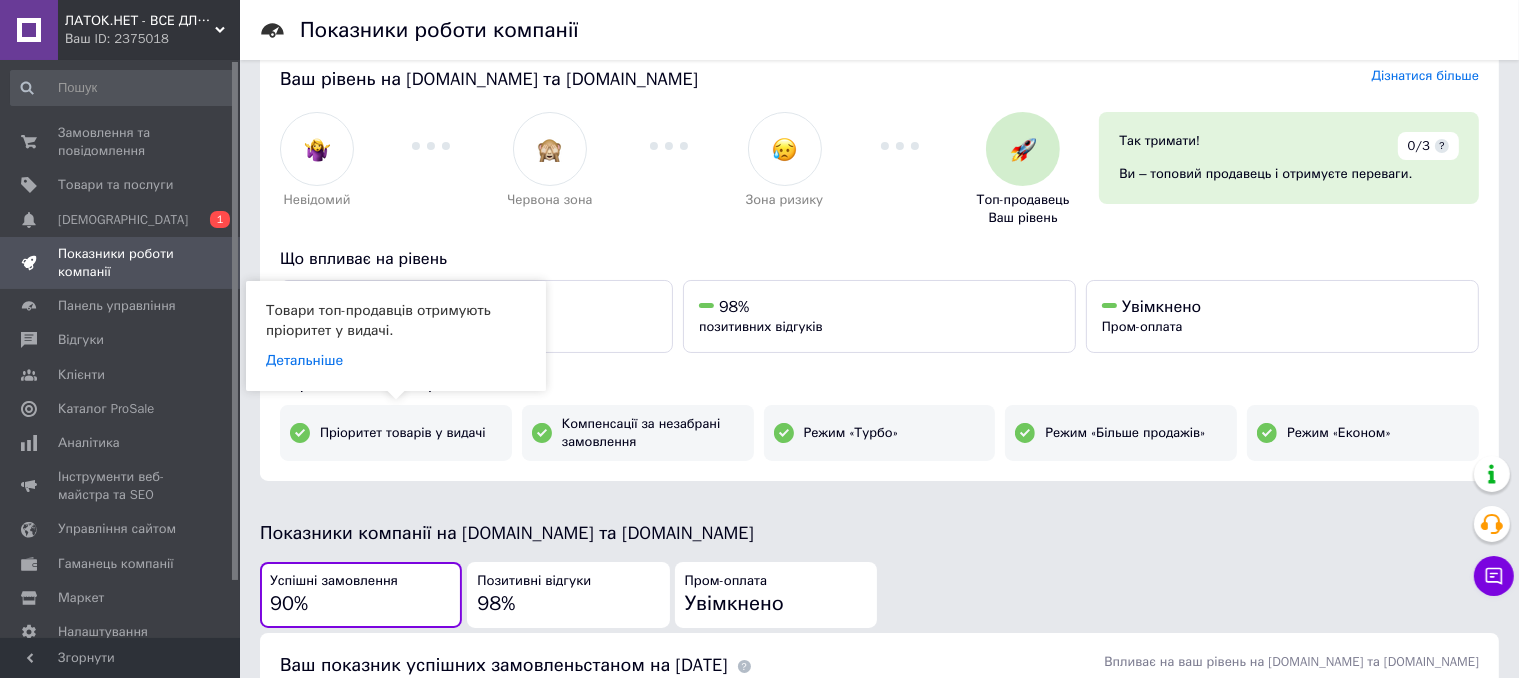 scroll, scrollTop: 0, scrollLeft: 0, axis: both 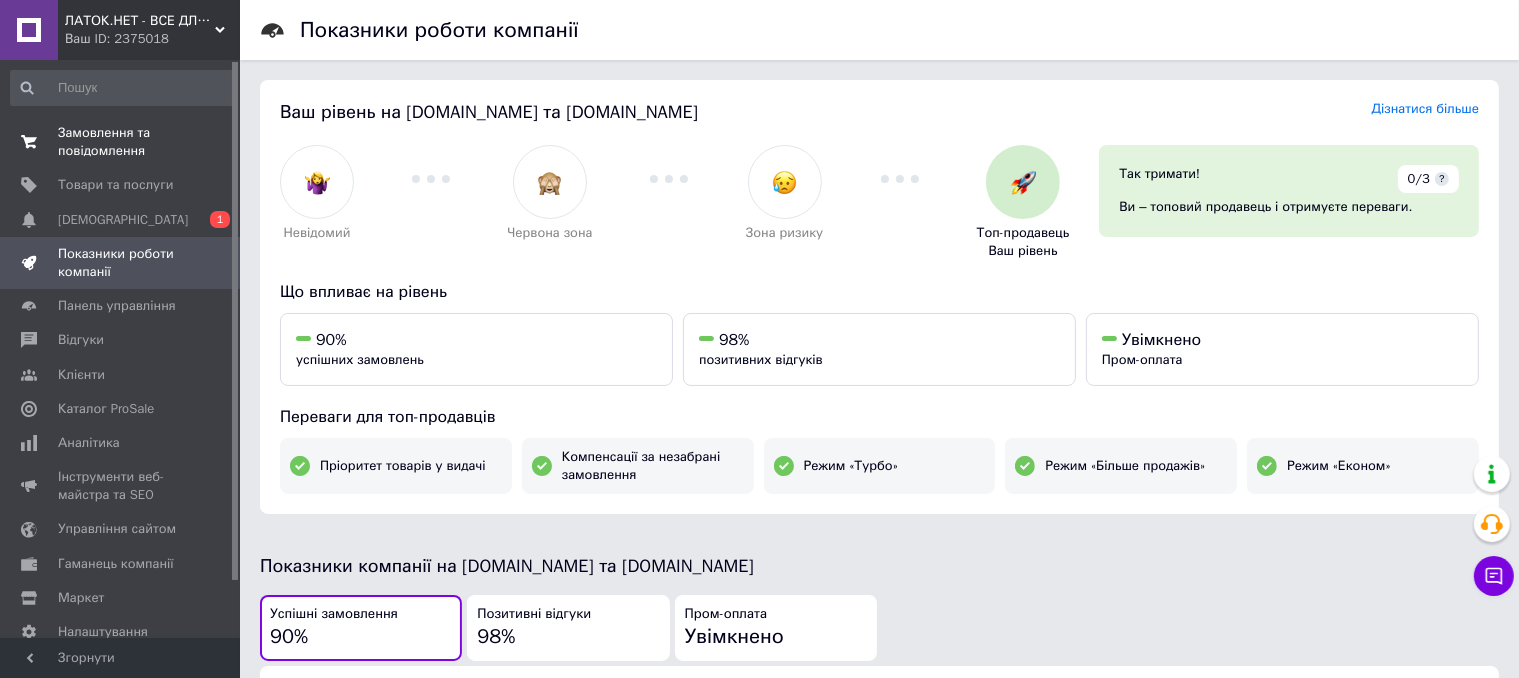 click on "Замовлення та повідомлення" at bounding box center [121, 142] 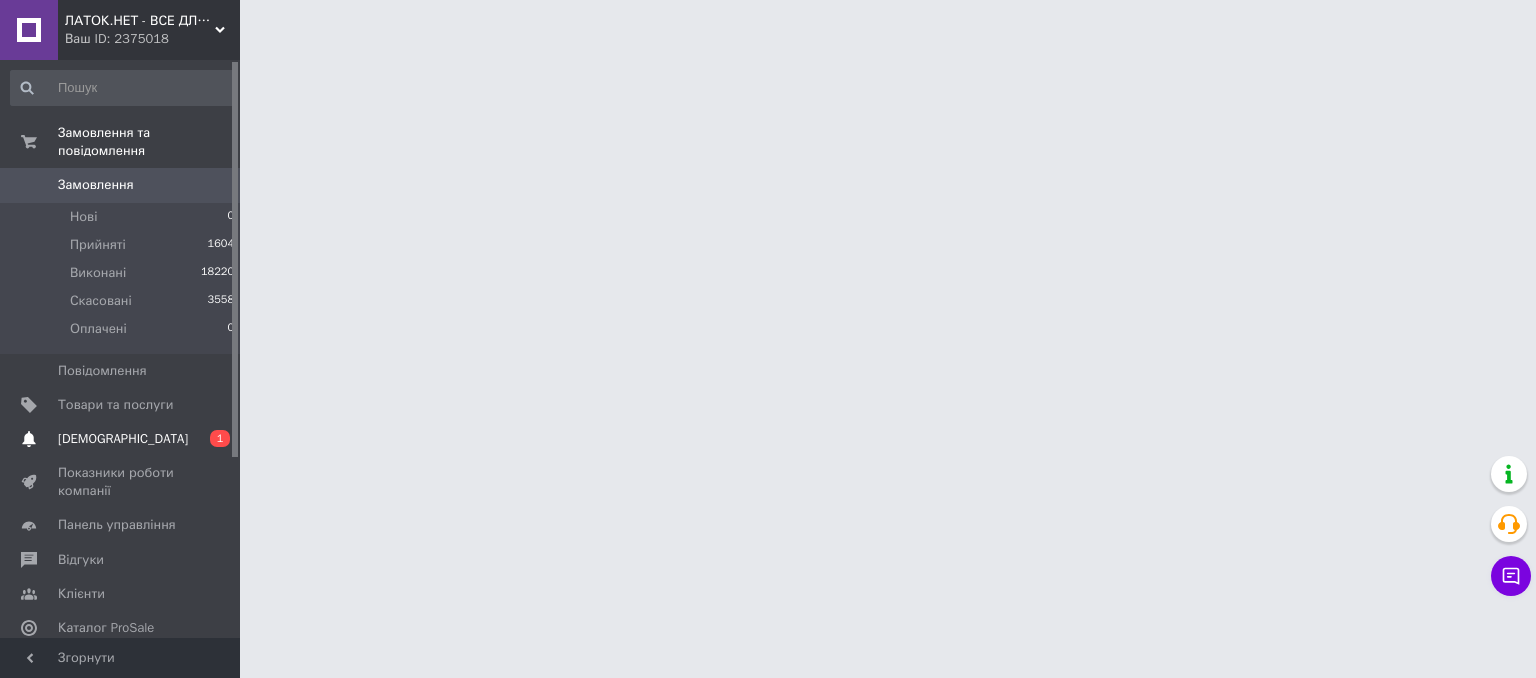 click on "[DEMOGRAPHIC_DATA]" at bounding box center [123, 439] 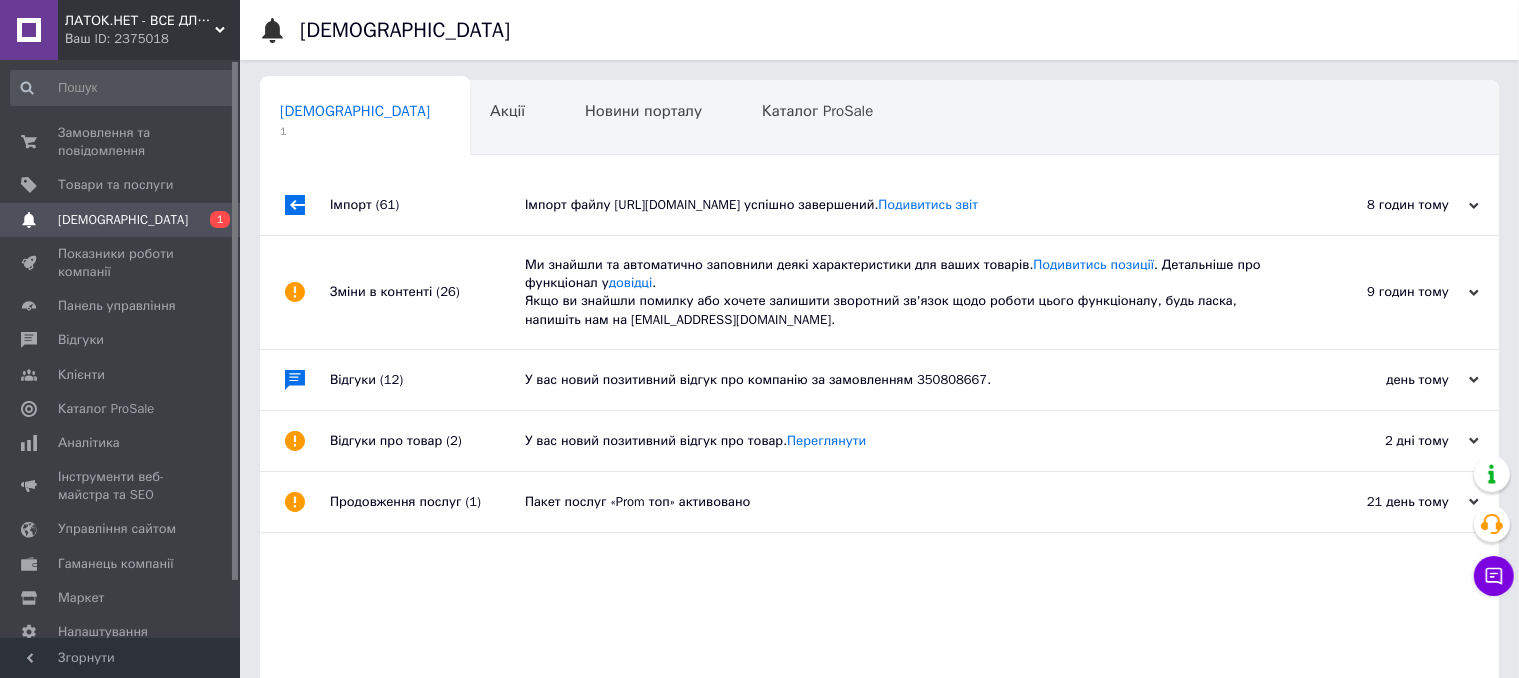 click on "Імпорт файлу https://888888.com.ua/xml/latok_net_prom.xml успішно завершений.  Подивитись звіт" at bounding box center [902, 205] 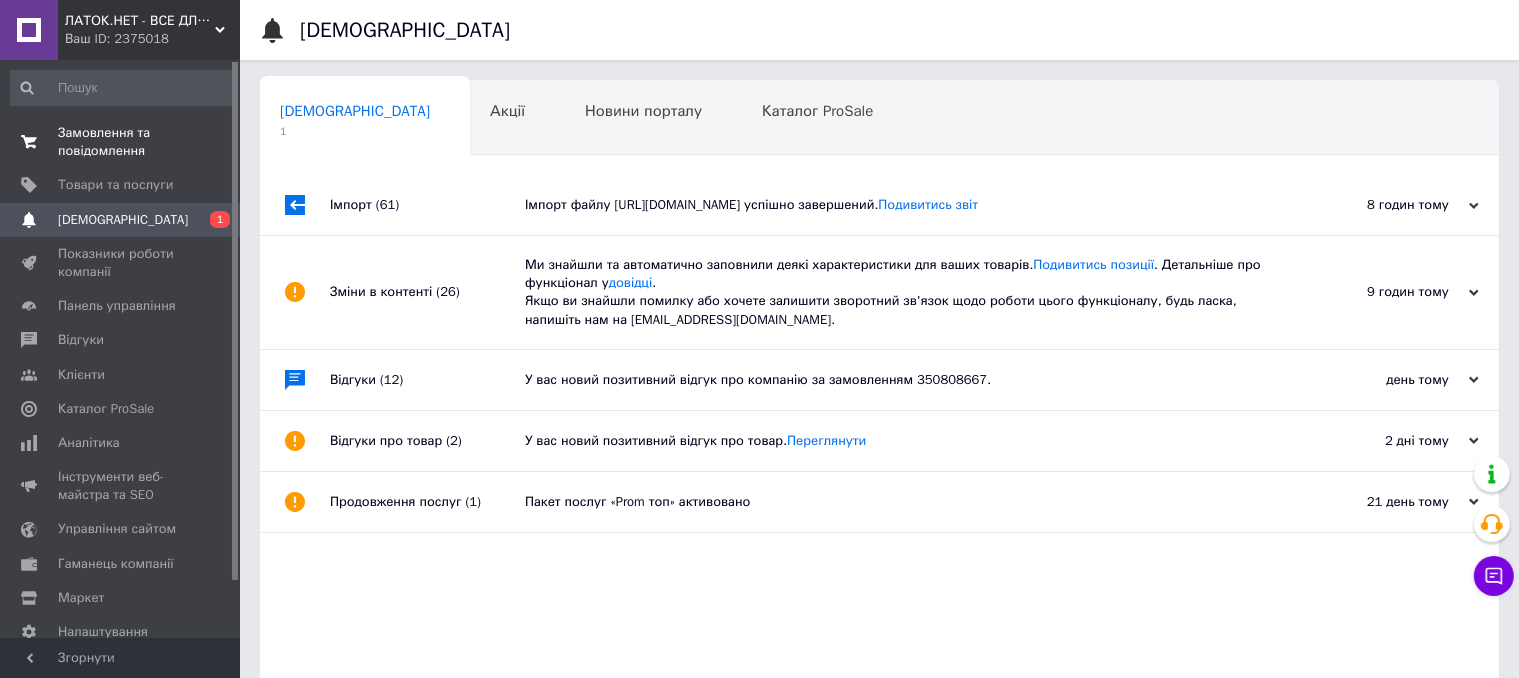 click on "Замовлення та повідомлення" at bounding box center (121, 142) 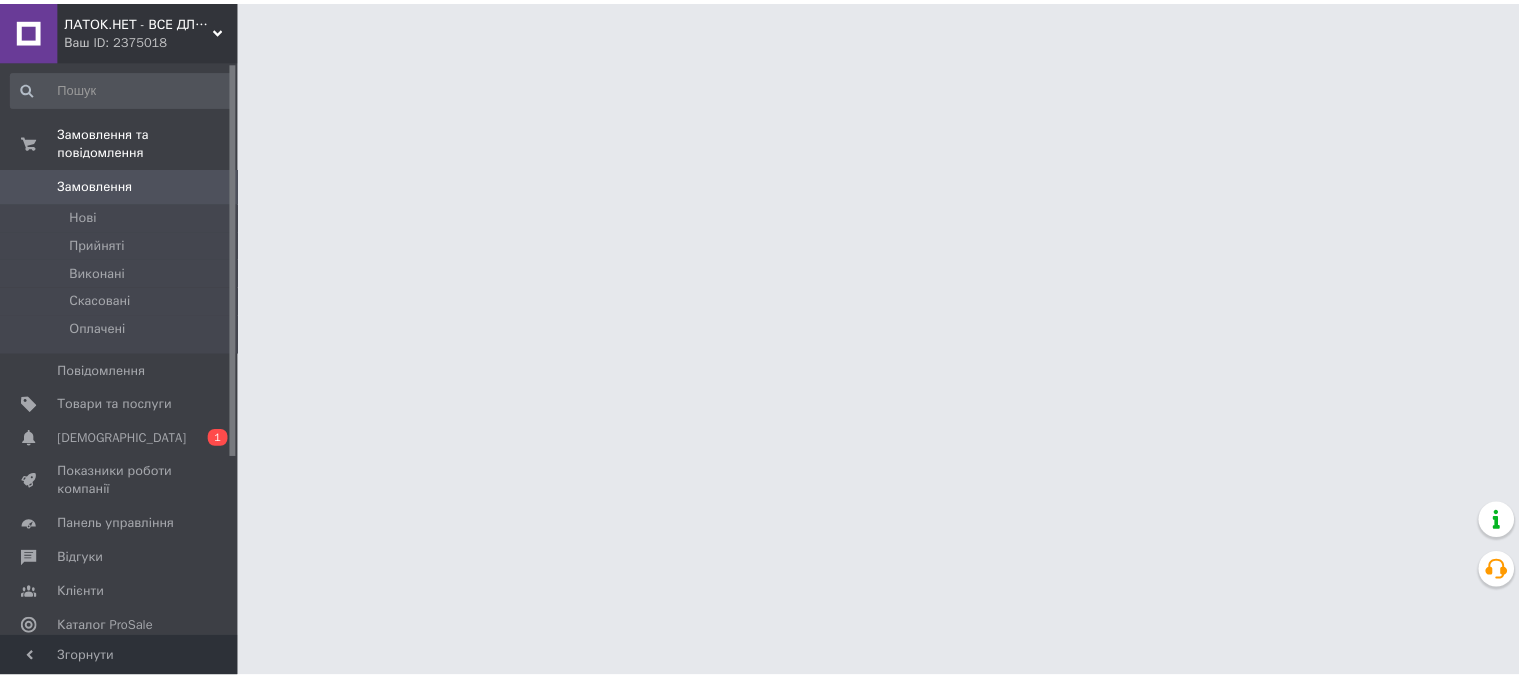 scroll, scrollTop: 0, scrollLeft: 0, axis: both 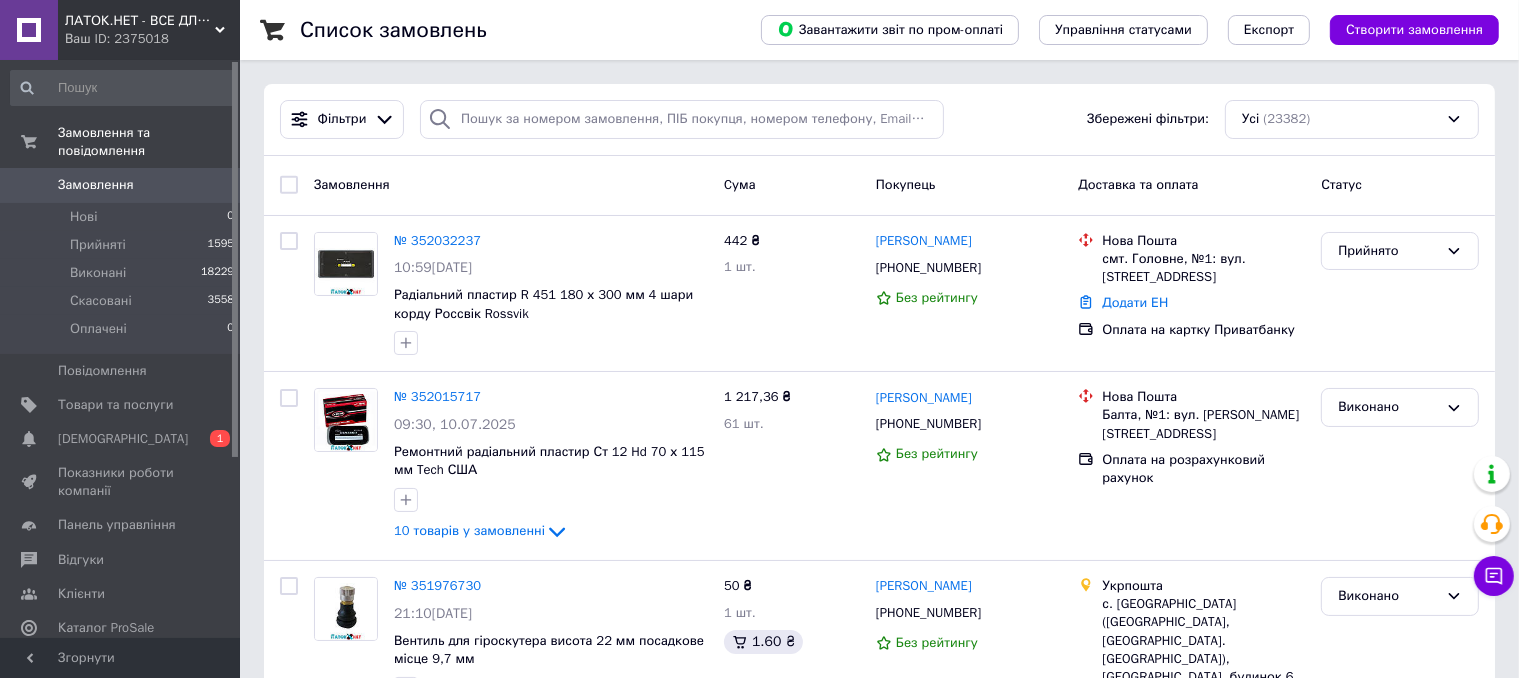click on "Фільтри Збережені фільтри: Усі (23382)" at bounding box center (879, 120) 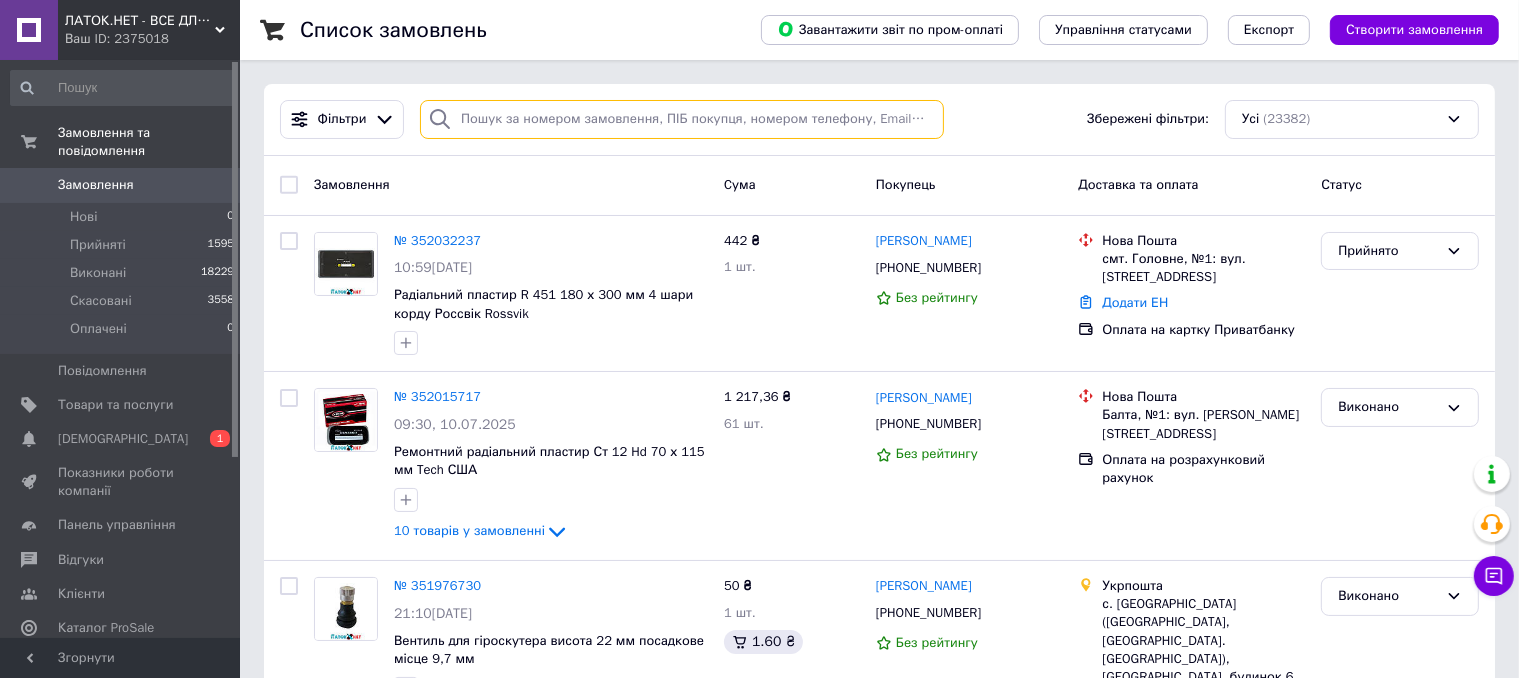 click at bounding box center (682, 119) 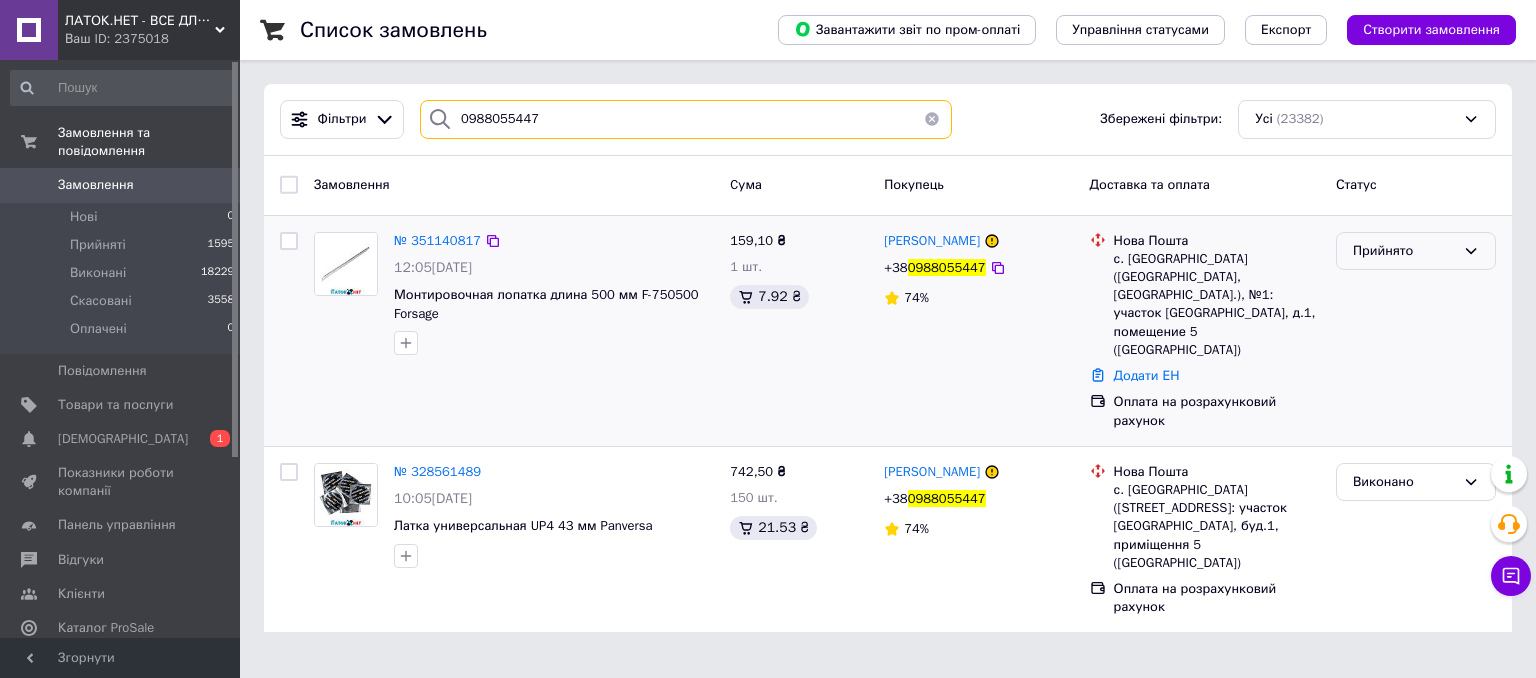 type on "0988055447" 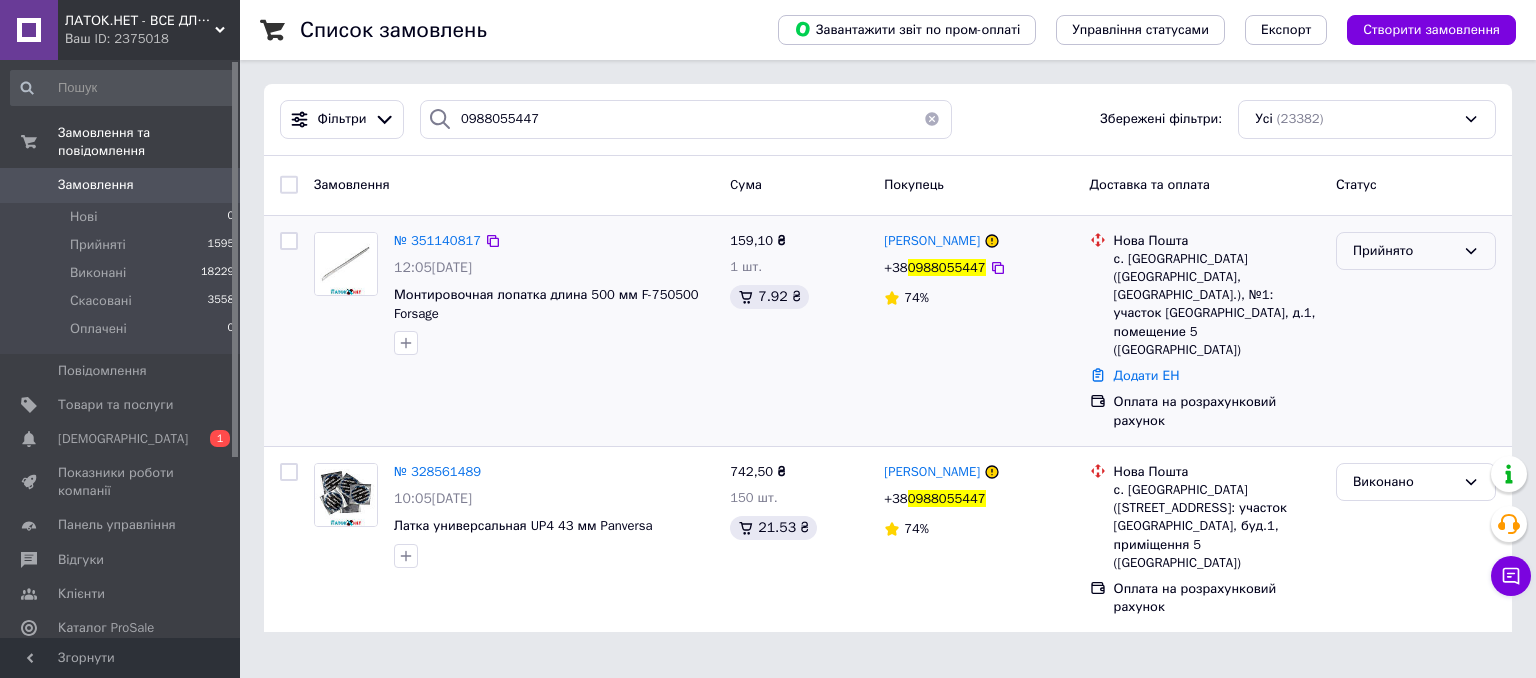 click on "Прийнято" at bounding box center [1404, 251] 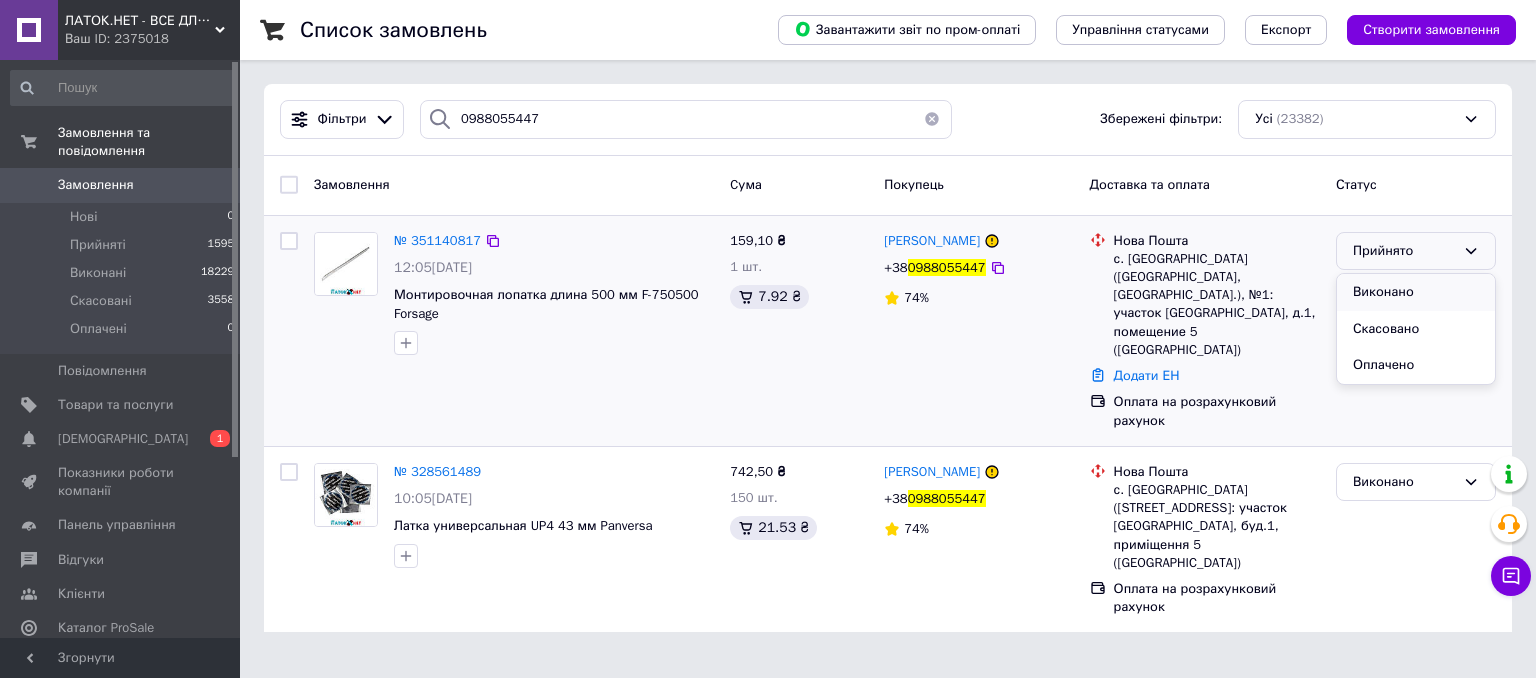click on "Виконано" at bounding box center (1416, 292) 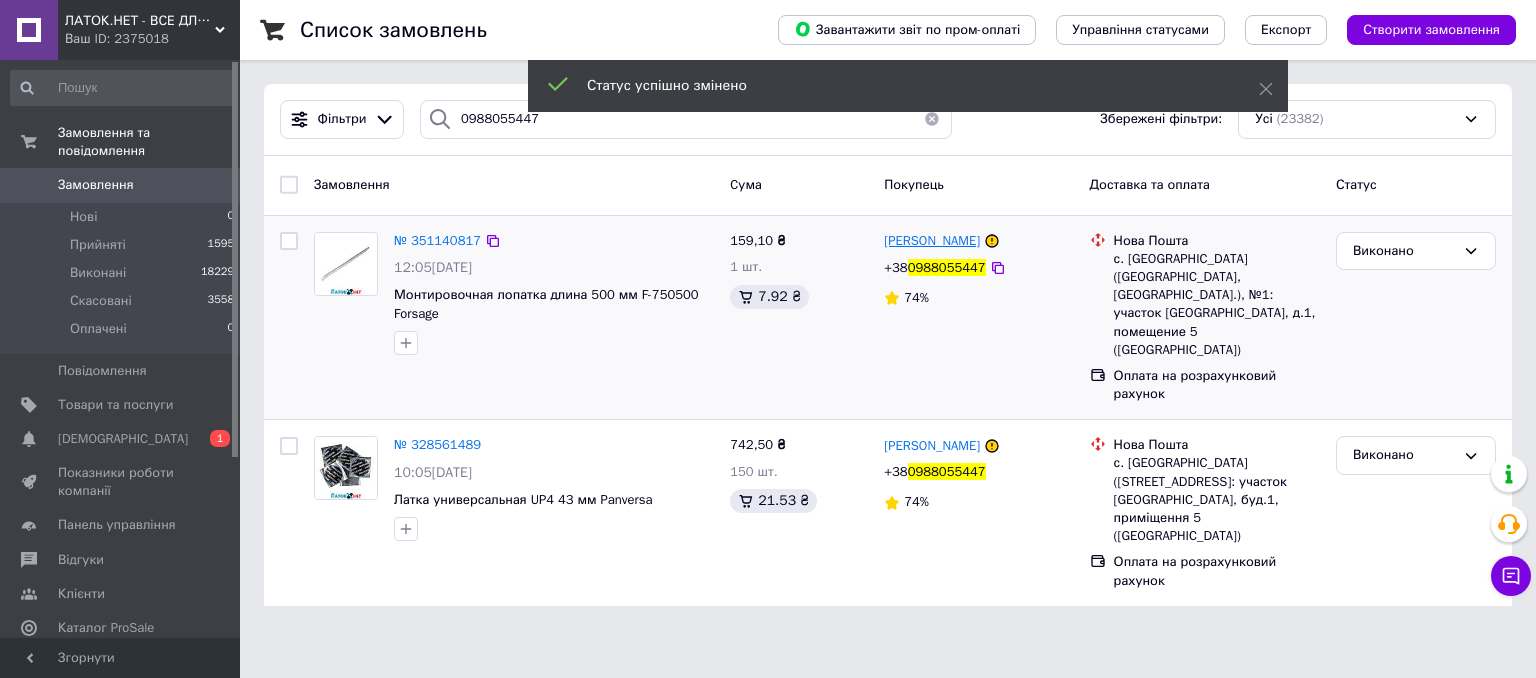 click on "Микола Йосипчук" at bounding box center [932, 240] 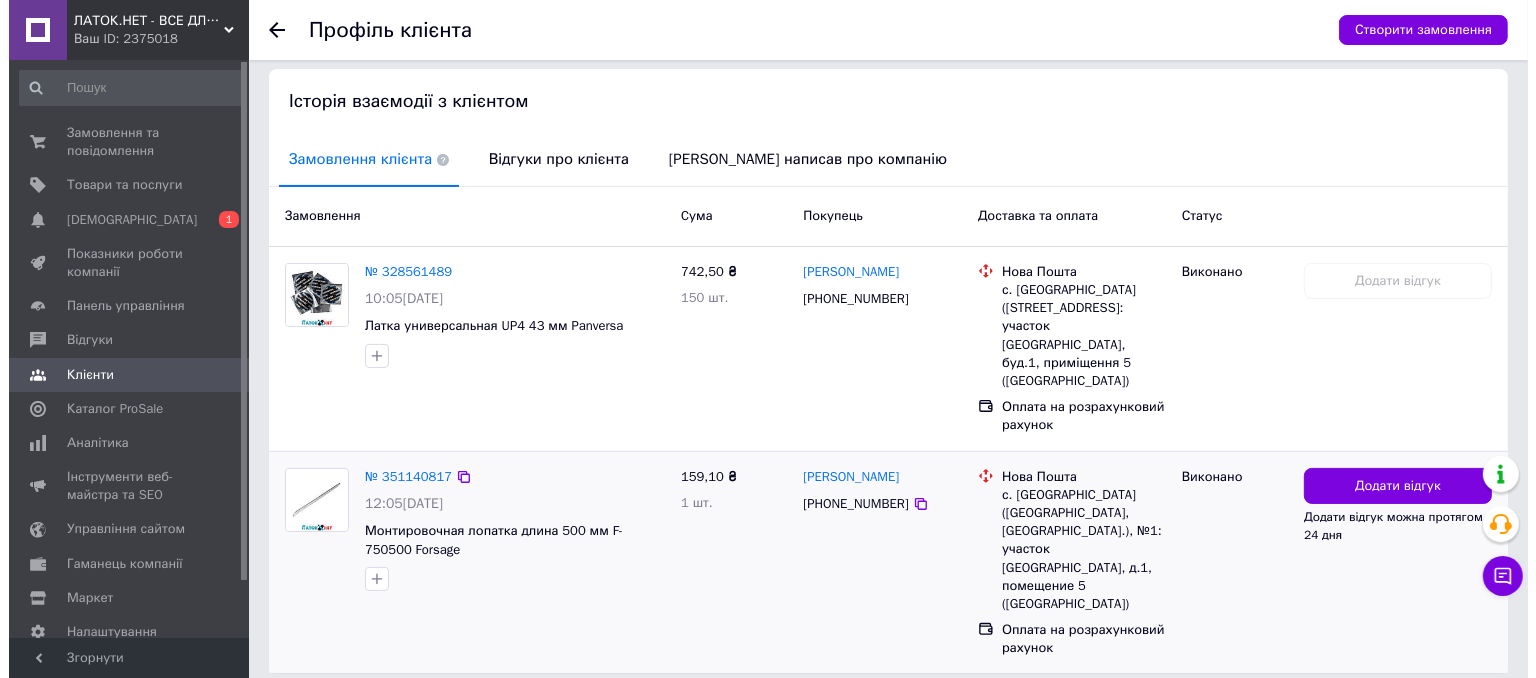 scroll, scrollTop: 413, scrollLeft: 0, axis: vertical 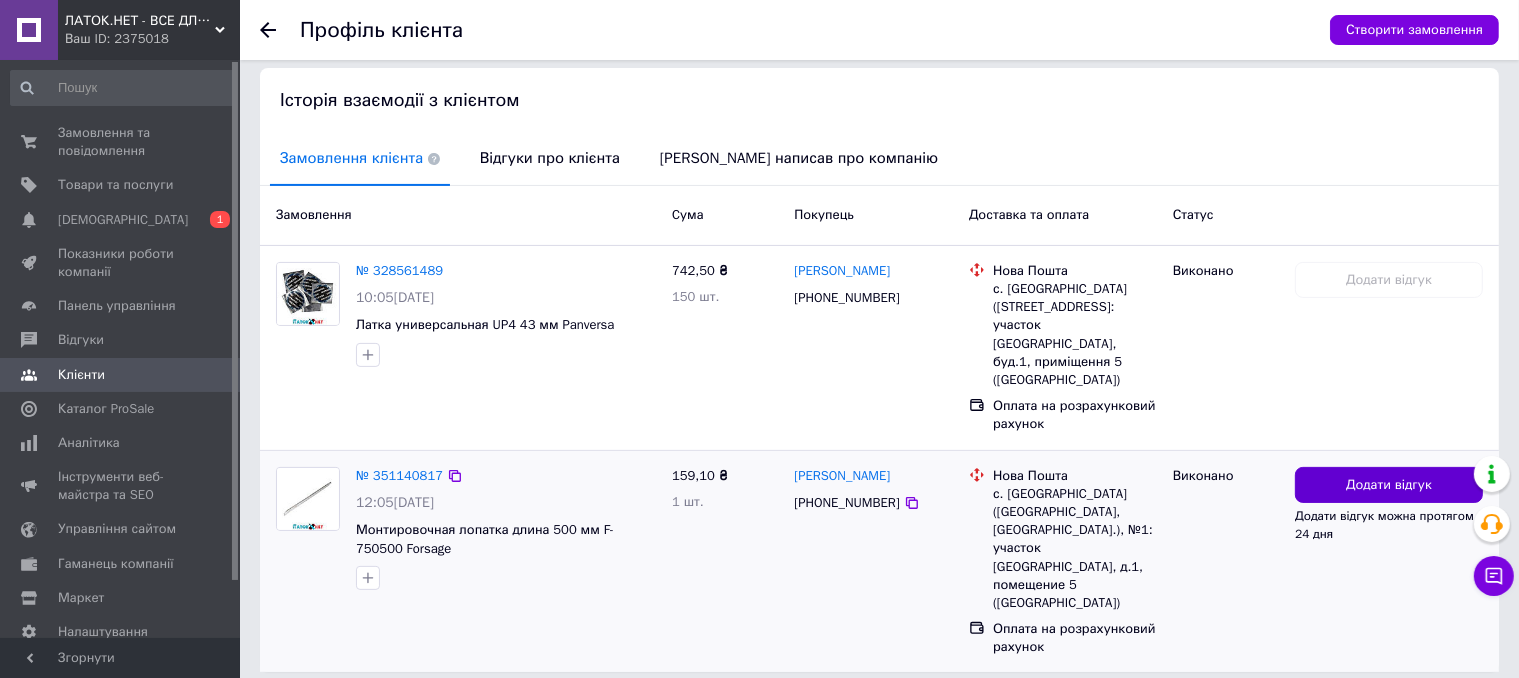 click on "Додати відгук" at bounding box center [1389, 485] 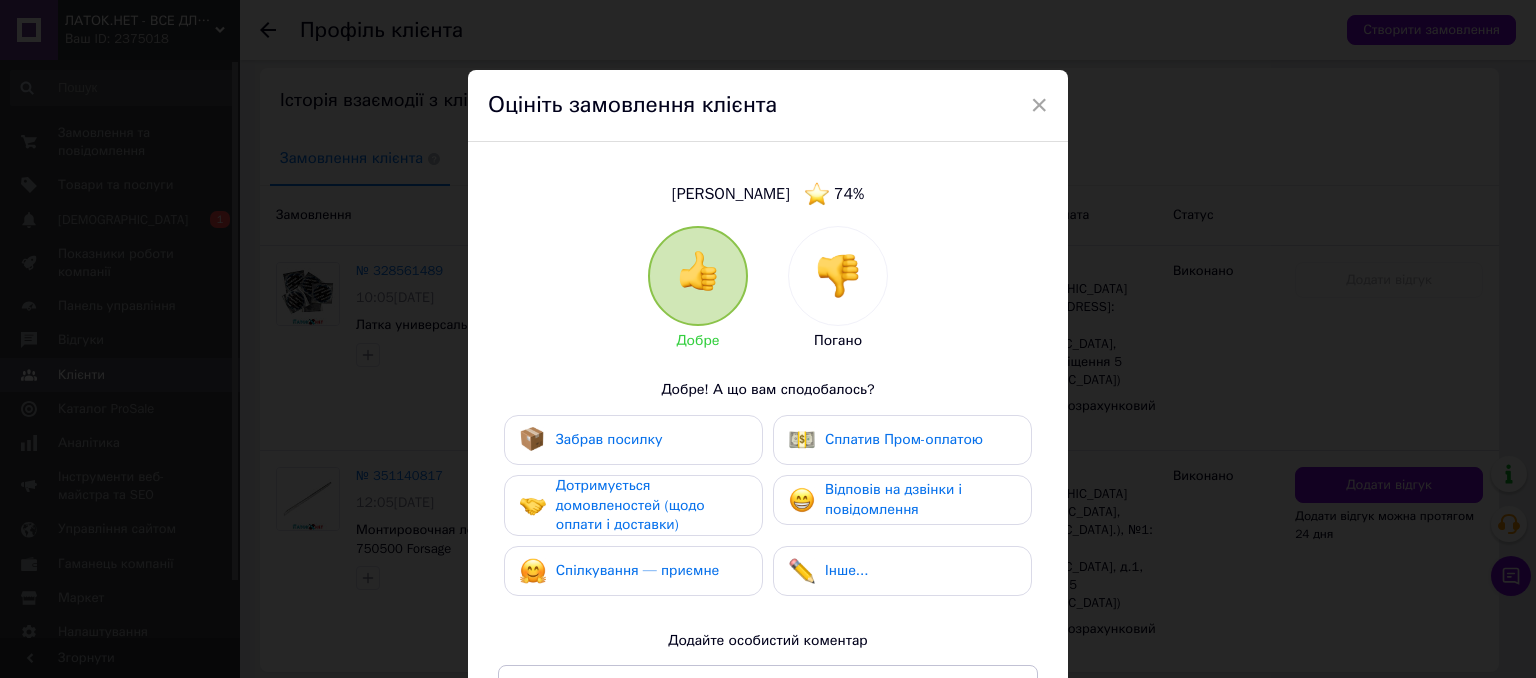 click at bounding box center [838, 276] 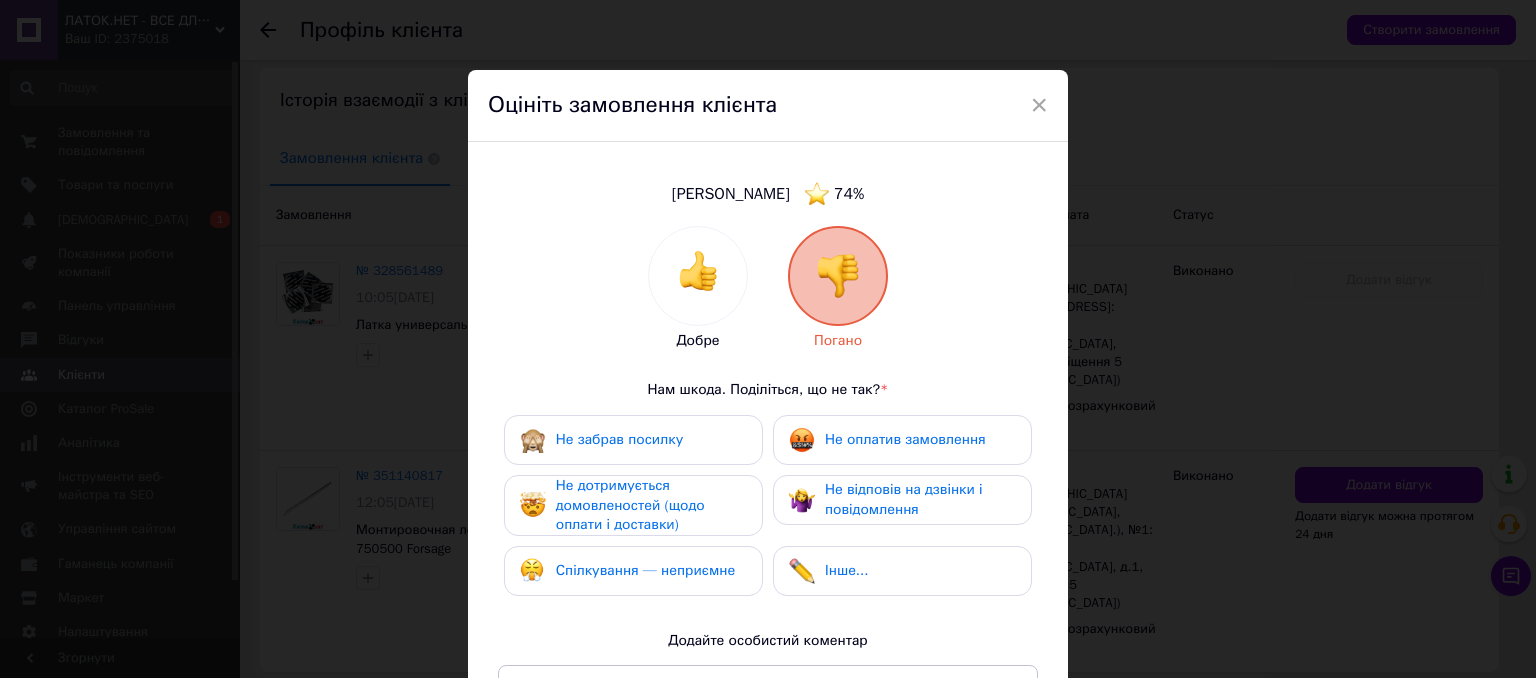 drag, startPoint x: 911, startPoint y: 437, endPoint x: 592, endPoint y: 506, distance: 326.37708 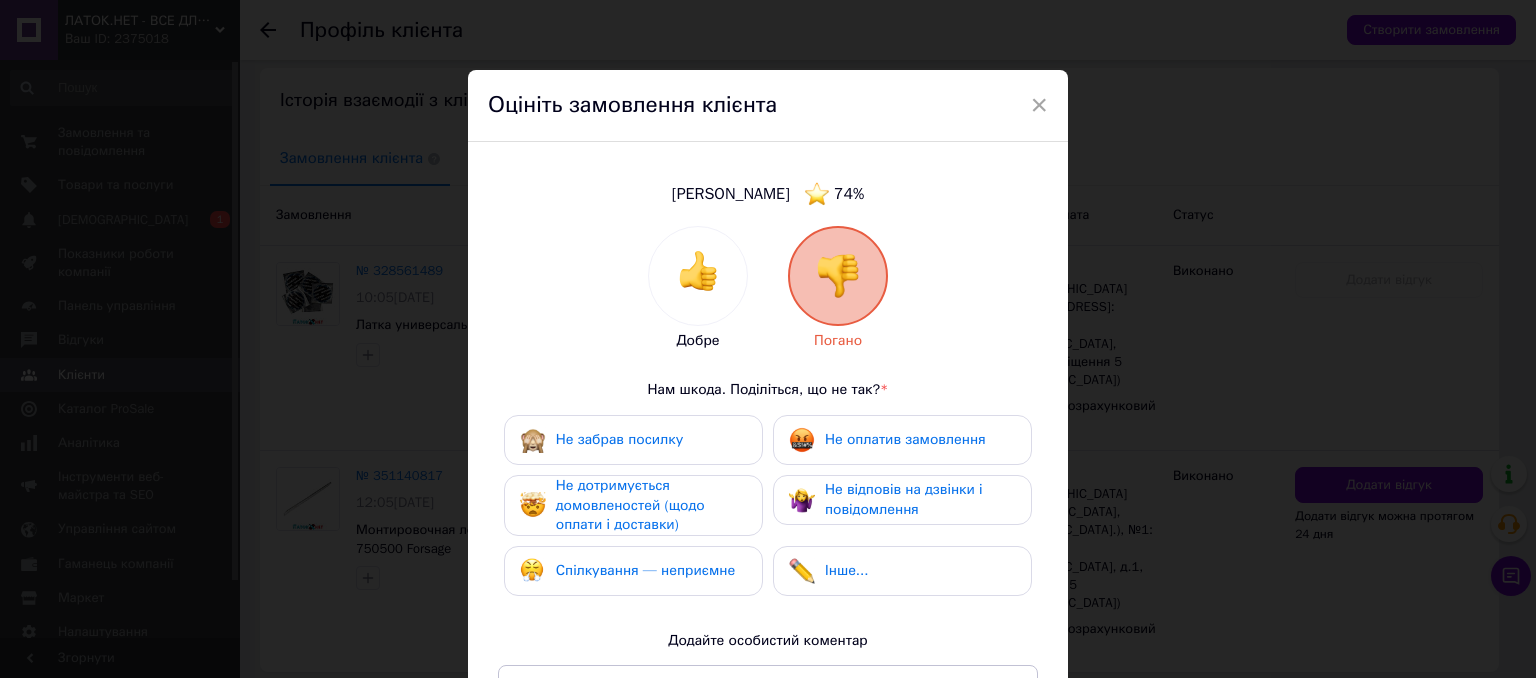 drag, startPoint x: 592, startPoint y: 506, endPoint x: 962, endPoint y: 601, distance: 382.0013 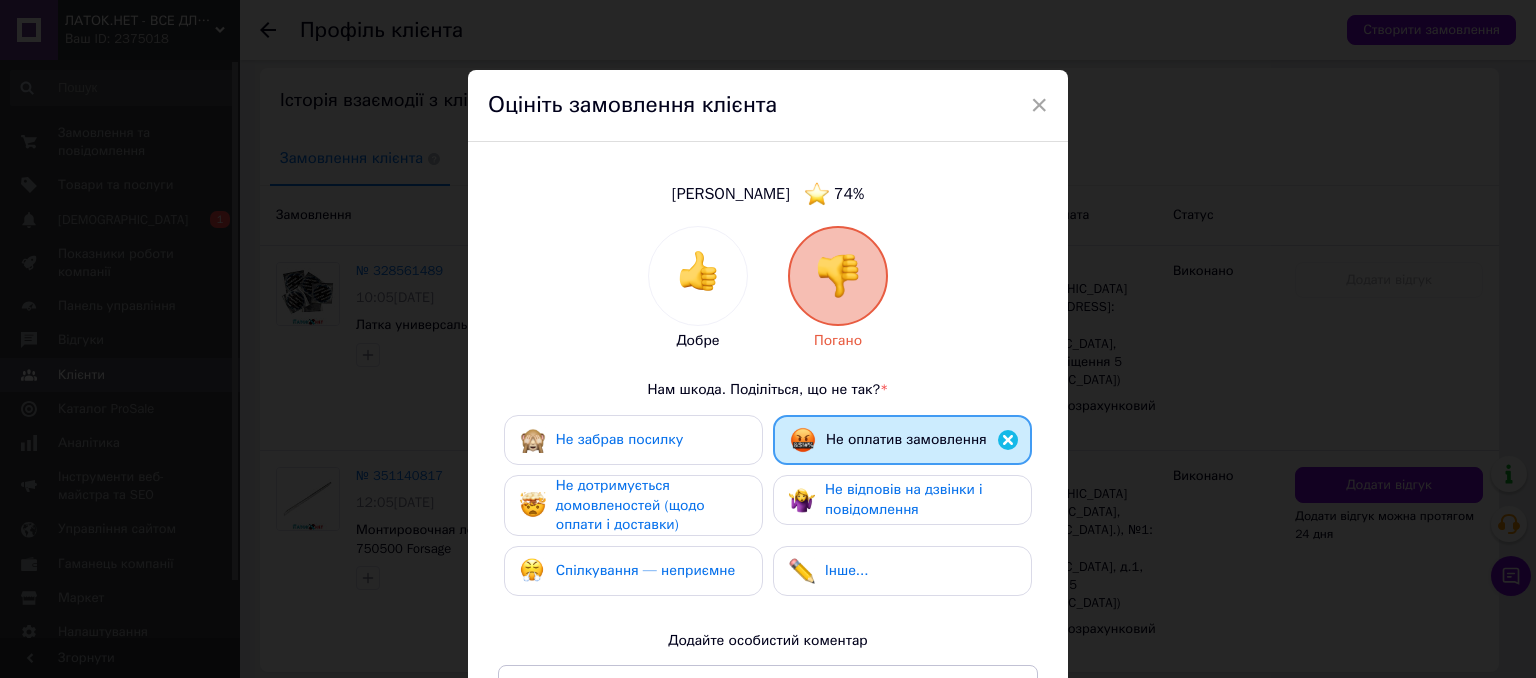 click on "Не дотримується домовленостей (щодо оплати і доставки)" at bounding box center (630, 505) 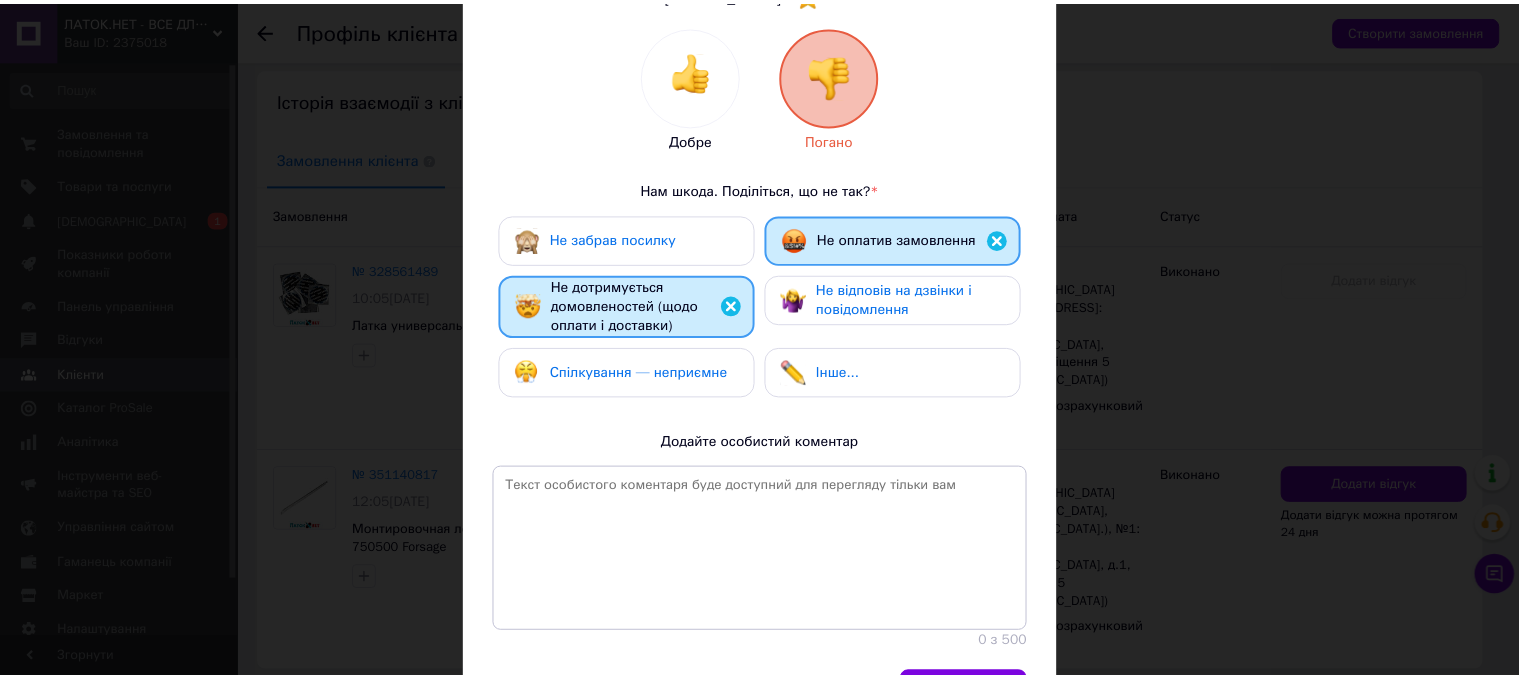 scroll, scrollTop: 320, scrollLeft: 0, axis: vertical 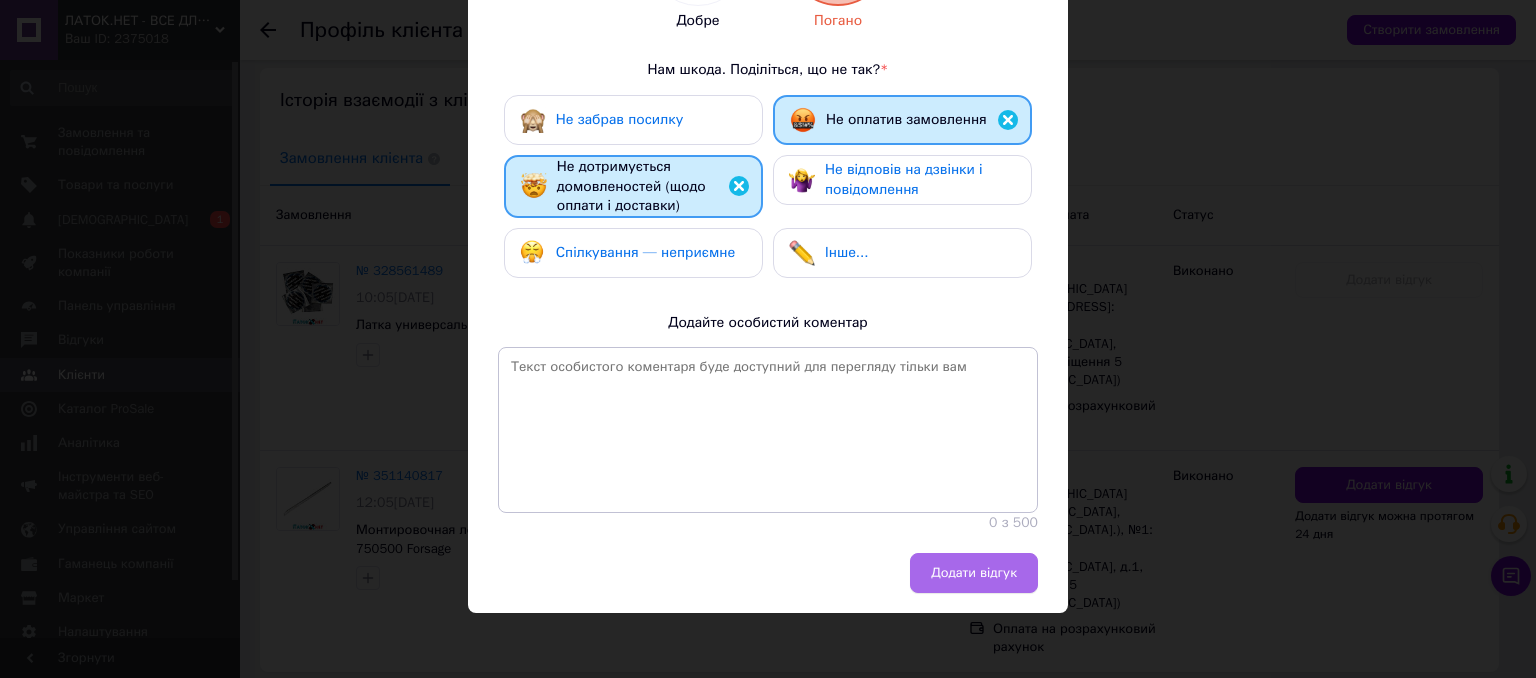 click on "Додати відгук" at bounding box center [974, 573] 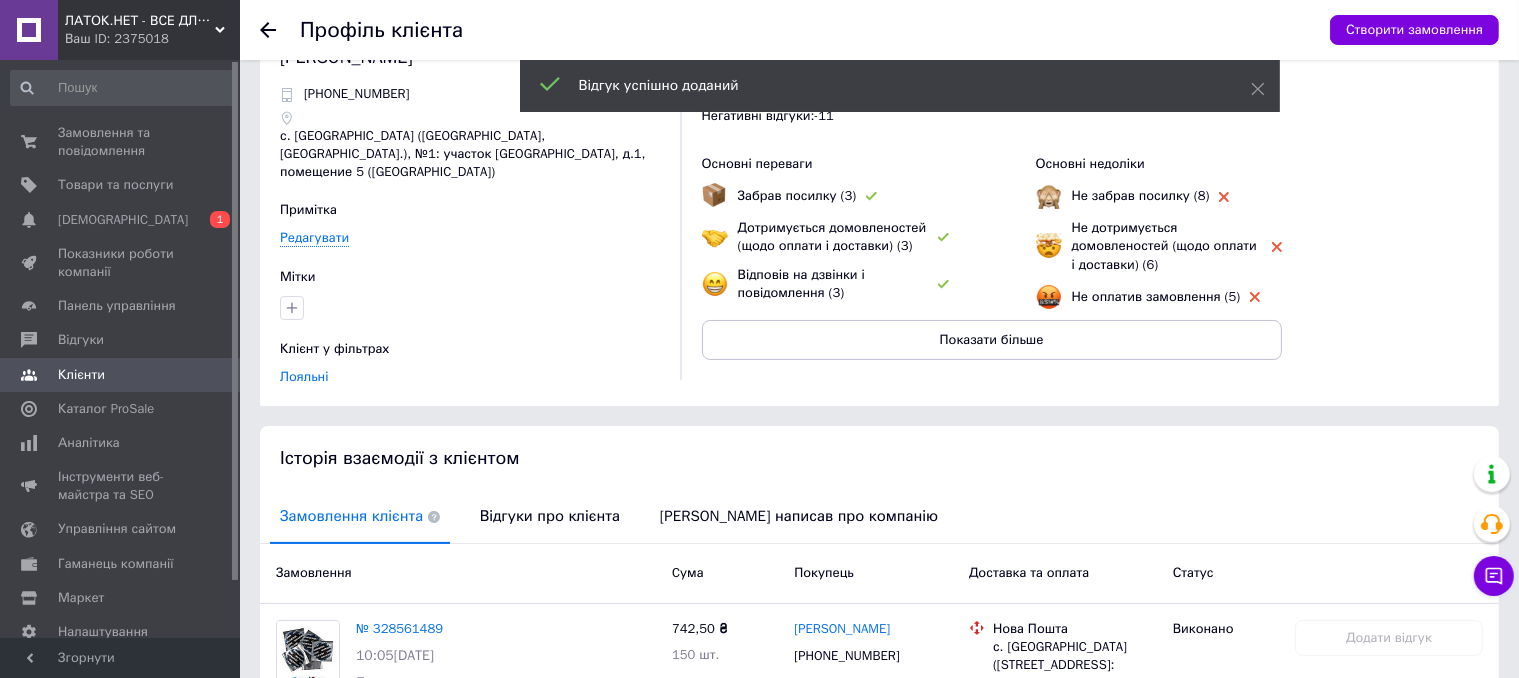 scroll, scrollTop: 0, scrollLeft: 0, axis: both 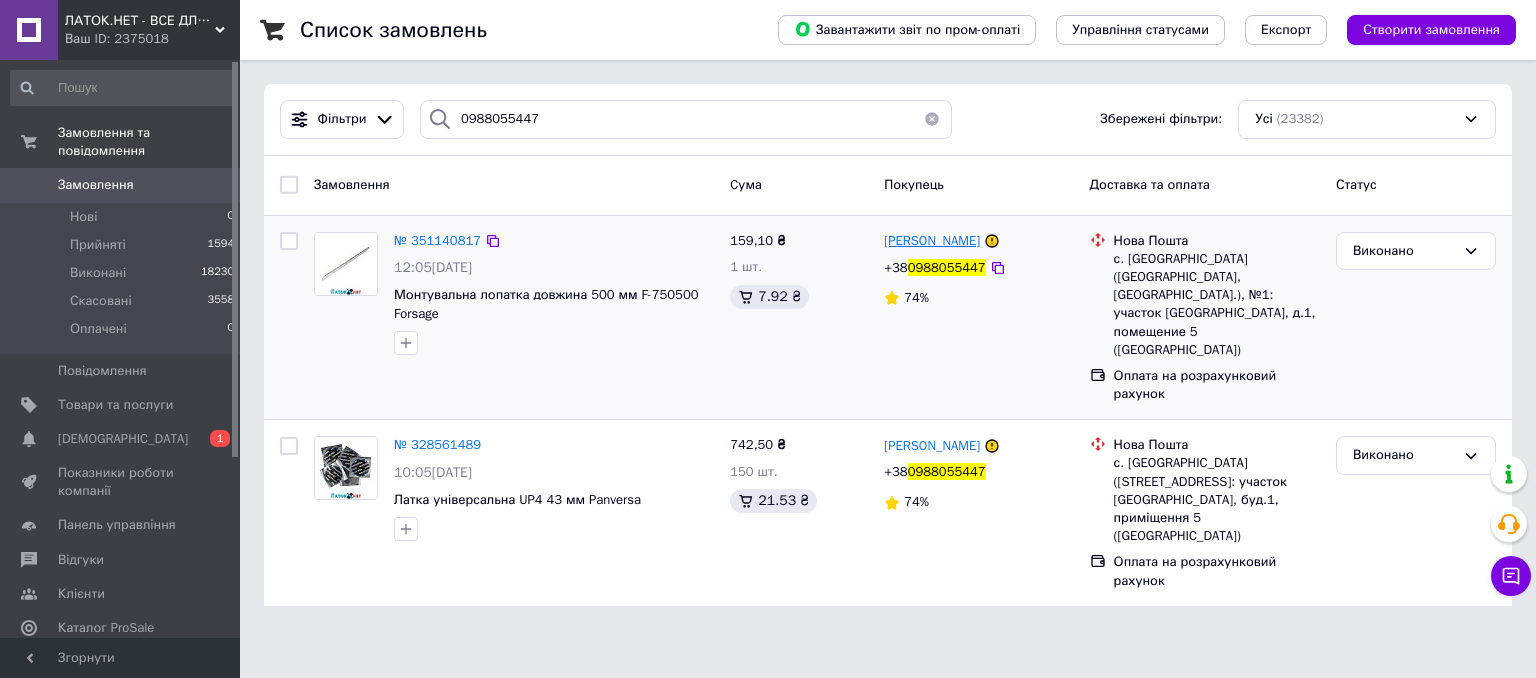 click on "Микола Йосипчук" at bounding box center (932, 240) 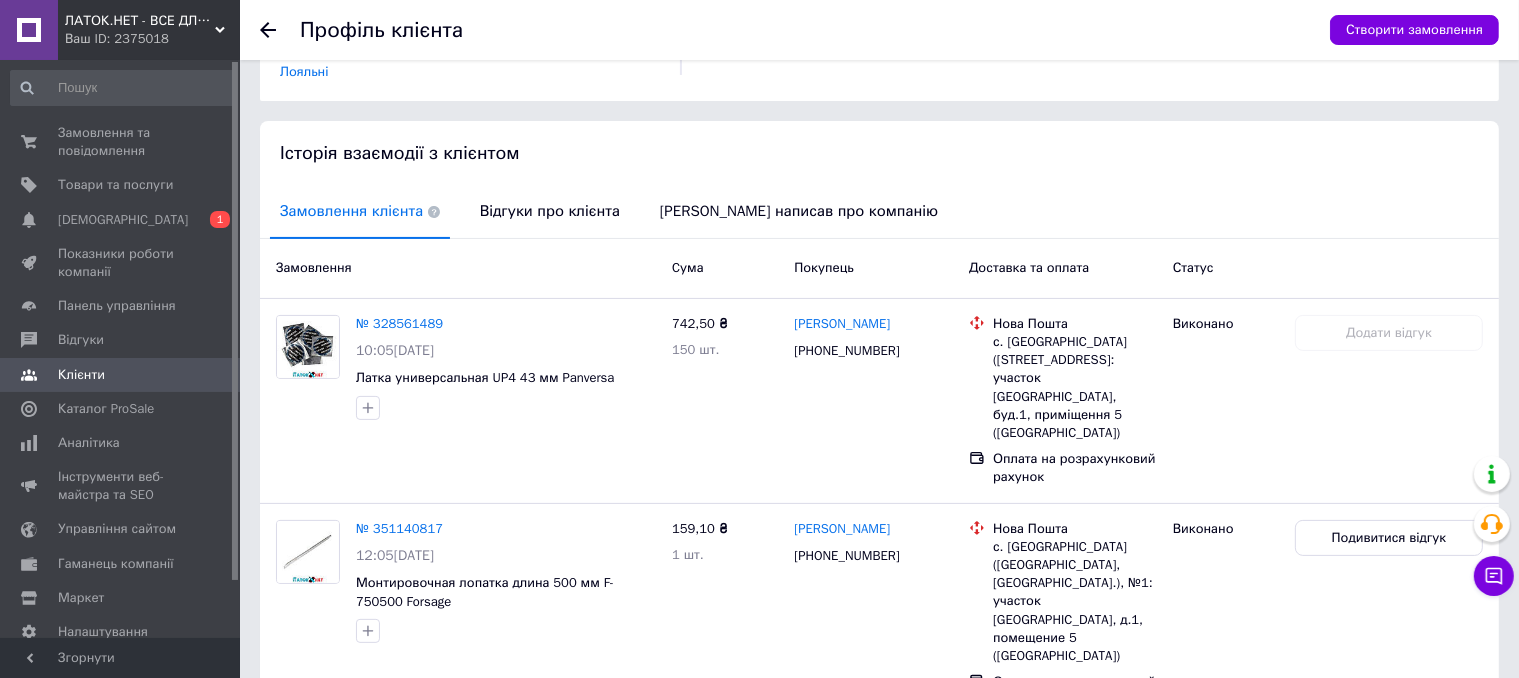 scroll, scrollTop: 413, scrollLeft: 0, axis: vertical 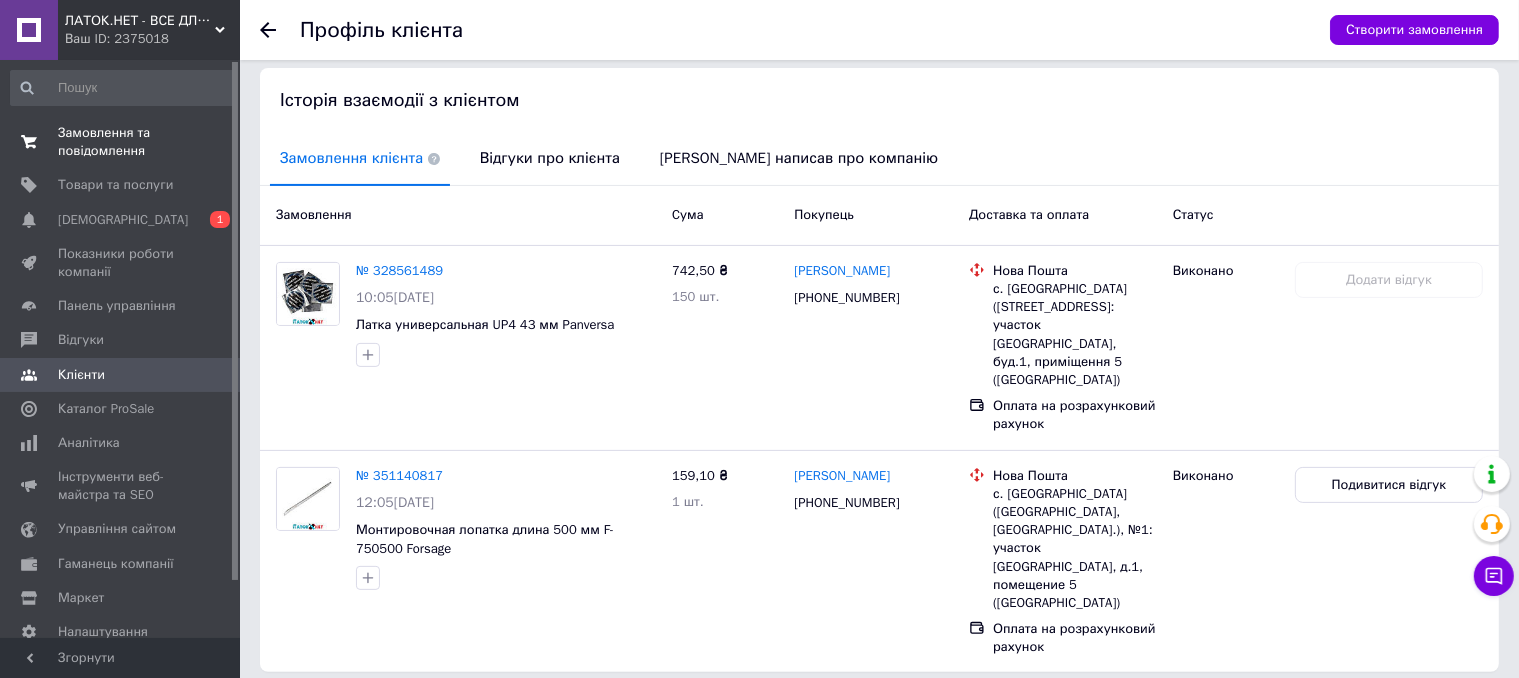 click on "Замовлення та повідомлення" at bounding box center [121, 142] 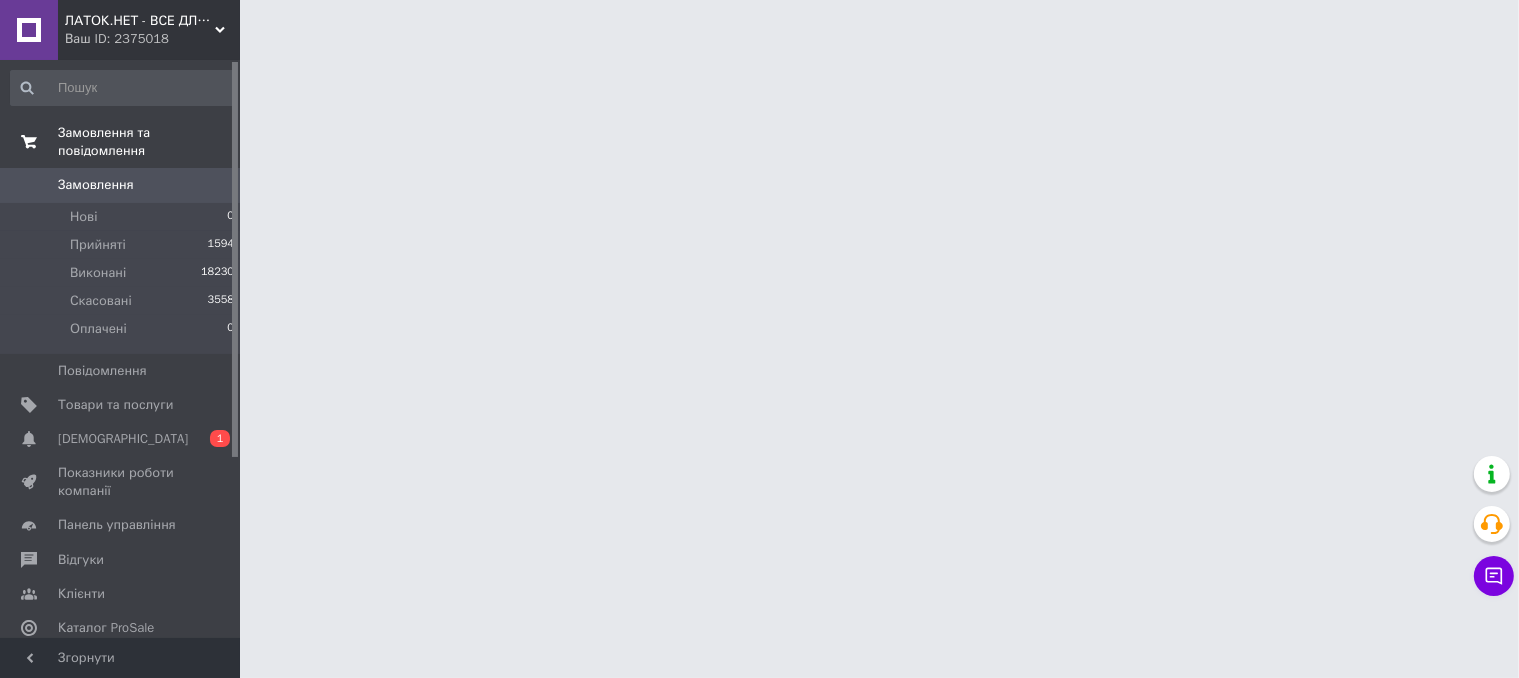 scroll, scrollTop: 0, scrollLeft: 0, axis: both 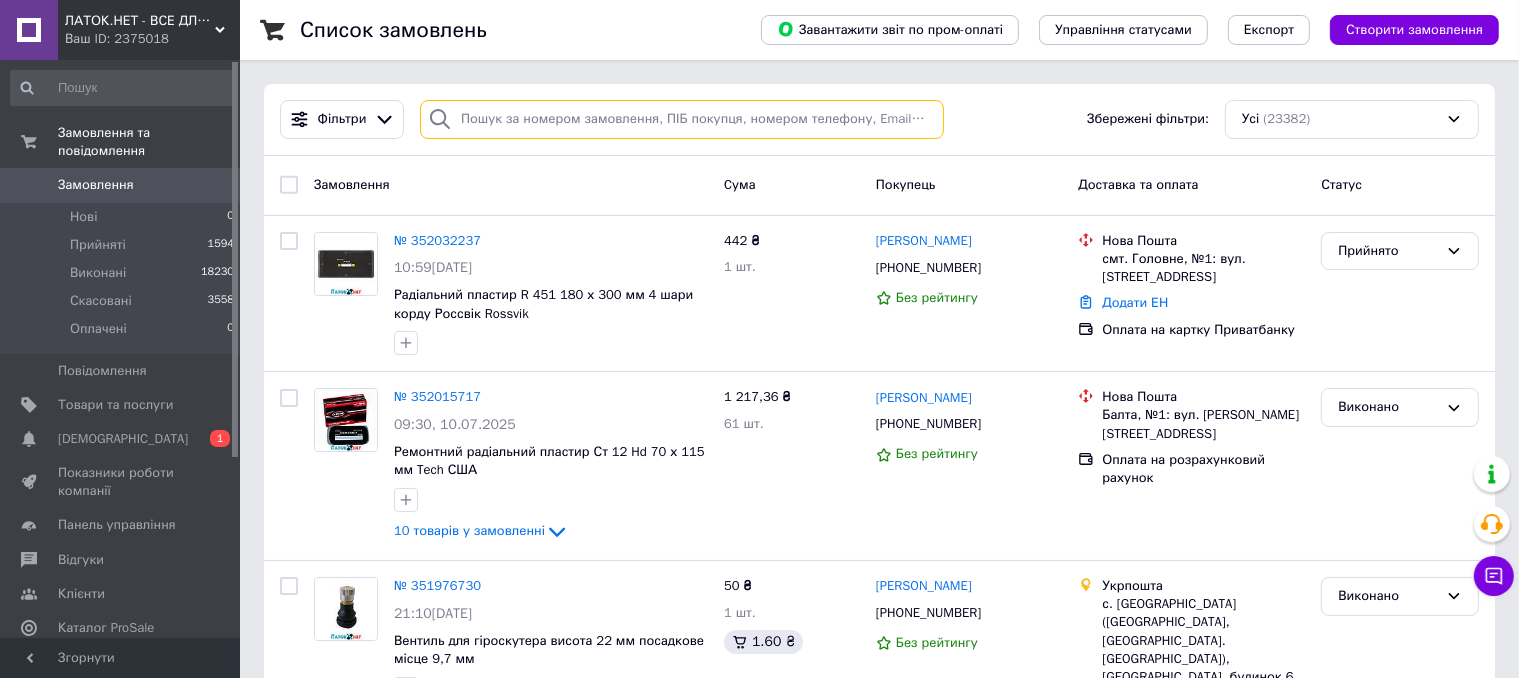 click at bounding box center [682, 119] 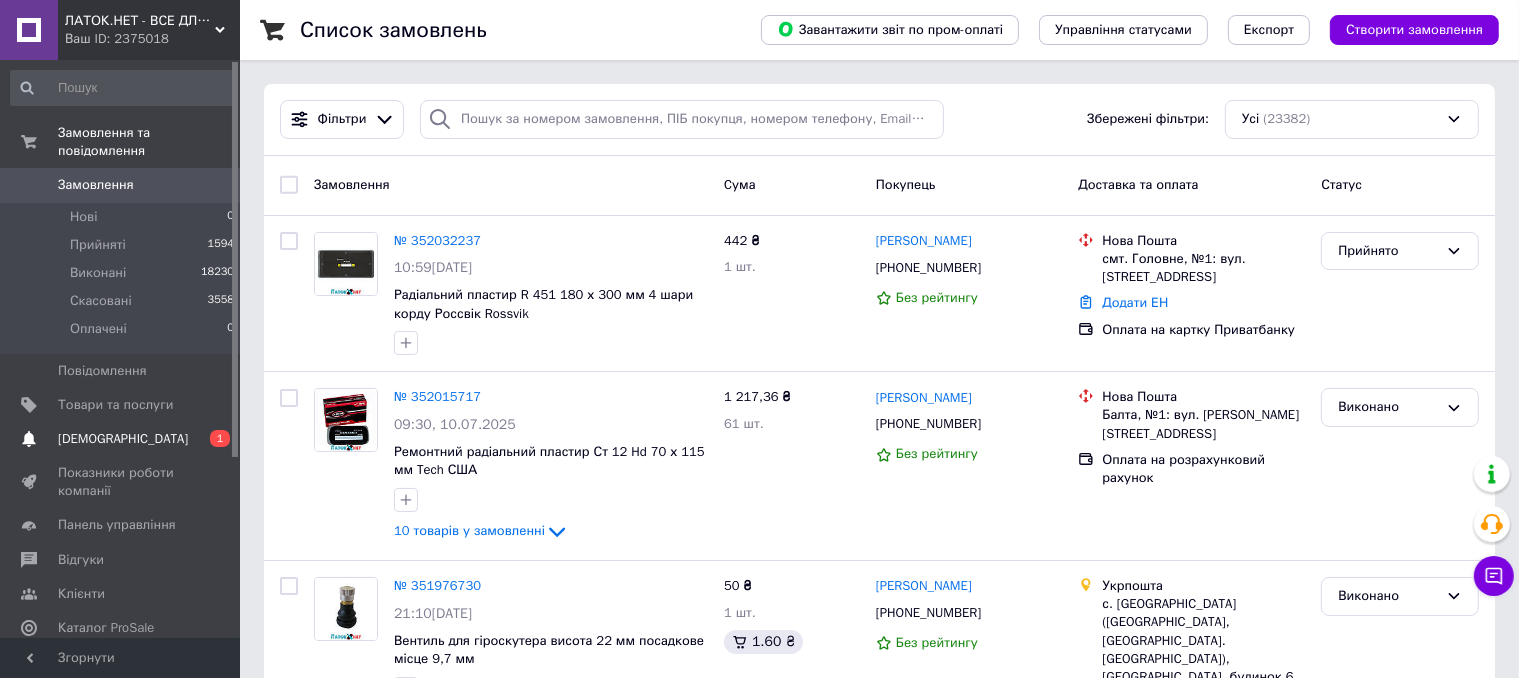 click on "[DEMOGRAPHIC_DATA]" at bounding box center (123, 439) 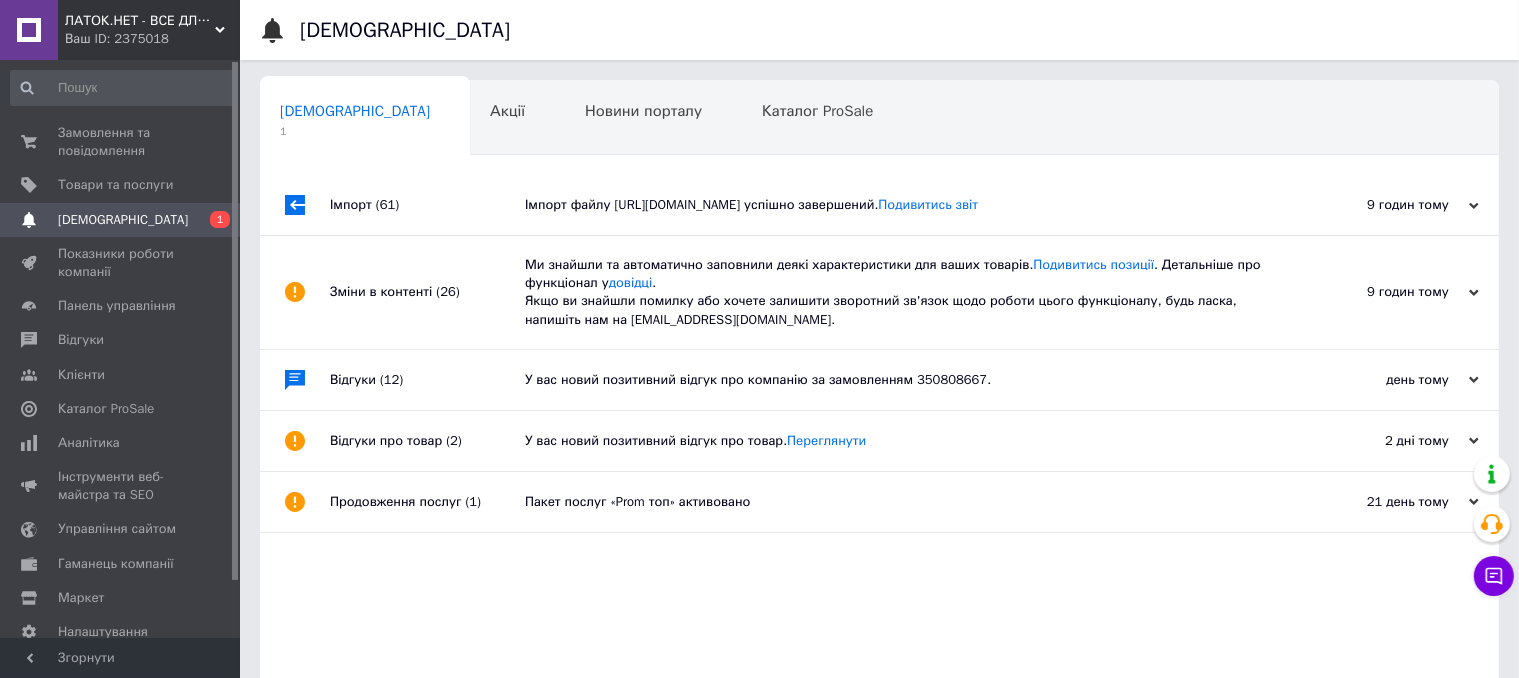 click on "Імпорт файлу https://888888.com.ua/xml/latok_net_prom.xml успішно завершений.  Подивитись звіт" at bounding box center [902, 205] 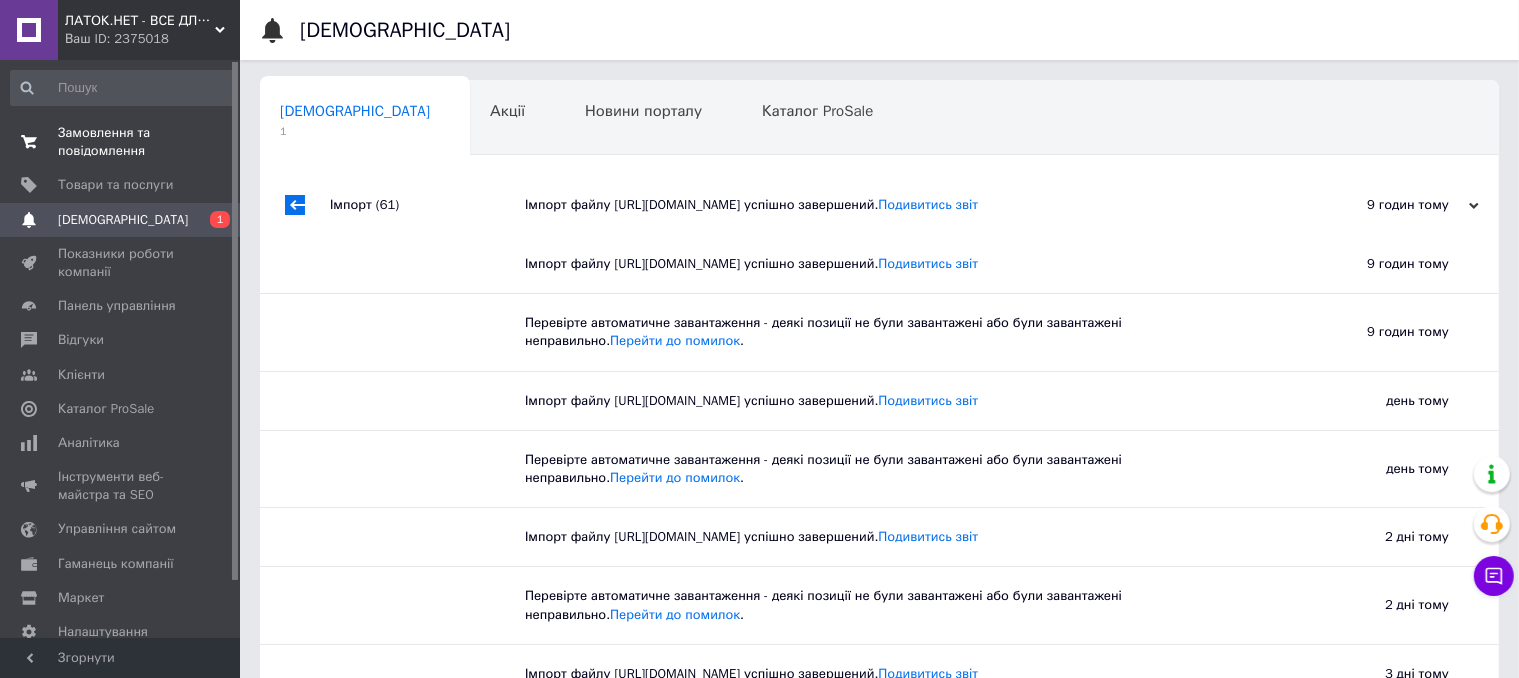 click on "Замовлення та повідомлення" at bounding box center (121, 142) 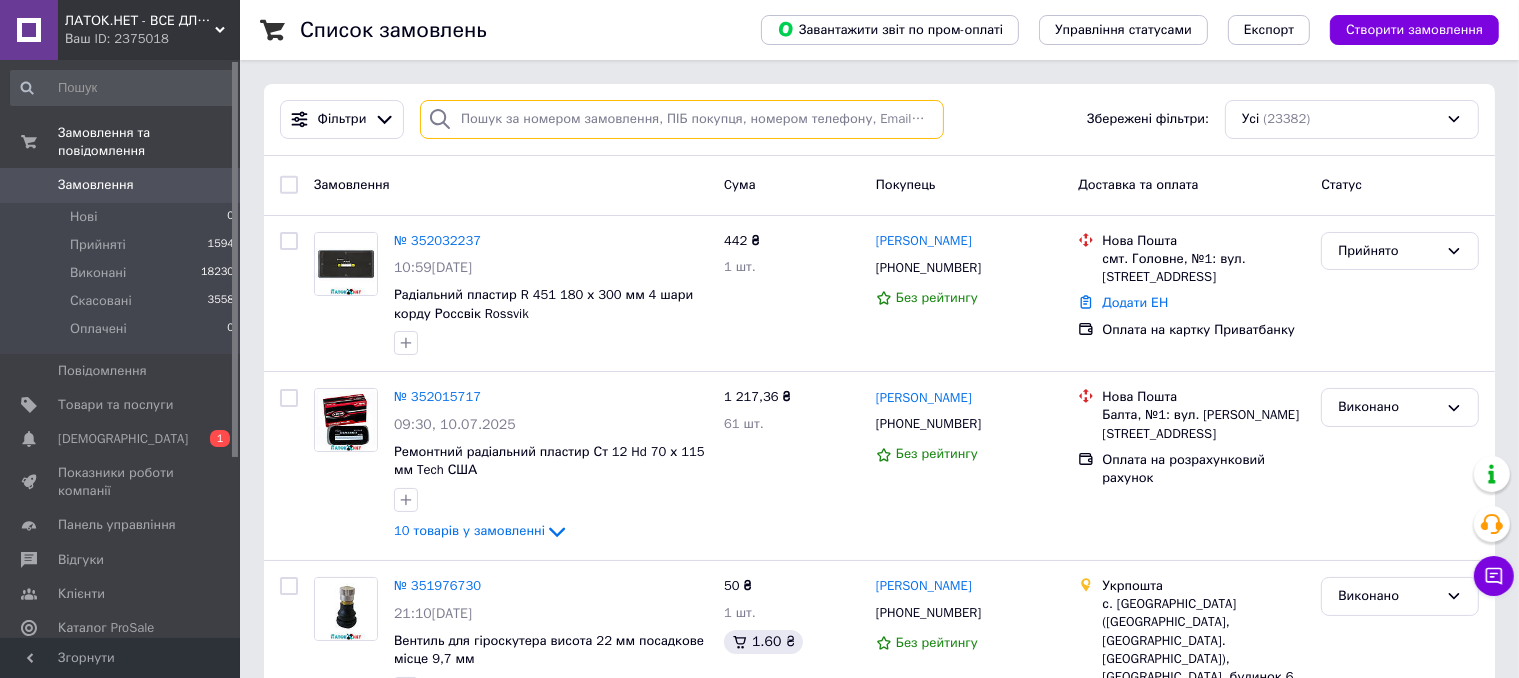 click at bounding box center [682, 119] 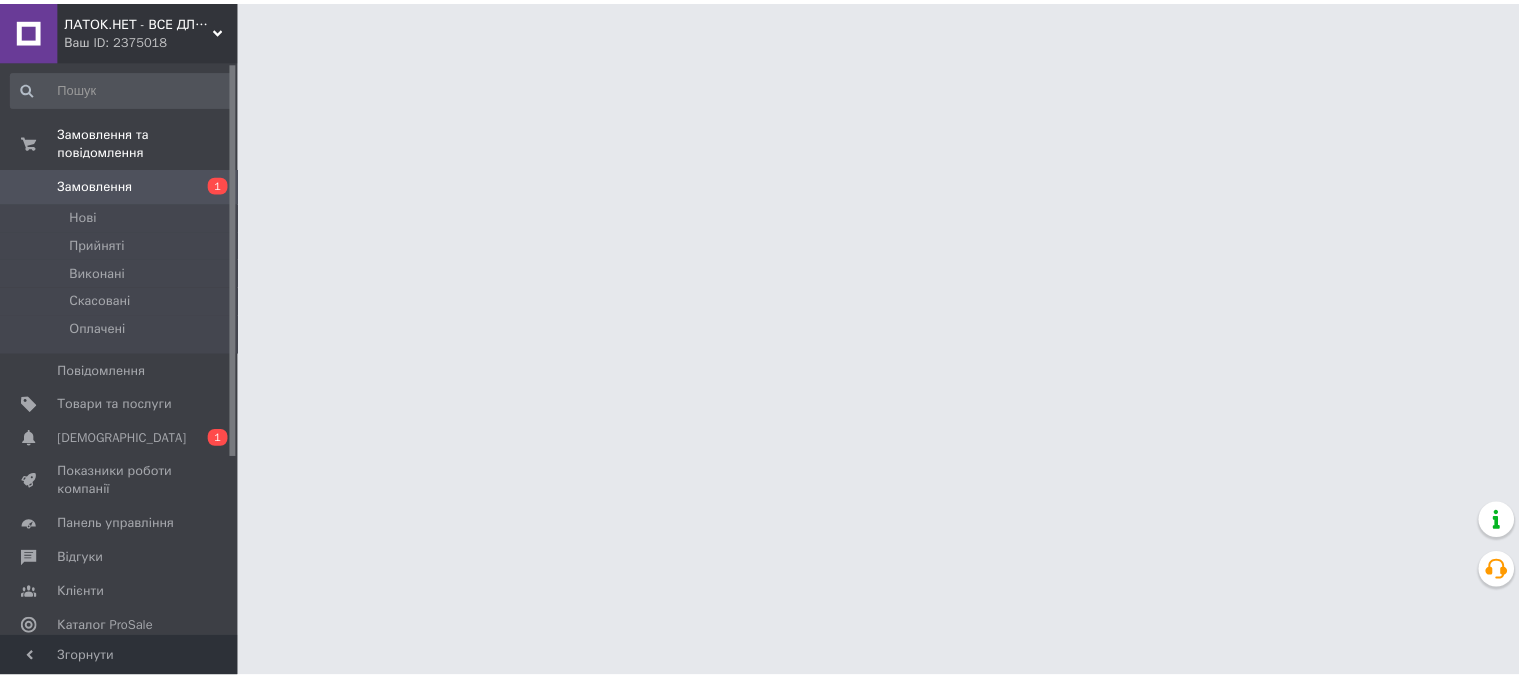 scroll, scrollTop: 0, scrollLeft: 0, axis: both 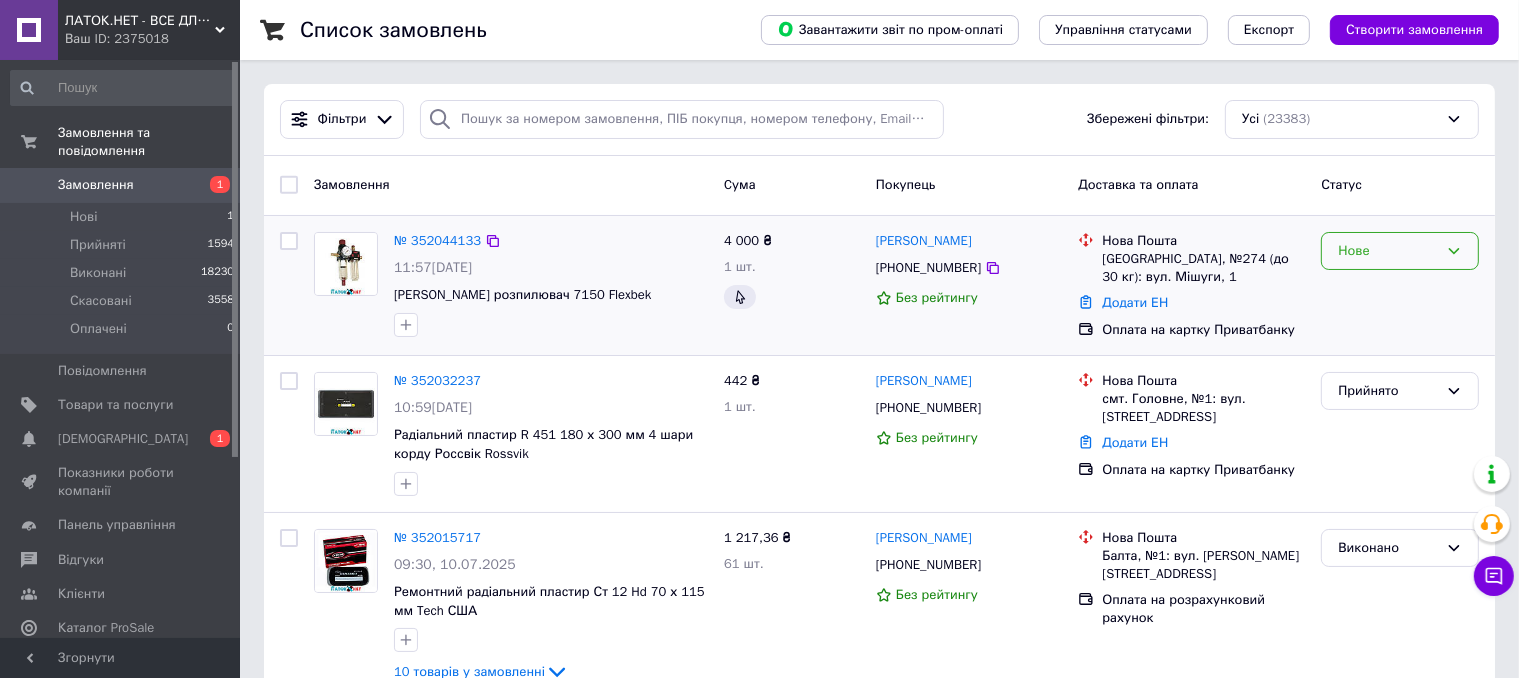 click on "Нове" at bounding box center (1388, 251) 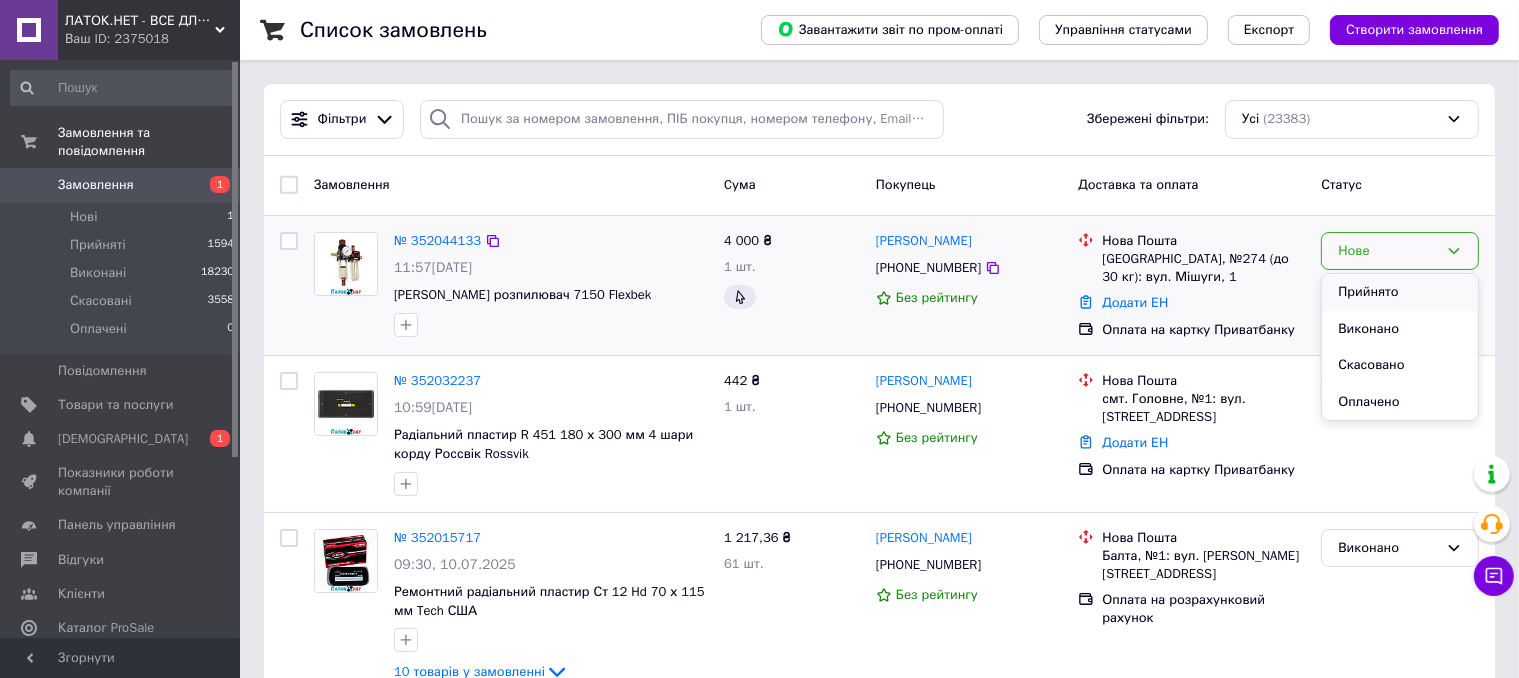 click on "Прийнято" at bounding box center (1400, 292) 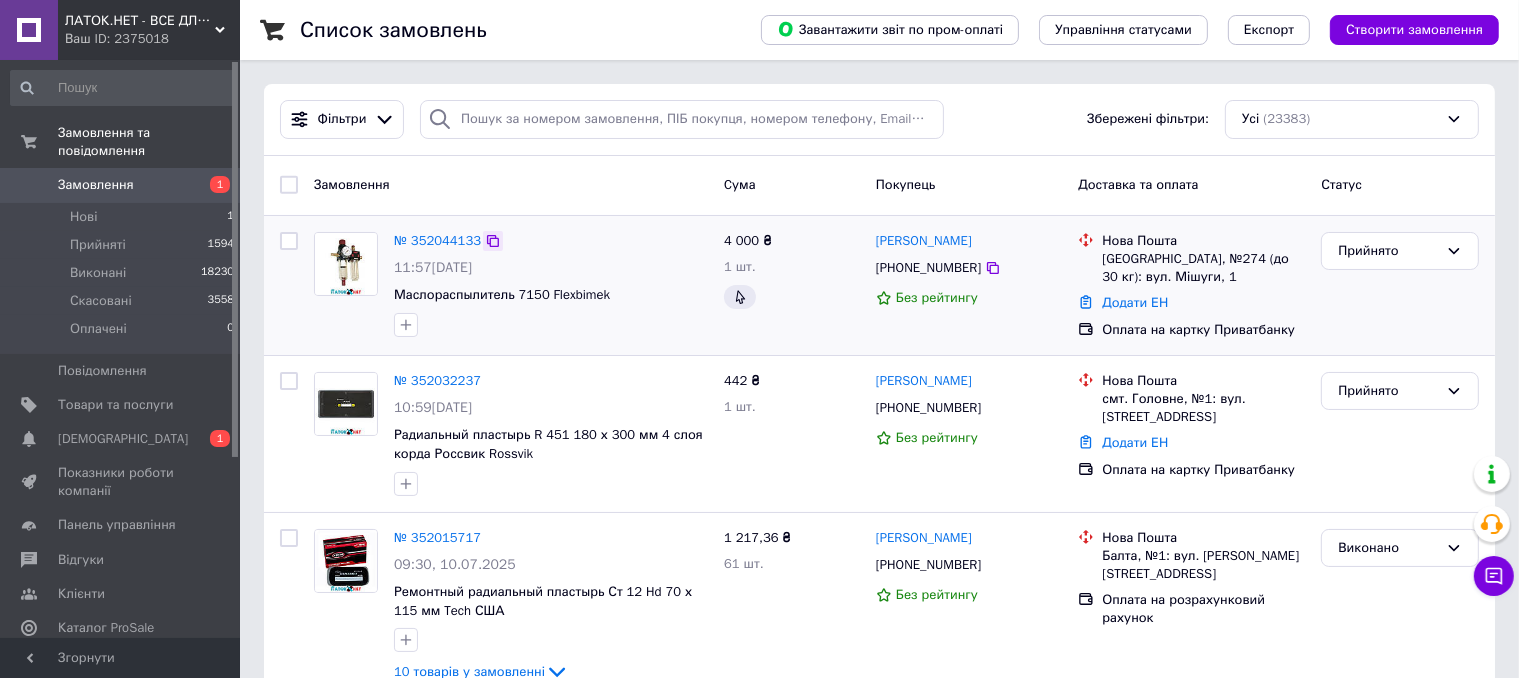click 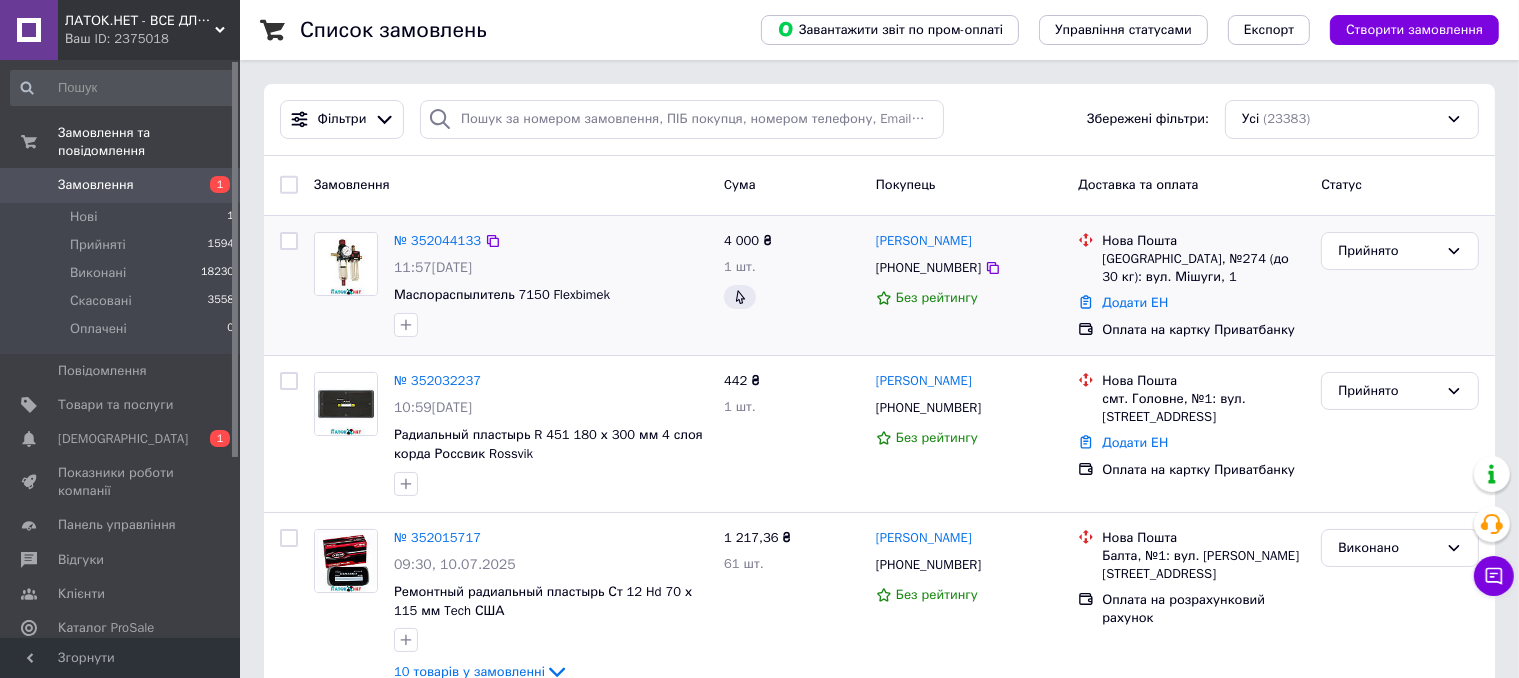 click at bounding box center [289, 241] 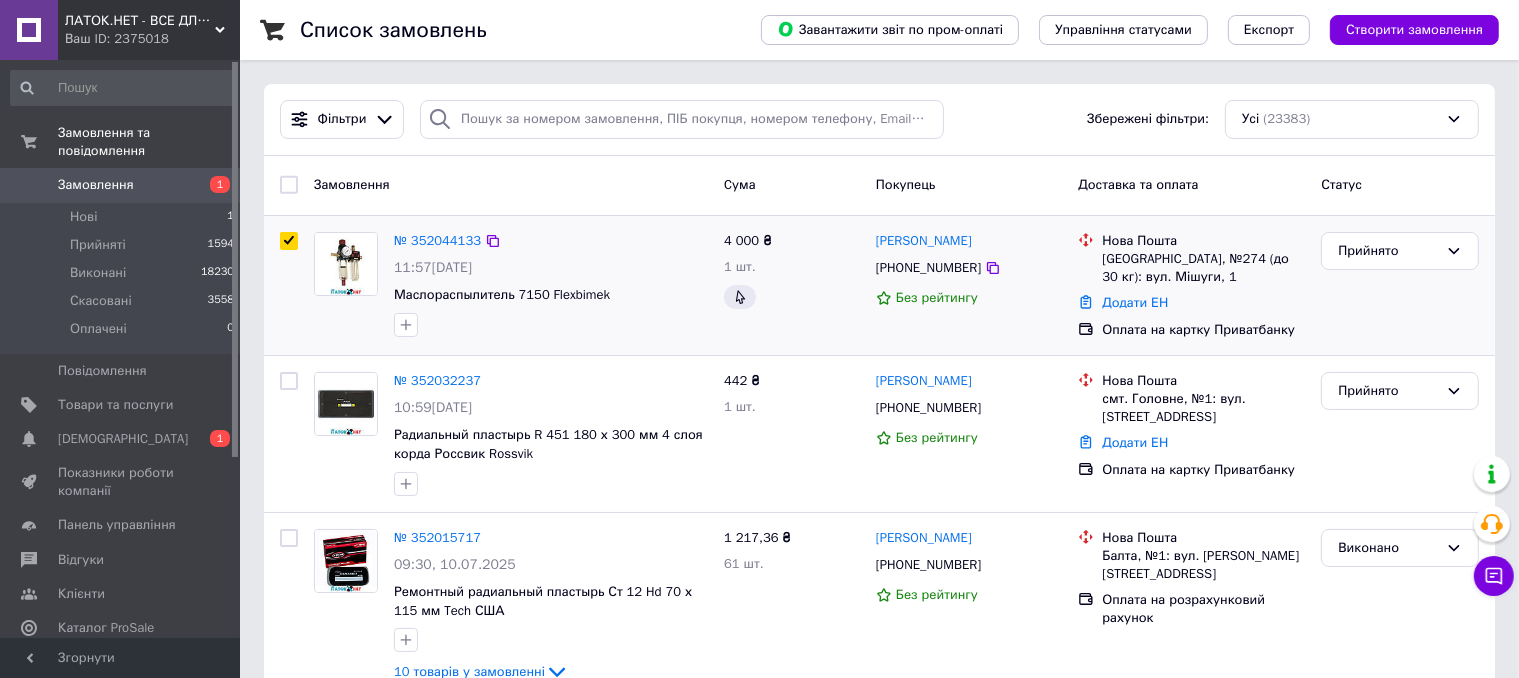 checkbox on "true" 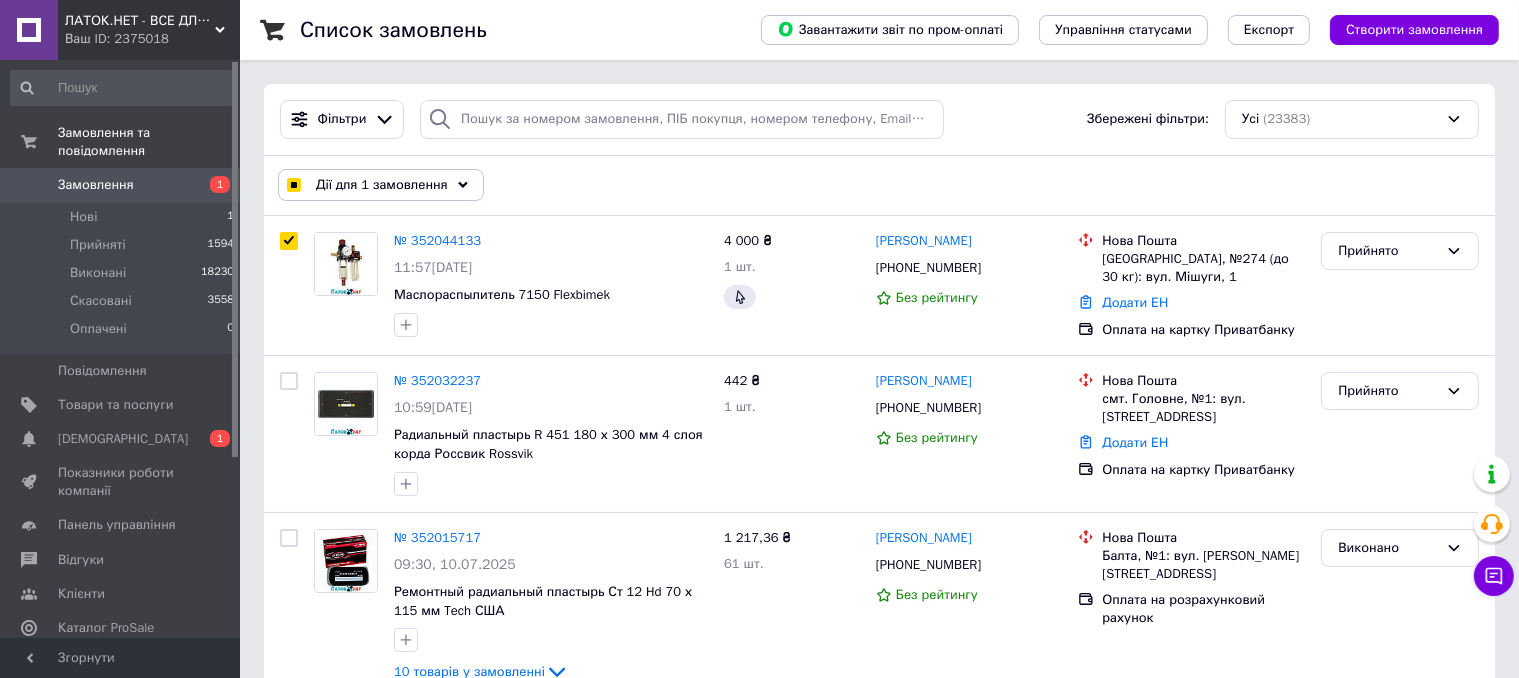 click on "Дії для 1 замовлення" at bounding box center [382, 185] 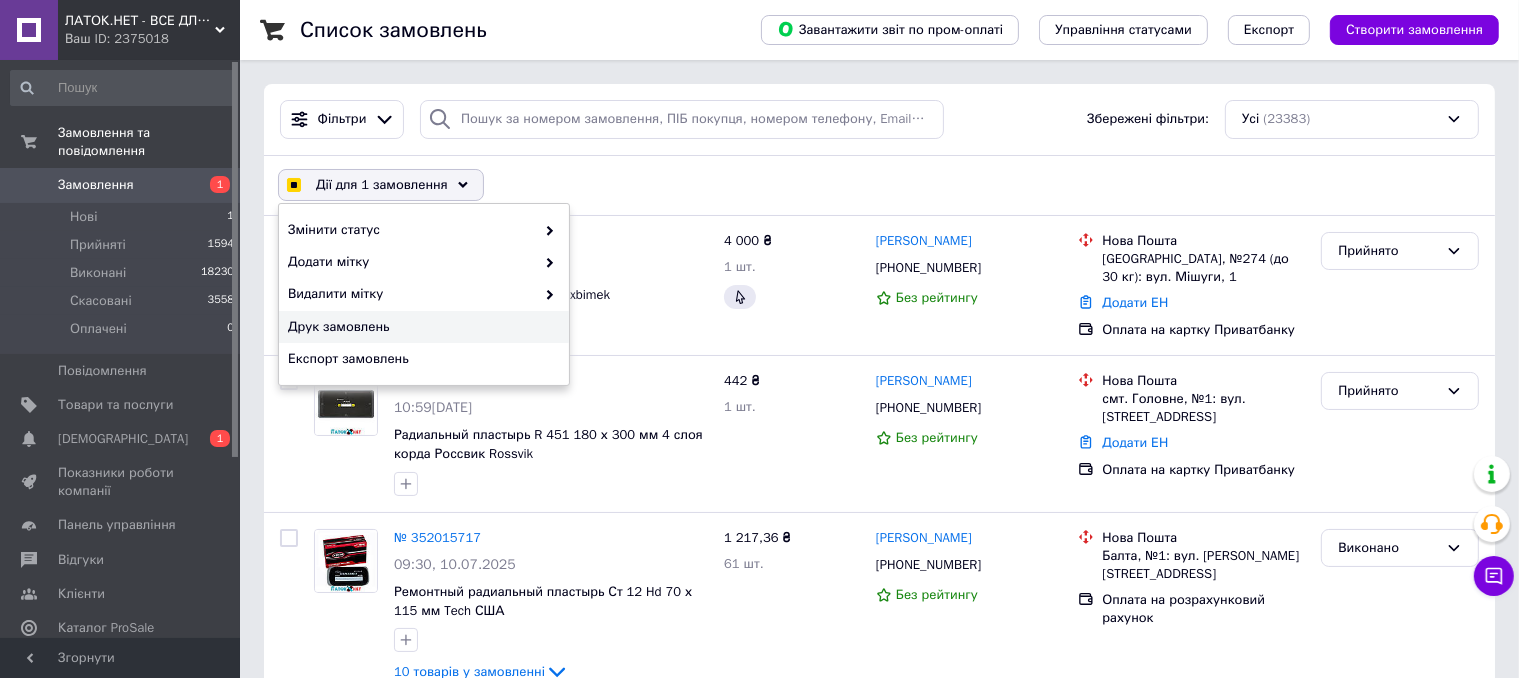 checkbox on "true" 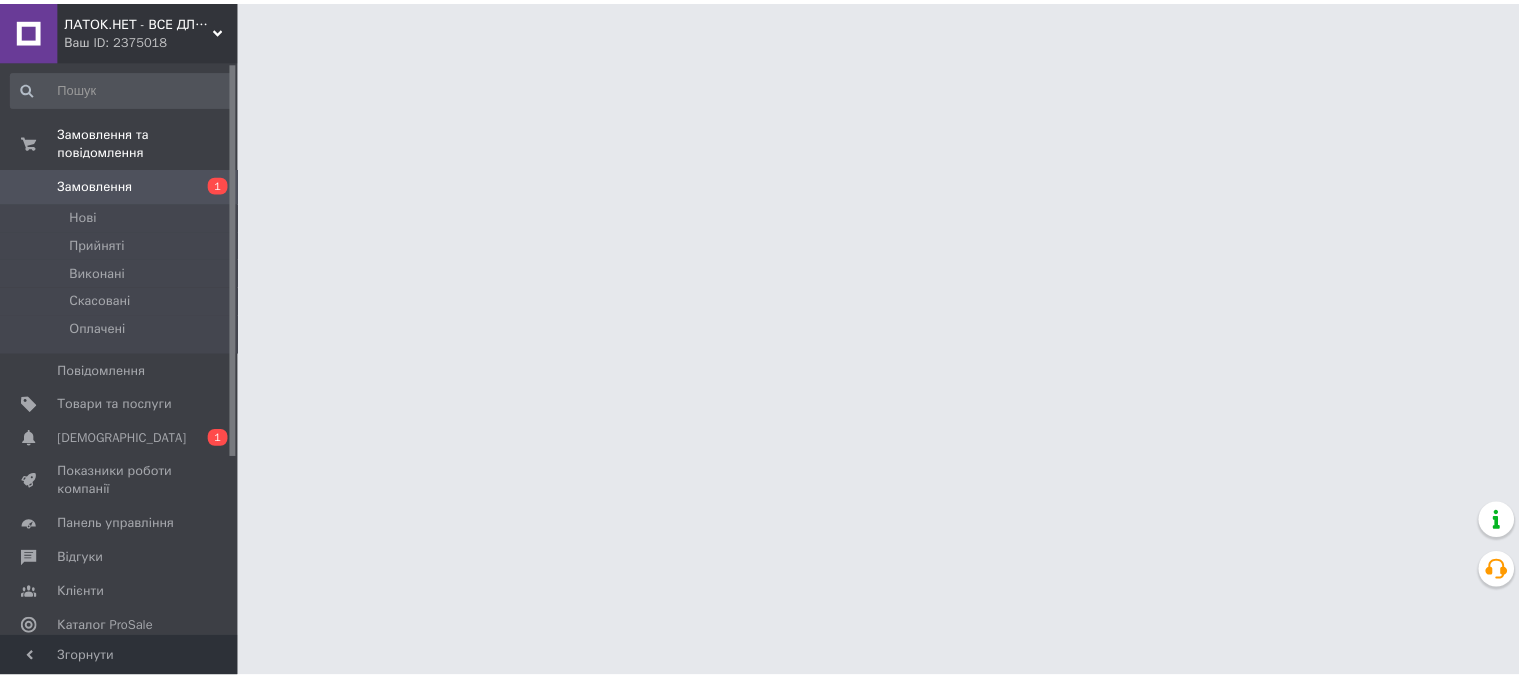 scroll, scrollTop: 0, scrollLeft: 0, axis: both 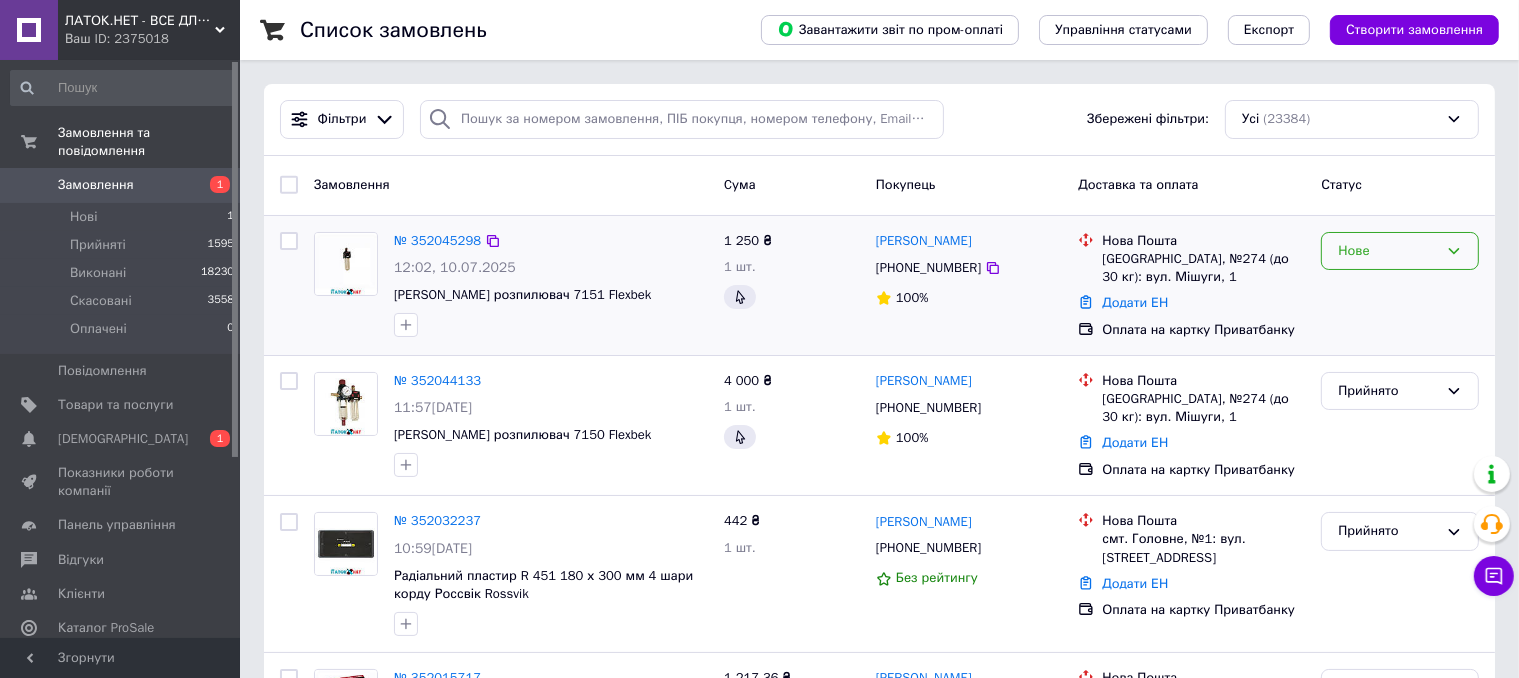 click on "Нове" at bounding box center (1388, 251) 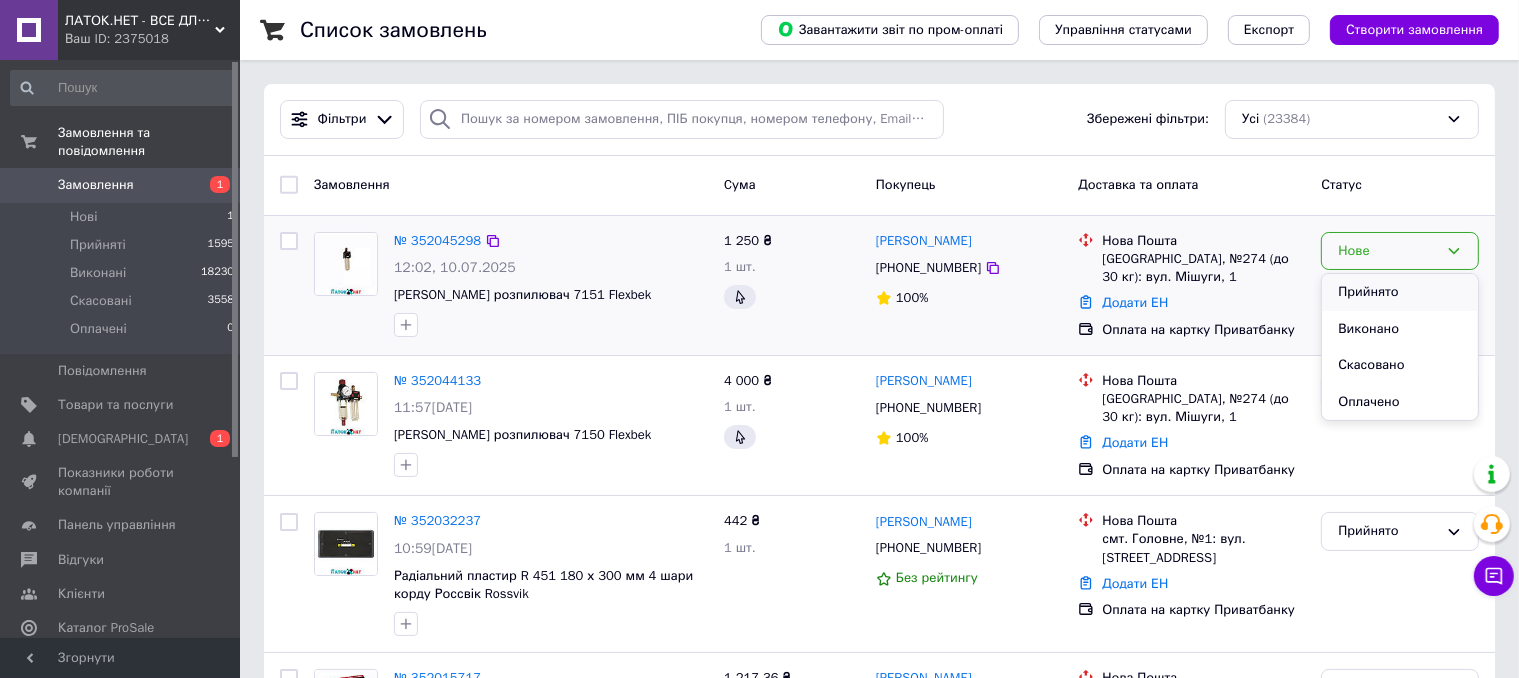 click on "Прийнято" at bounding box center [1400, 292] 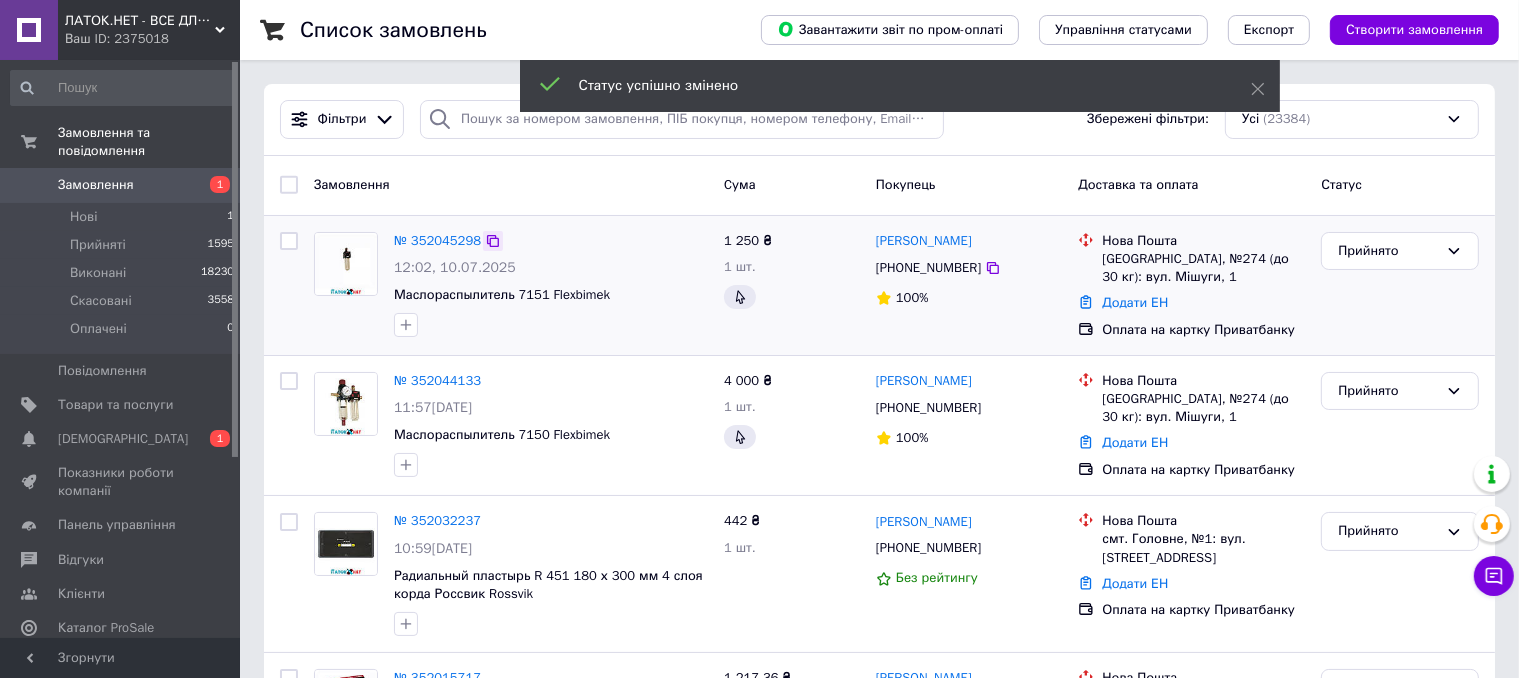 click 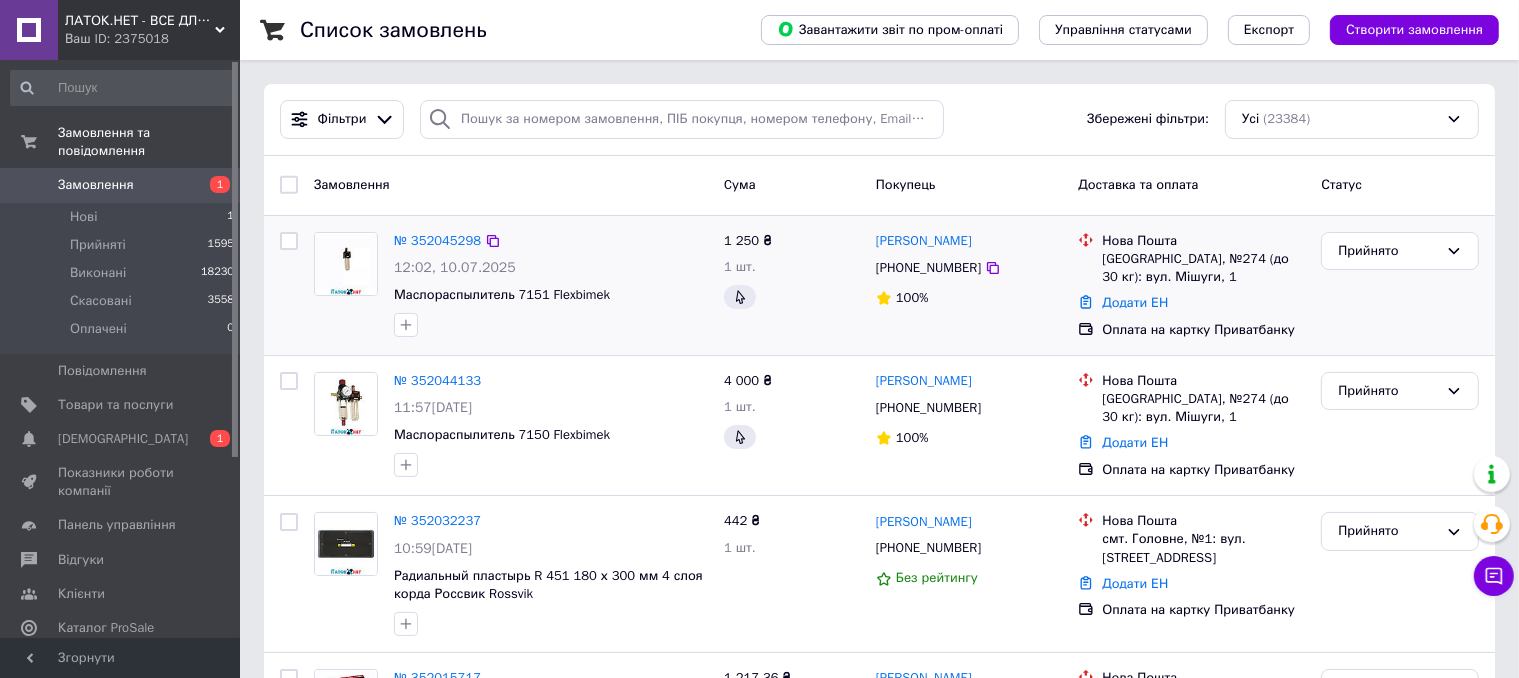 click at bounding box center (289, 241) 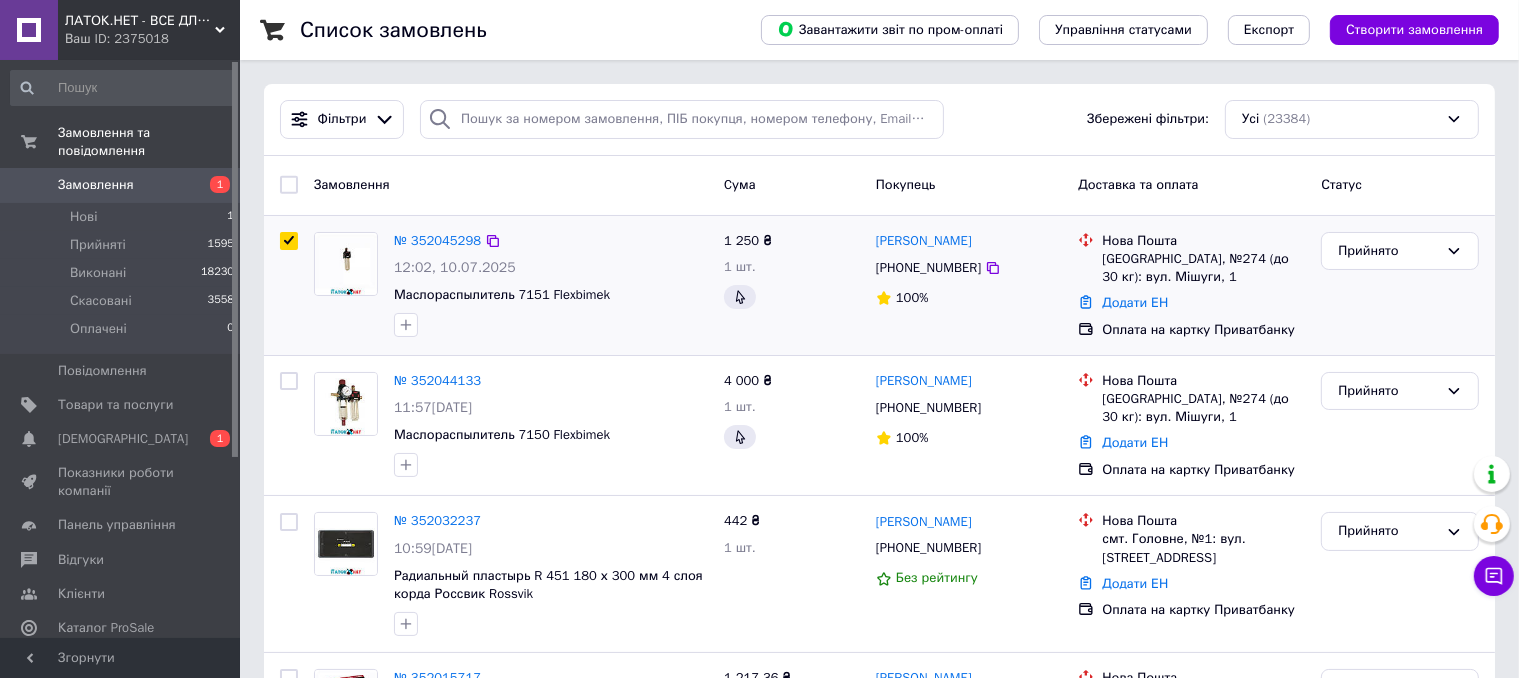 checkbox on "true" 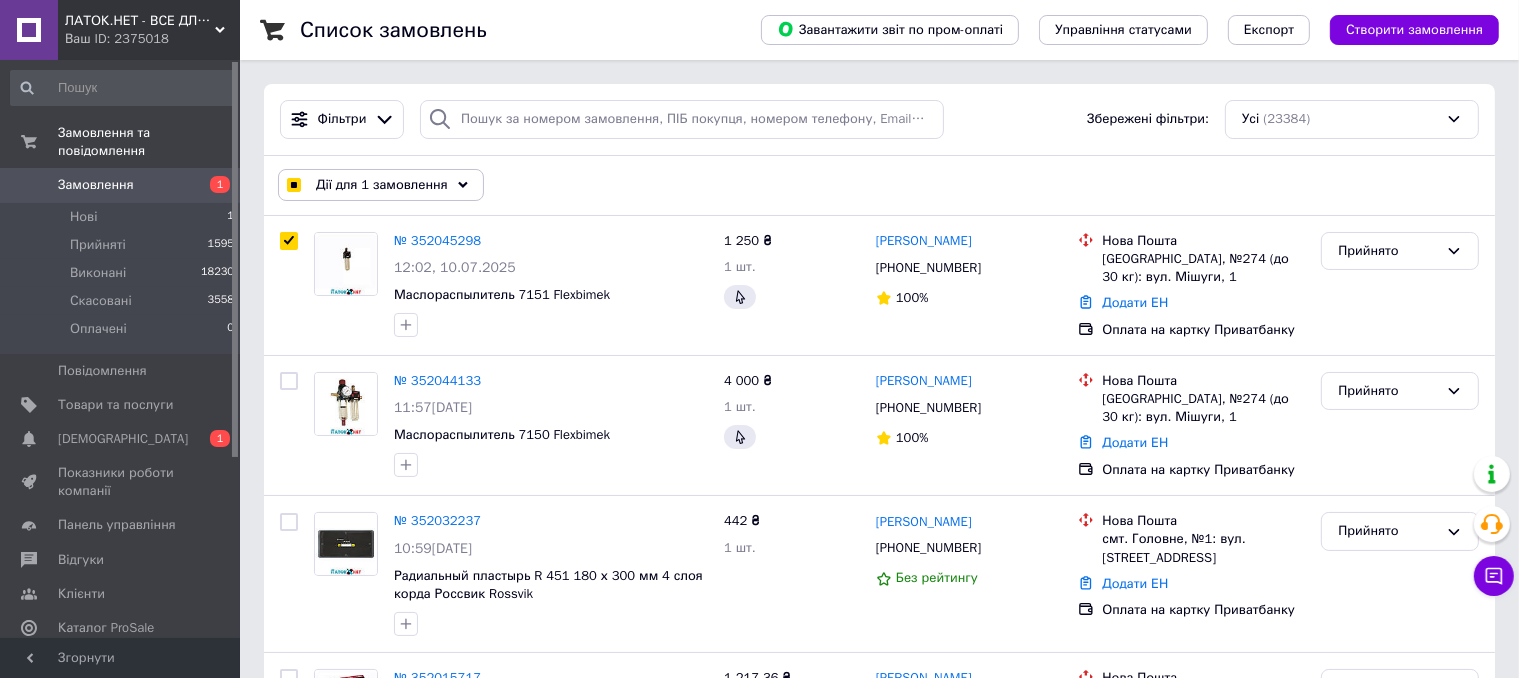 click on "Дії для 1 замовлення" at bounding box center (382, 185) 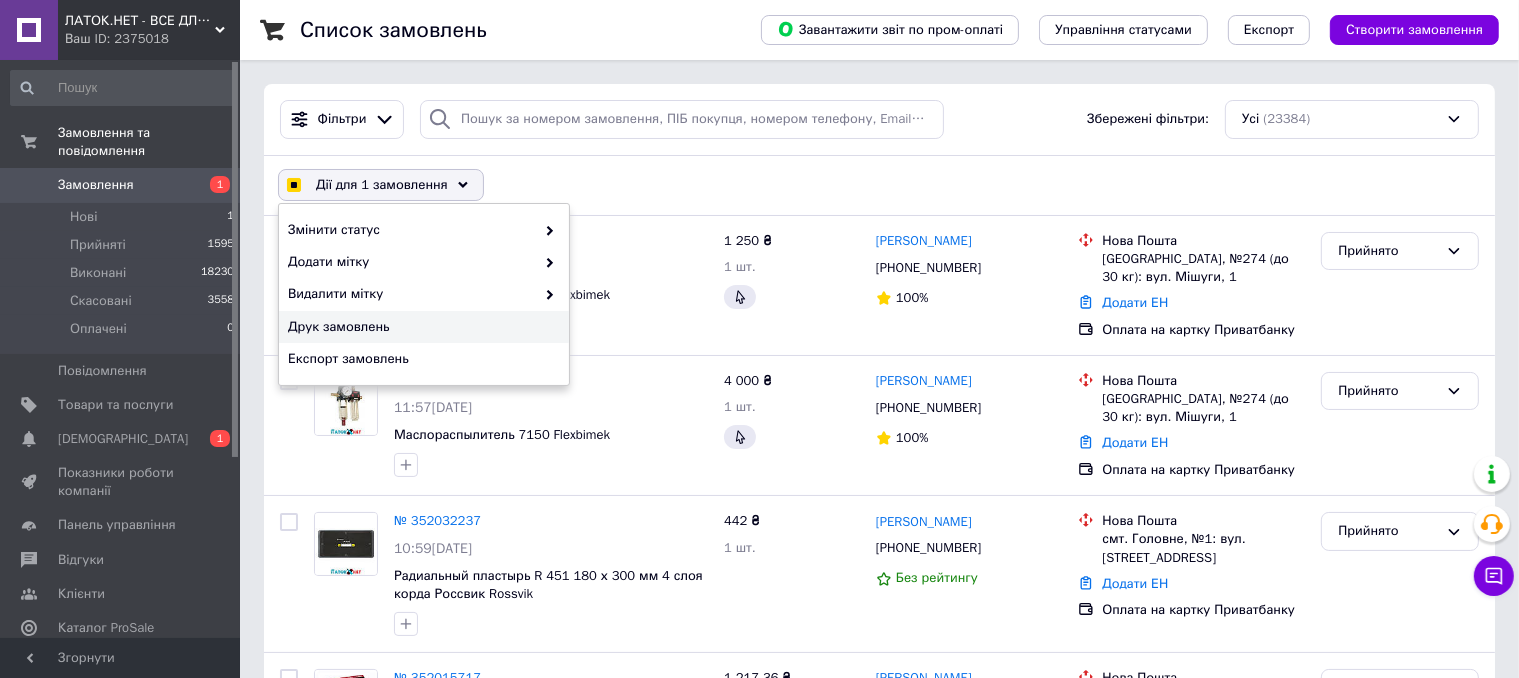 click on "Друк замовлень" at bounding box center [421, 327] 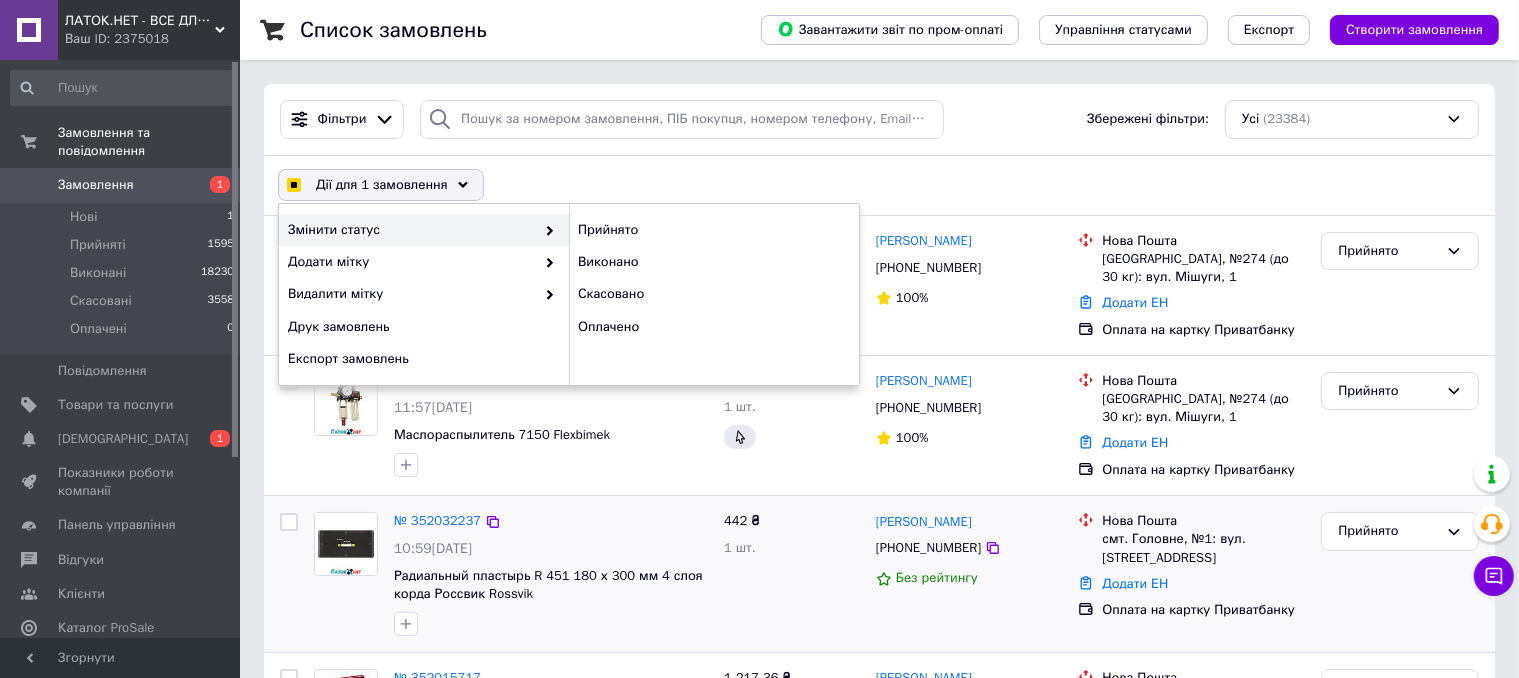 scroll, scrollTop: 100, scrollLeft: 0, axis: vertical 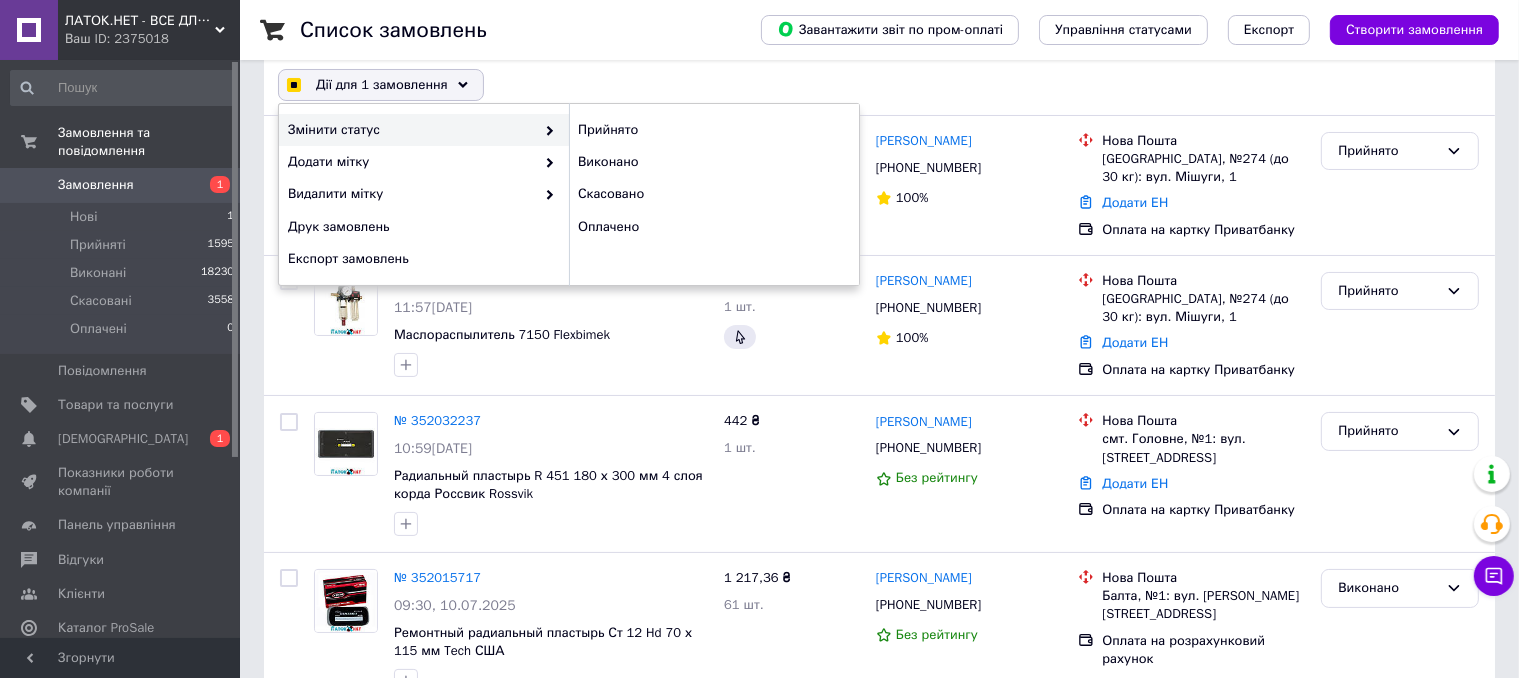 drag, startPoint x: 624, startPoint y: 361, endPoint x: 550, endPoint y: 85, distance: 285.74814 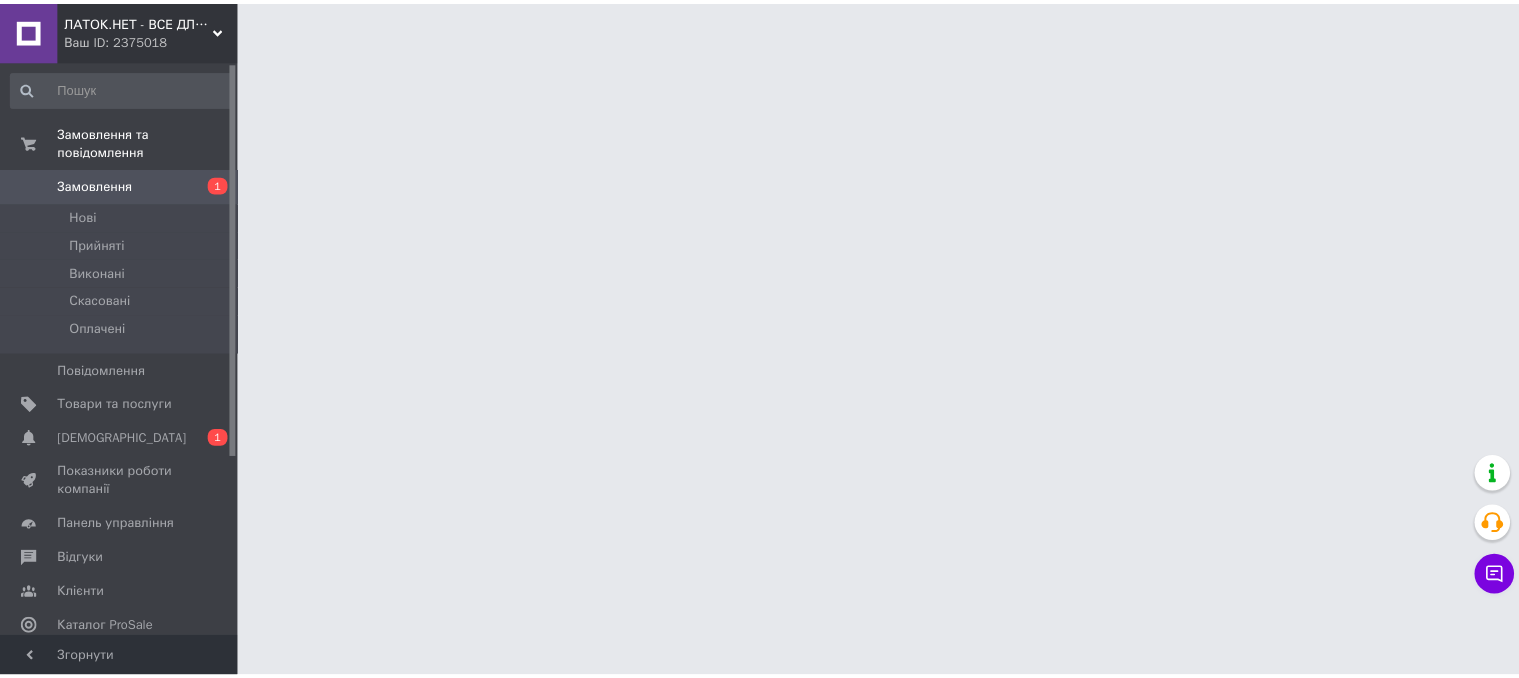 scroll, scrollTop: 0, scrollLeft: 0, axis: both 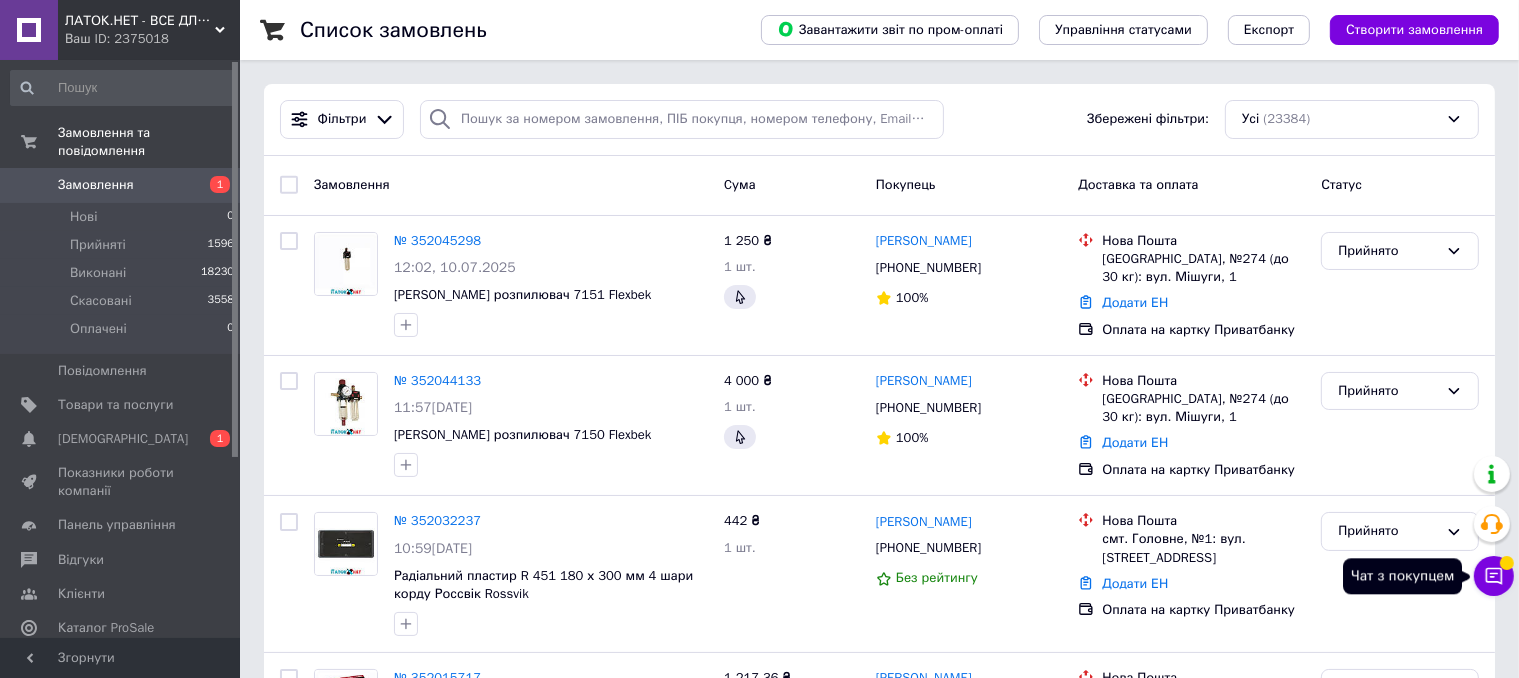 click 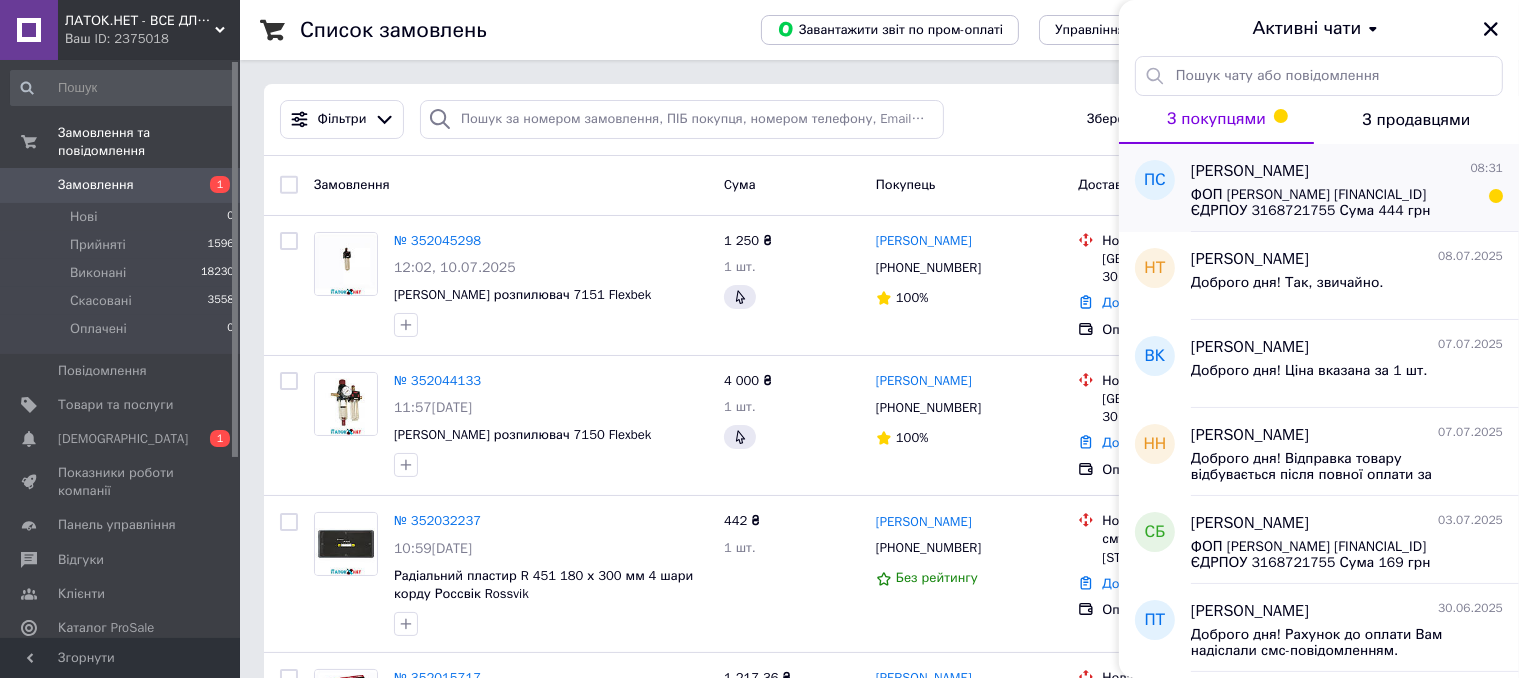 click on "ФОП [PERSON_NAME] [FINANCIAL_ID]
ЄДРПОУ 3168721755
Сума 444 грн
Оплата за товар" at bounding box center [1333, 203] 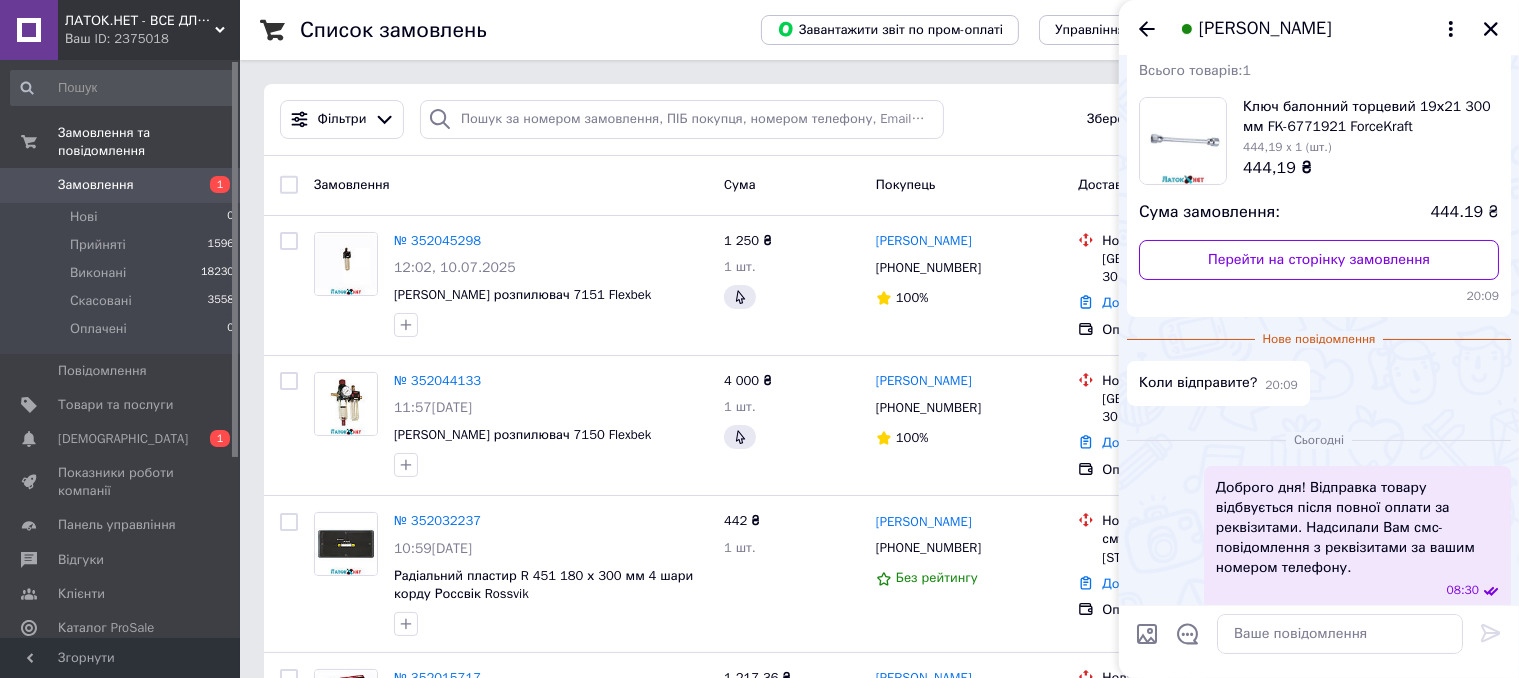 scroll, scrollTop: 286, scrollLeft: 0, axis: vertical 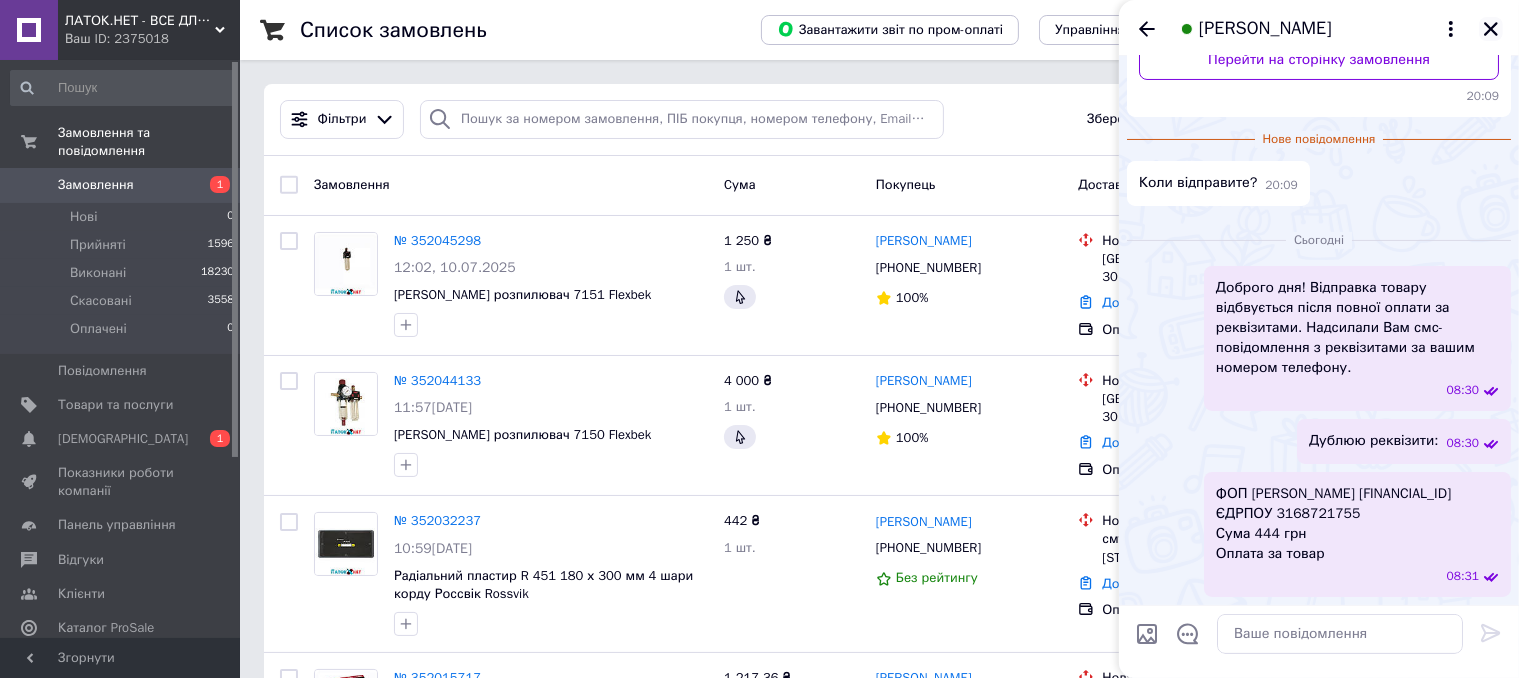 click 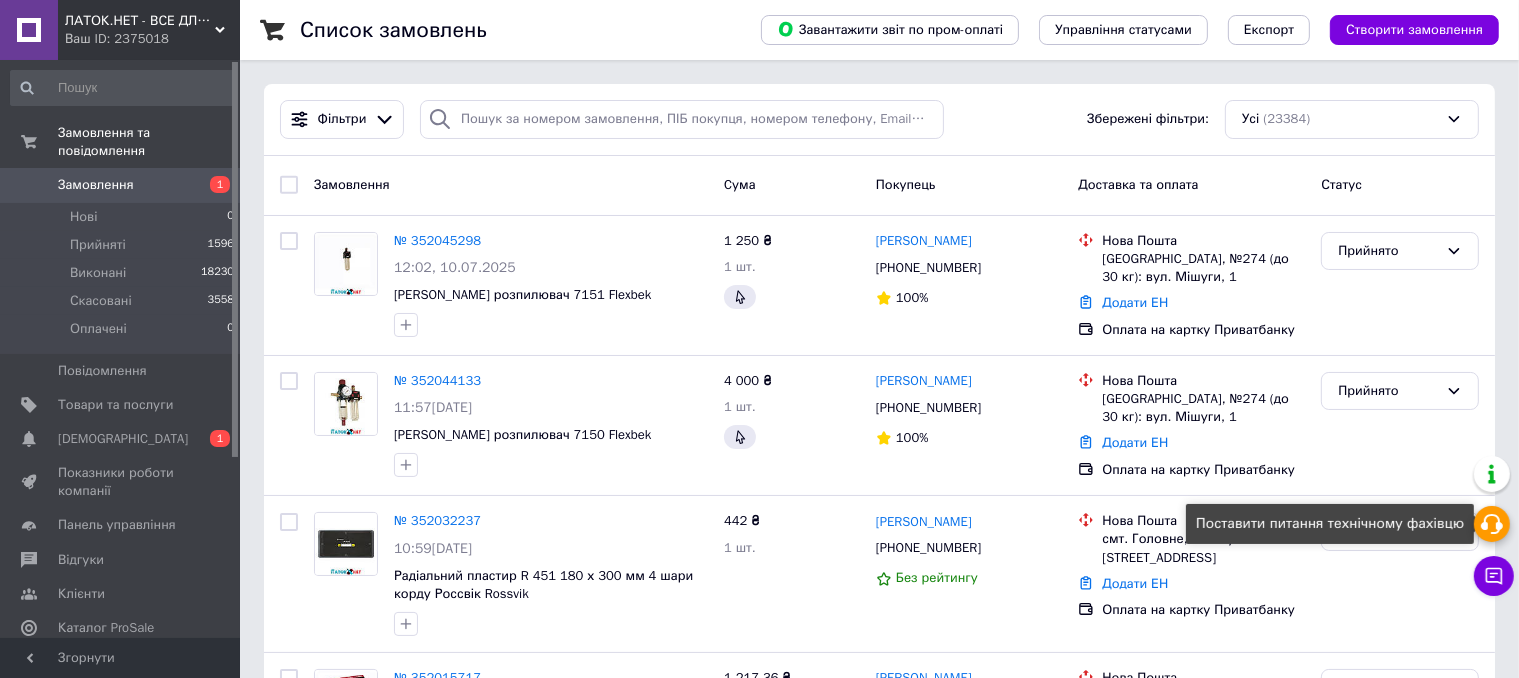 click 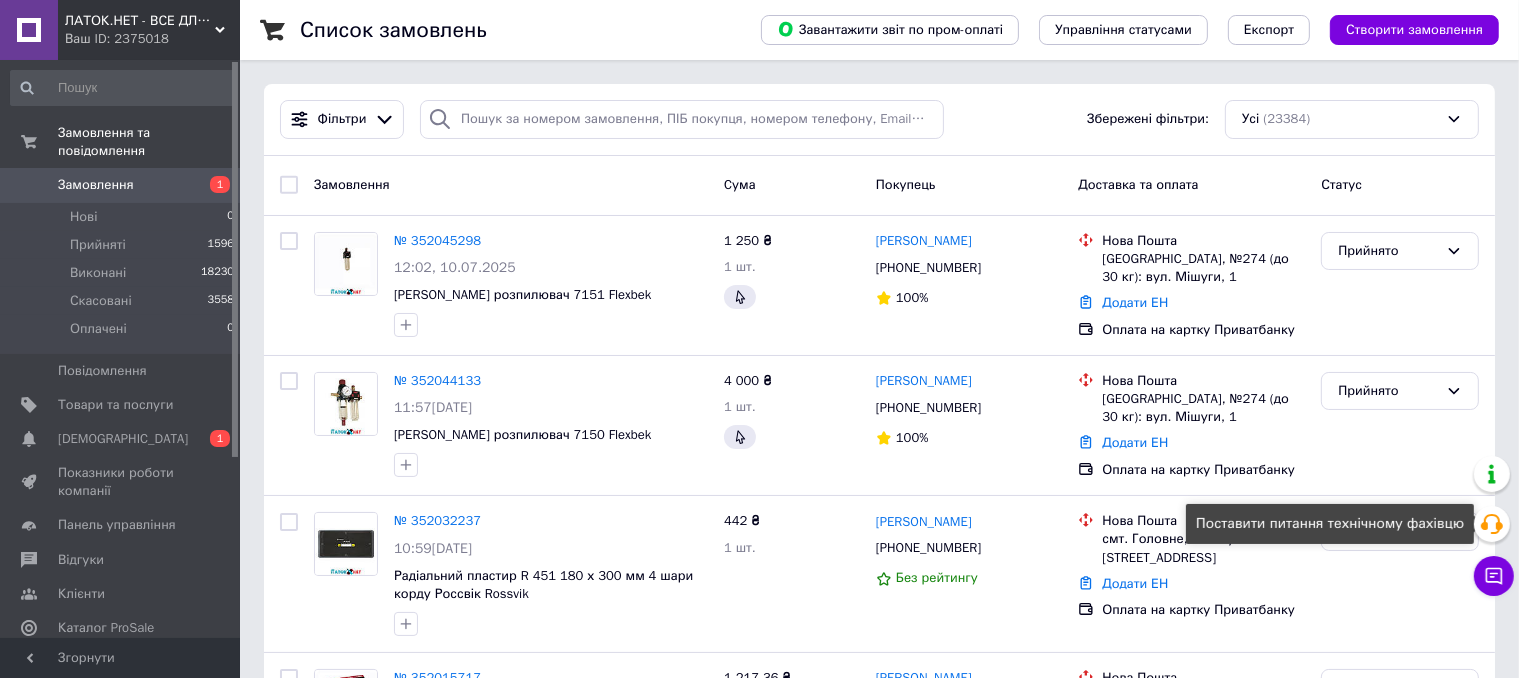 click on "Створити замовлення" at bounding box center (1414, 30) 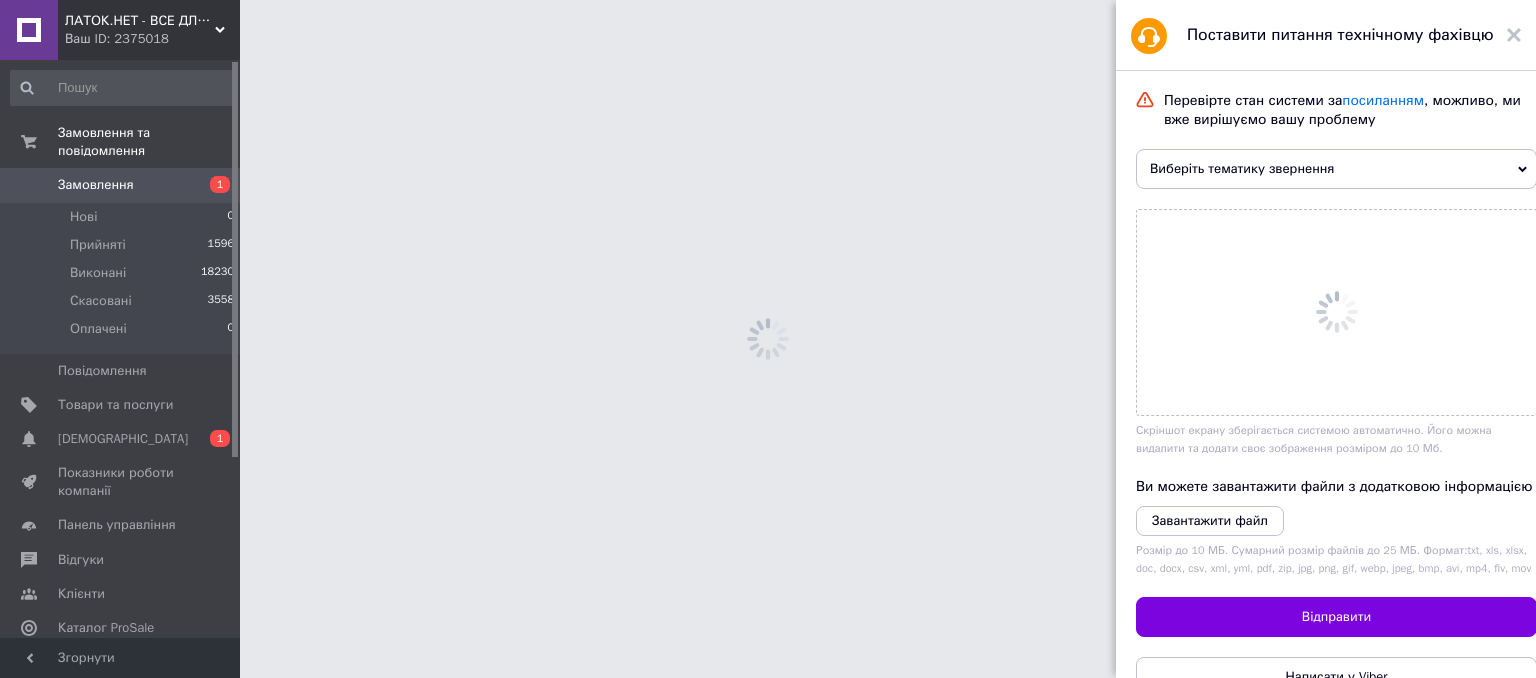 click 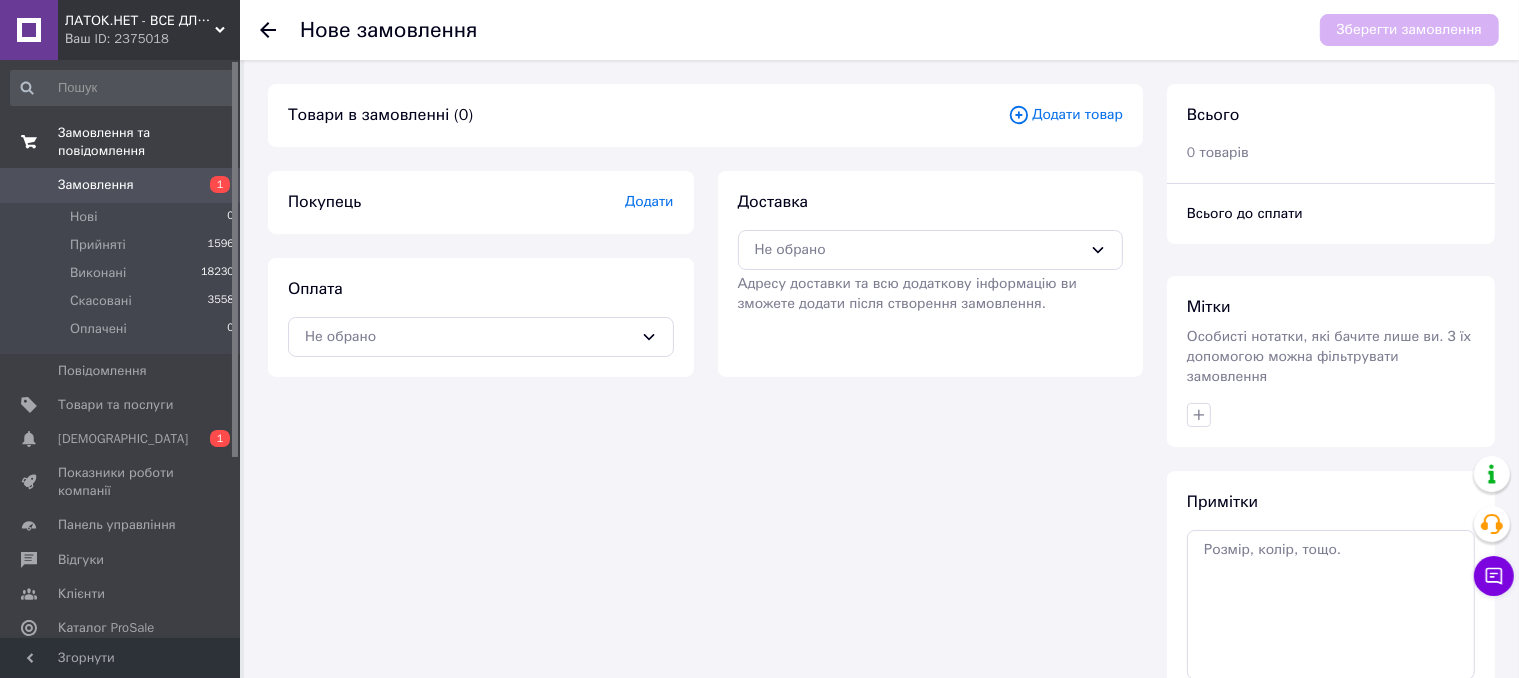 click on "Замовлення та повідомлення" at bounding box center [149, 142] 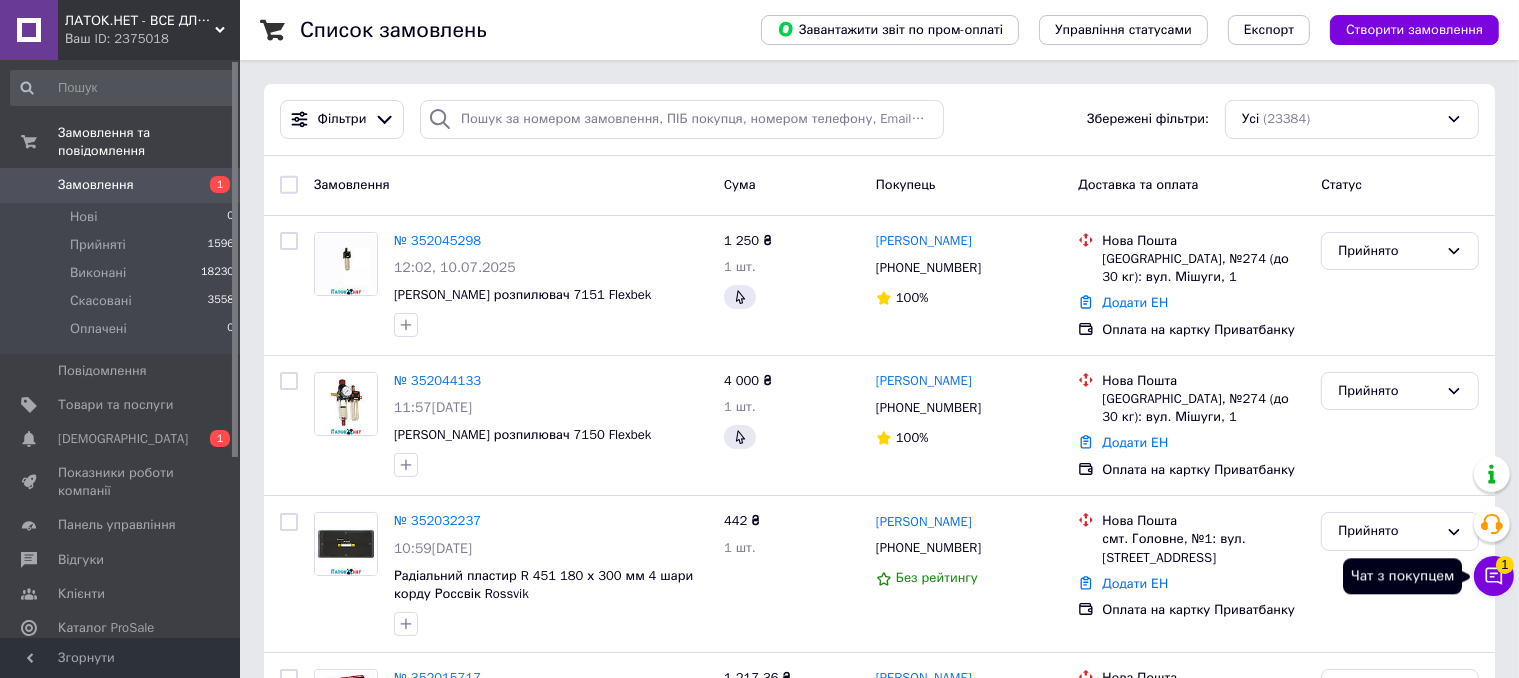 click on "1" at bounding box center (1505, 565) 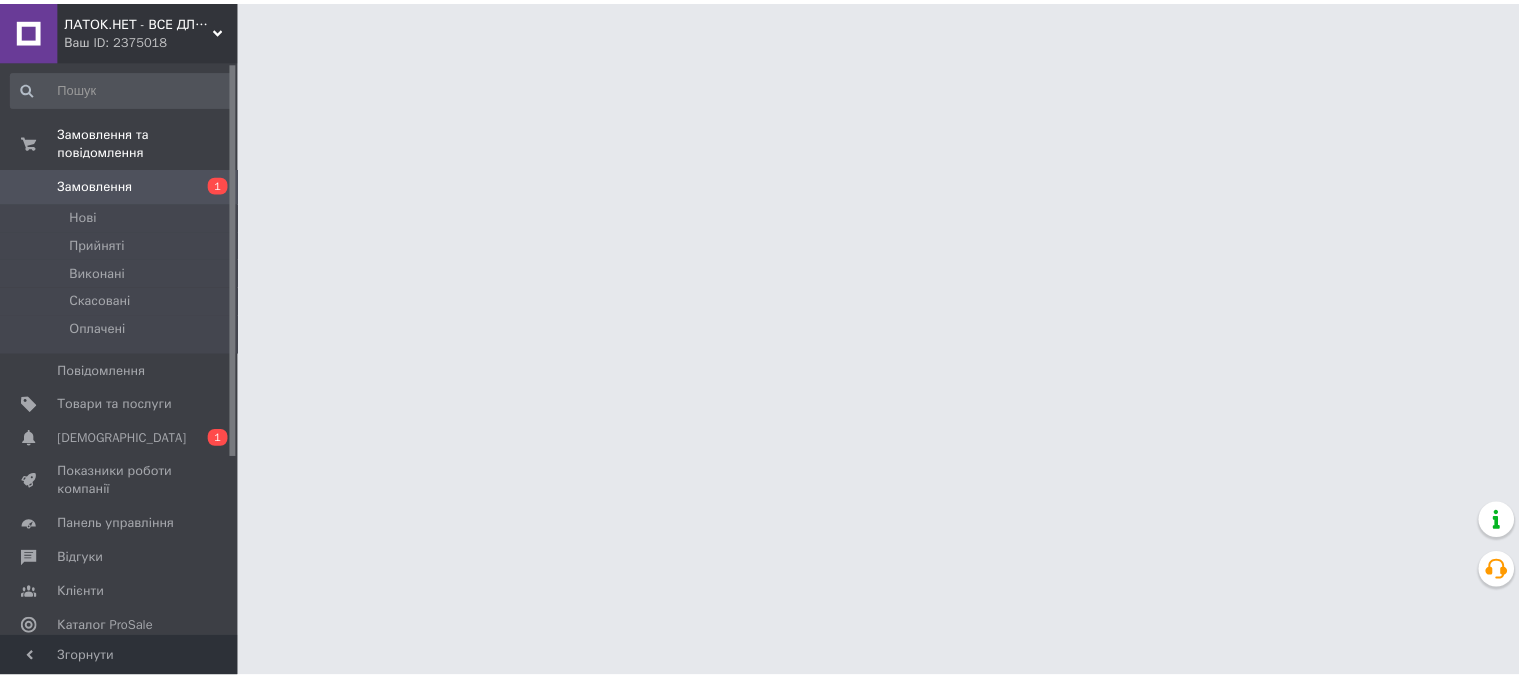 scroll, scrollTop: 0, scrollLeft: 0, axis: both 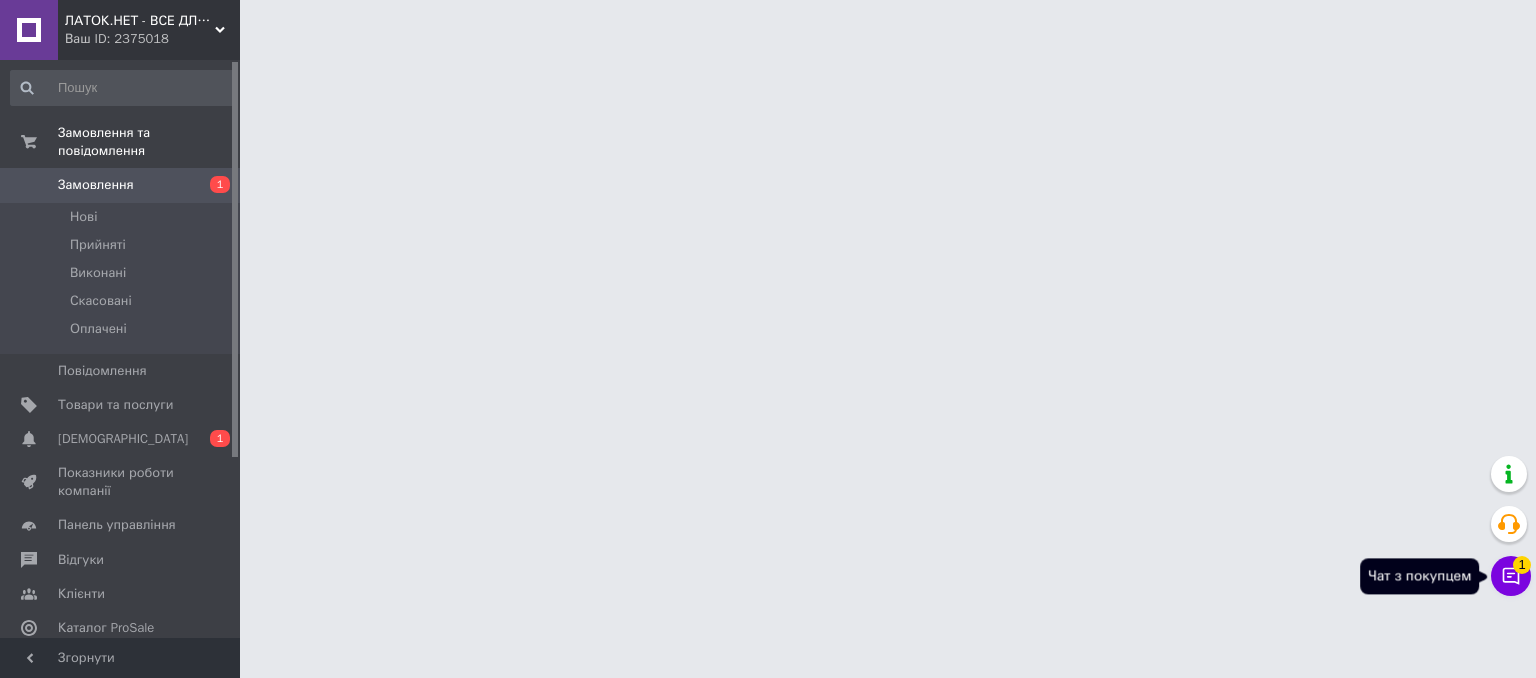 click on "Чат з покупцем 1" at bounding box center (1511, 576) 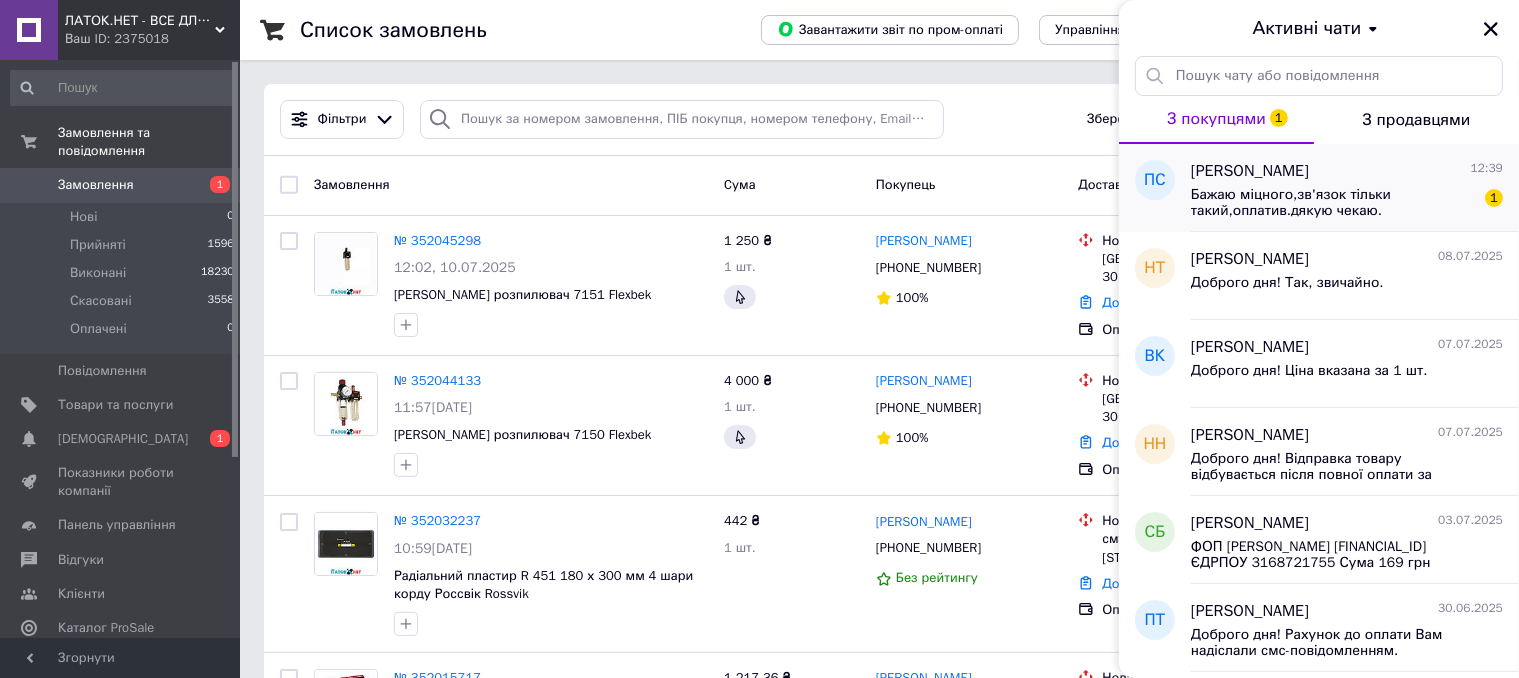 click on "Бажаю міцного,зв'язок тільки такий,оплатив.дякую чекаю." at bounding box center [1333, 203] 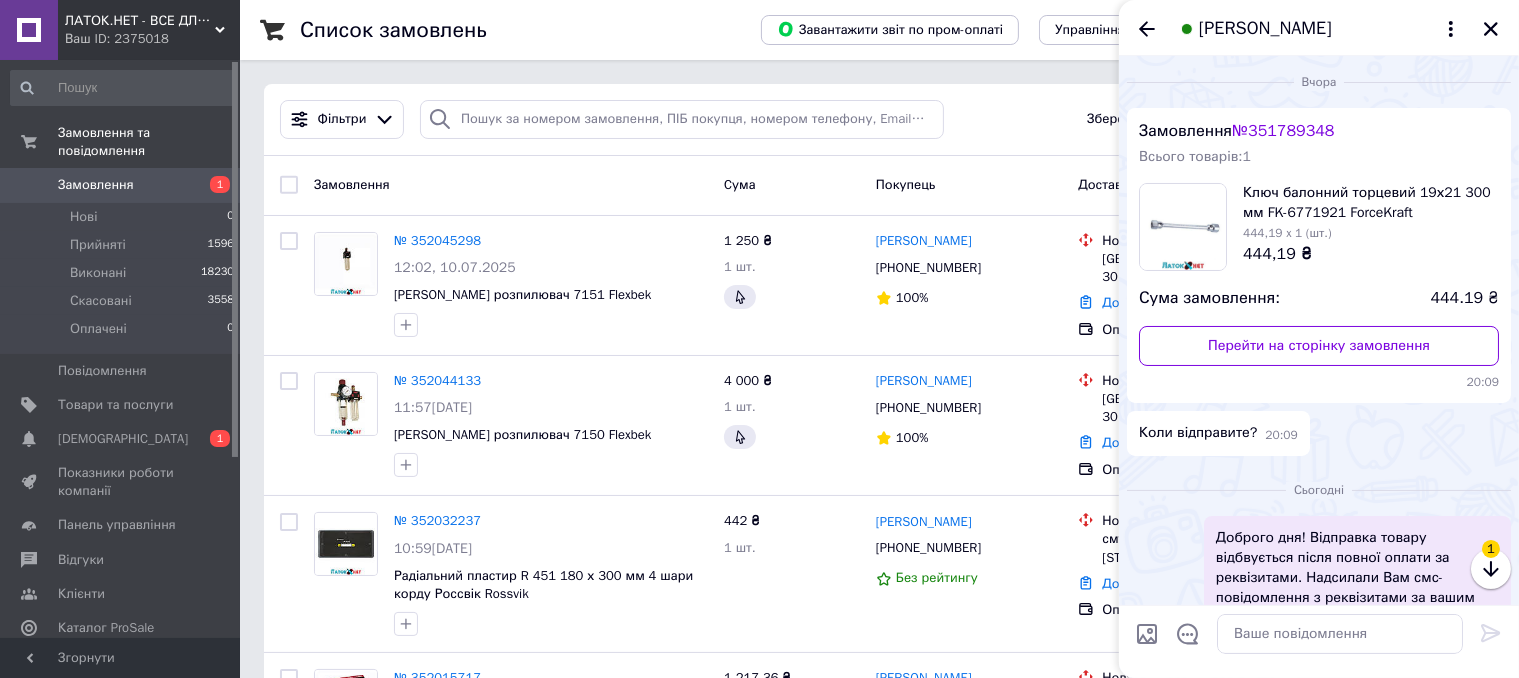 scroll, scrollTop: 379, scrollLeft: 0, axis: vertical 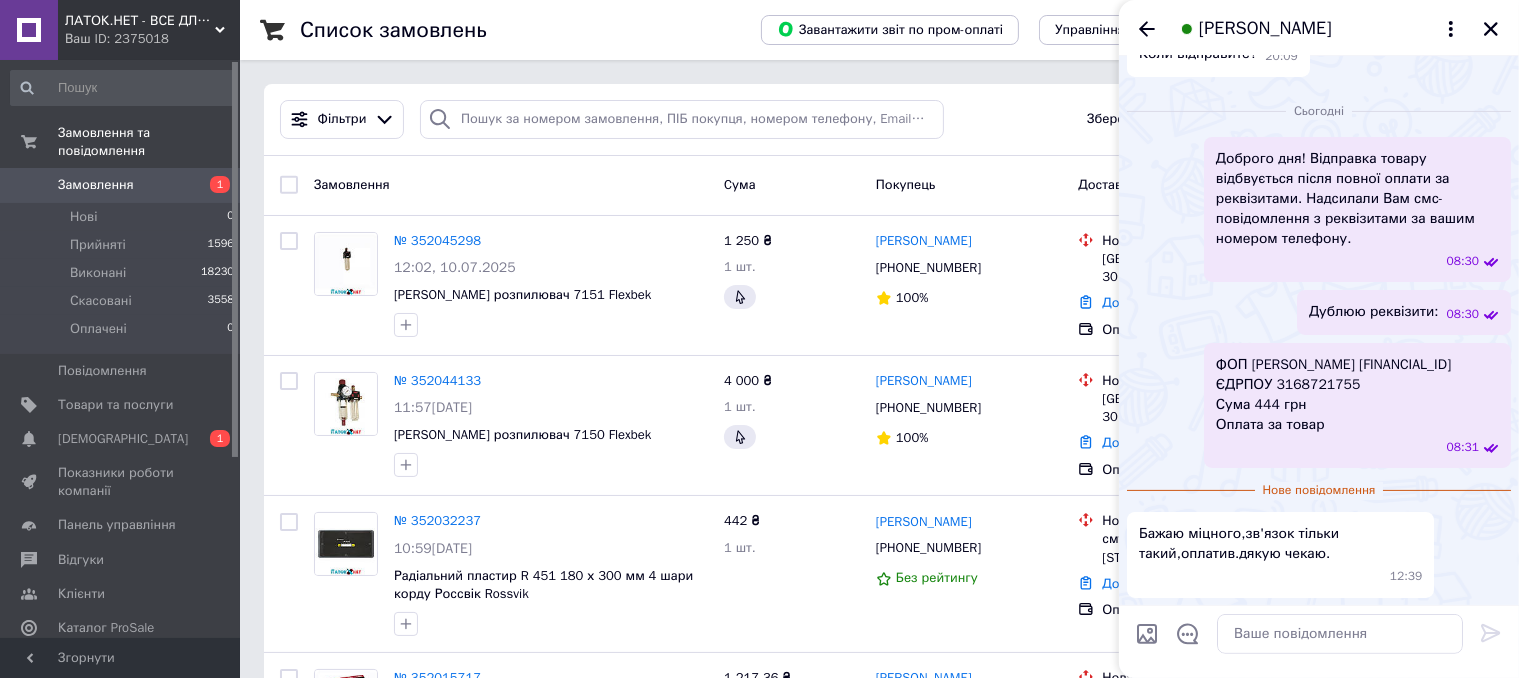 drag, startPoint x: 1284, startPoint y: 550, endPoint x: 1266, endPoint y: 588, distance: 42.047592 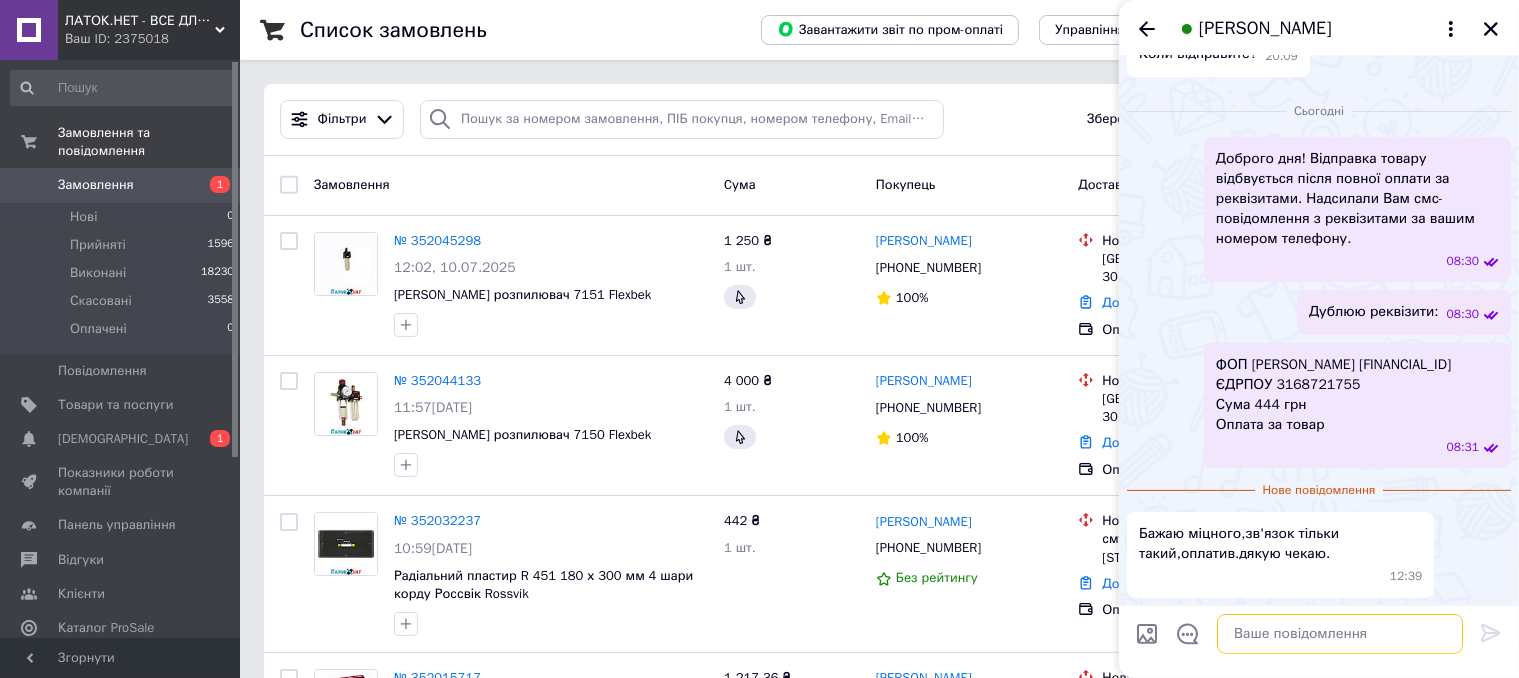 drag, startPoint x: 1308, startPoint y: 549, endPoint x: 1324, endPoint y: 629, distance: 81.58431 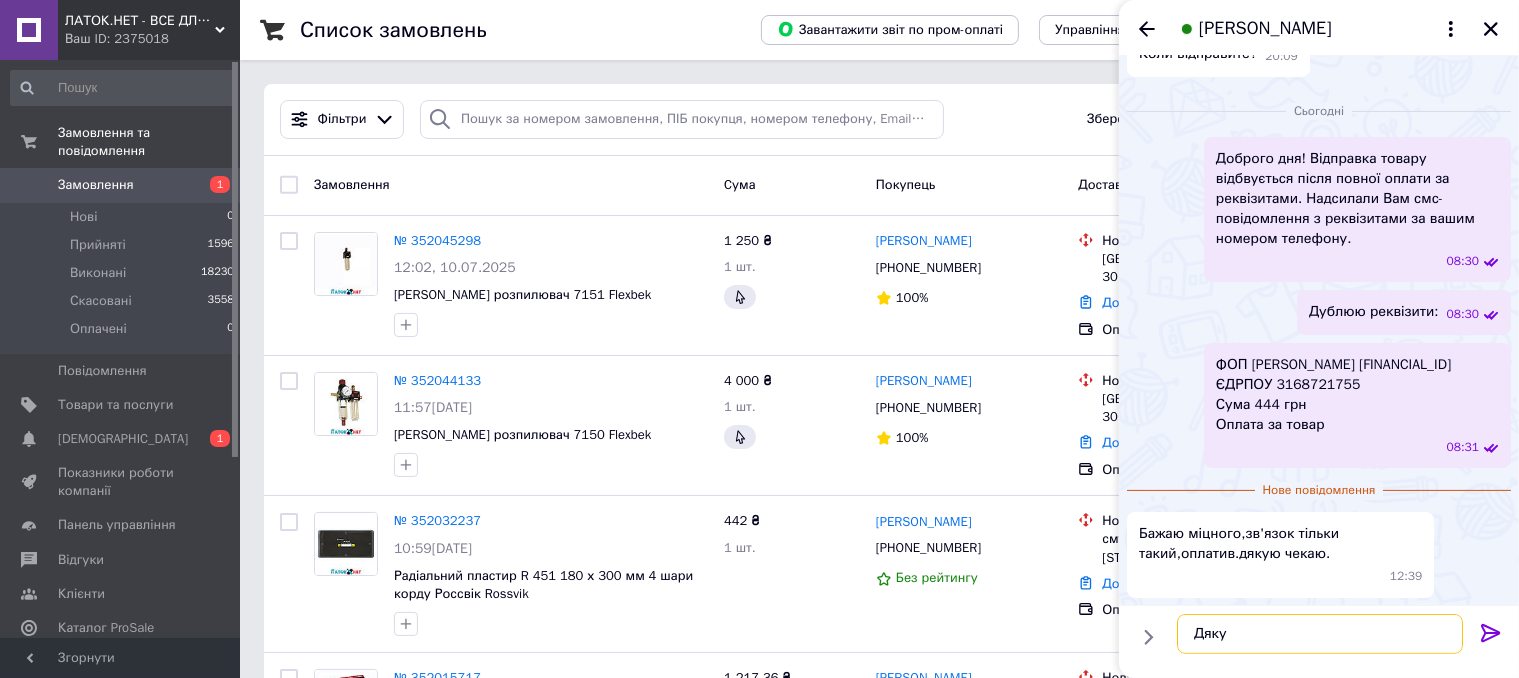 click on "Дяку" at bounding box center [1320, 634] 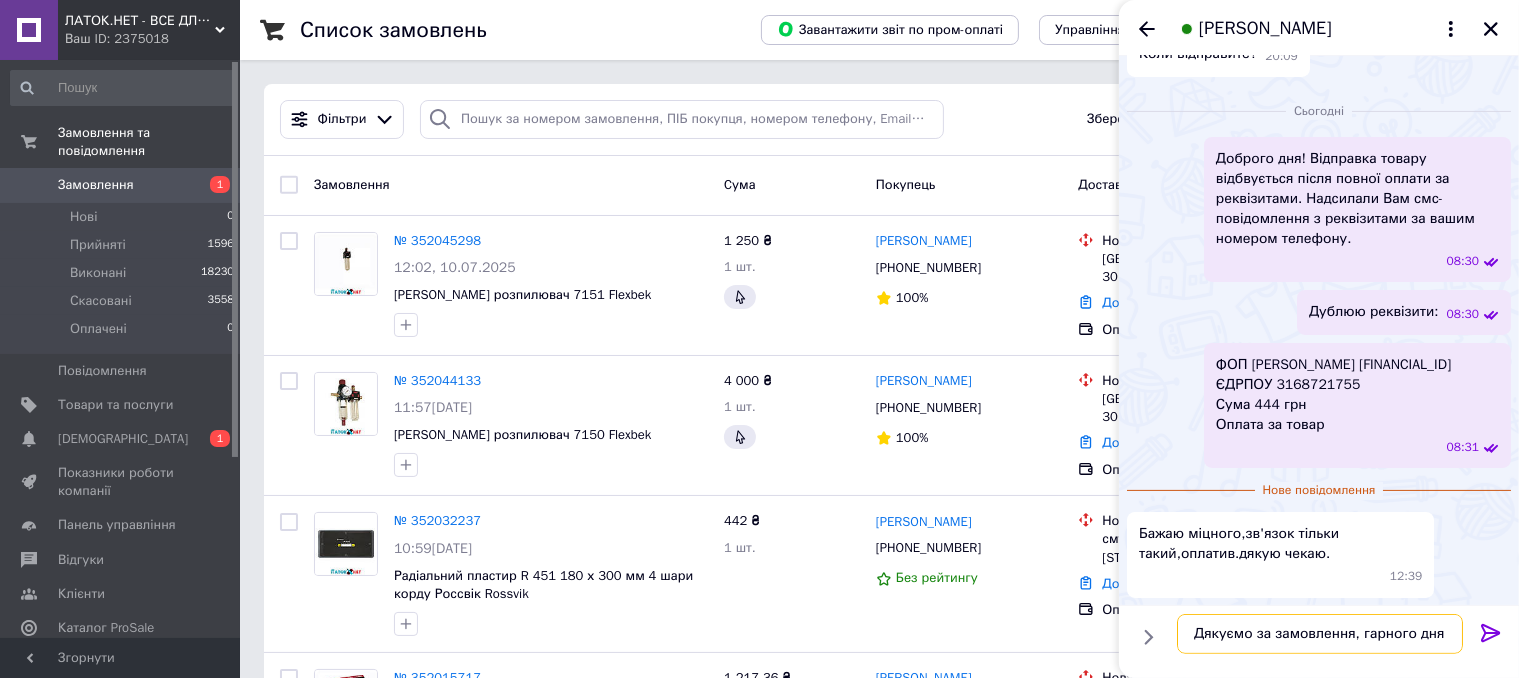 type on "Дякуємо за замовлення, гарного дня!" 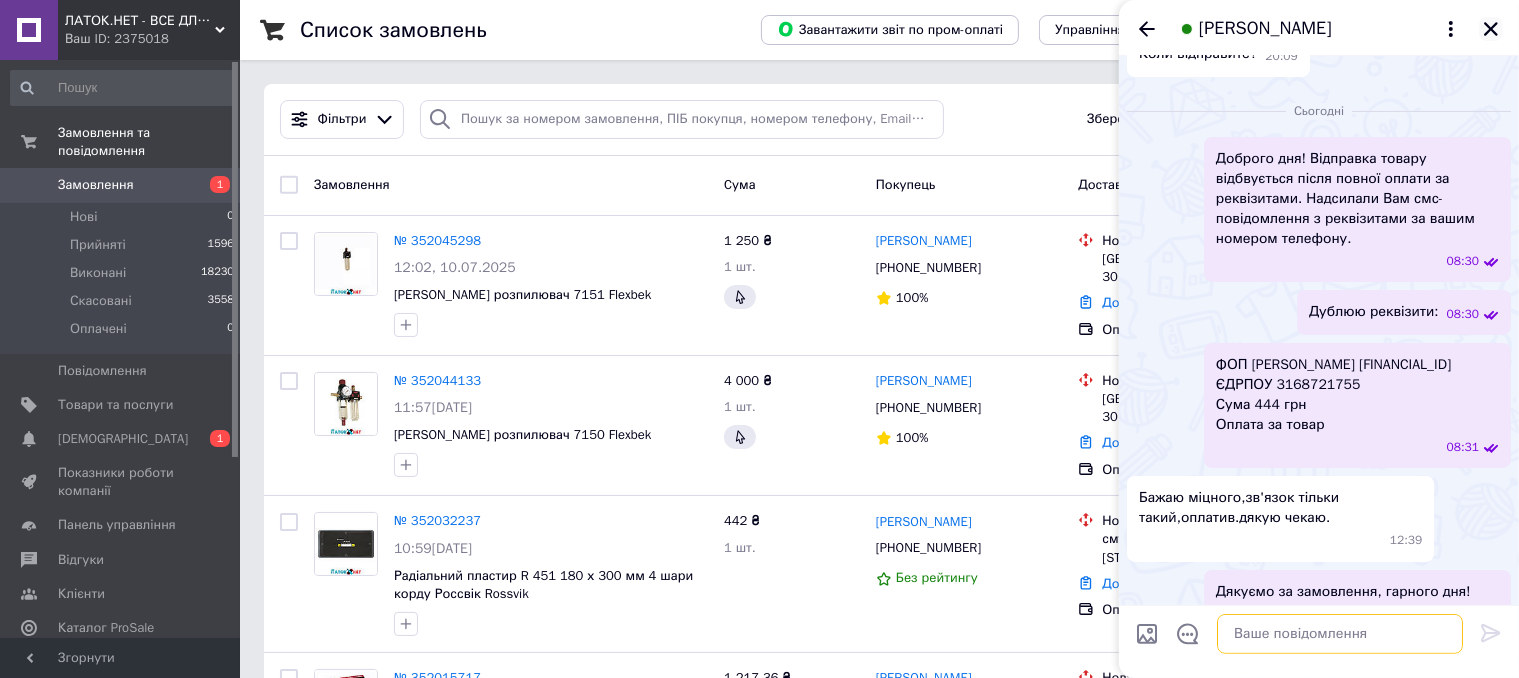 type 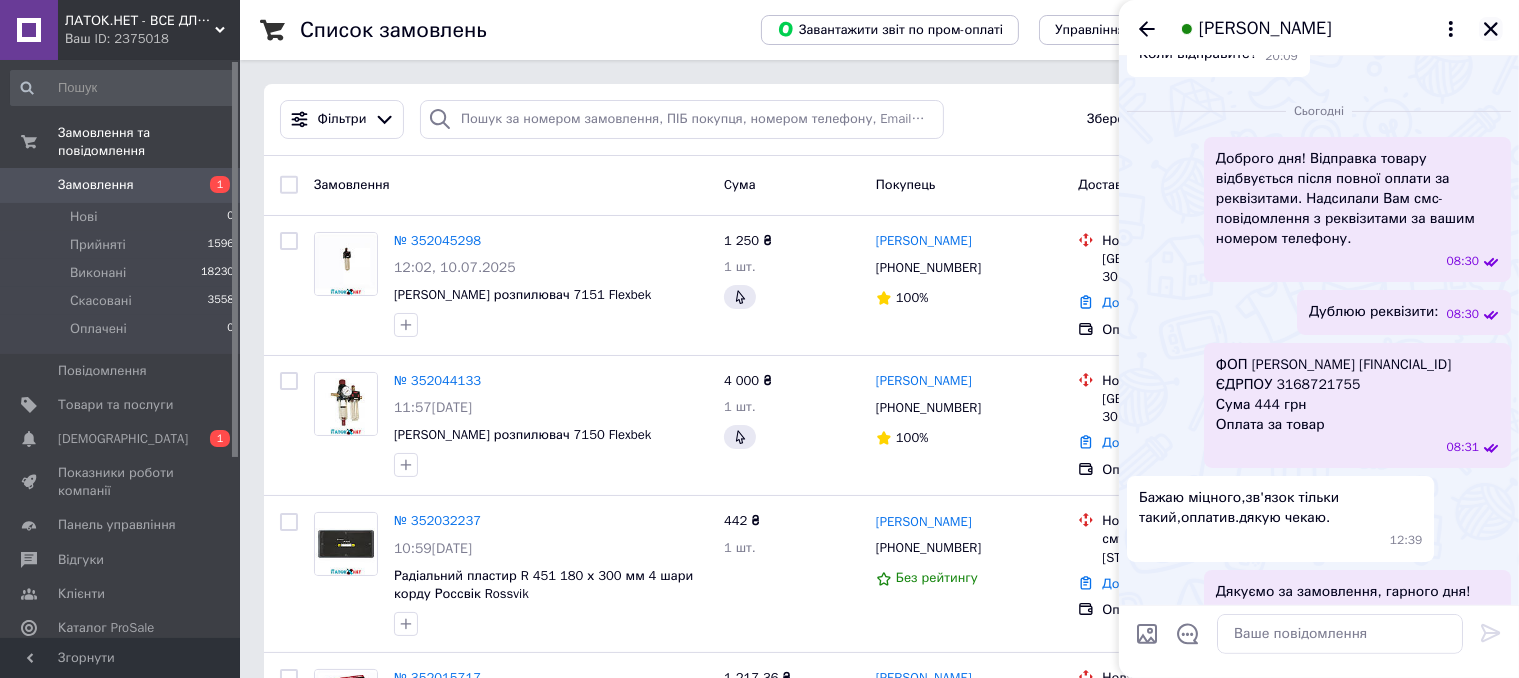 click 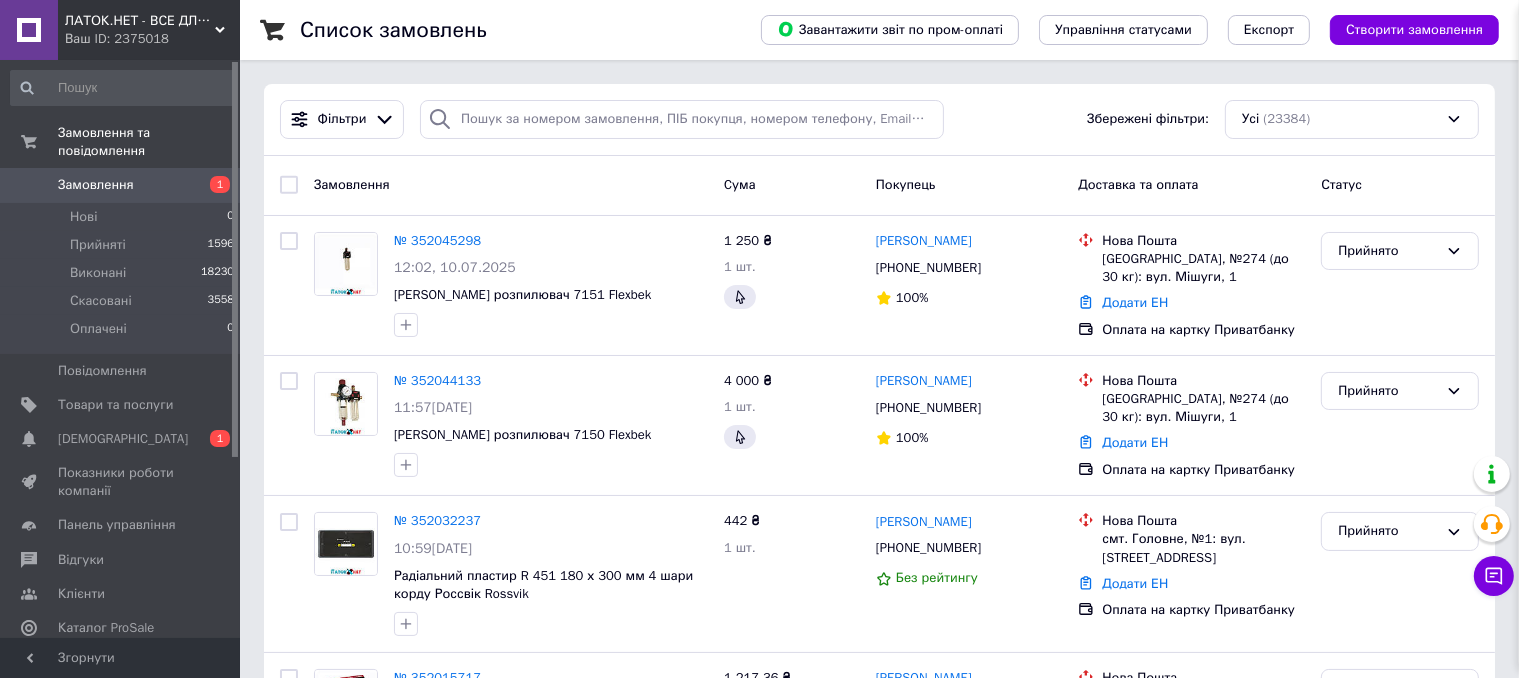 scroll, scrollTop: 416, scrollLeft: 0, axis: vertical 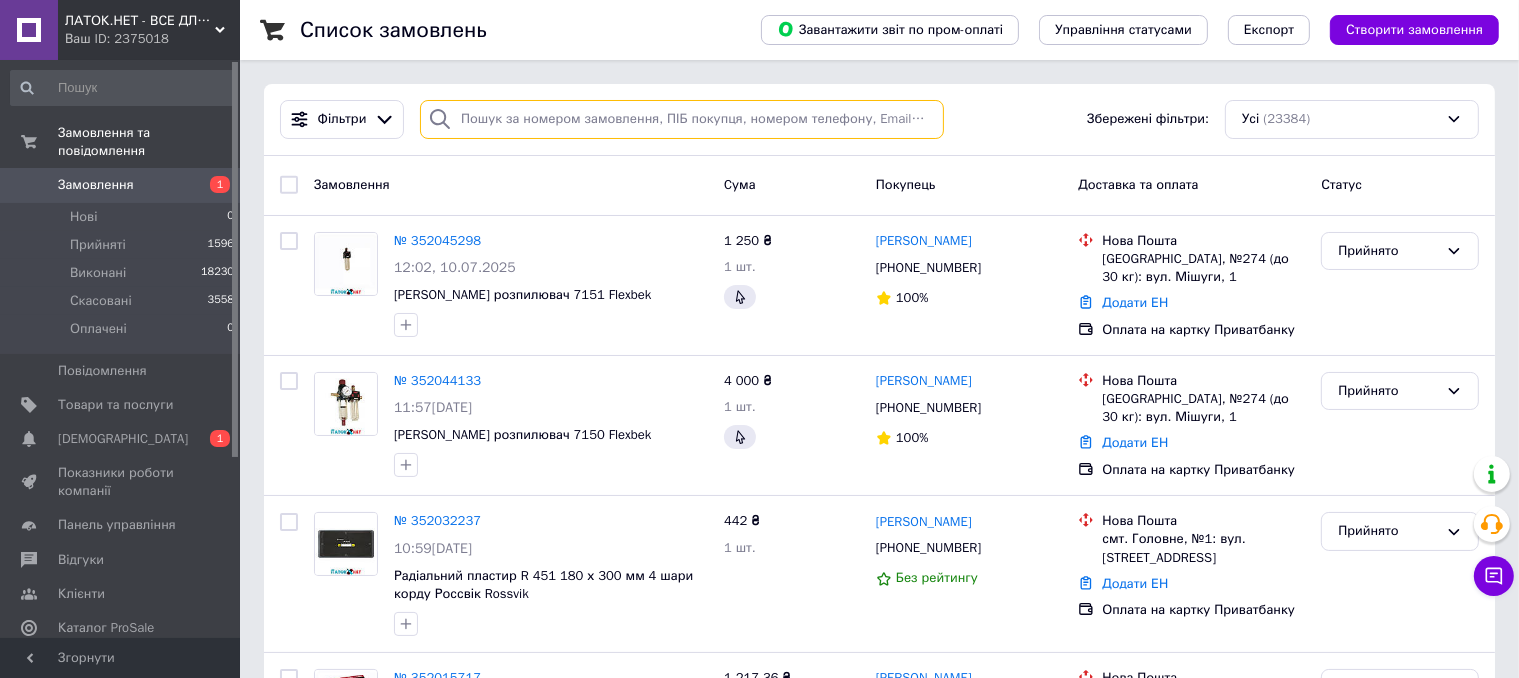 click at bounding box center (682, 119) 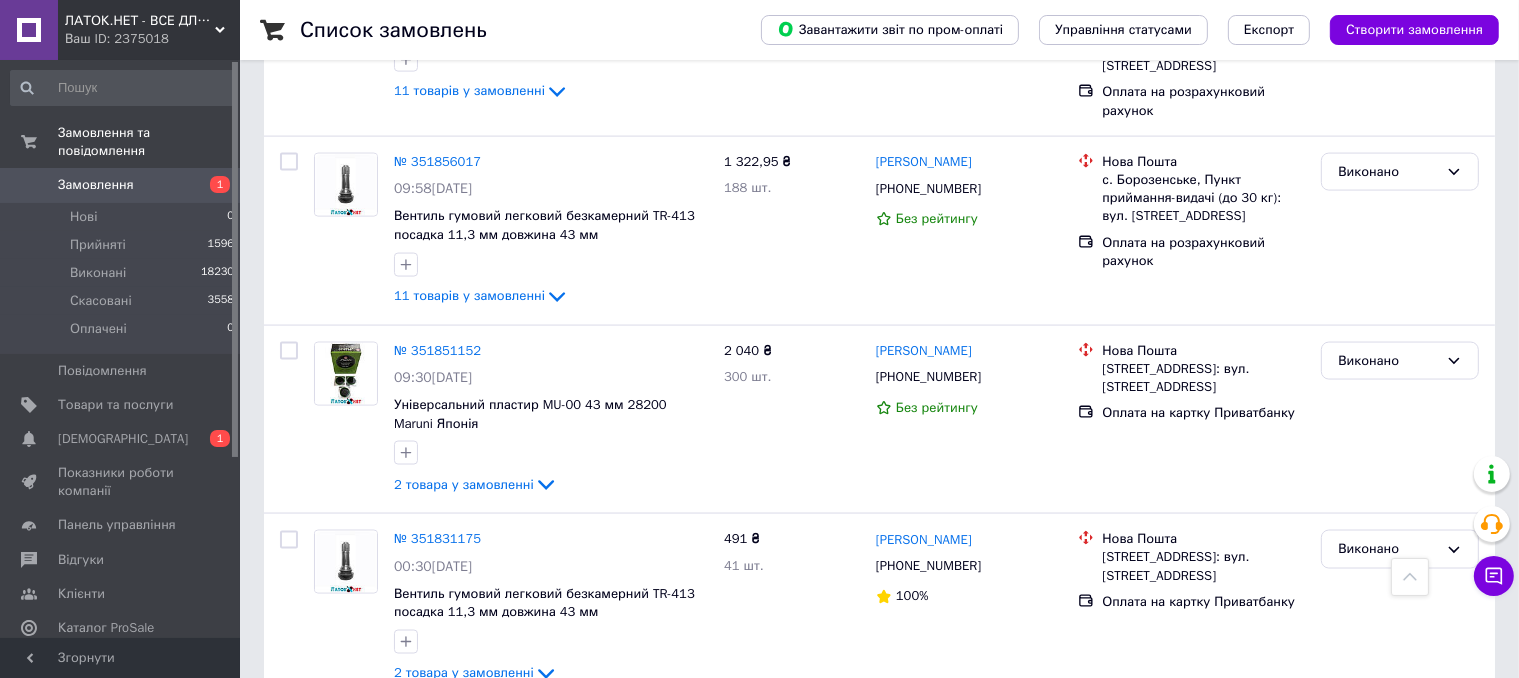 scroll, scrollTop: 3007, scrollLeft: 0, axis: vertical 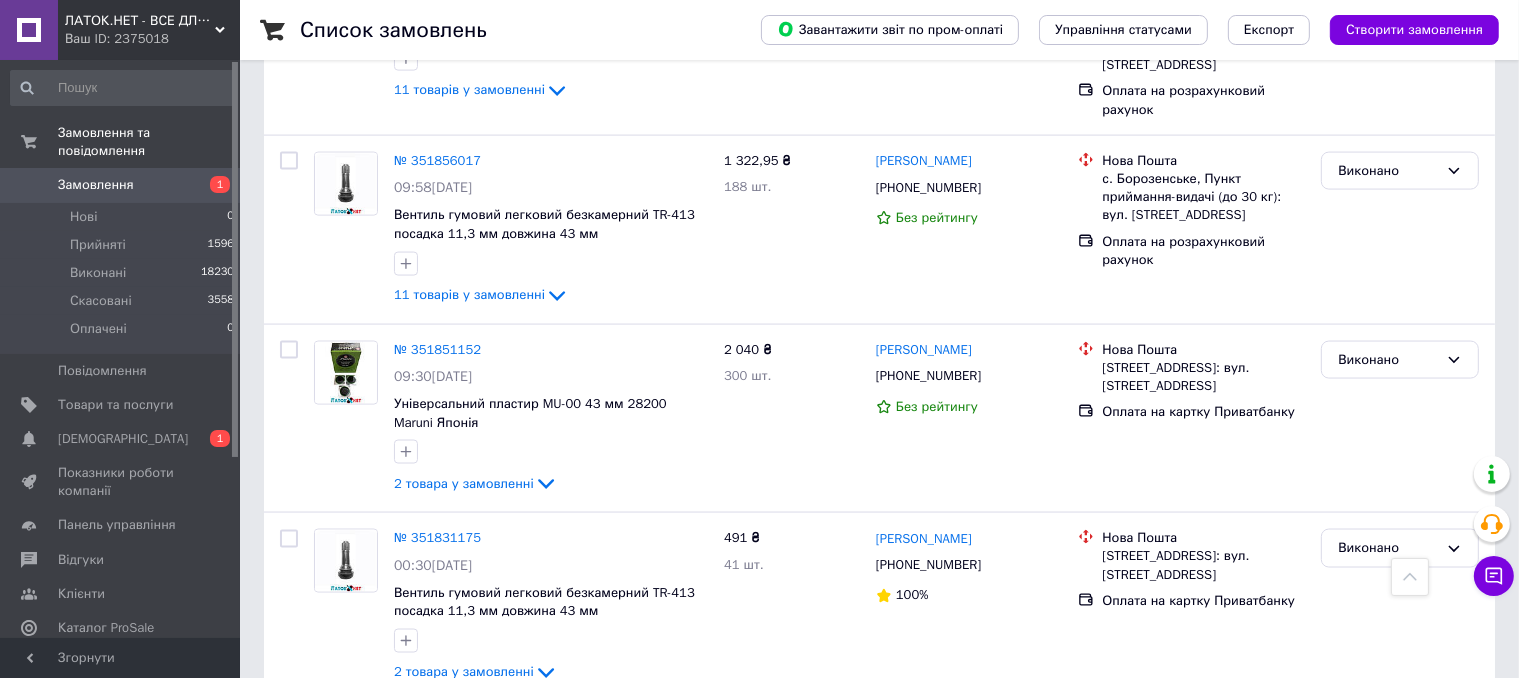 click on "2" at bounding box center [327, 746] 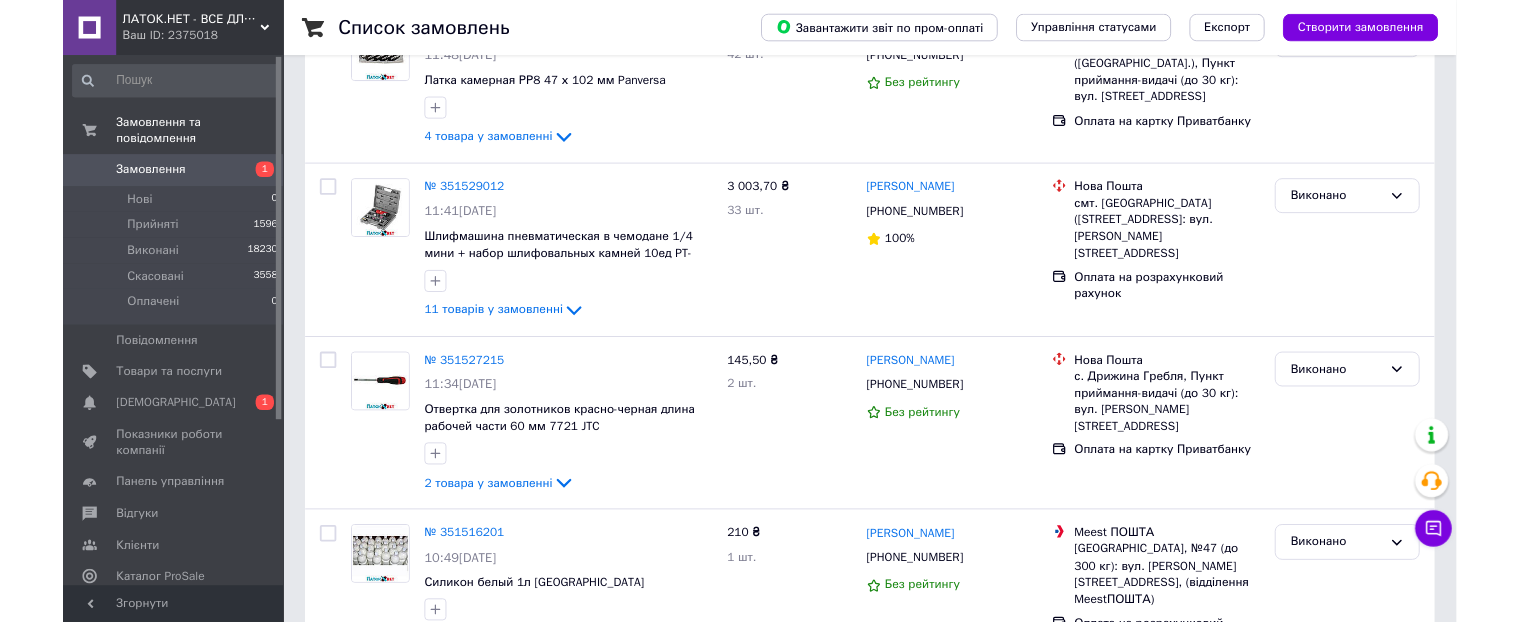 scroll, scrollTop: 0, scrollLeft: 0, axis: both 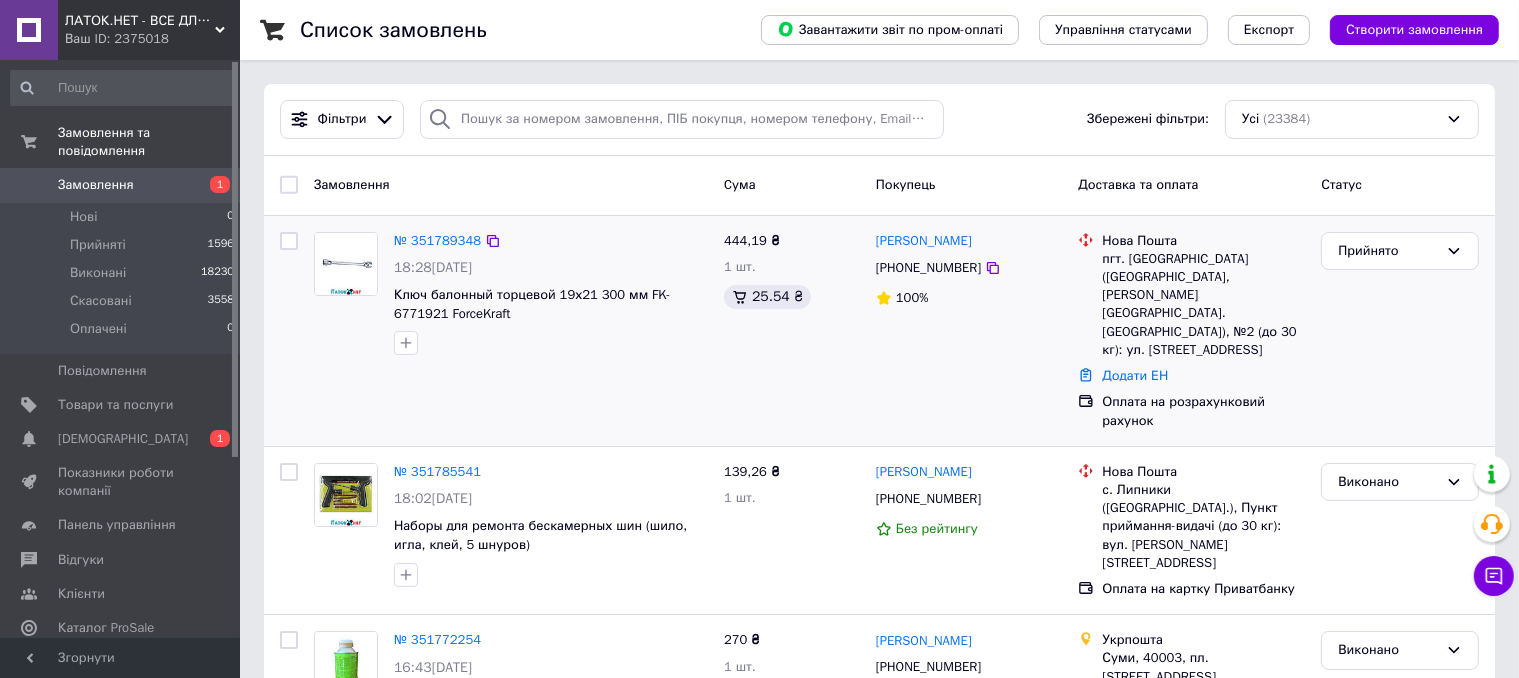 click at bounding box center [289, 241] 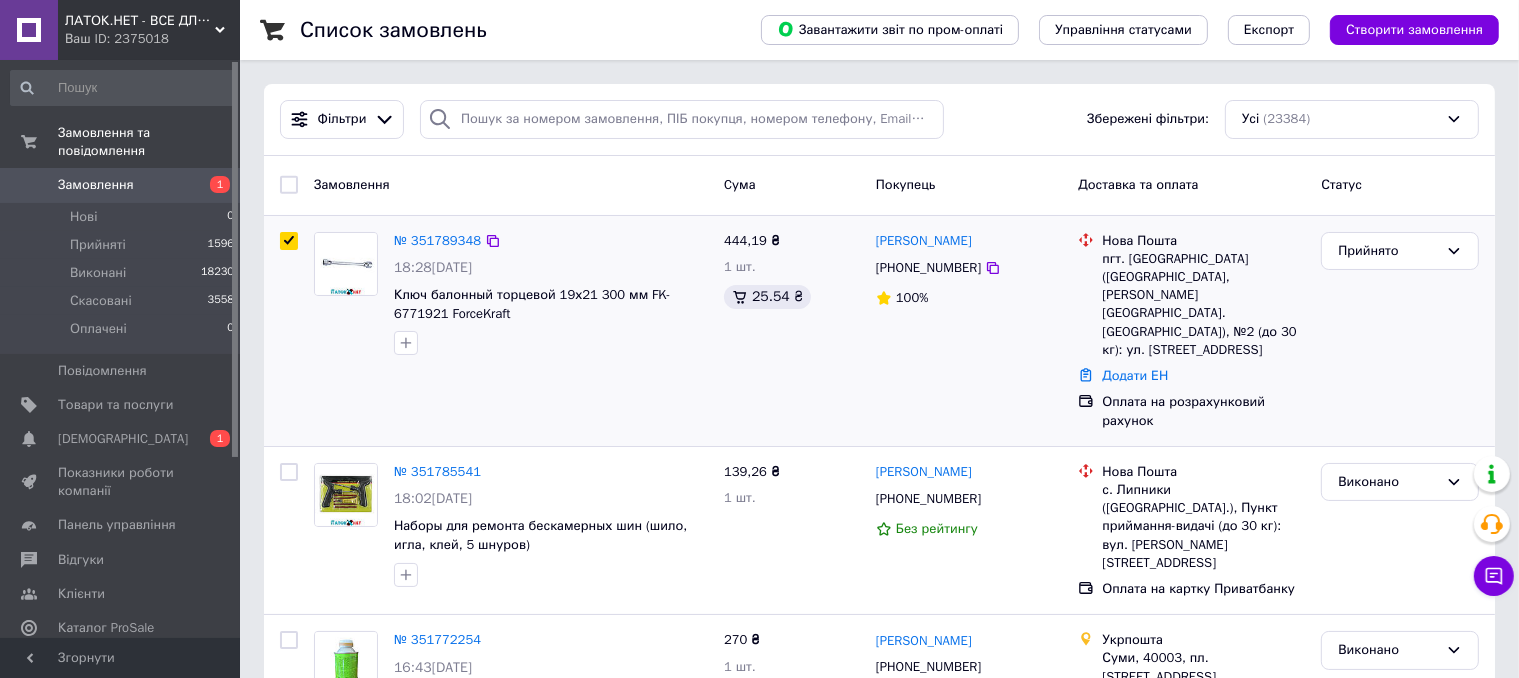 checkbox on "true" 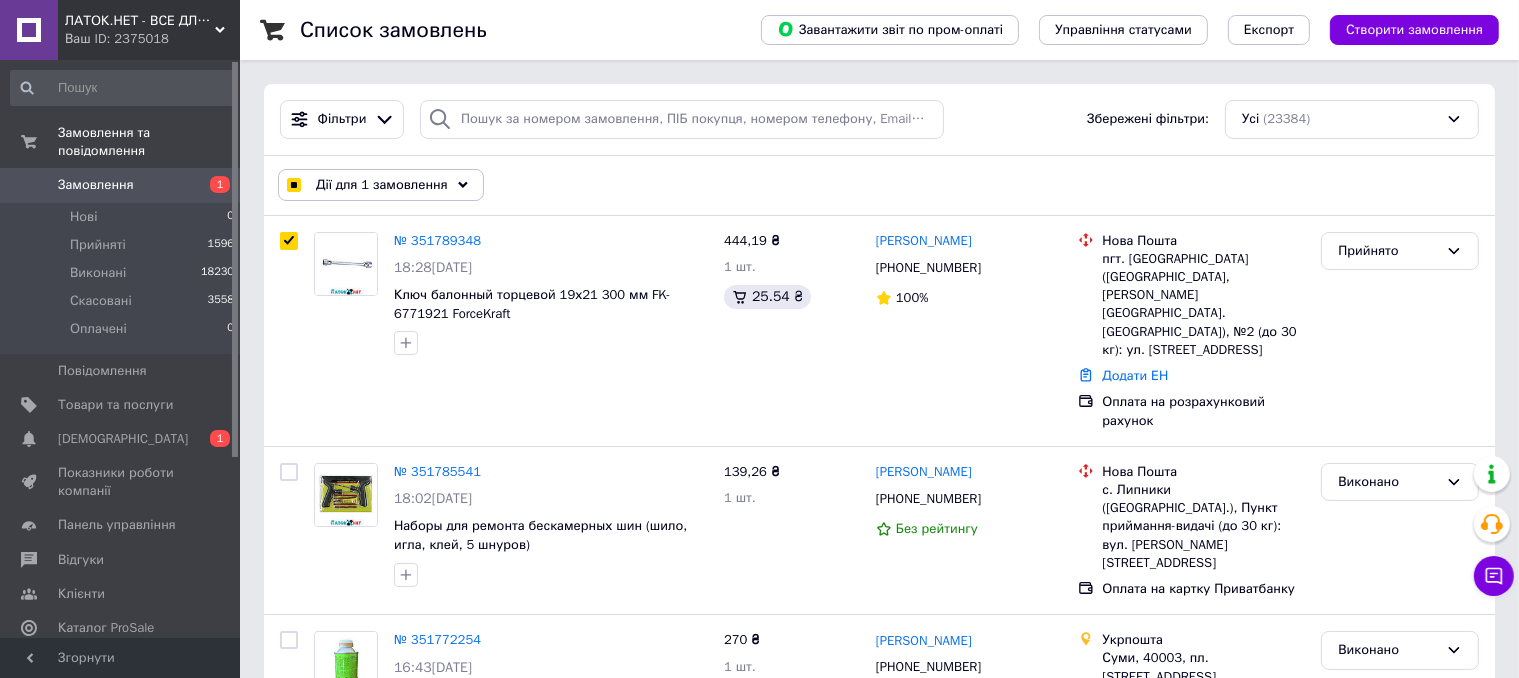 click on "Дії для 1 замовлення" at bounding box center (382, 185) 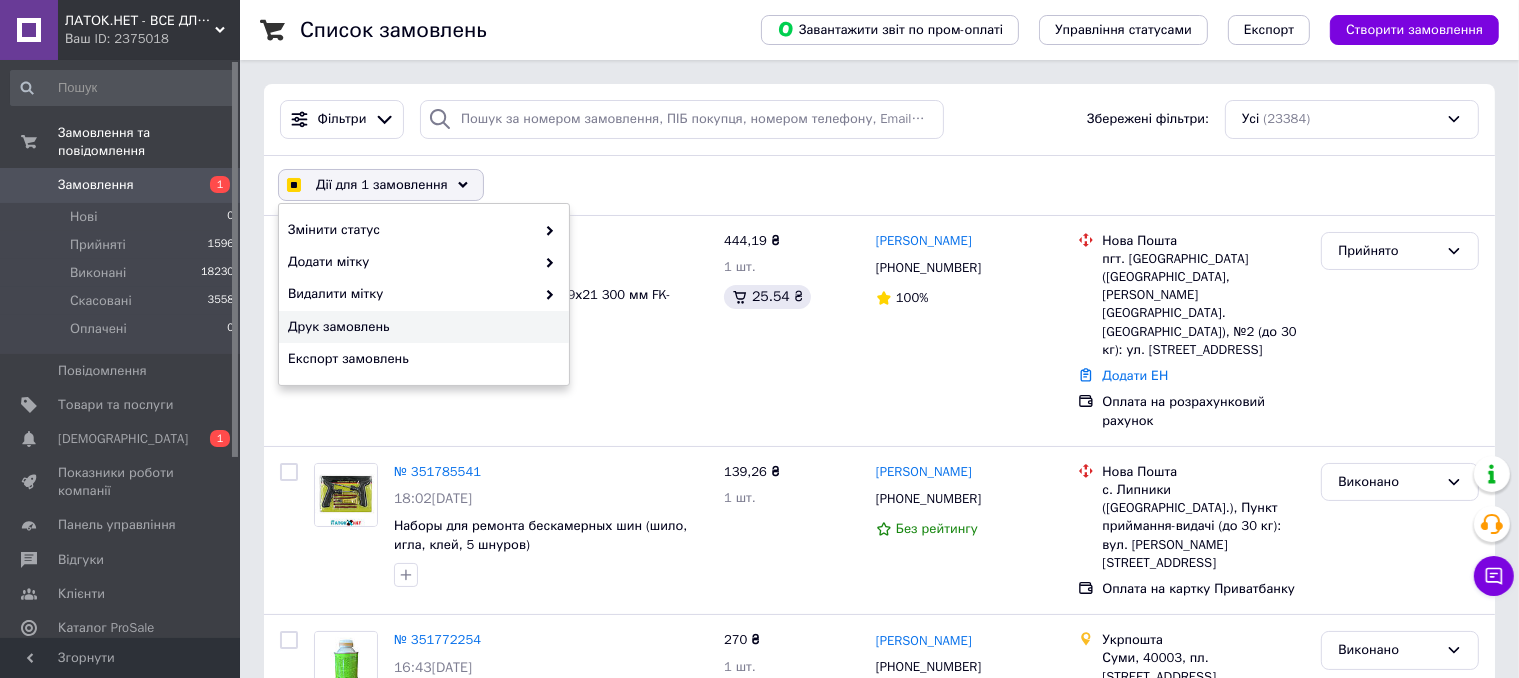 click on "Друк замовлень" at bounding box center (421, 327) 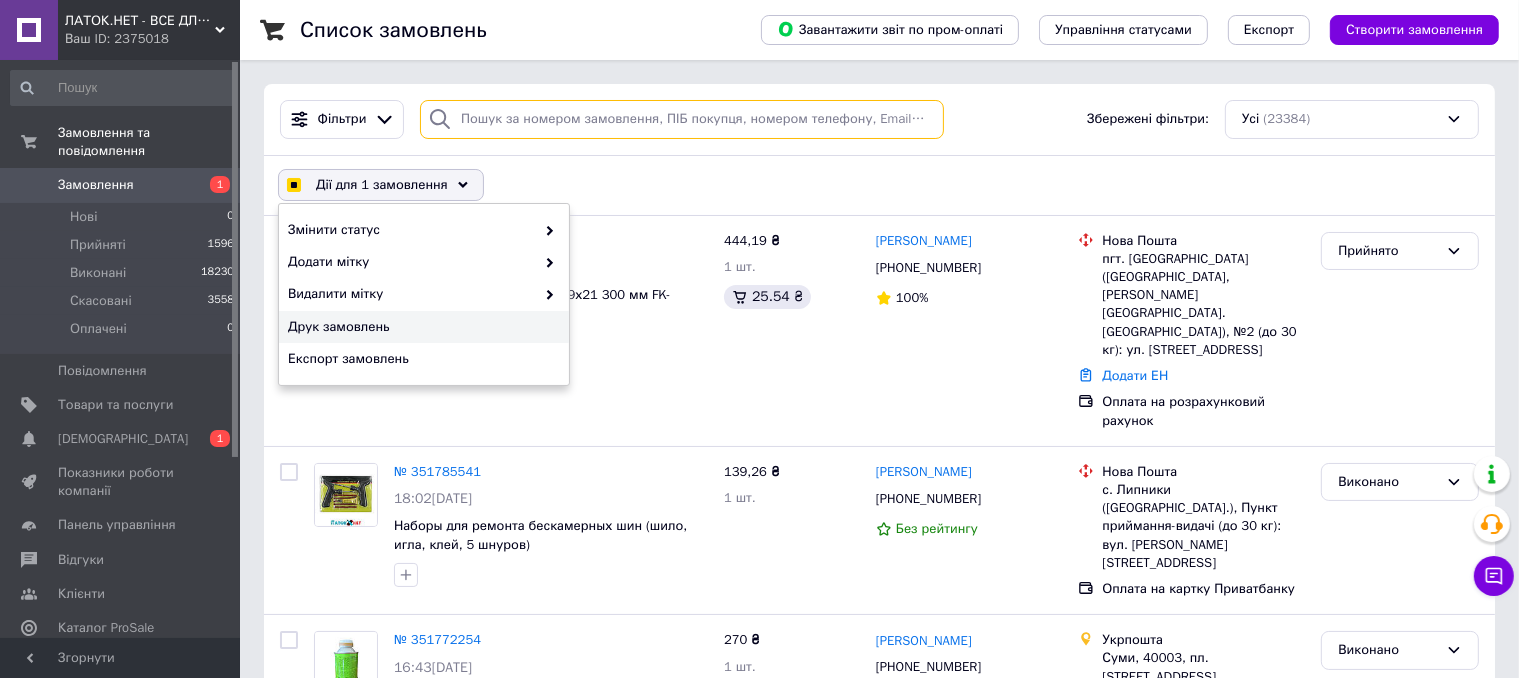click at bounding box center [682, 119] 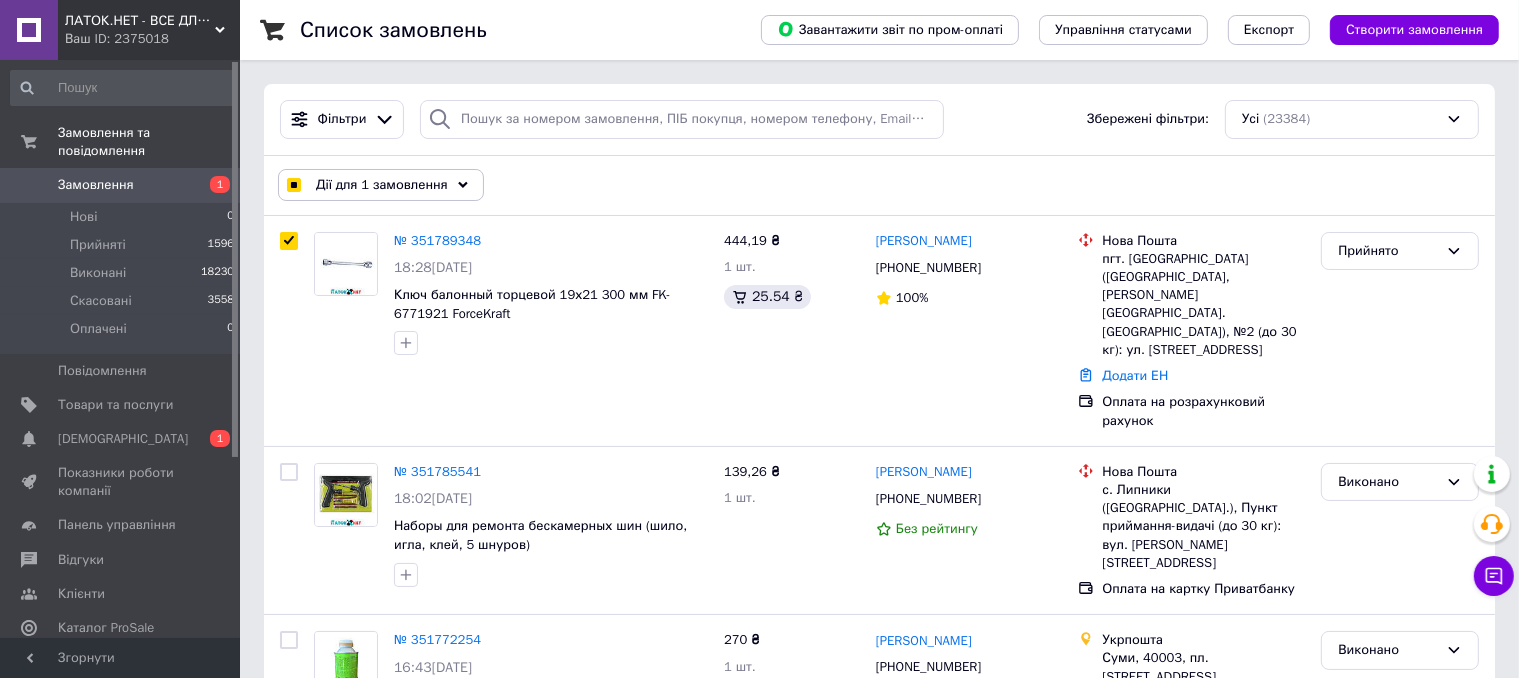 click on "Дії для 1 замовлення" at bounding box center [382, 185] 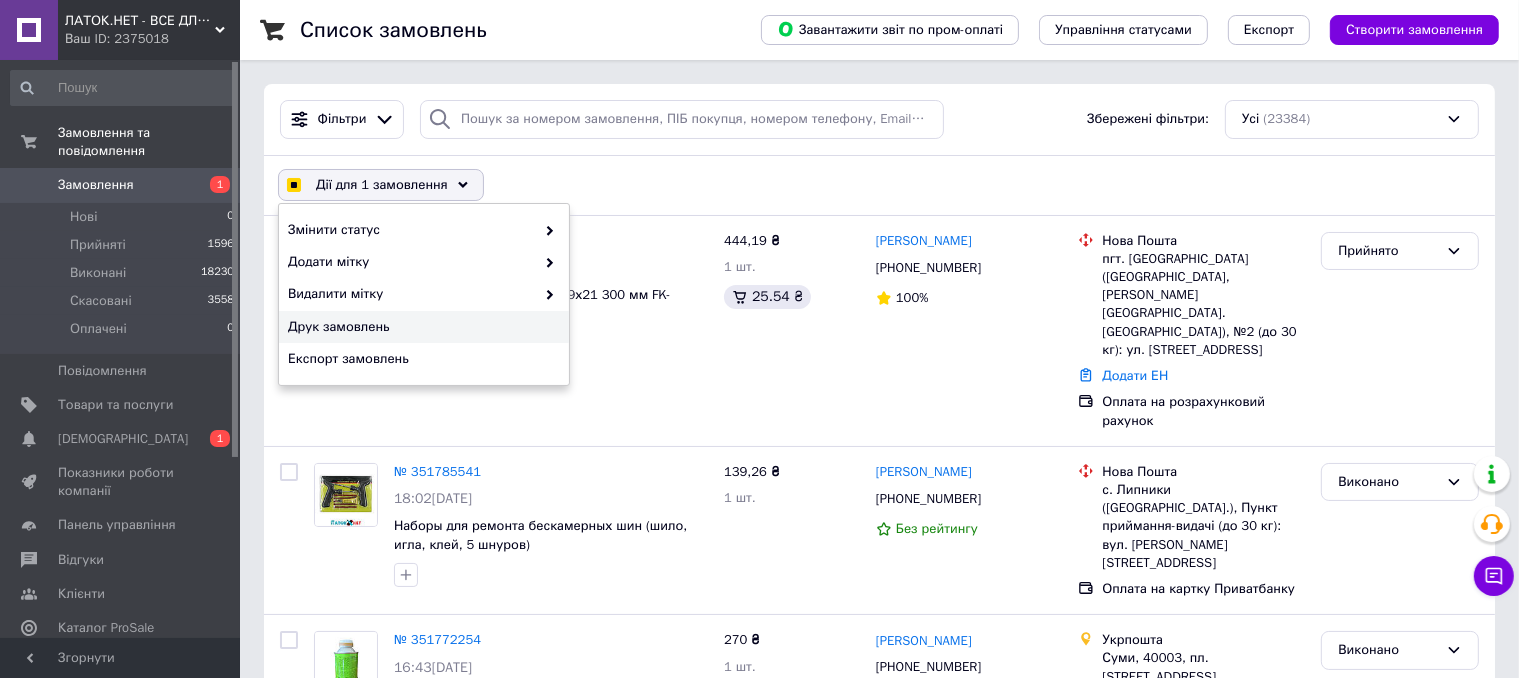 click on "Друк замовлень" at bounding box center [421, 327] 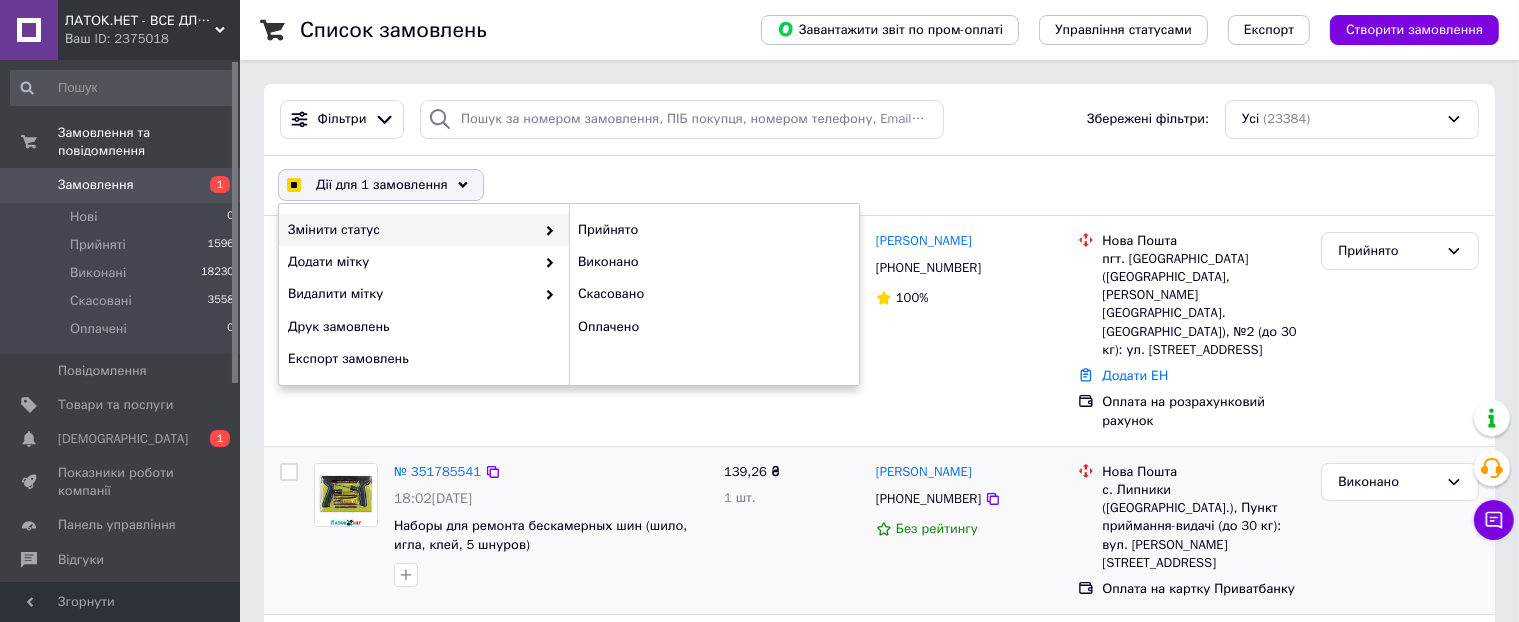 checkbox on "true" 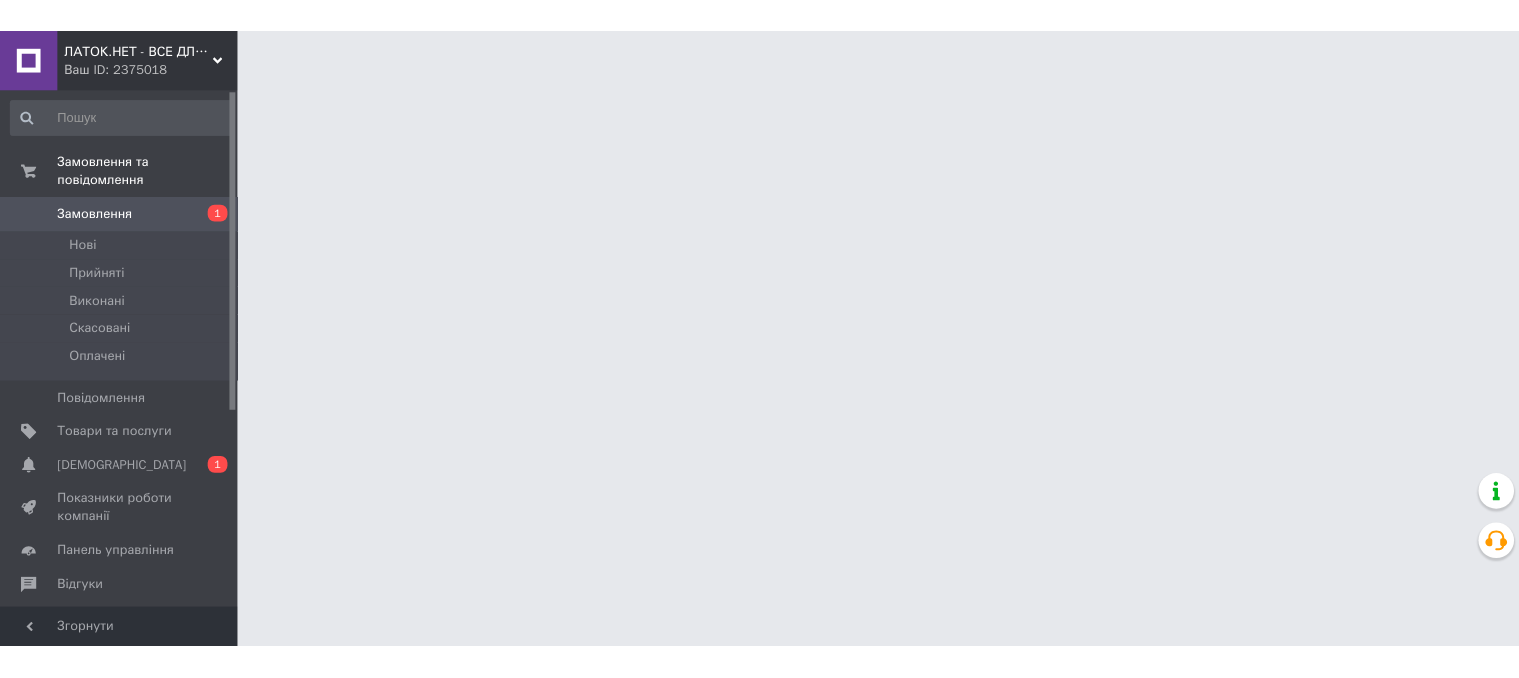 scroll, scrollTop: 0, scrollLeft: 0, axis: both 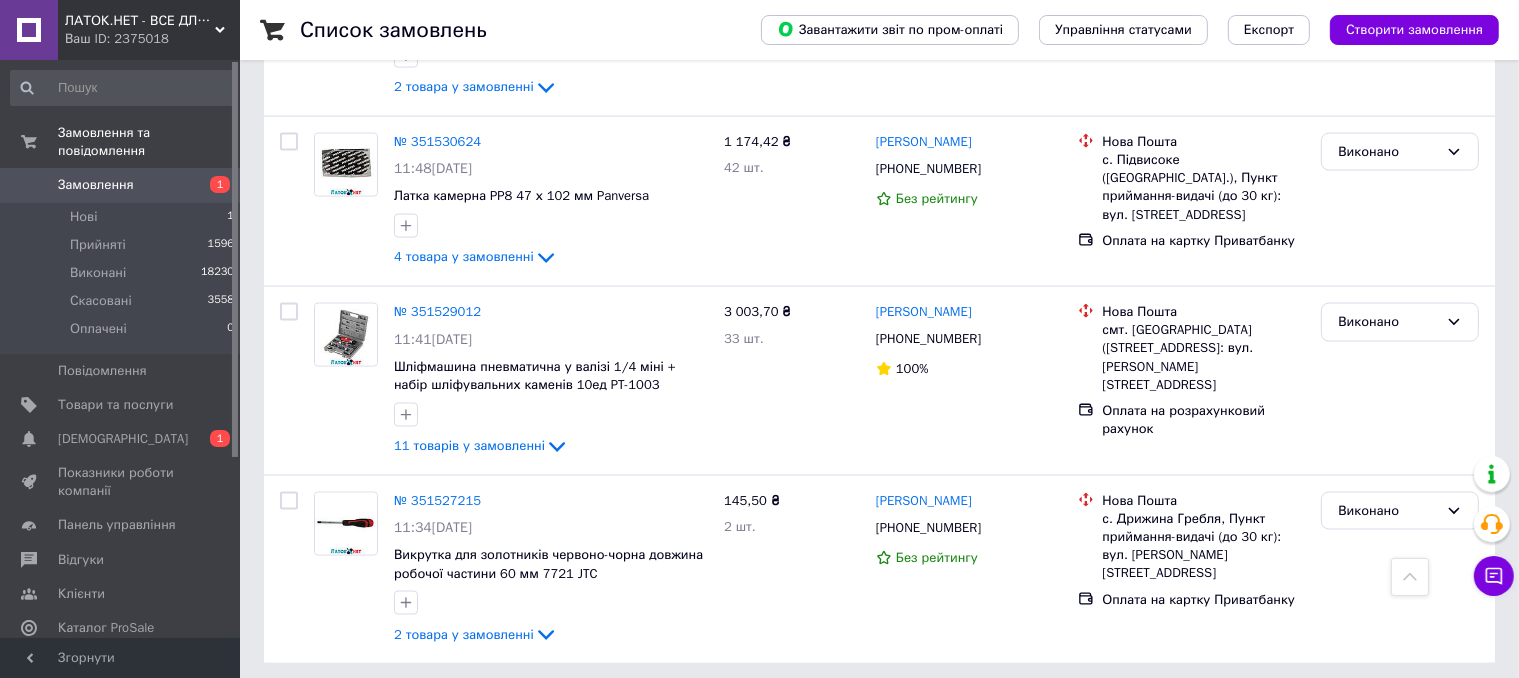click on "1" at bounding box center [404, 708] 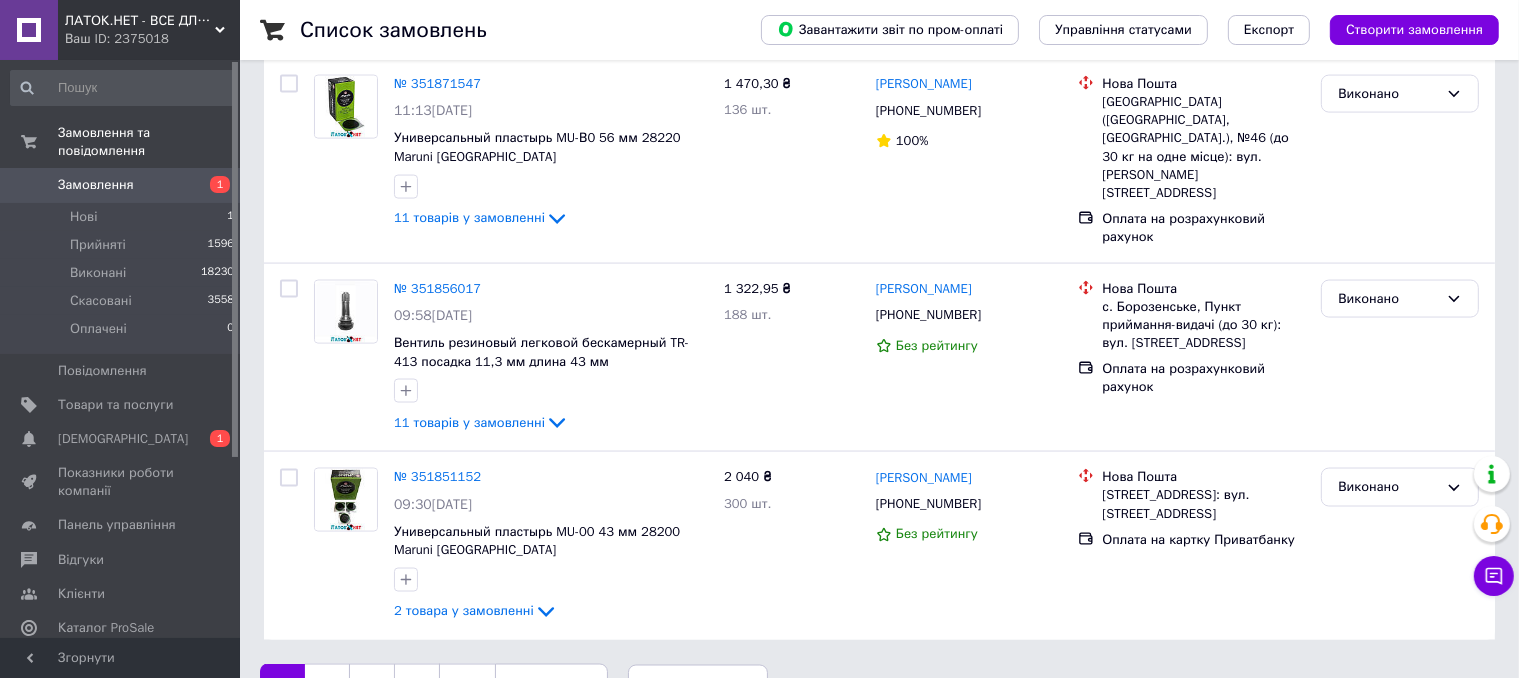 scroll, scrollTop: 0, scrollLeft: 0, axis: both 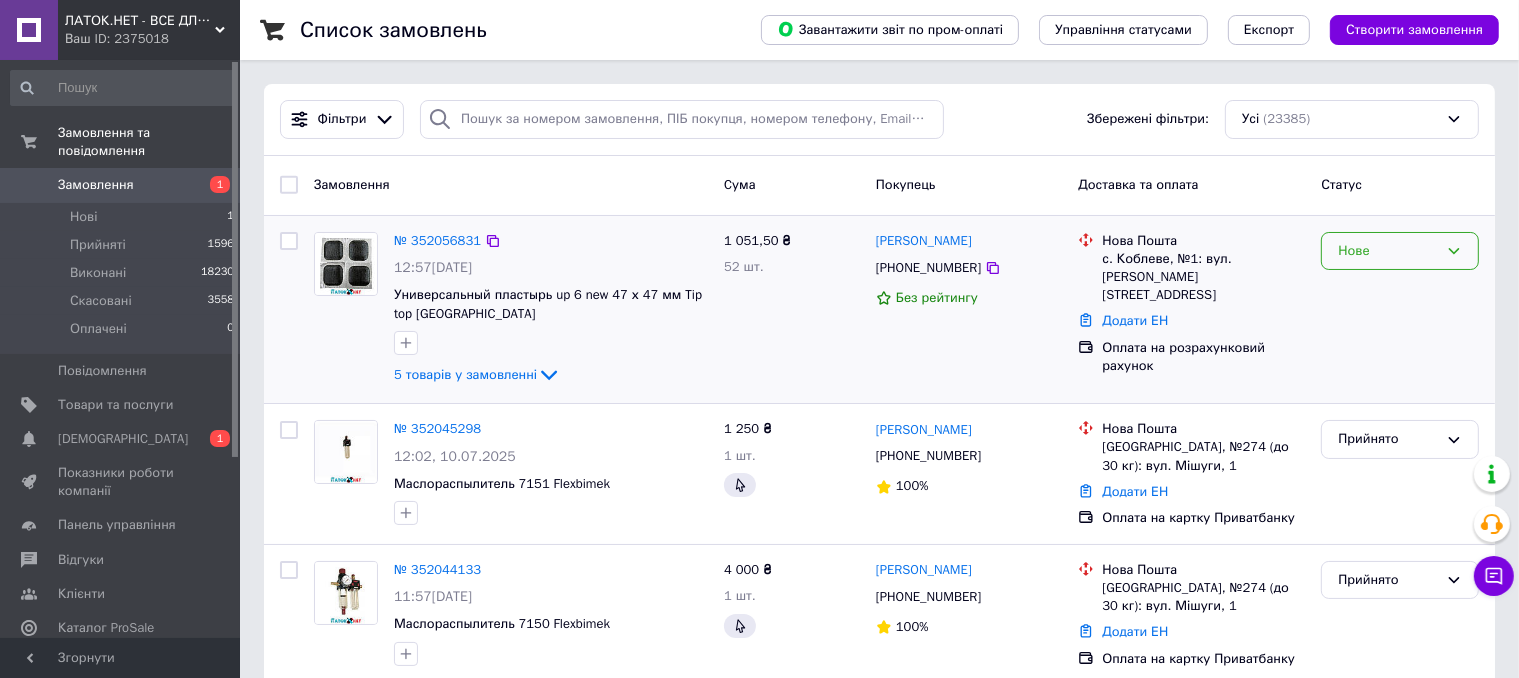click on "Нове" at bounding box center (1388, 251) 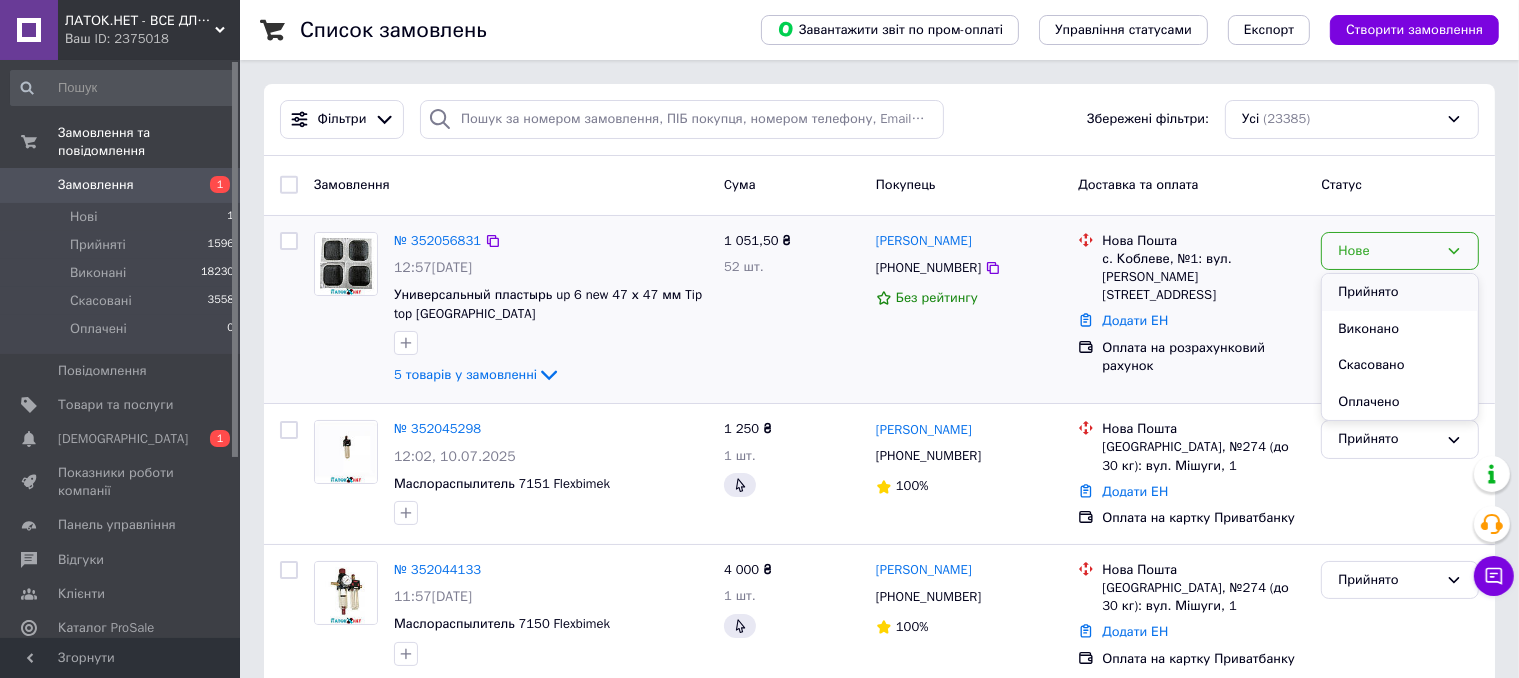 click on "Прийнято" at bounding box center [1400, 292] 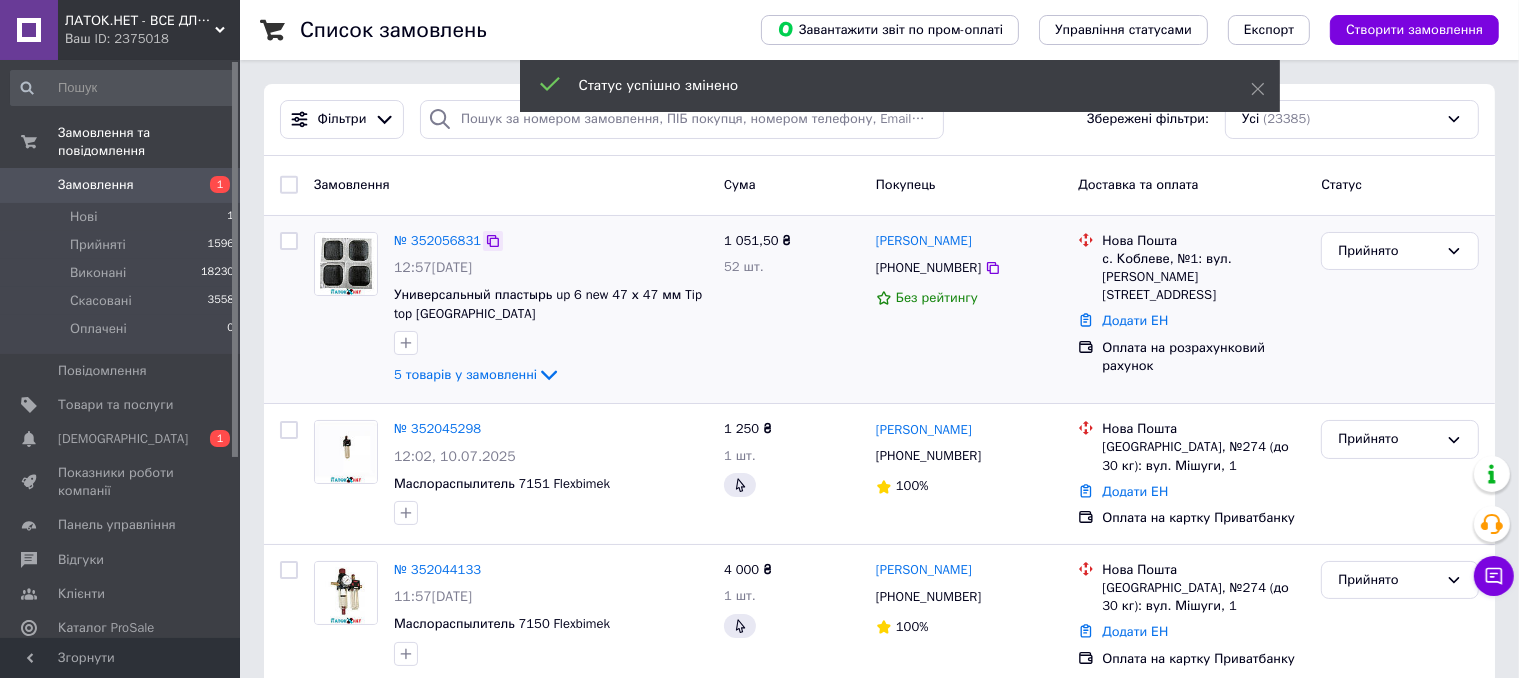 click 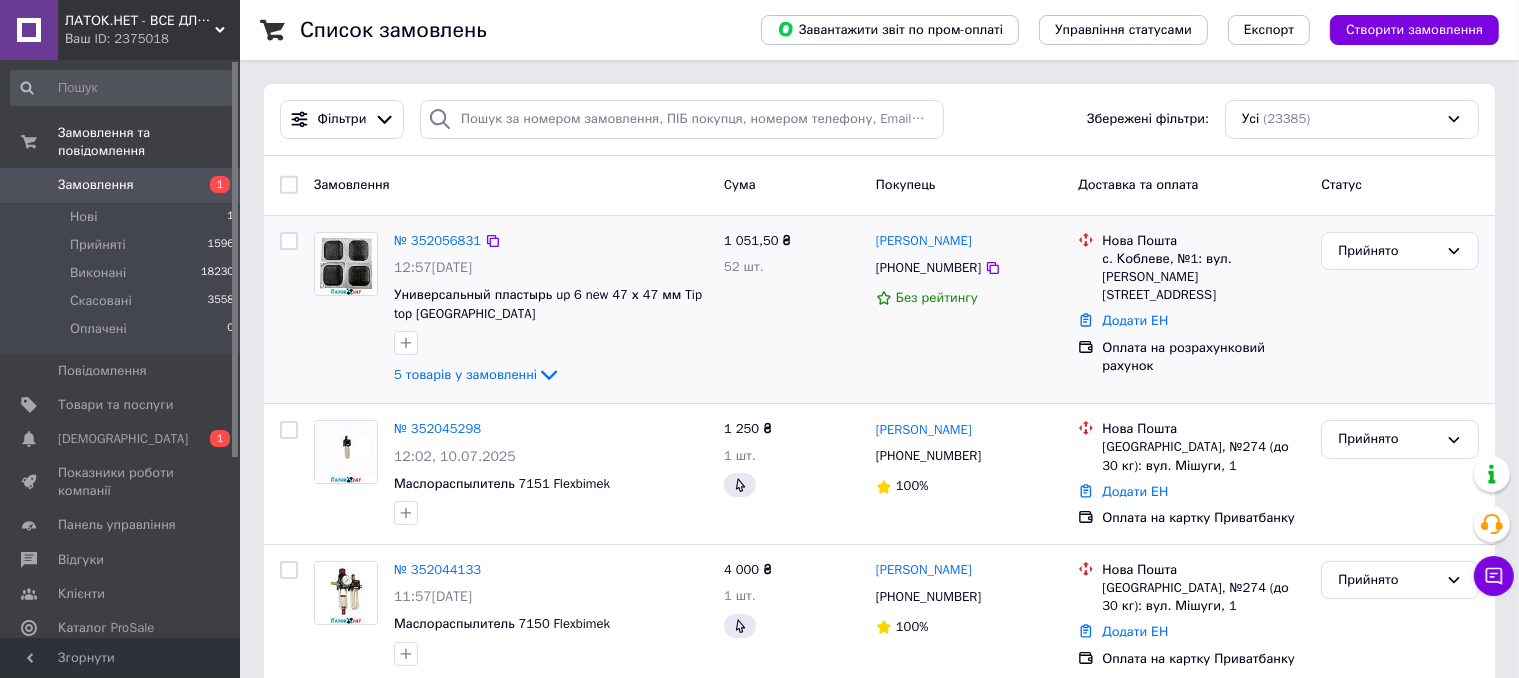 click at bounding box center (289, 241) 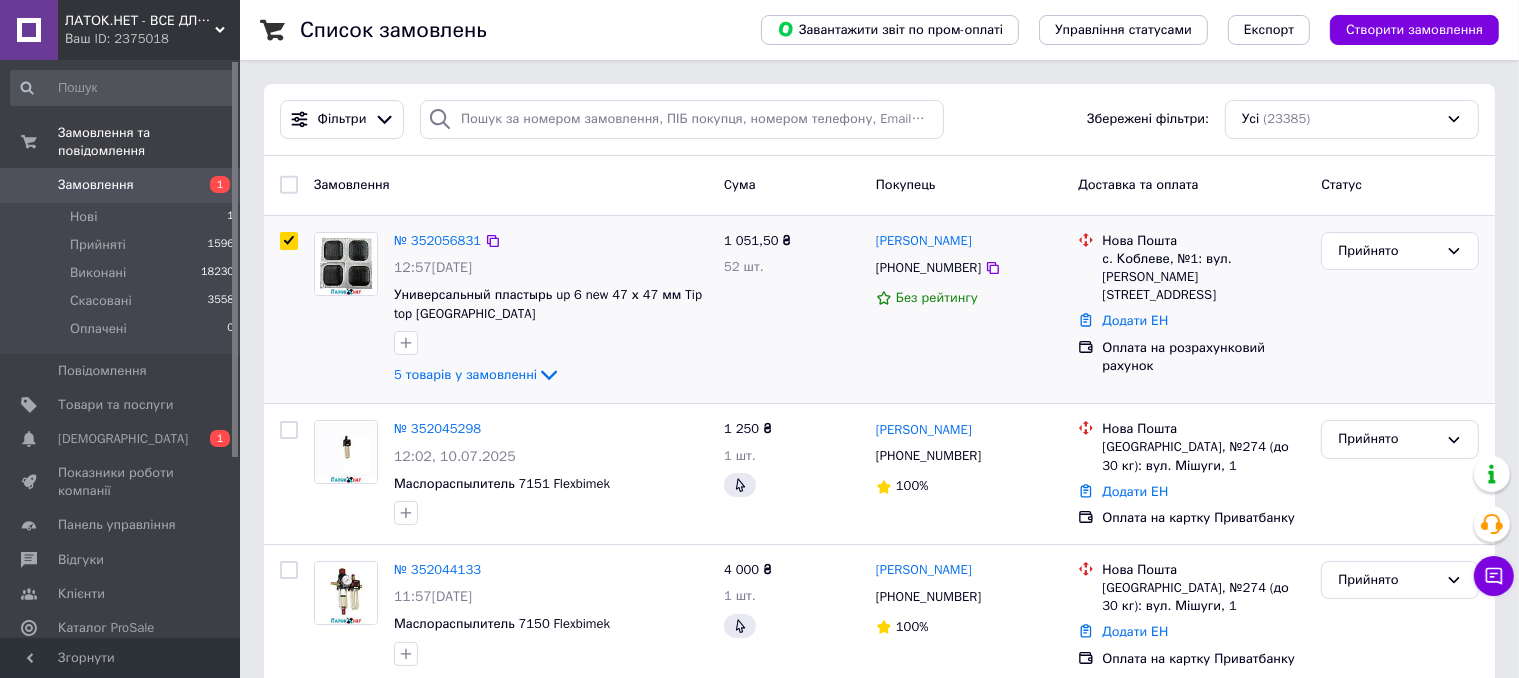 checkbox on "true" 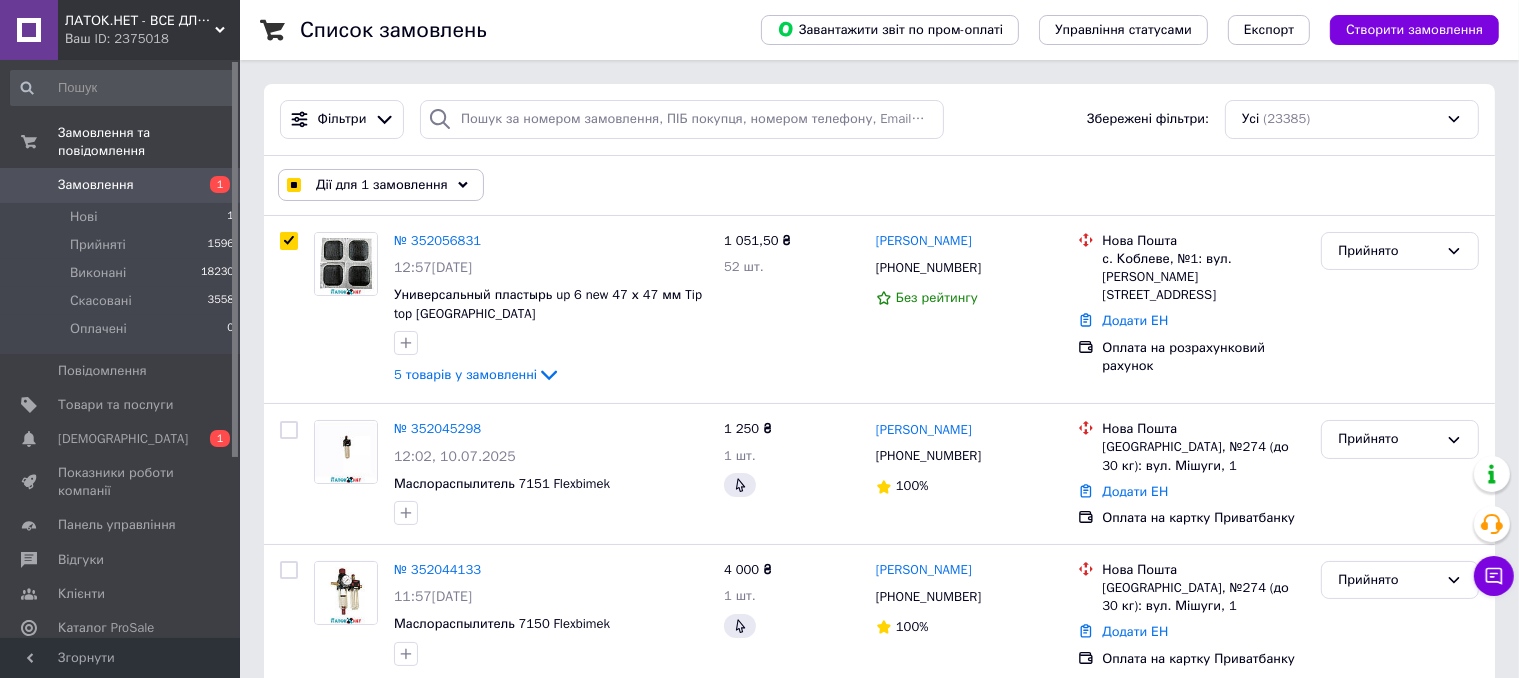 click on "Дії для 1 замовлення" at bounding box center [381, 185] 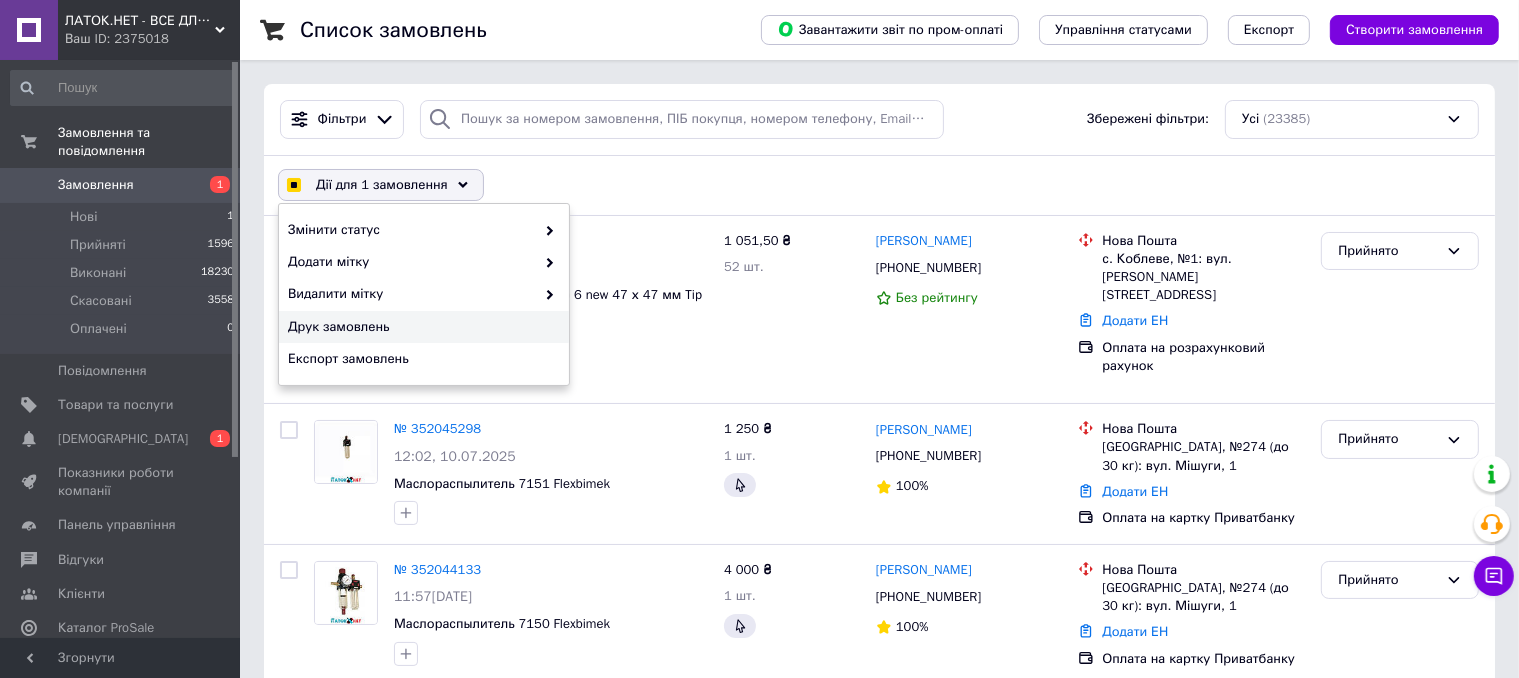 checkbox on "true" 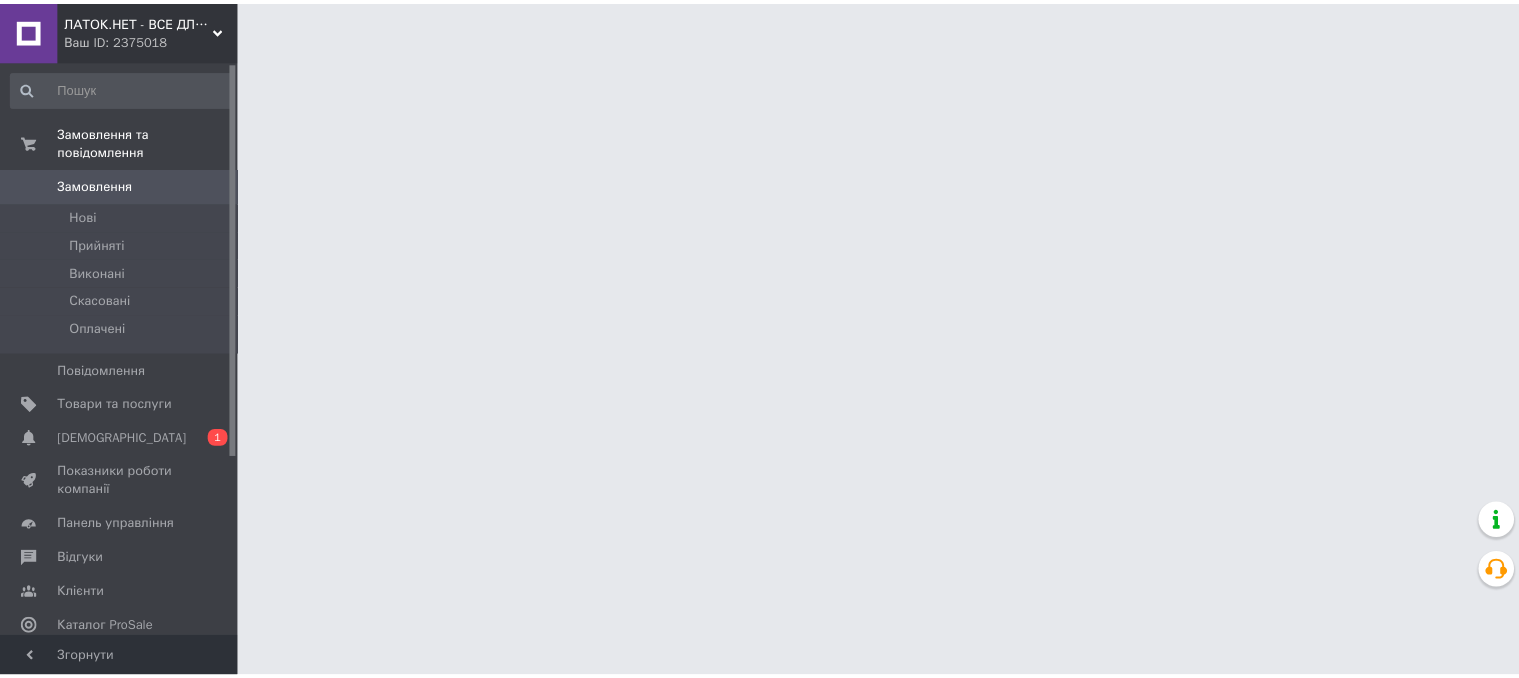 scroll, scrollTop: 0, scrollLeft: 0, axis: both 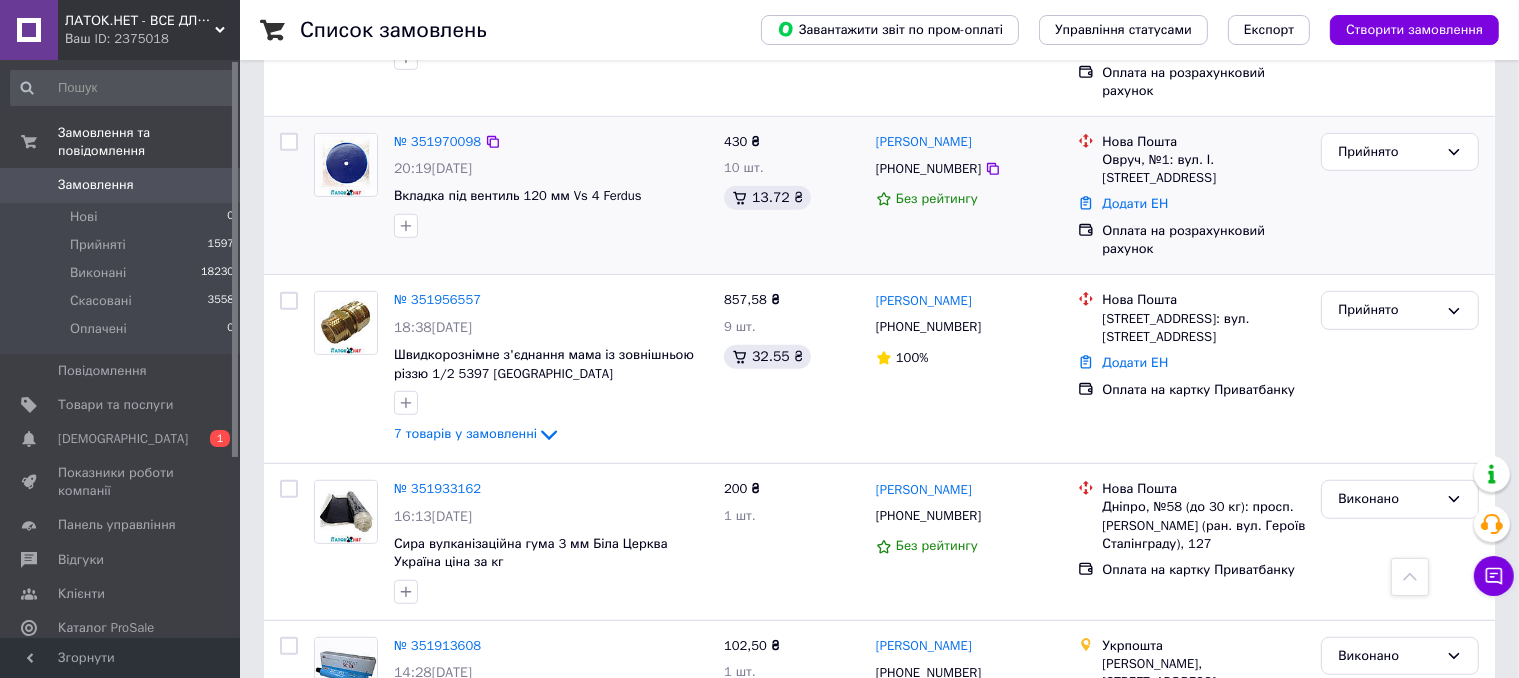 click at bounding box center [289, 142] 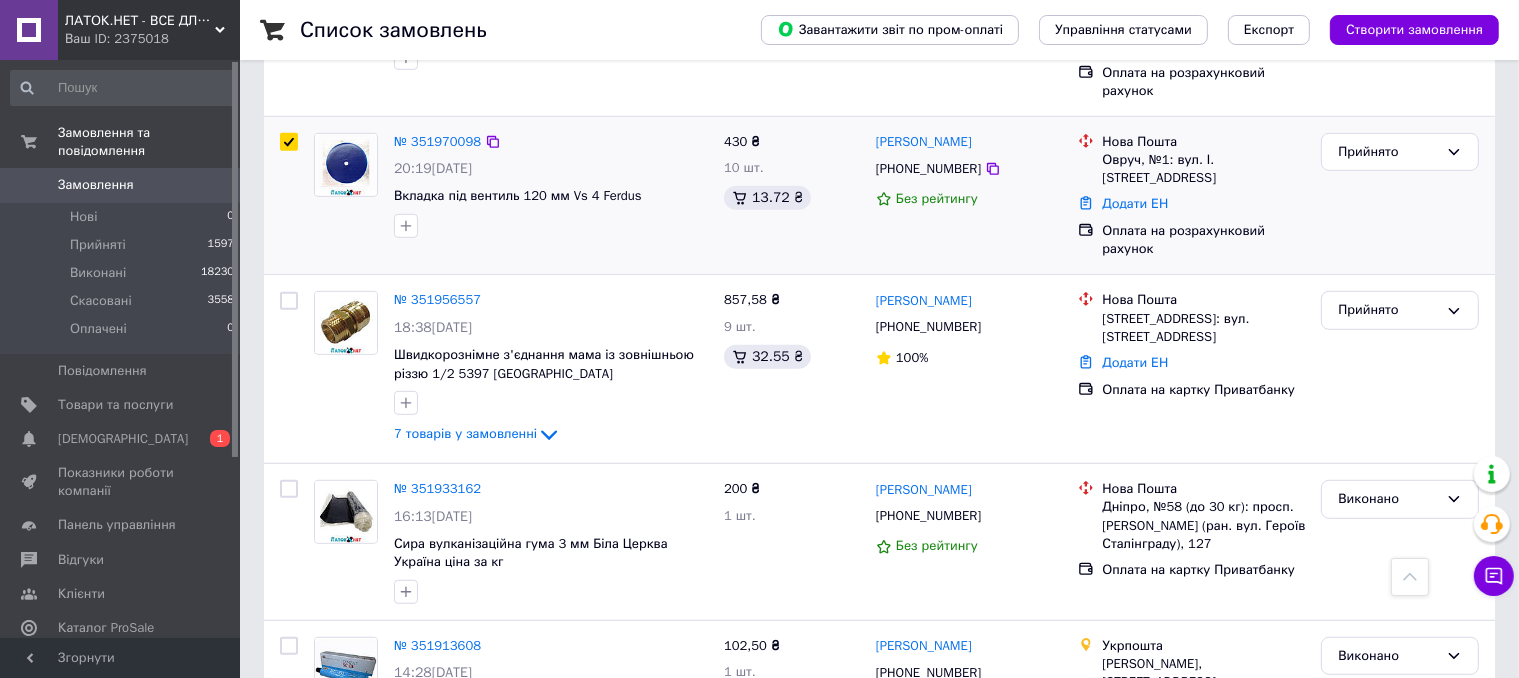 checkbox on "true" 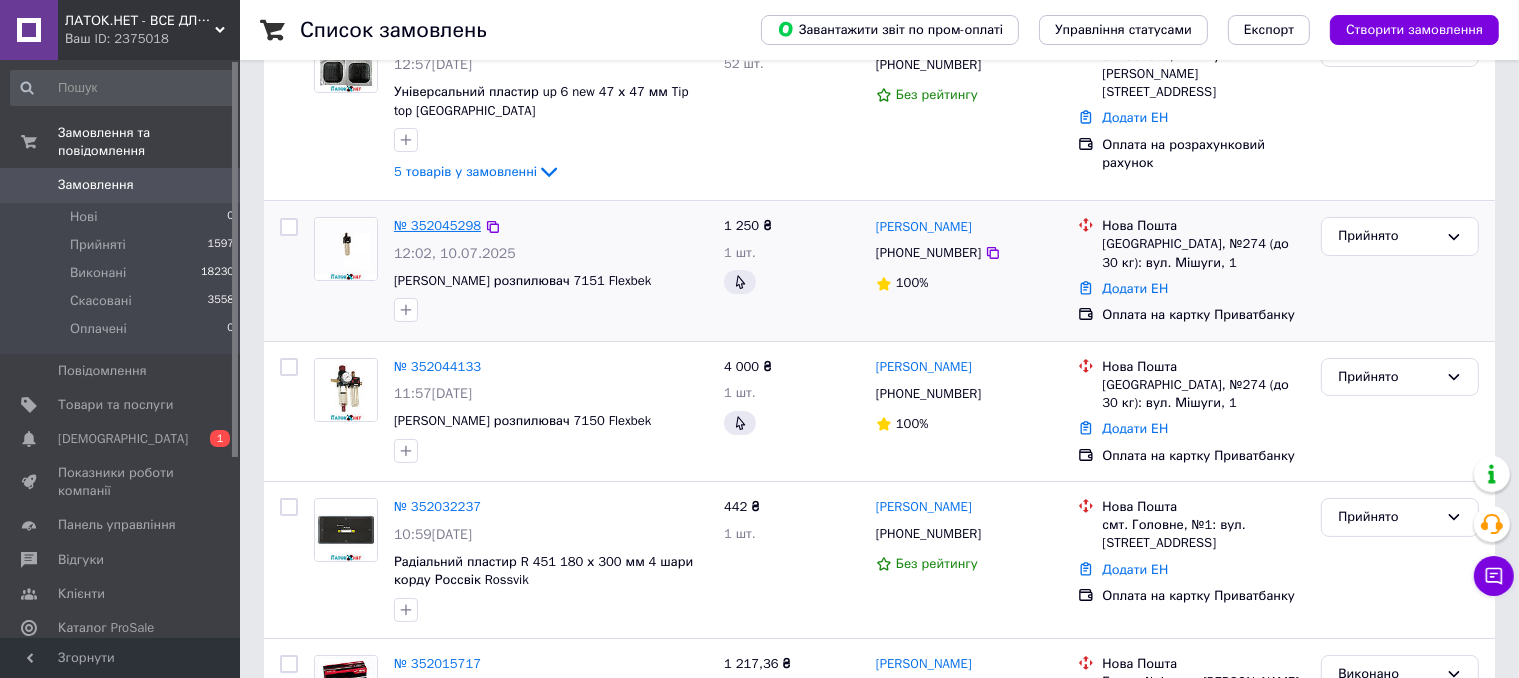 scroll, scrollTop: 0, scrollLeft: 0, axis: both 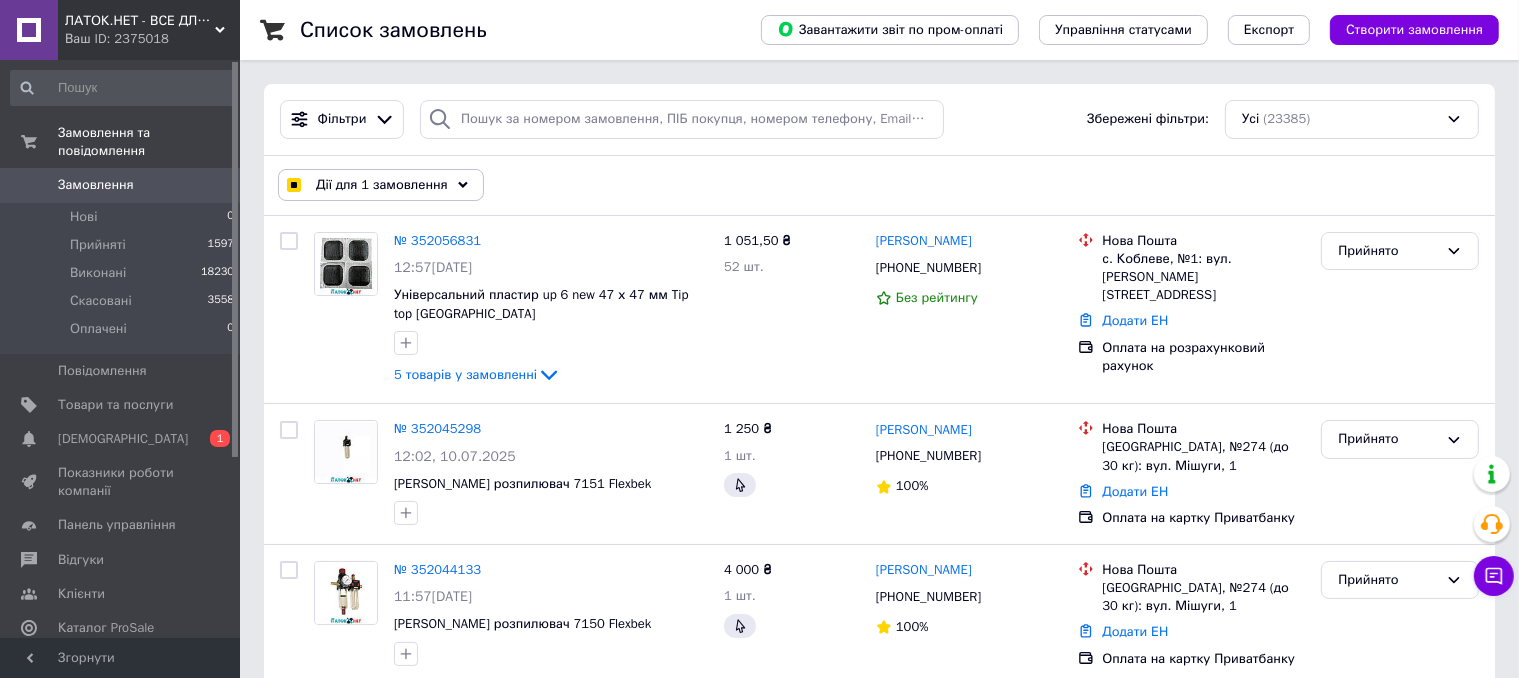 click on "Дії для 1 замовлення" at bounding box center (382, 185) 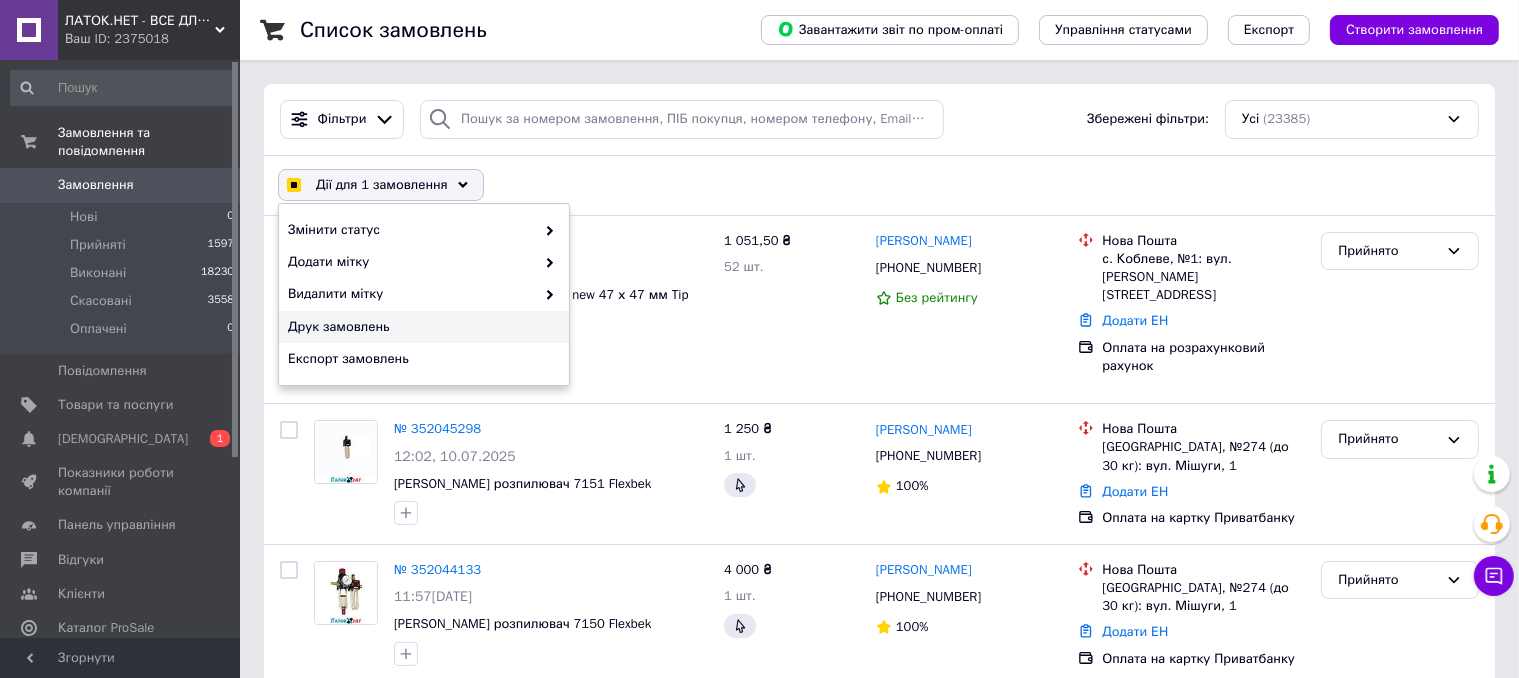 click on "Друк замовлень" at bounding box center [421, 327] 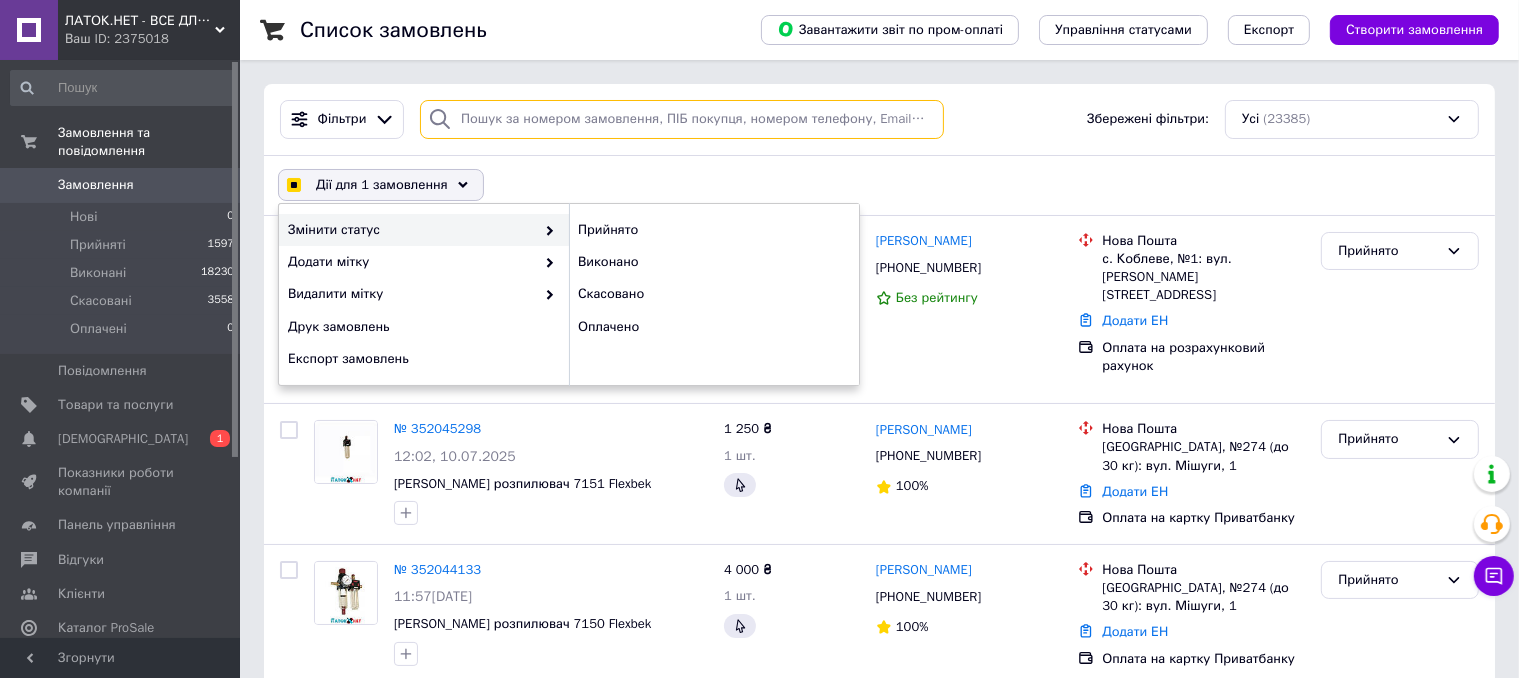 click at bounding box center (682, 119) 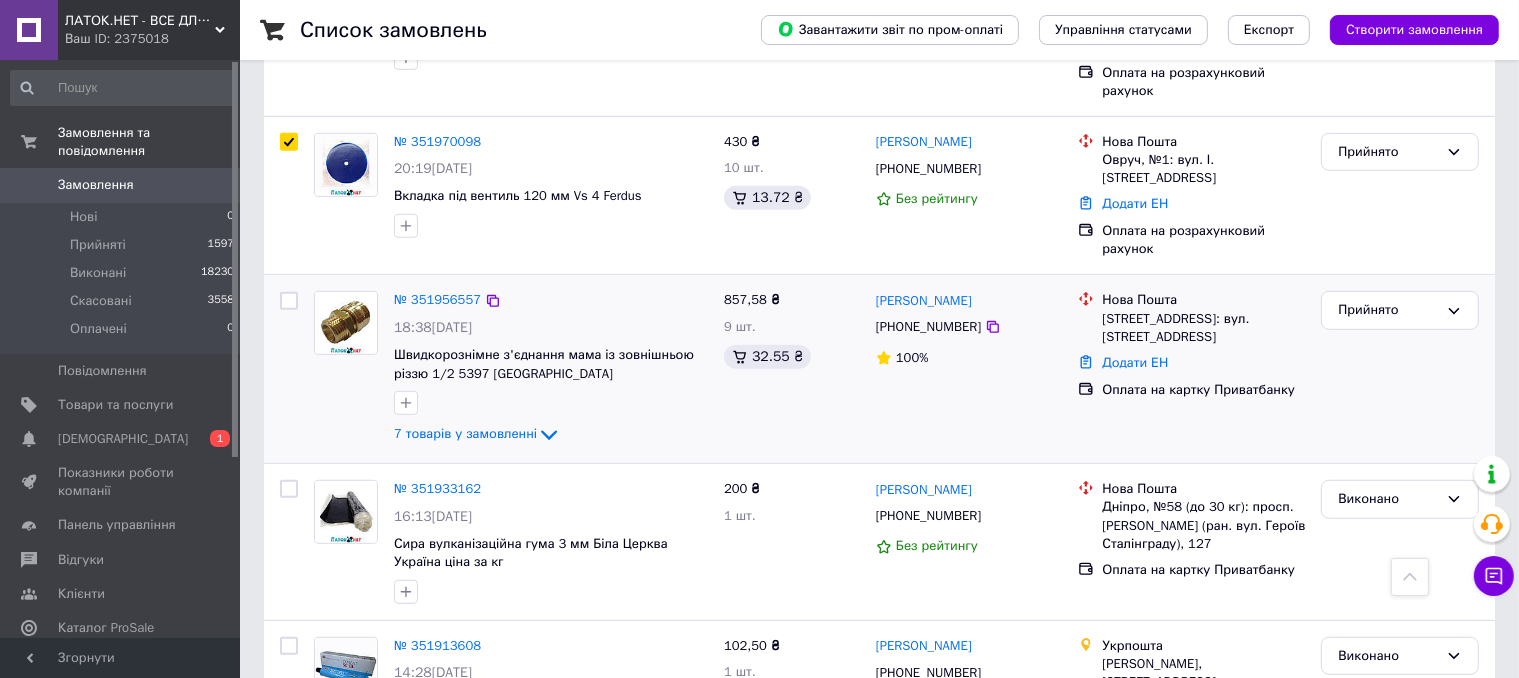 scroll, scrollTop: 1100, scrollLeft: 0, axis: vertical 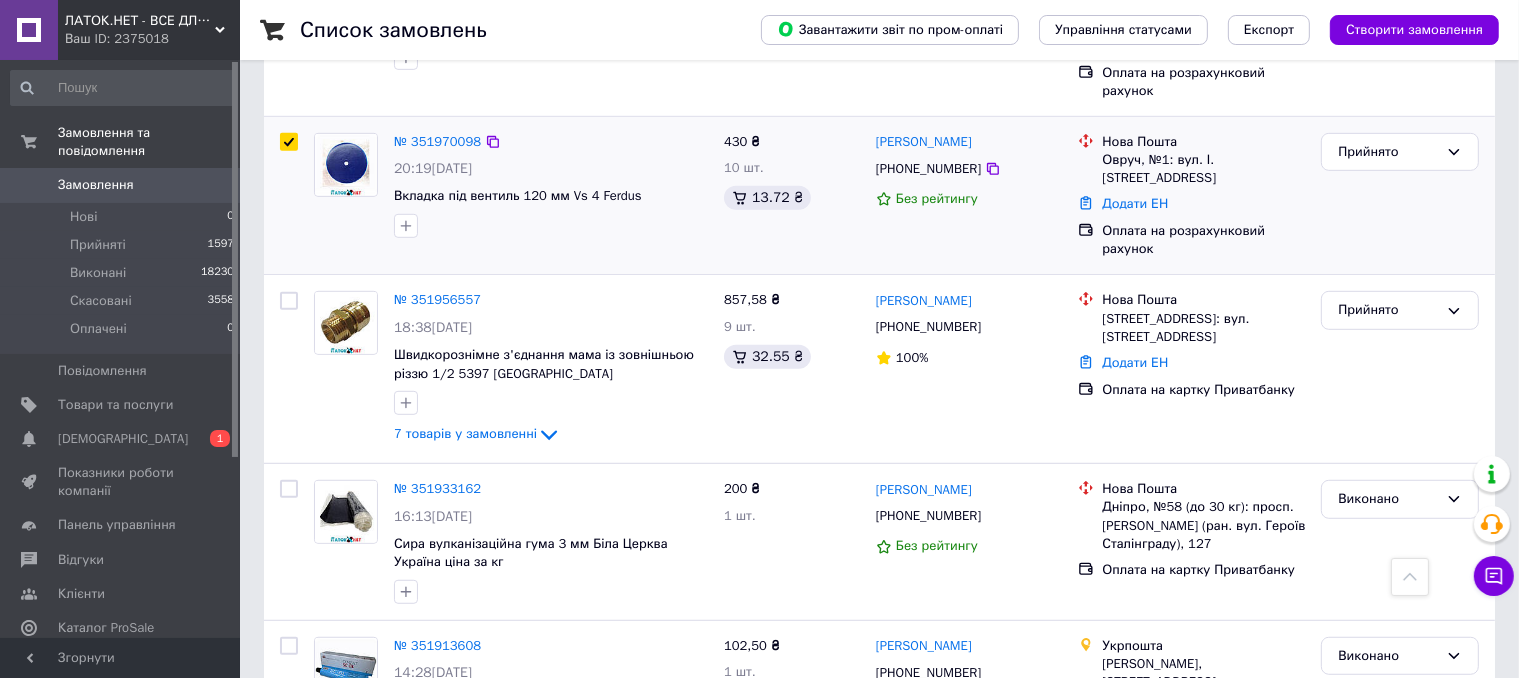 click at bounding box center [289, 196] 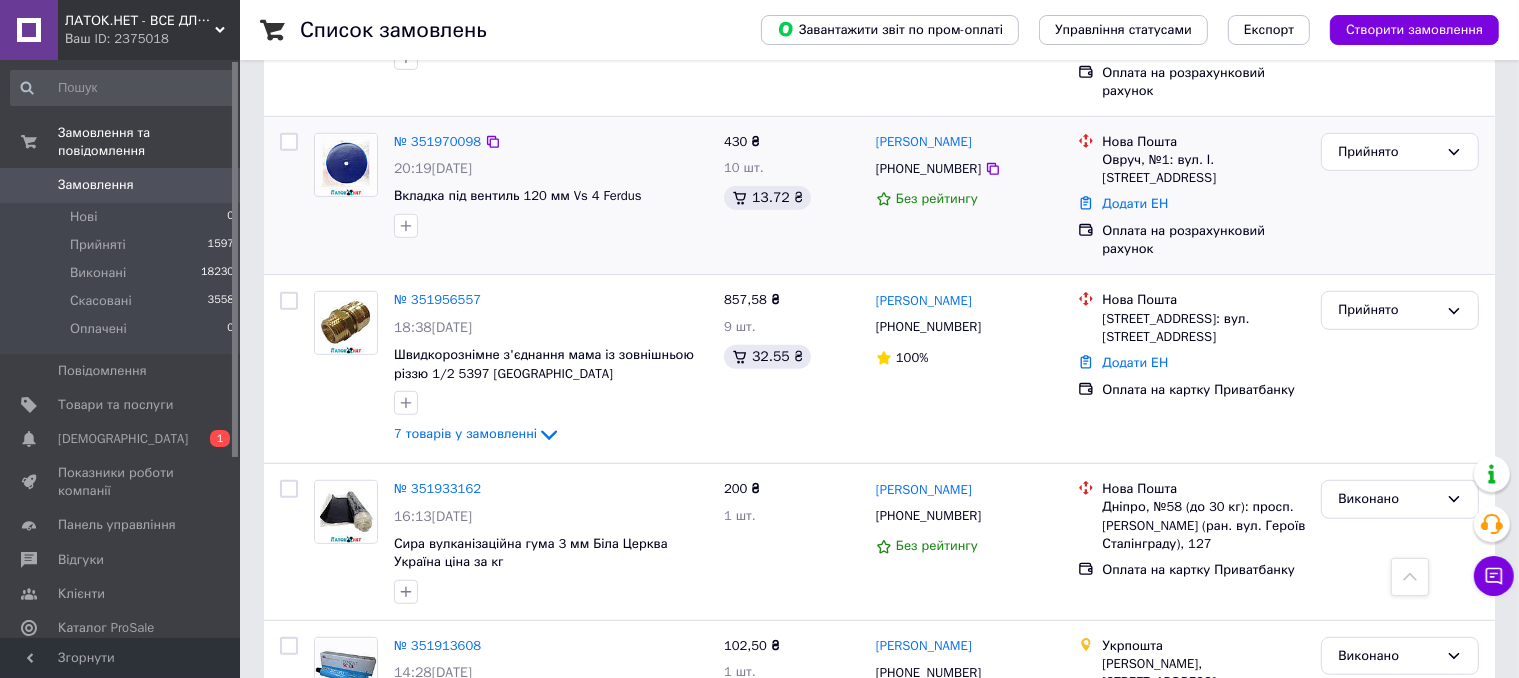 checkbox on "false" 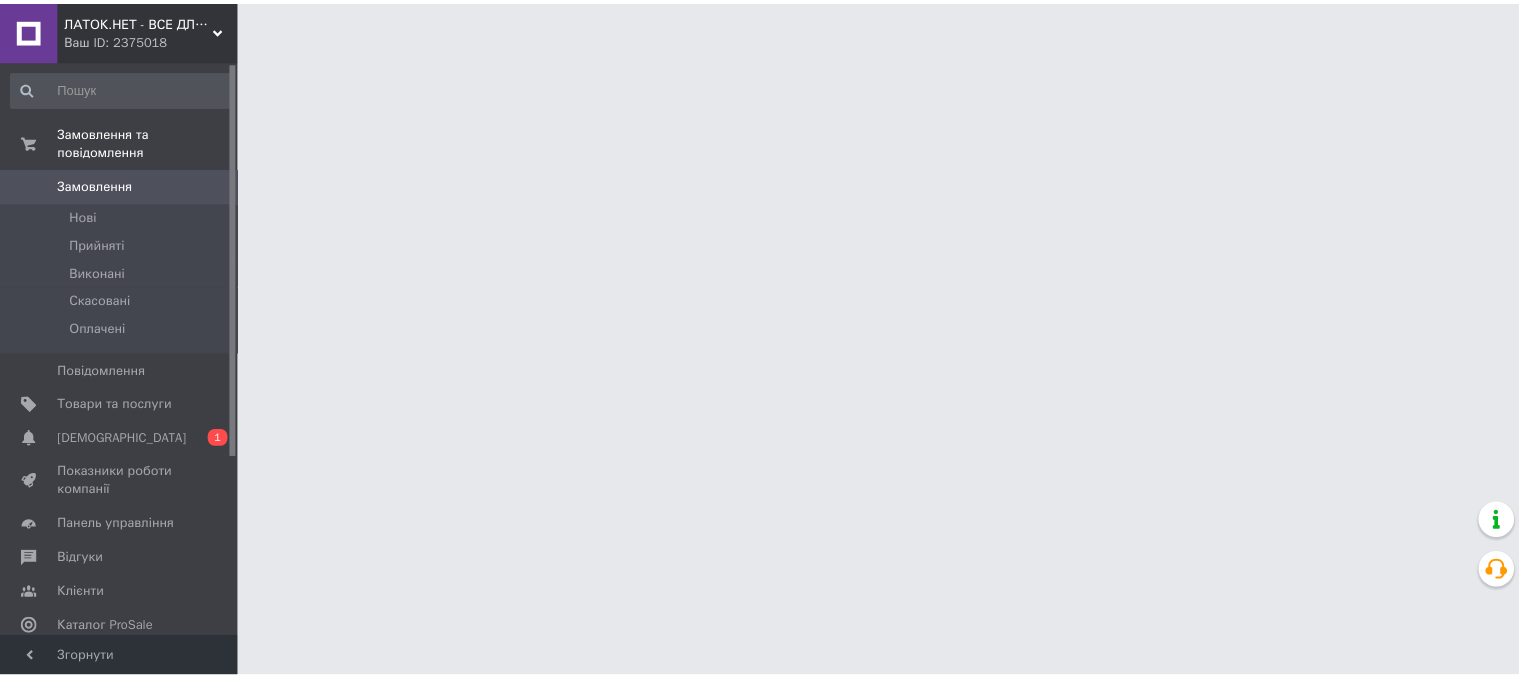 scroll, scrollTop: 0, scrollLeft: 0, axis: both 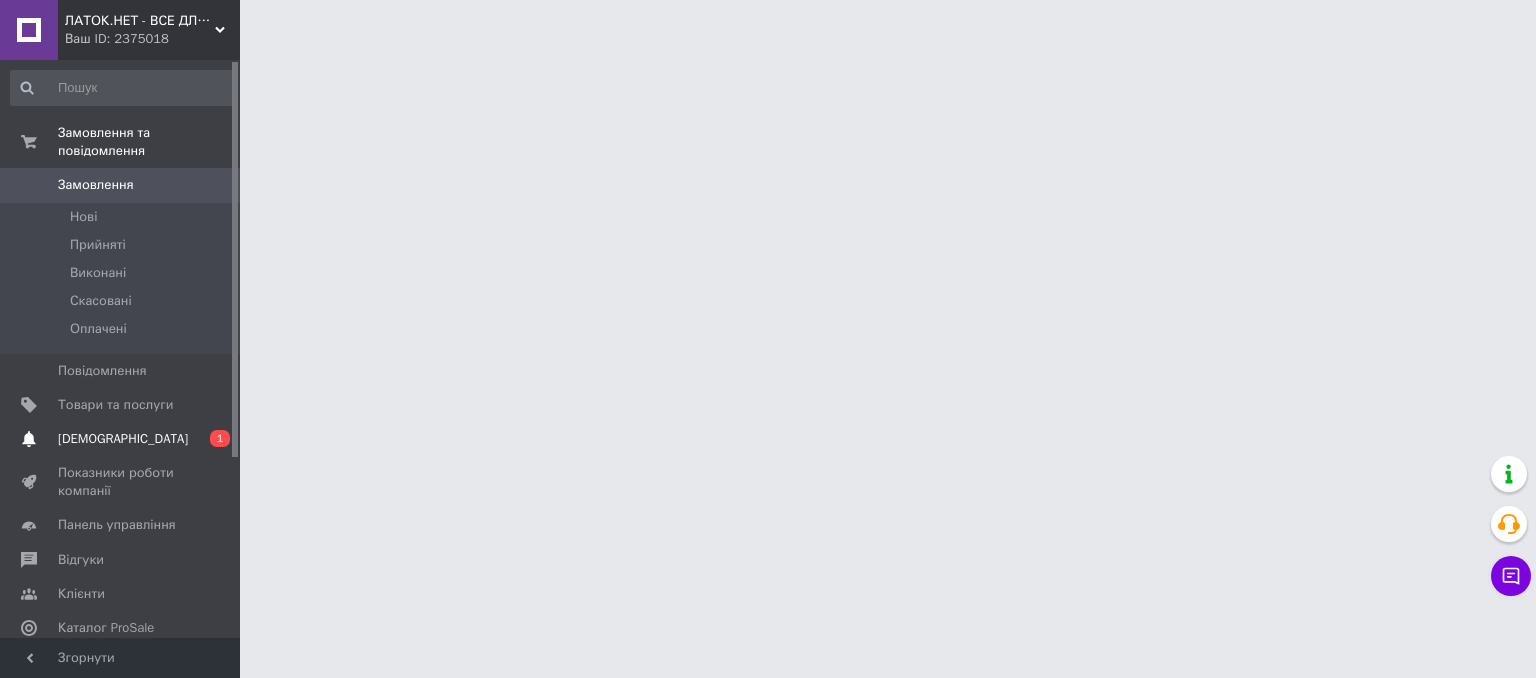 click on "[DEMOGRAPHIC_DATA]" at bounding box center (123, 439) 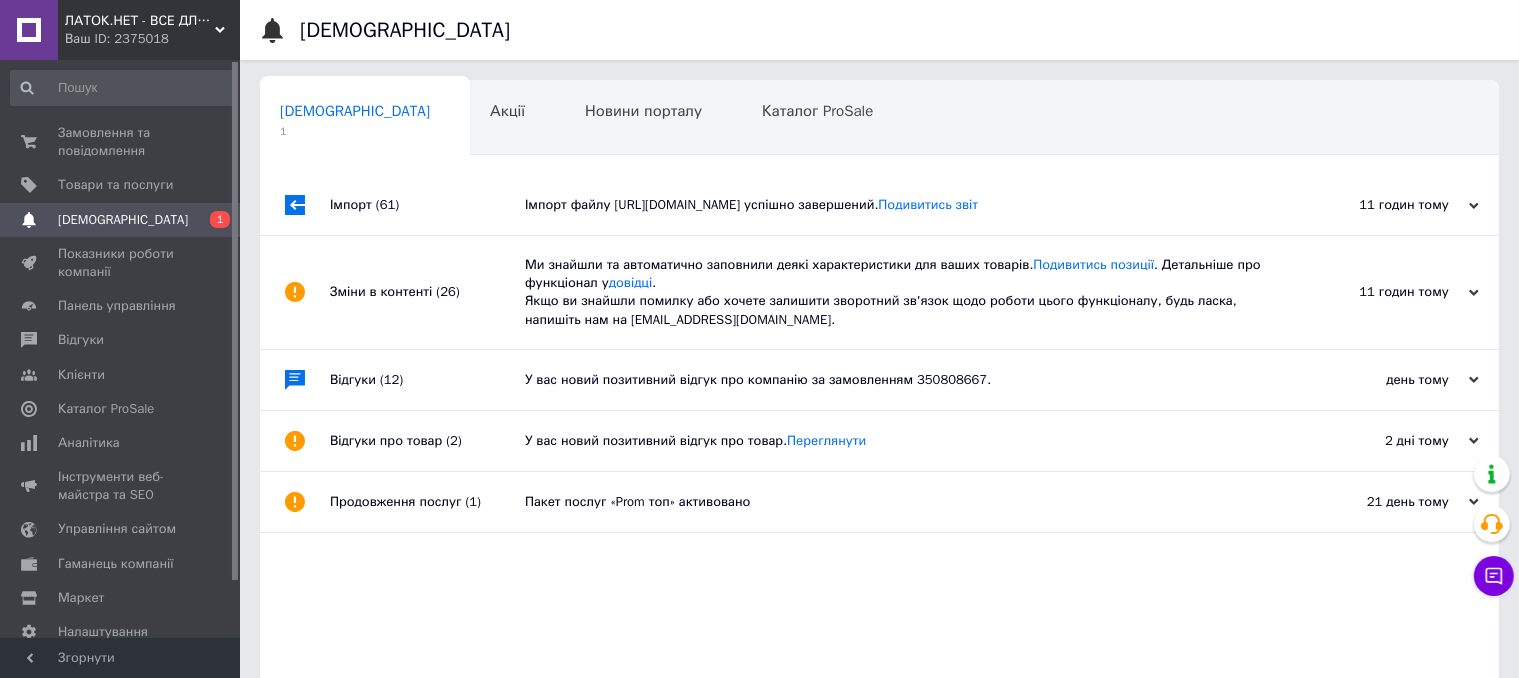 click on "Імпорт файлу [URL][DOMAIN_NAME] успішно завершений.  Подивитись звіт" at bounding box center (902, 205) 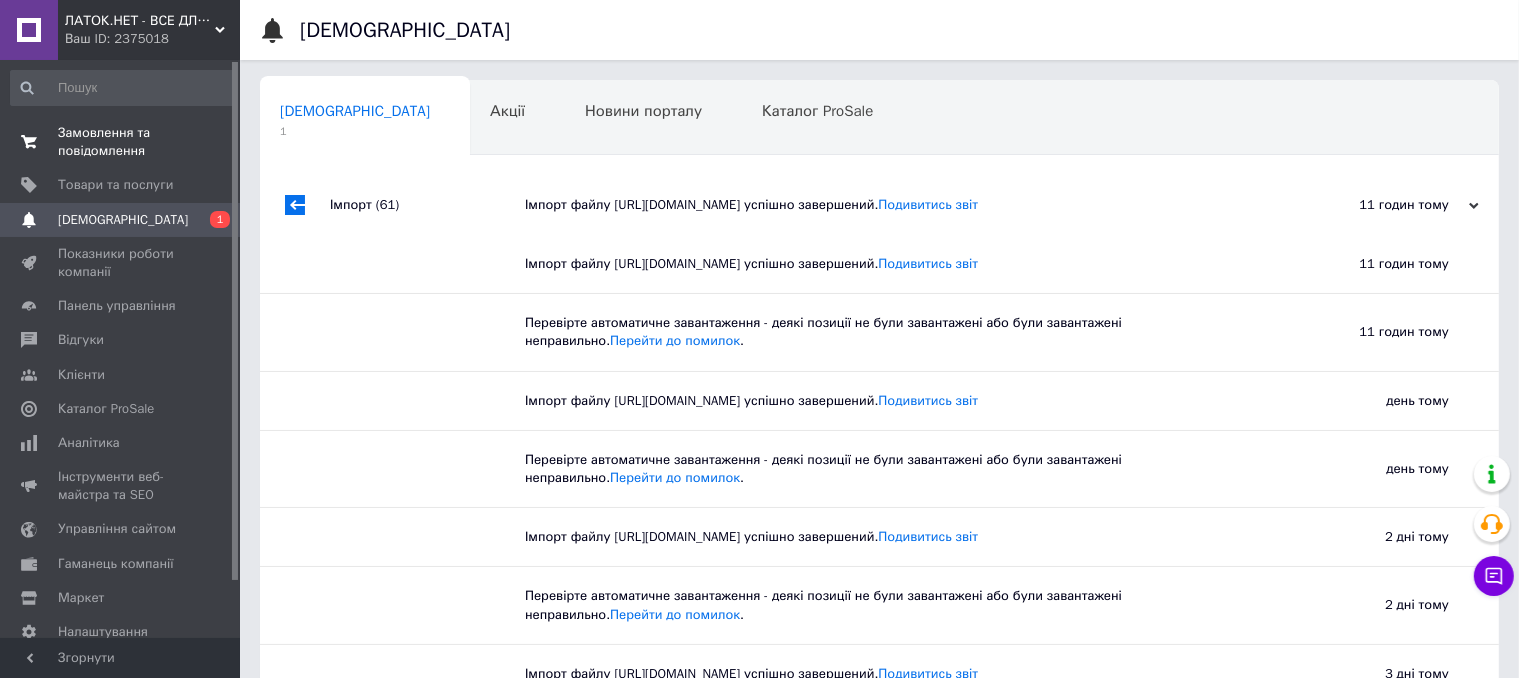 click on "Замовлення та повідомлення" at bounding box center (121, 142) 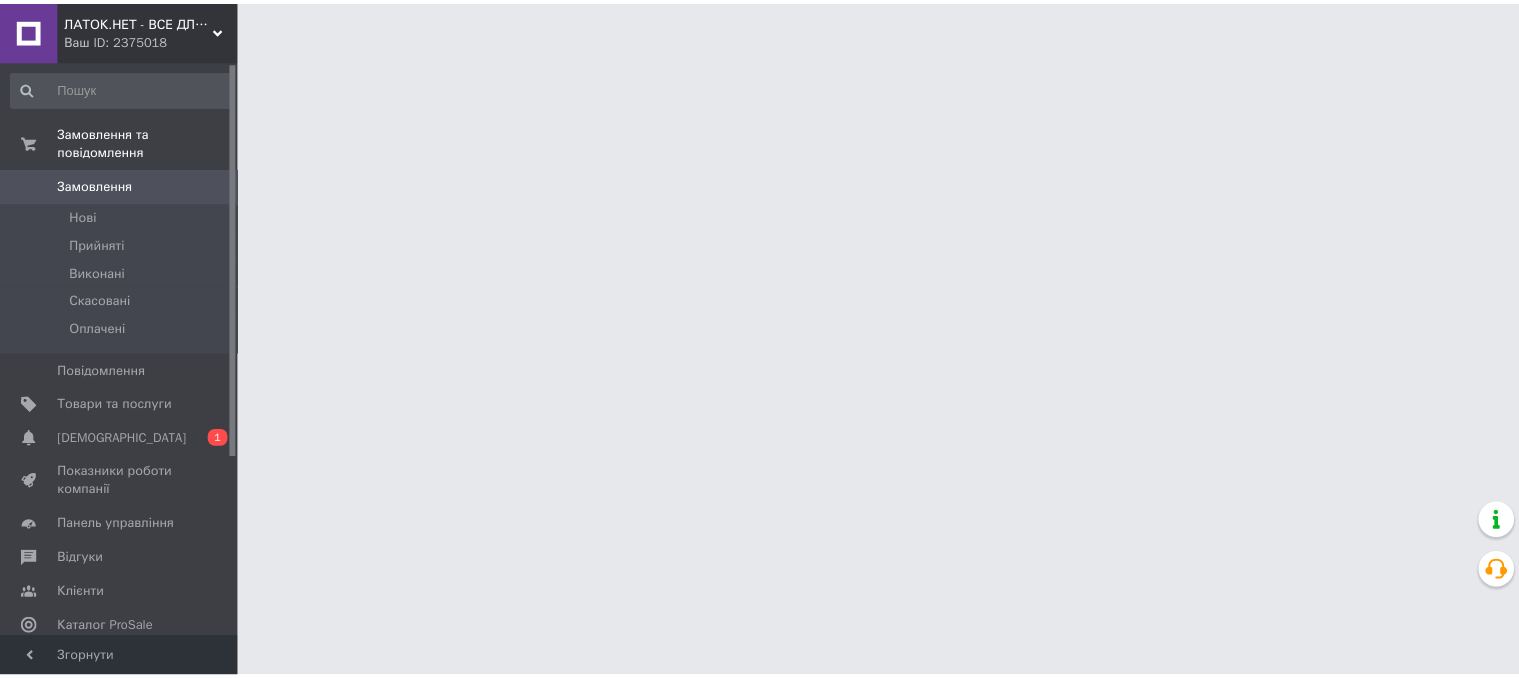 scroll, scrollTop: 0, scrollLeft: 0, axis: both 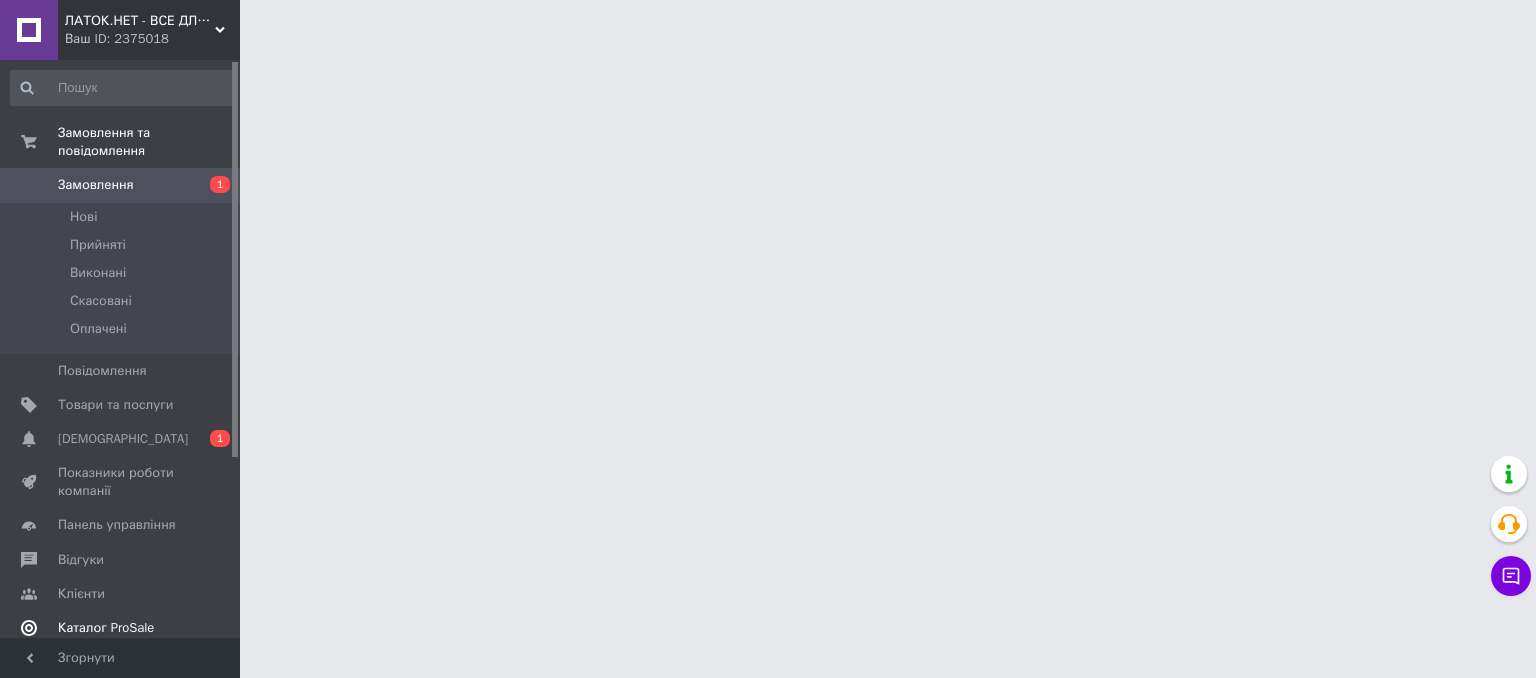 click at bounding box center (29, 439) 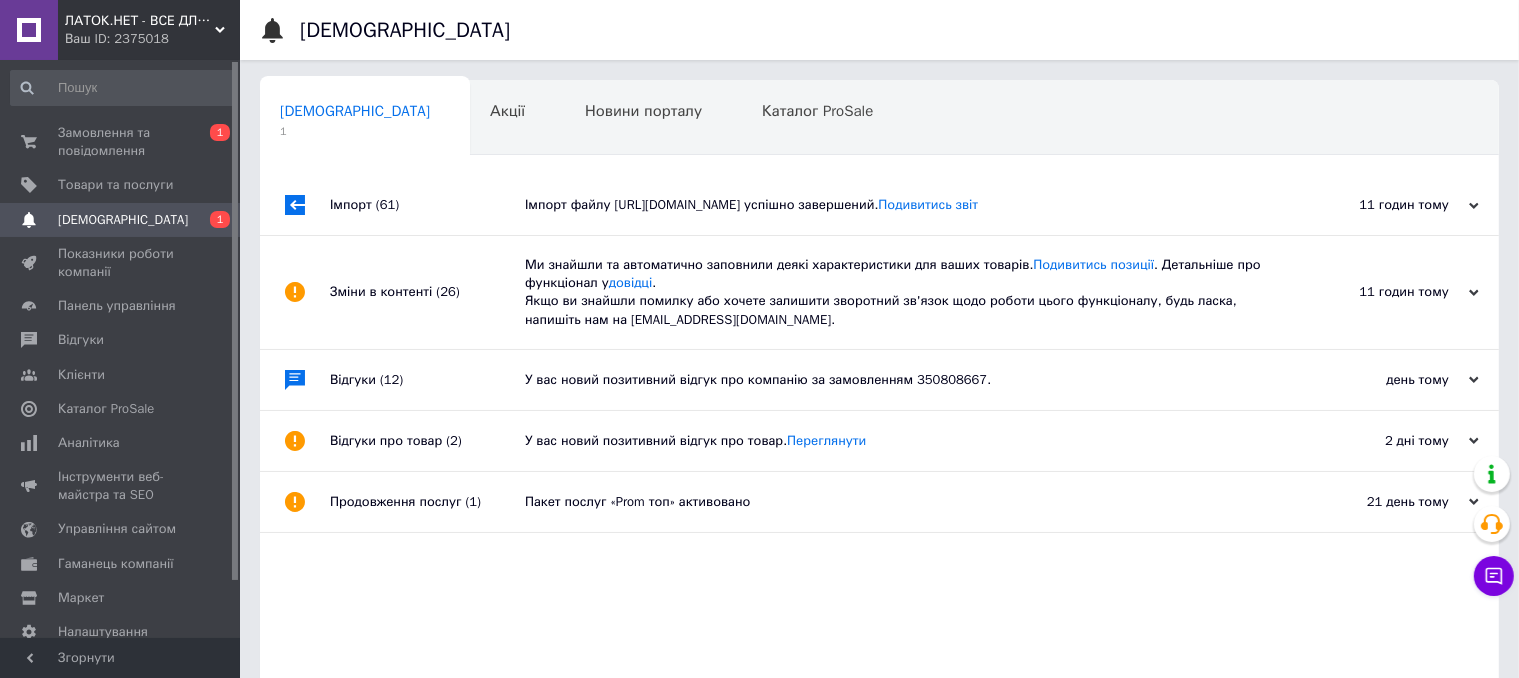 click on "Імпорт файлу [URL][DOMAIN_NAME] успішно завершений.  Подивитись звіт" at bounding box center [902, 205] 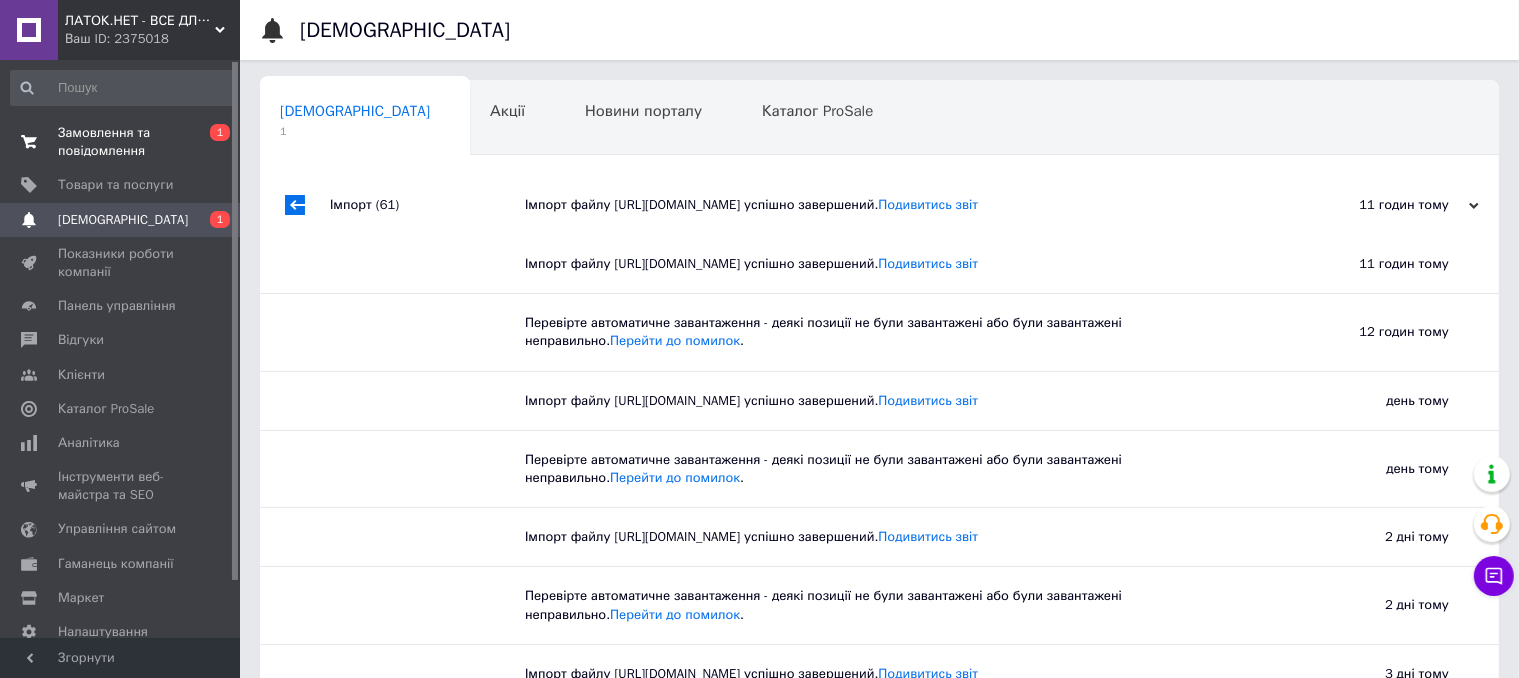 click on "Замовлення та повідомлення" at bounding box center [121, 142] 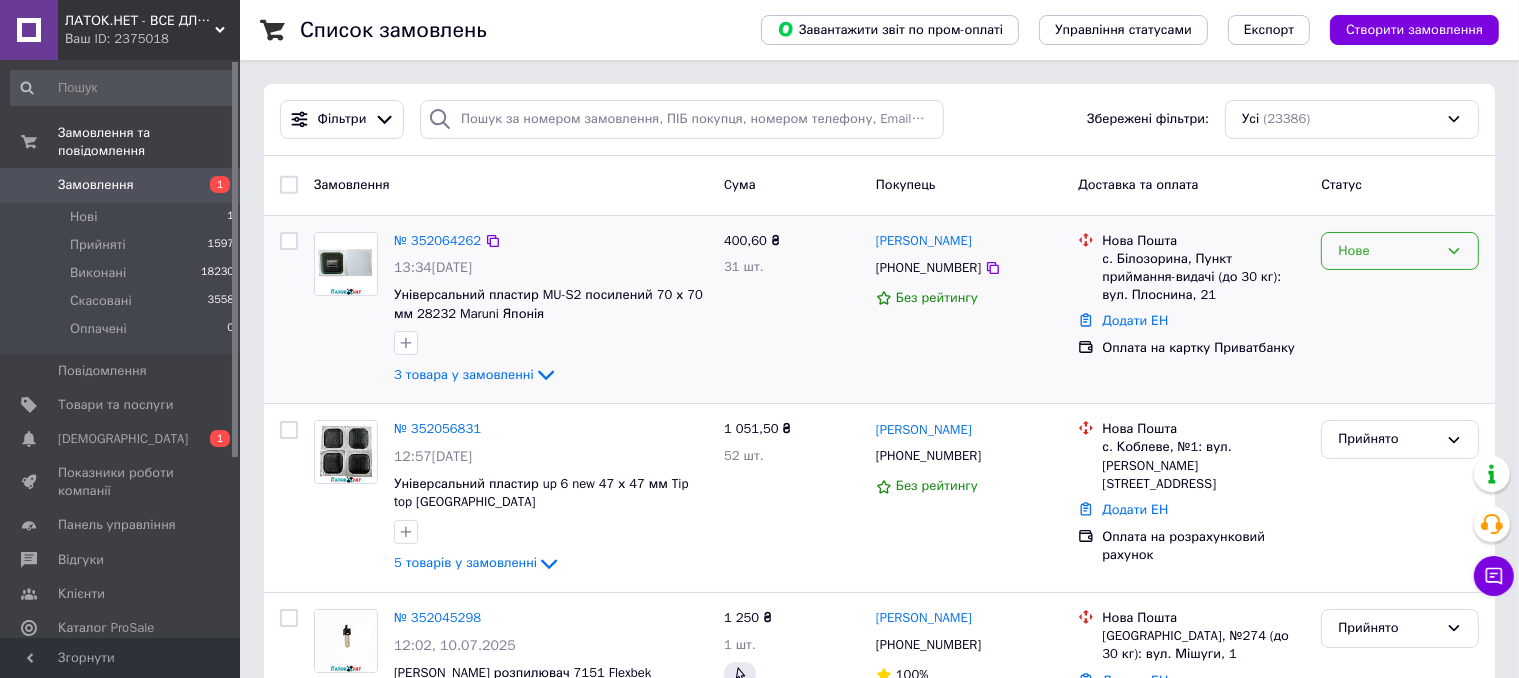 click on "Нове" at bounding box center [1388, 251] 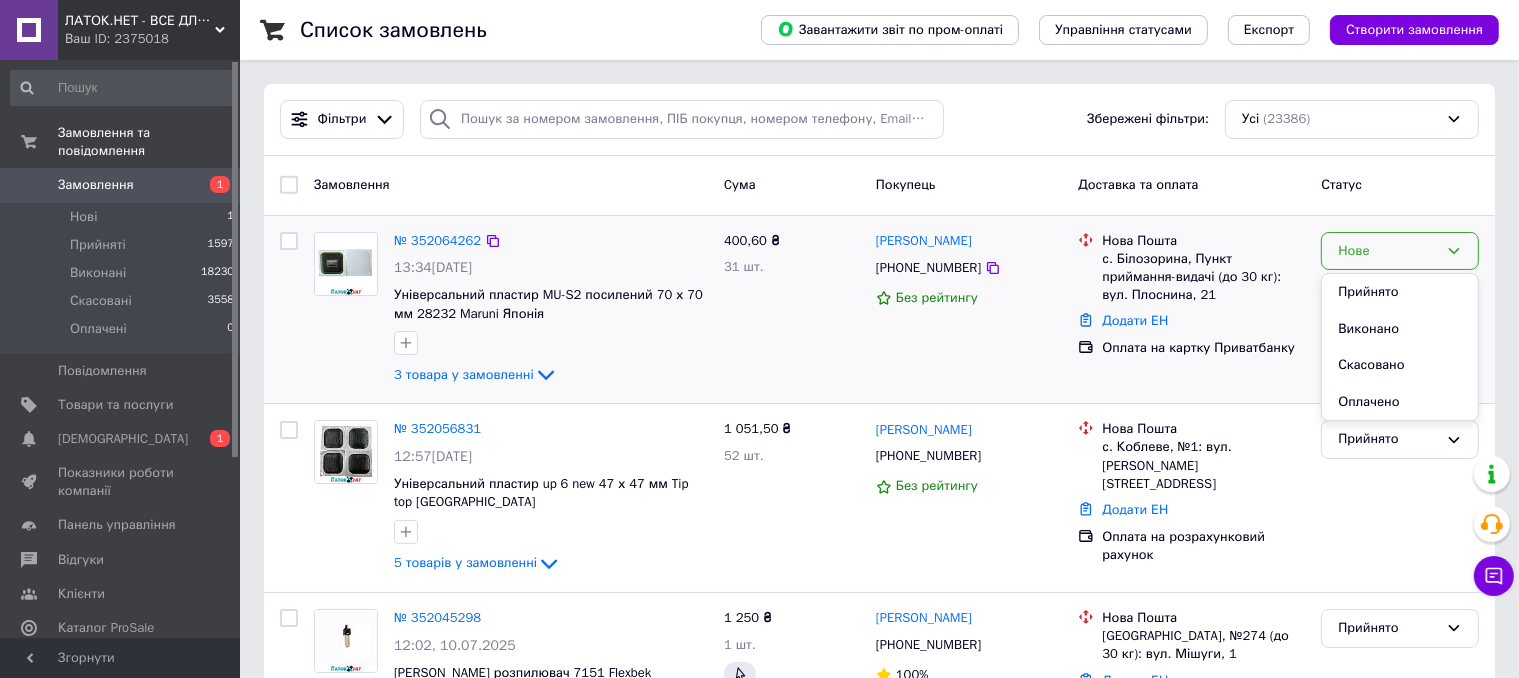 click on "[GEOGRAPHIC_DATA] Скасовано Оплачено" at bounding box center [1400, 310] 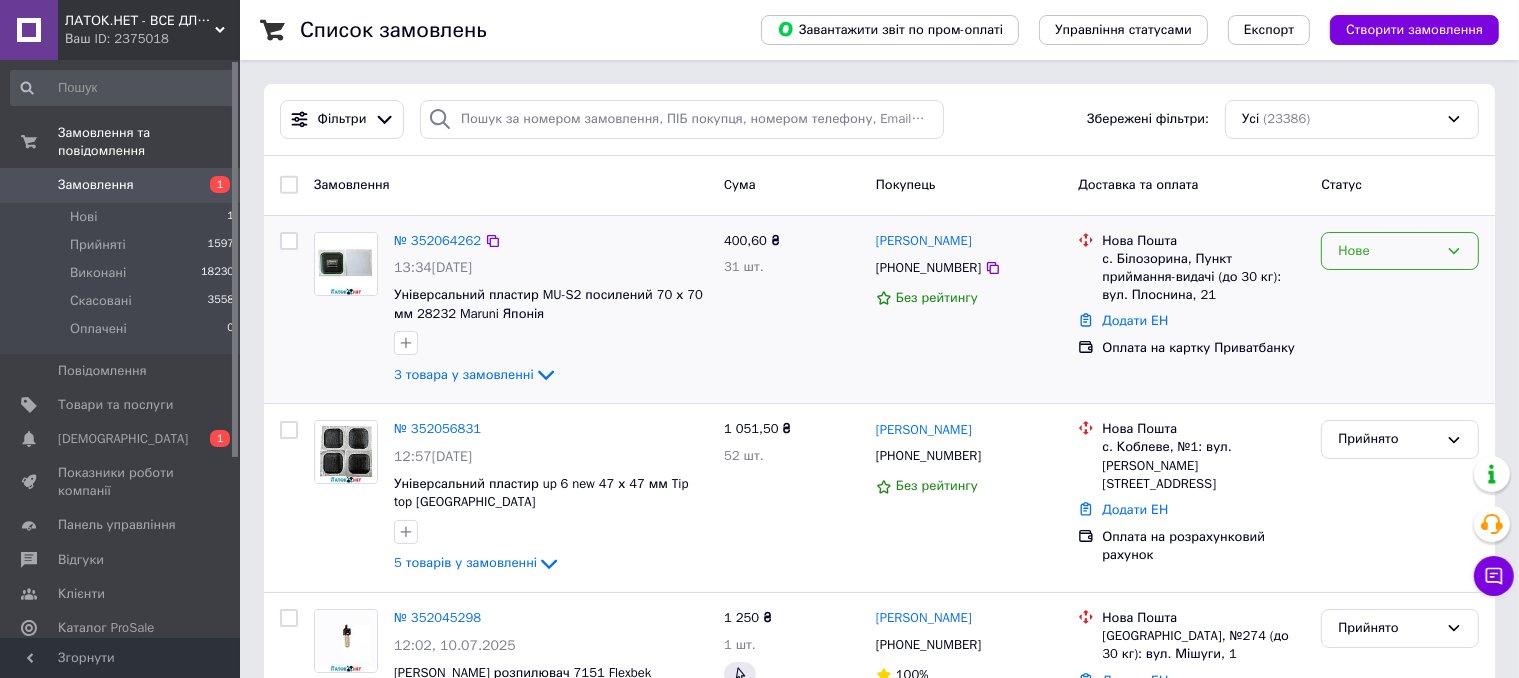 click on "Нове" at bounding box center (1388, 251) 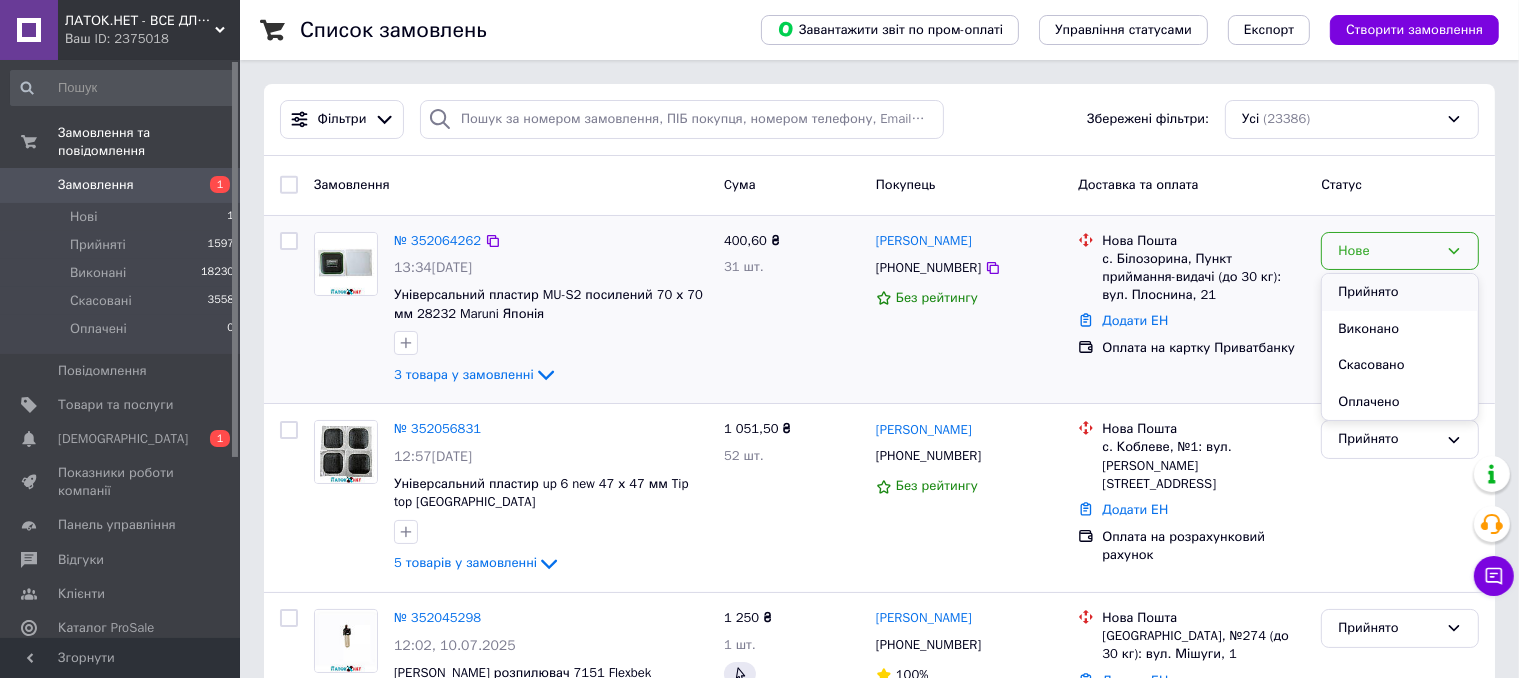 click on "Прийнято" at bounding box center (1400, 292) 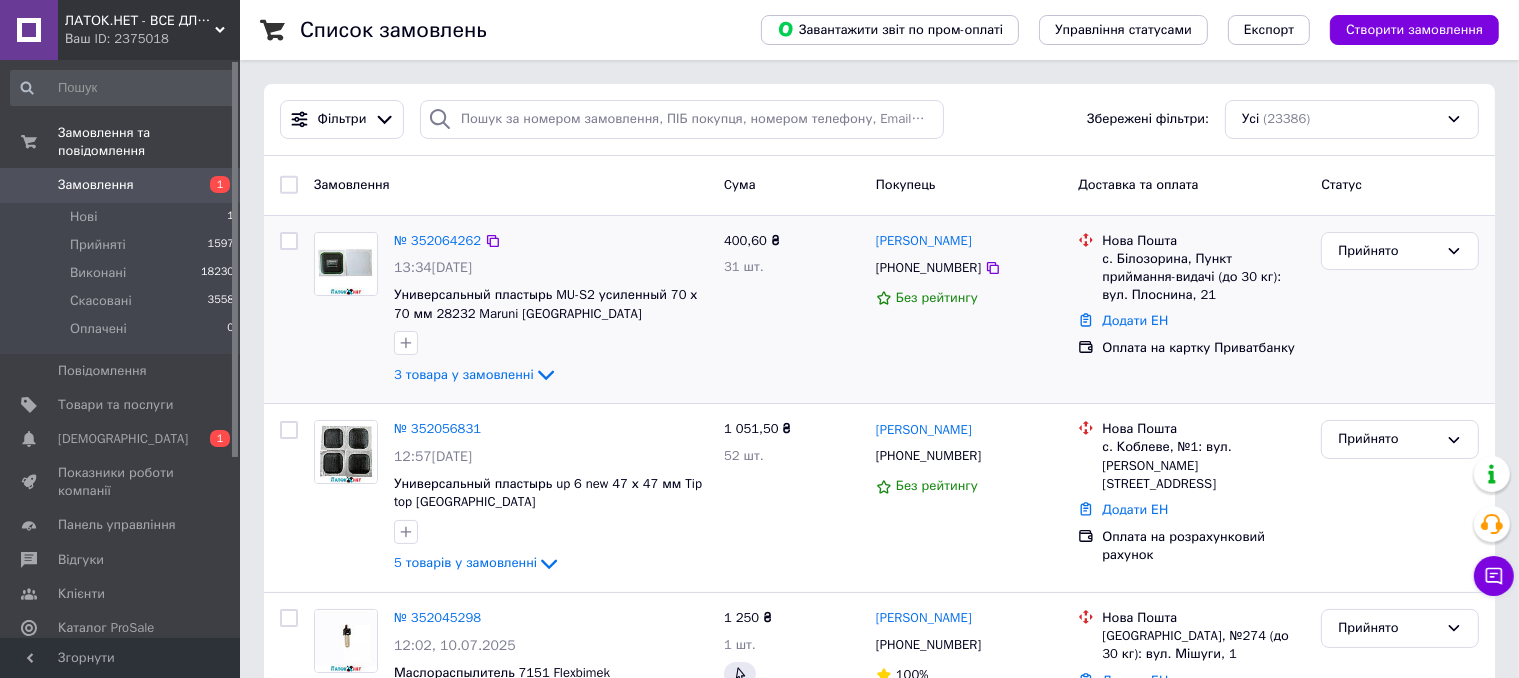 click at bounding box center [289, 241] 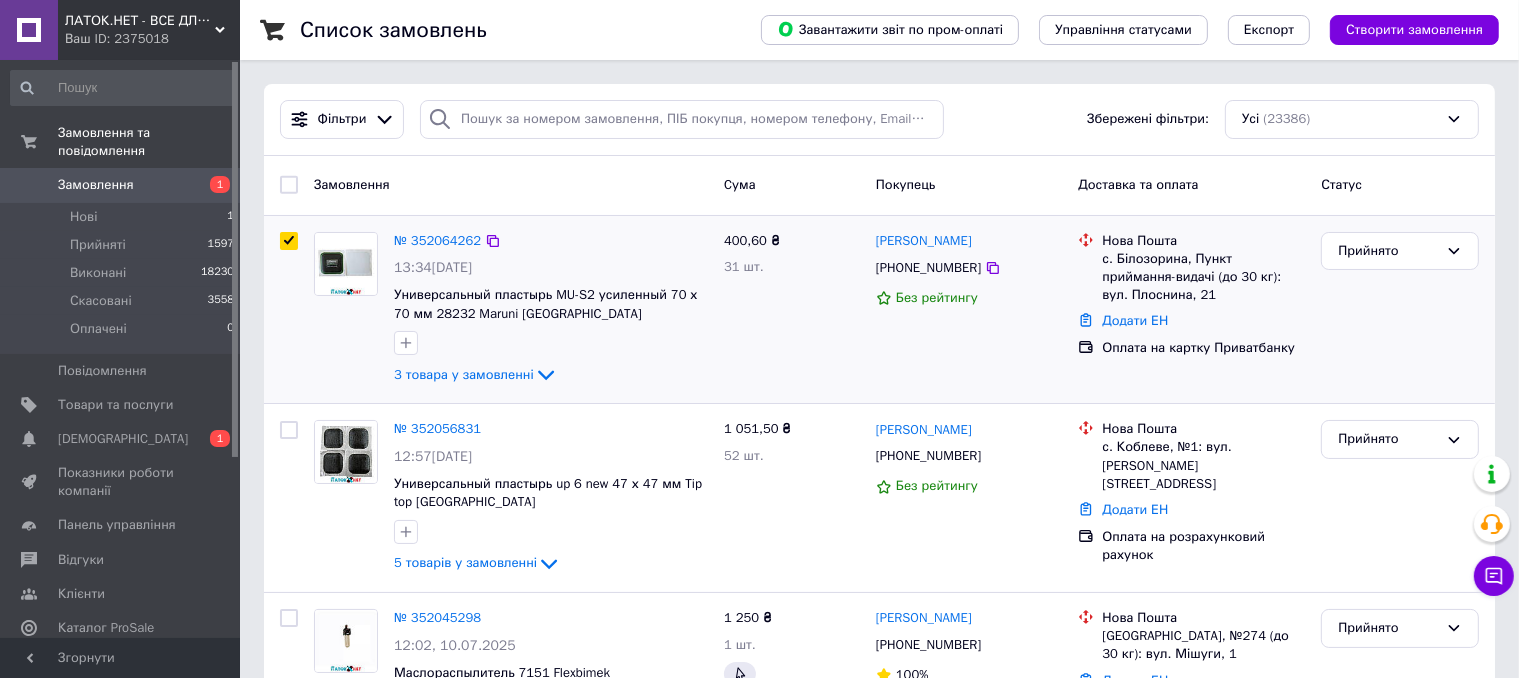 checkbox on "true" 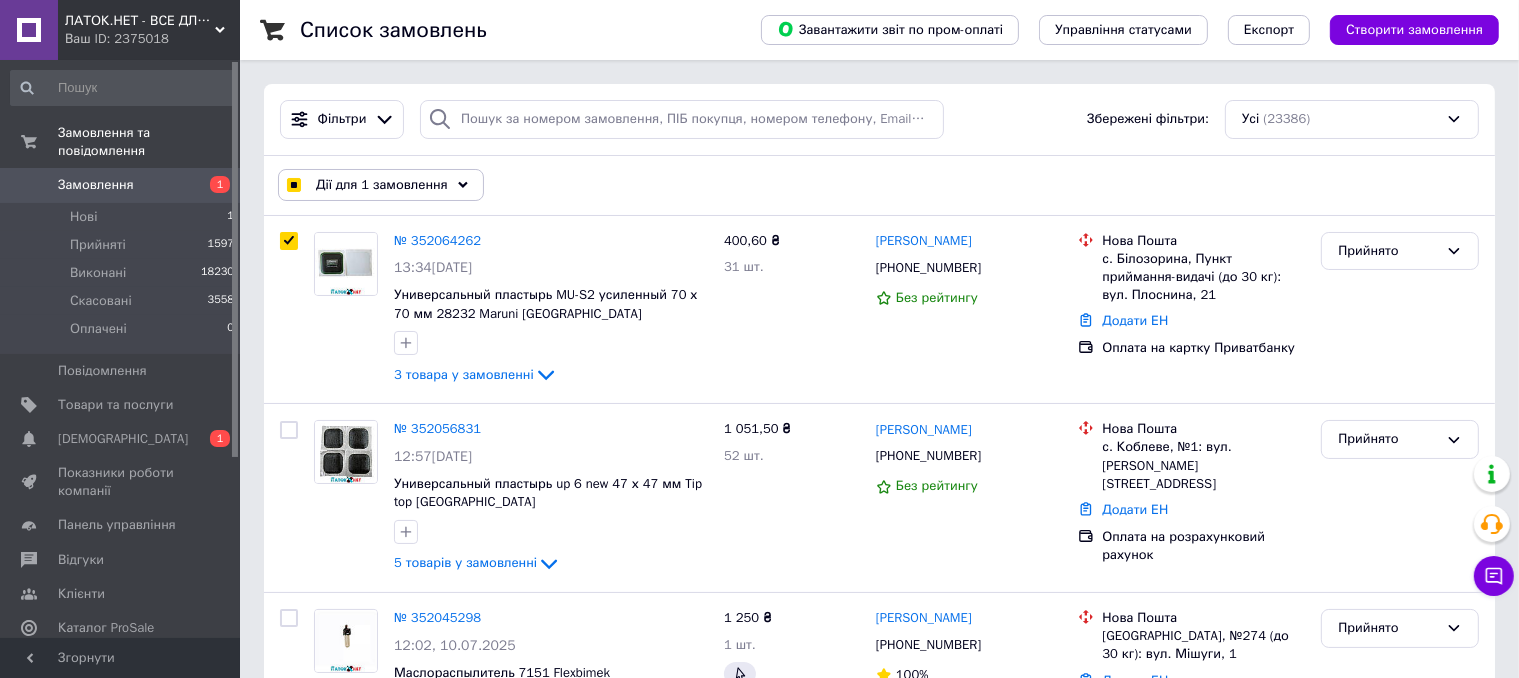 click on "Дії для 1 замовлення" at bounding box center [382, 185] 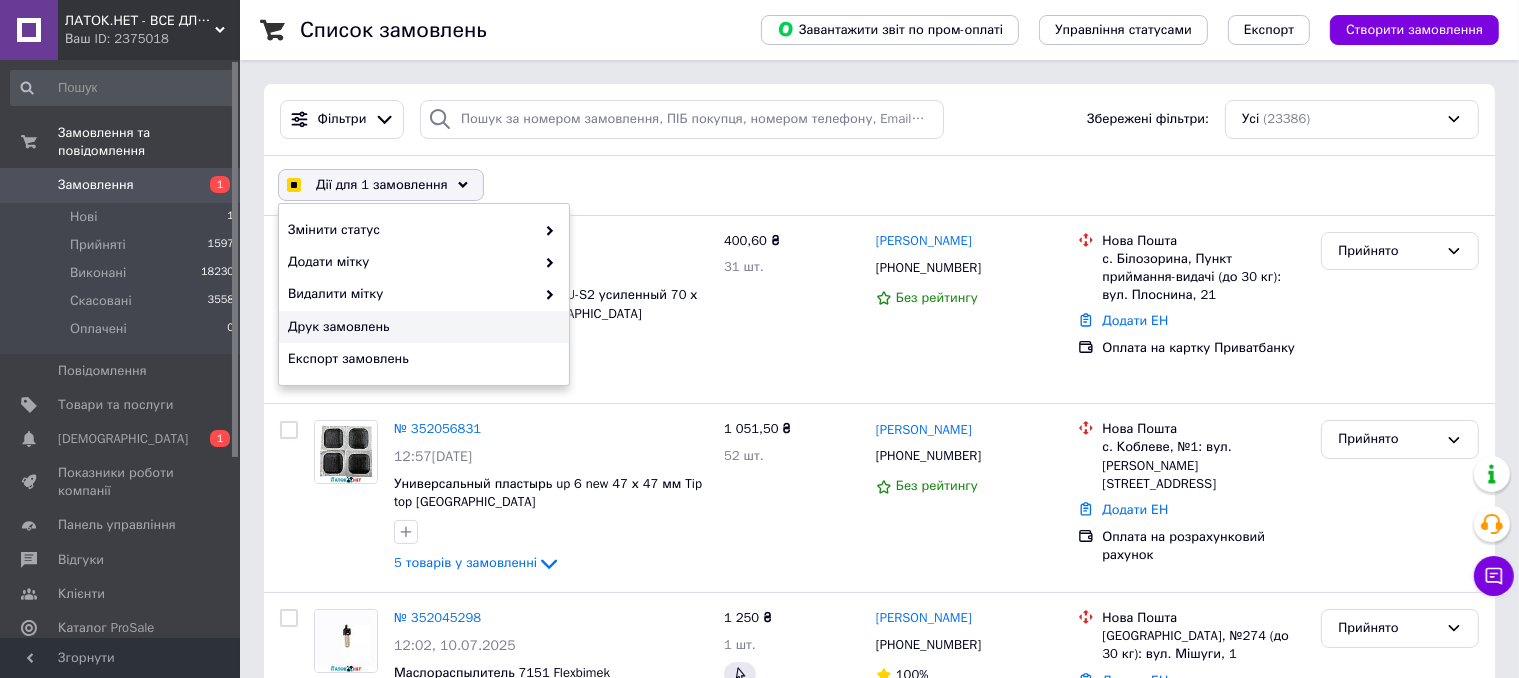 click on "Друк замовлень" at bounding box center (421, 327) 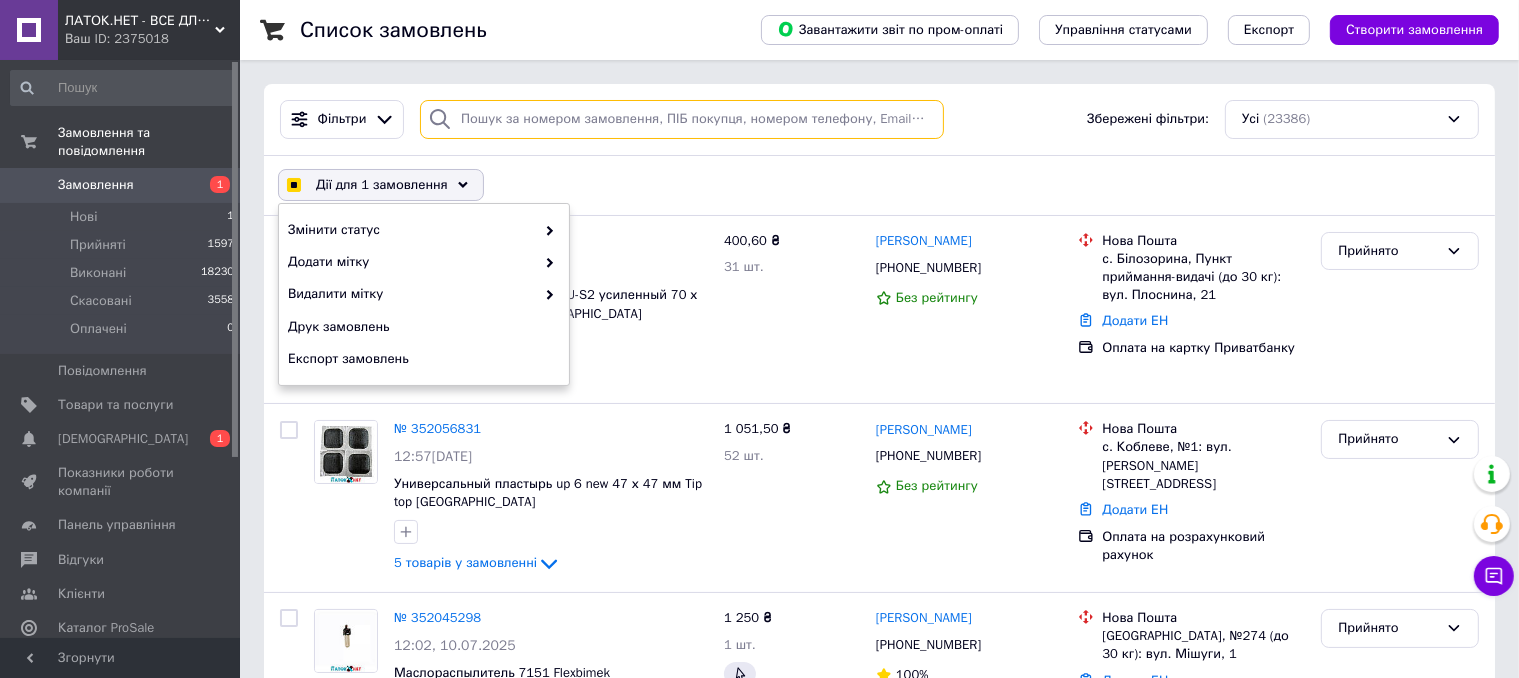 click at bounding box center (682, 119) 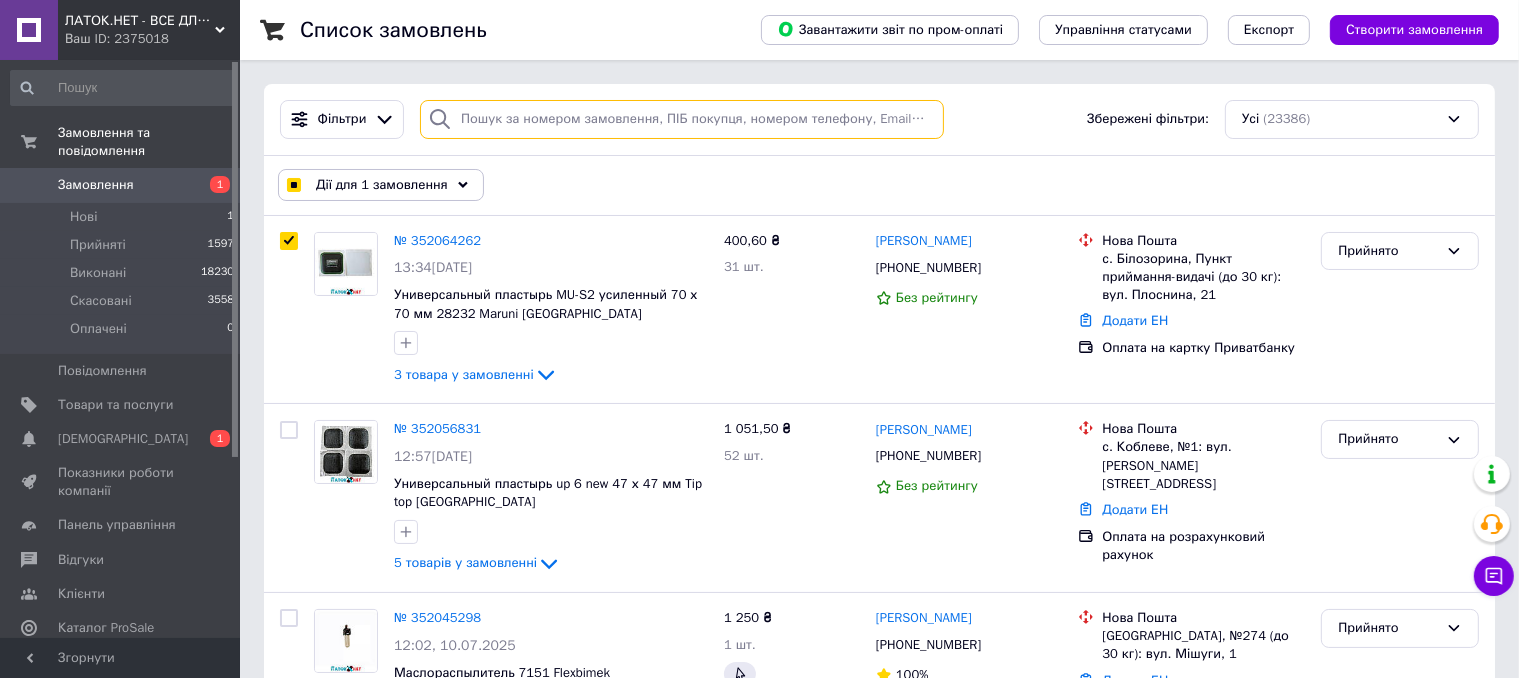 drag, startPoint x: 490, startPoint y: 241, endPoint x: 325, endPoint y: 202, distance: 169.54645 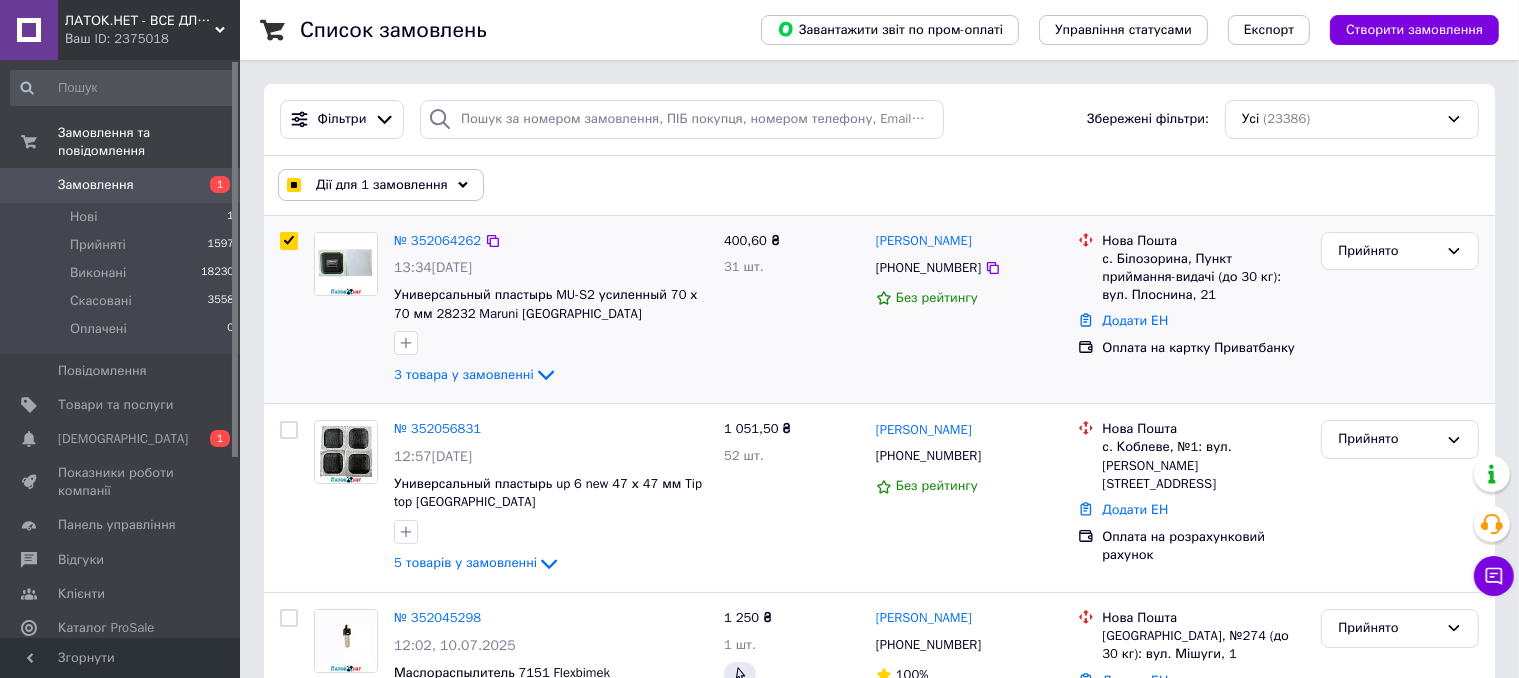 click at bounding box center [289, 310] 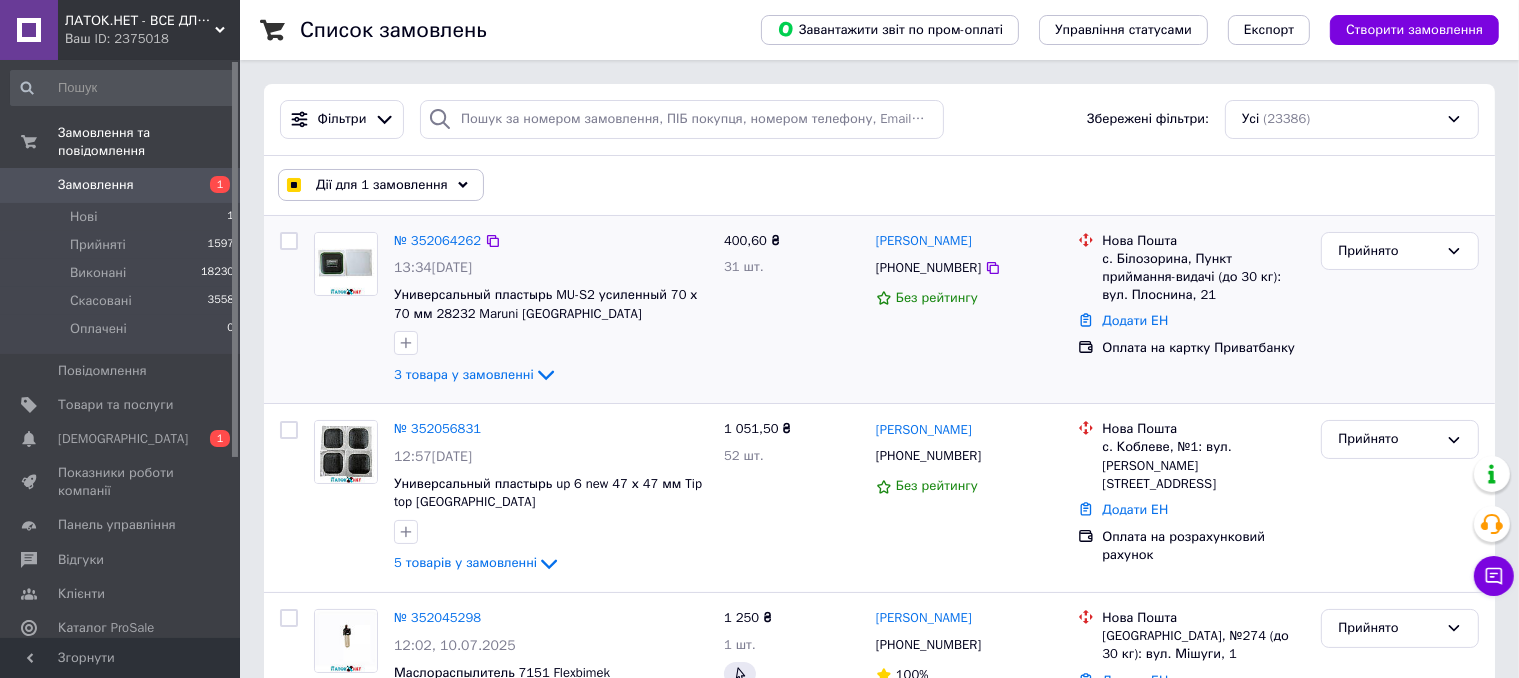 checkbox on "false" 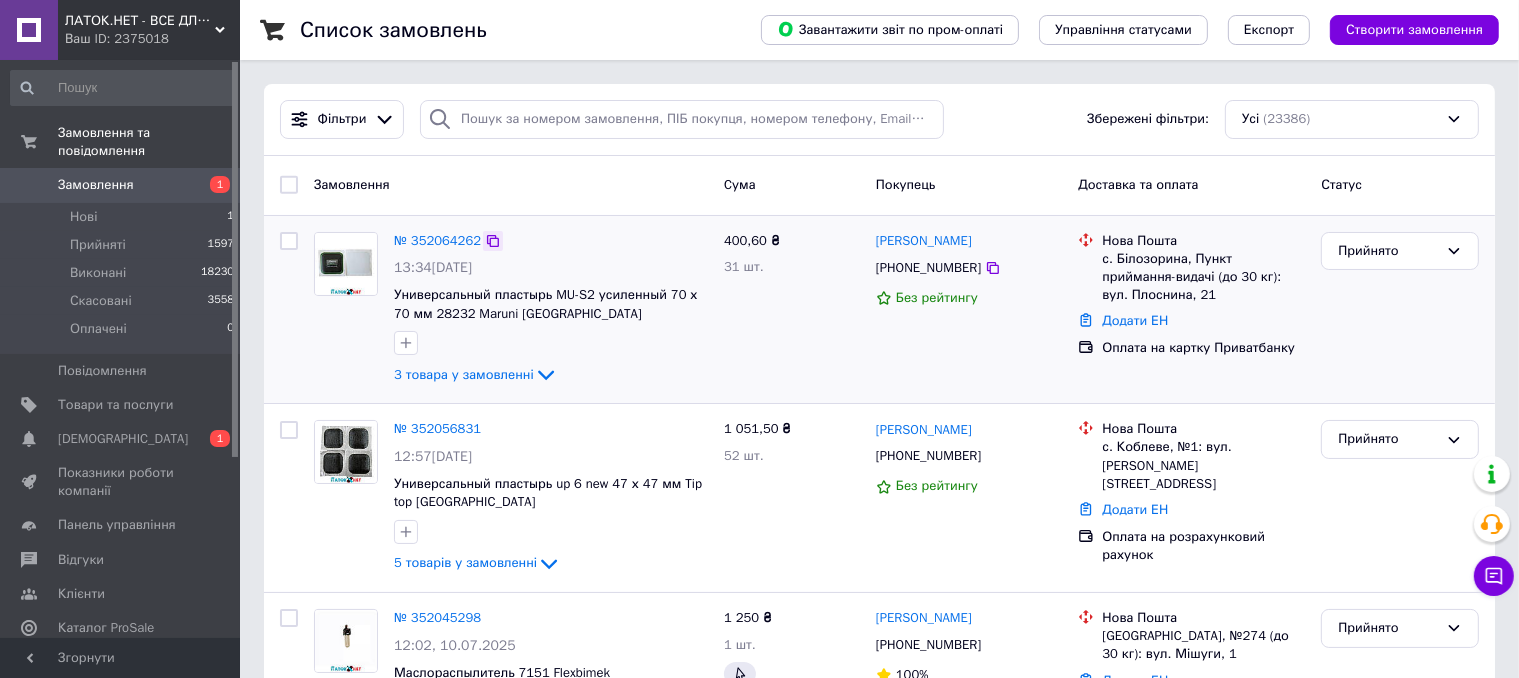 click 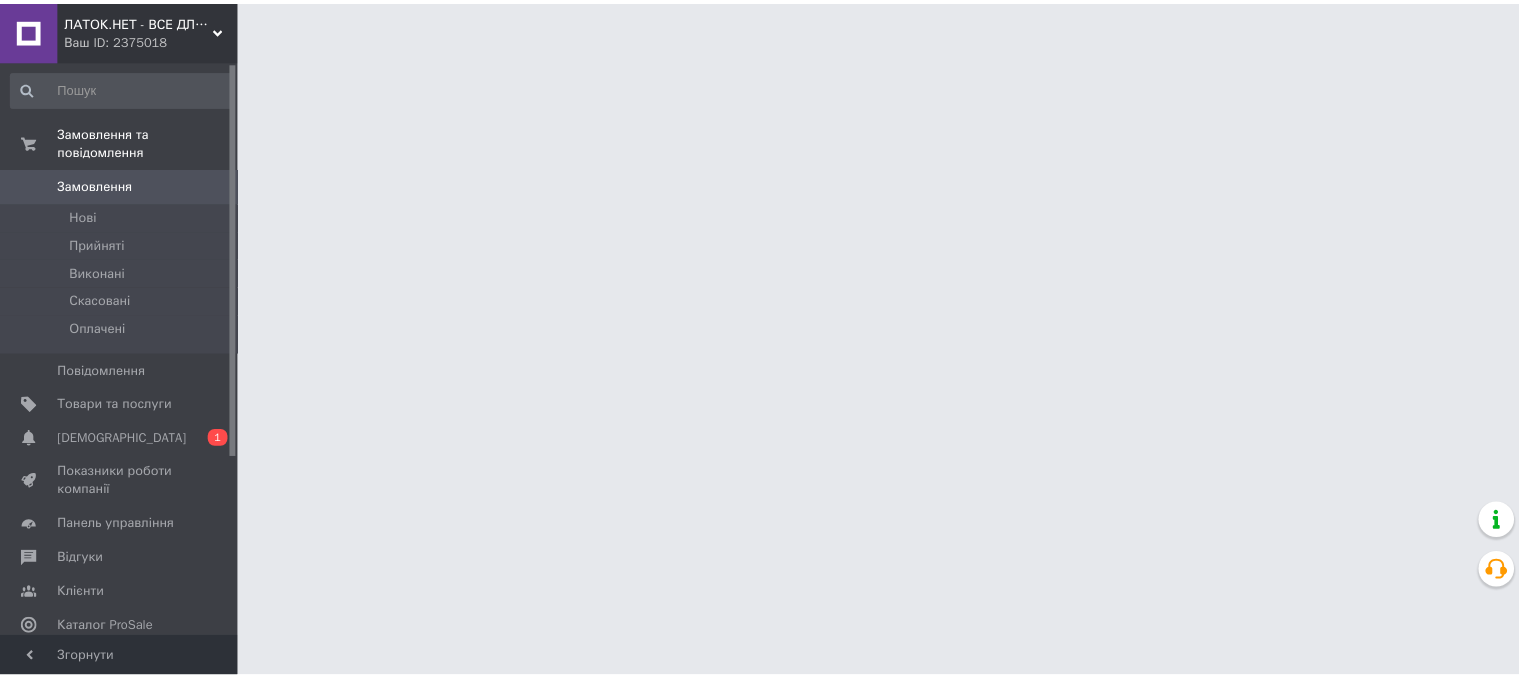 scroll, scrollTop: 0, scrollLeft: 0, axis: both 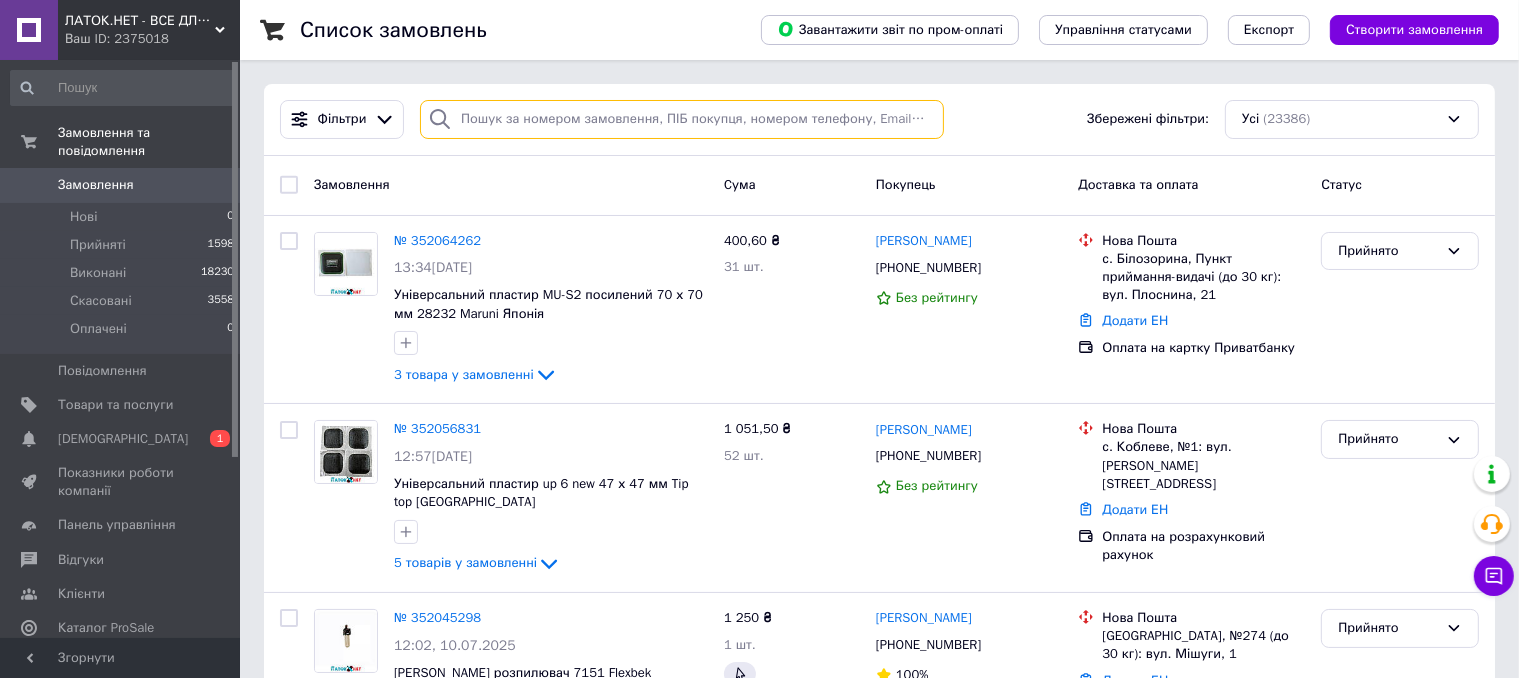 click at bounding box center (682, 119) 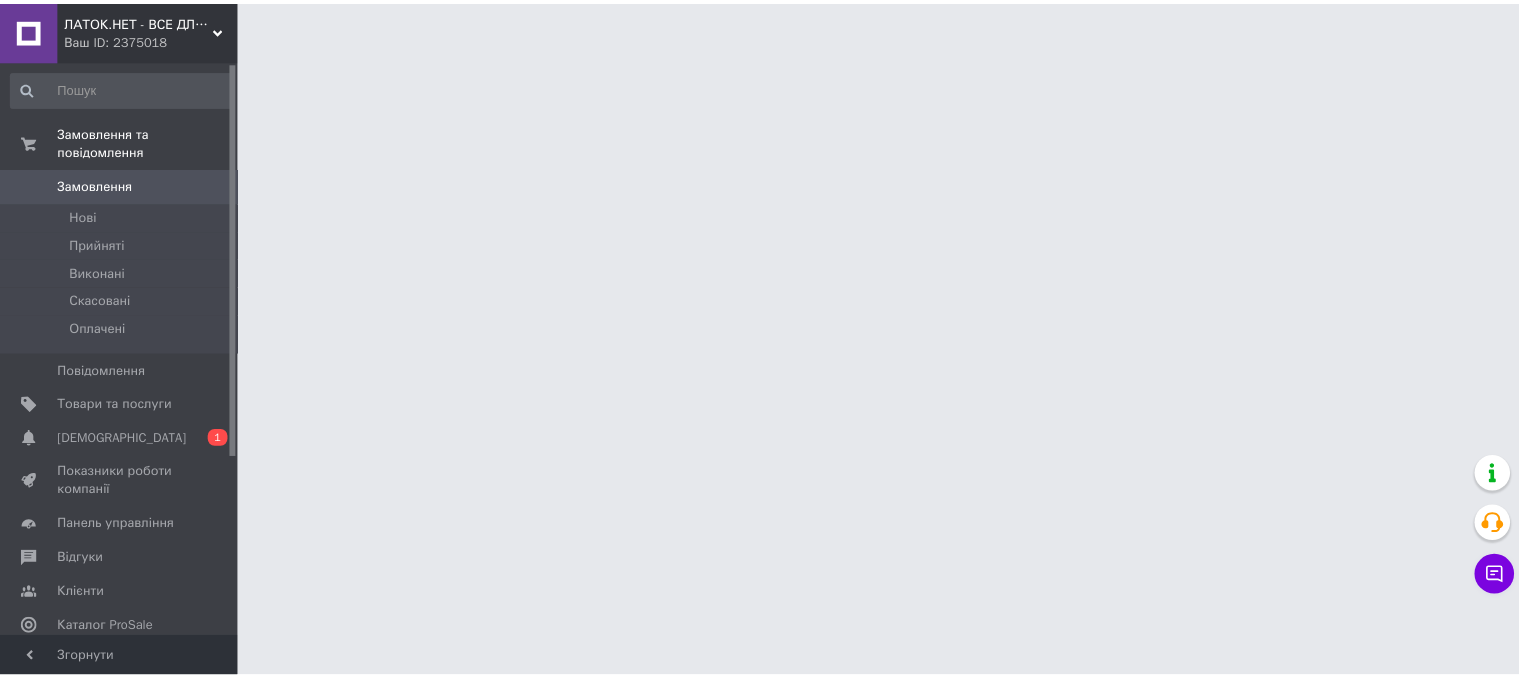 scroll, scrollTop: 0, scrollLeft: 0, axis: both 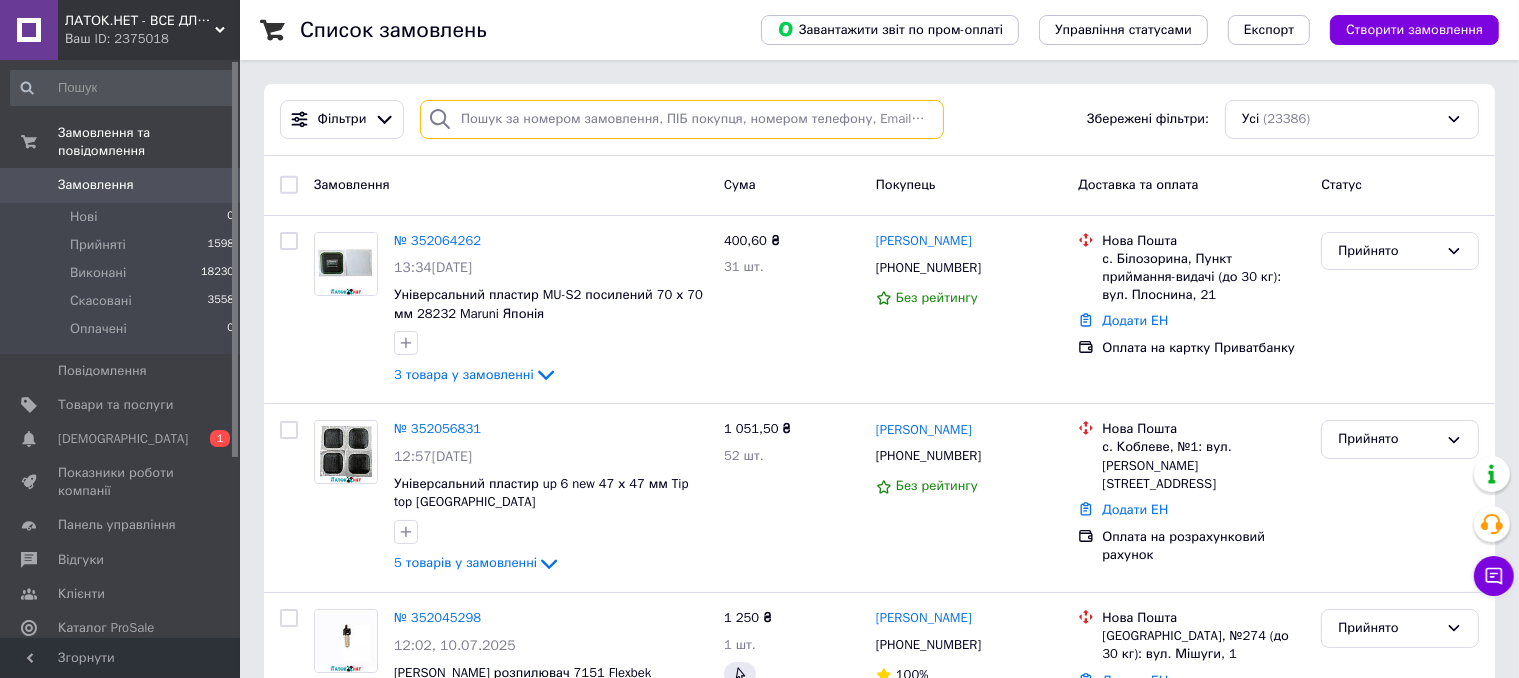 click at bounding box center [682, 119] 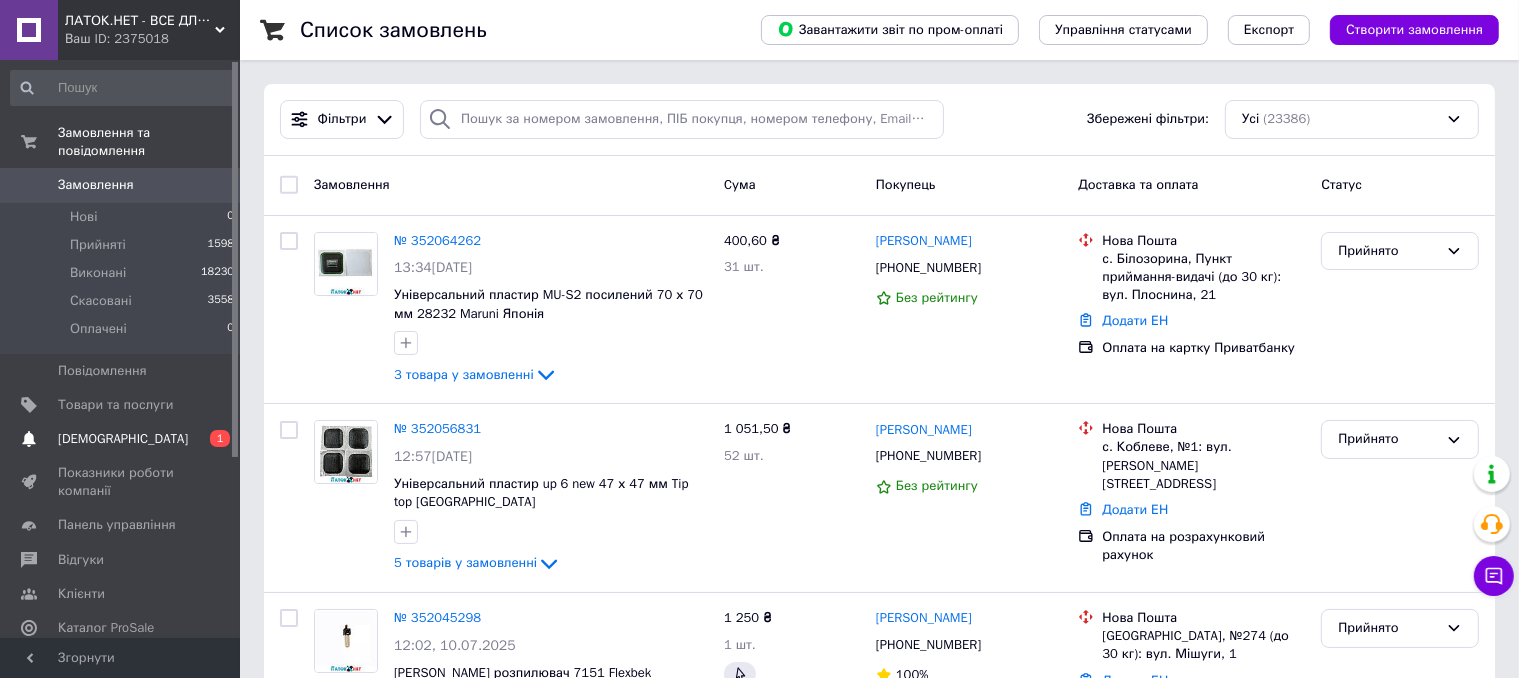 click on "[DEMOGRAPHIC_DATA]" at bounding box center [123, 439] 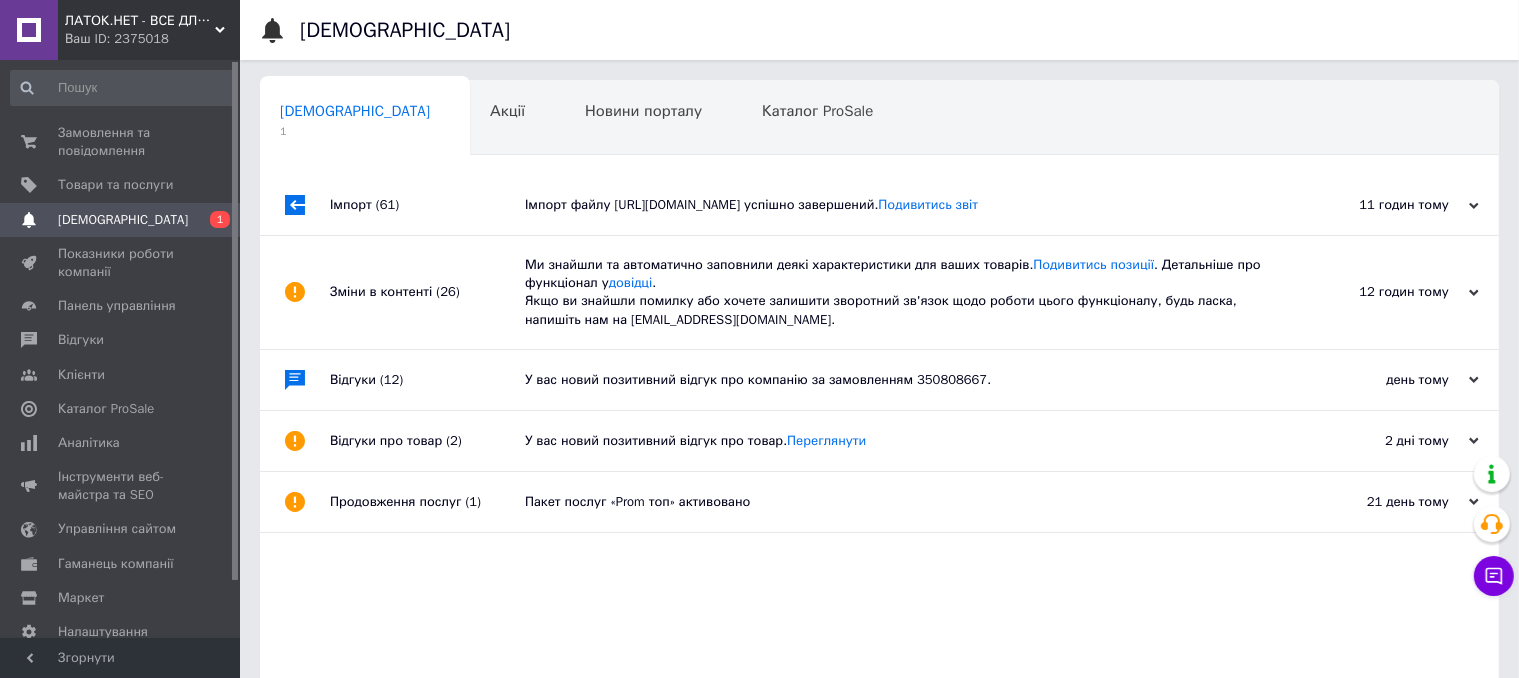click on "Імпорт файлу [URL][DOMAIN_NAME] успішно завершений.  Подивитись звіт" at bounding box center [902, 205] 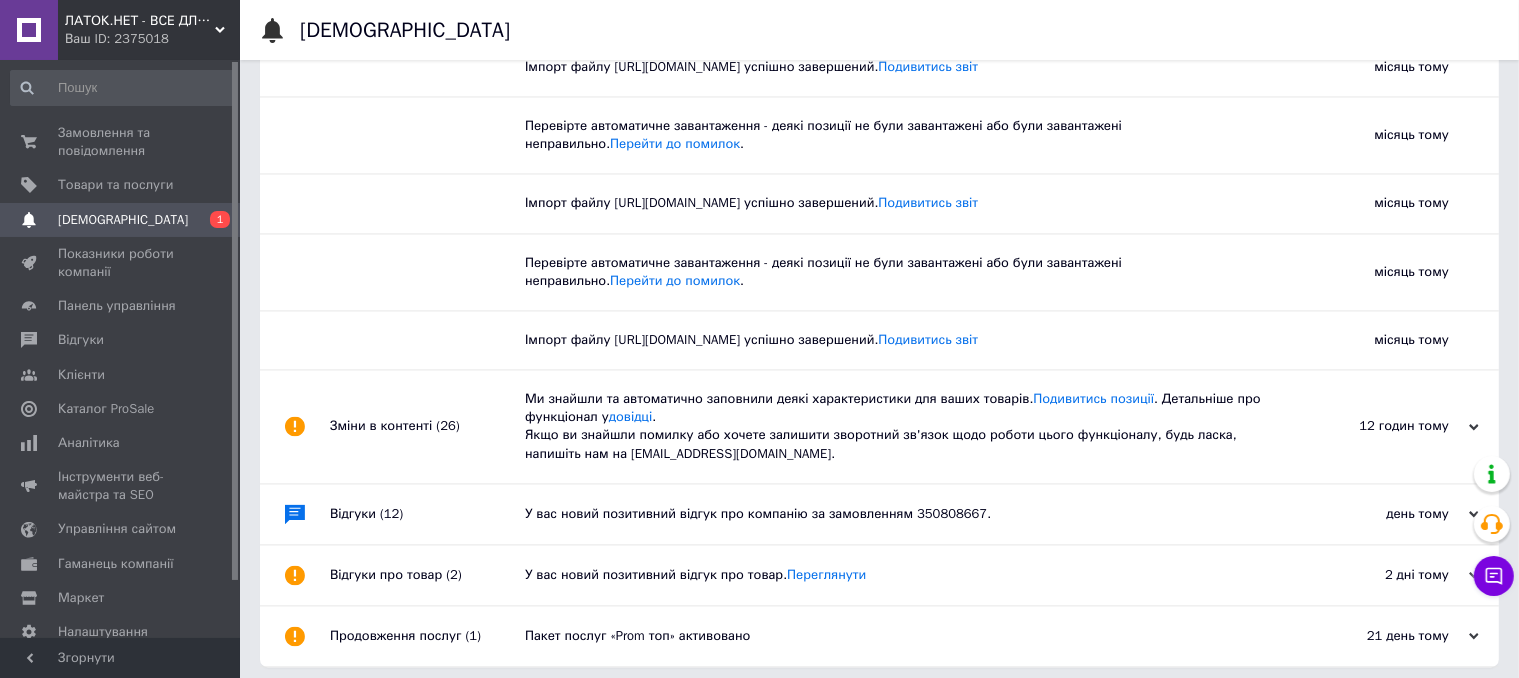 click on "Ми знайшли та автоматично заповнили деякі характеристики для ваших товарів.  Подивитись позиції . Детальніше про функціонал у  довідці . Якщо ви знайшли помилку або хочете залишити зворотний зв'язок щодо роботи цього функціоналу, будь ласка, напишіть нам на moderation@prom.ua." at bounding box center [902, 426] 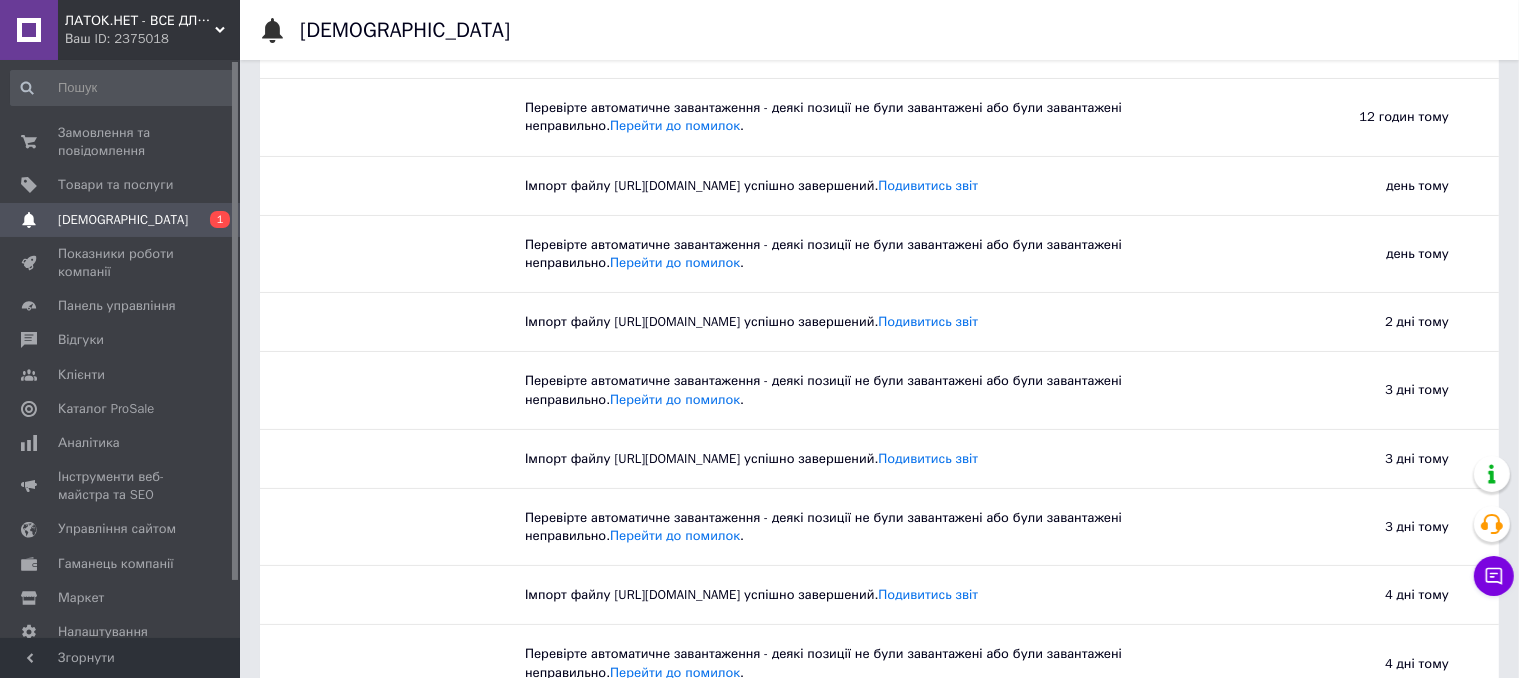 scroll, scrollTop: 0, scrollLeft: 0, axis: both 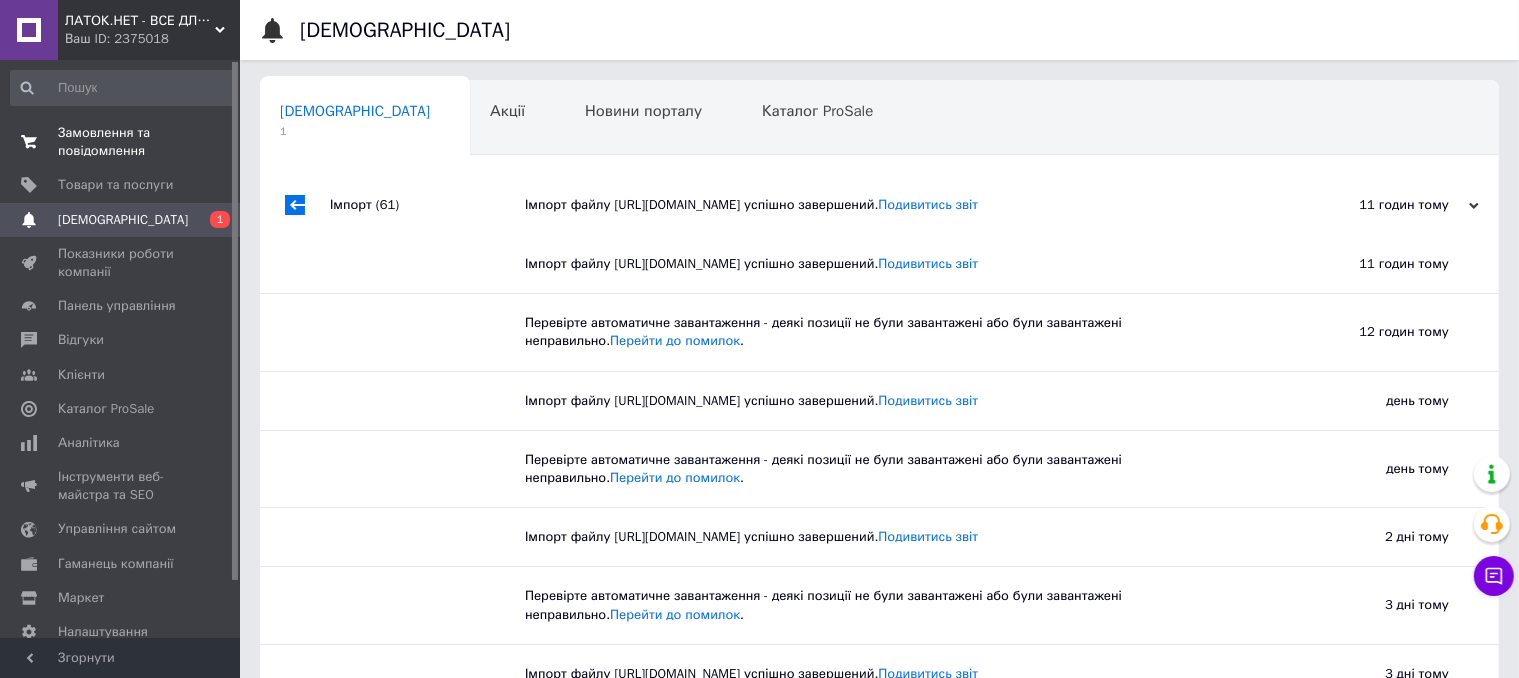 click on "Замовлення та повідомлення 0 0" at bounding box center (123, 142) 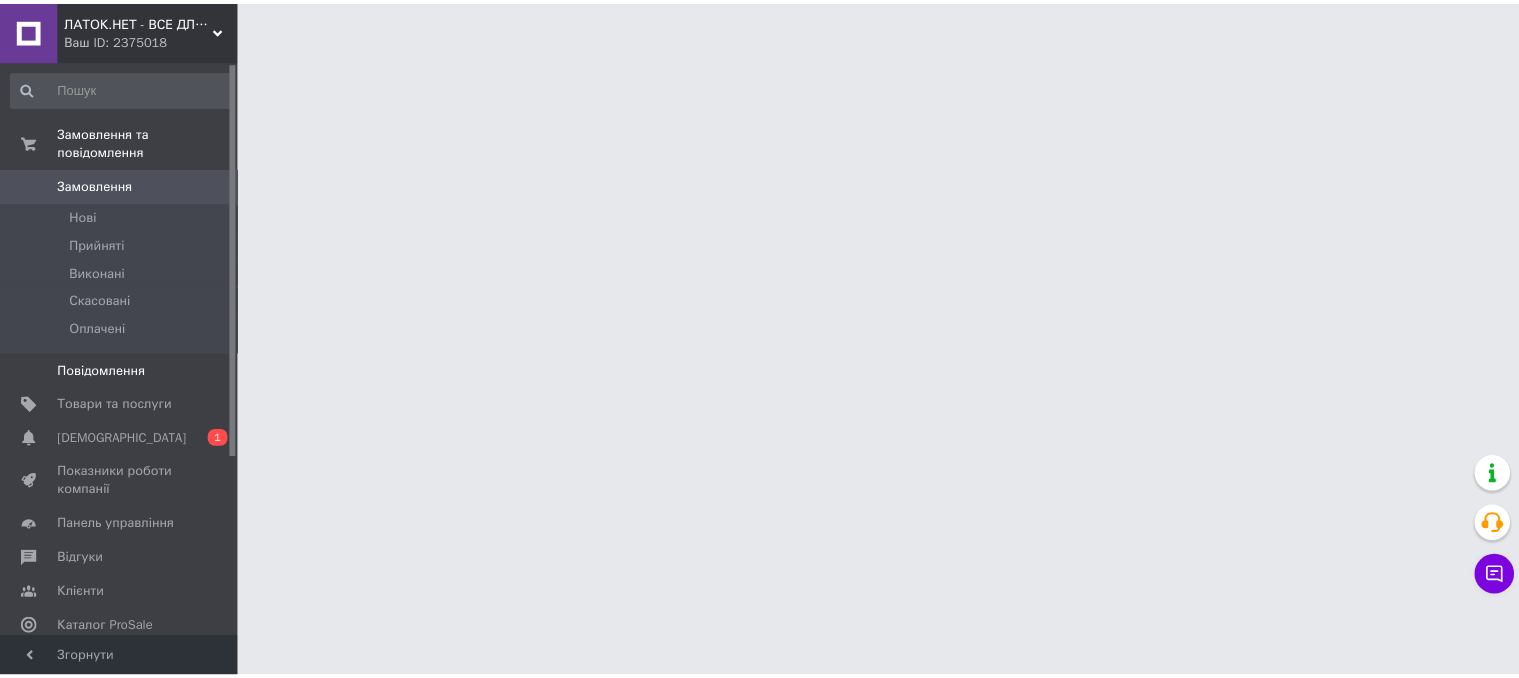 scroll, scrollTop: 0, scrollLeft: 0, axis: both 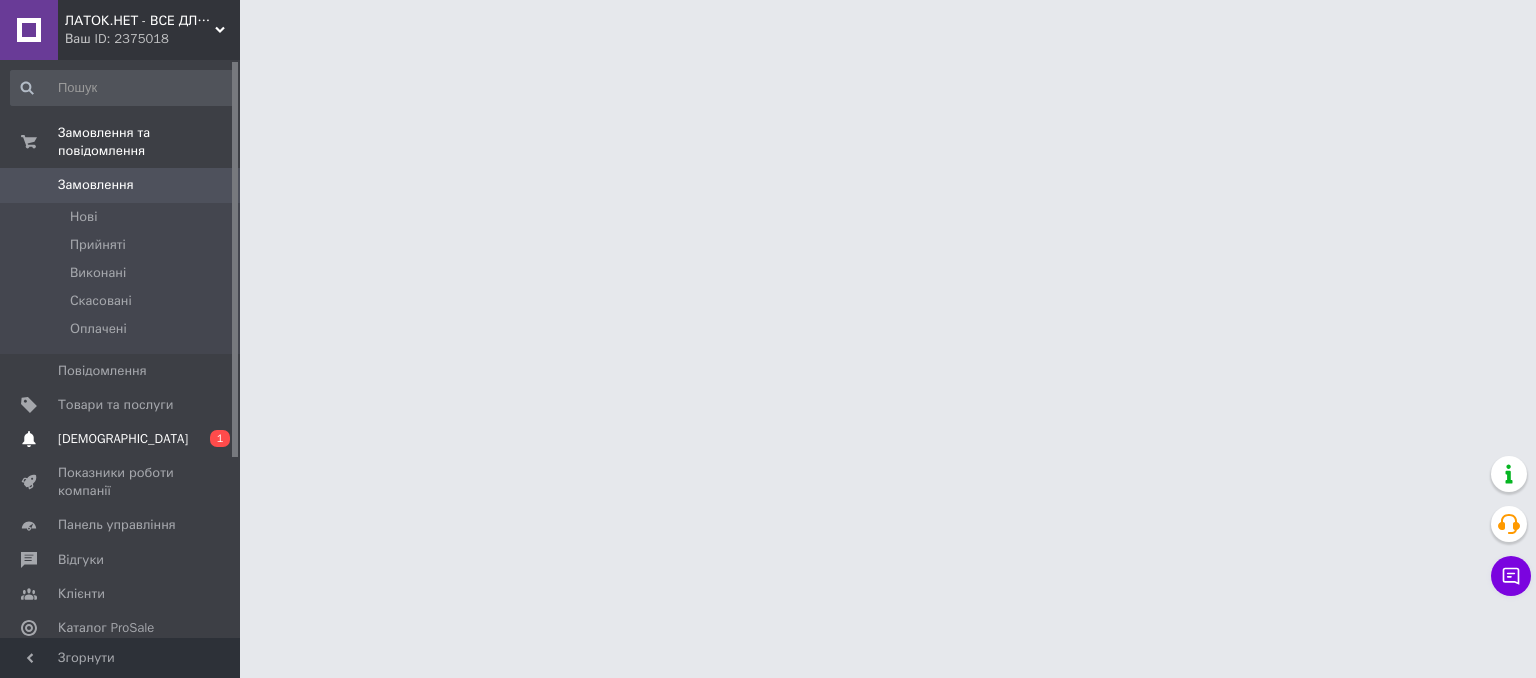 click on "[DEMOGRAPHIC_DATA]" at bounding box center (123, 439) 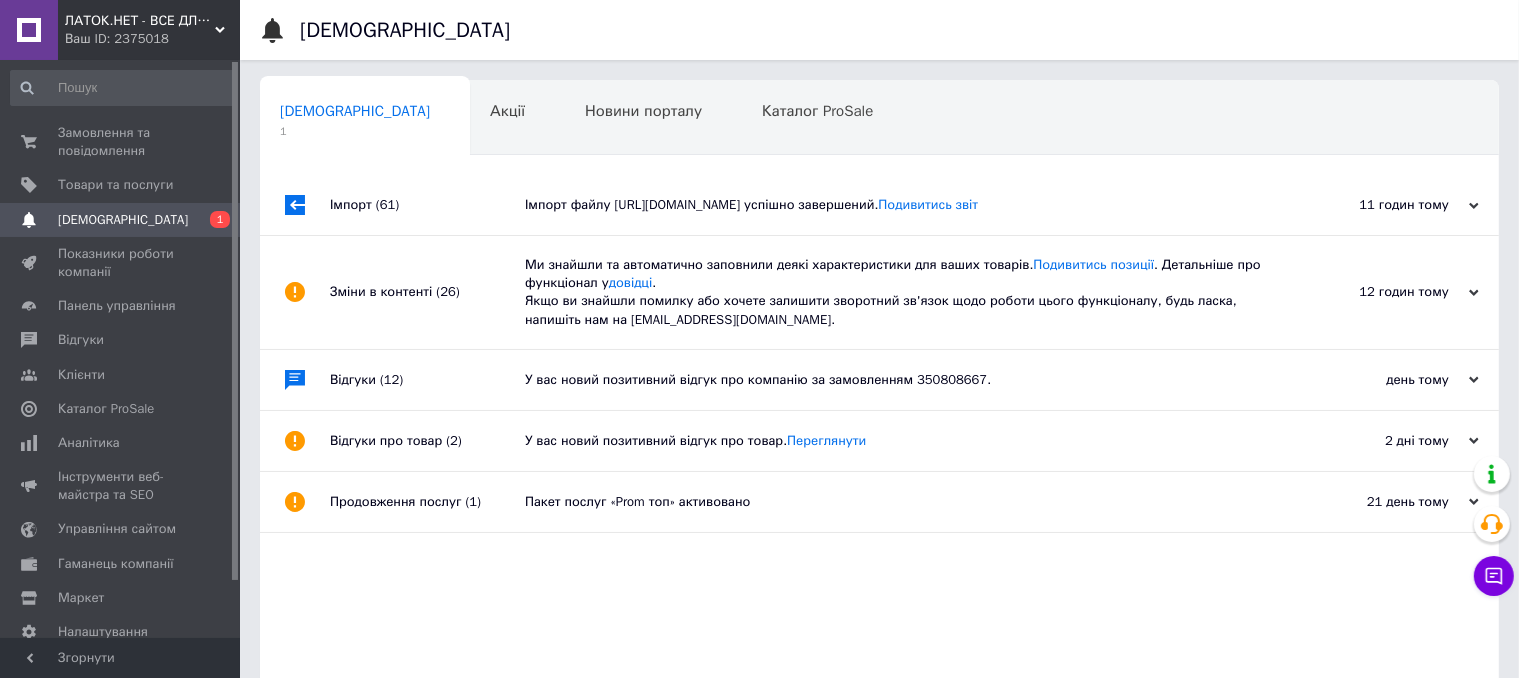 click on "Імпорт файлу https://888888.com.ua/xml/latok_net_prom.xml успішно завершений.  Подивитись звіт" at bounding box center [902, 205] 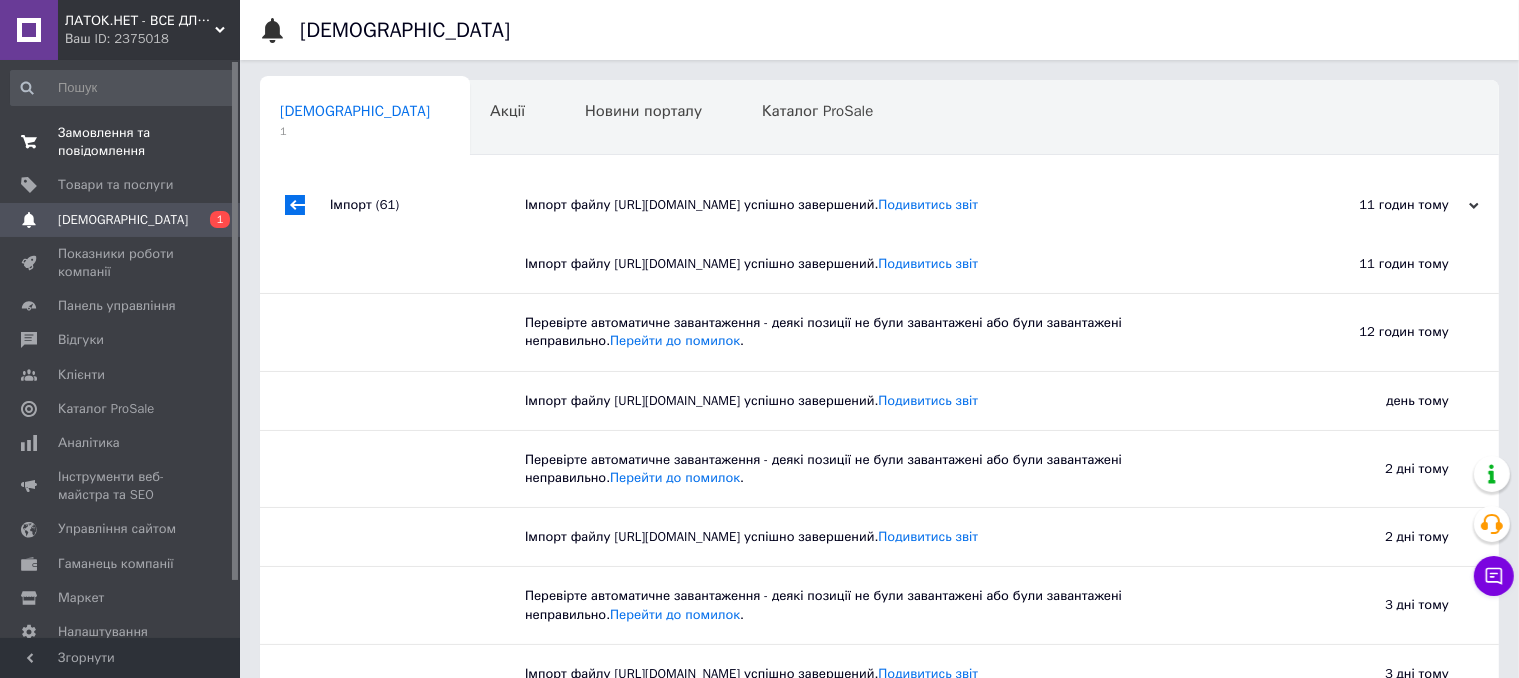 click on "Замовлення та повідомлення" at bounding box center (121, 142) 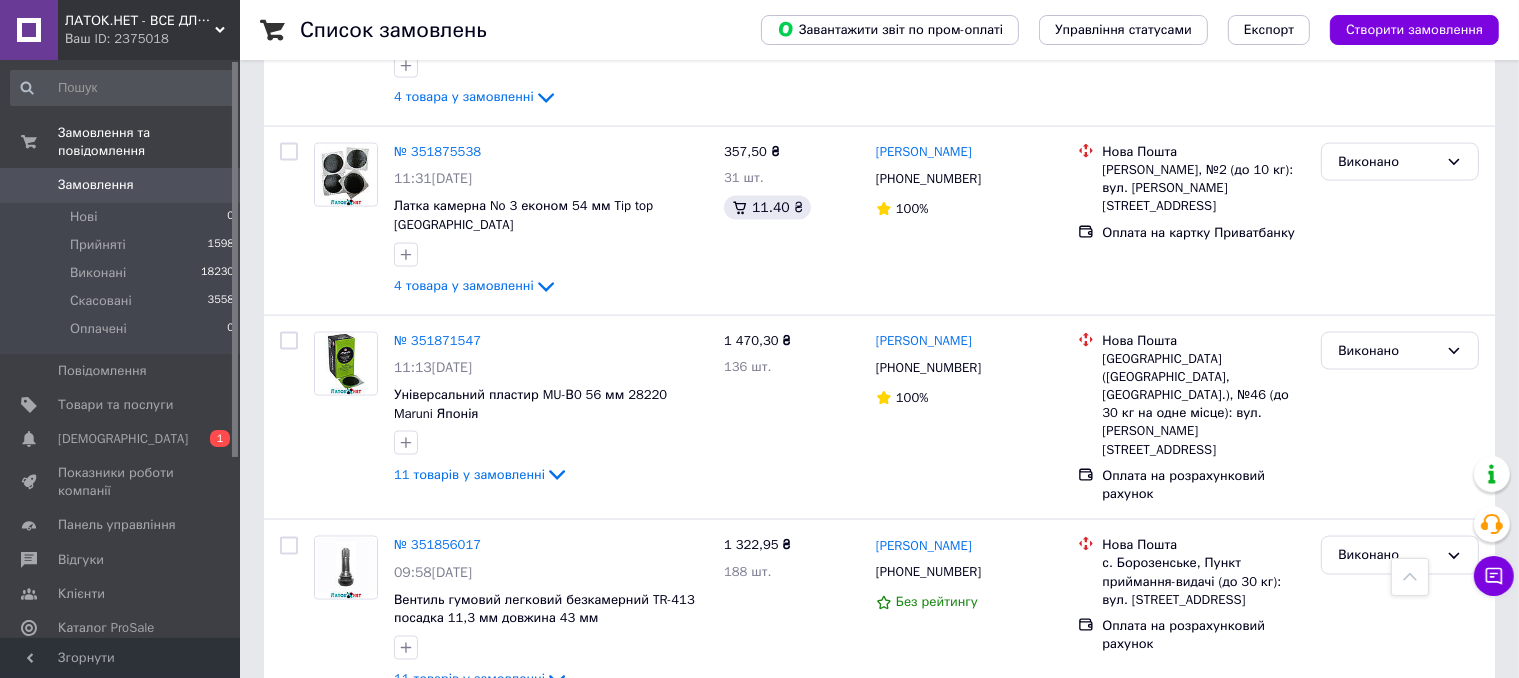 scroll, scrollTop: 3007, scrollLeft: 0, axis: vertical 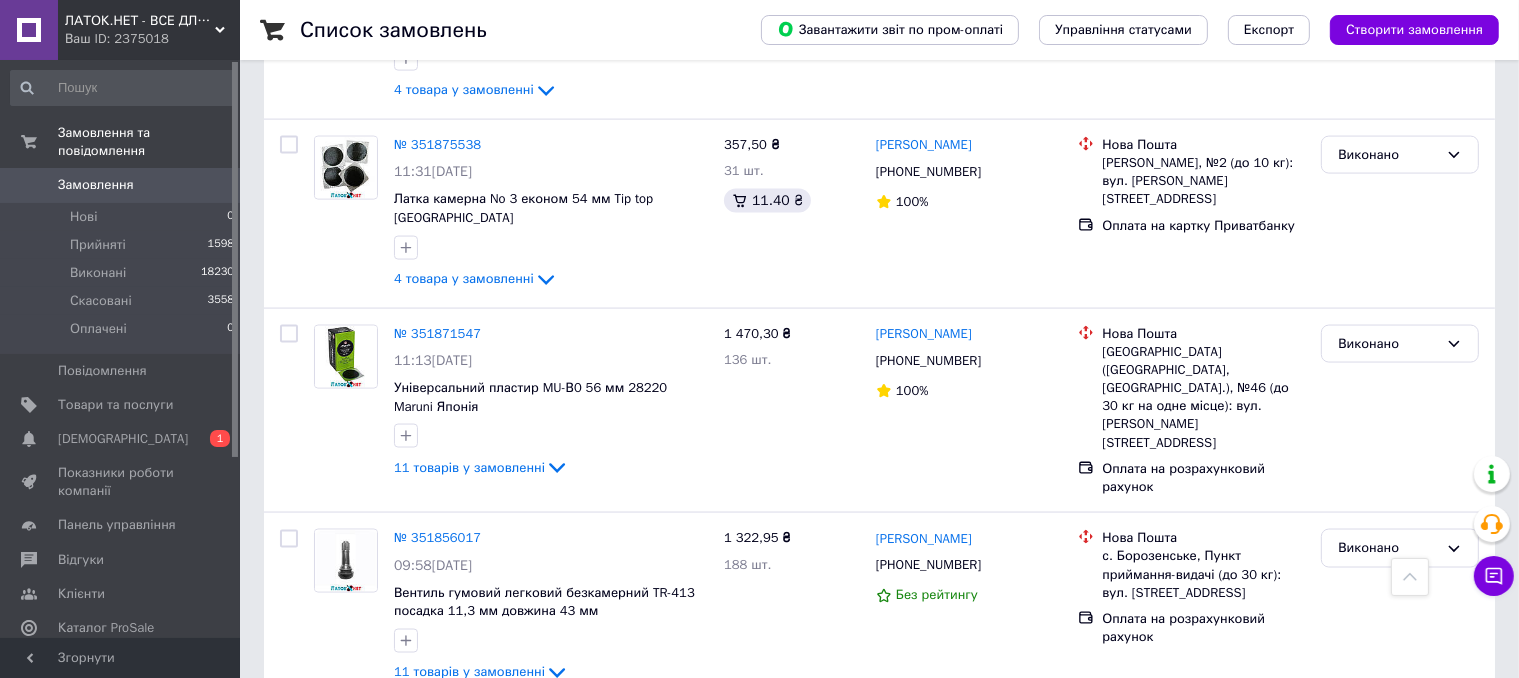 click on "2" at bounding box center [327, 746] 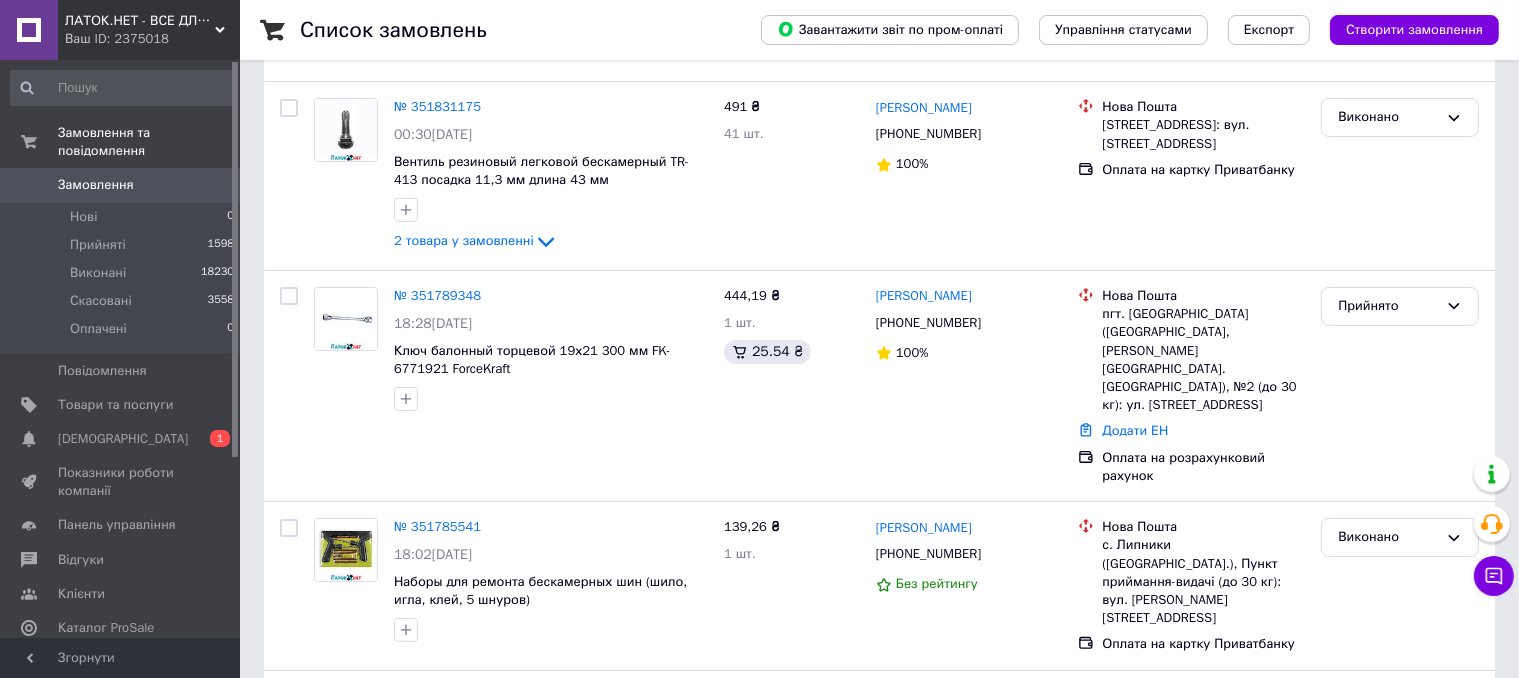scroll, scrollTop: 400, scrollLeft: 0, axis: vertical 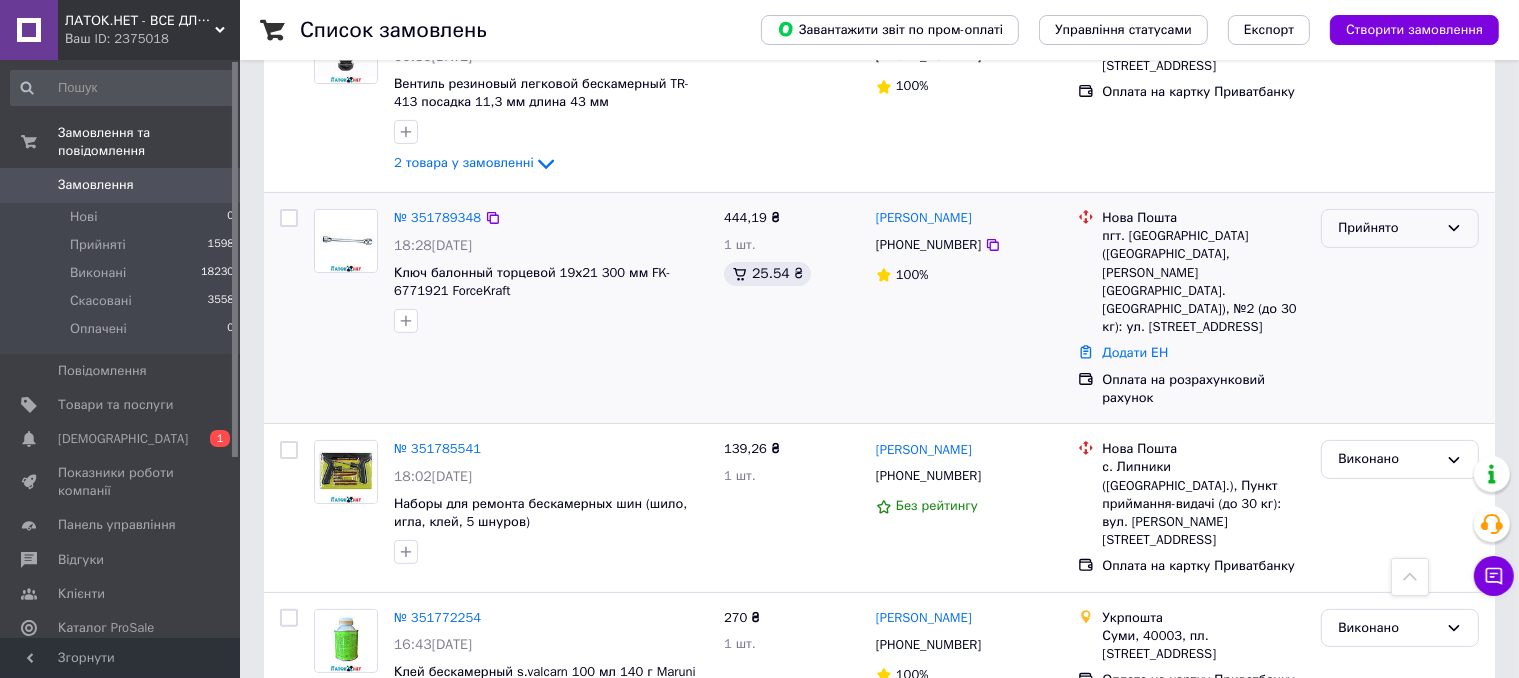 click on "Прийнято" at bounding box center [1400, 228] 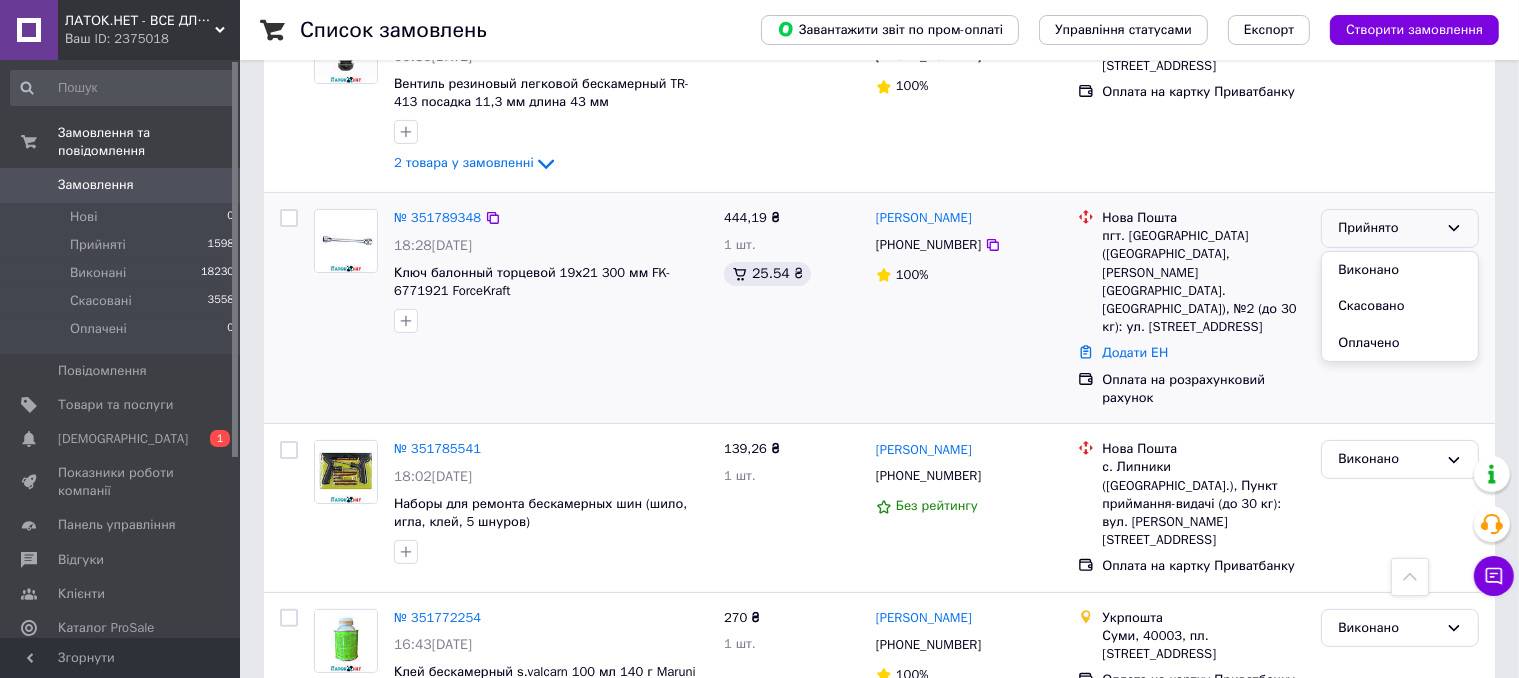 click on "Павло Салов +380633882869 100%" at bounding box center [969, 308] 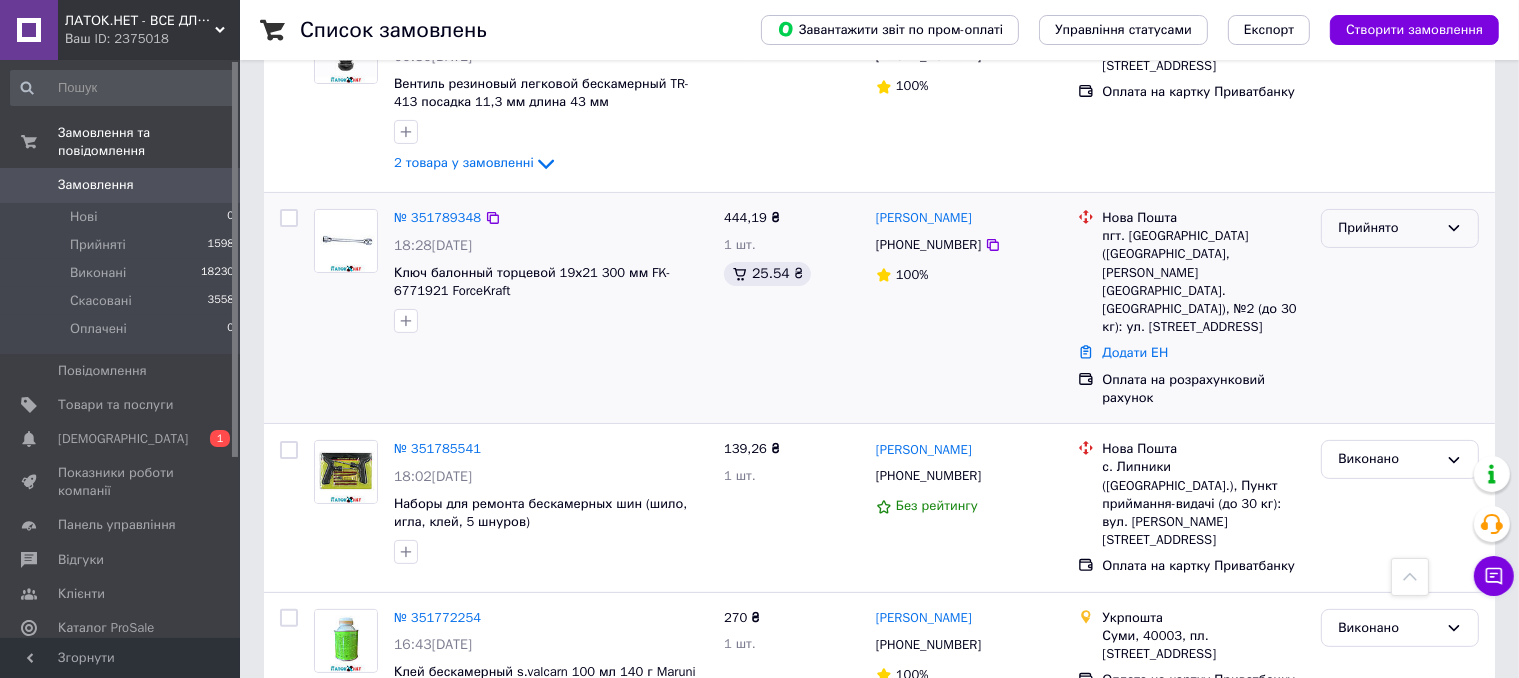 click on "Прийнято" at bounding box center [1388, 228] 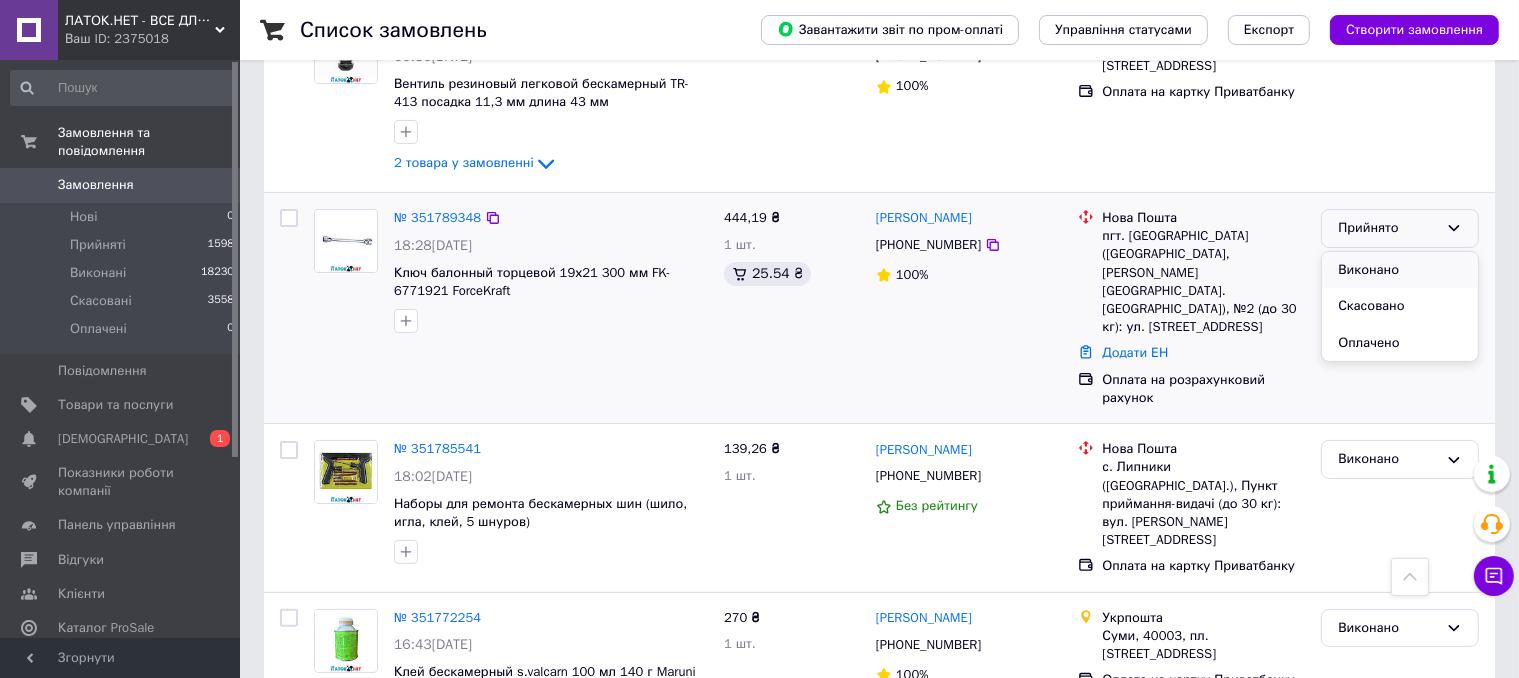 click on "Виконано" at bounding box center (1400, 270) 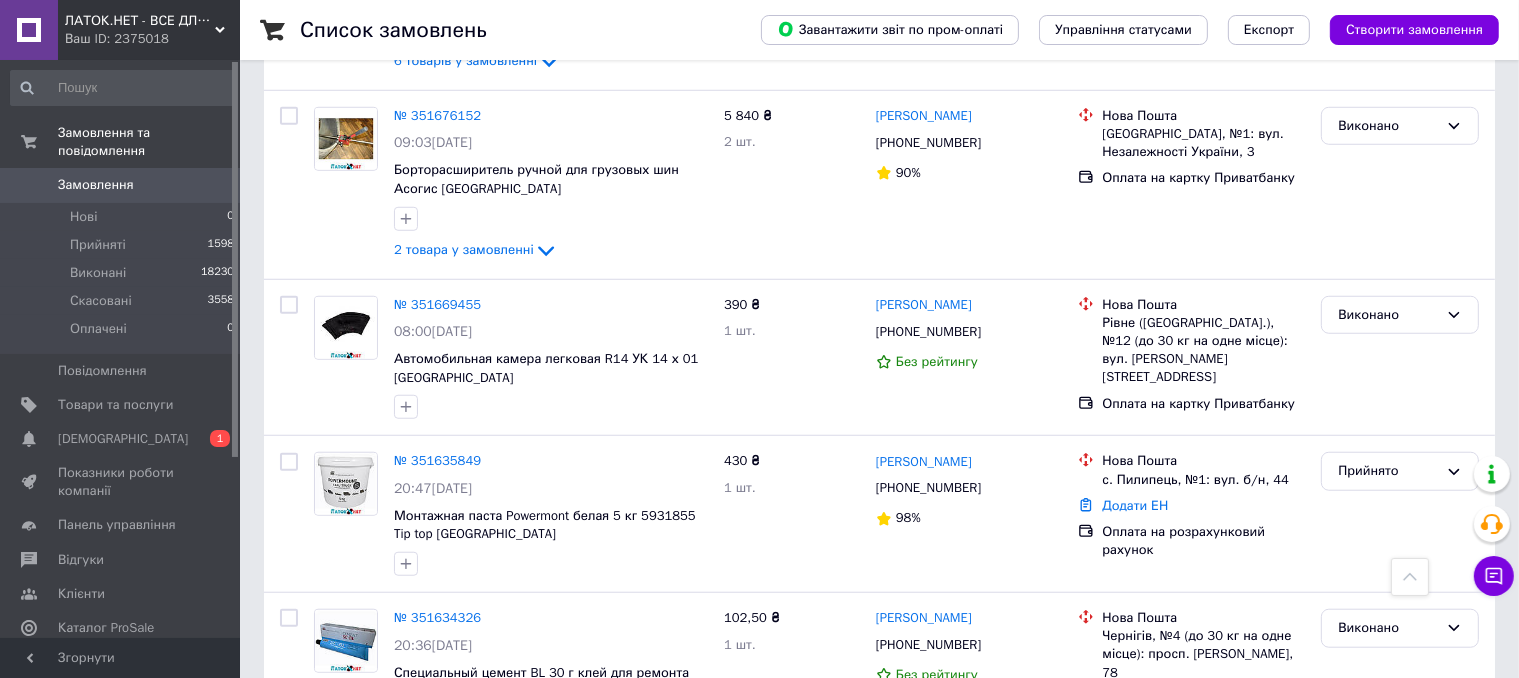 scroll, scrollTop: 1700, scrollLeft: 0, axis: vertical 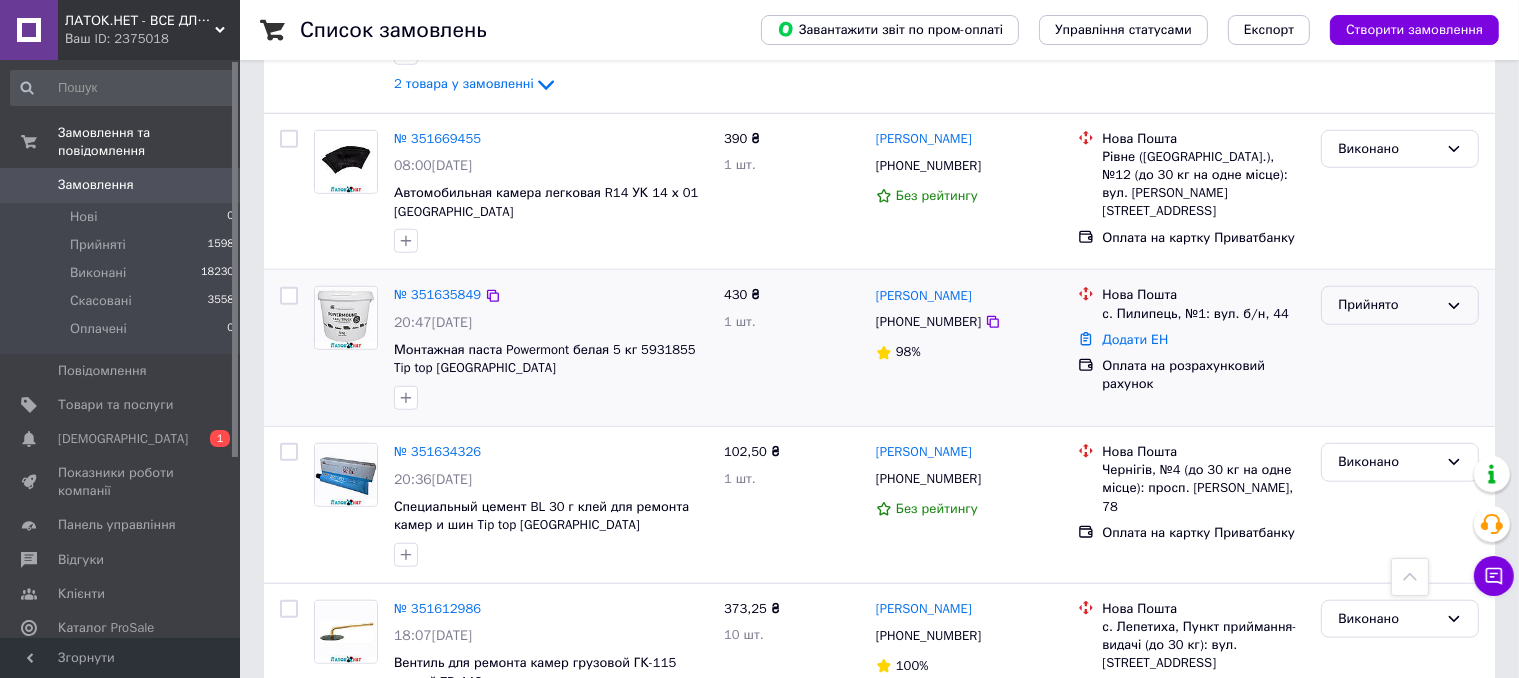 click on "Прийнято" at bounding box center (1388, 305) 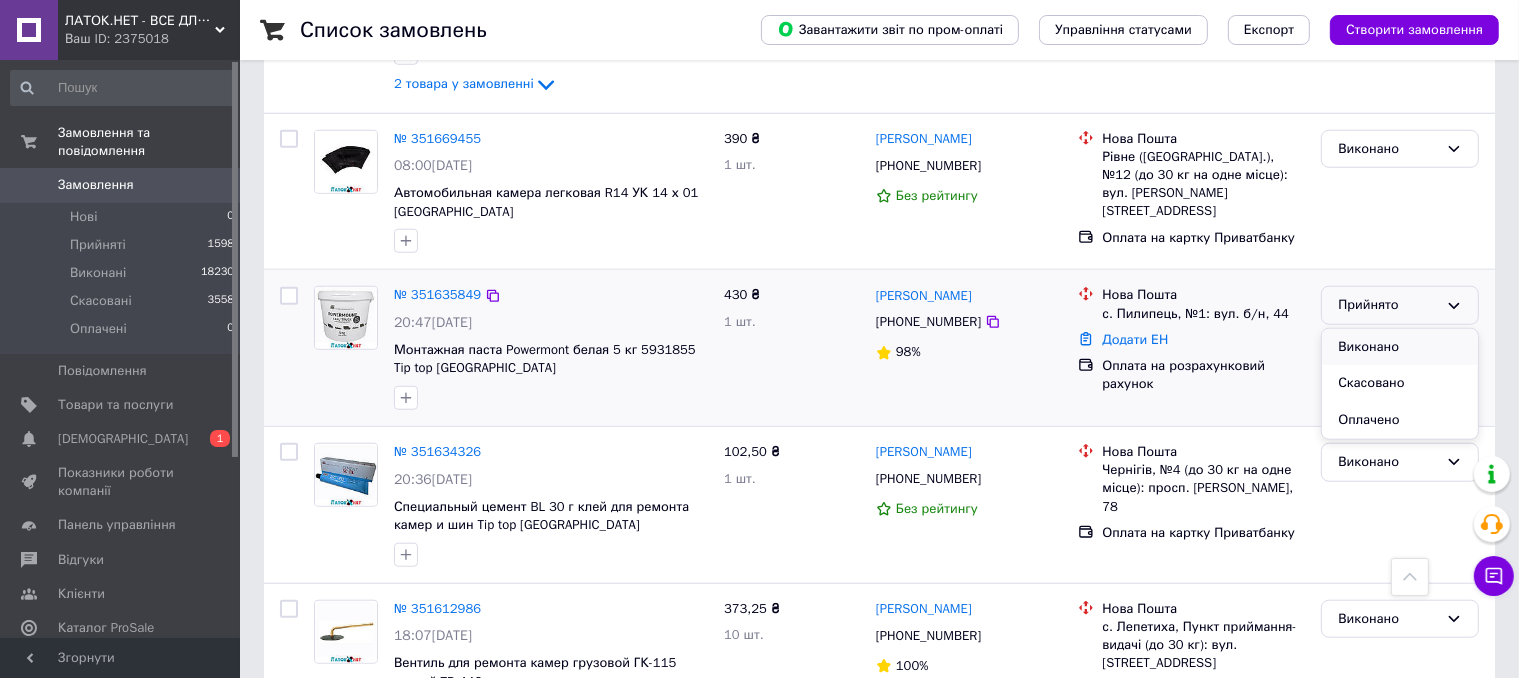 click on "Виконано" at bounding box center [1400, 347] 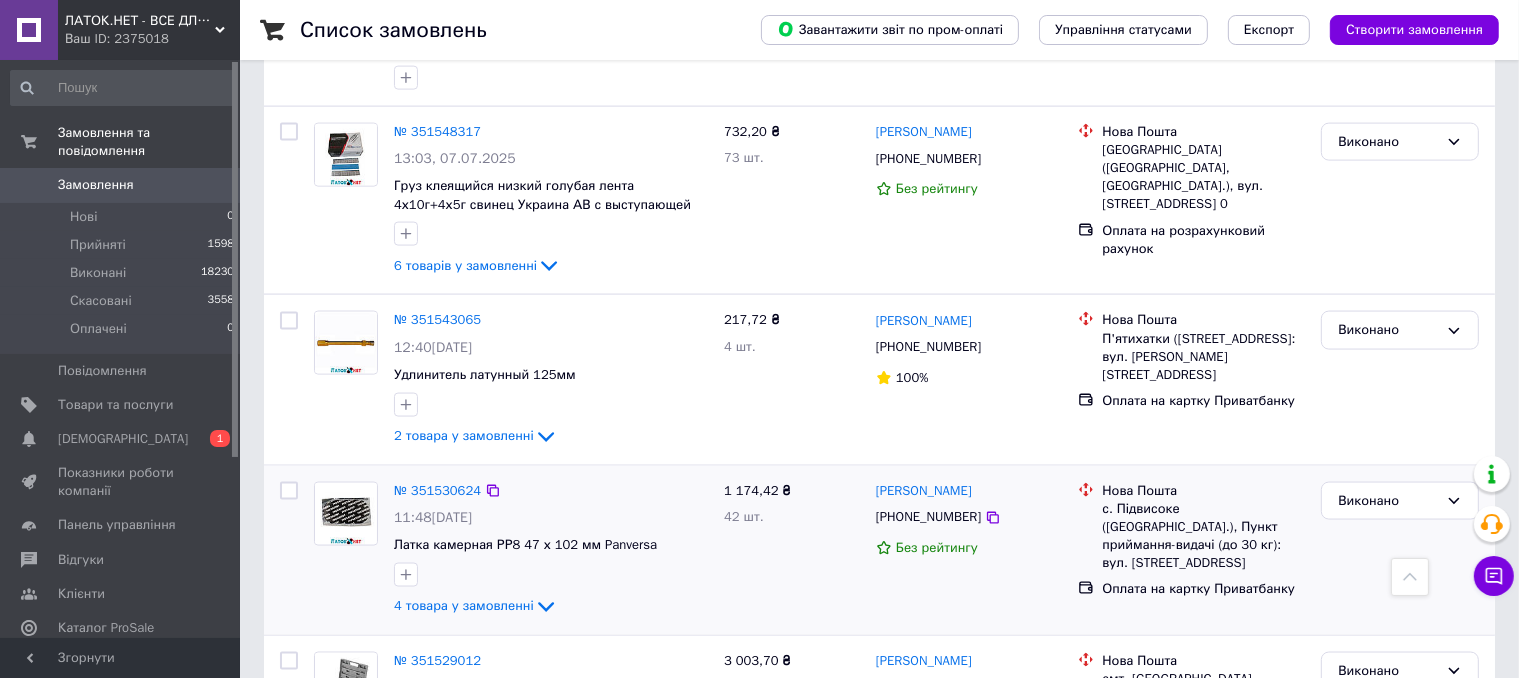 scroll, scrollTop: 3042, scrollLeft: 0, axis: vertical 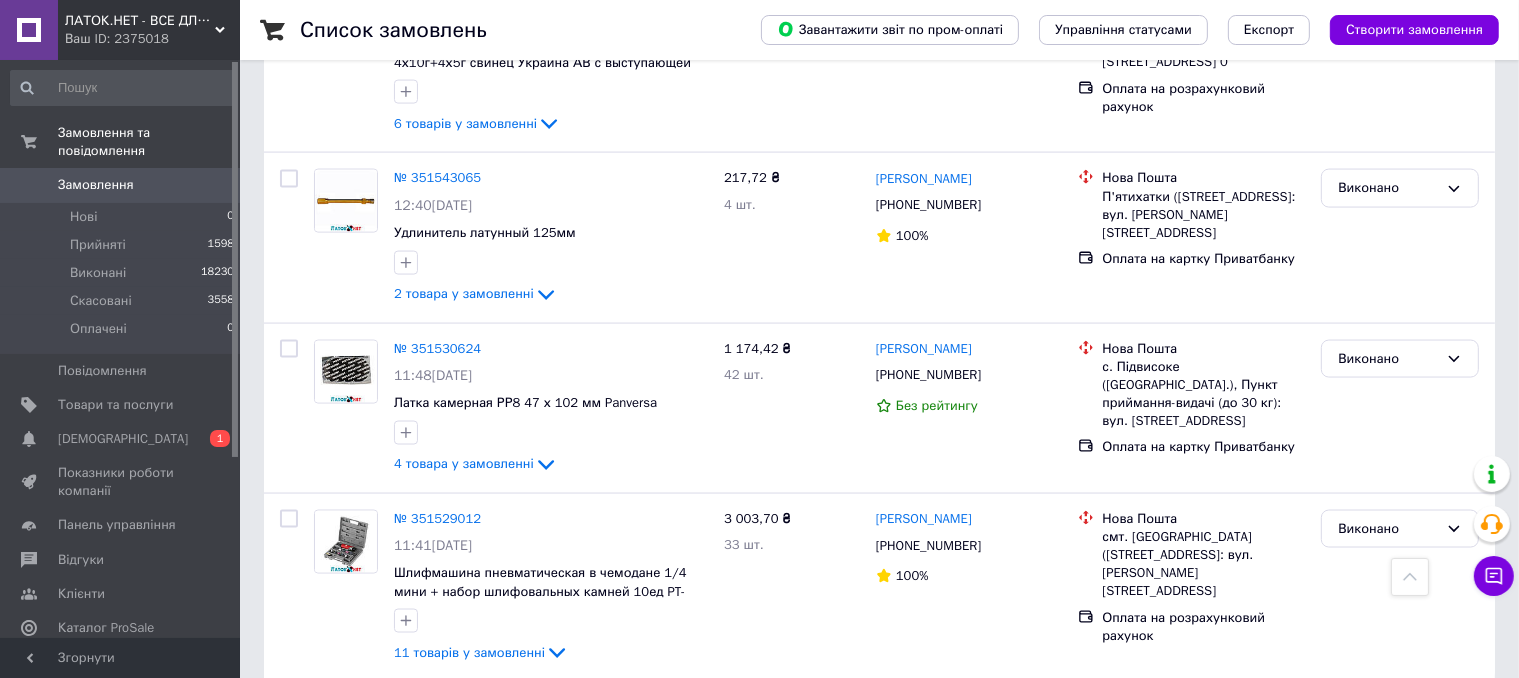 click on "3" at bounding box center (494, 726) 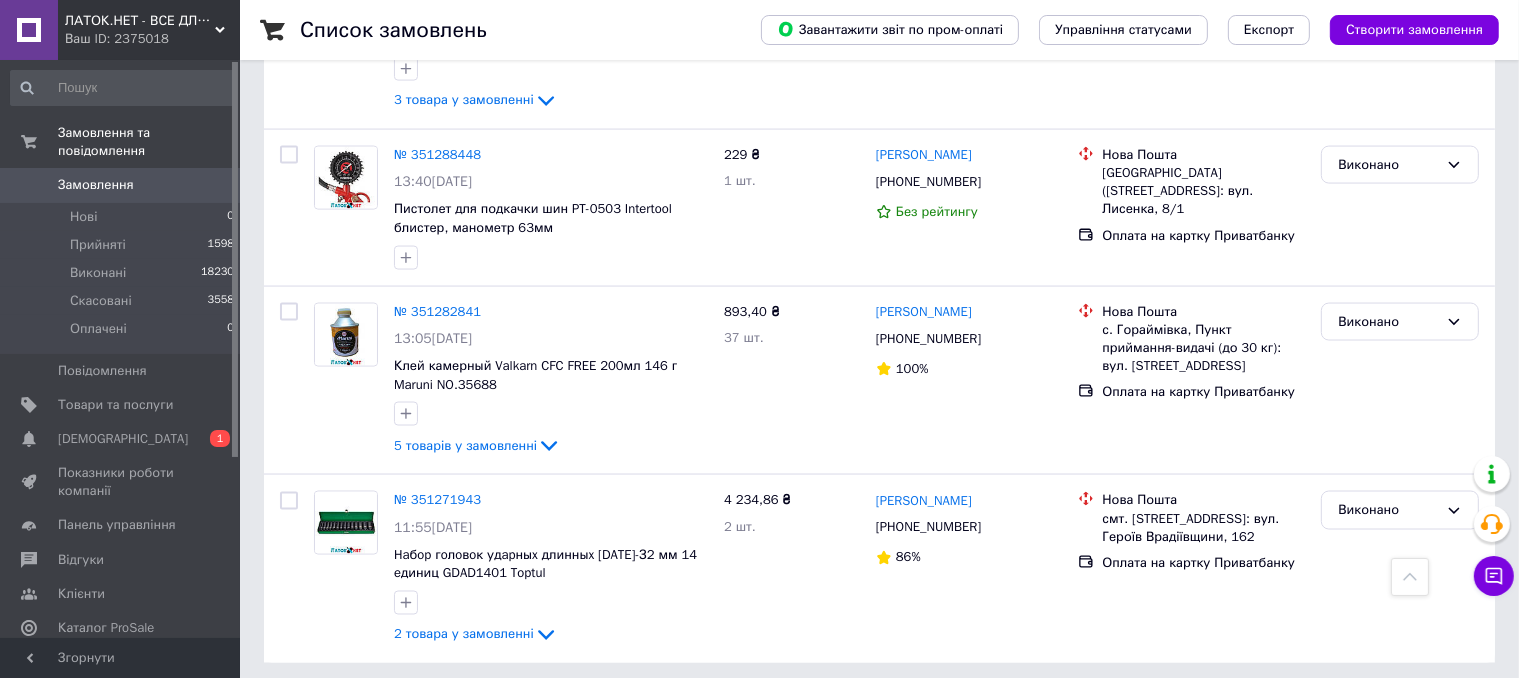 scroll, scrollTop: 3118, scrollLeft: 0, axis: vertical 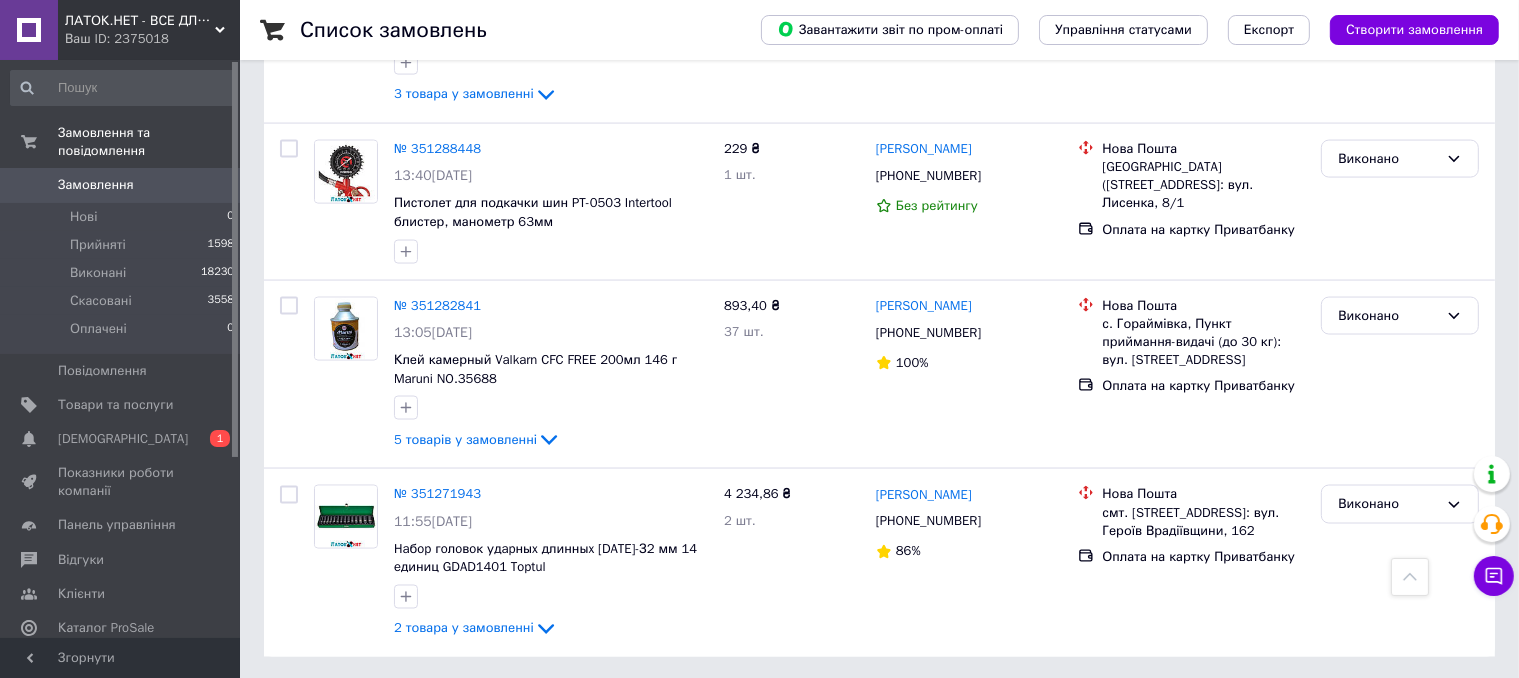 click on "4" at bounding box center [539, 702] 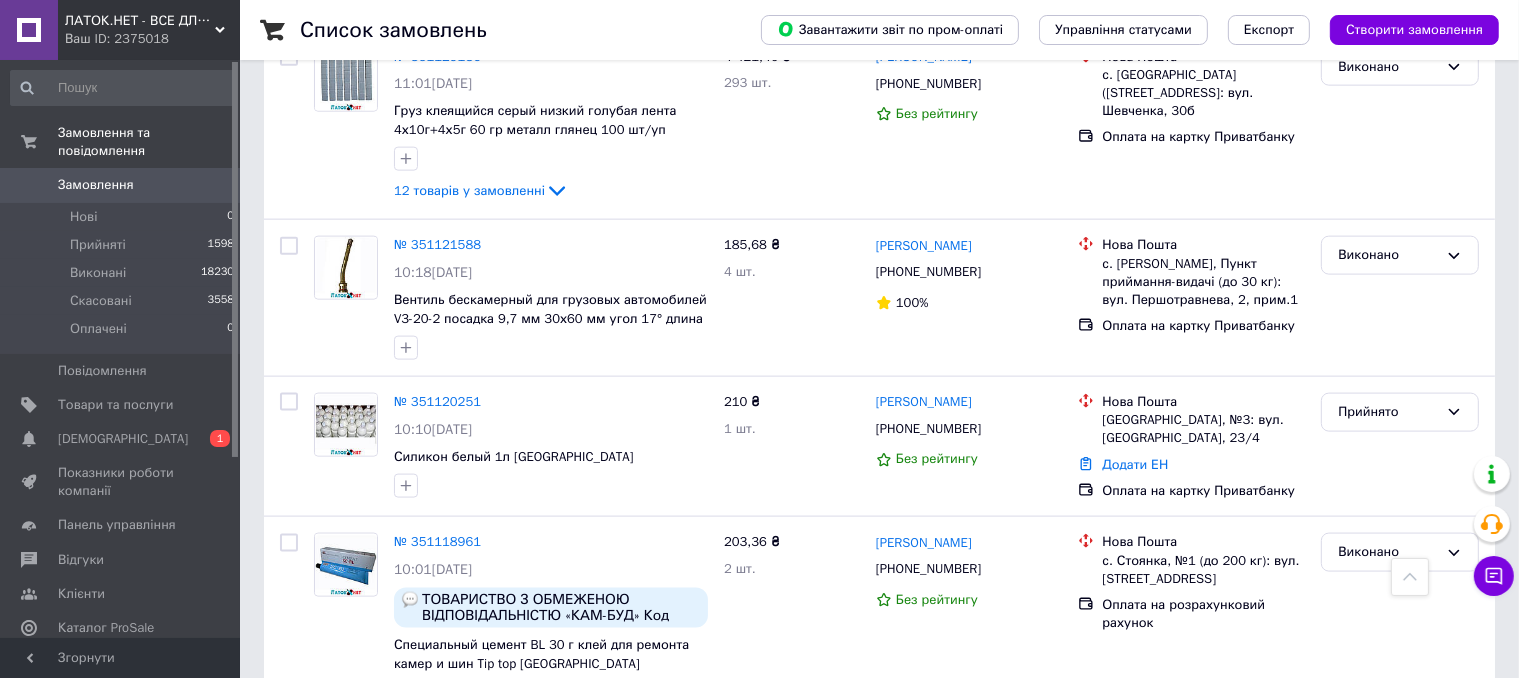 scroll, scrollTop: 2588, scrollLeft: 0, axis: vertical 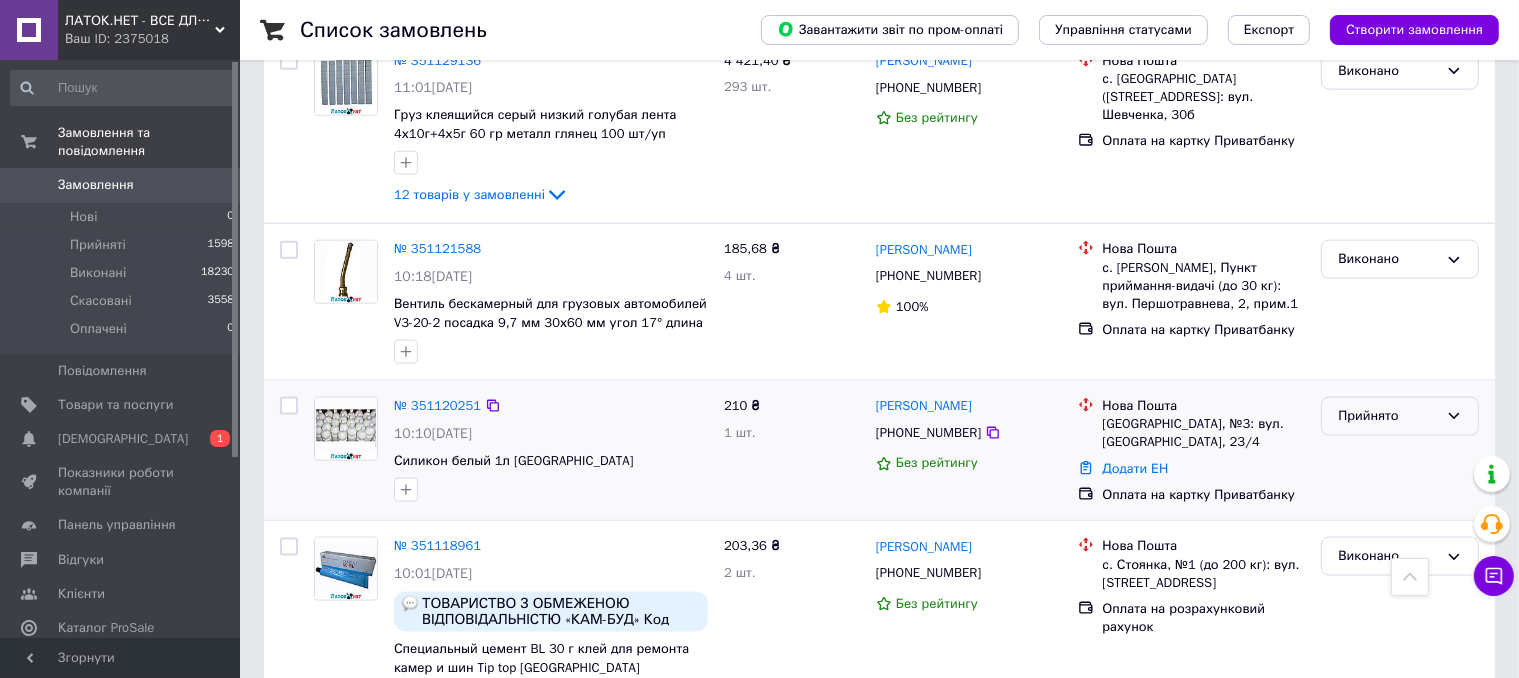 click on "Прийнято" at bounding box center [1388, 416] 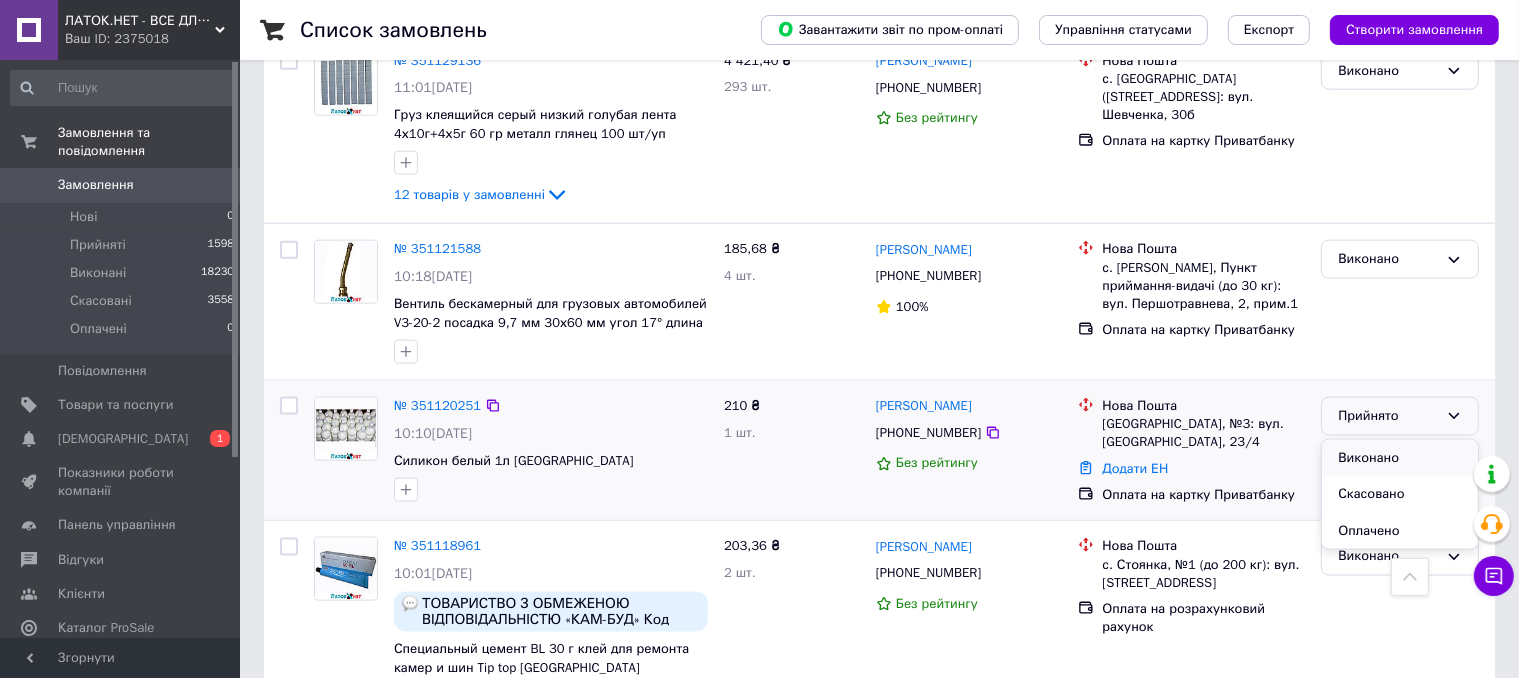 click on "Виконано" at bounding box center [1400, 458] 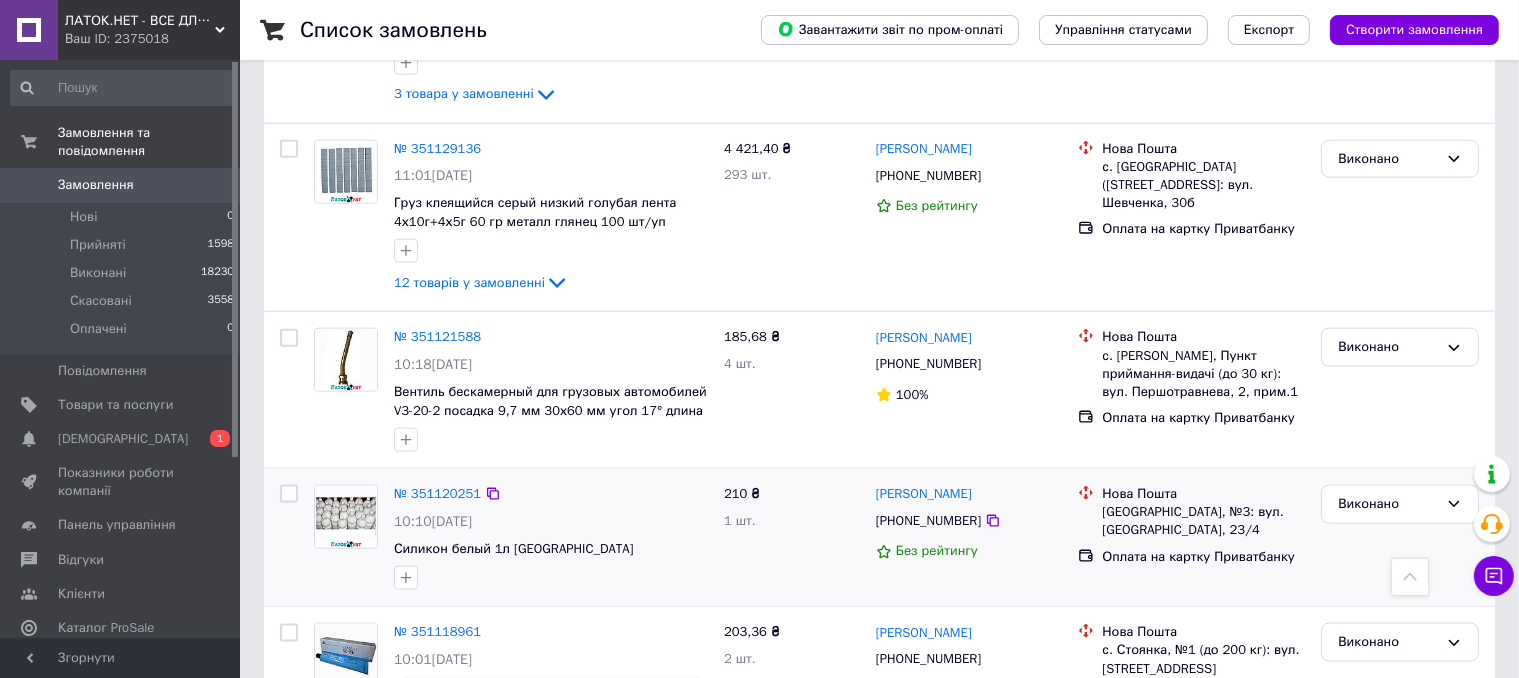 scroll, scrollTop: 2988, scrollLeft: 0, axis: vertical 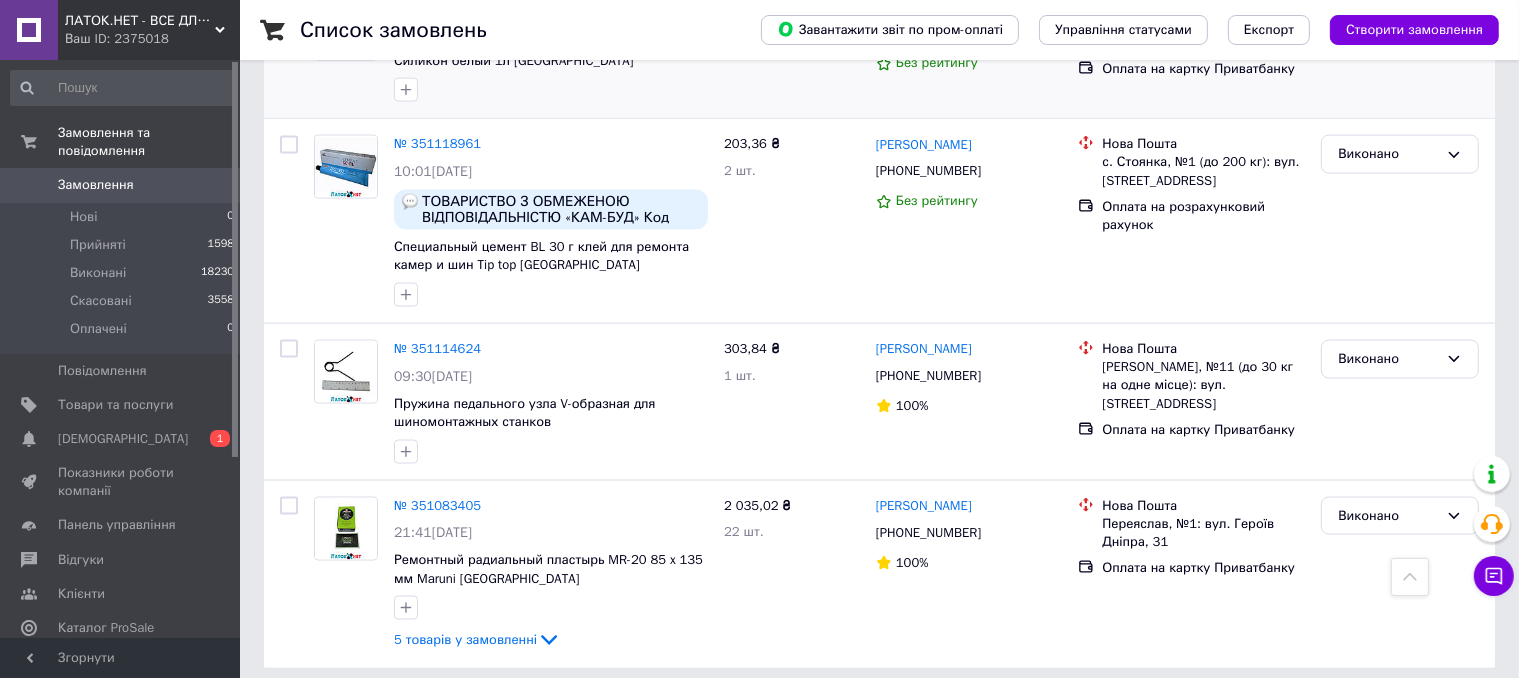 click on "5" at bounding box center (584, 713) 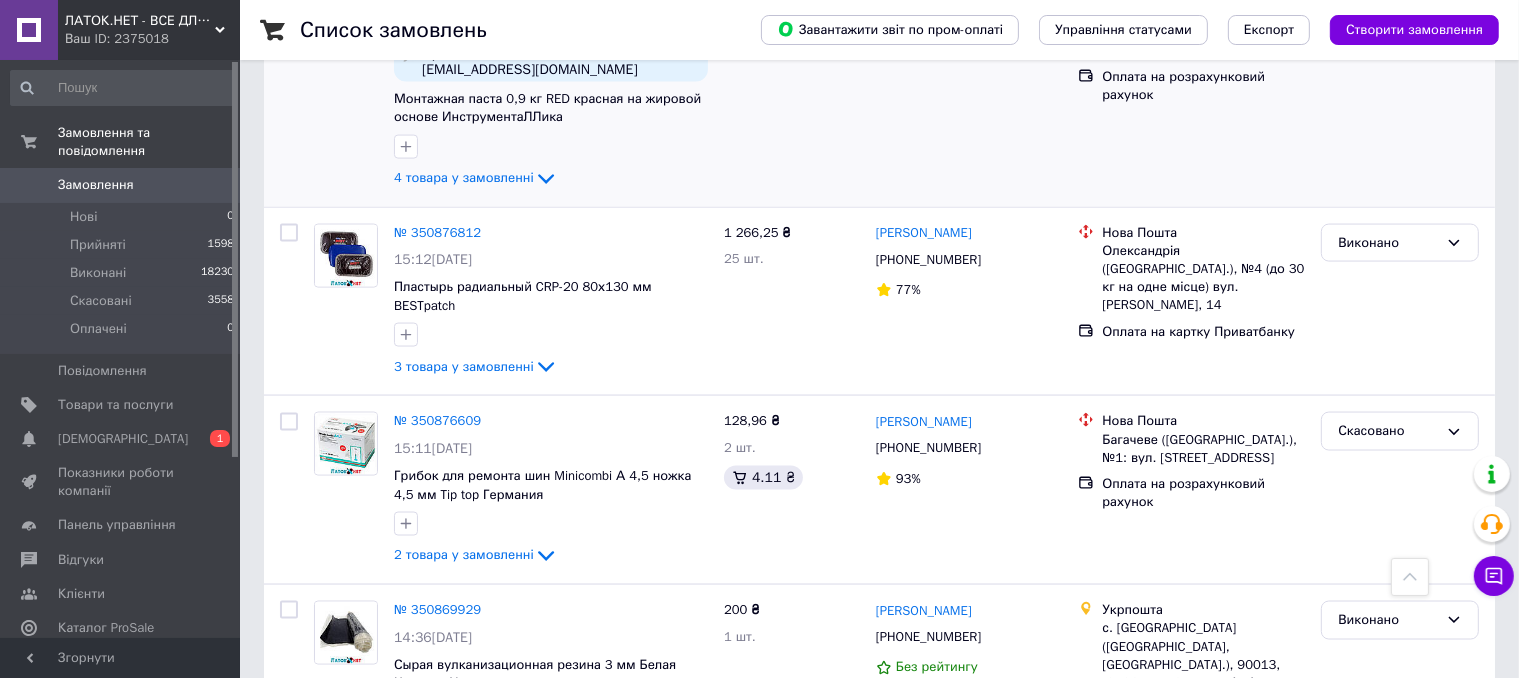 scroll, scrollTop: 3273, scrollLeft: 0, axis: vertical 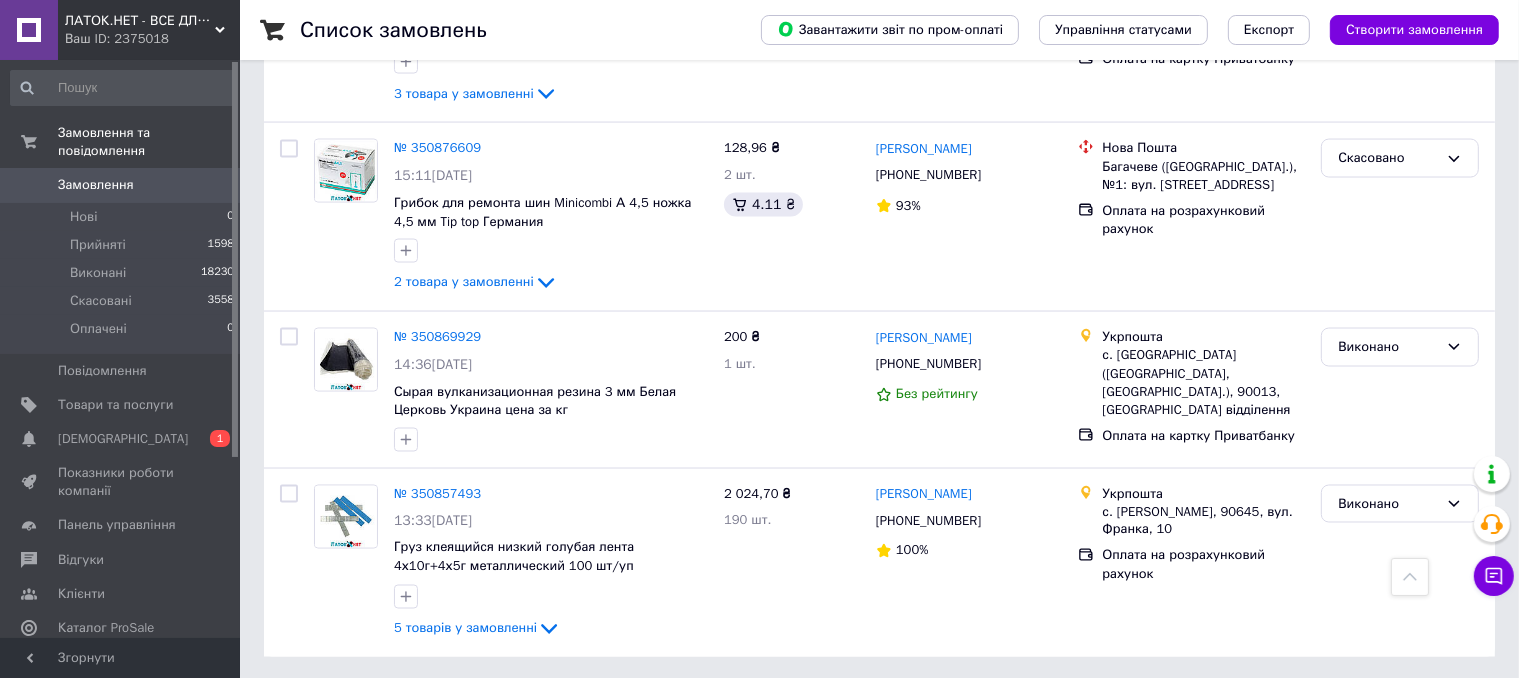 click on "1" at bounding box center (405, 702) 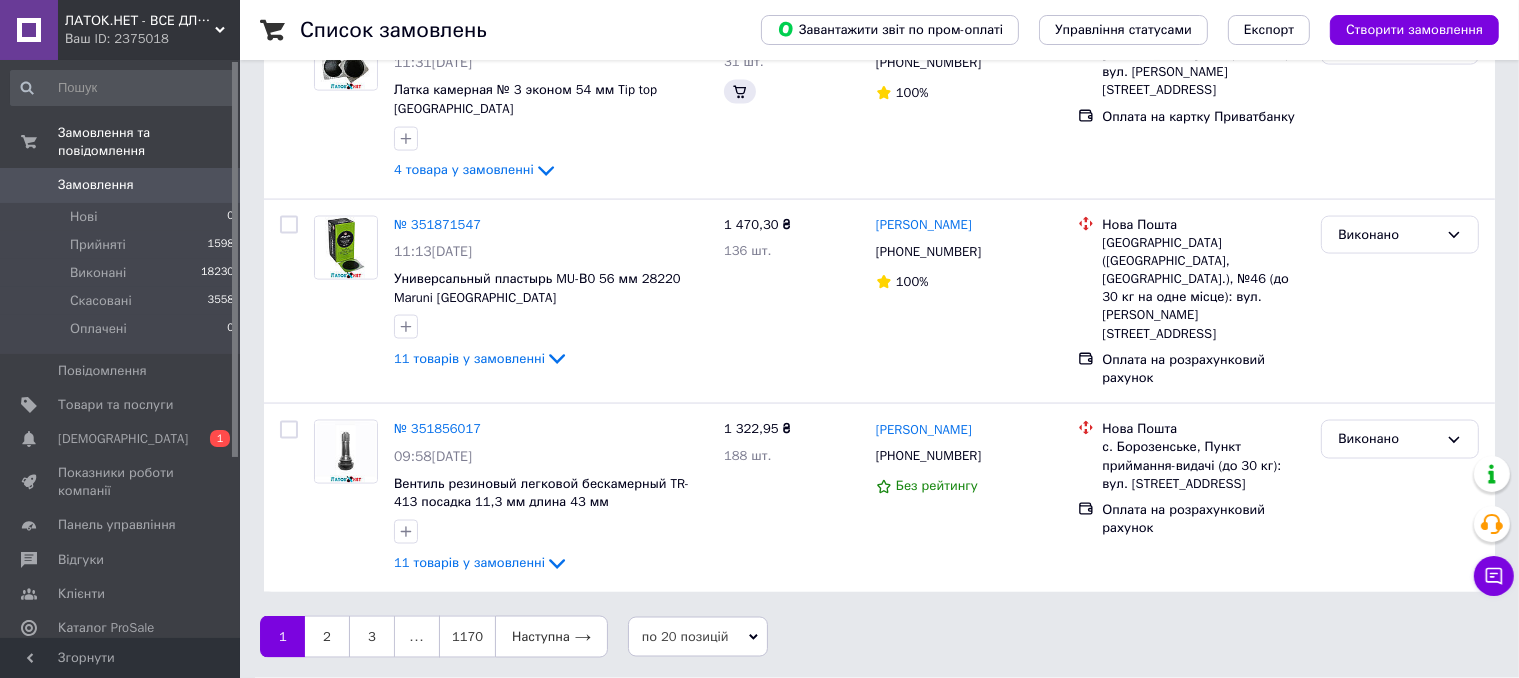 scroll, scrollTop: 0, scrollLeft: 0, axis: both 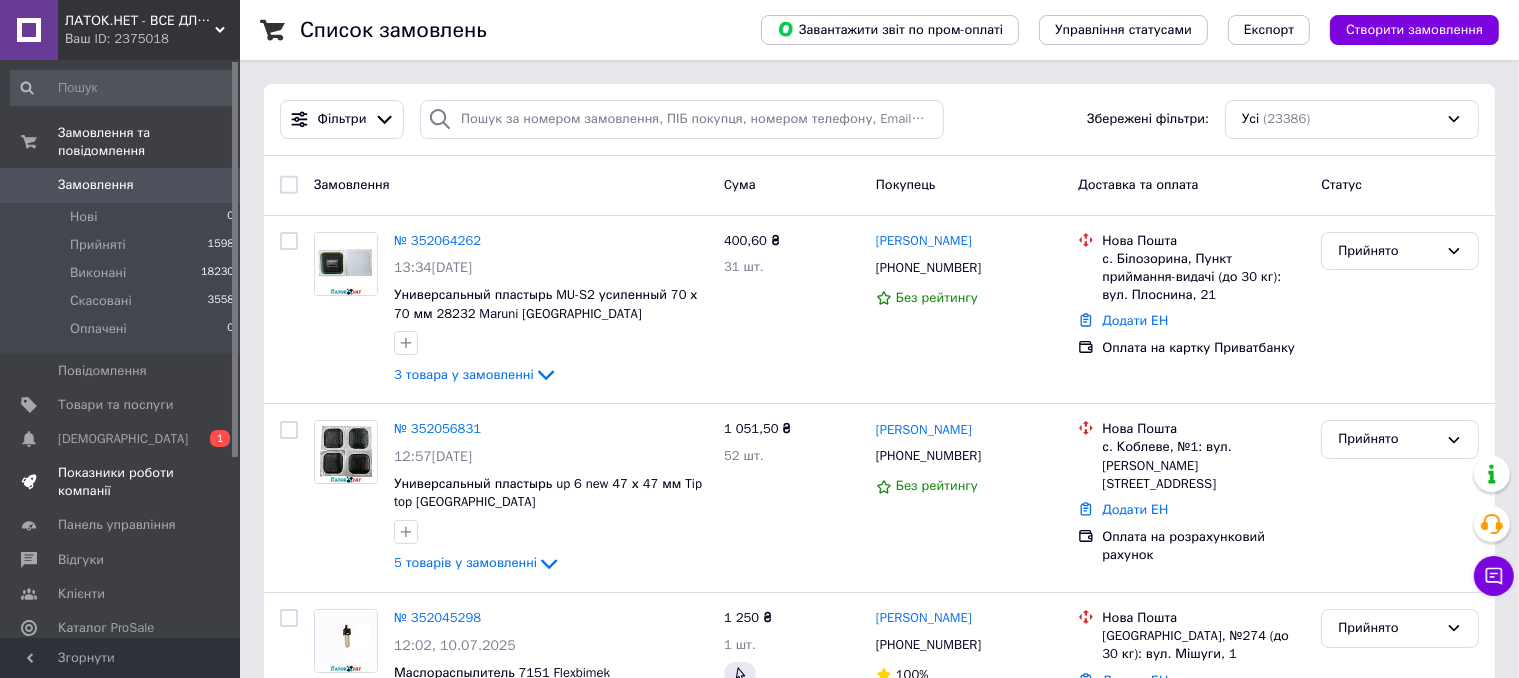 click on "Показники роботи компанії" at bounding box center [121, 482] 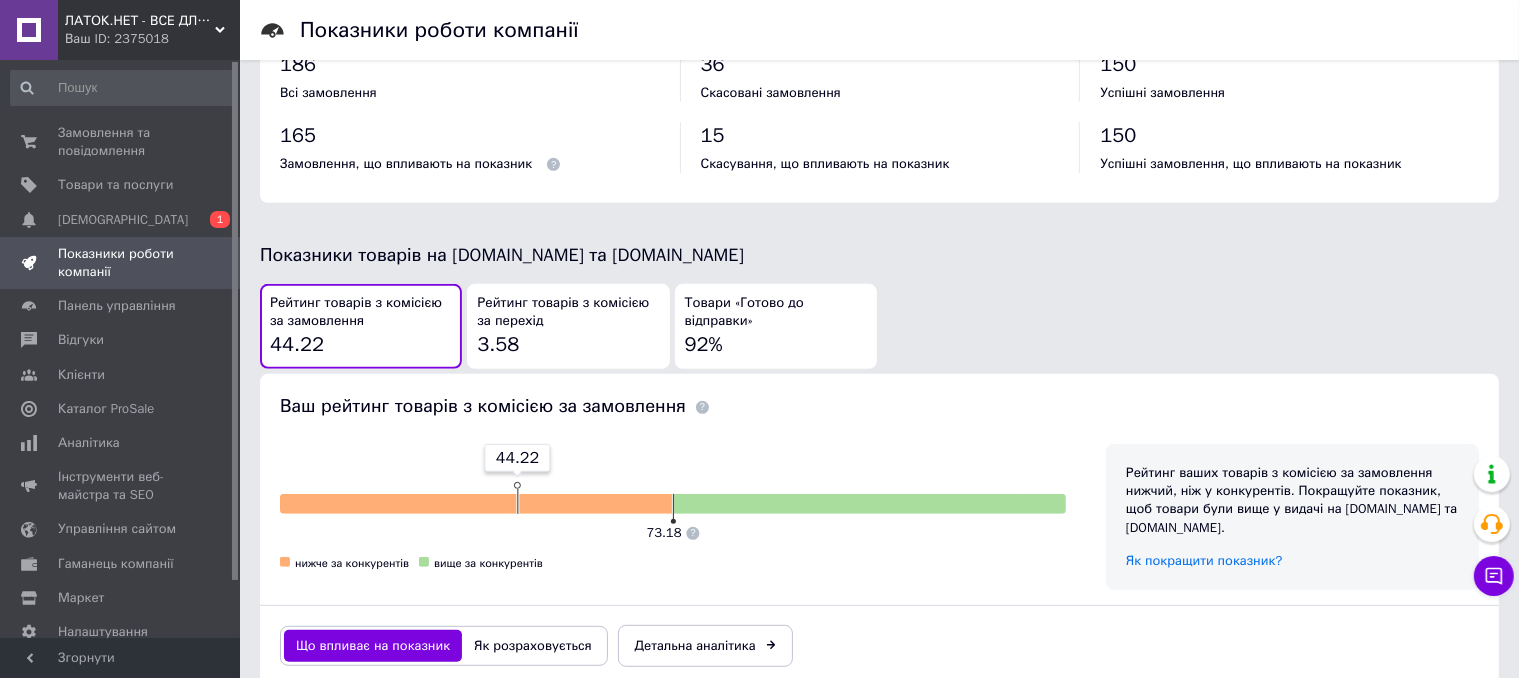 scroll, scrollTop: 1090, scrollLeft: 0, axis: vertical 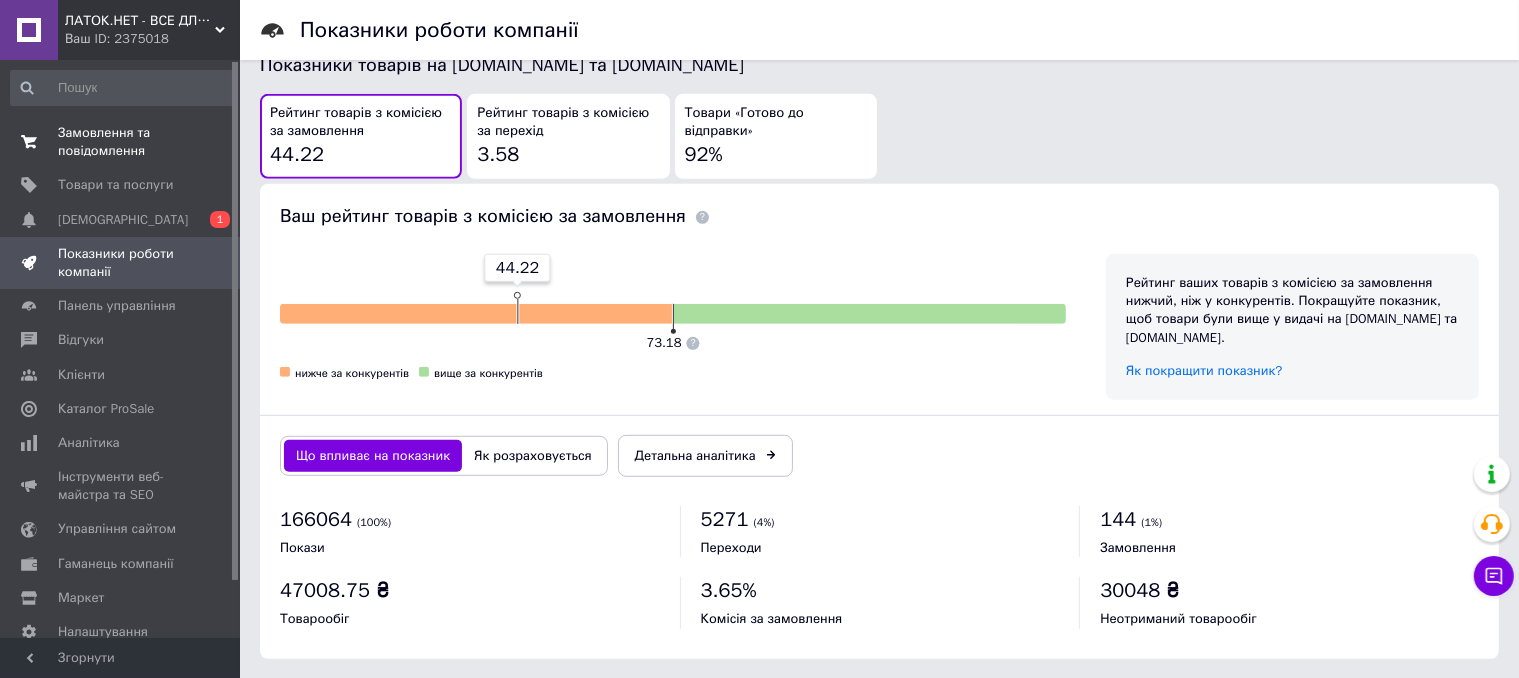click on "Замовлення та повідомлення 0 0" at bounding box center (123, 142) 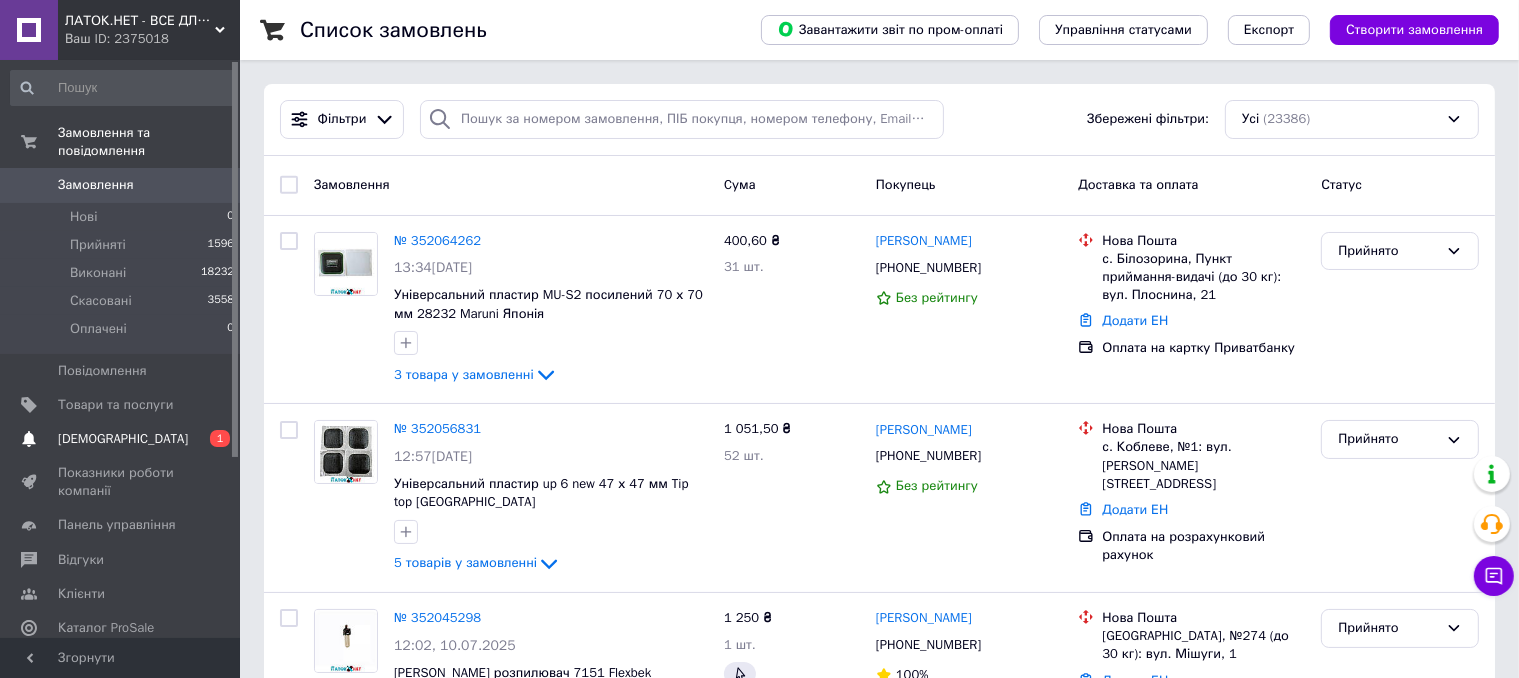 click on "[DEMOGRAPHIC_DATA]" at bounding box center [123, 439] 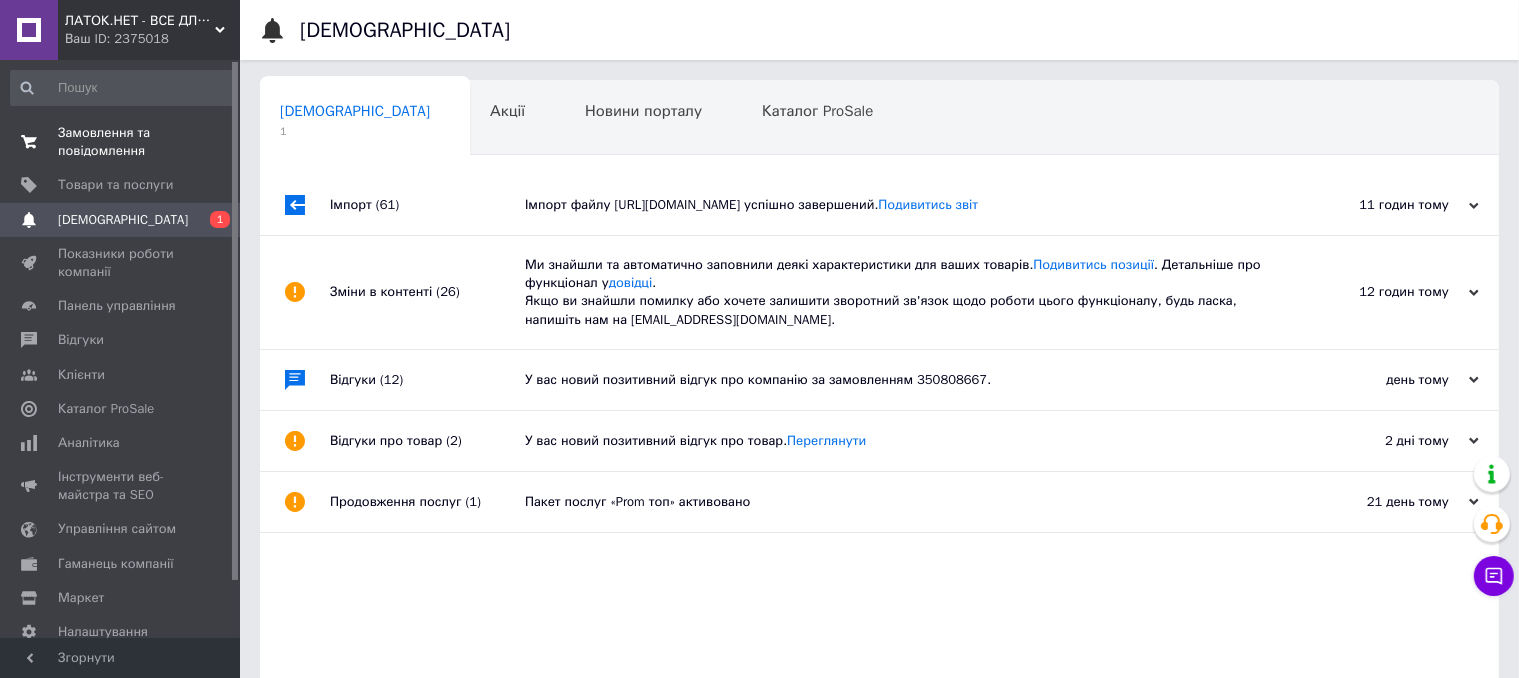 click on "Замовлення та повідомлення" at bounding box center (121, 142) 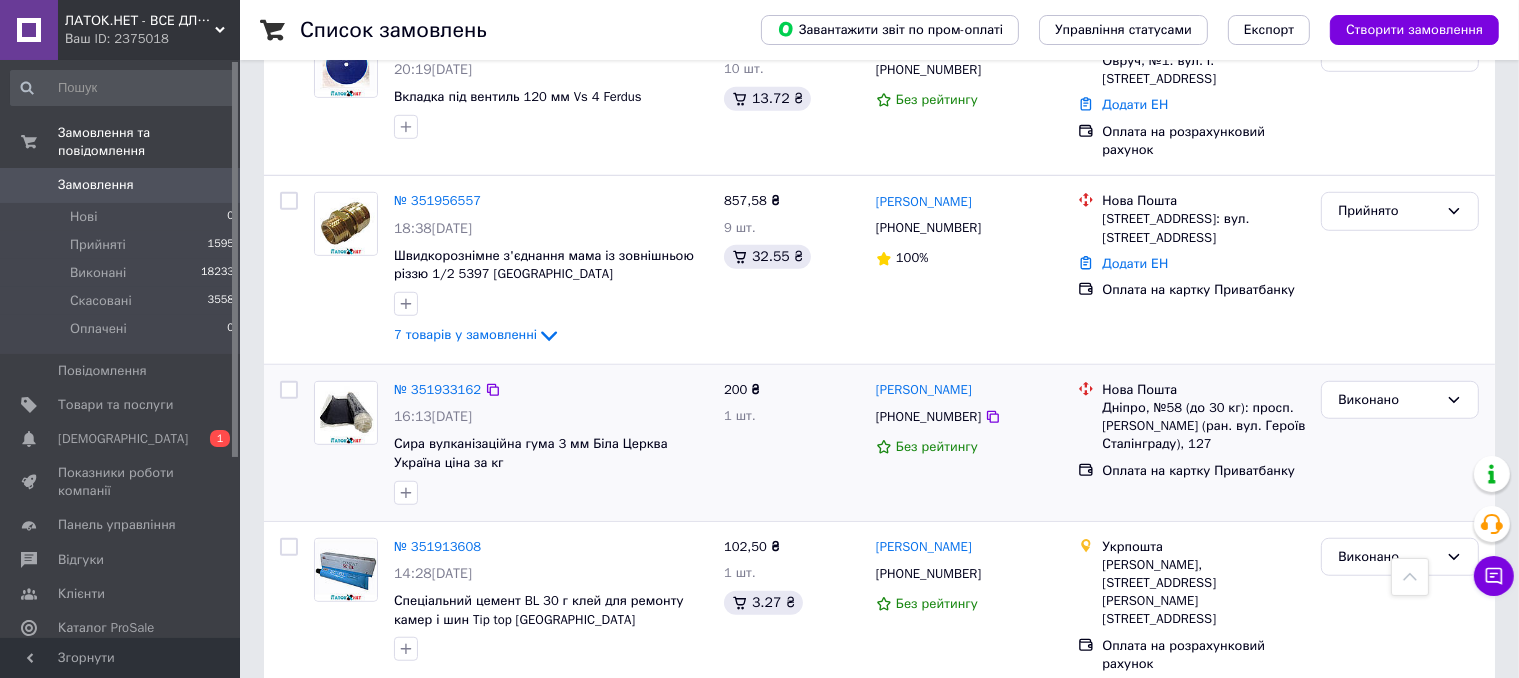 scroll, scrollTop: 1400, scrollLeft: 0, axis: vertical 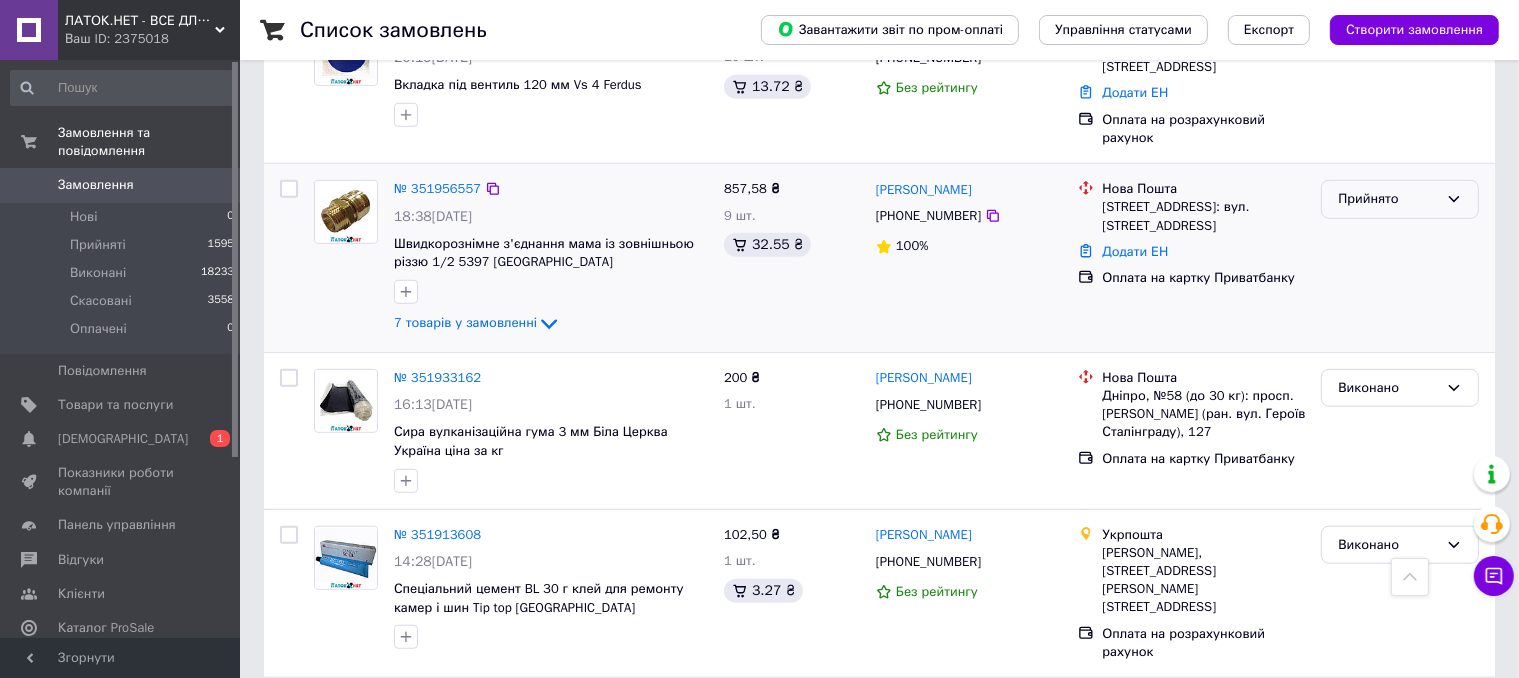 click on "Прийнято" at bounding box center [1400, 199] 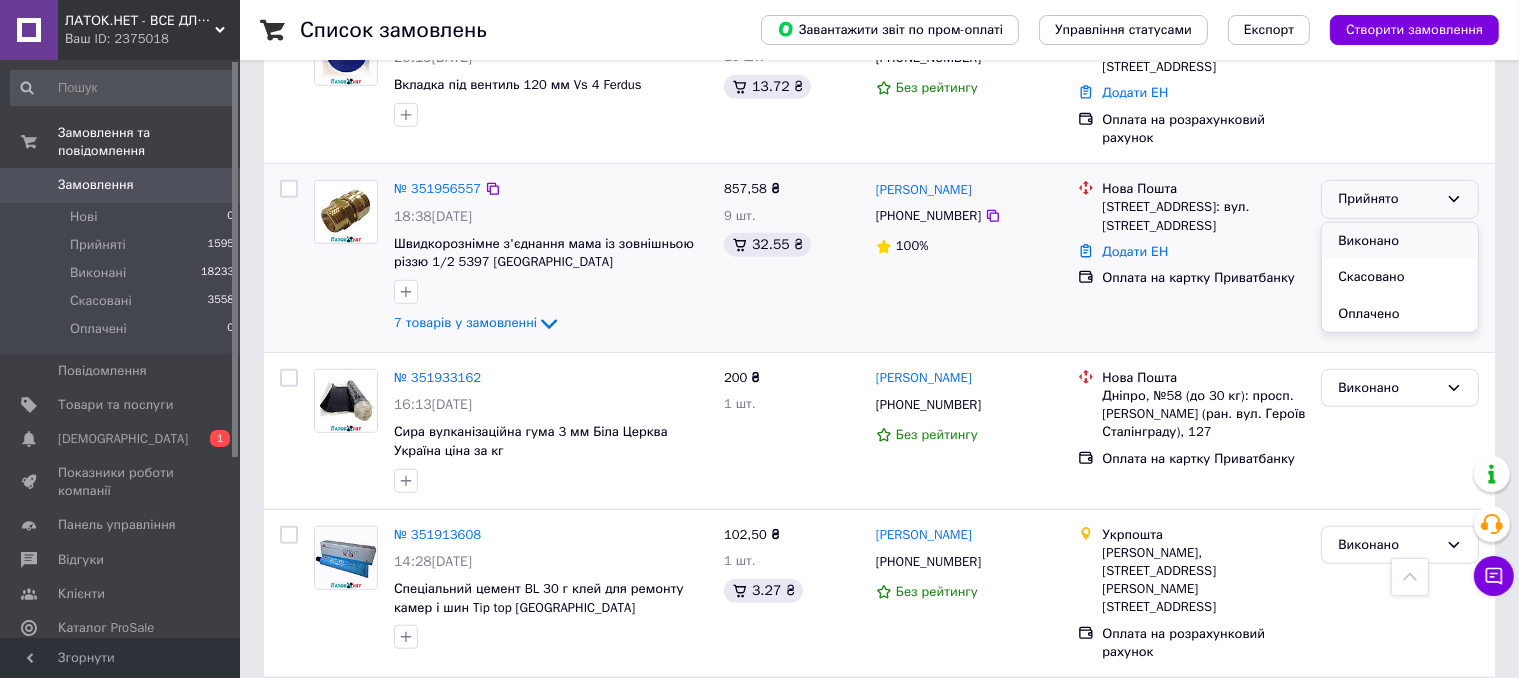 click on "Виконано" at bounding box center (1400, 241) 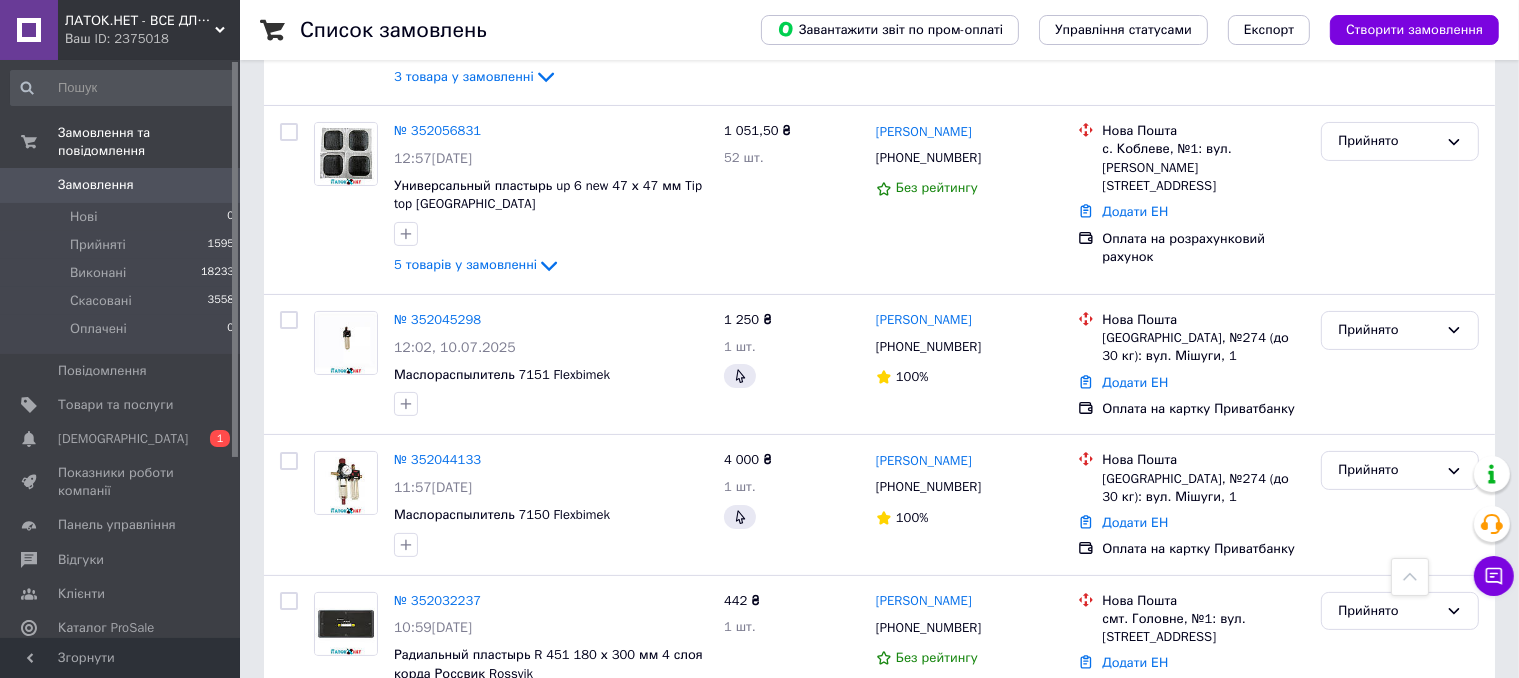 scroll, scrollTop: 0, scrollLeft: 0, axis: both 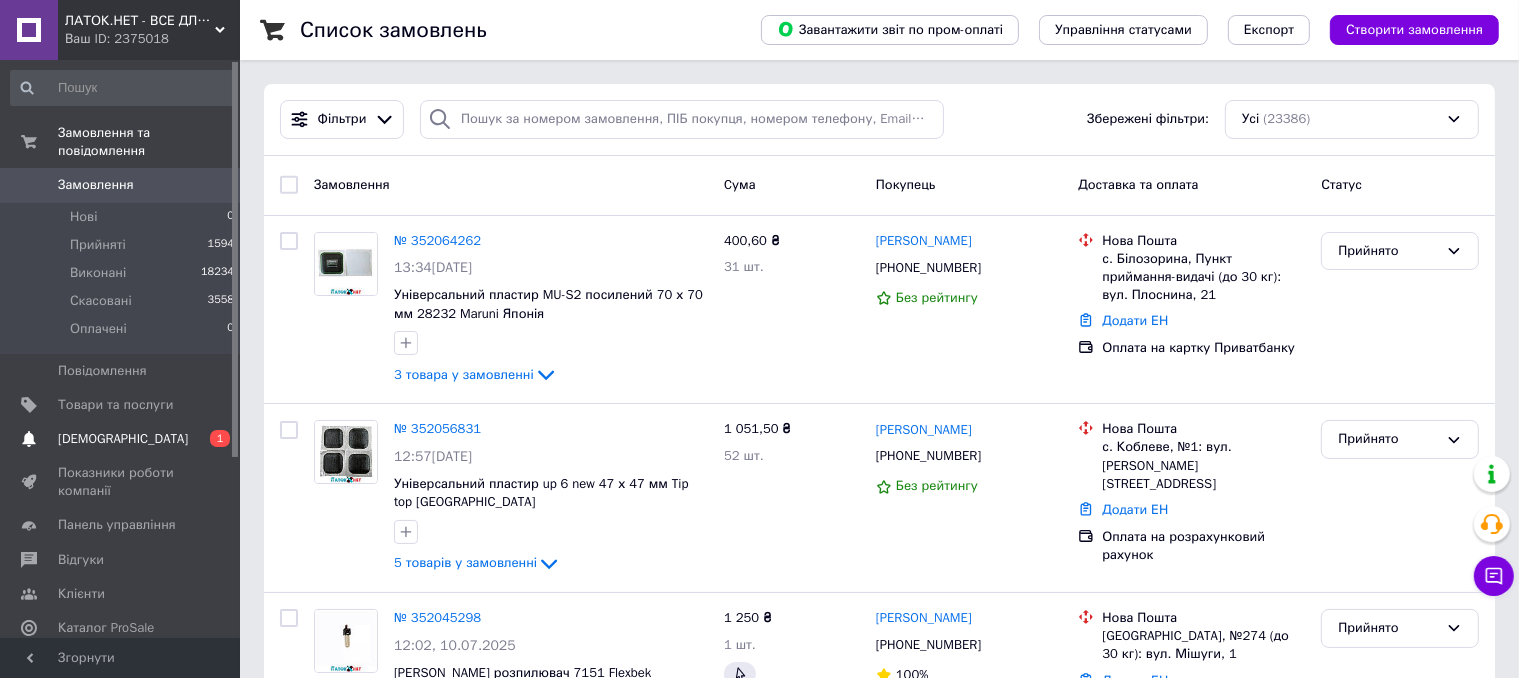 click on "Сповіщення 0 1" at bounding box center (123, 439) 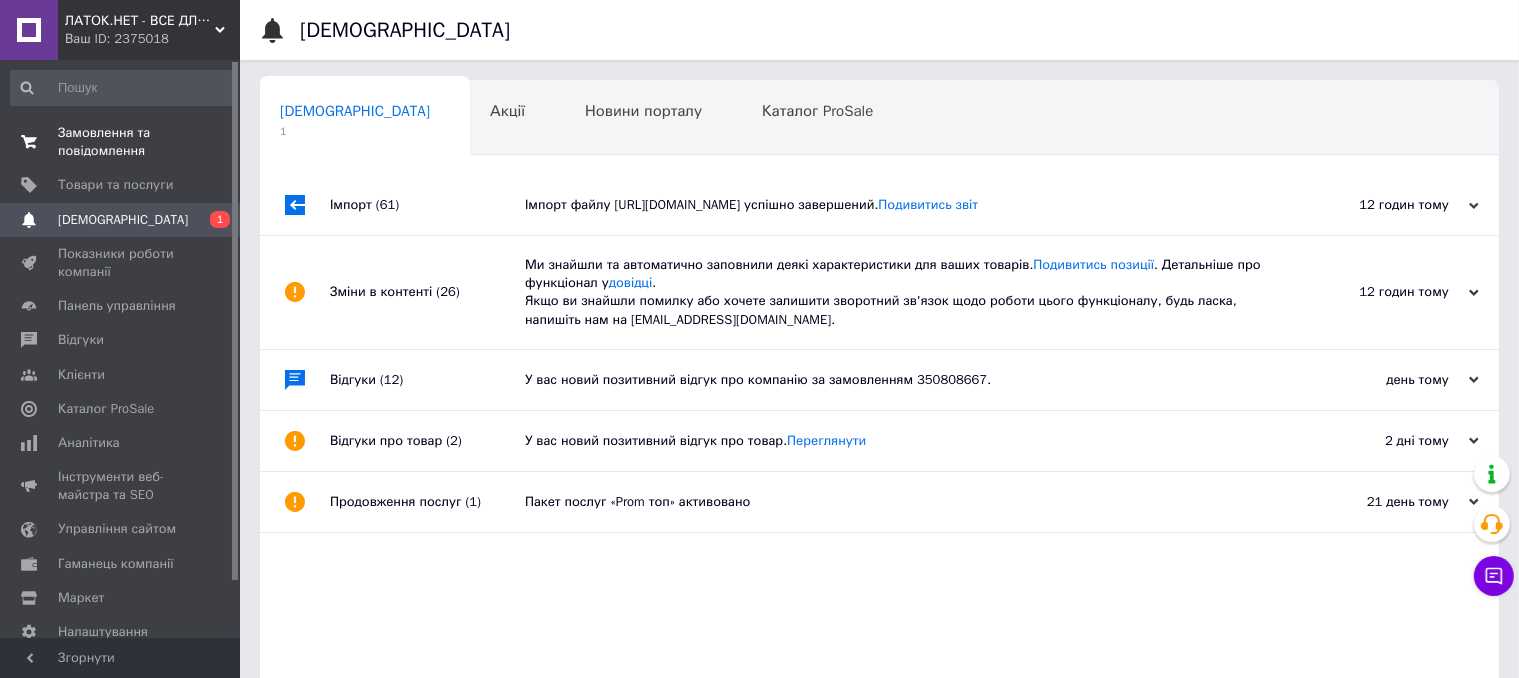 click on "Замовлення та повідомлення 0 0" at bounding box center (123, 142) 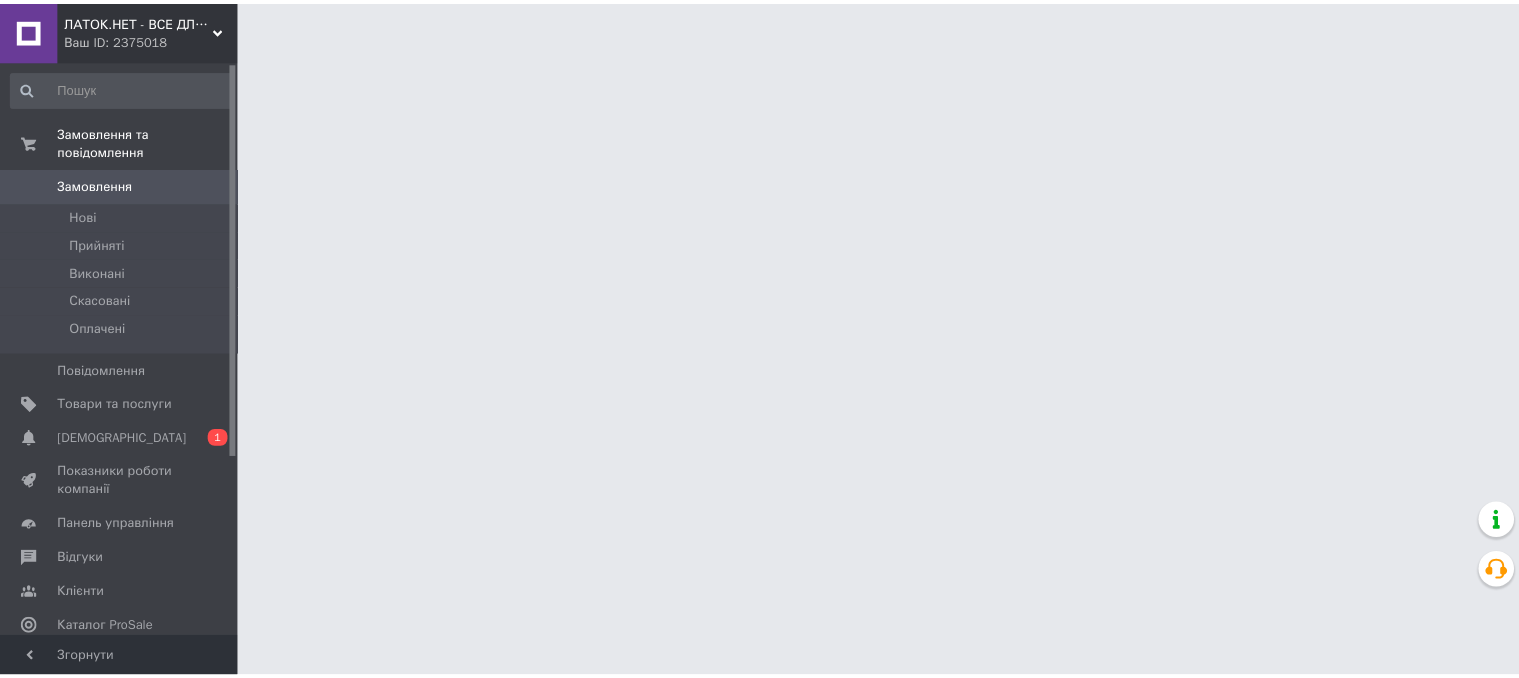 scroll, scrollTop: 0, scrollLeft: 0, axis: both 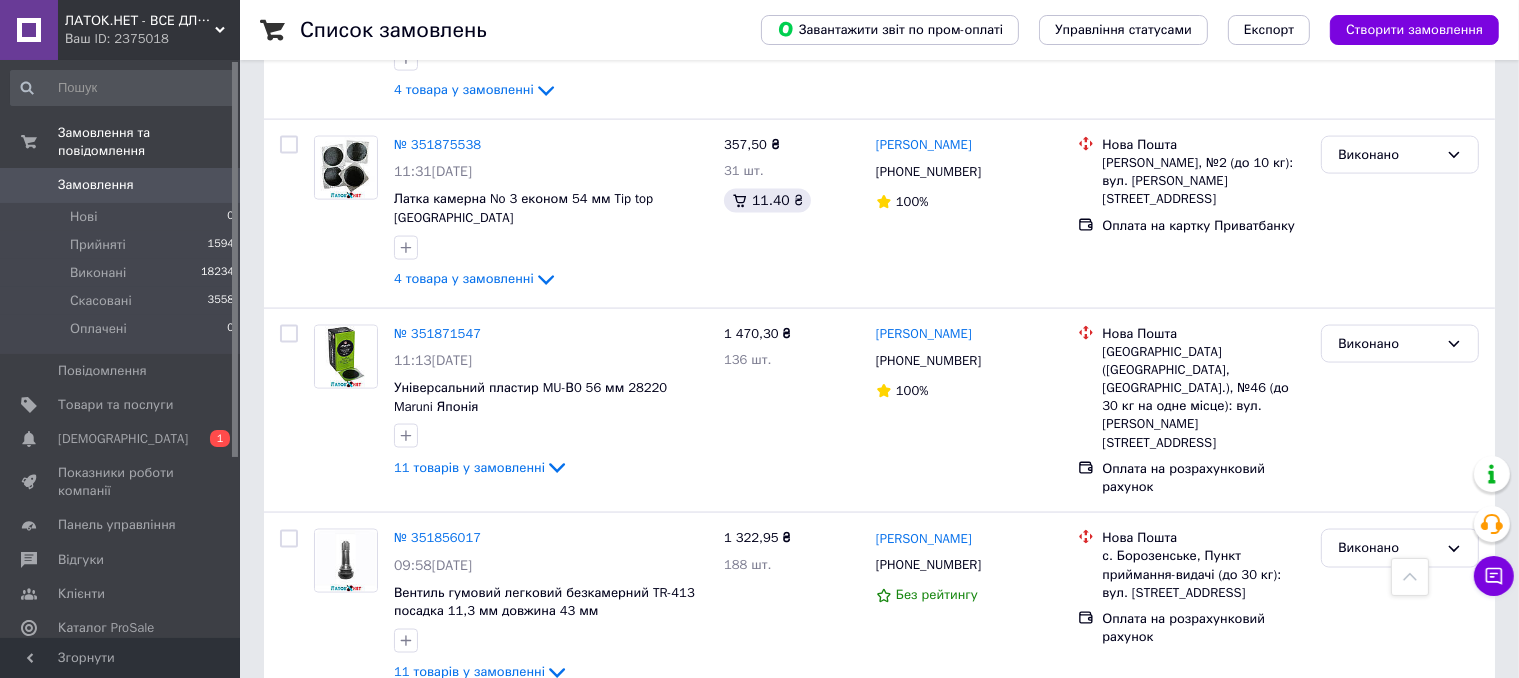 click on "2" at bounding box center (327, 746) 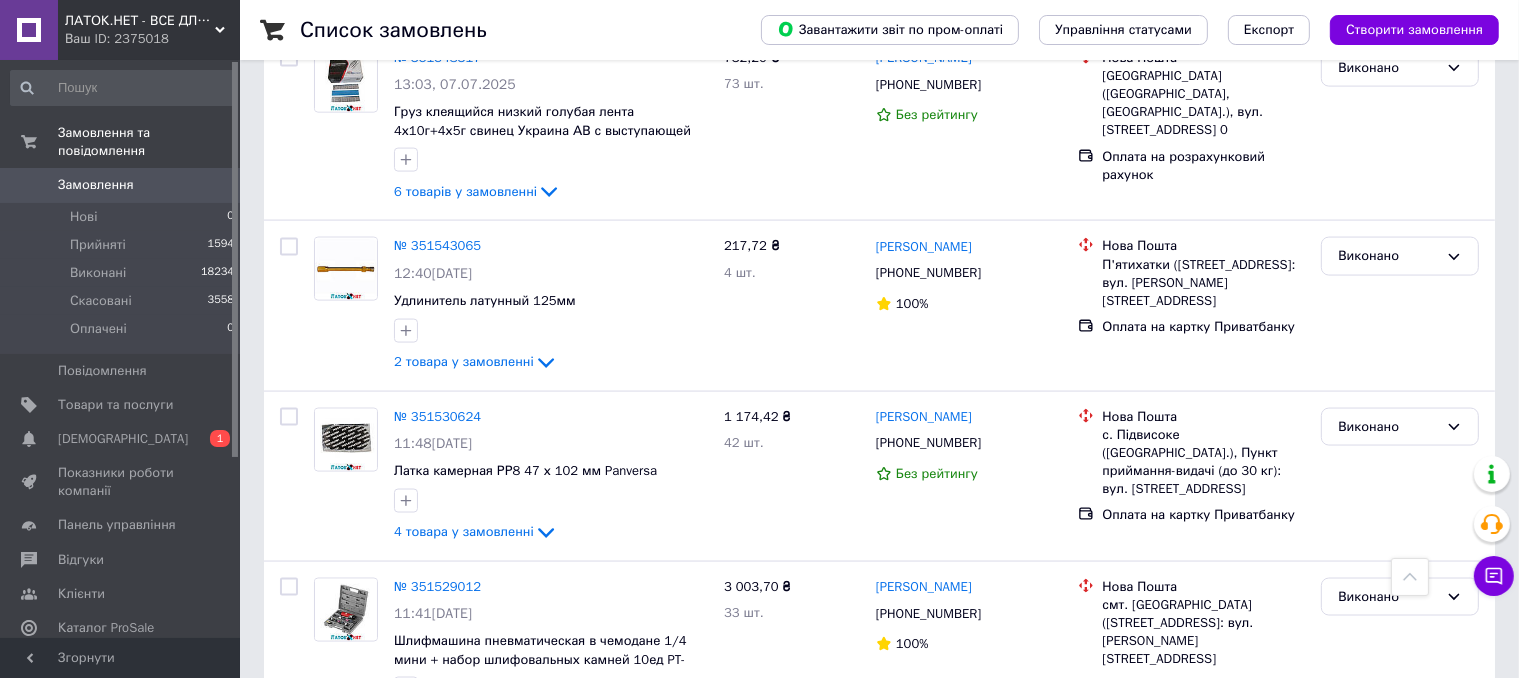 scroll, scrollTop: 3042, scrollLeft: 0, axis: vertical 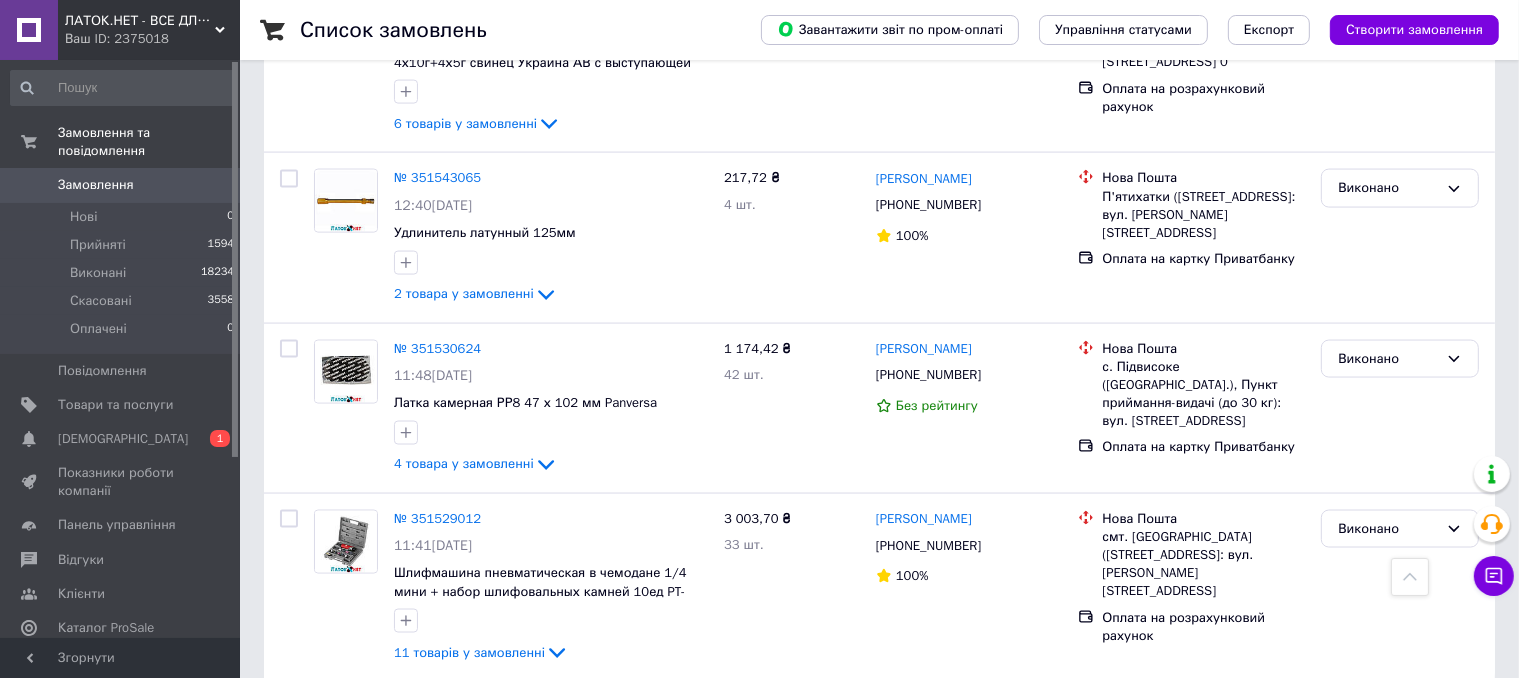 click on "3" at bounding box center (494, 726) 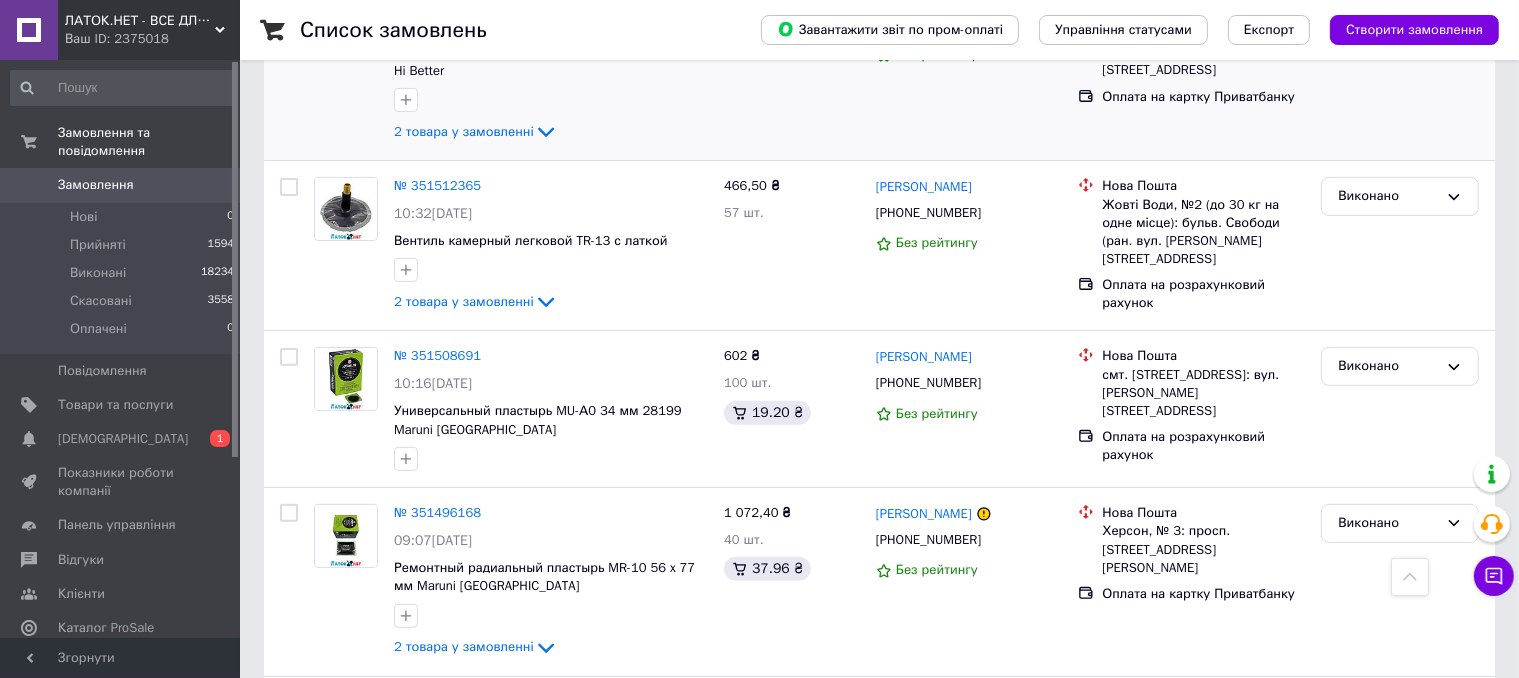 scroll, scrollTop: 700, scrollLeft: 0, axis: vertical 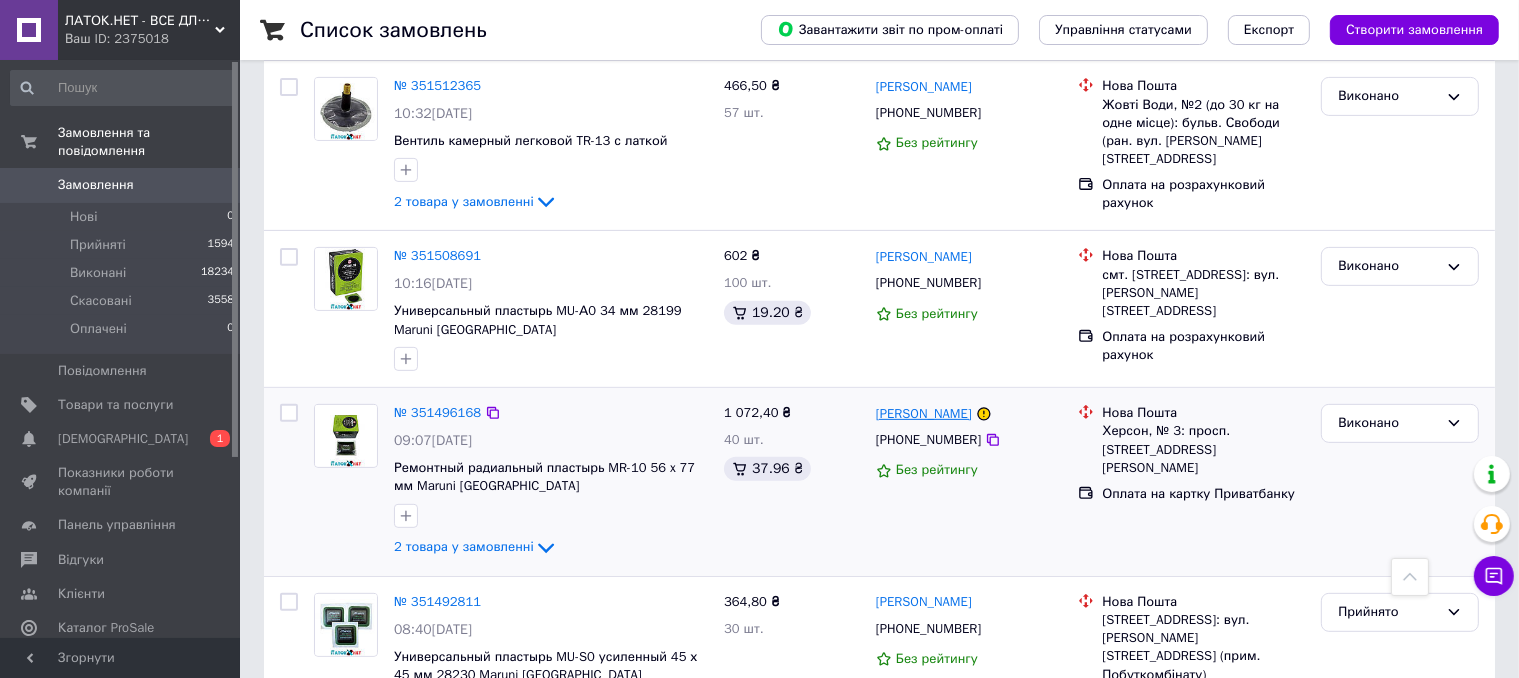 click on "Сергій Картюк" at bounding box center (924, 414) 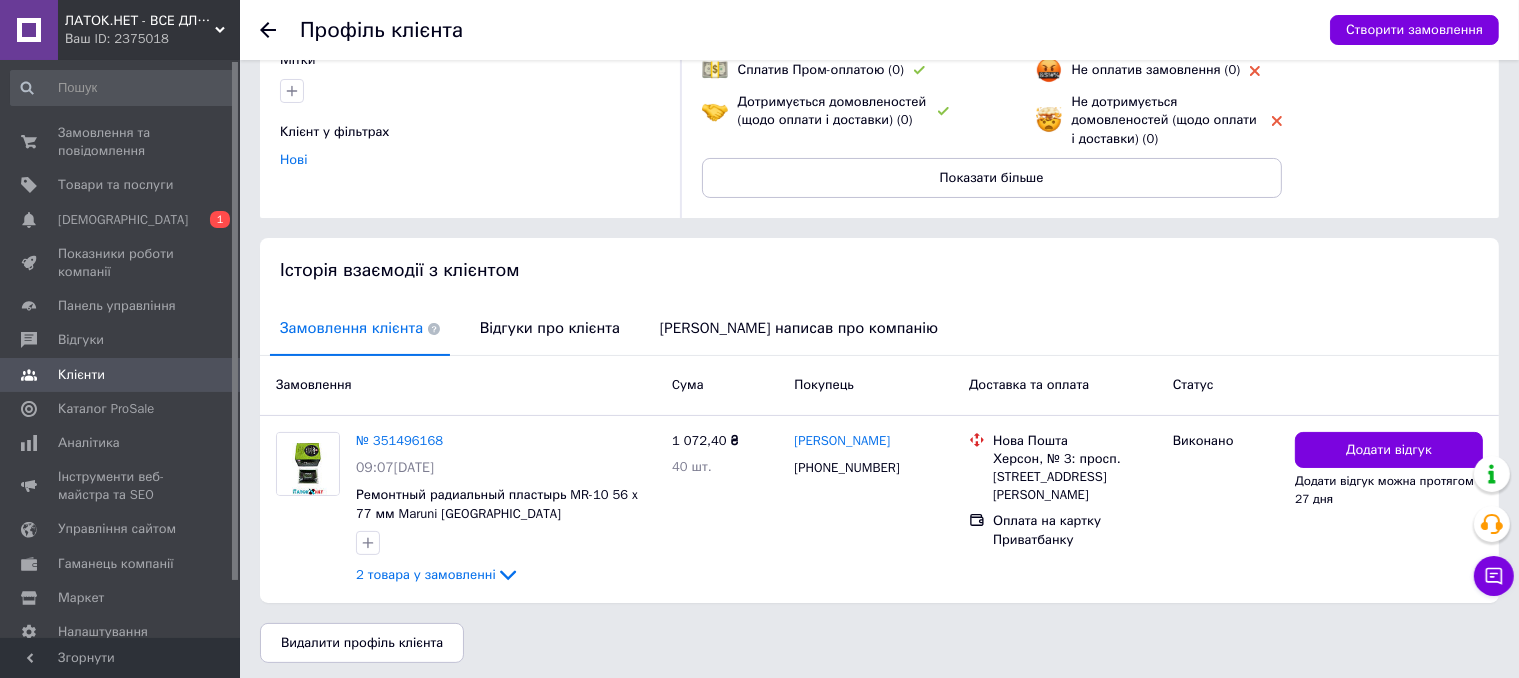 scroll, scrollTop: 220, scrollLeft: 0, axis: vertical 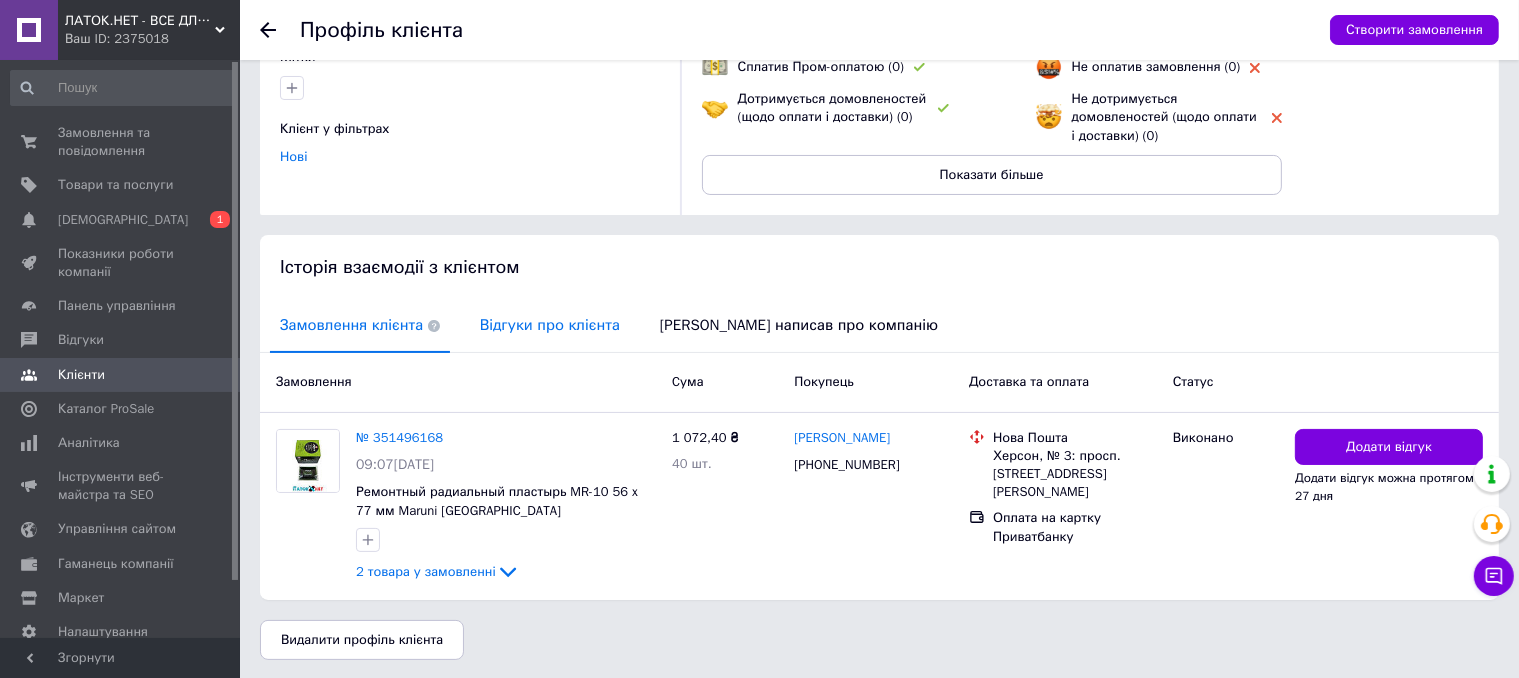 click on "Відгуки про клієнта" at bounding box center [550, 325] 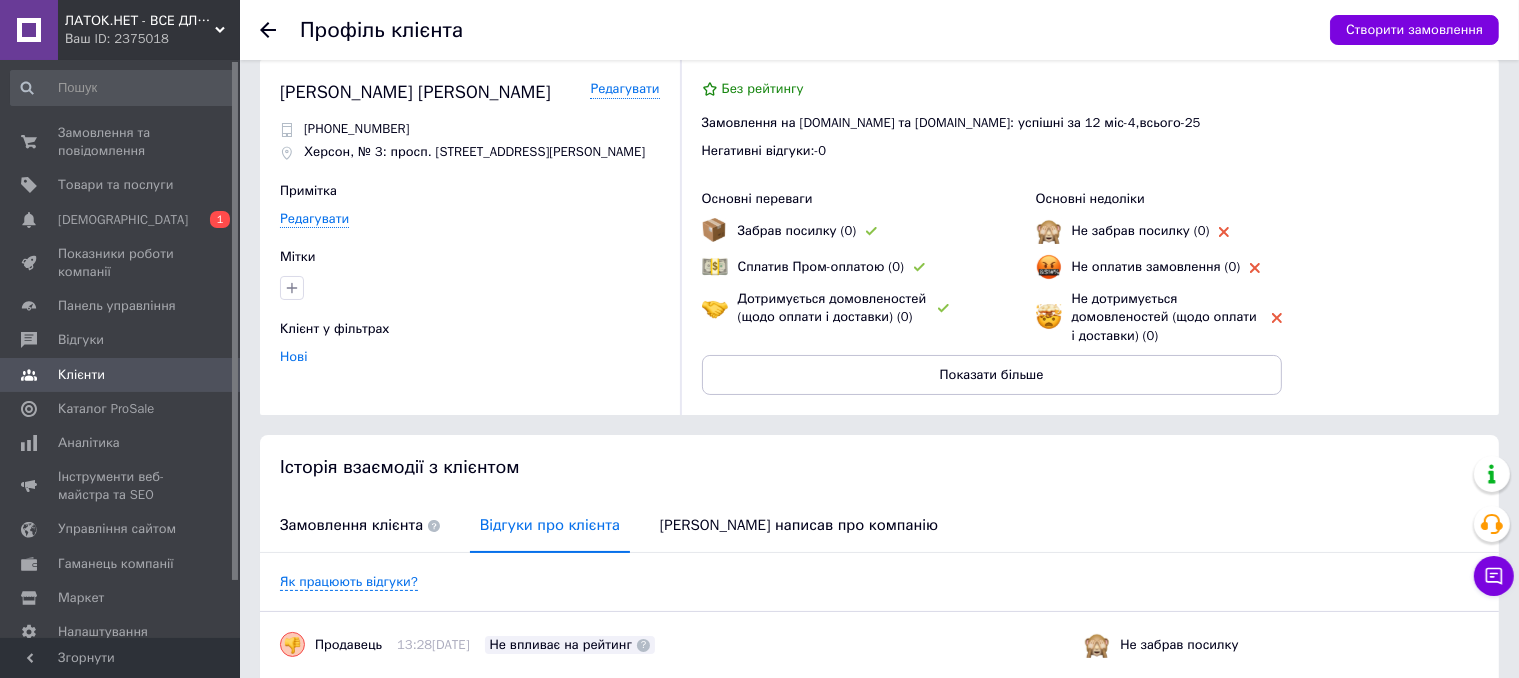 scroll, scrollTop: 0, scrollLeft: 0, axis: both 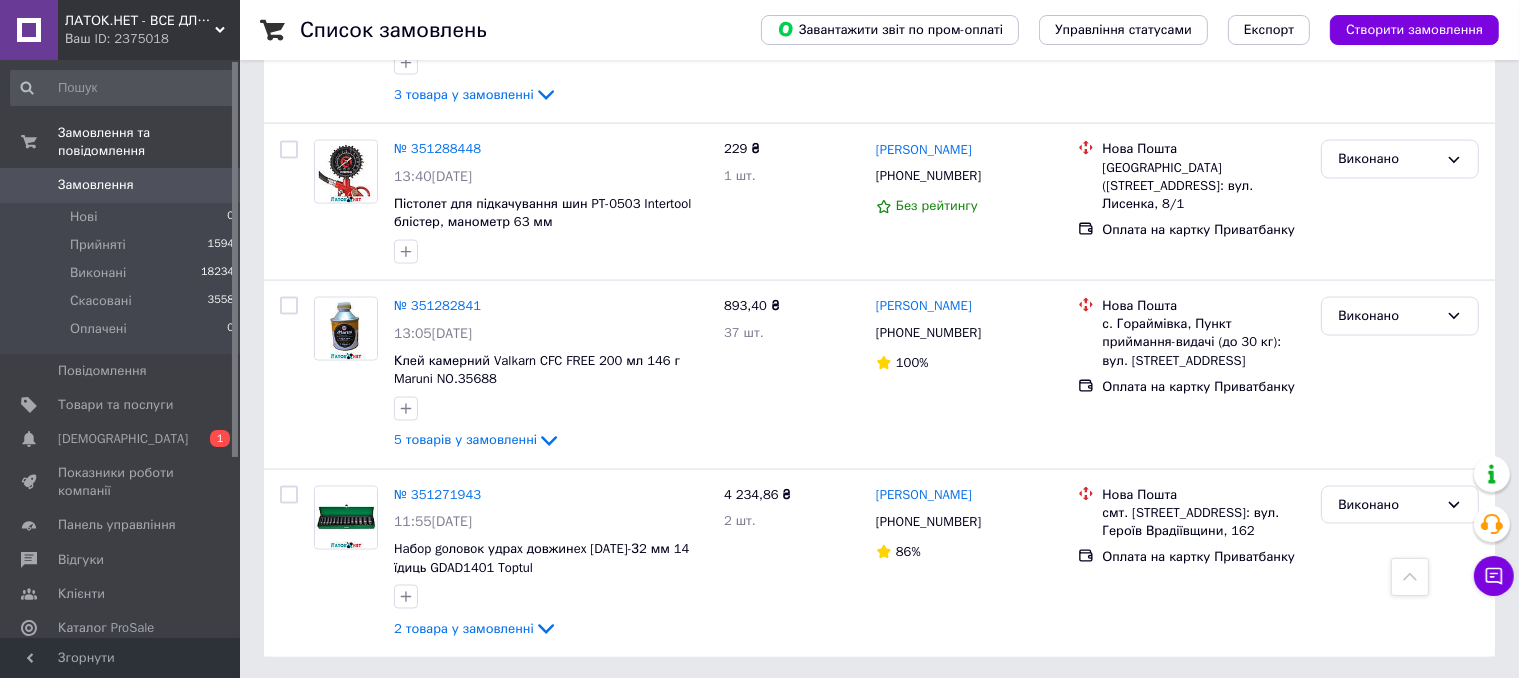 click on "4" at bounding box center [539, 702] 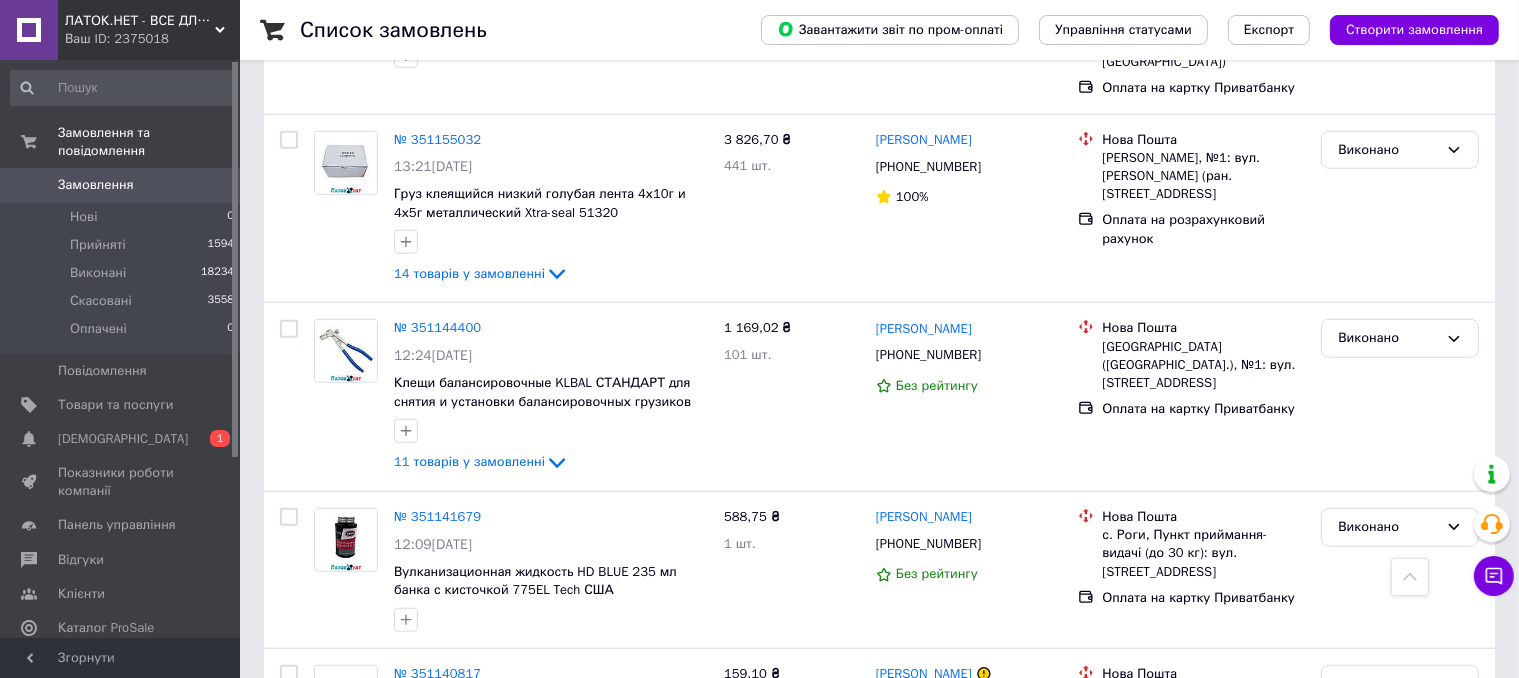 scroll, scrollTop: 1900, scrollLeft: 0, axis: vertical 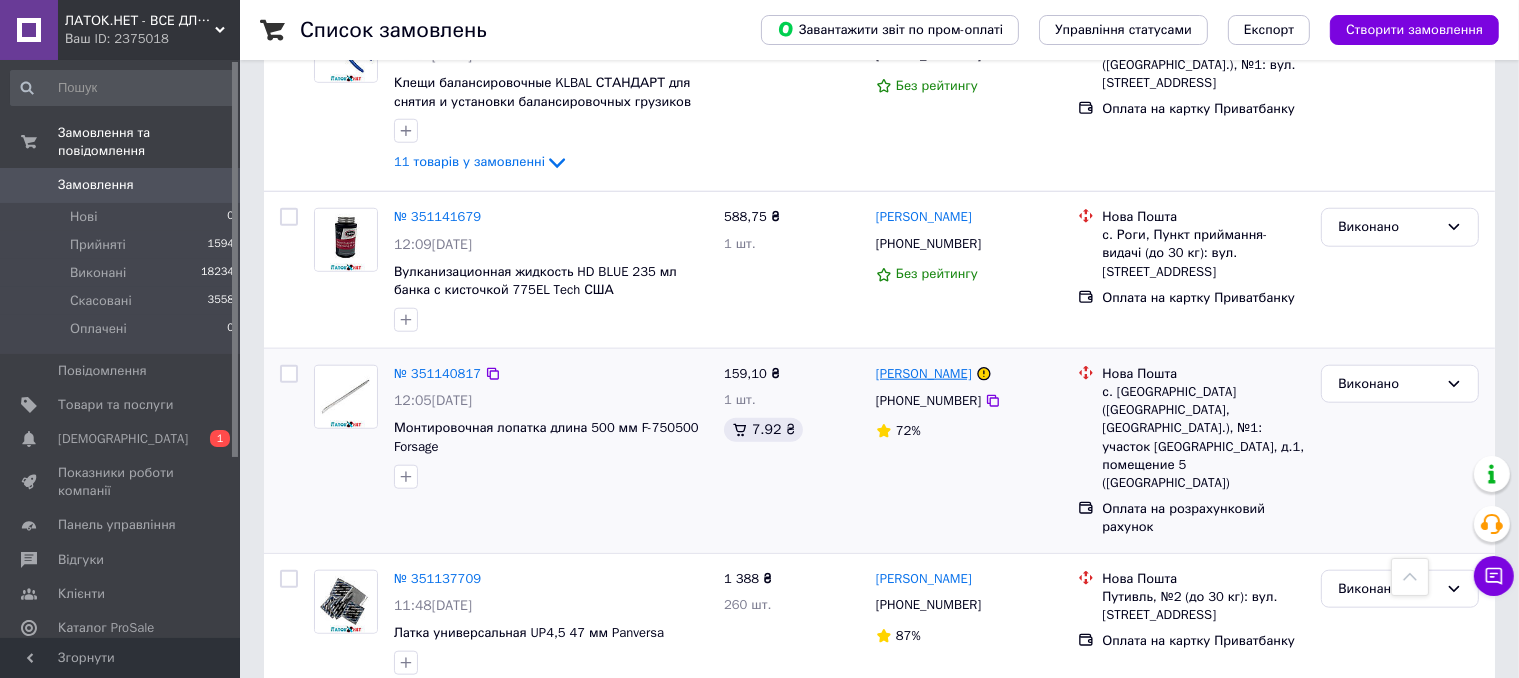 click on "Микола Йосипчук" at bounding box center (924, 374) 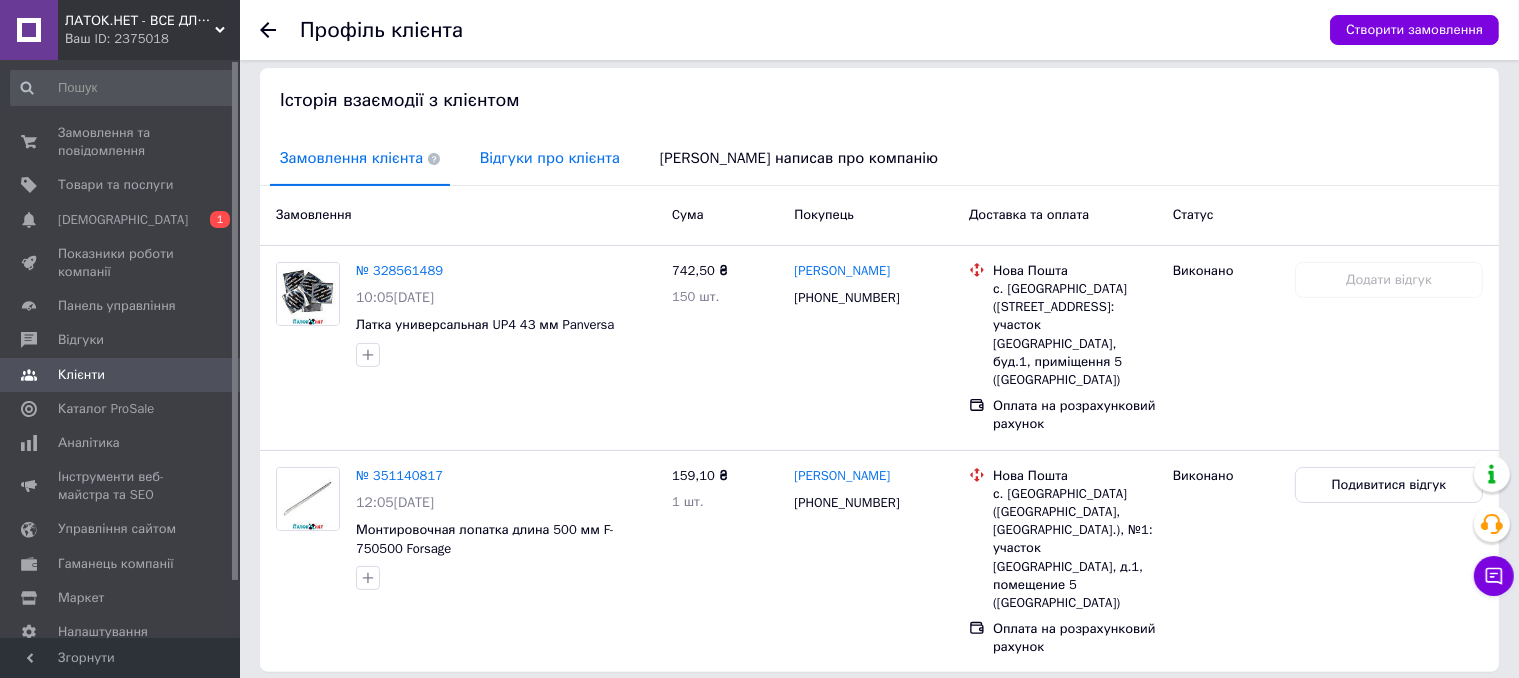 scroll, scrollTop: 113, scrollLeft: 0, axis: vertical 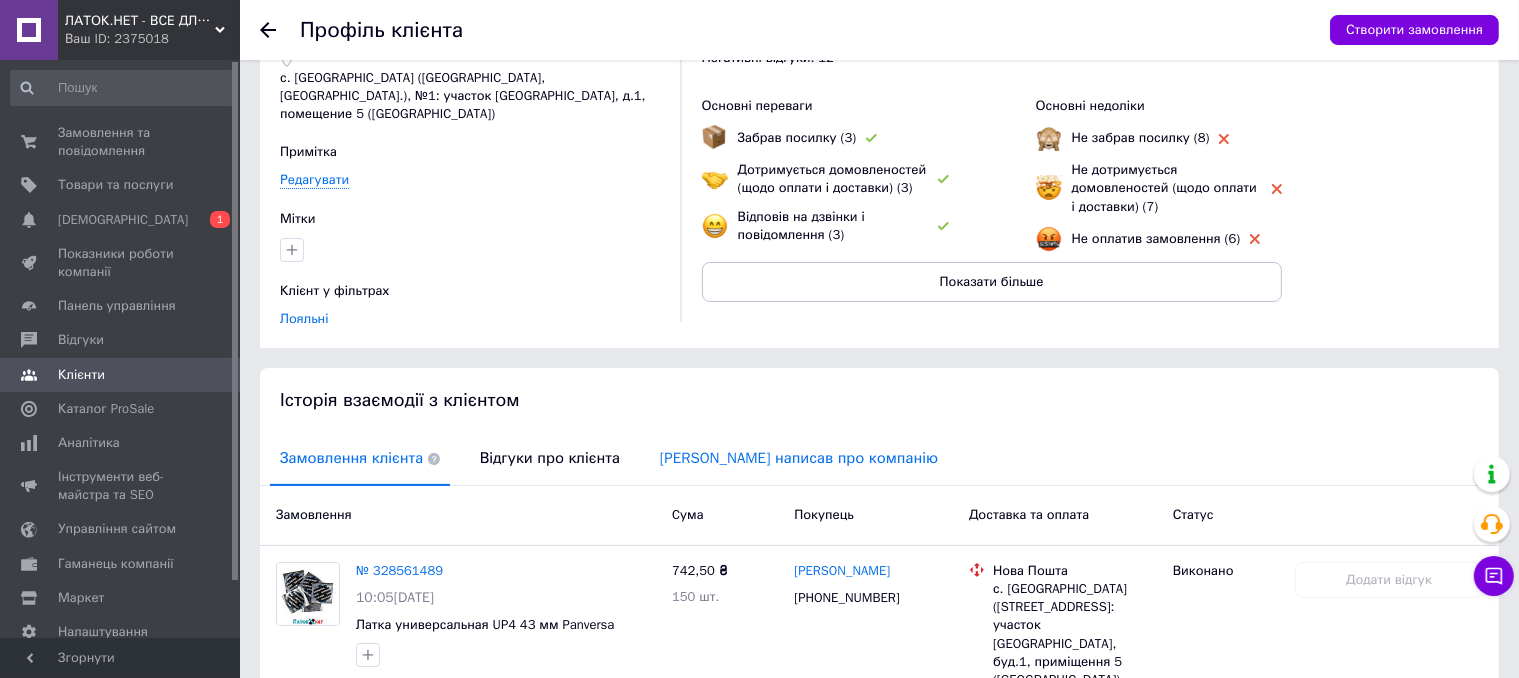 click on "Клієнт написав про компанію" at bounding box center (799, 458) 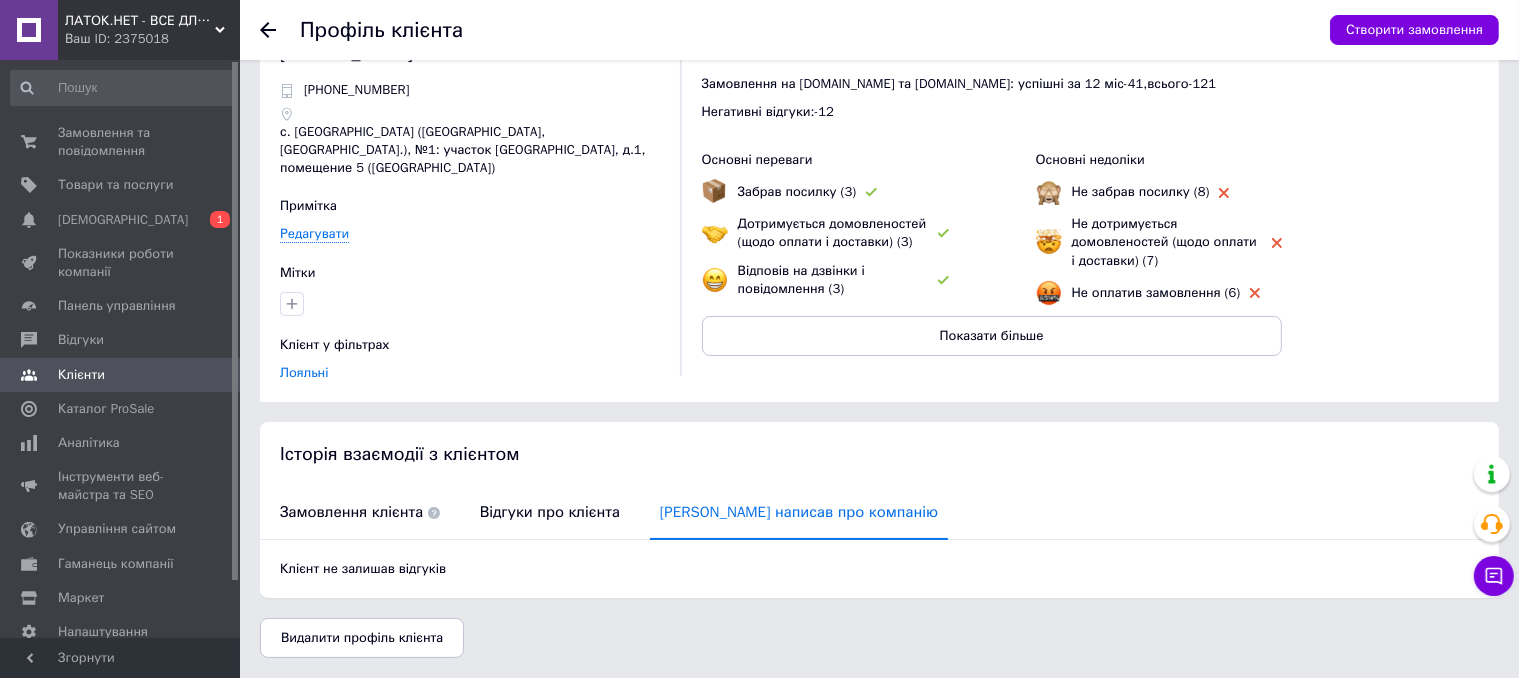 scroll, scrollTop: 40, scrollLeft: 0, axis: vertical 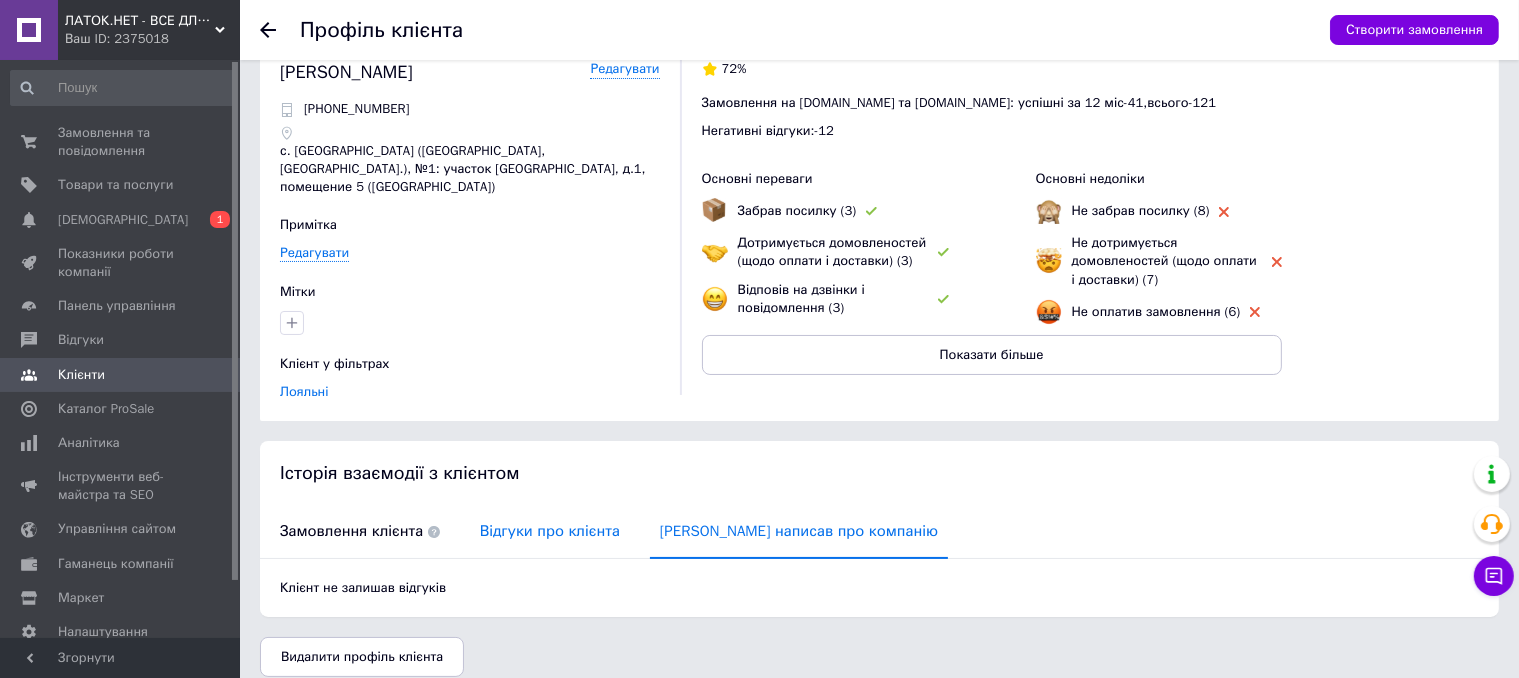 click on "Відгуки про клієнта" at bounding box center (550, 531) 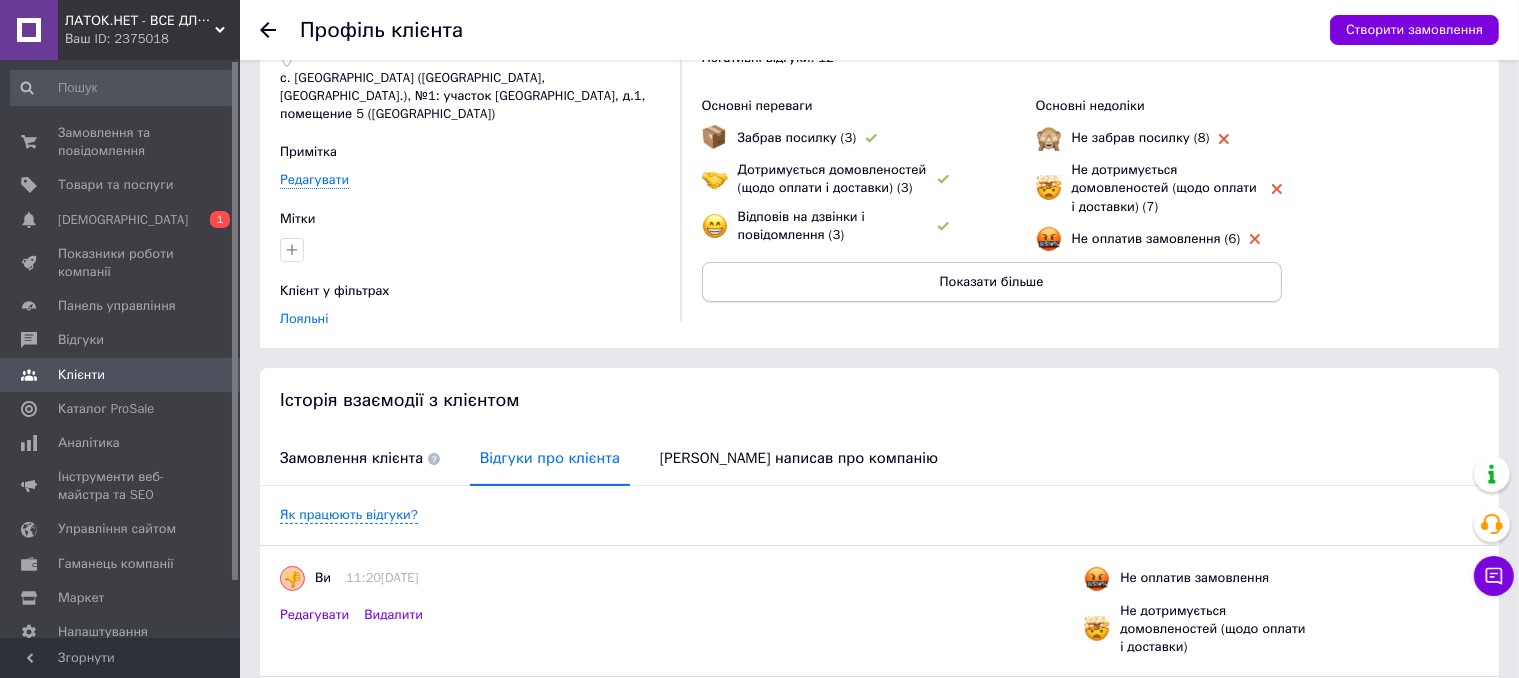 click on "Показати більше" at bounding box center (992, 282) 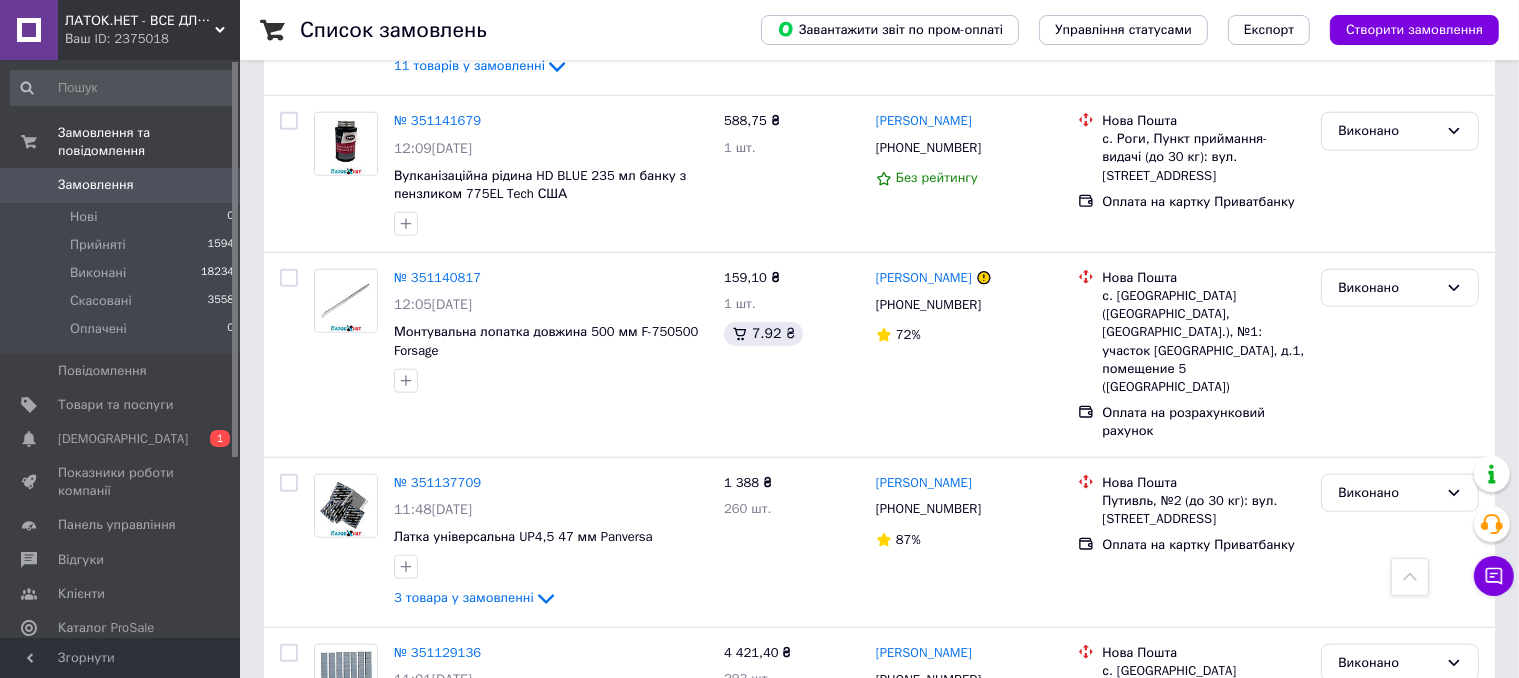 scroll, scrollTop: 1800, scrollLeft: 0, axis: vertical 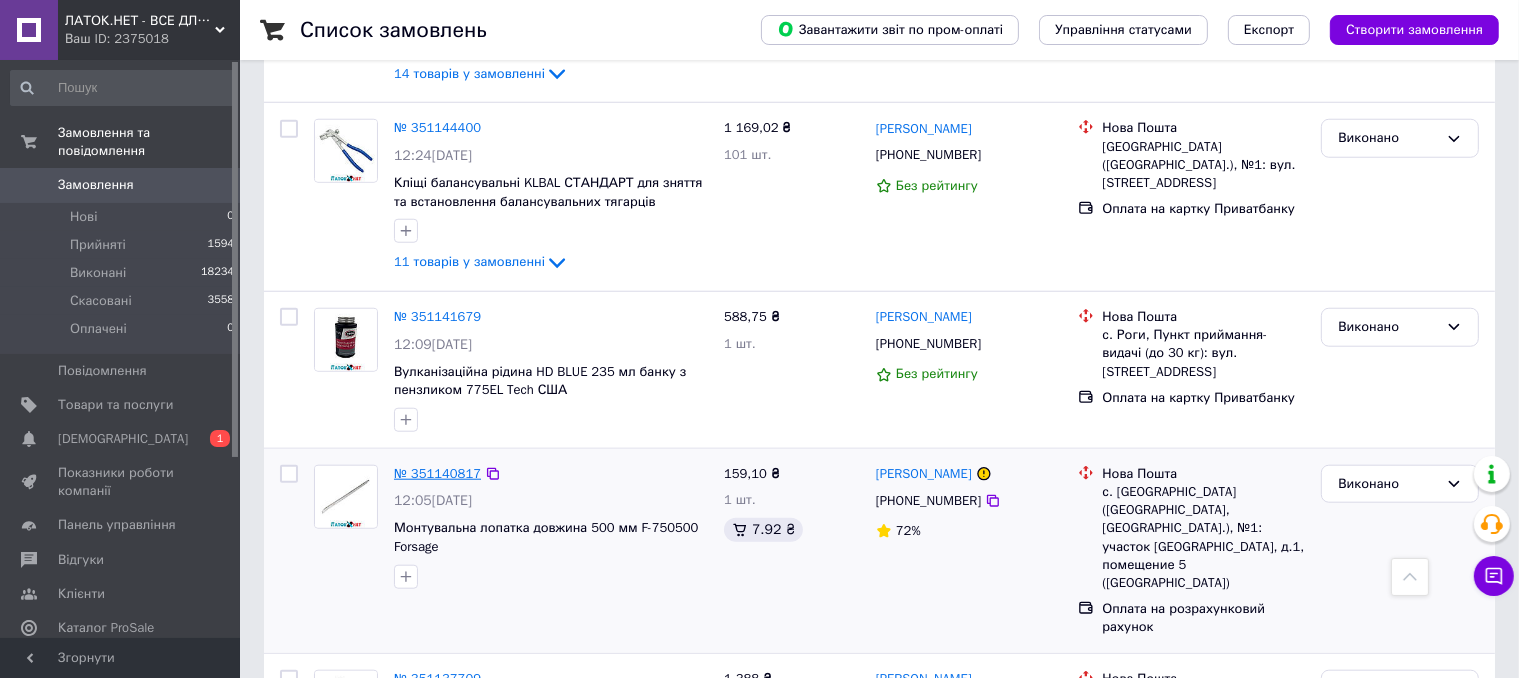 click on "№ 351140817" at bounding box center [437, 473] 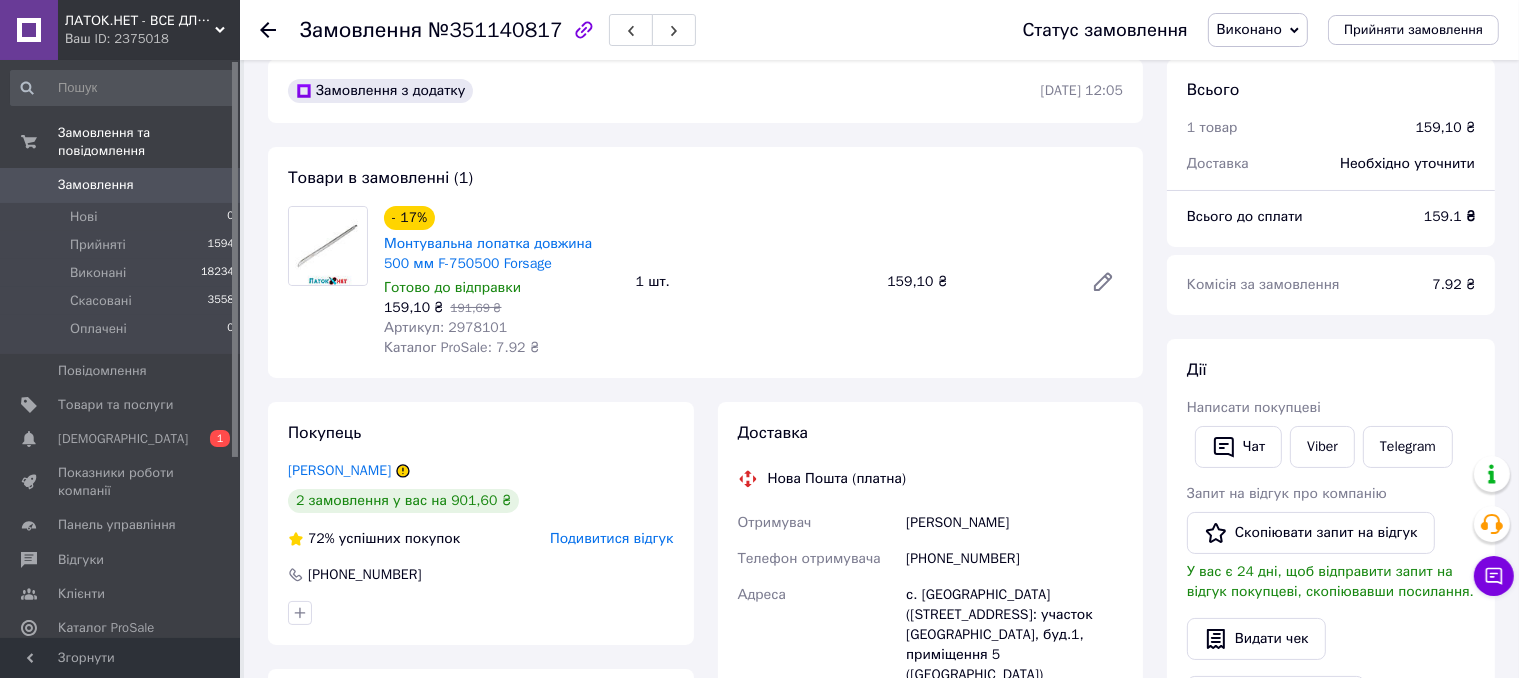 scroll, scrollTop: 0, scrollLeft: 0, axis: both 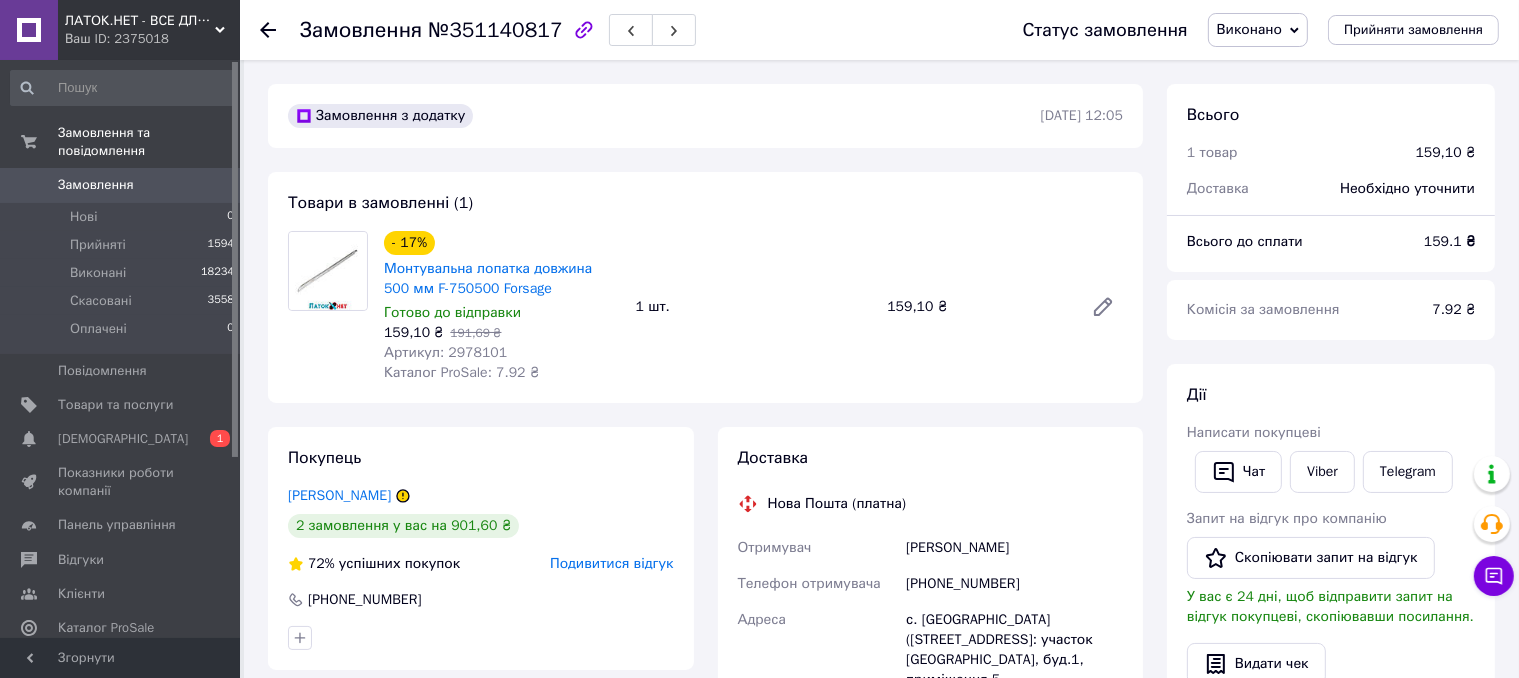 click 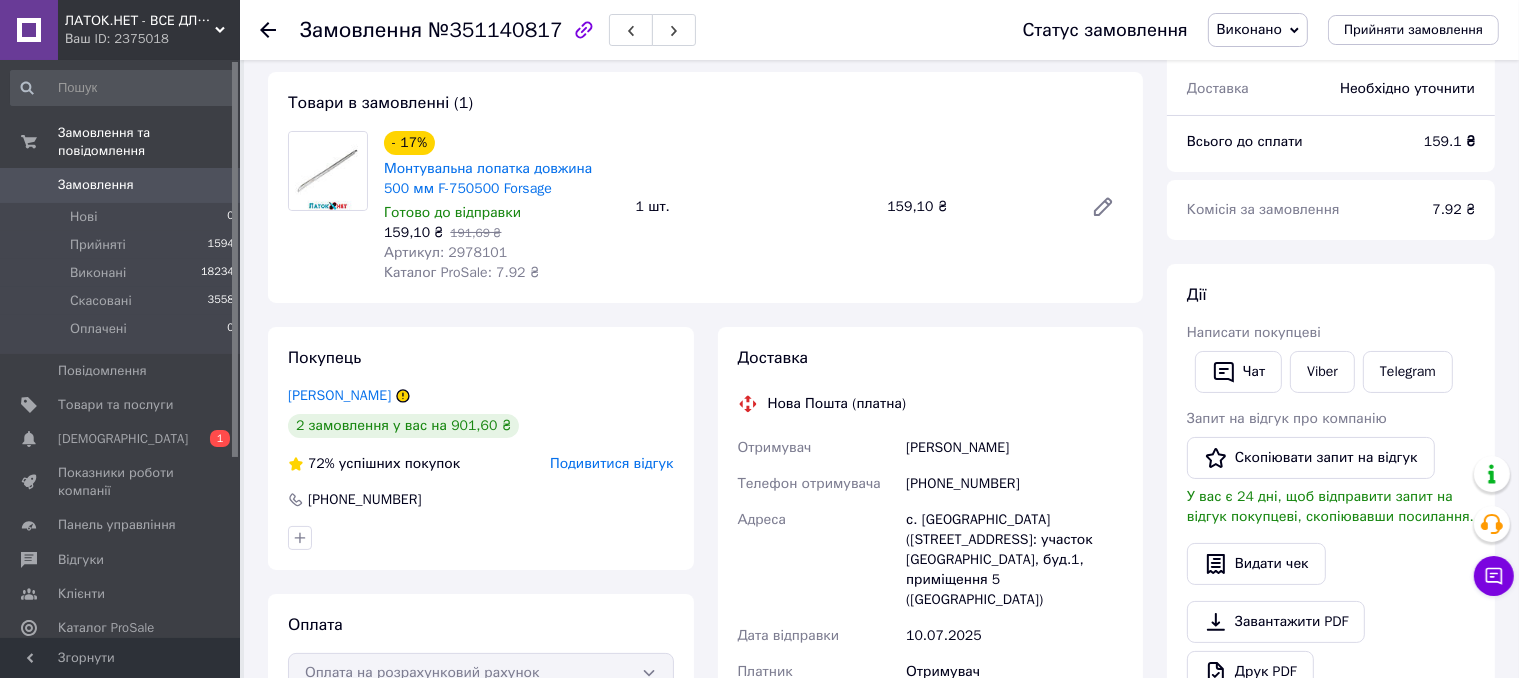 scroll, scrollTop: 300, scrollLeft: 0, axis: vertical 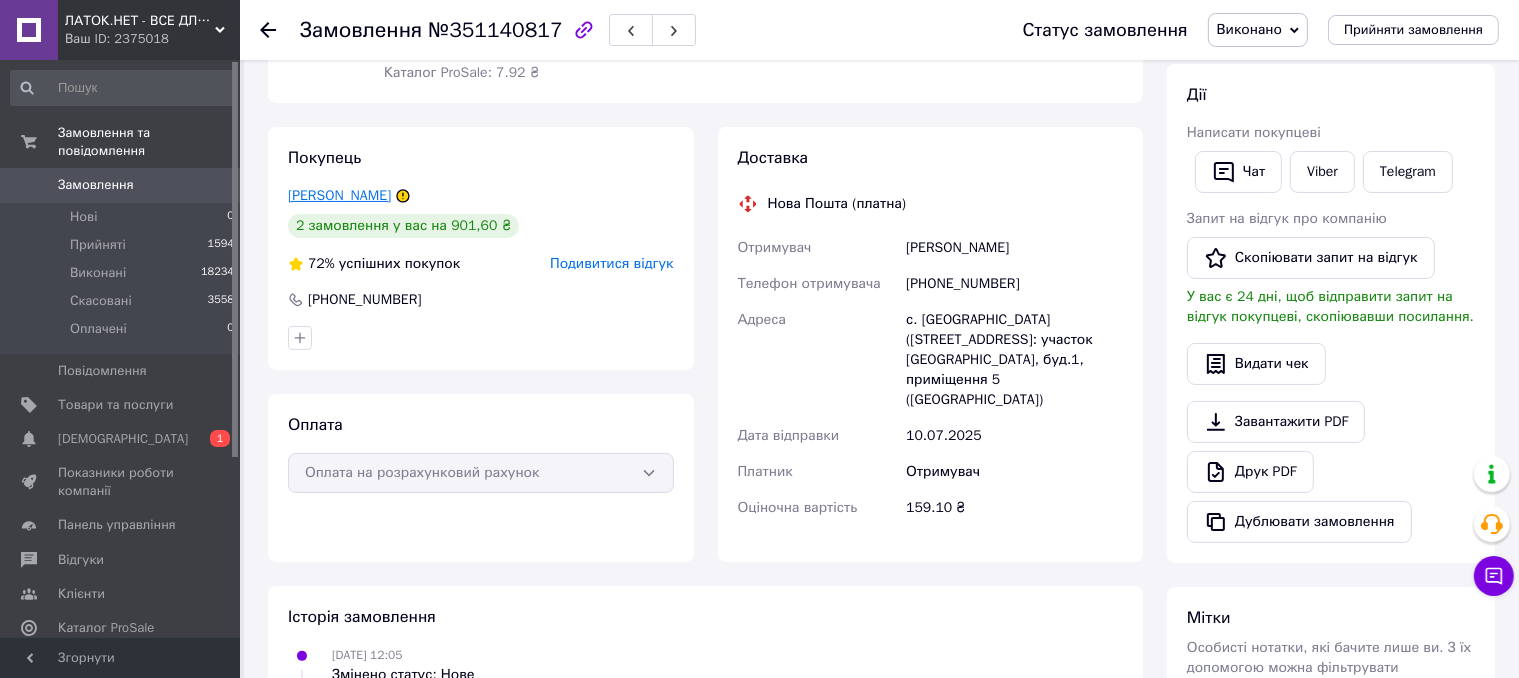 click on "Йосипчук Микола" at bounding box center [339, 195] 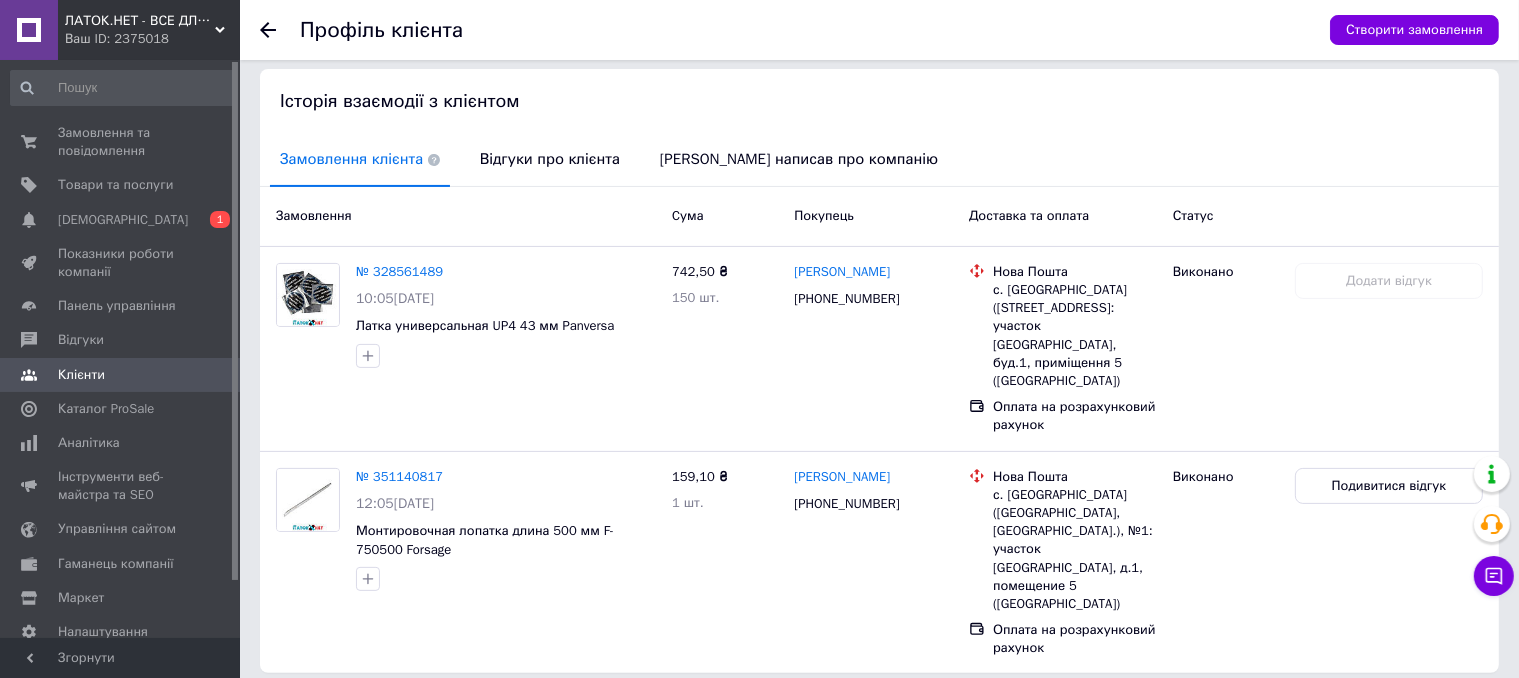 scroll, scrollTop: 413, scrollLeft: 0, axis: vertical 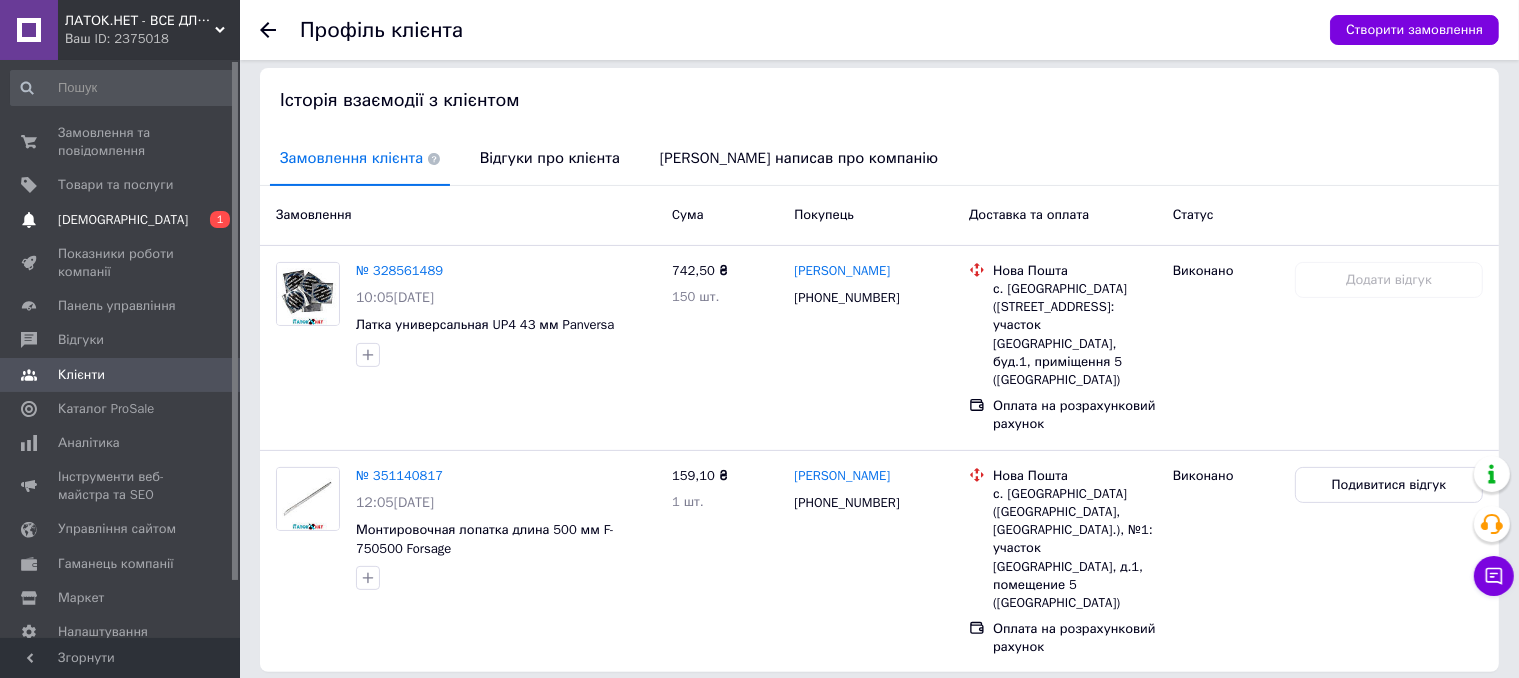 click on "[DEMOGRAPHIC_DATA]" at bounding box center (123, 220) 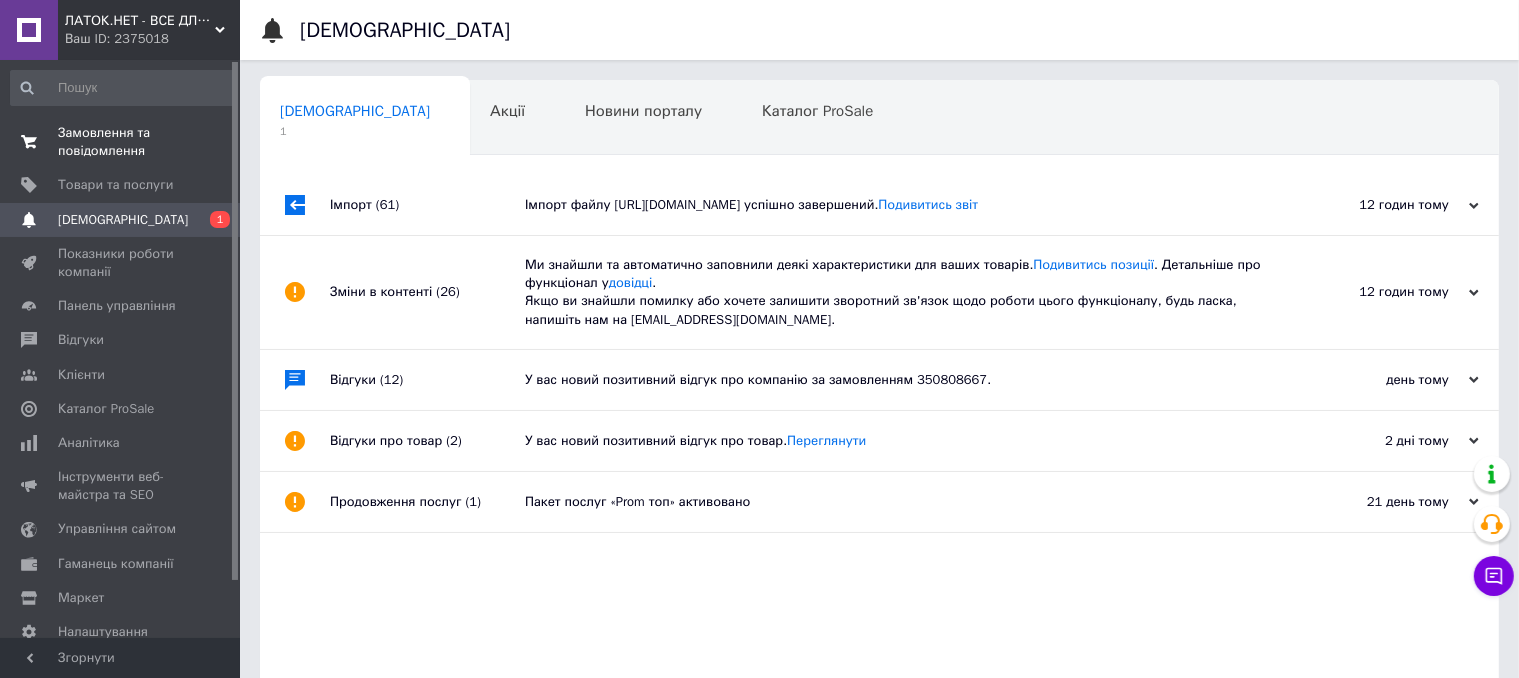click on "Замовлення та повідомлення" at bounding box center (121, 142) 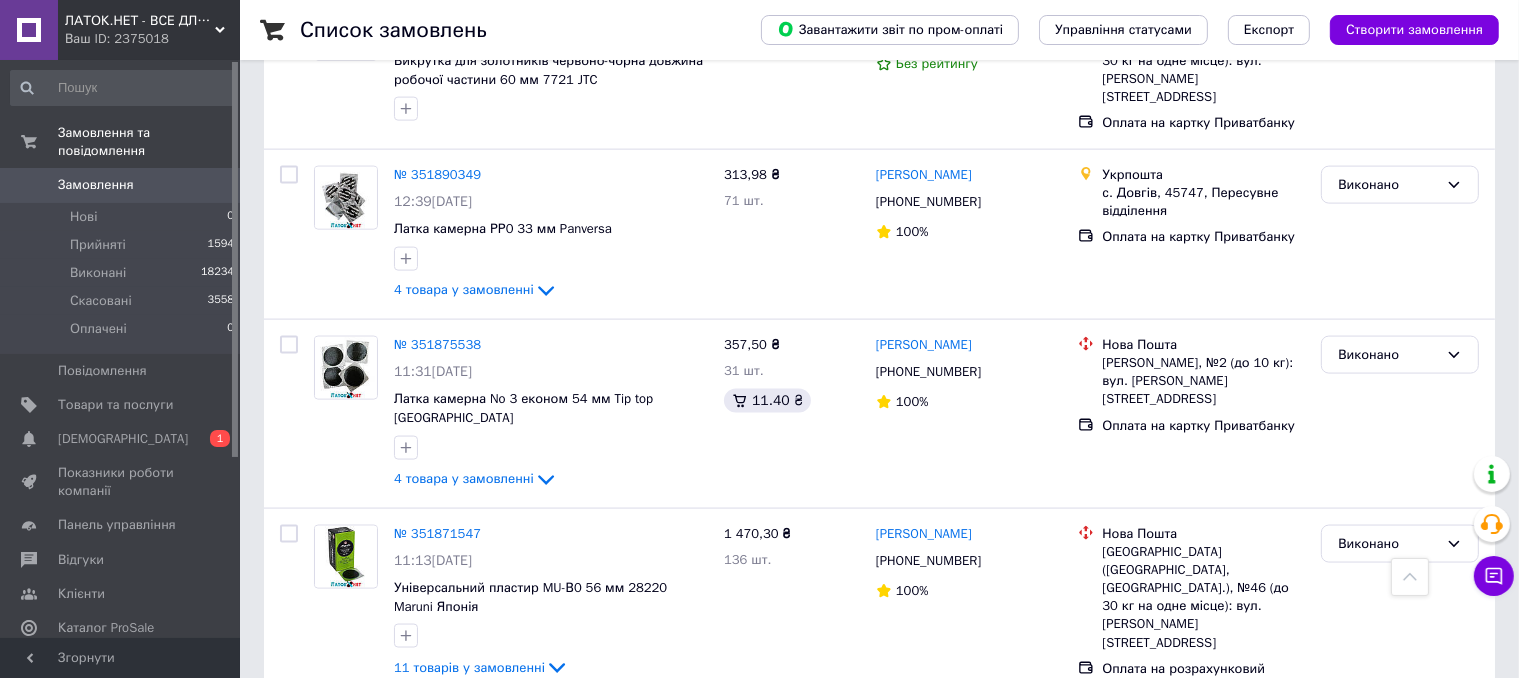 scroll, scrollTop: 3007, scrollLeft: 0, axis: vertical 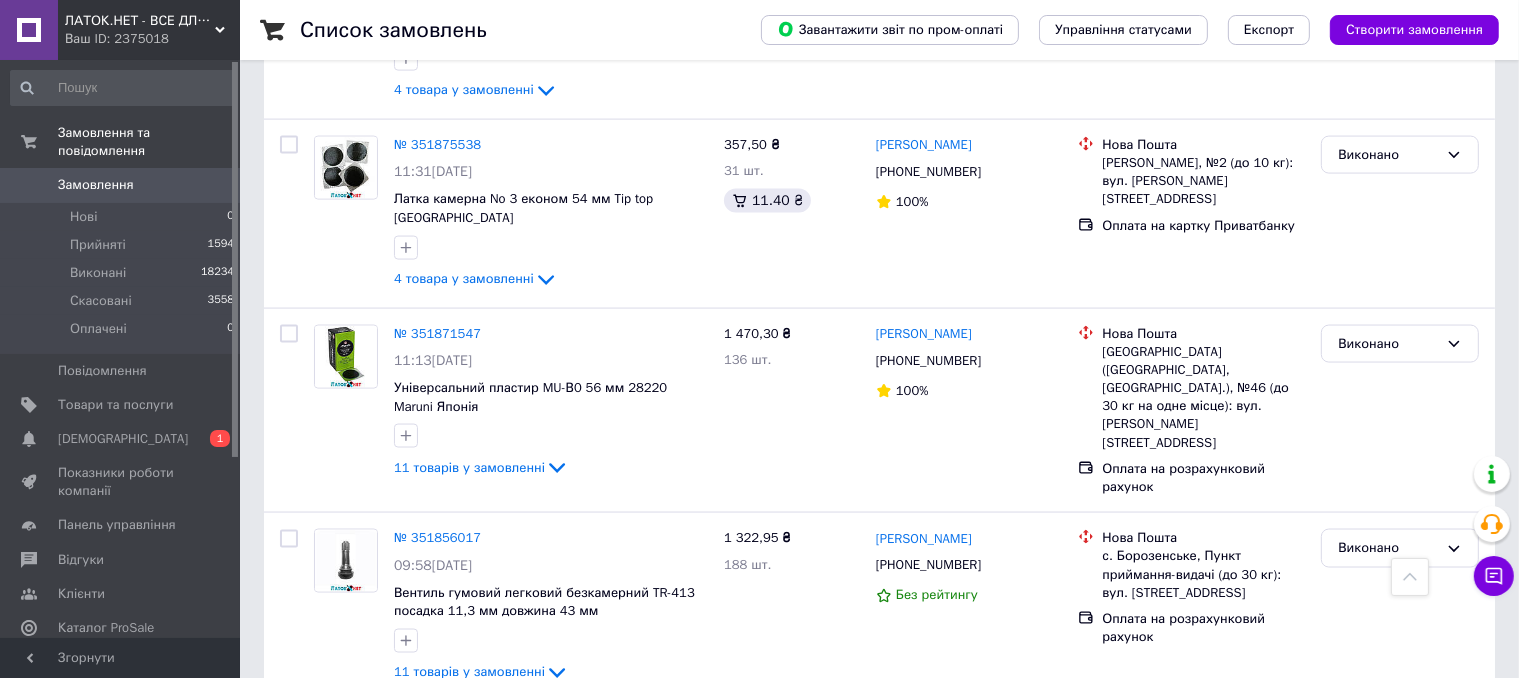 click on "2" at bounding box center (327, 746) 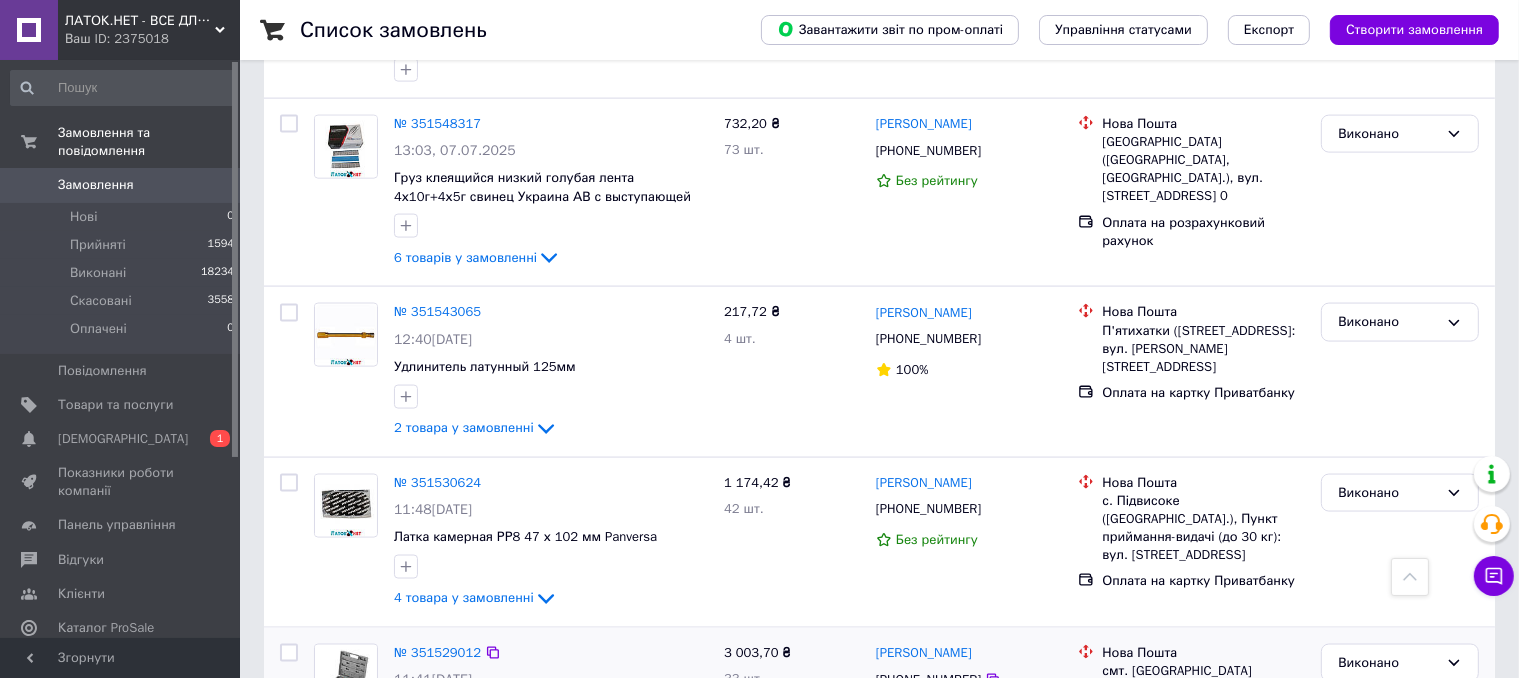 scroll, scrollTop: 3042, scrollLeft: 0, axis: vertical 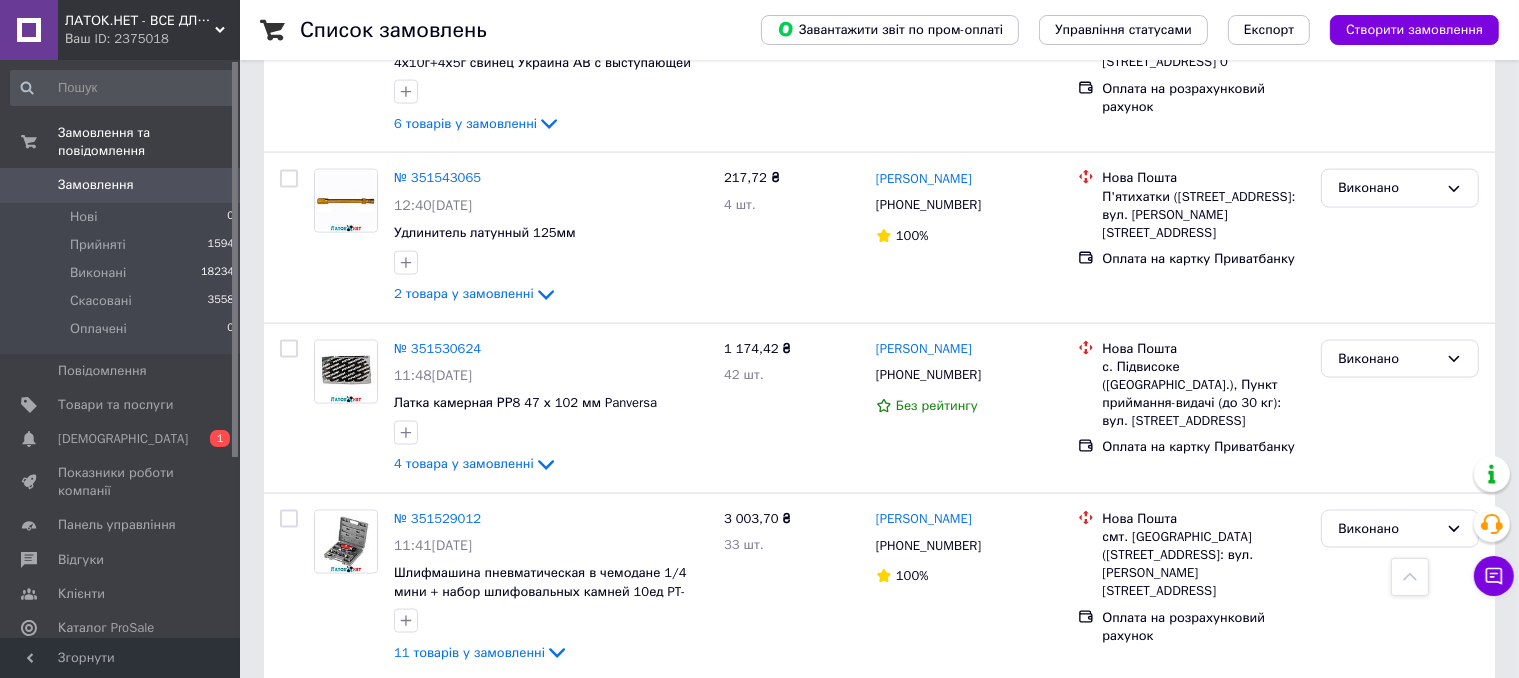 click on "1" at bounding box center (404, 726) 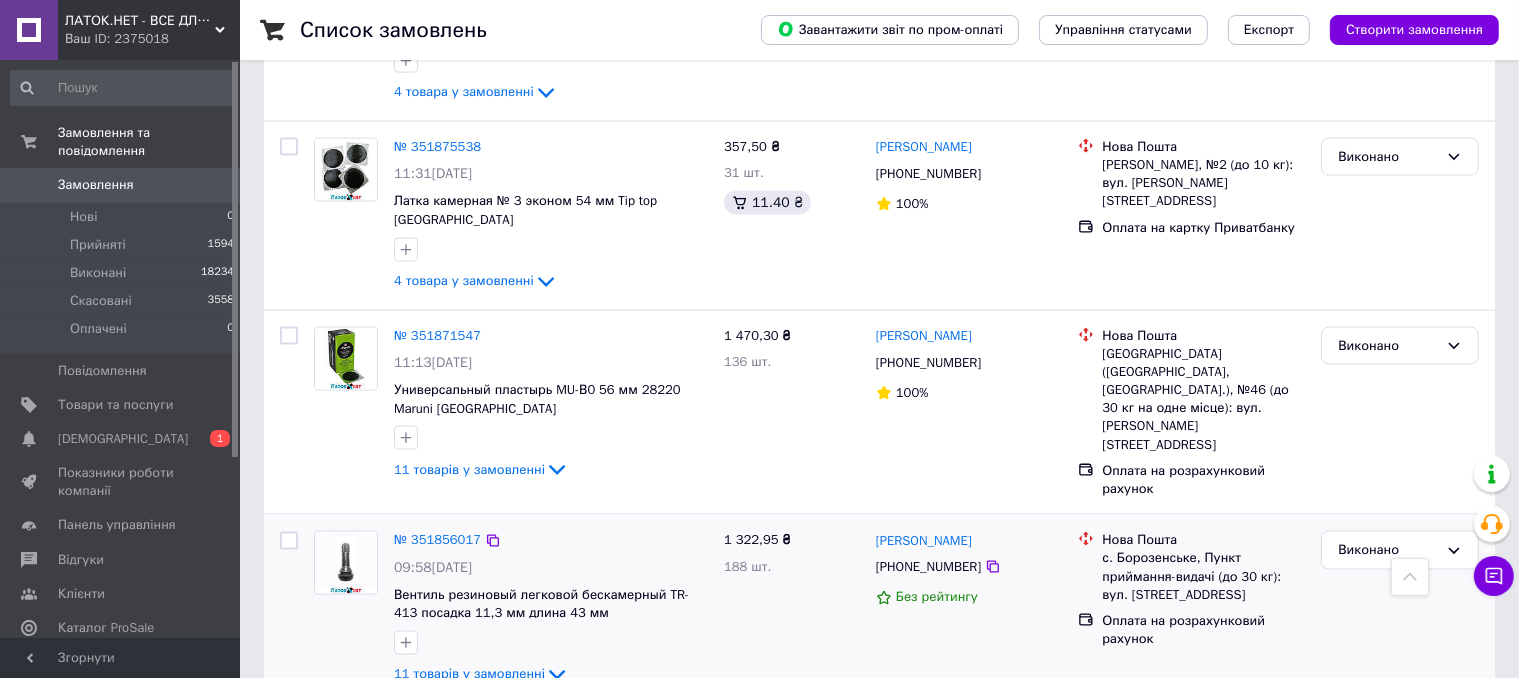 scroll, scrollTop: 3007, scrollLeft: 0, axis: vertical 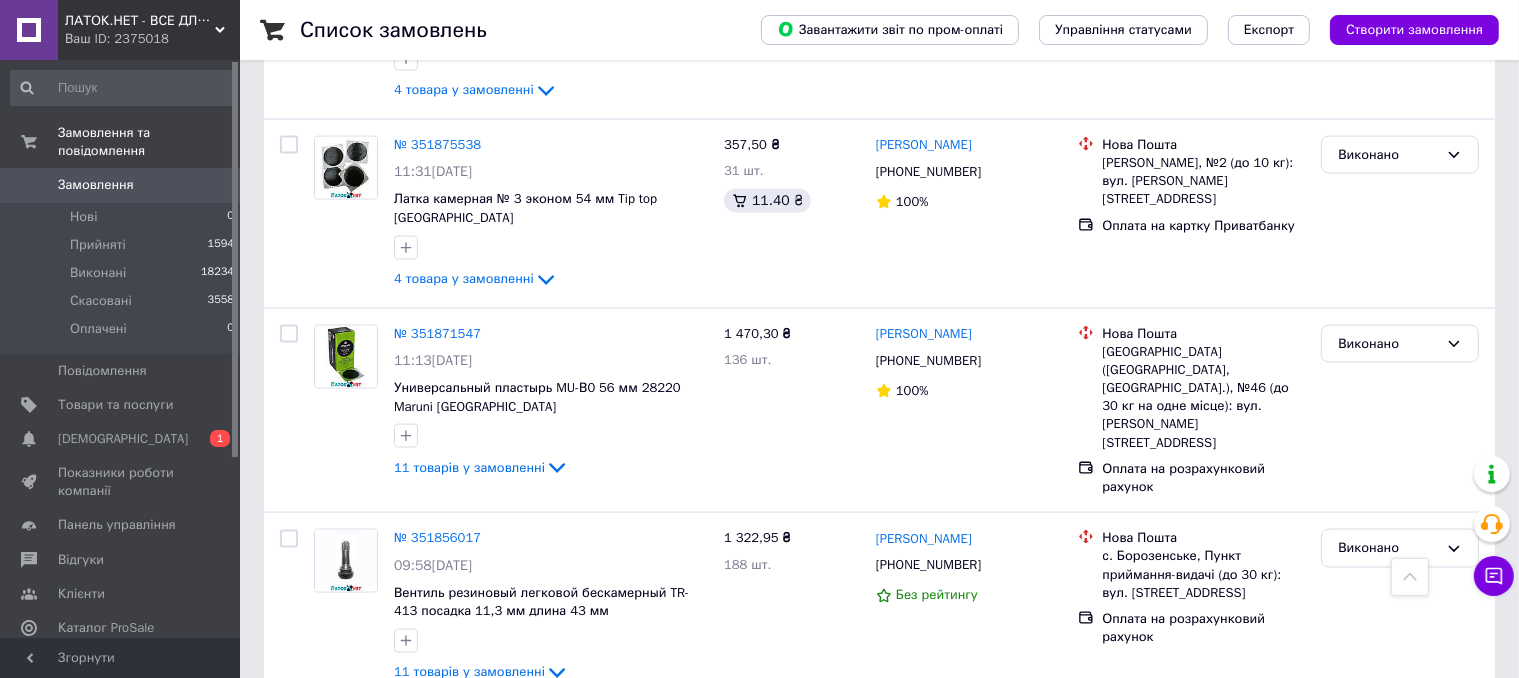 click on "2" at bounding box center (327, 746) 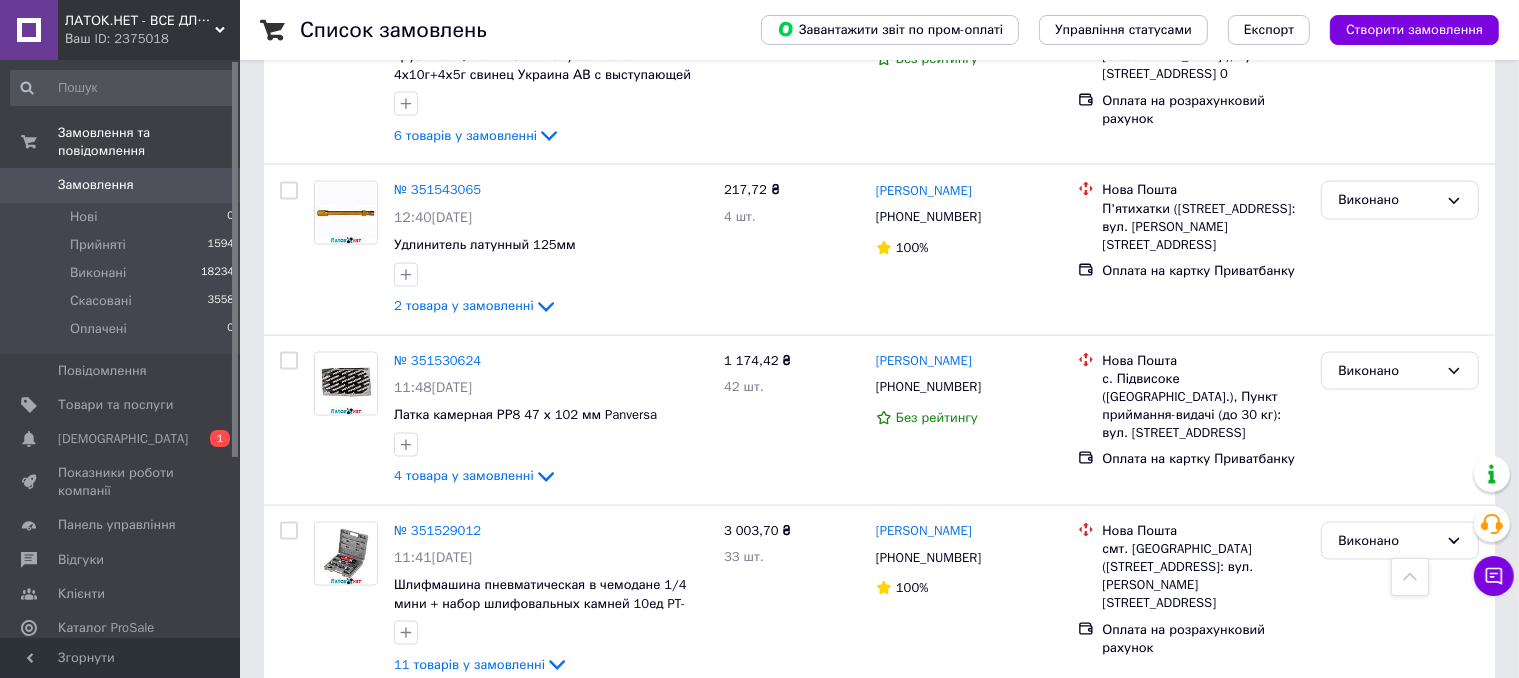 scroll, scrollTop: 3042, scrollLeft: 0, axis: vertical 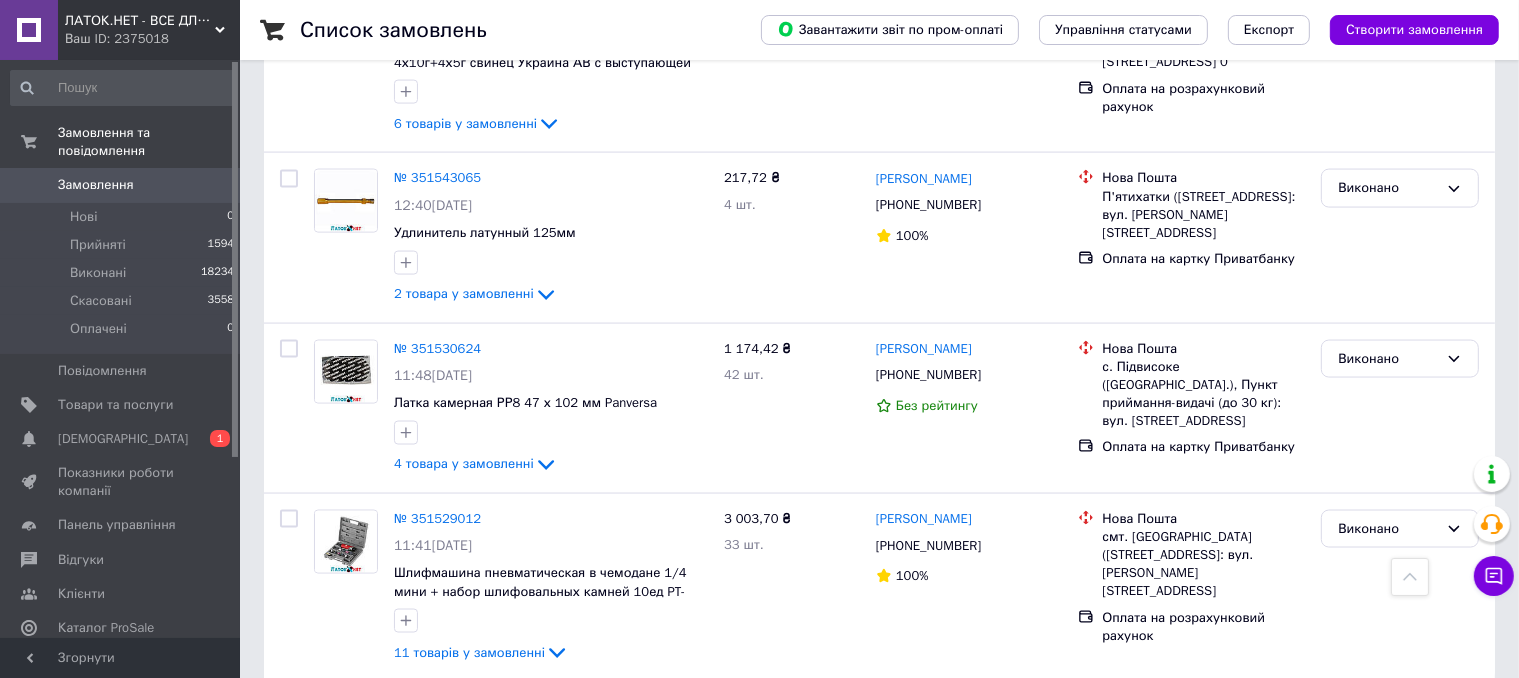 click on "3" at bounding box center (494, 726) 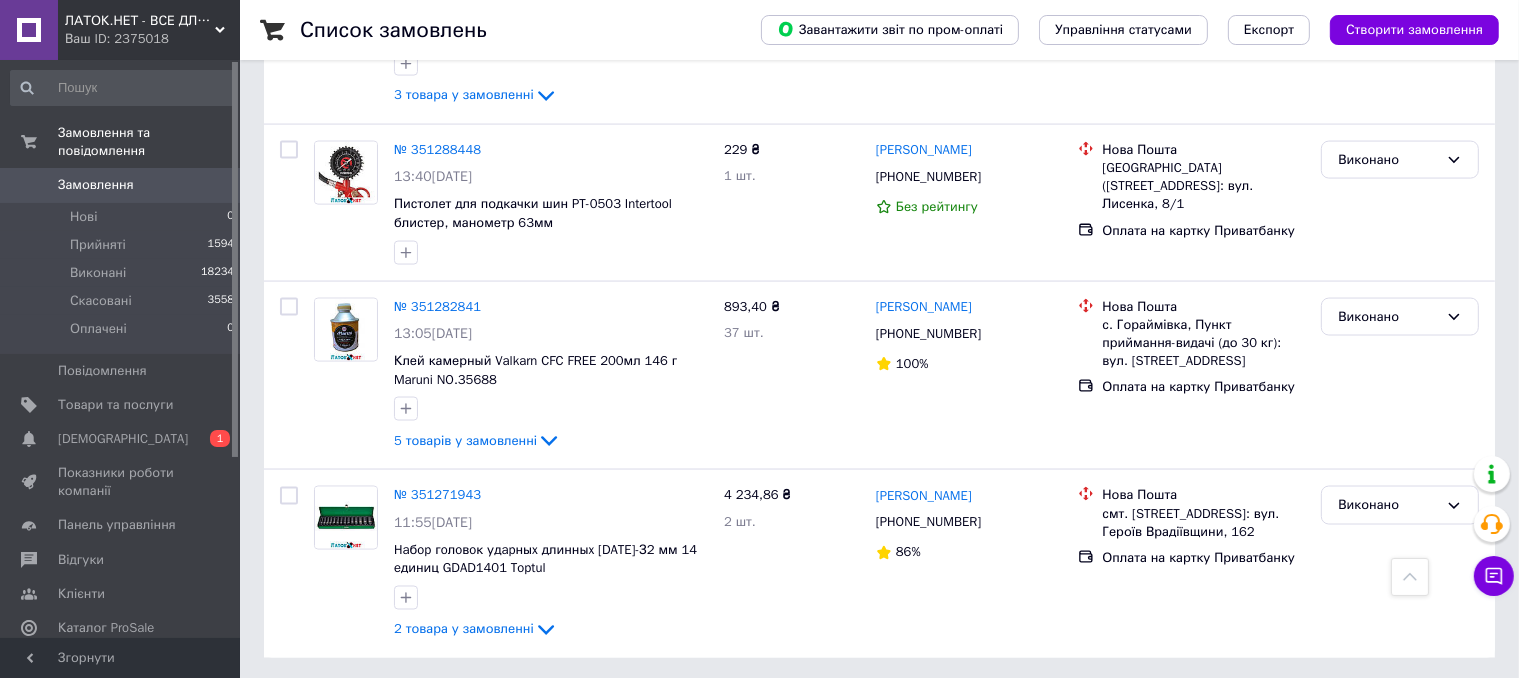 scroll, scrollTop: 3118, scrollLeft: 0, axis: vertical 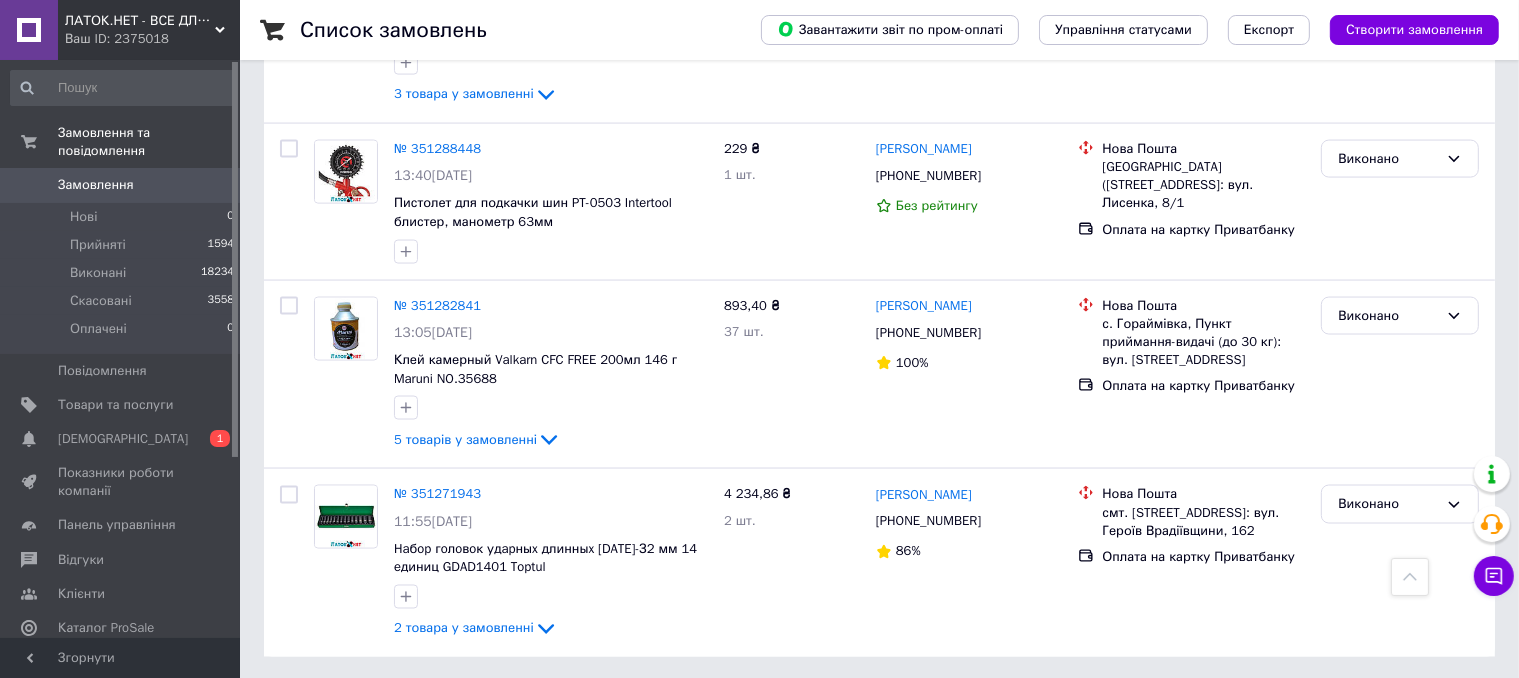 click on "4" at bounding box center [539, 702] 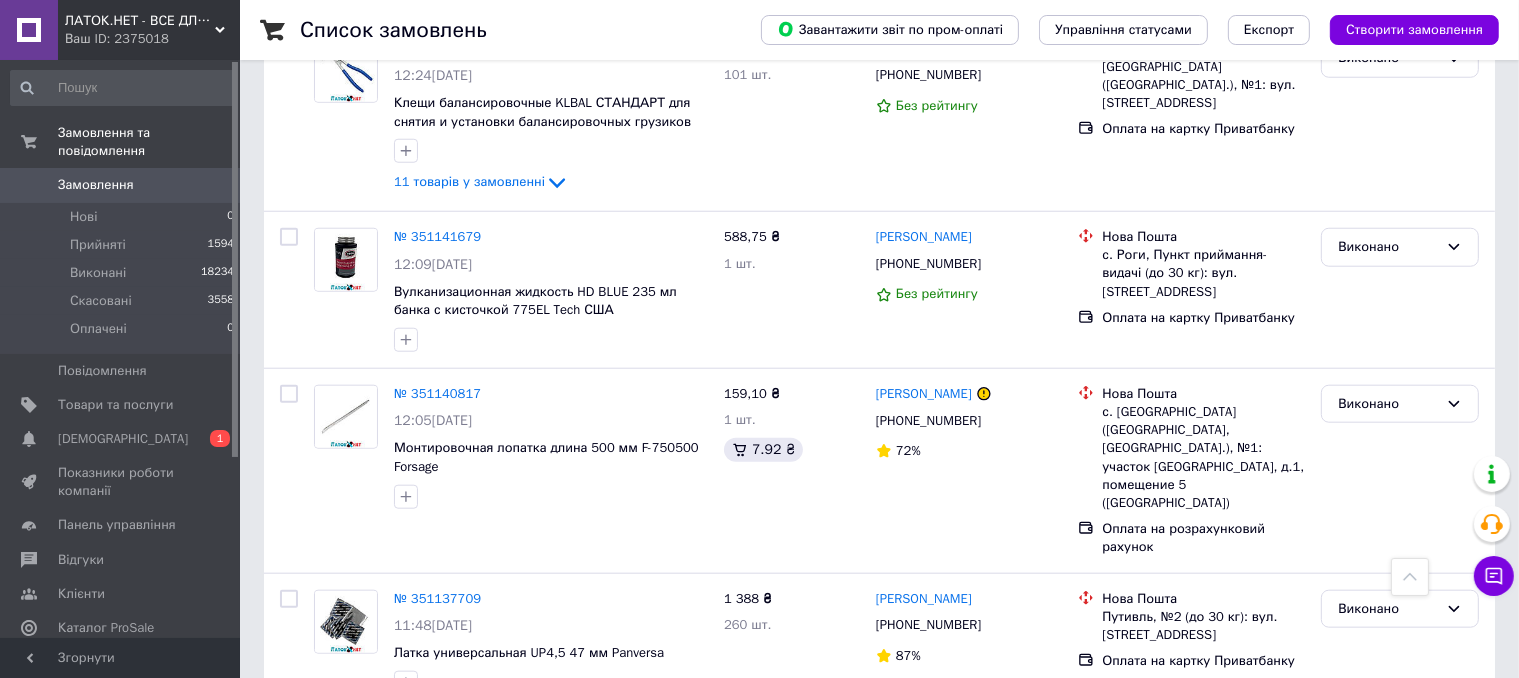 scroll, scrollTop: 2000, scrollLeft: 0, axis: vertical 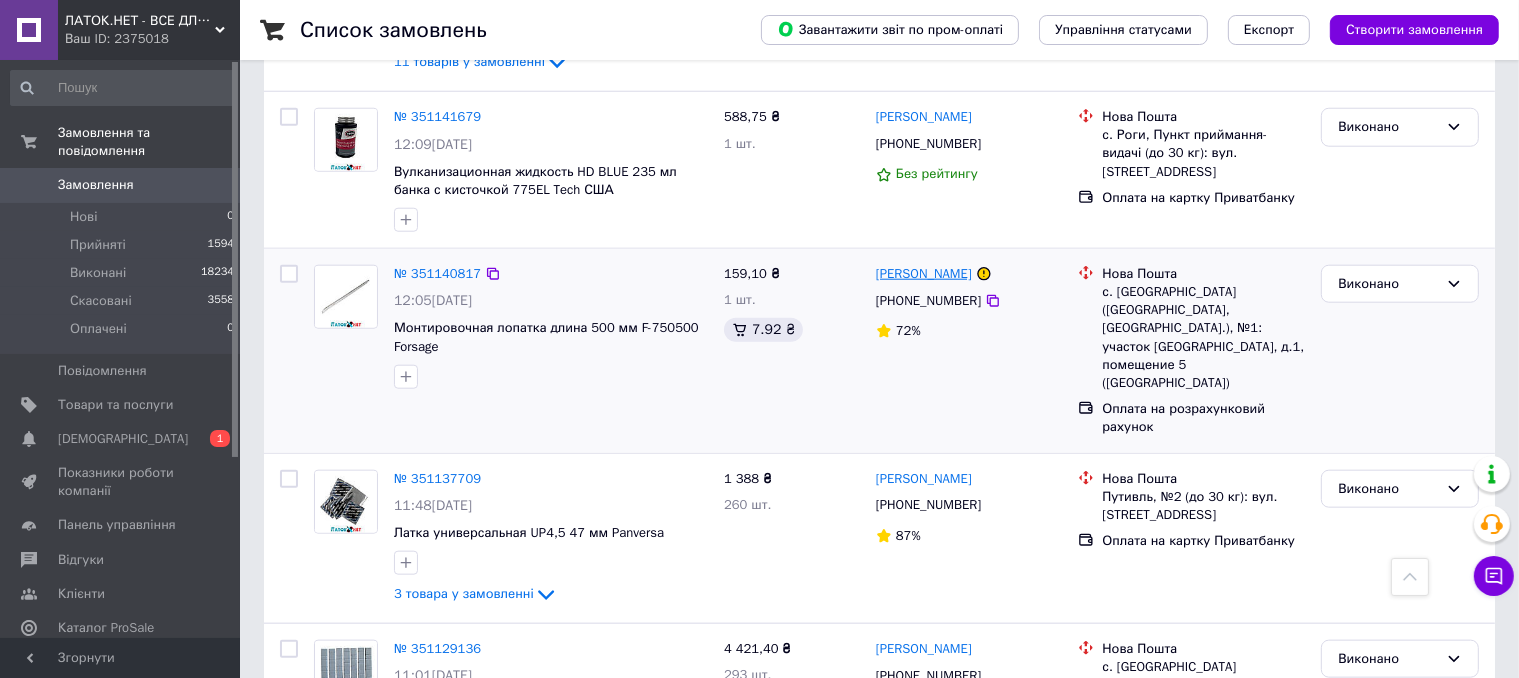 click on "Микола Йосипчук" at bounding box center [924, 274] 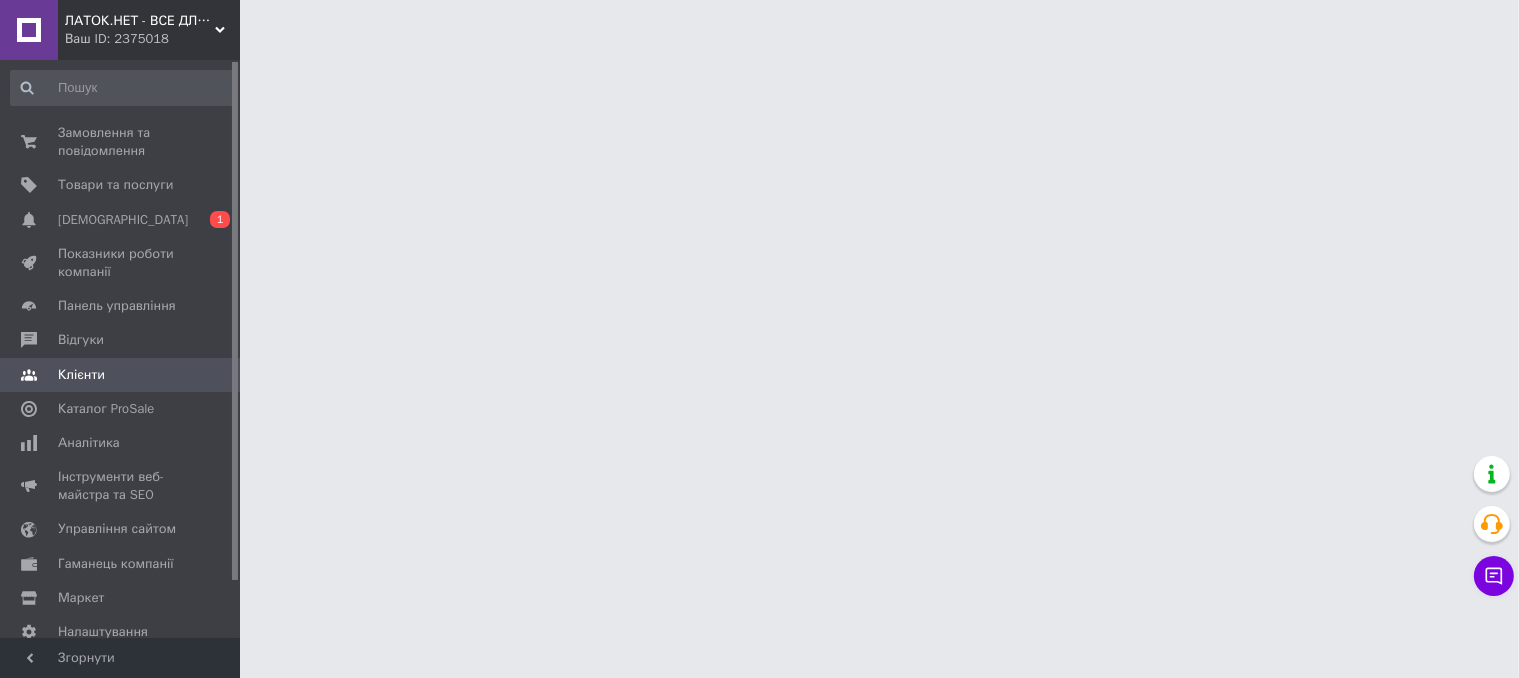 scroll, scrollTop: 0, scrollLeft: 0, axis: both 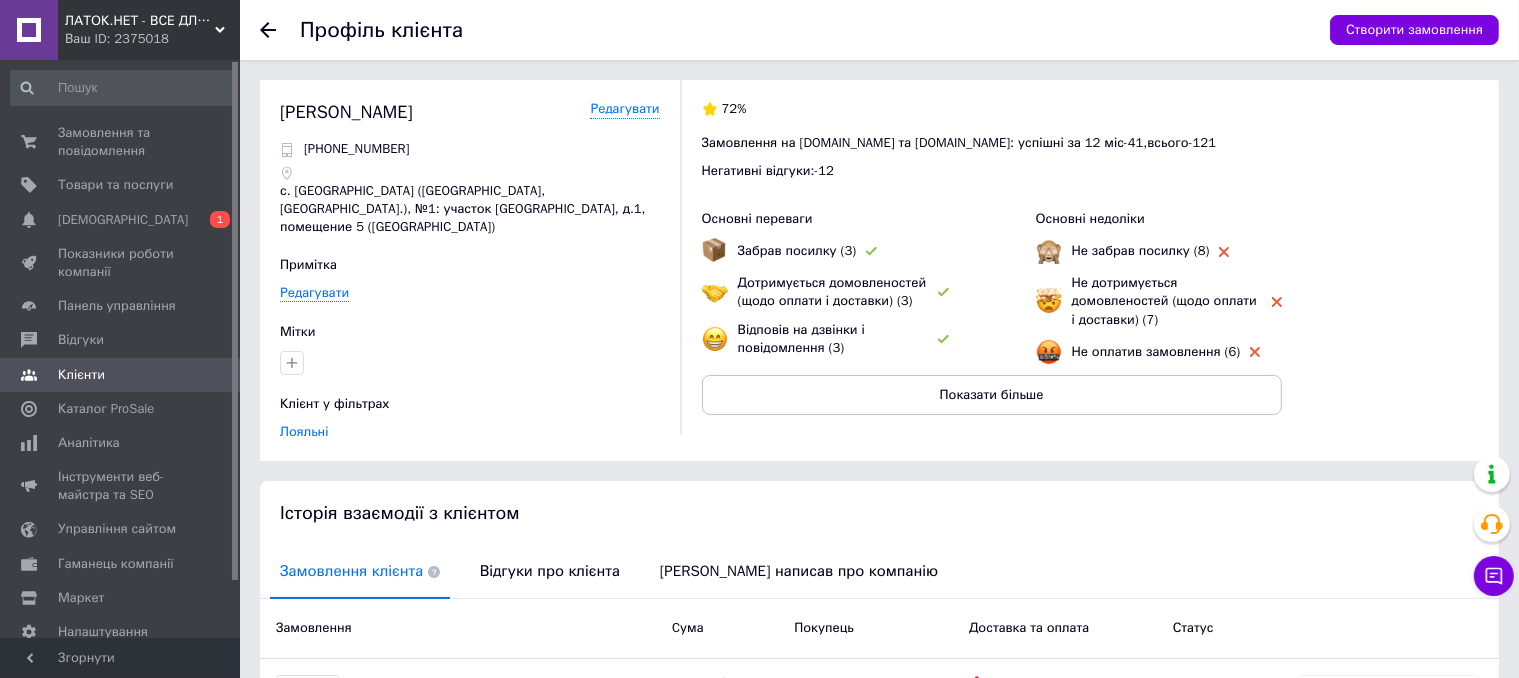 drag, startPoint x: 870, startPoint y: 394, endPoint x: 833, endPoint y: 397, distance: 37.12142 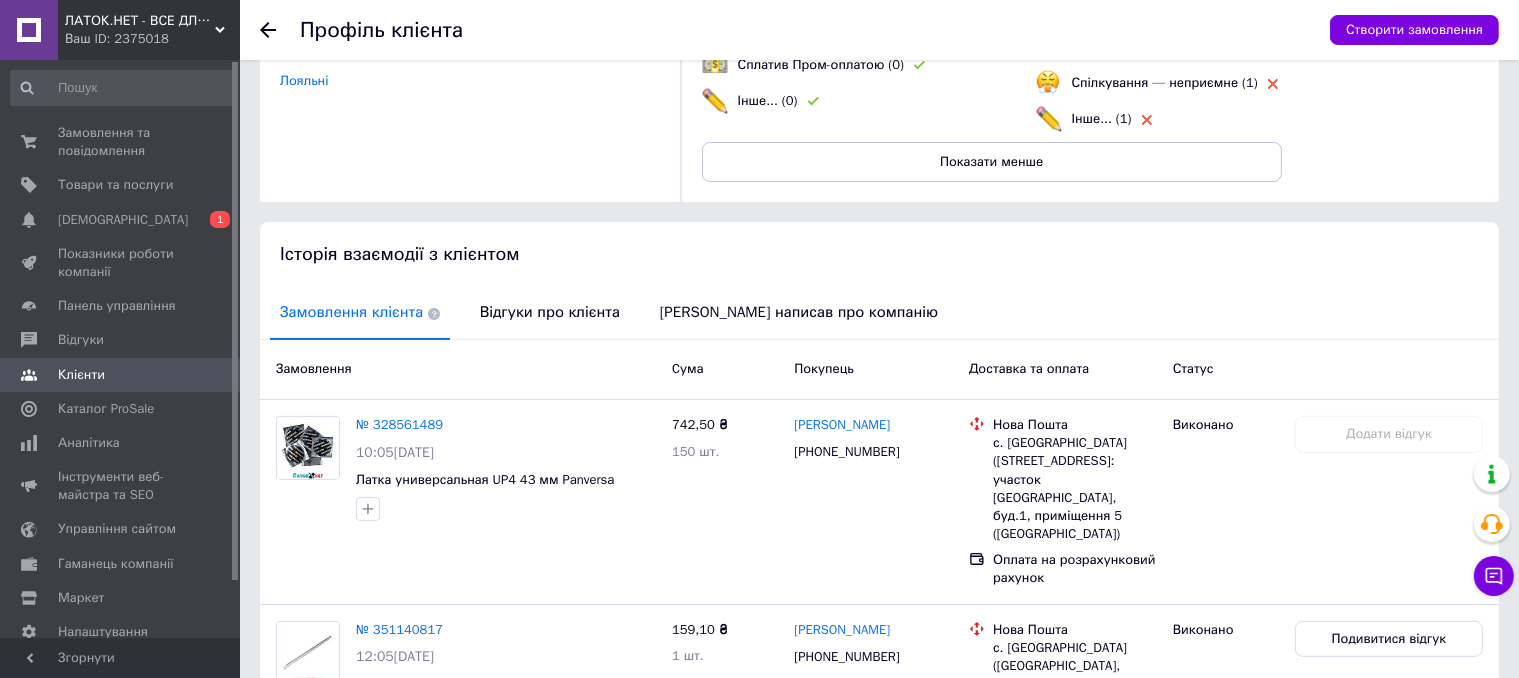 scroll, scrollTop: 500, scrollLeft: 0, axis: vertical 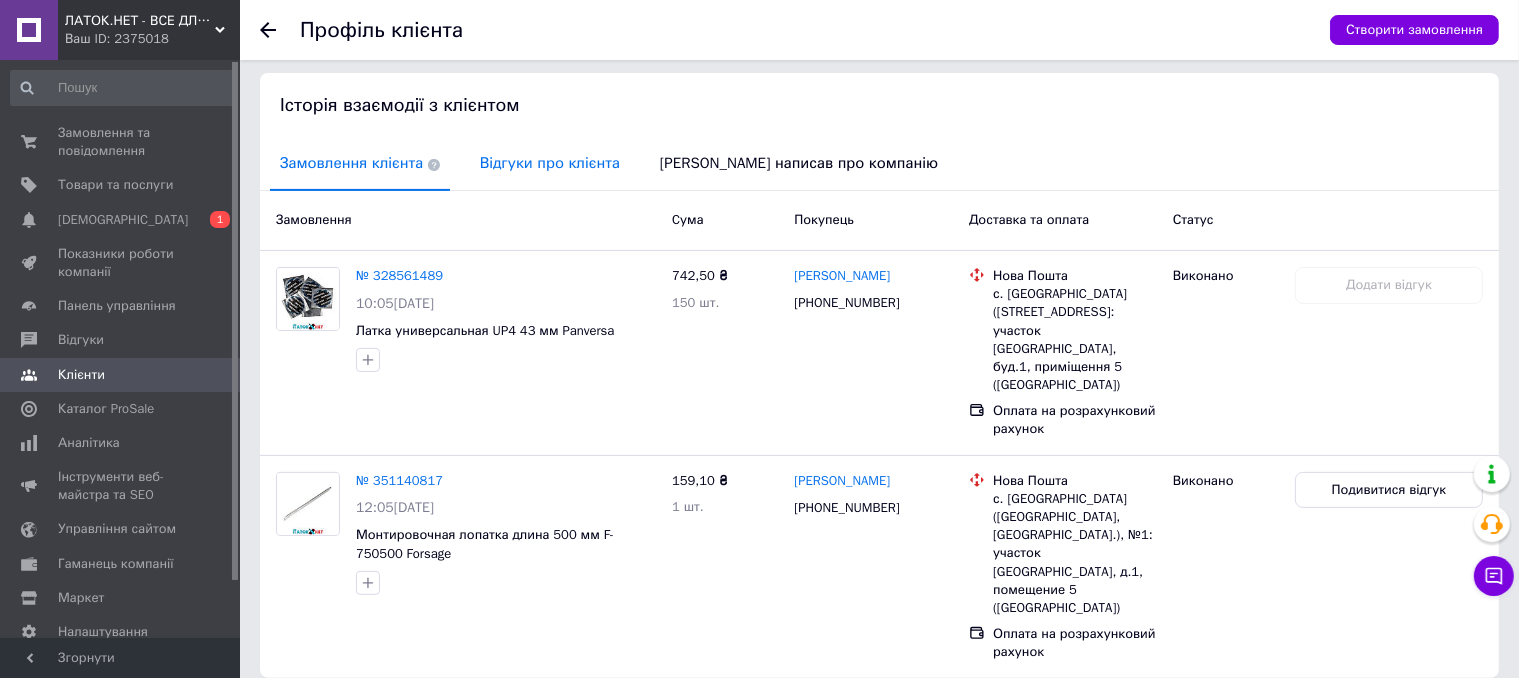 click on "Відгуки про клієнта" at bounding box center (550, 163) 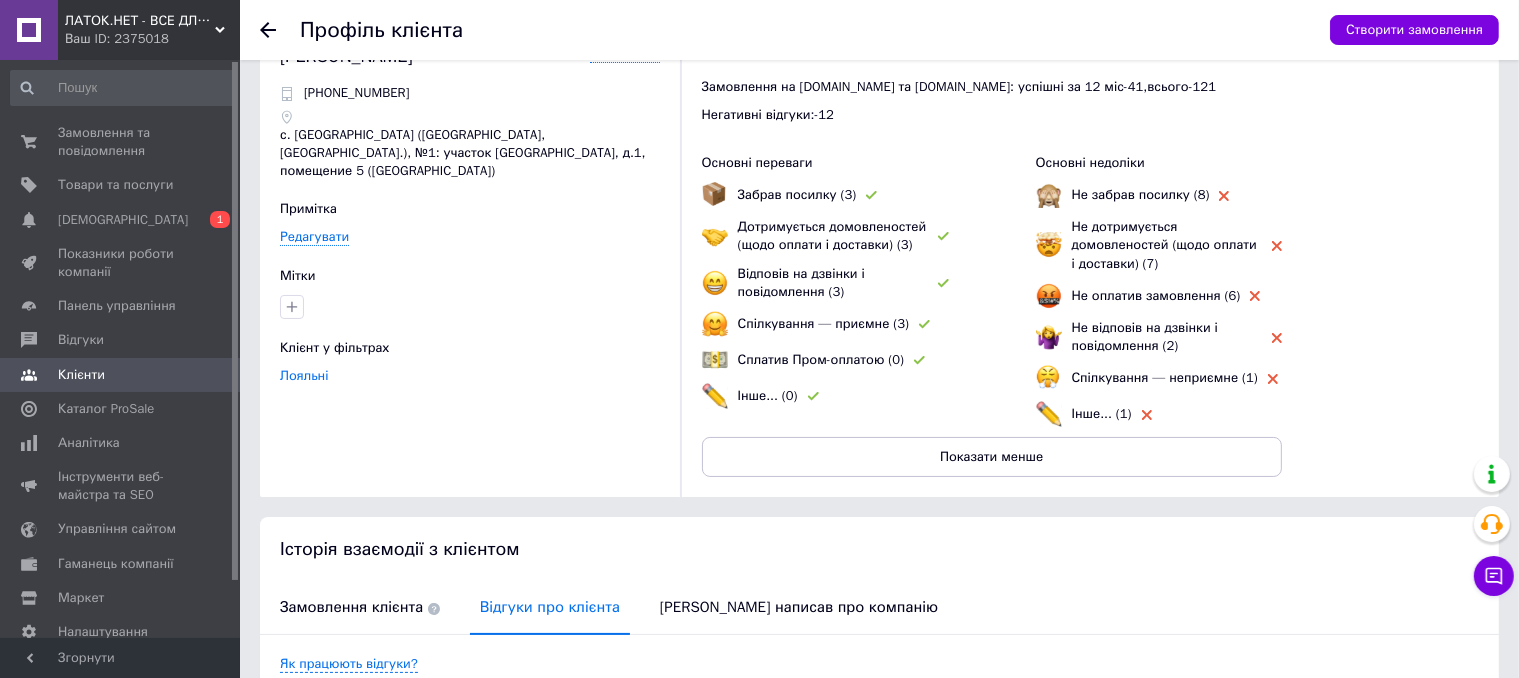 scroll, scrollTop: 0, scrollLeft: 0, axis: both 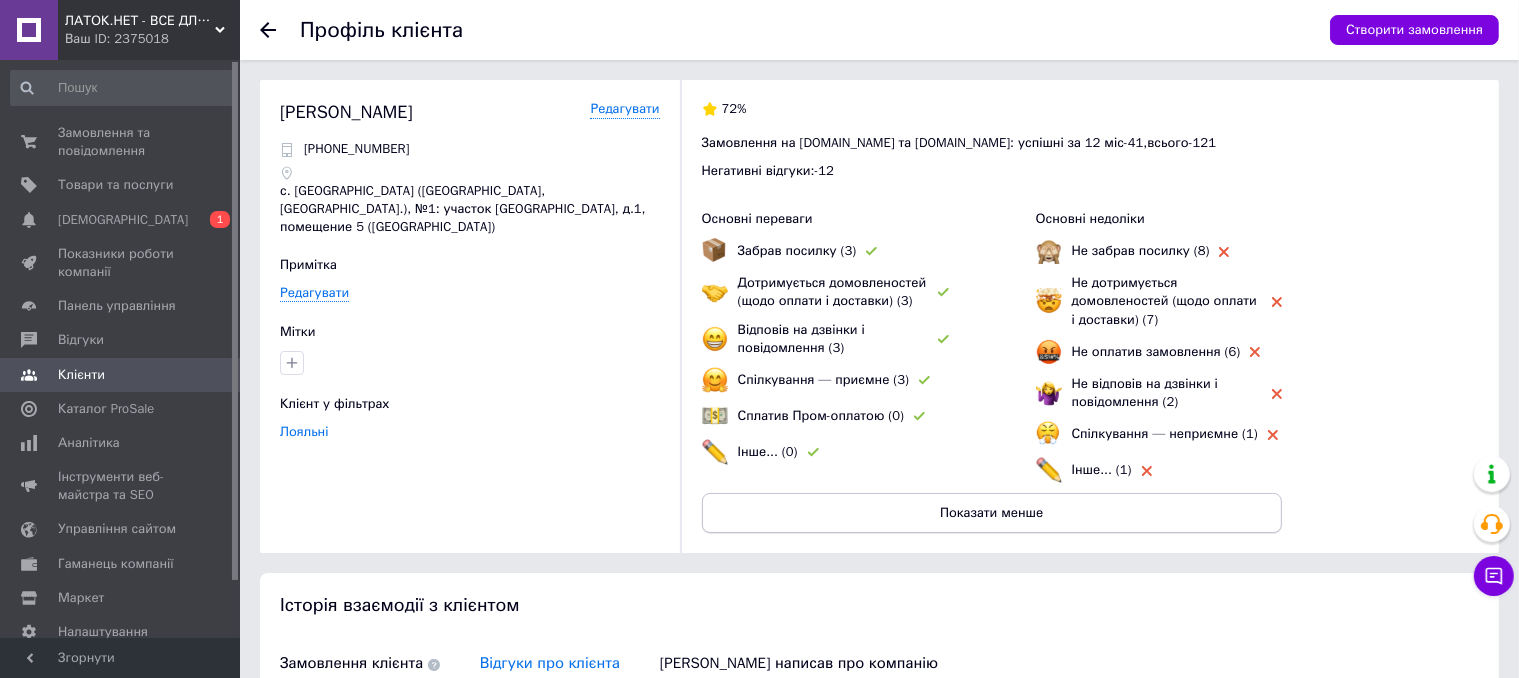 click on "Показати менше" at bounding box center [991, 513] 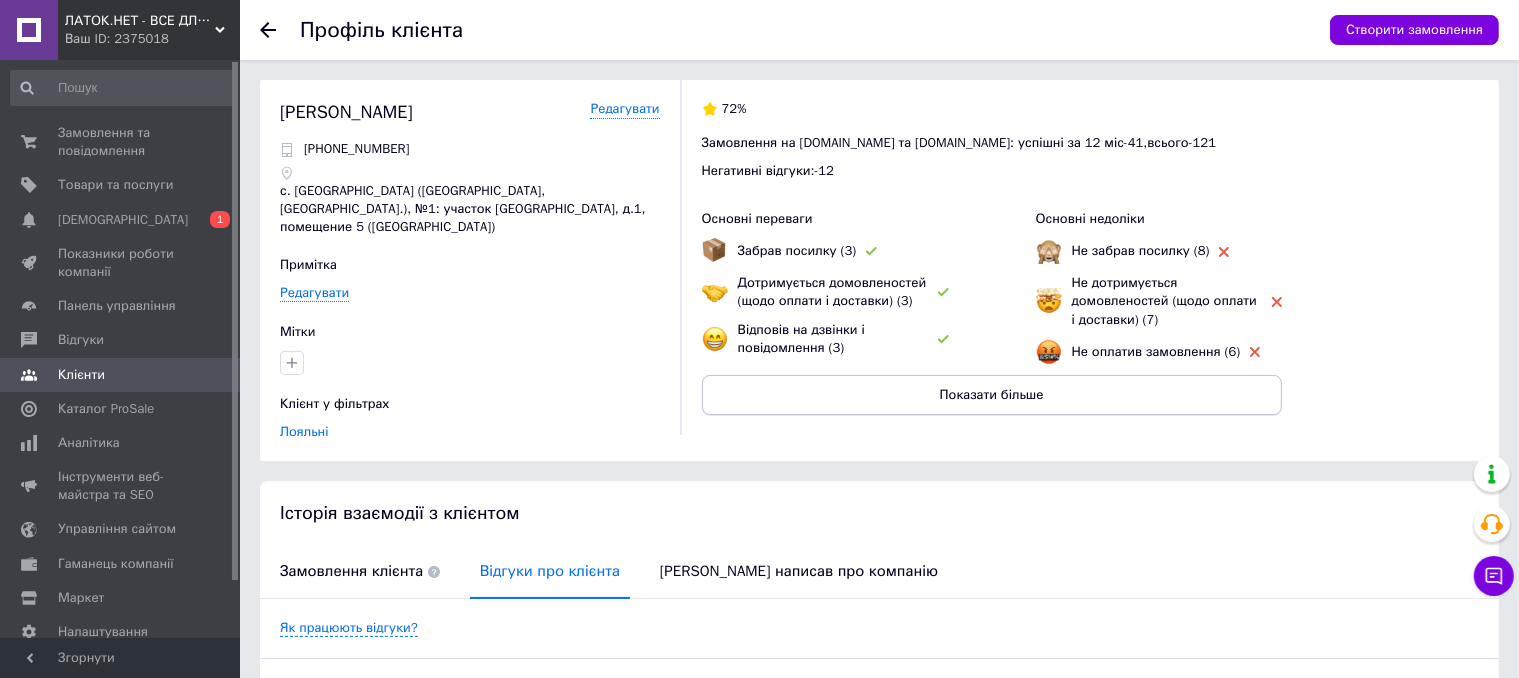 click on "Показати більше" at bounding box center (992, 395) 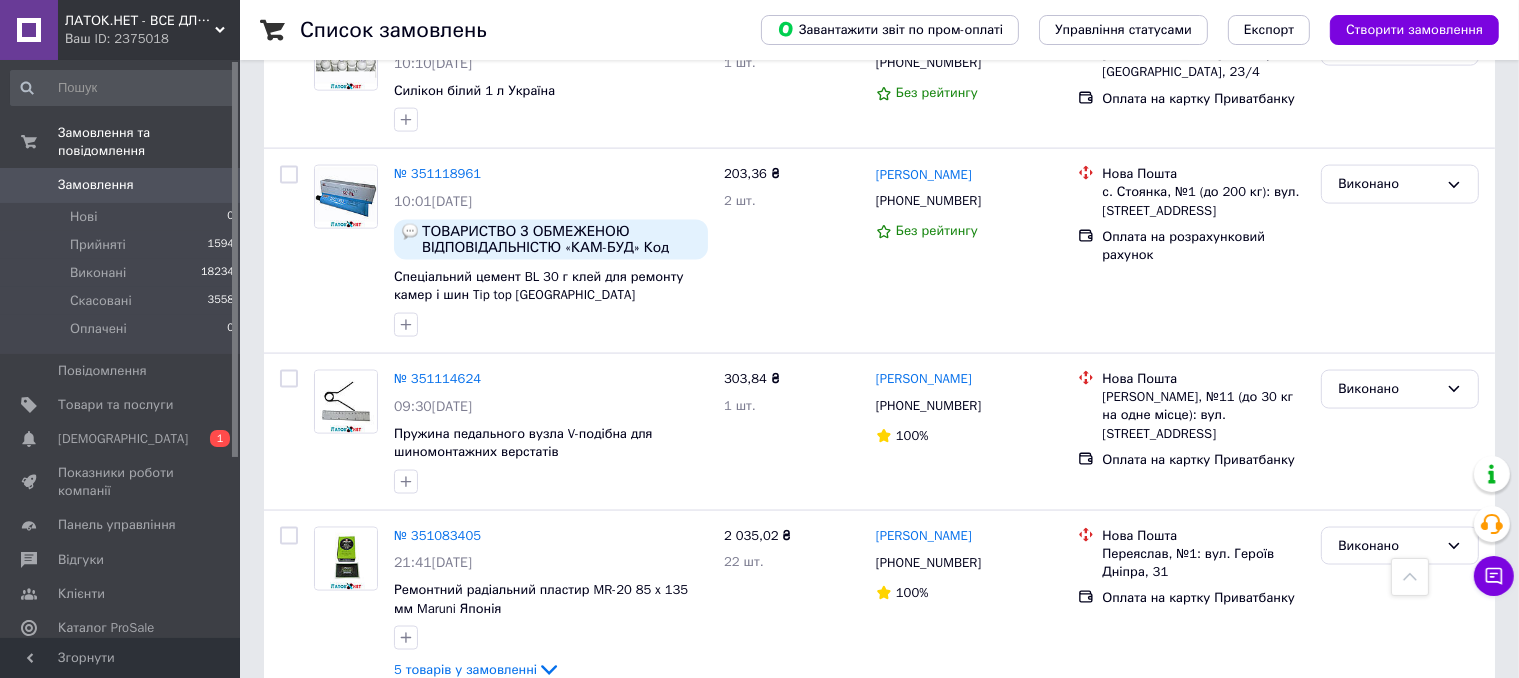 scroll, scrollTop: 2988, scrollLeft: 0, axis: vertical 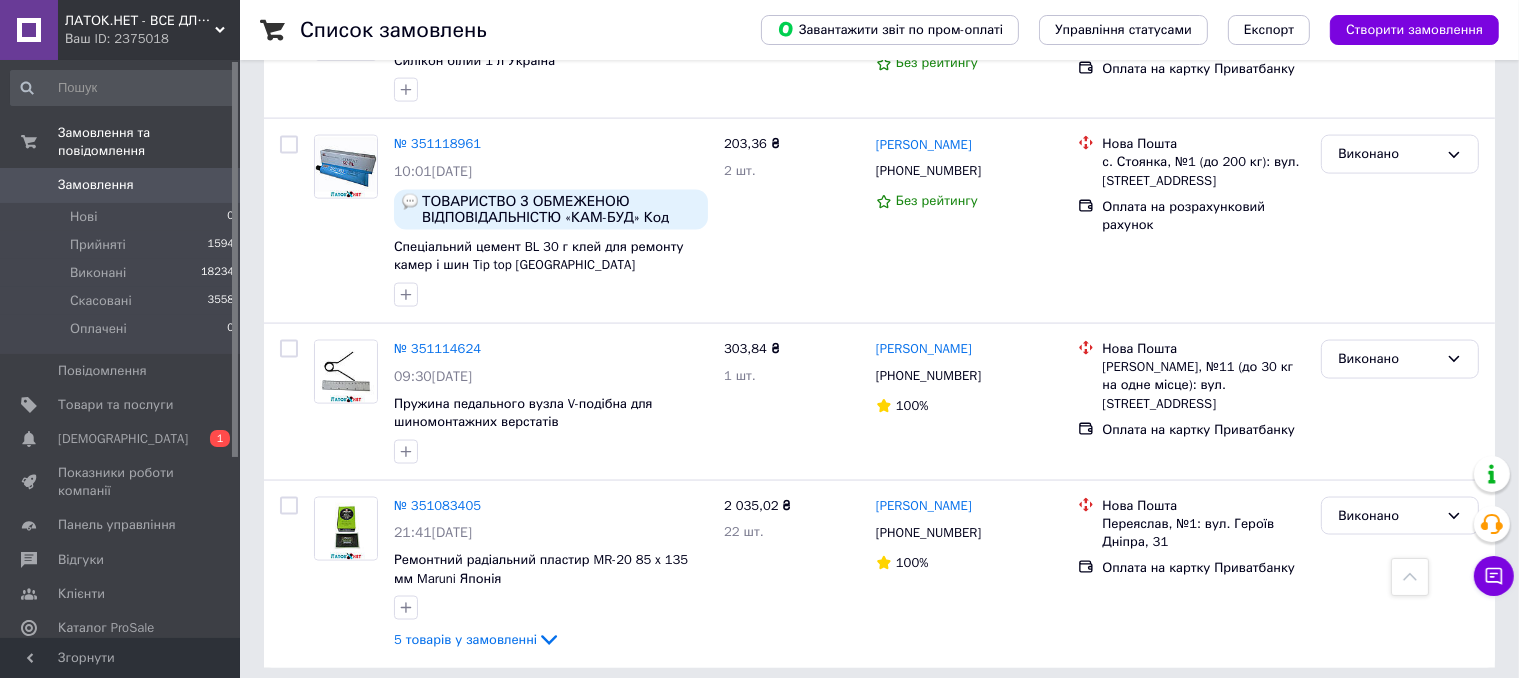 click on "2" at bounding box center (449, 713) 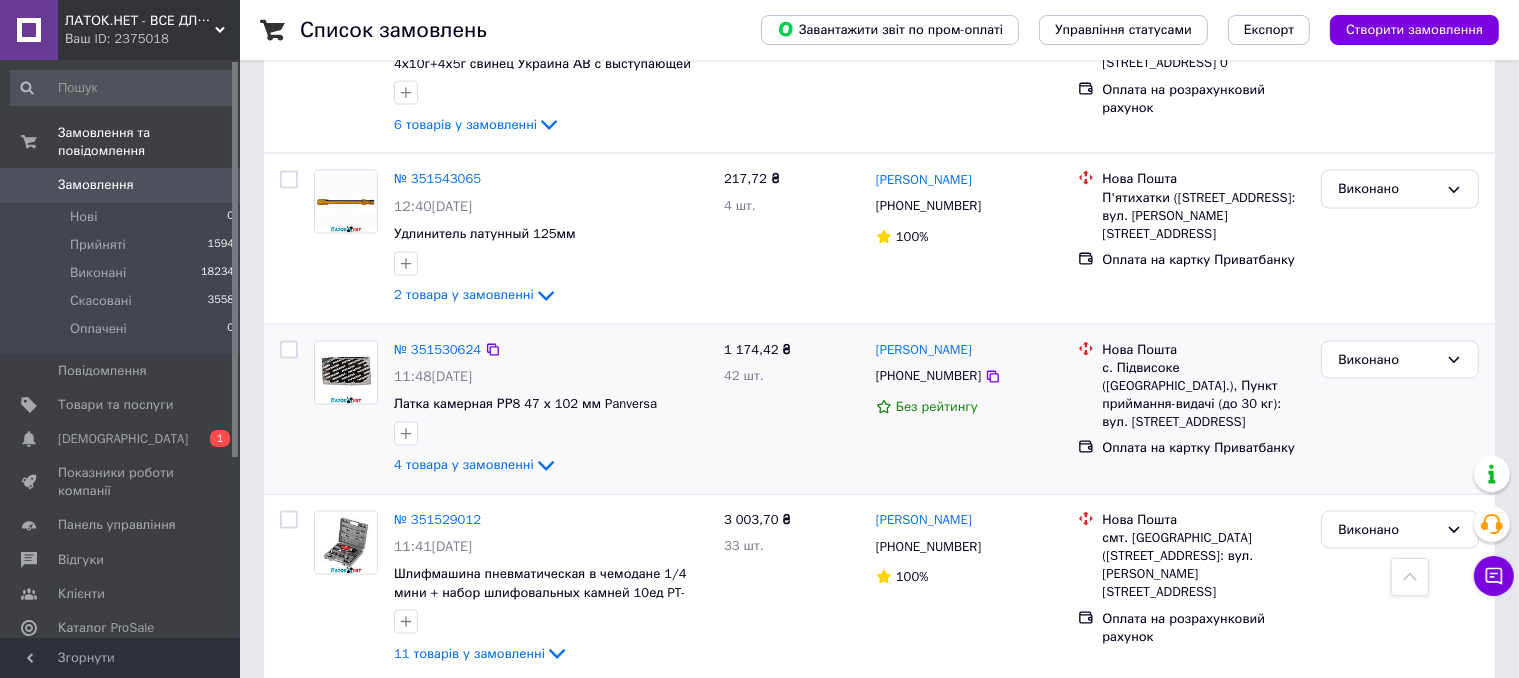 scroll, scrollTop: 3042, scrollLeft: 0, axis: vertical 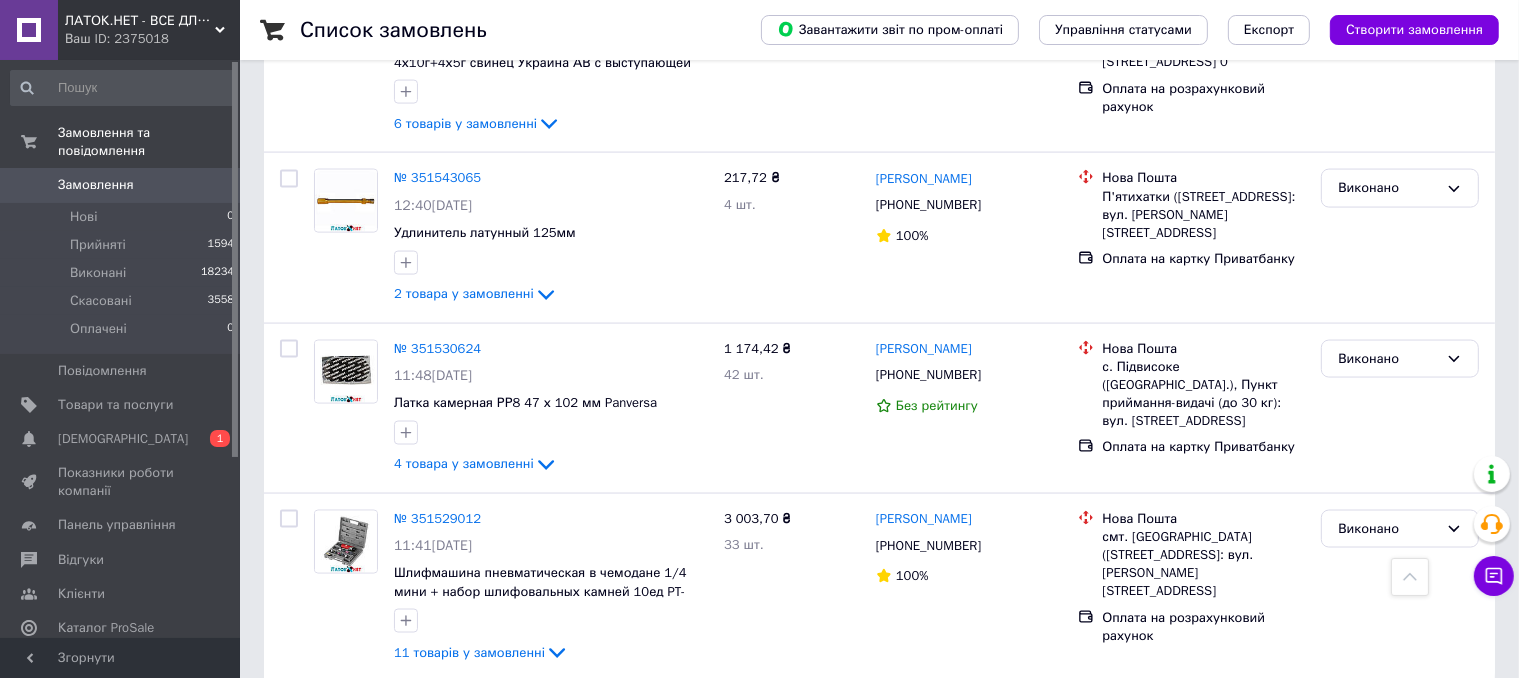 click on "3" at bounding box center [494, 726] 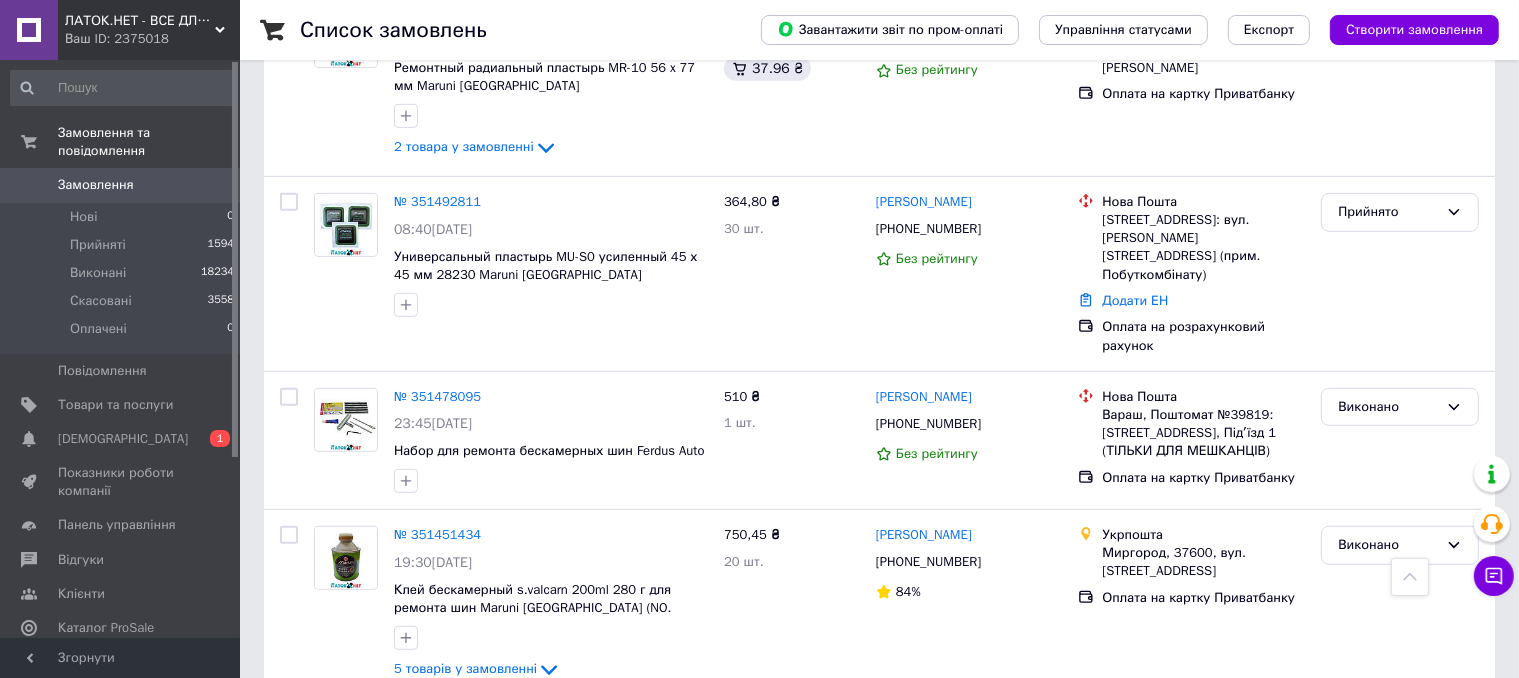 scroll, scrollTop: 800, scrollLeft: 0, axis: vertical 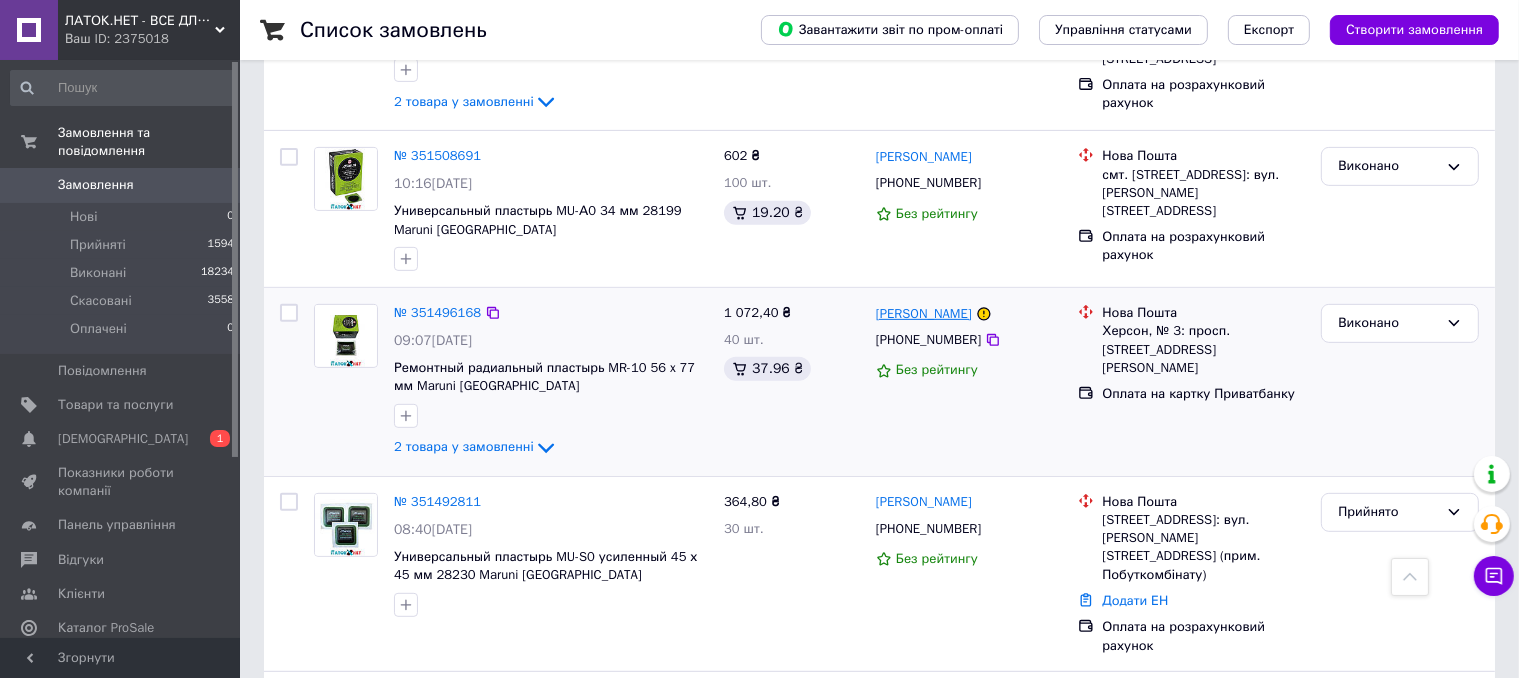 click on "Сергій Картюк" at bounding box center [924, 314] 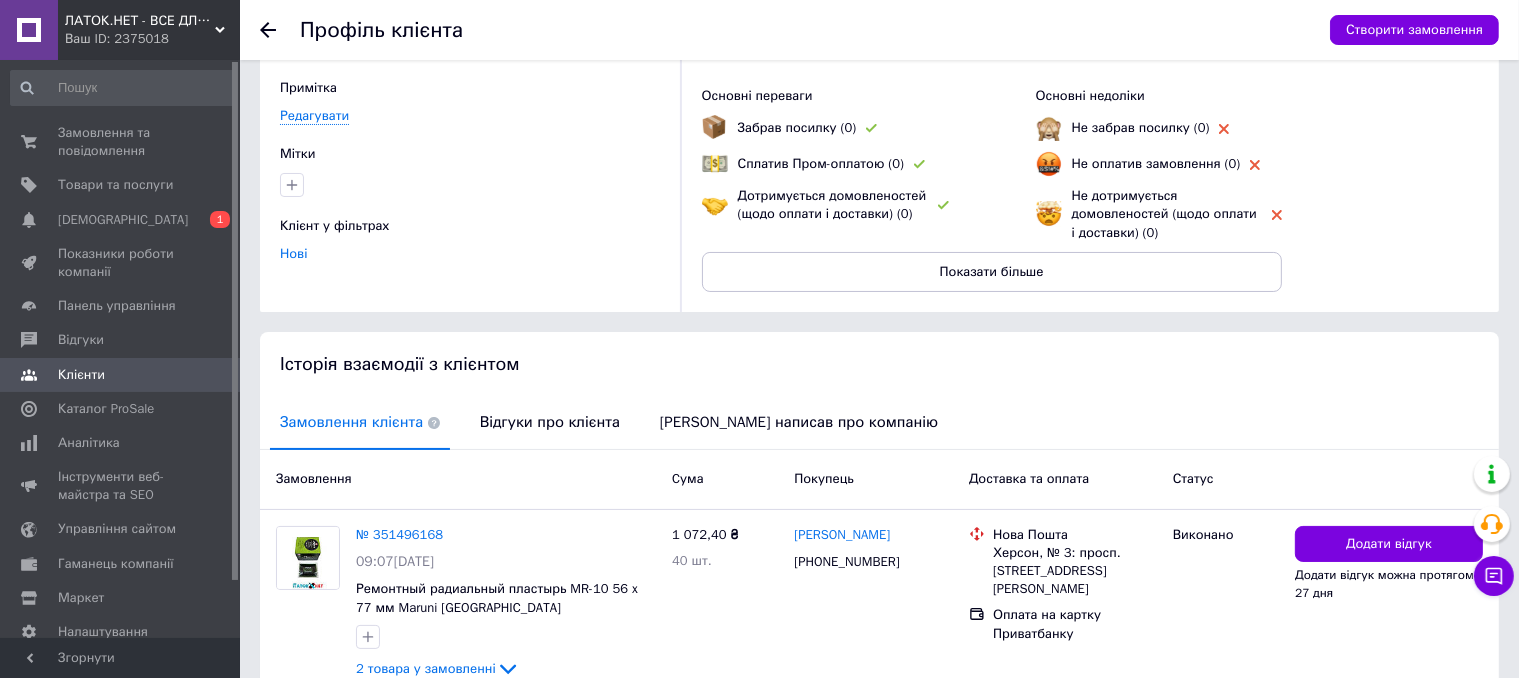 scroll, scrollTop: 220, scrollLeft: 0, axis: vertical 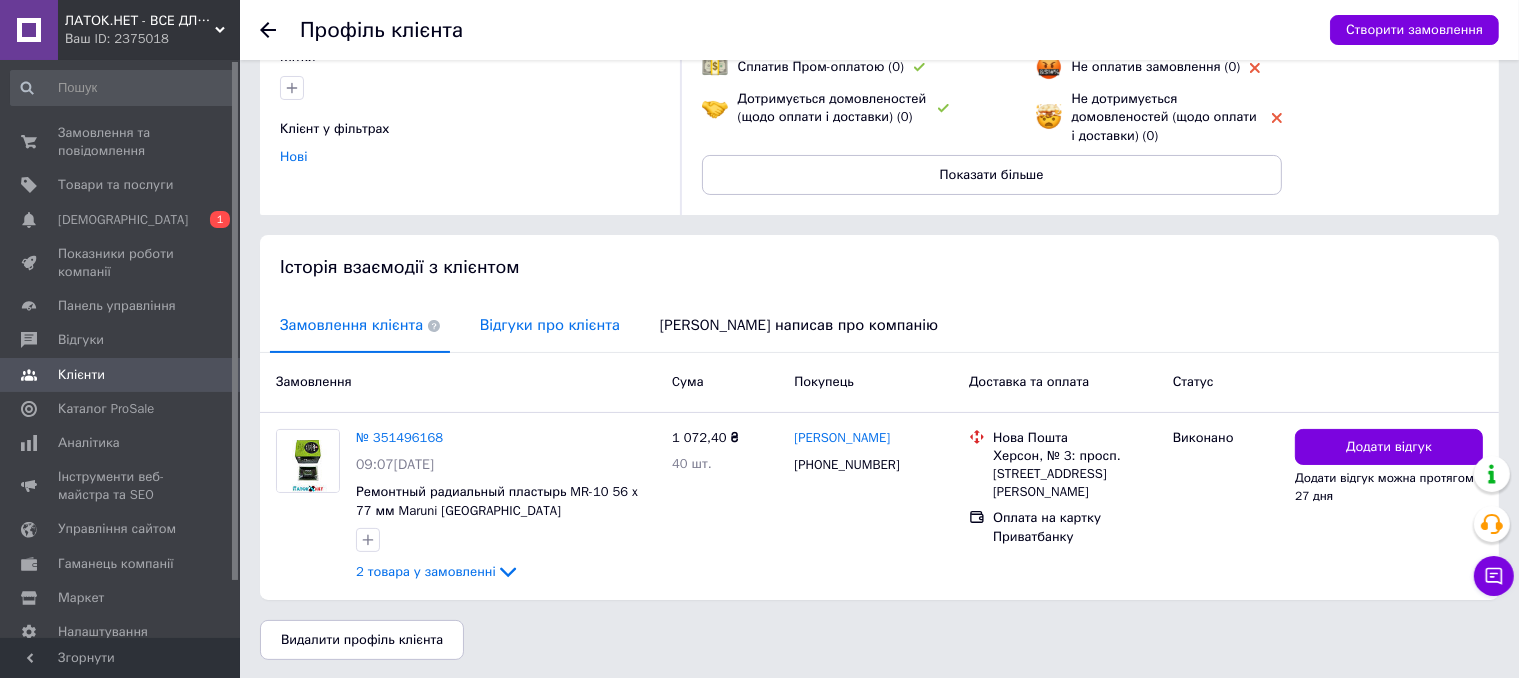 click on "Відгуки про клієнта" at bounding box center [550, 325] 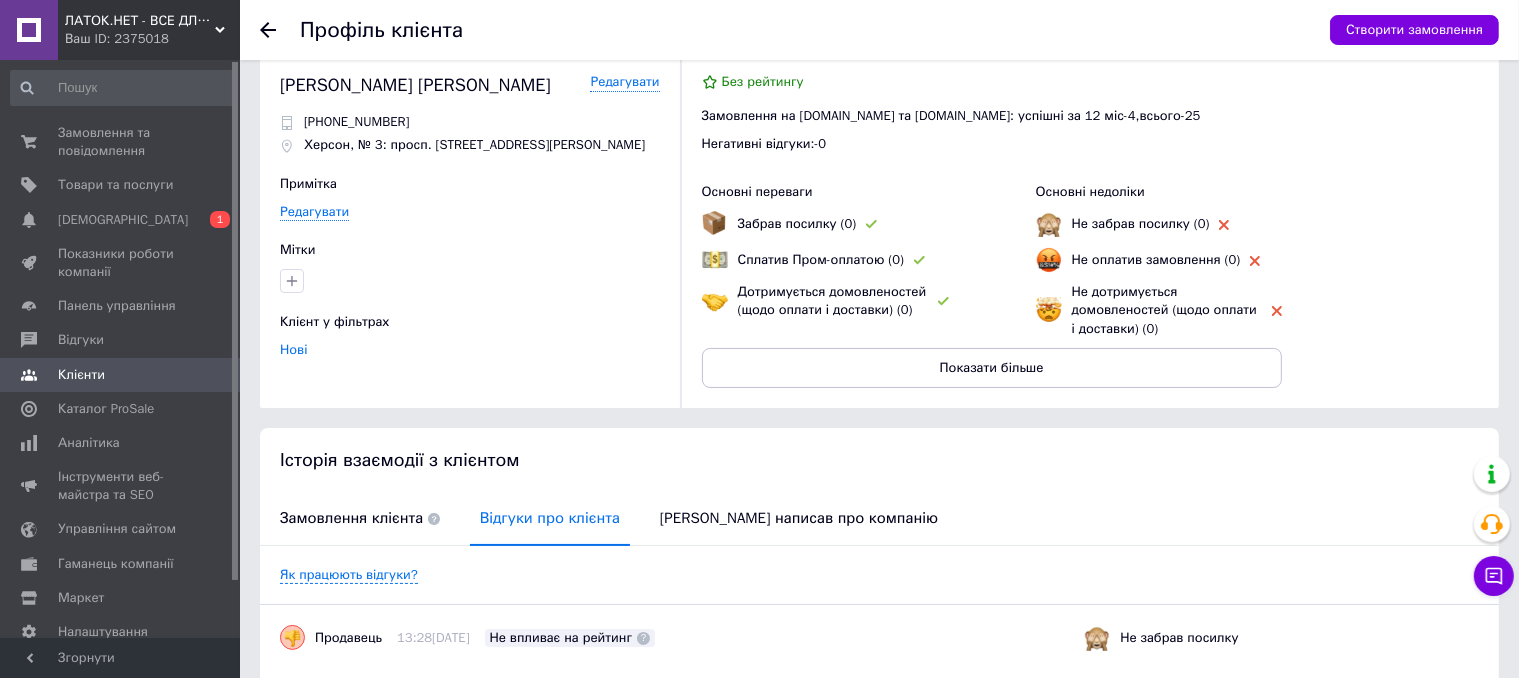scroll, scrollTop: 0, scrollLeft: 0, axis: both 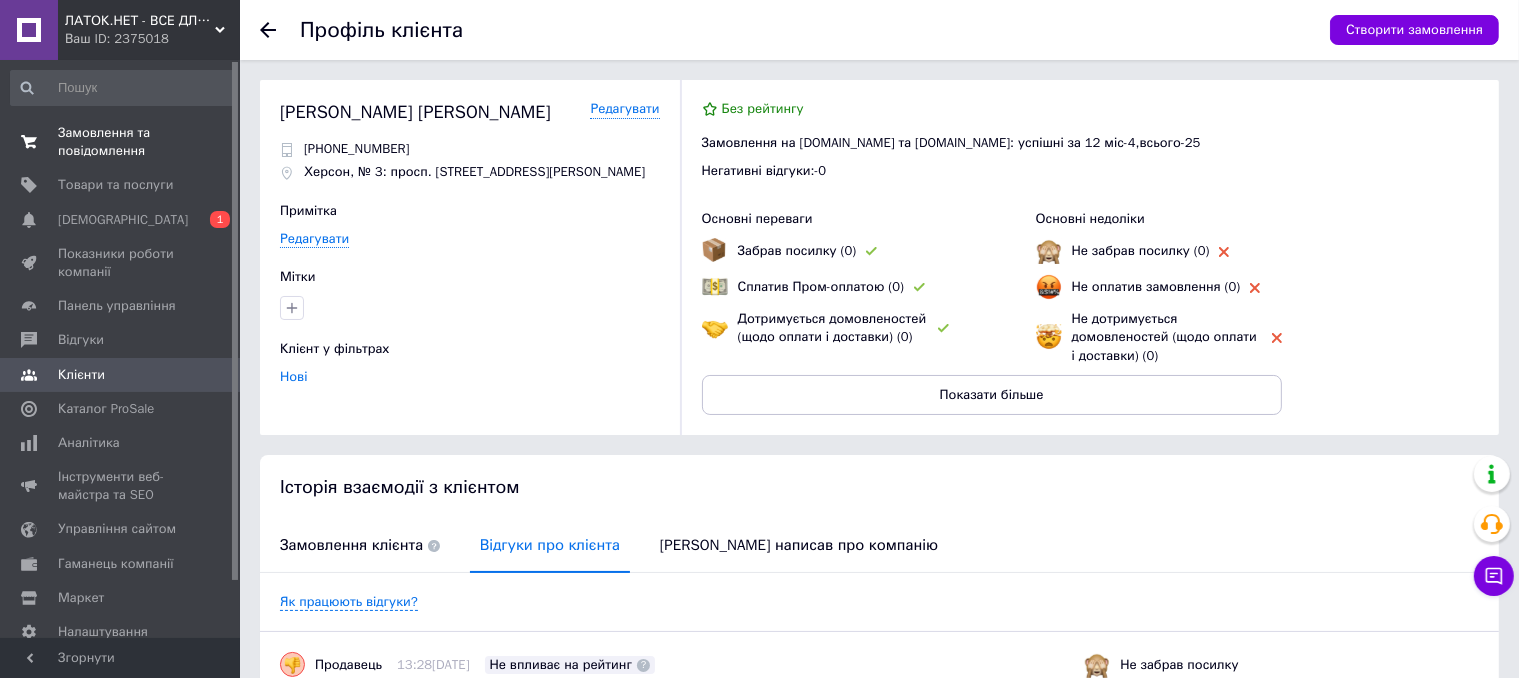 click on "Замовлення та повідомлення" at bounding box center (121, 142) 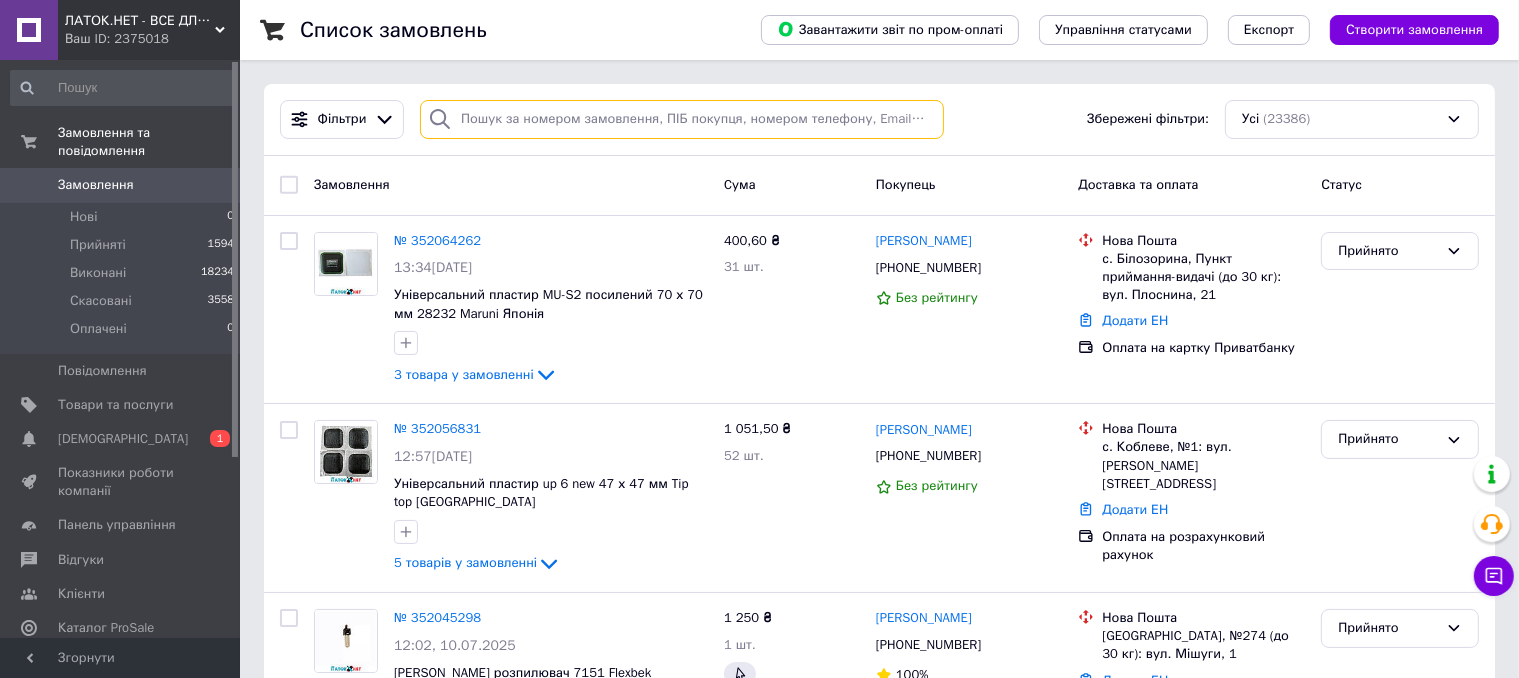 click at bounding box center [682, 119] 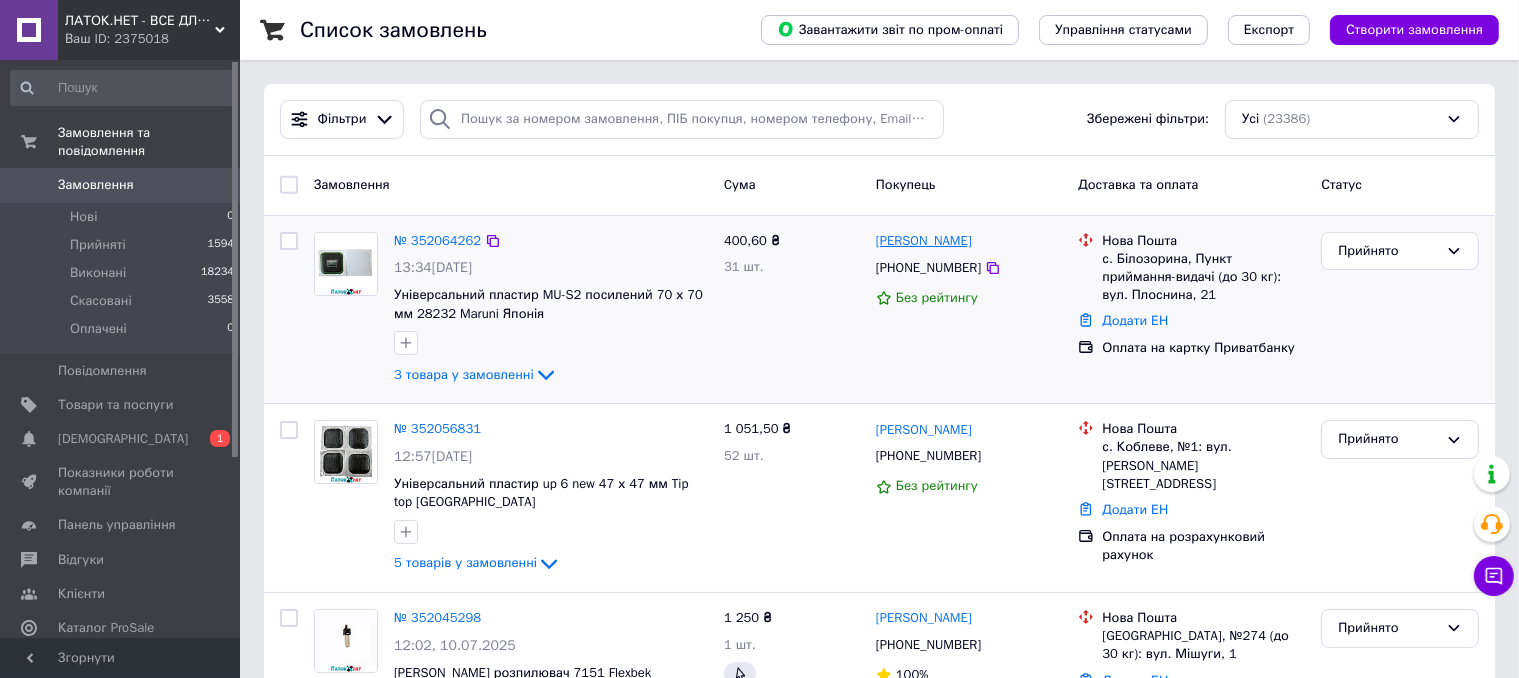 click on "[PERSON_NAME]" at bounding box center (924, 241) 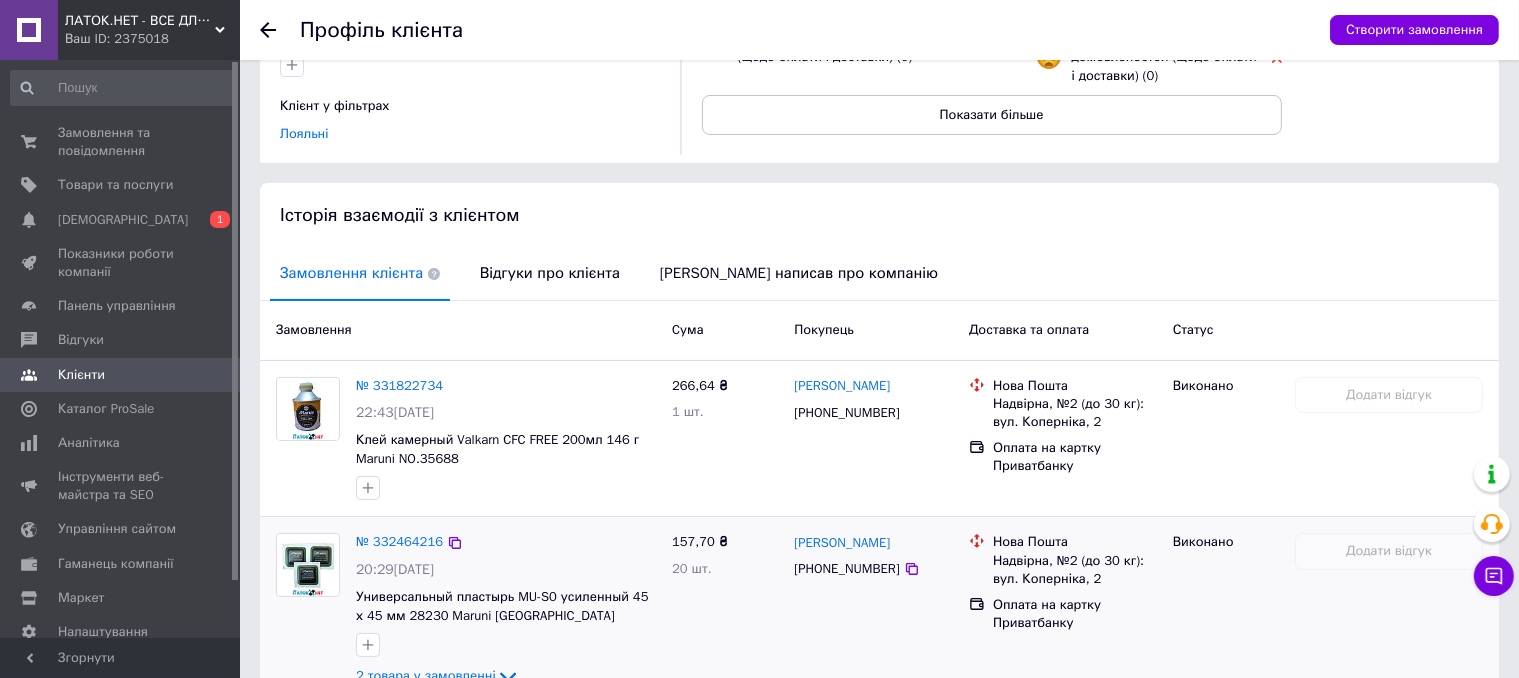 scroll, scrollTop: 74, scrollLeft: 0, axis: vertical 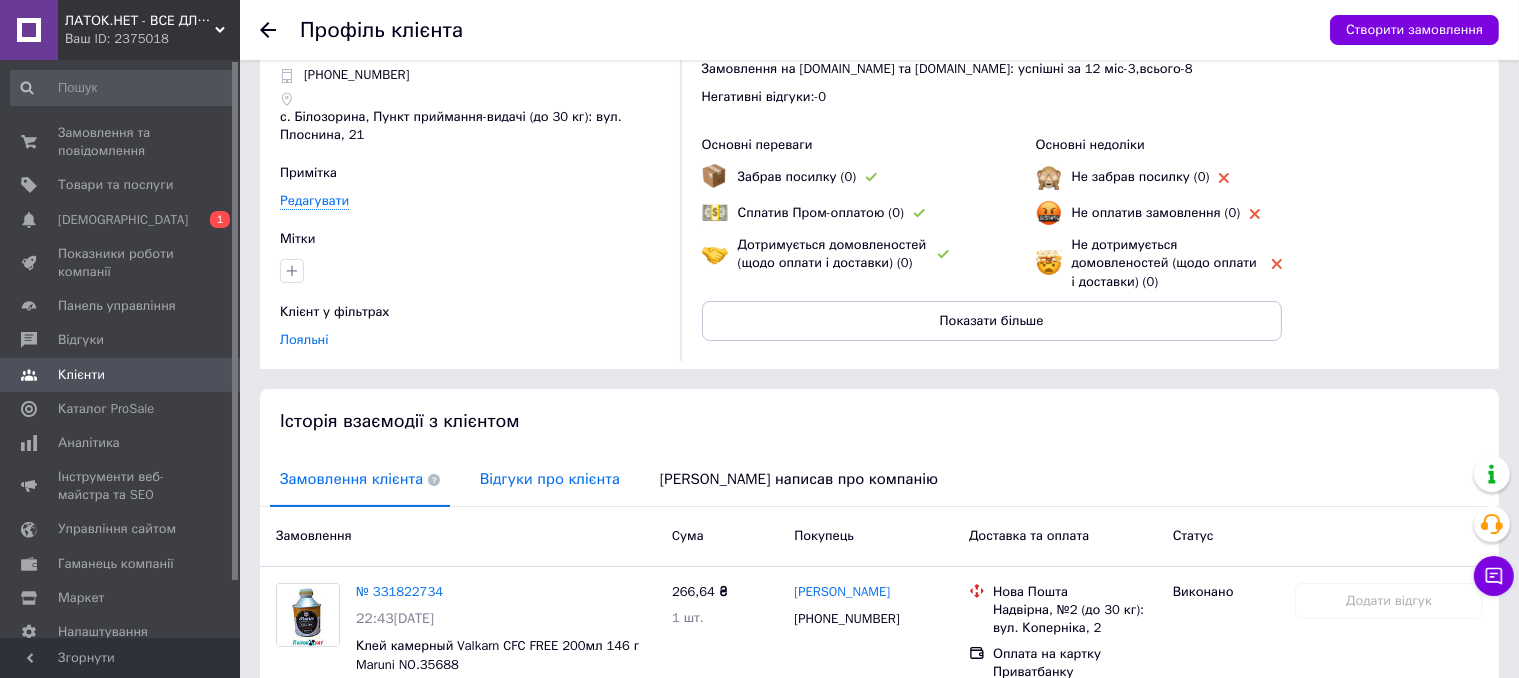click on "Відгуки про клієнта" at bounding box center (550, 479) 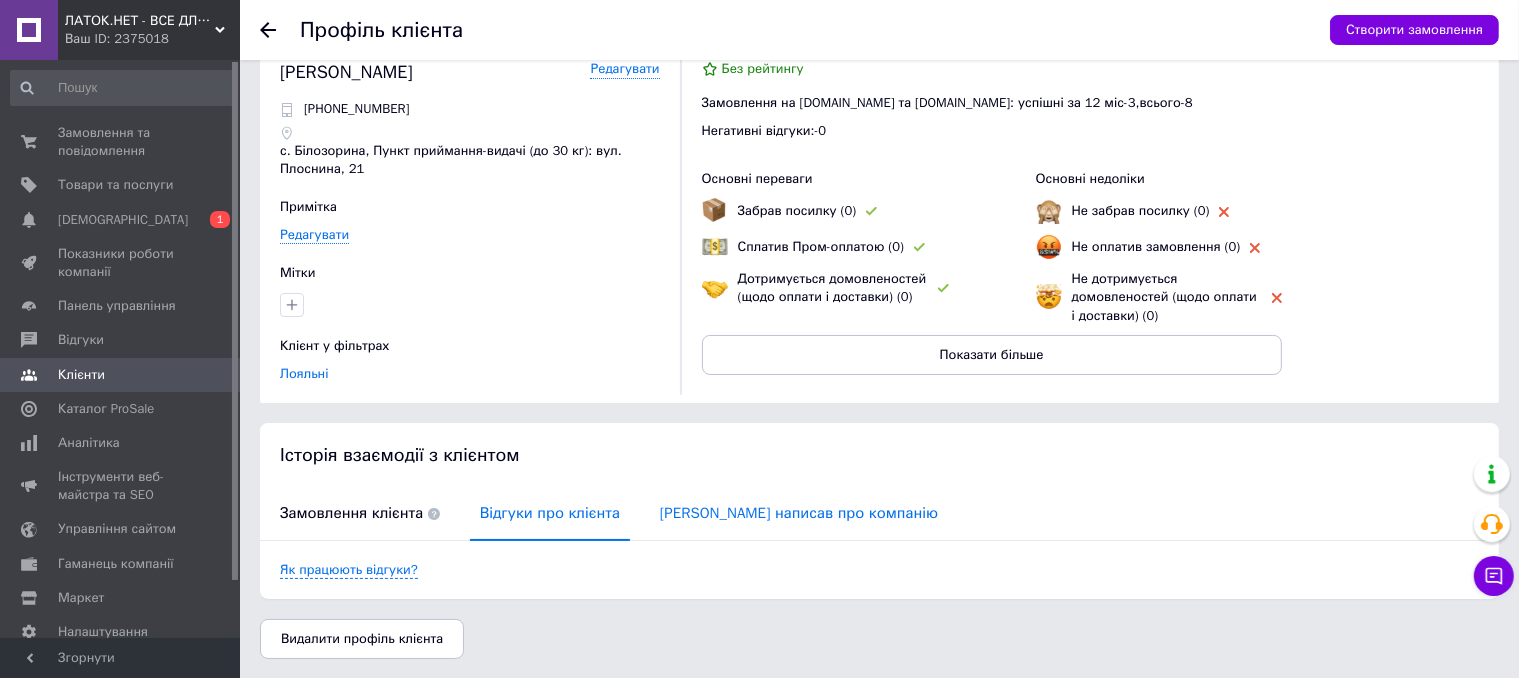 click on "Клієнт написав про компанію" at bounding box center (799, 513) 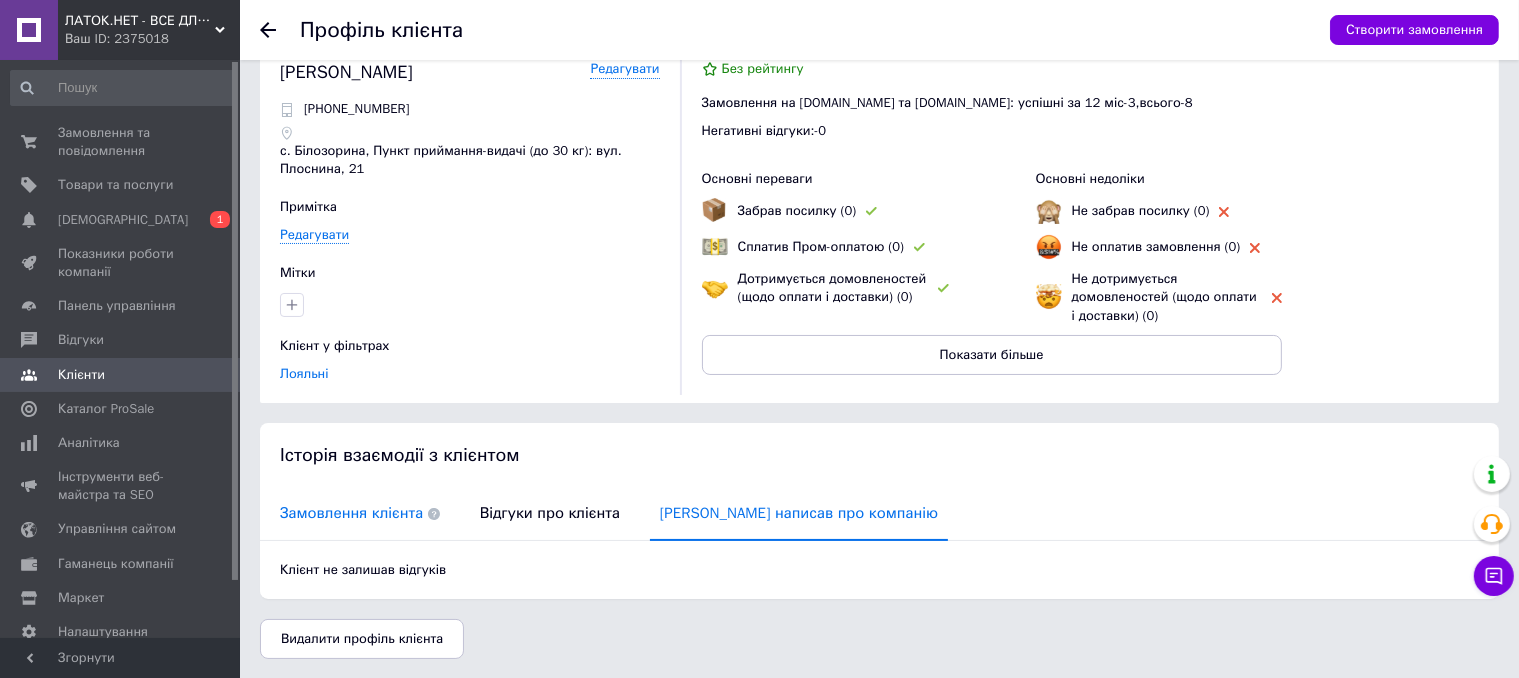 click on "Замовлення клієнта" at bounding box center [360, 513] 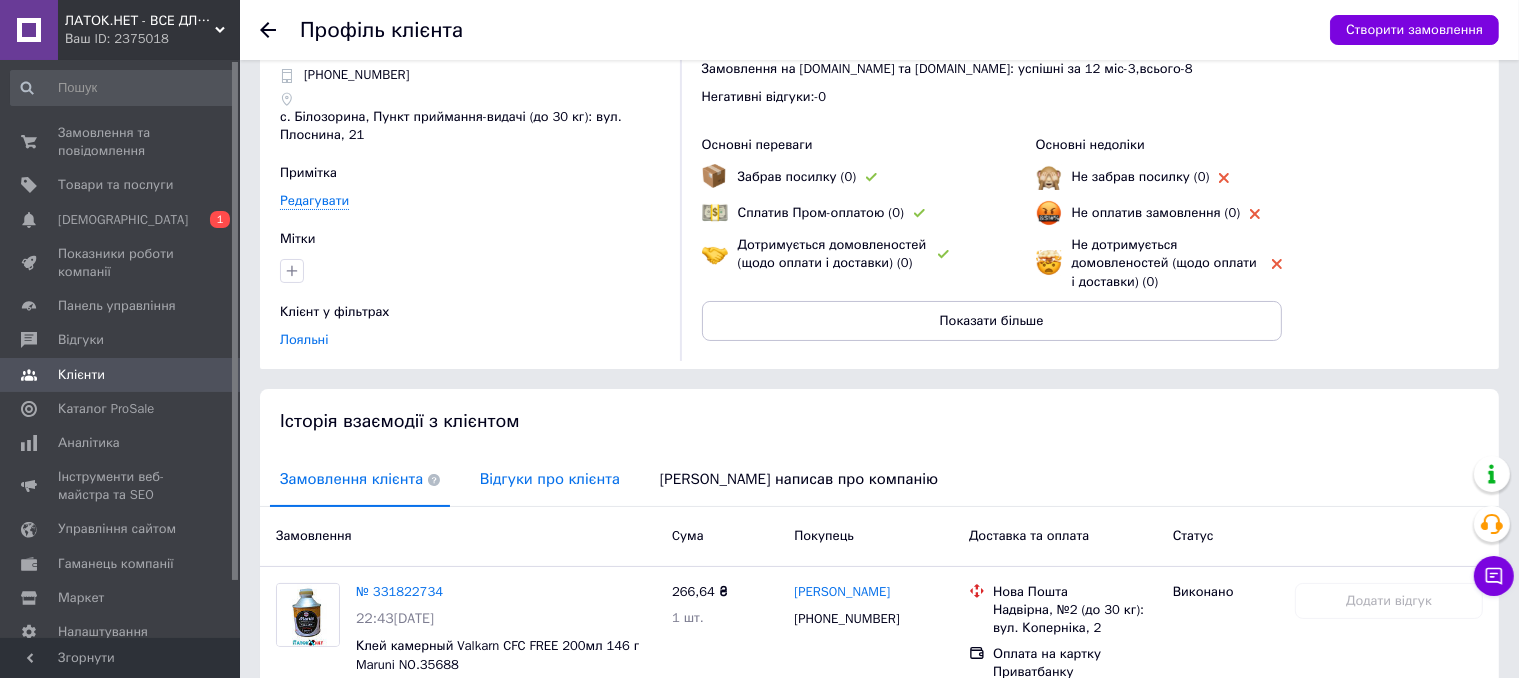 click on "Відгуки про клієнта" at bounding box center (550, 479) 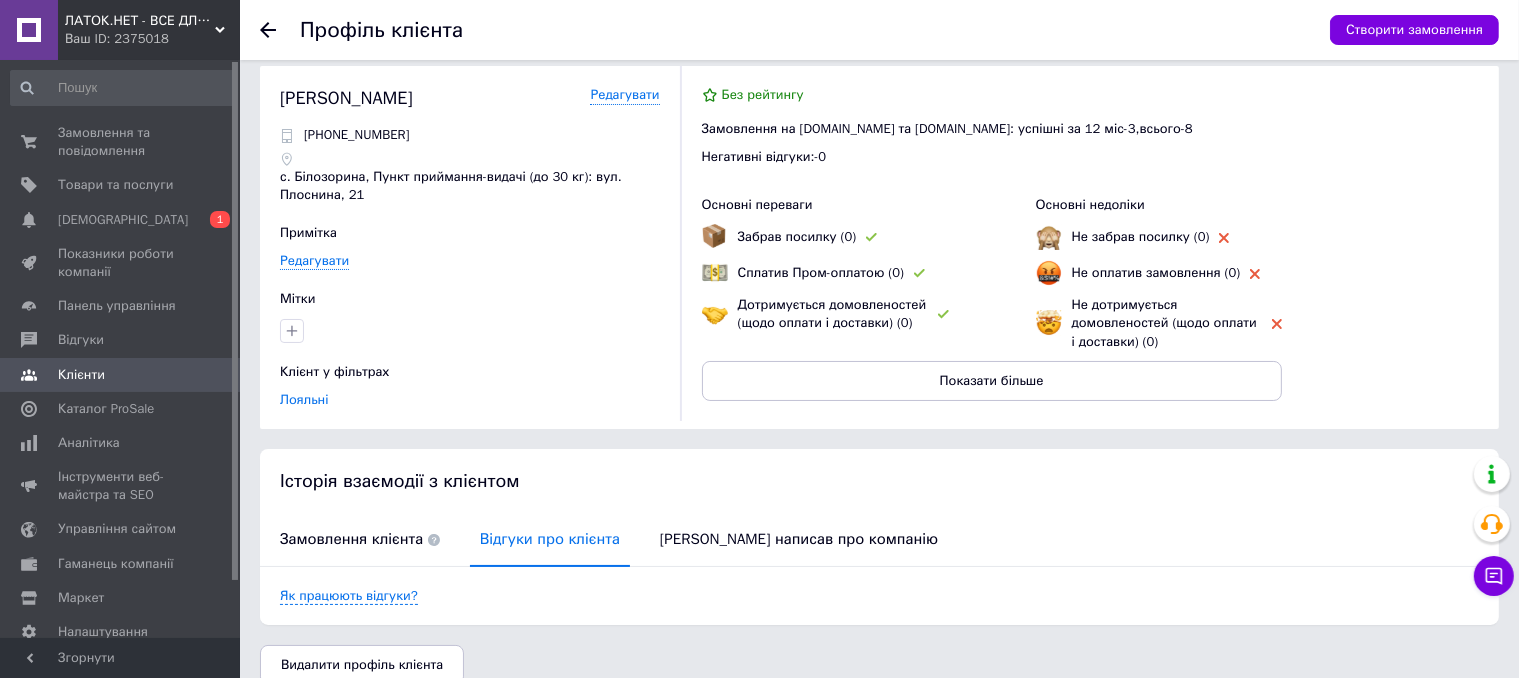 scroll, scrollTop: 0, scrollLeft: 0, axis: both 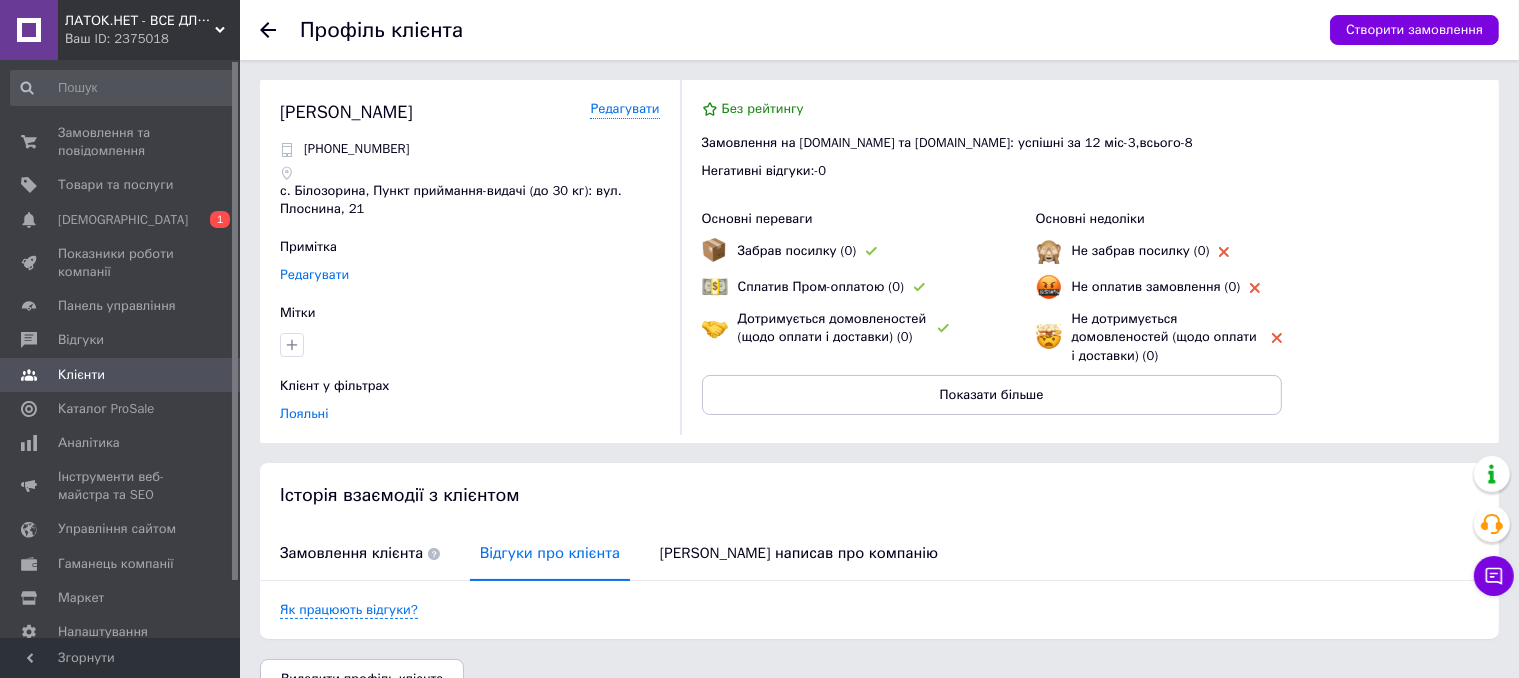 click on "Редагувати" at bounding box center (314, 275) 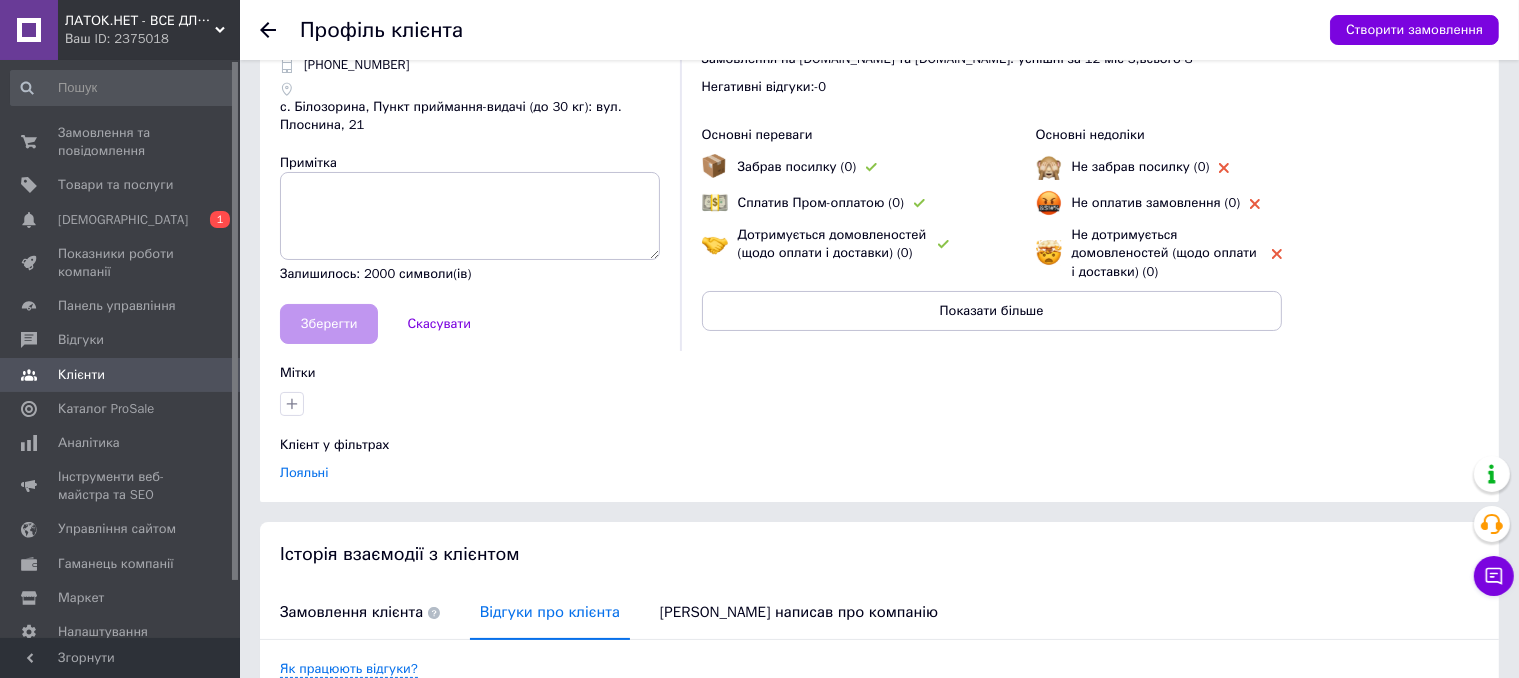 scroll, scrollTop: 181, scrollLeft: 0, axis: vertical 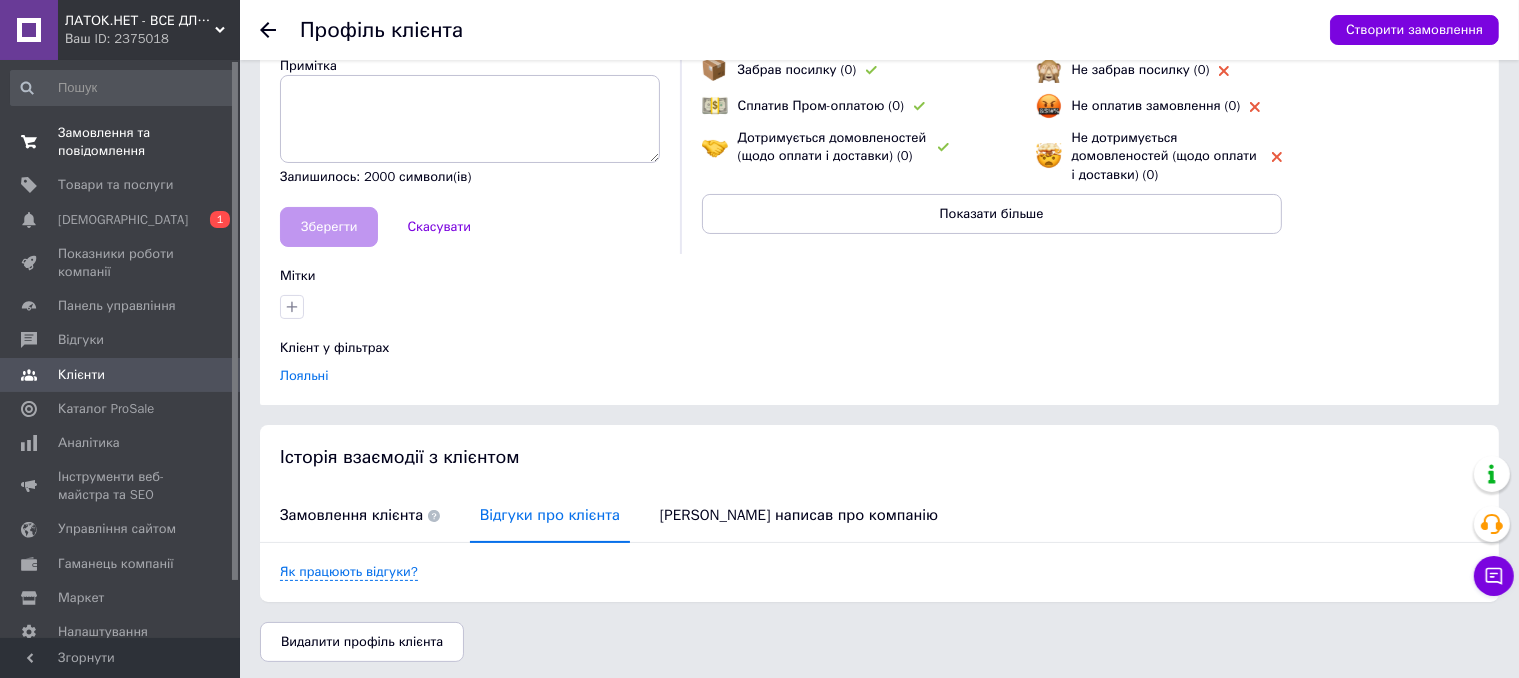click on "Замовлення та повідомлення" at bounding box center (121, 142) 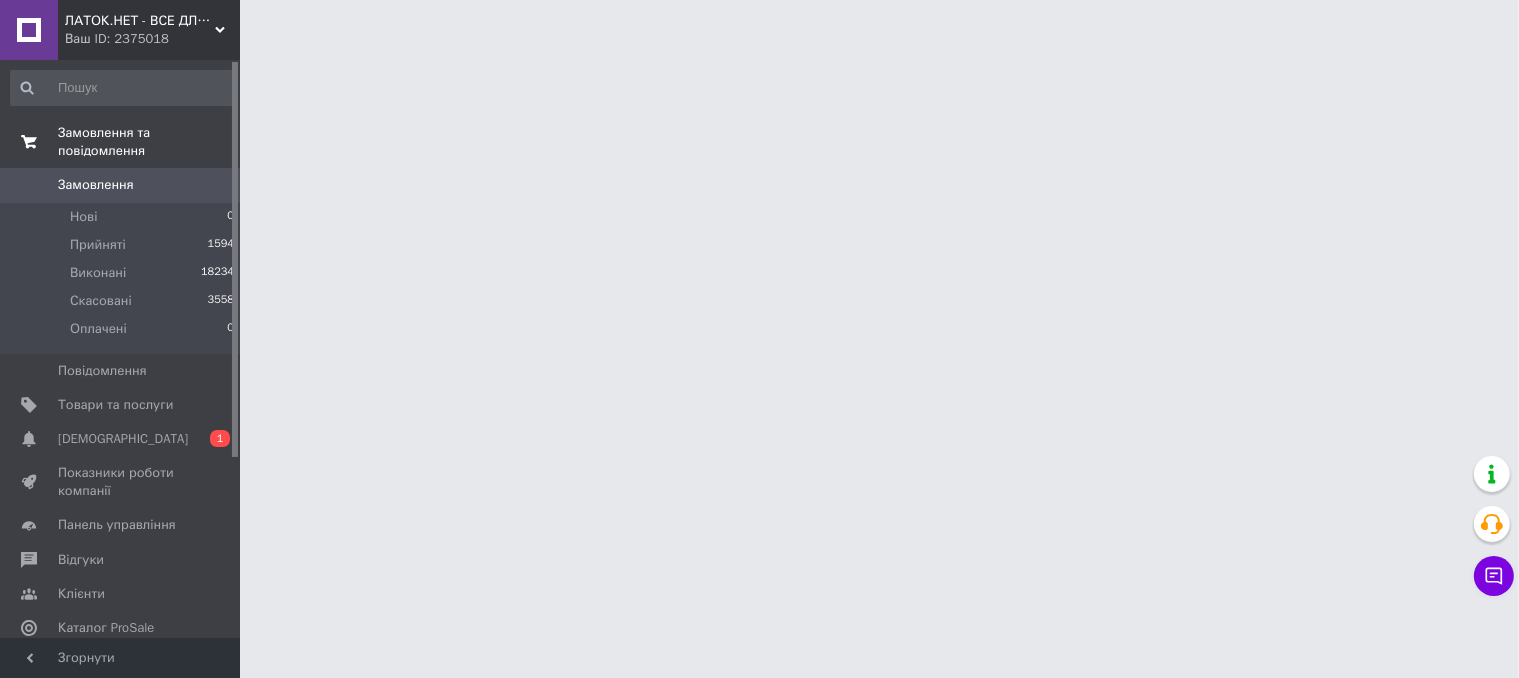 scroll, scrollTop: 0, scrollLeft: 0, axis: both 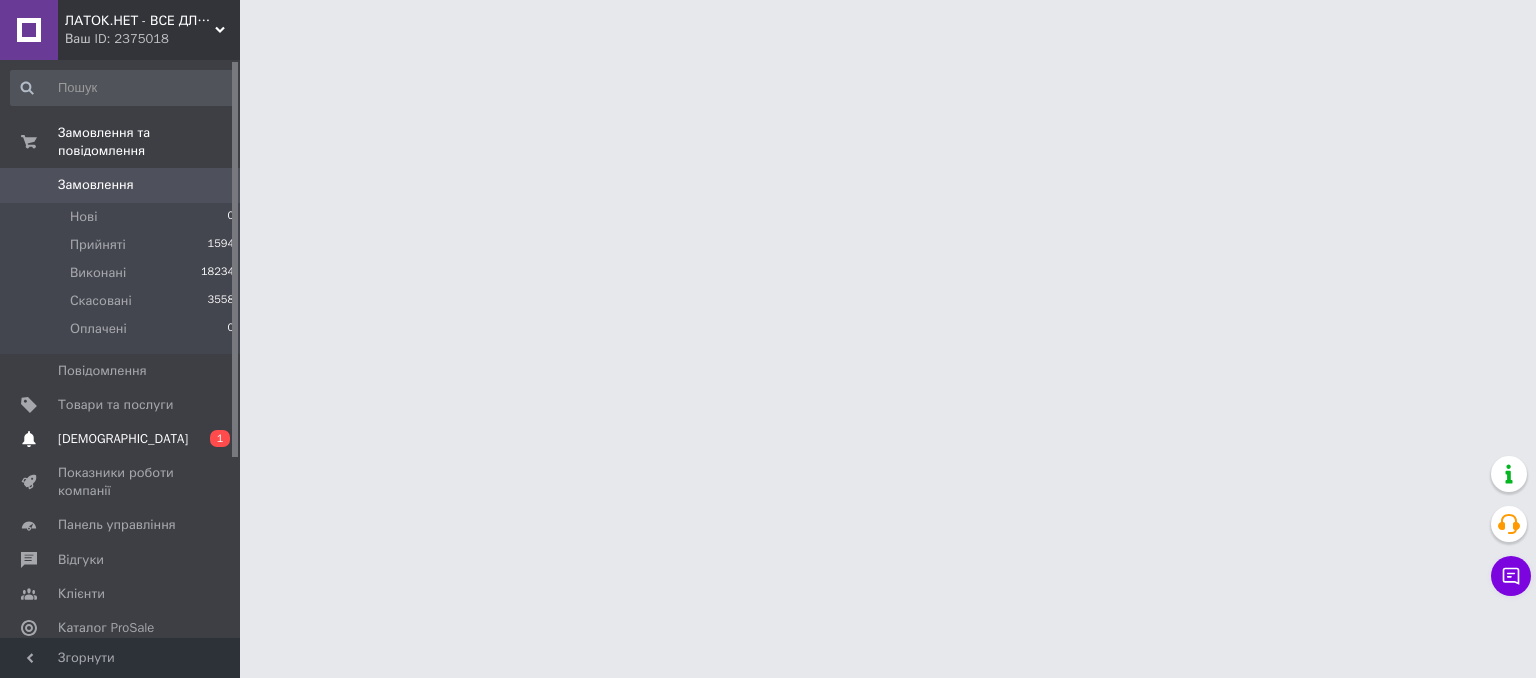 click on "[DEMOGRAPHIC_DATA]" at bounding box center (123, 439) 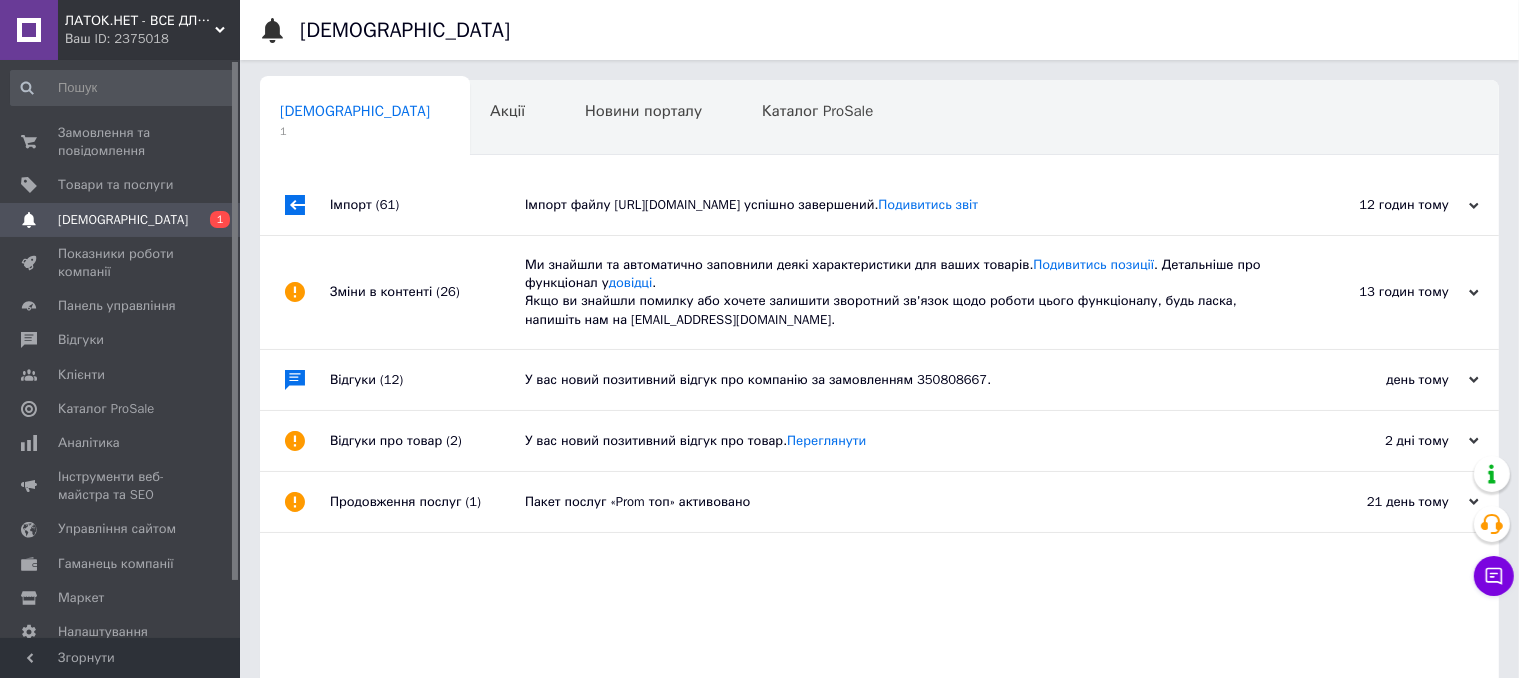 click on "Імпорт файлу https://888888.com.ua/xml/latok_net_prom.xml успішно завершений.  Подивитись звіт" at bounding box center (902, 205) 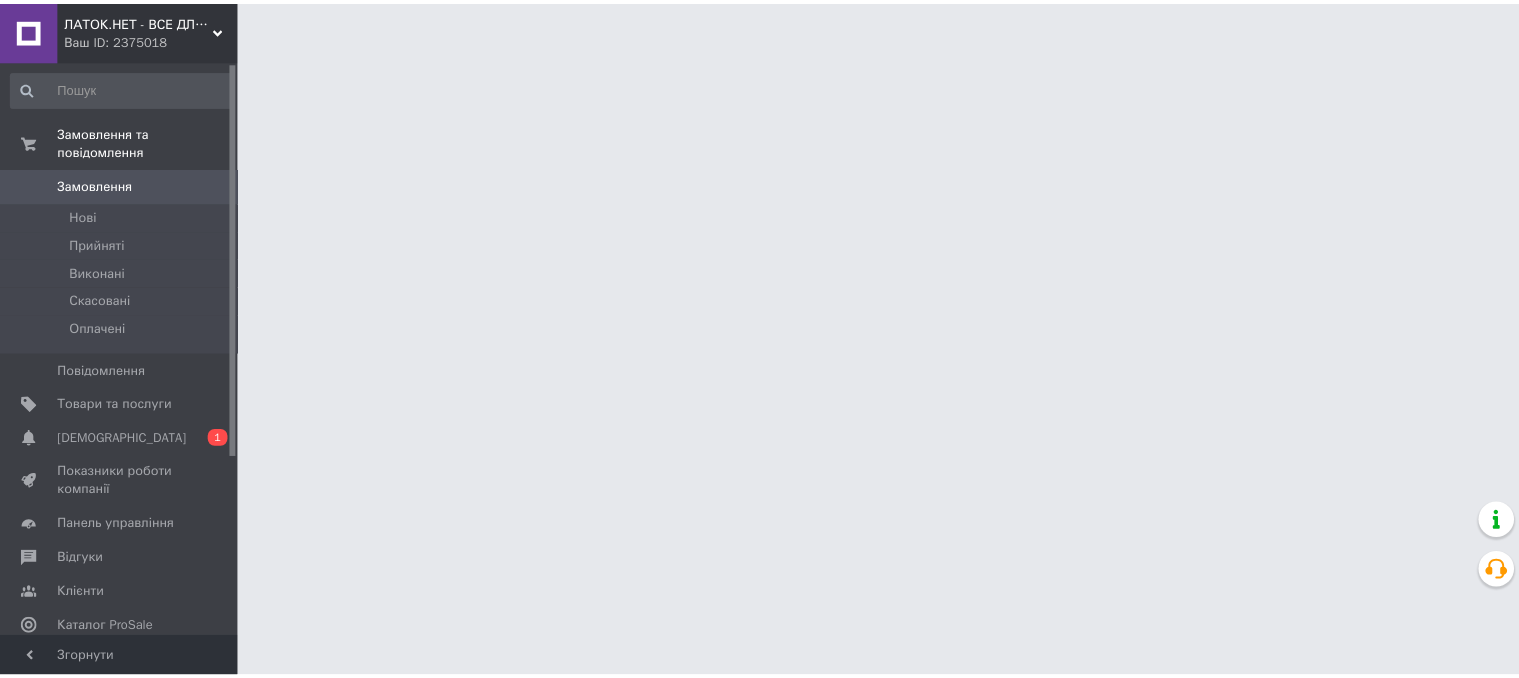 scroll, scrollTop: 0, scrollLeft: 0, axis: both 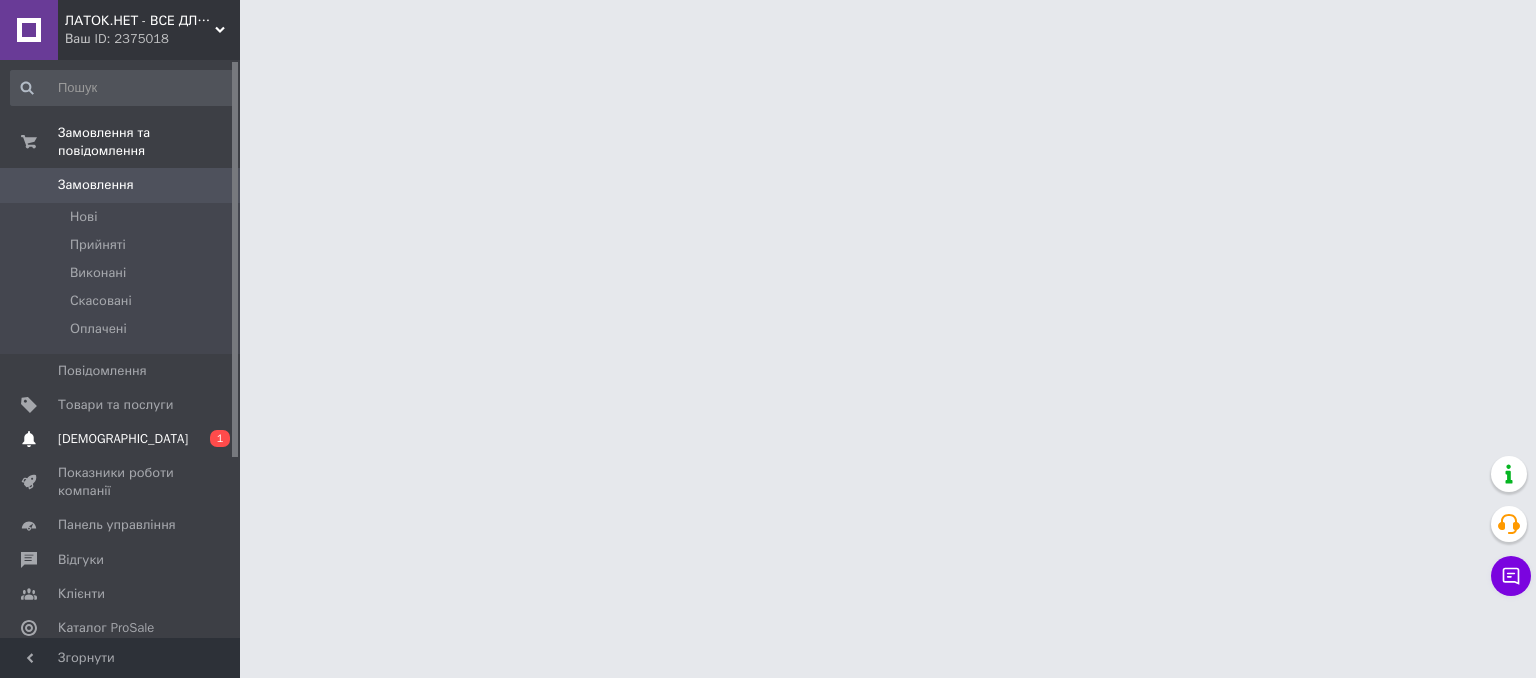 click on "[DEMOGRAPHIC_DATA]" at bounding box center [123, 439] 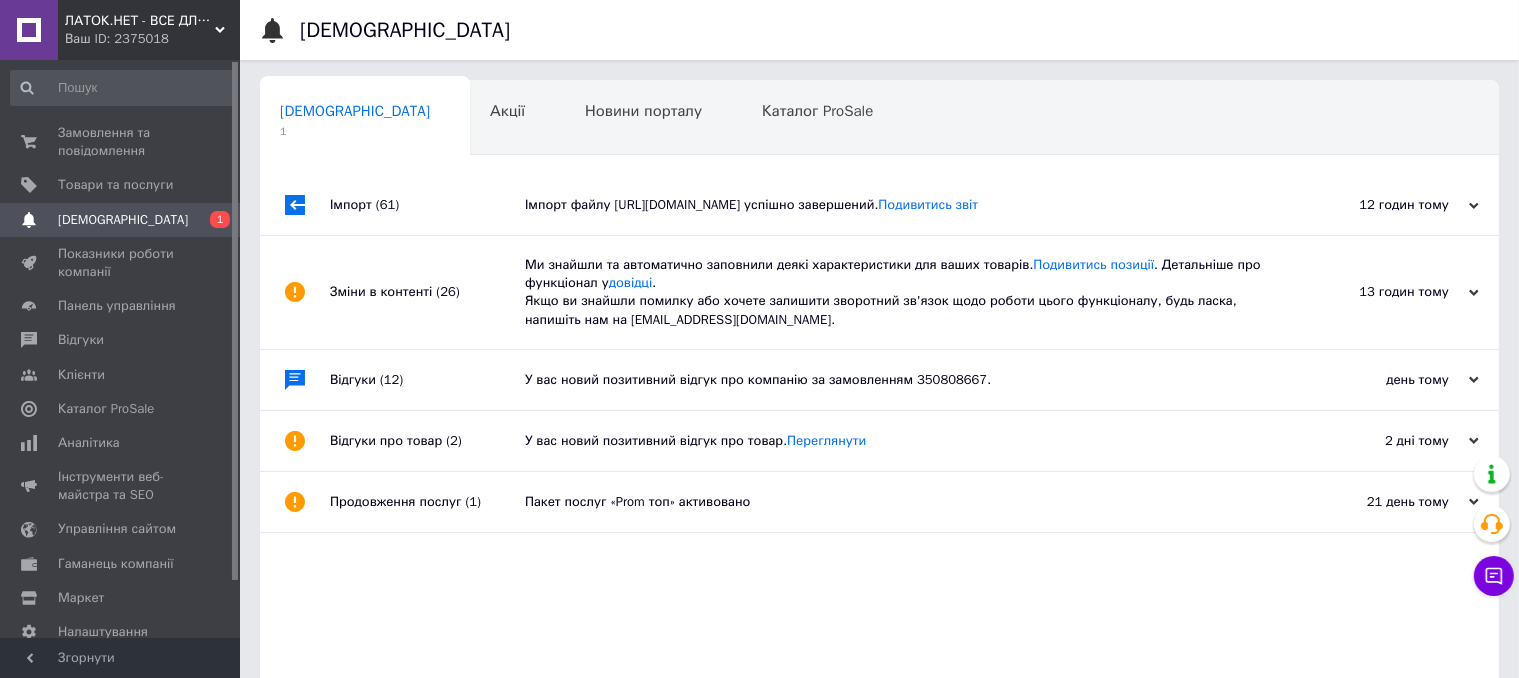 click on "Імпорт файлу [URL][DOMAIN_NAME] успішно завершений.  Подивитись звіт" at bounding box center [902, 205] 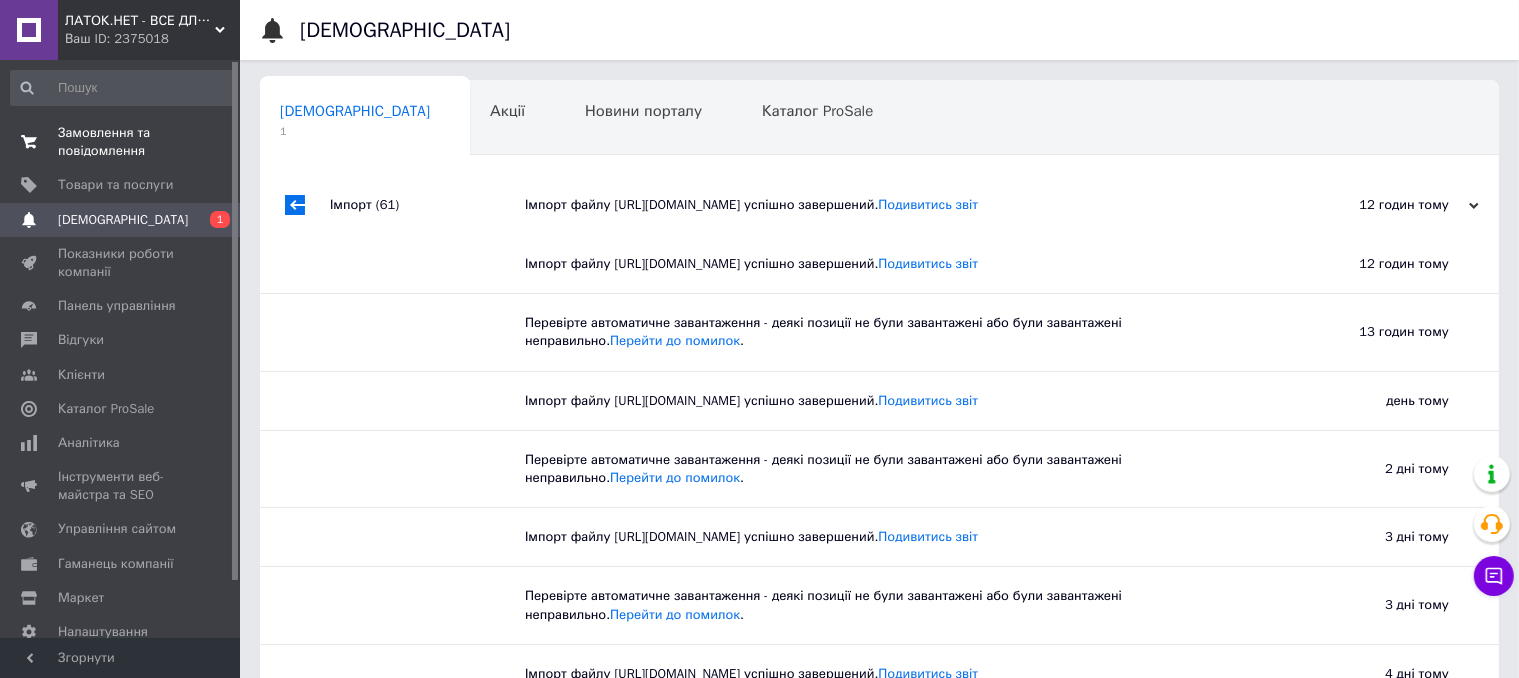click on "Замовлення та повідомлення" at bounding box center (121, 142) 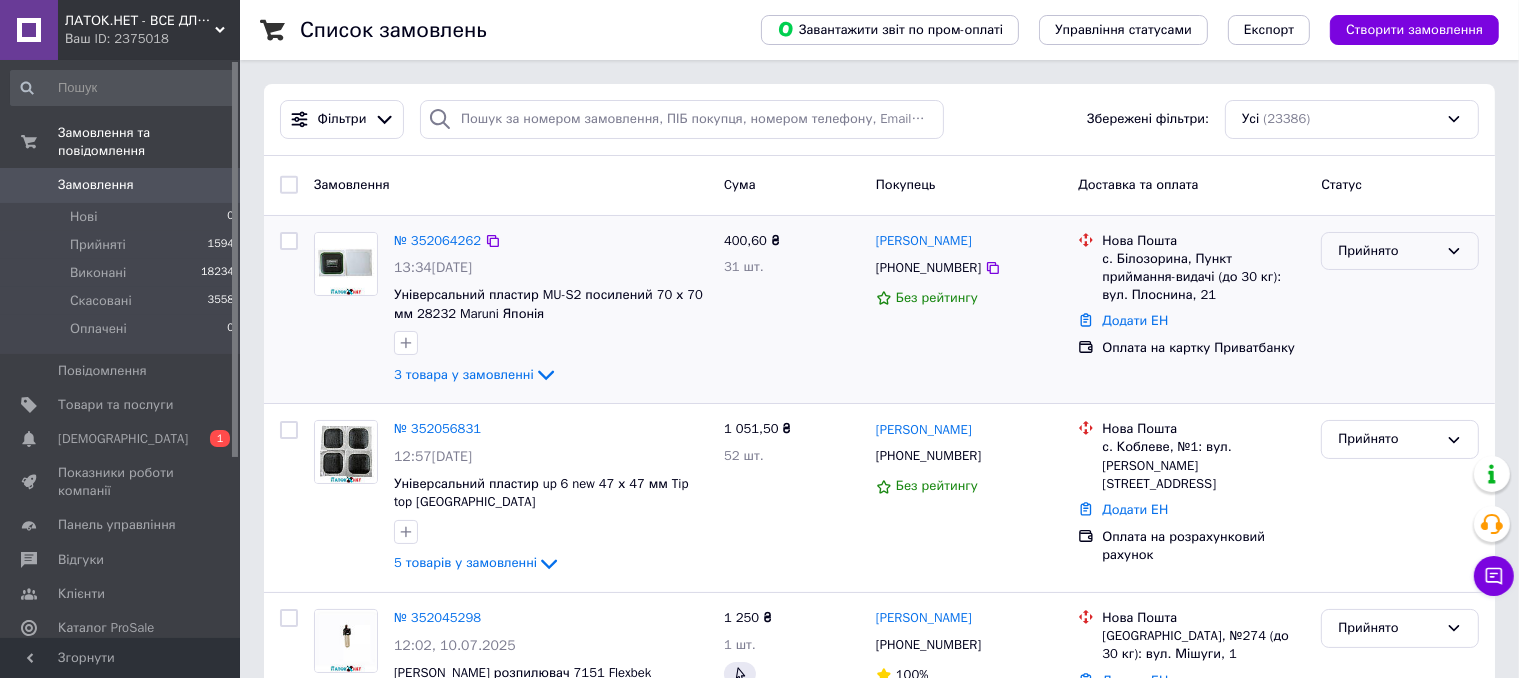 click on "Прийнято" at bounding box center [1388, 251] 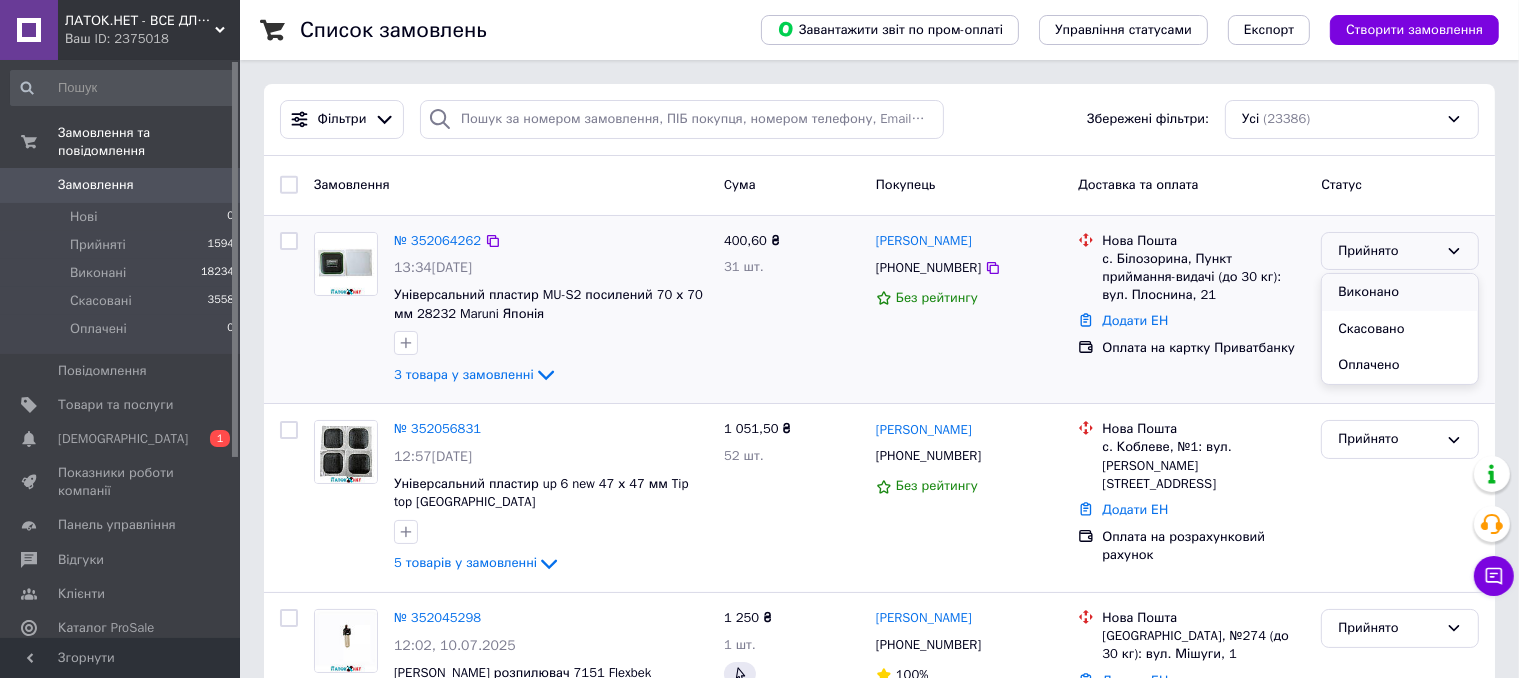 click on "Виконано" at bounding box center (1400, 292) 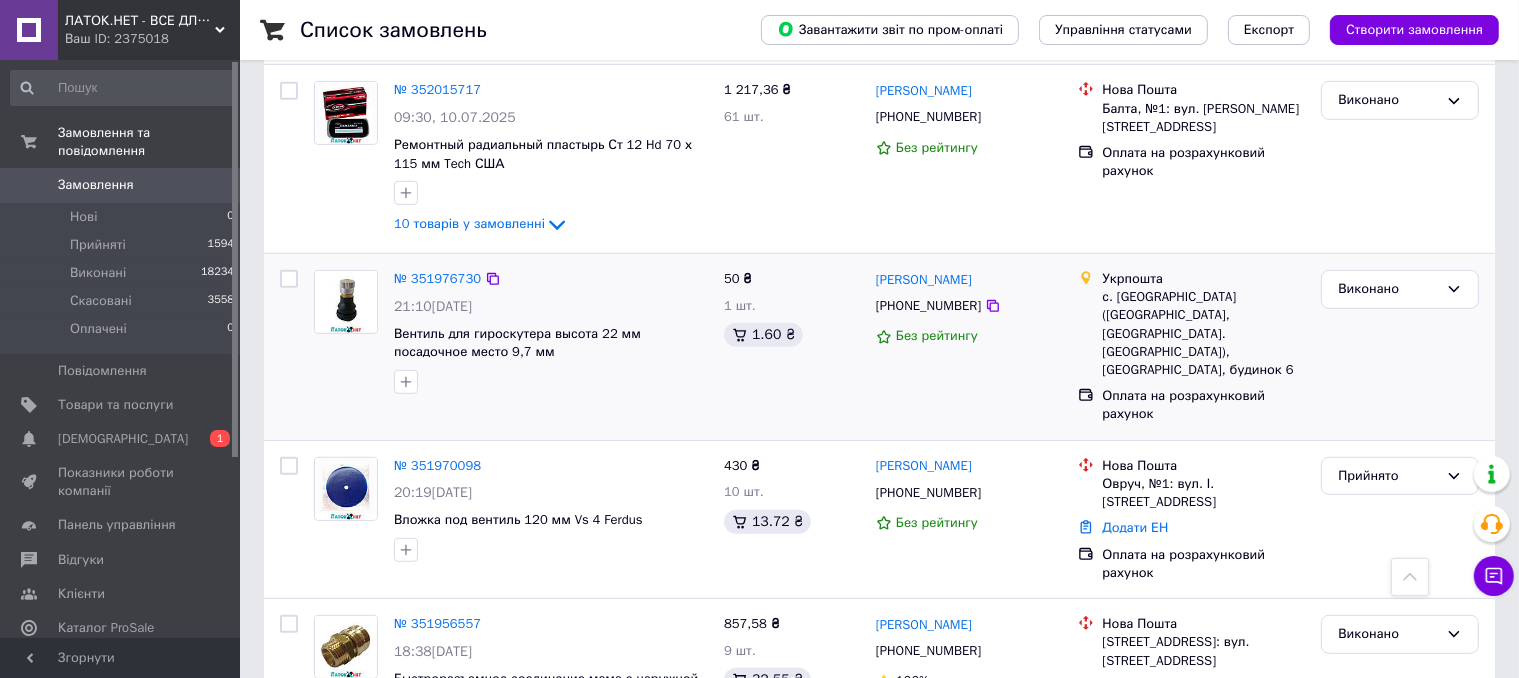 scroll, scrollTop: 1100, scrollLeft: 0, axis: vertical 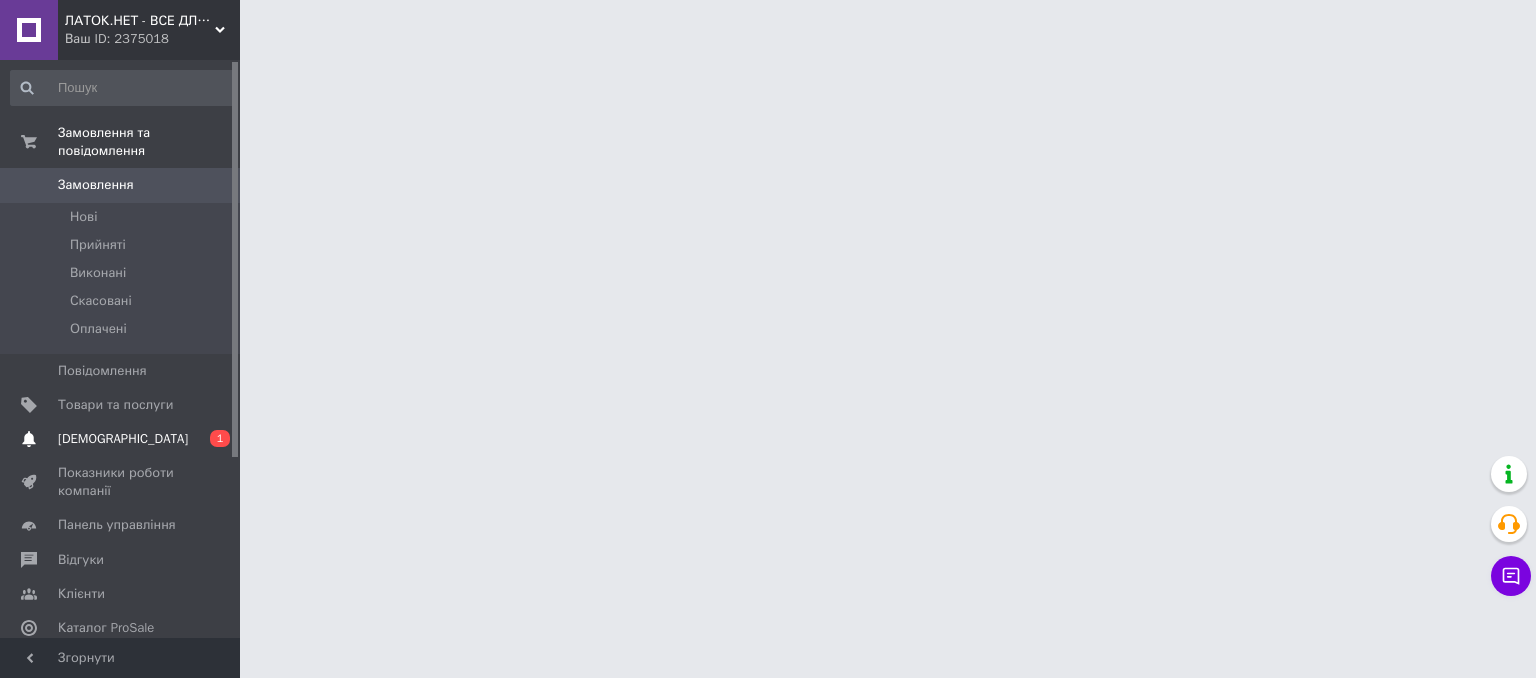 click on "[DEMOGRAPHIC_DATA]" at bounding box center [123, 439] 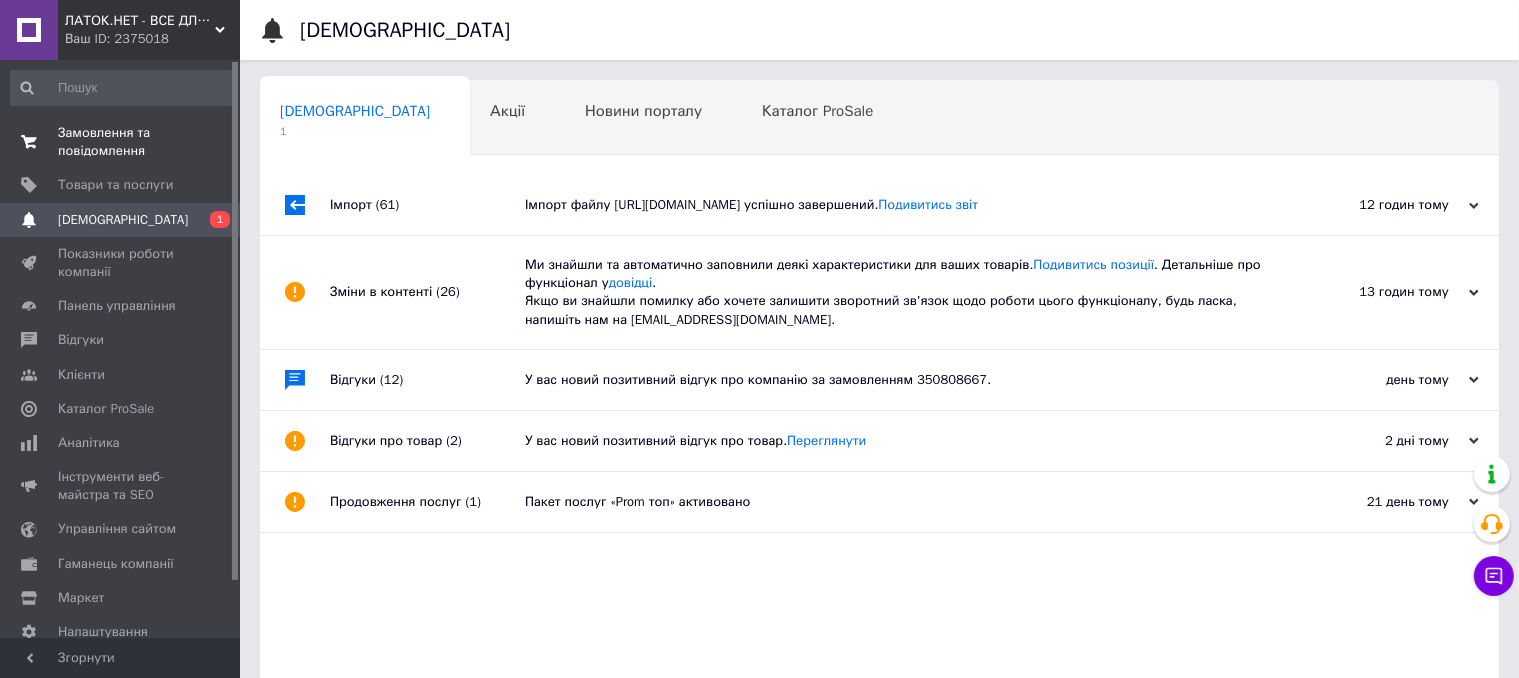 click on "Замовлення та повідомлення" at bounding box center (121, 142) 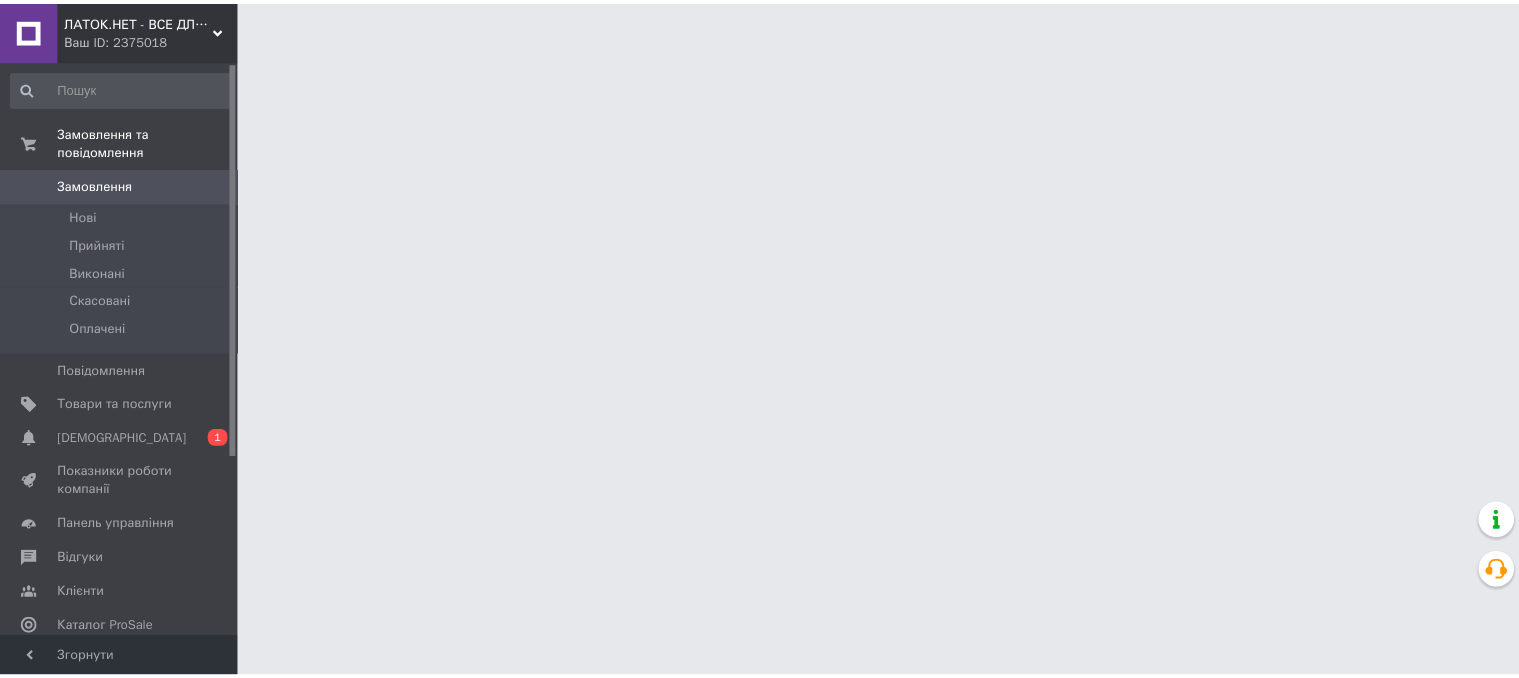 scroll, scrollTop: 0, scrollLeft: 0, axis: both 